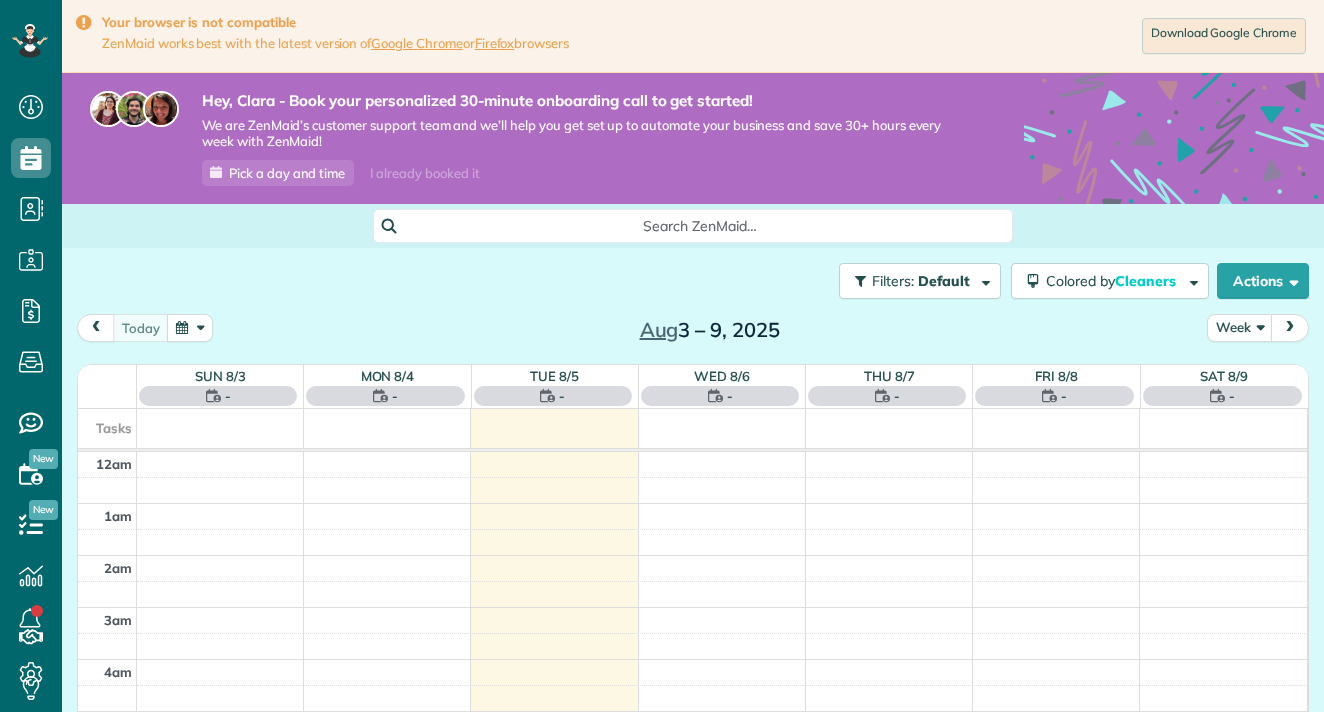 scroll, scrollTop: 0, scrollLeft: 0, axis: both 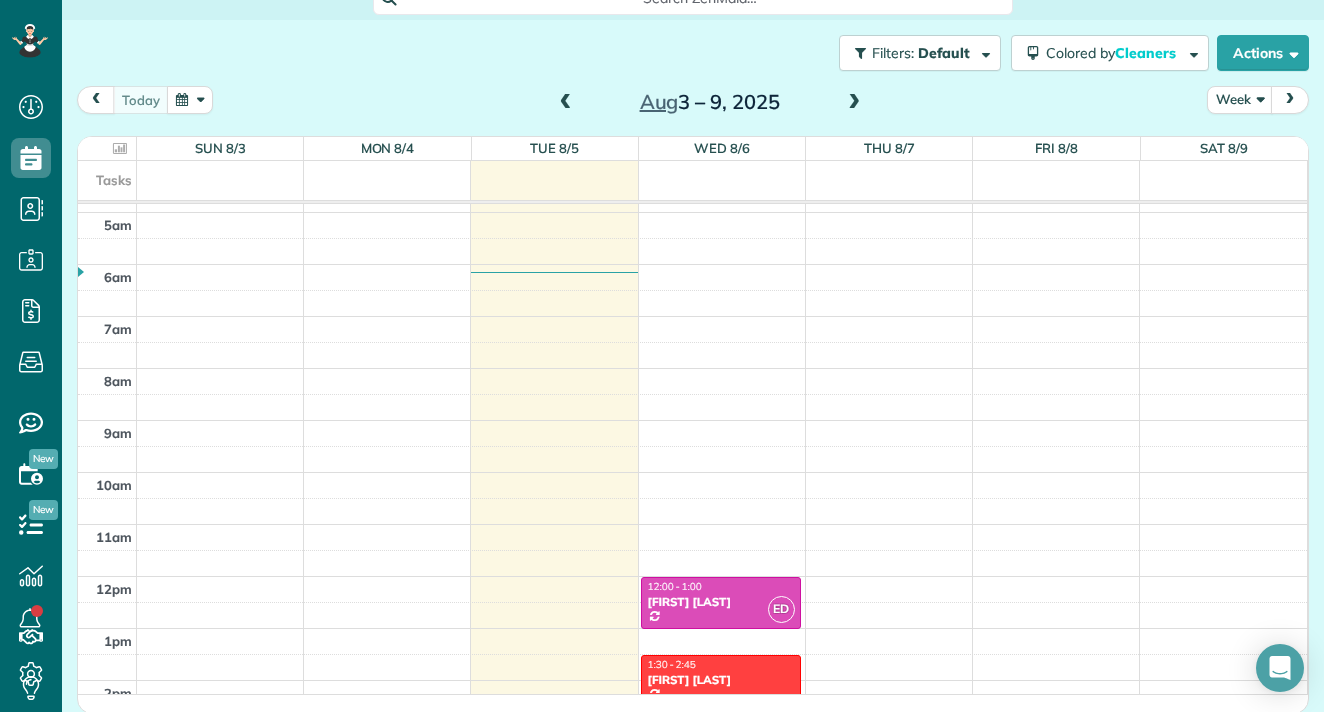 click on "12am 1am 2am 3am 4am 5am 6am 7am 8am 9am 10am 11am 12pm 1pm 2pm 3pm 4pm 5pm 6pm 7pm 8pm 9pm 10pm 11pm ED 12:00 - 1:00 [FIRST] [LAST] ([PHONE]) [NUMBER] [STREET] [CITY], [STATE] ? 1:30 - 2:45 [FIRST] [LAST] [NUMBER] [STREET] [CITY], ? [POSTAL_CODE] ED 3:00 - 4:30 [FIRST] [LAST] ([PHONE]) [NUMBER] [STREET] [CITY], ? [POSTAL_CODE]" at bounding box center [692, 576] 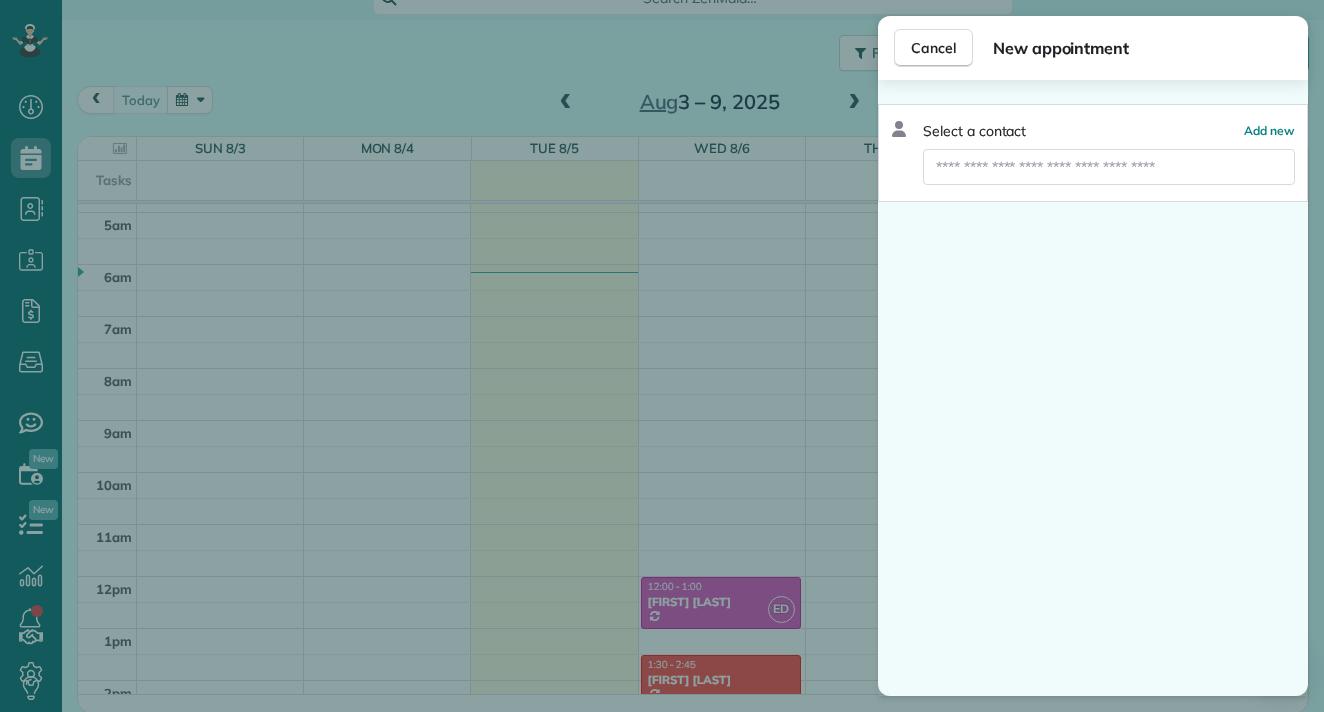 click on "Select a contact Add new" at bounding box center [1093, 131] 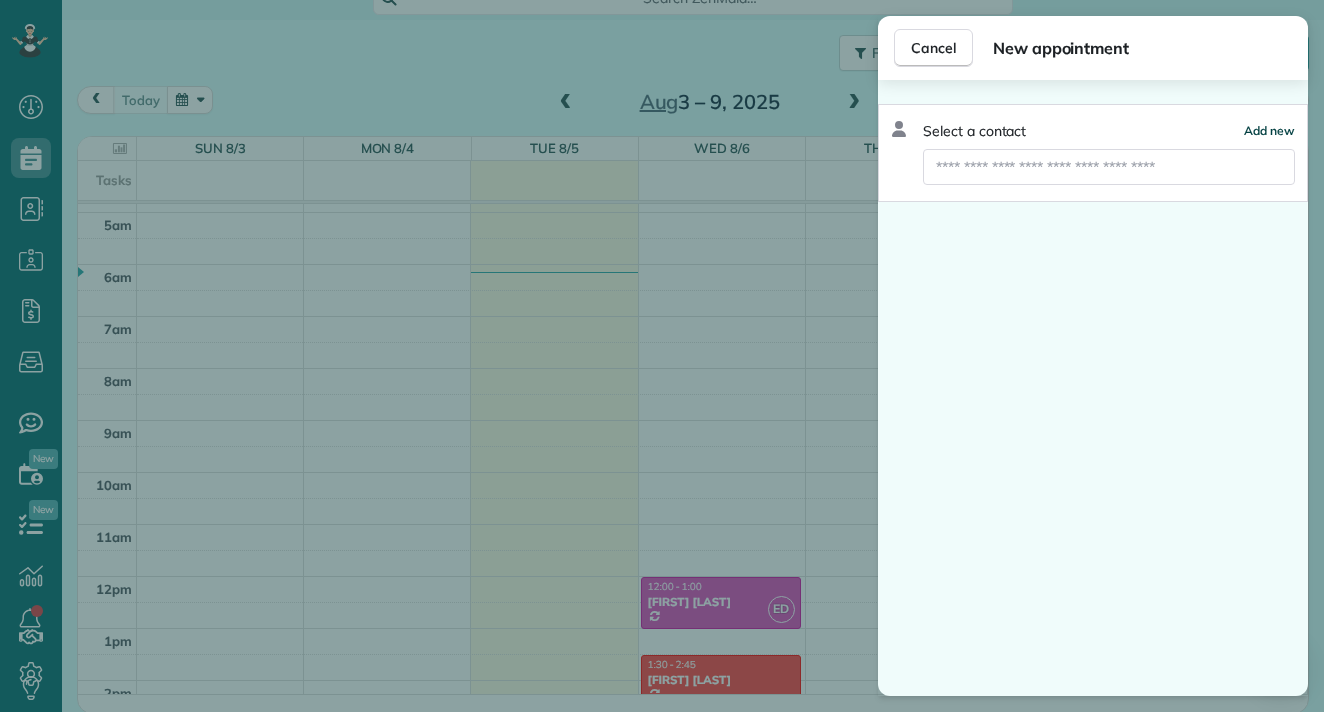 click on "Add new" at bounding box center (1269, 131) 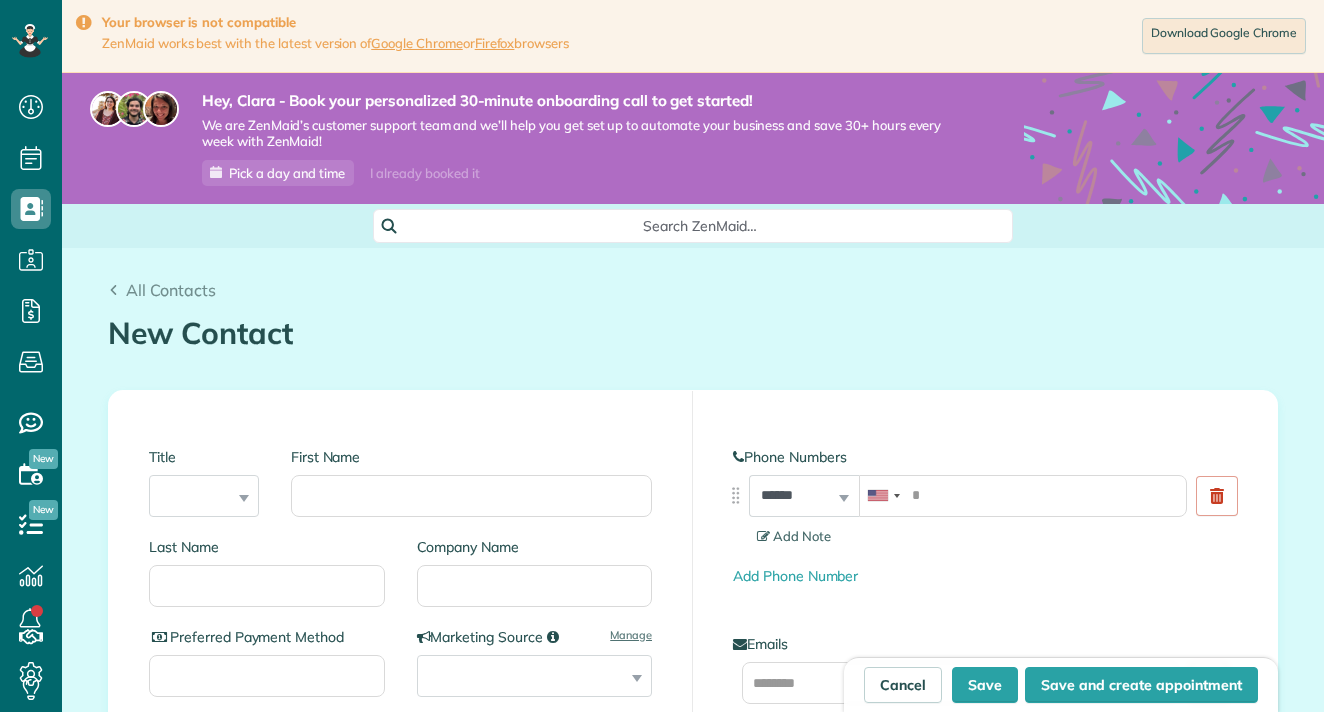 scroll, scrollTop: 0, scrollLeft: 0, axis: both 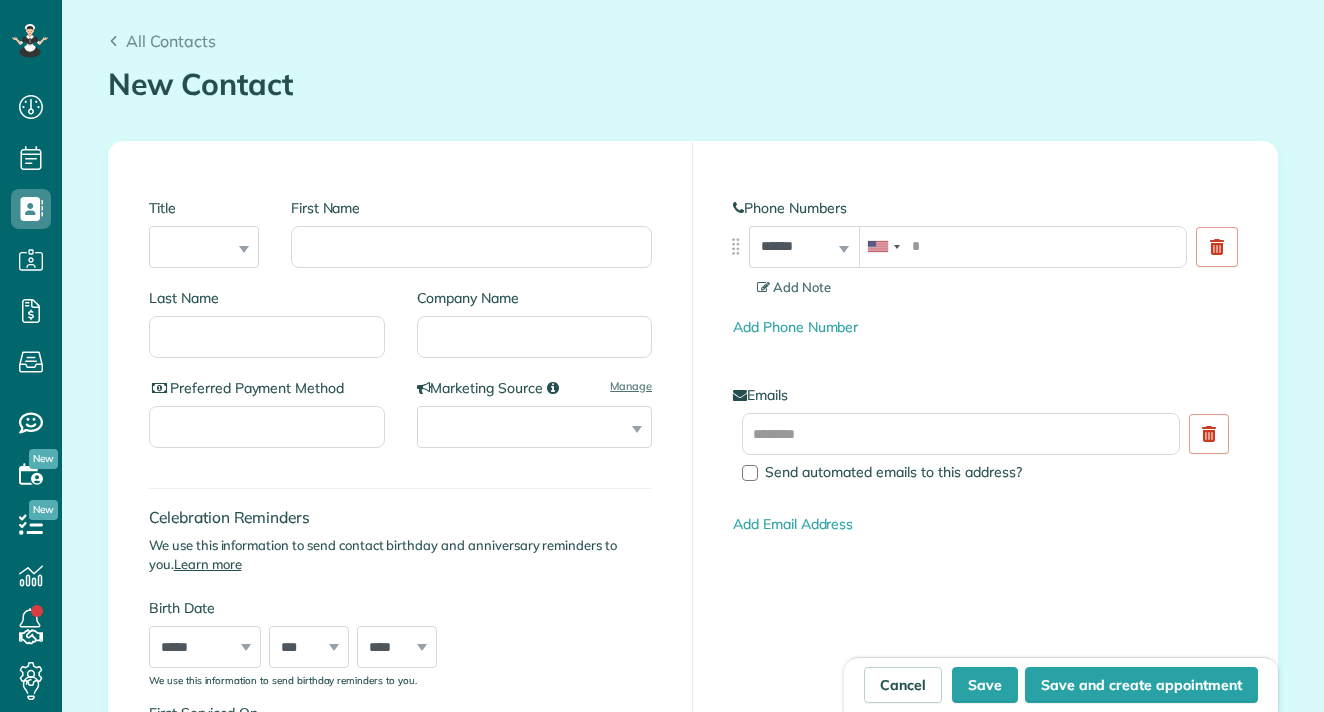 type on "*" 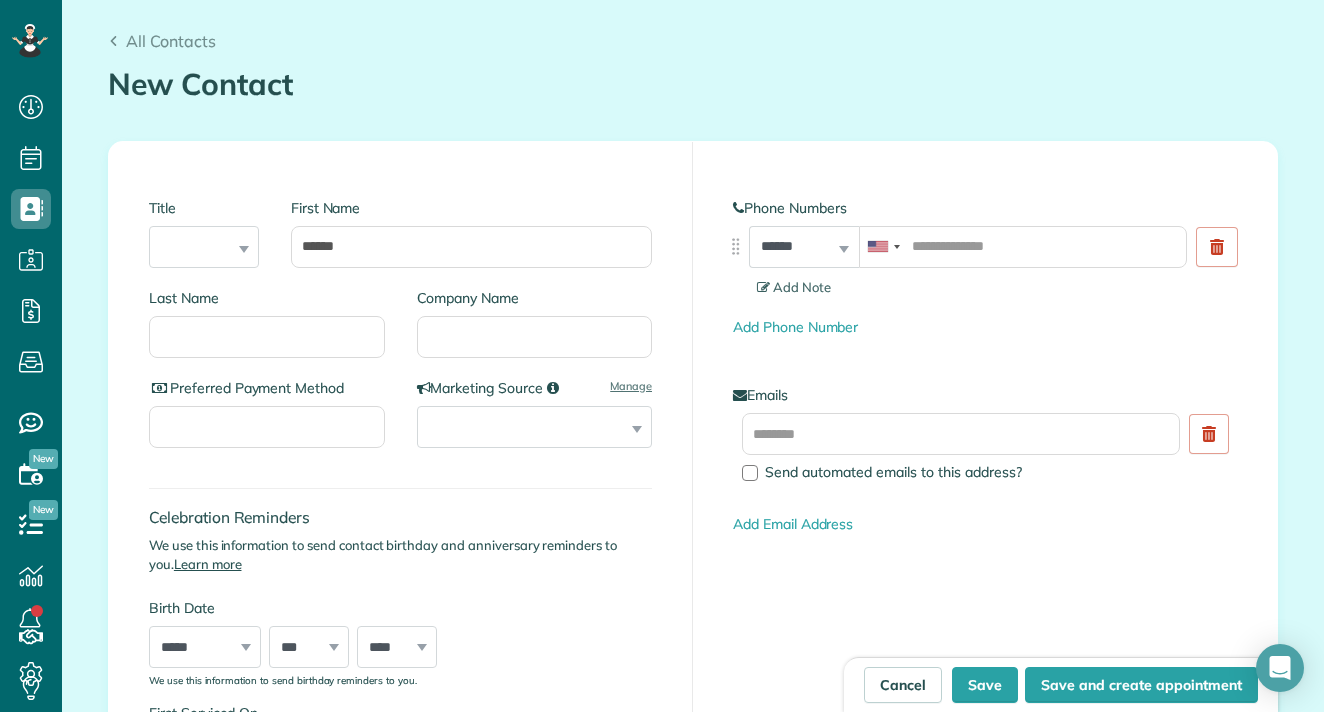 type on "*****" 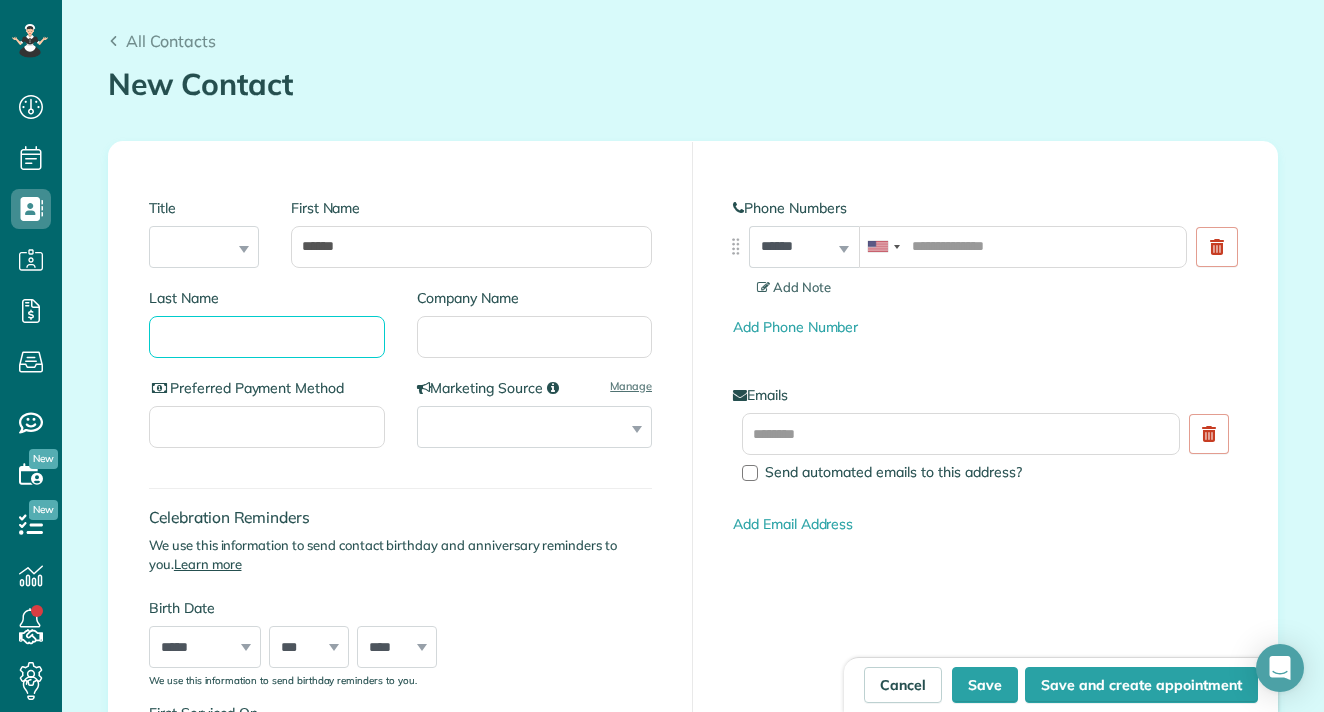 type on "*" 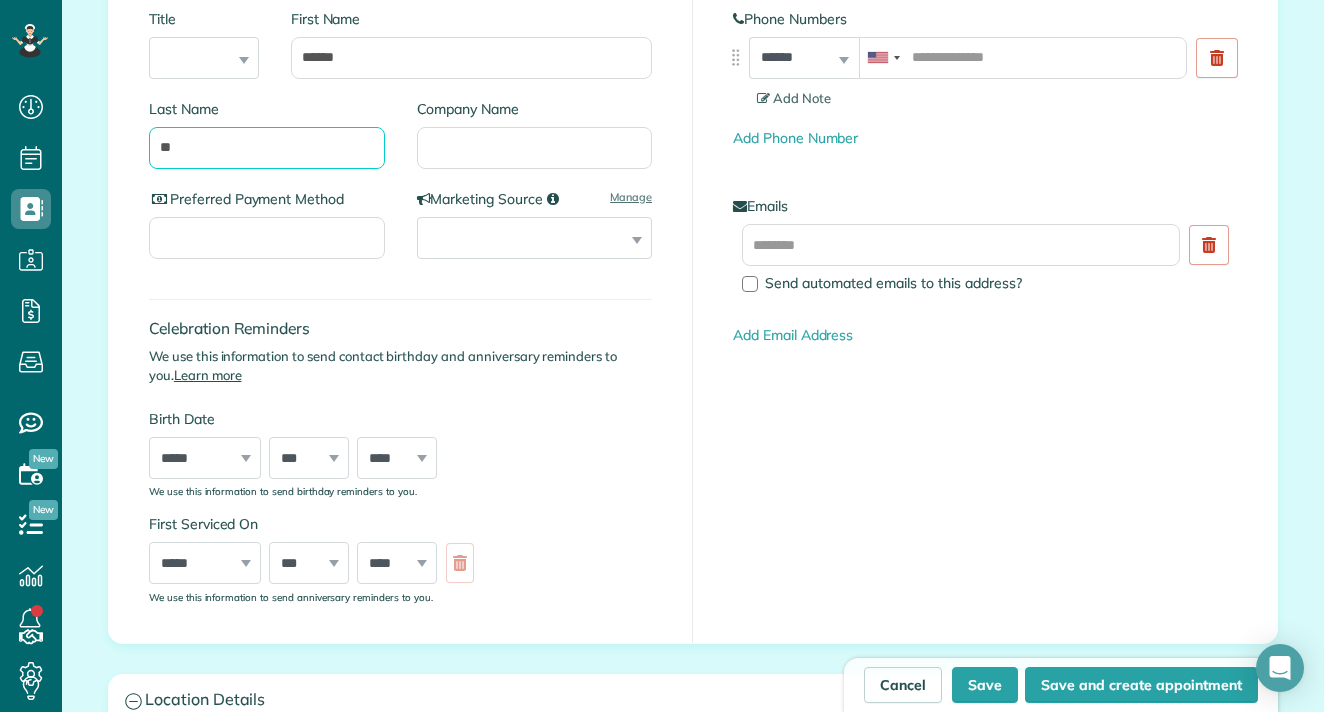 scroll, scrollTop: 497, scrollLeft: 0, axis: vertical 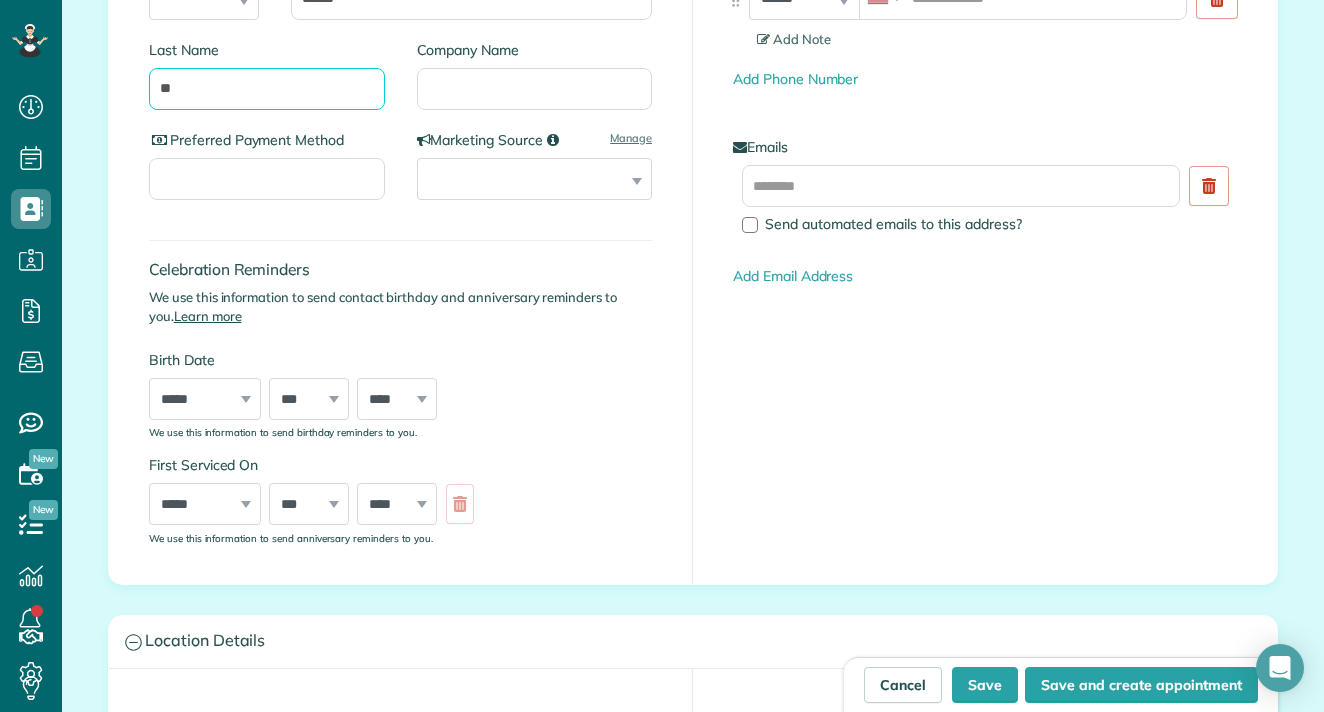 type on "*" 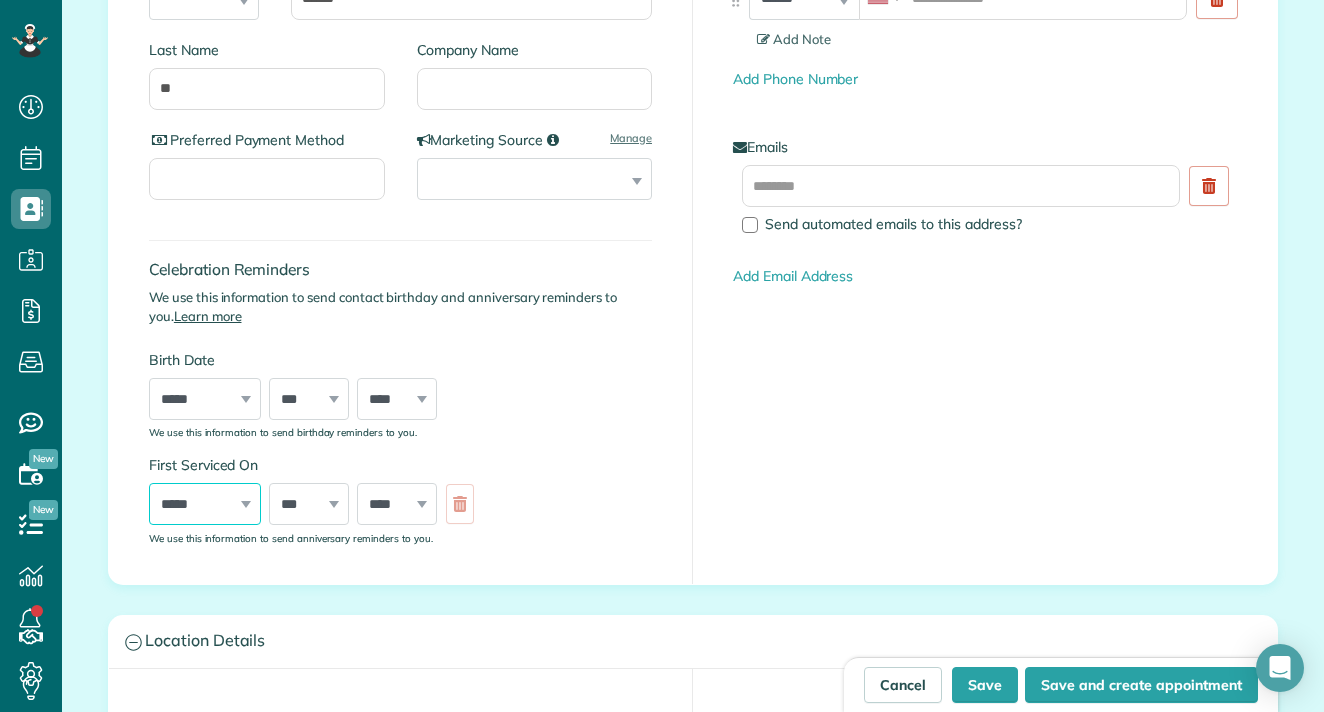 select on "*" 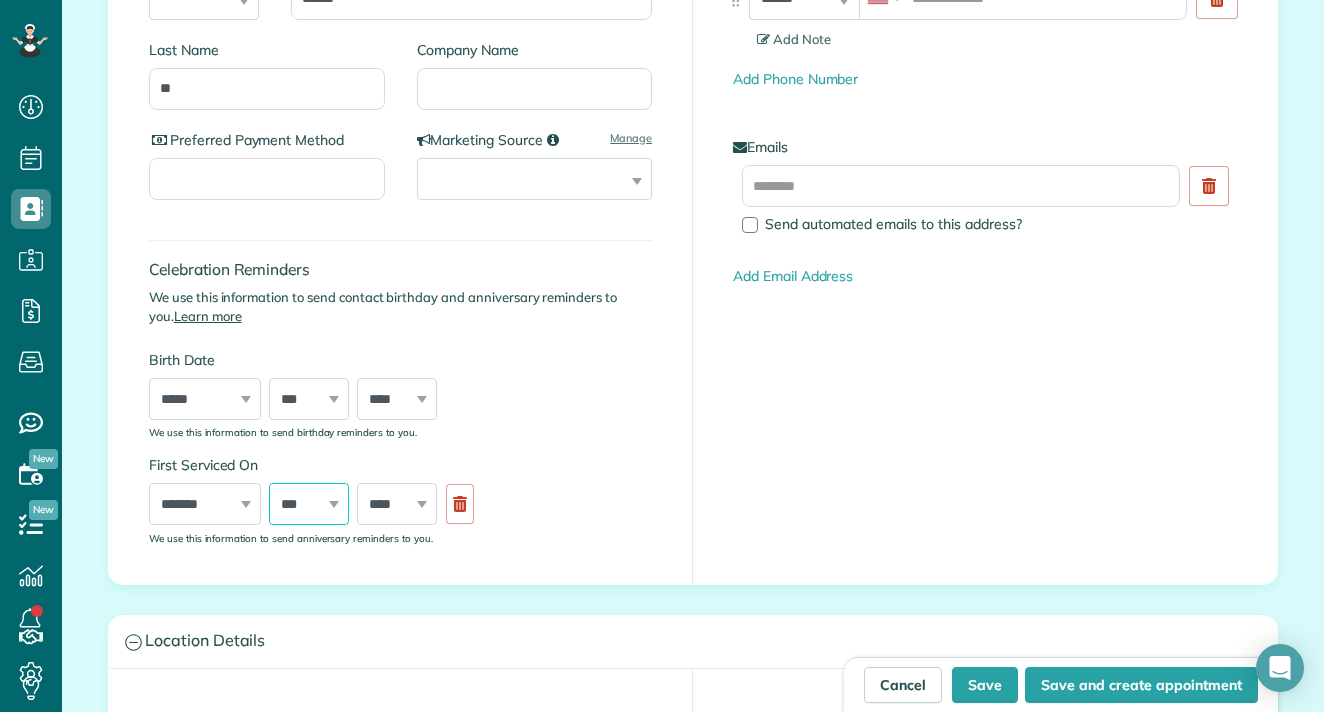 select on "*" 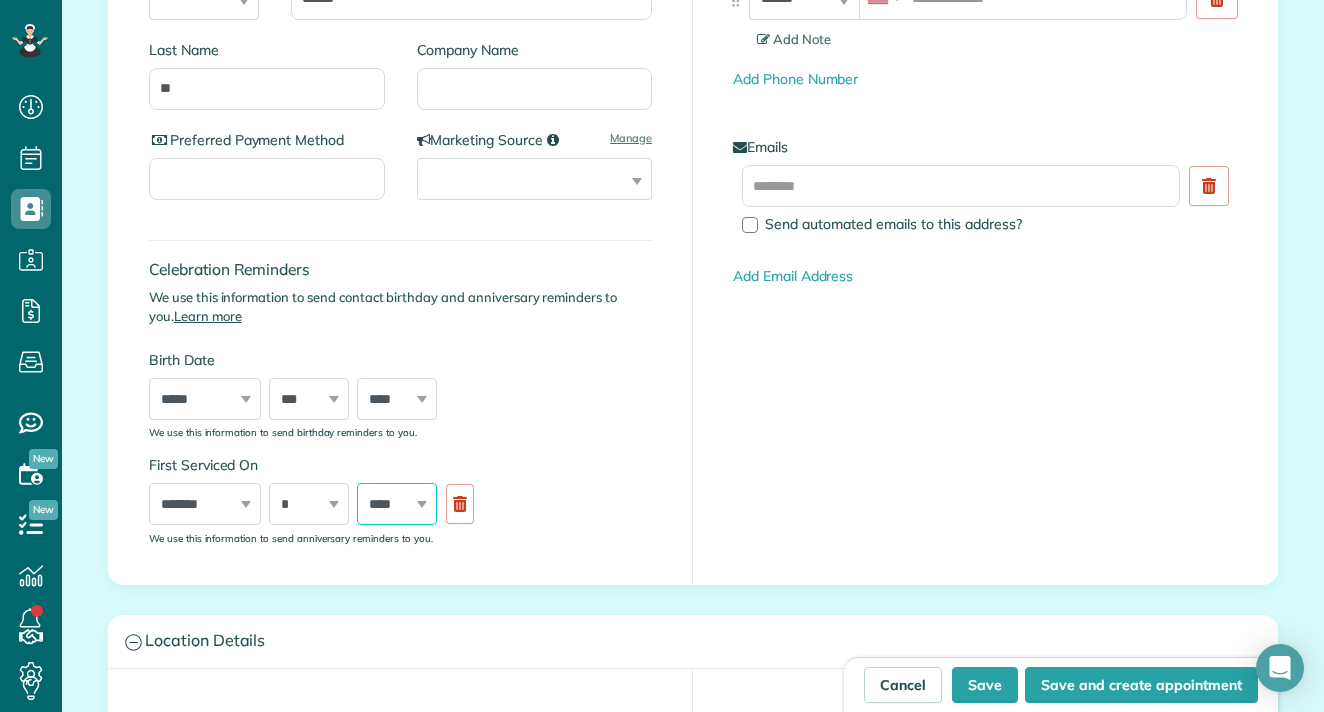 select on "****" 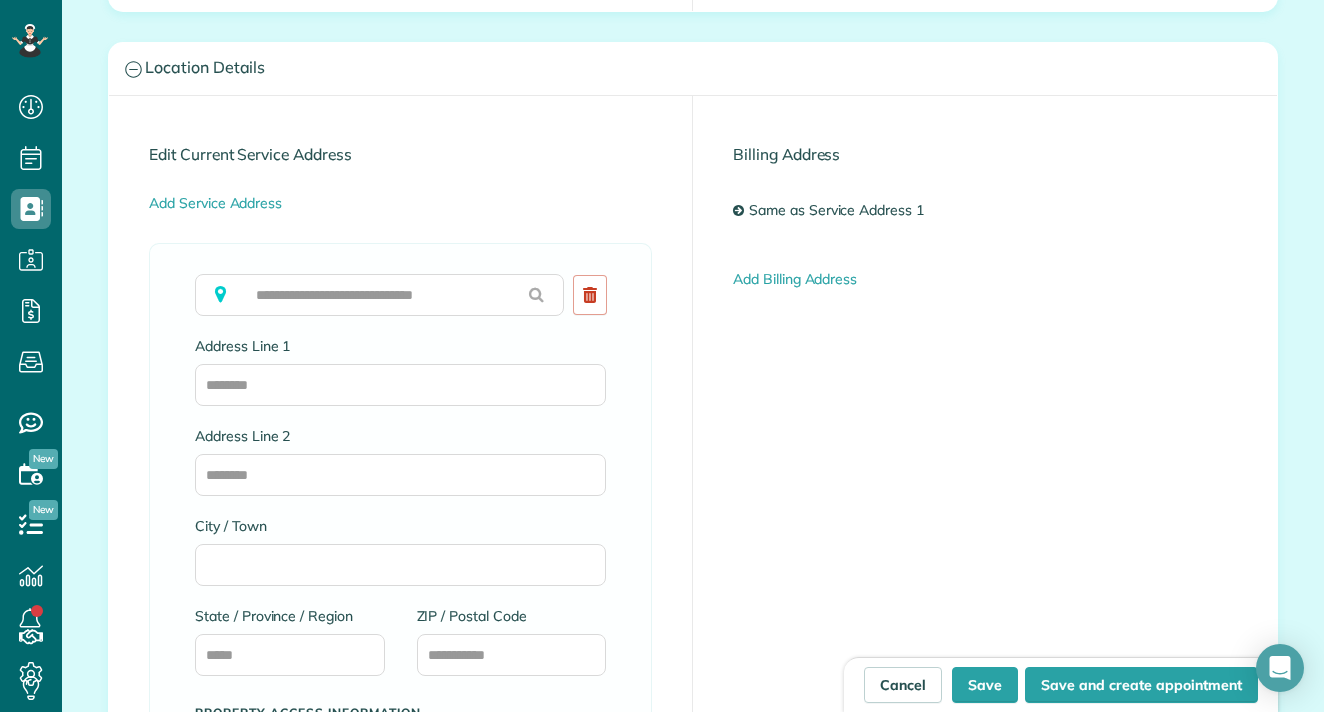 scroll, scrollTop: 1103, scrollLeft: 0, axis: vertical 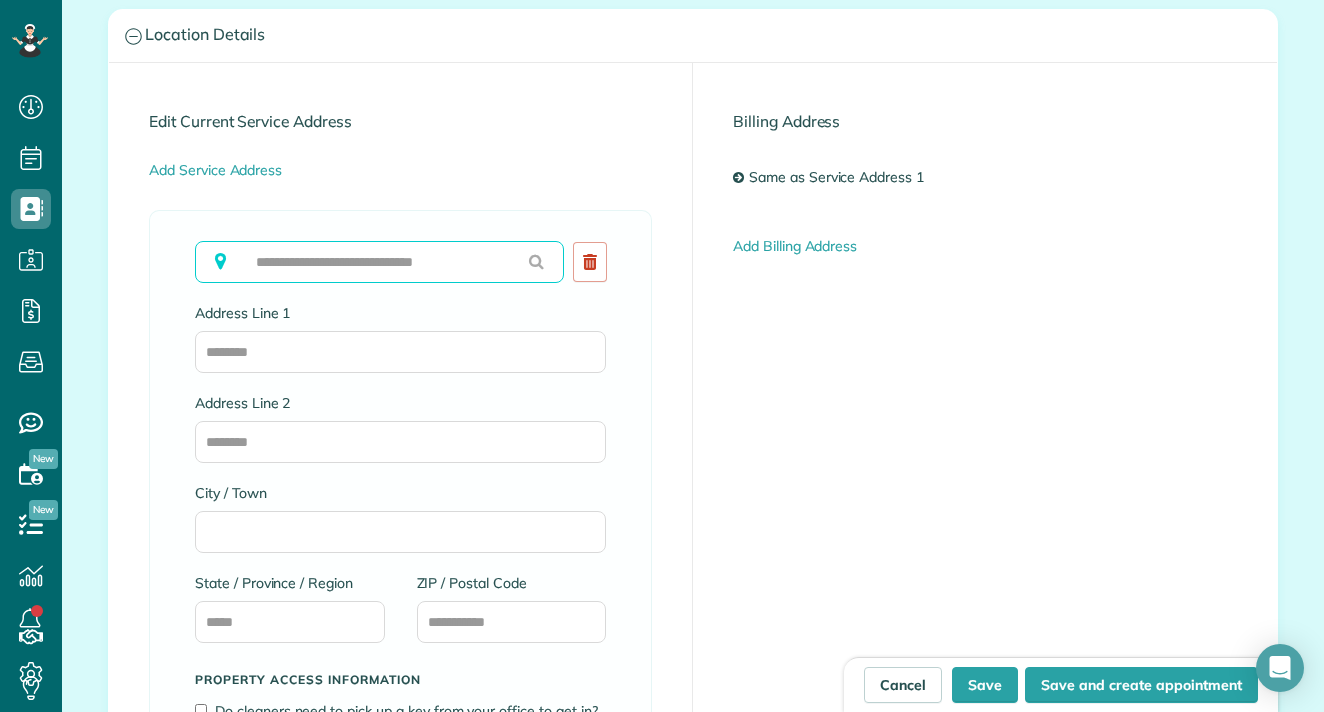click at bounding box center [379, 262] 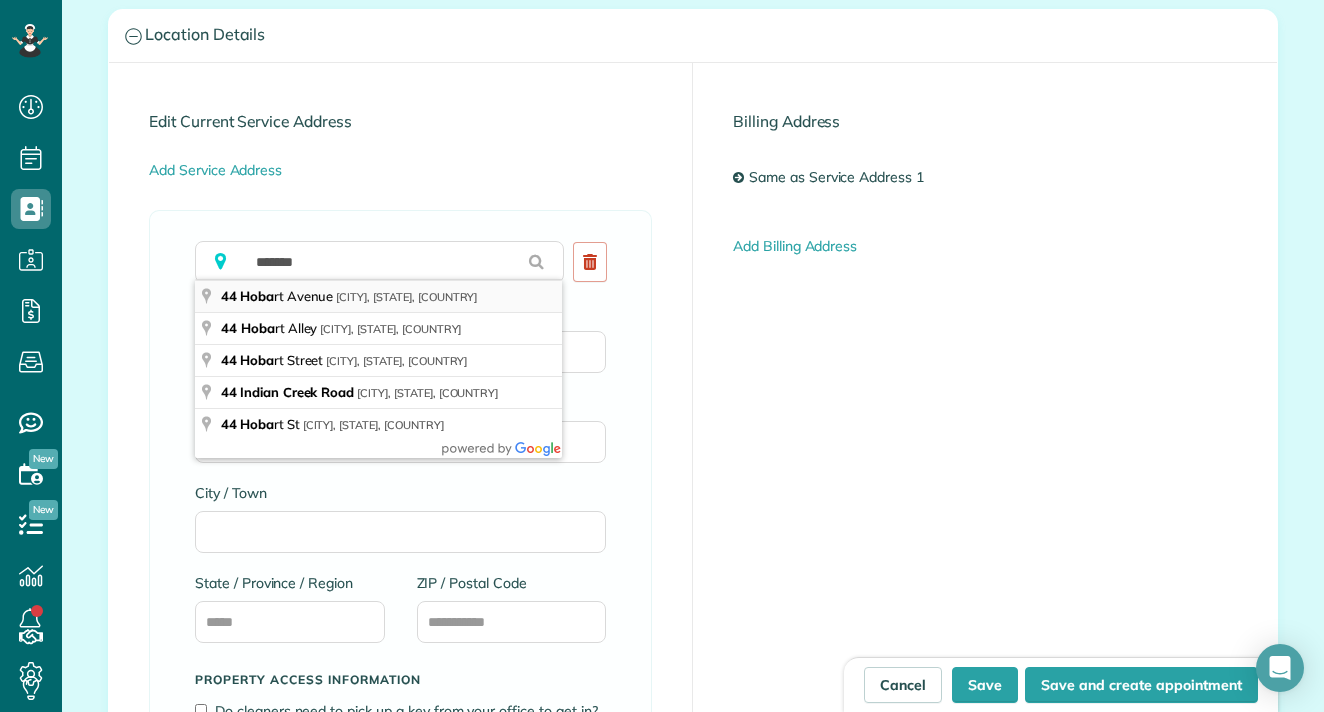 type on "**********" 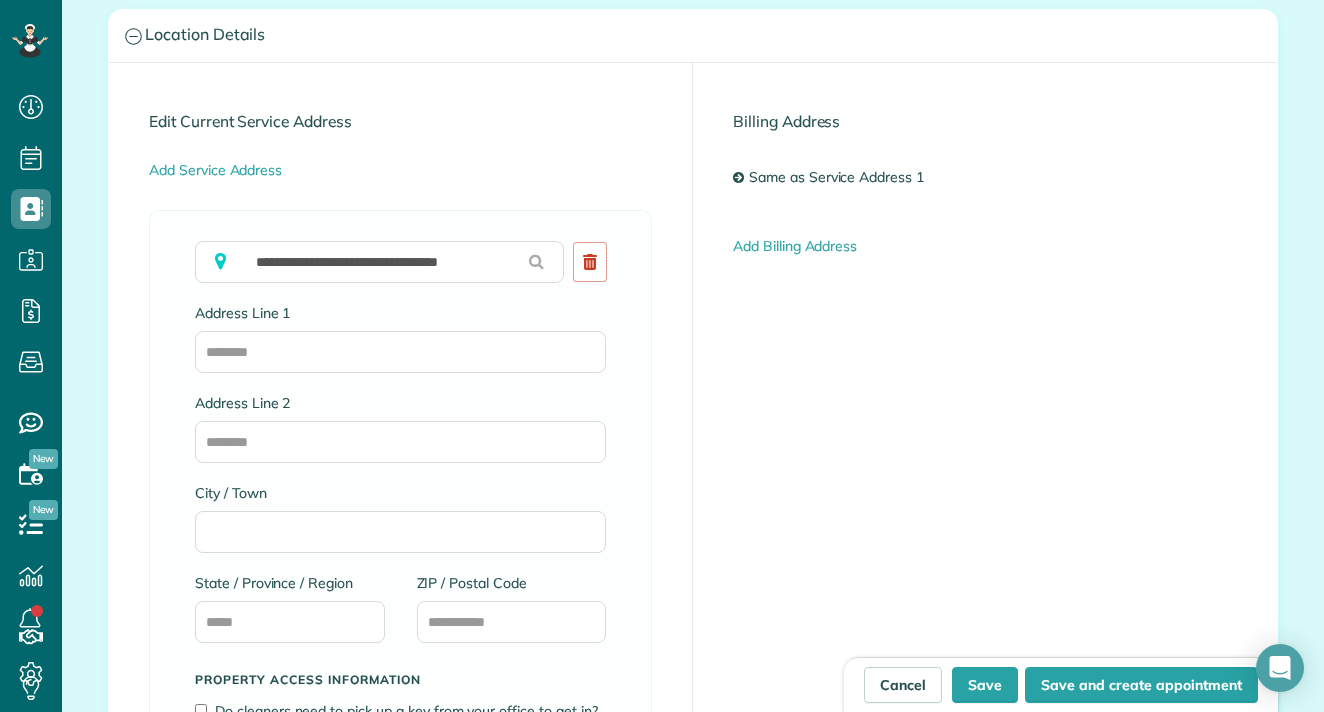 type on "**********" 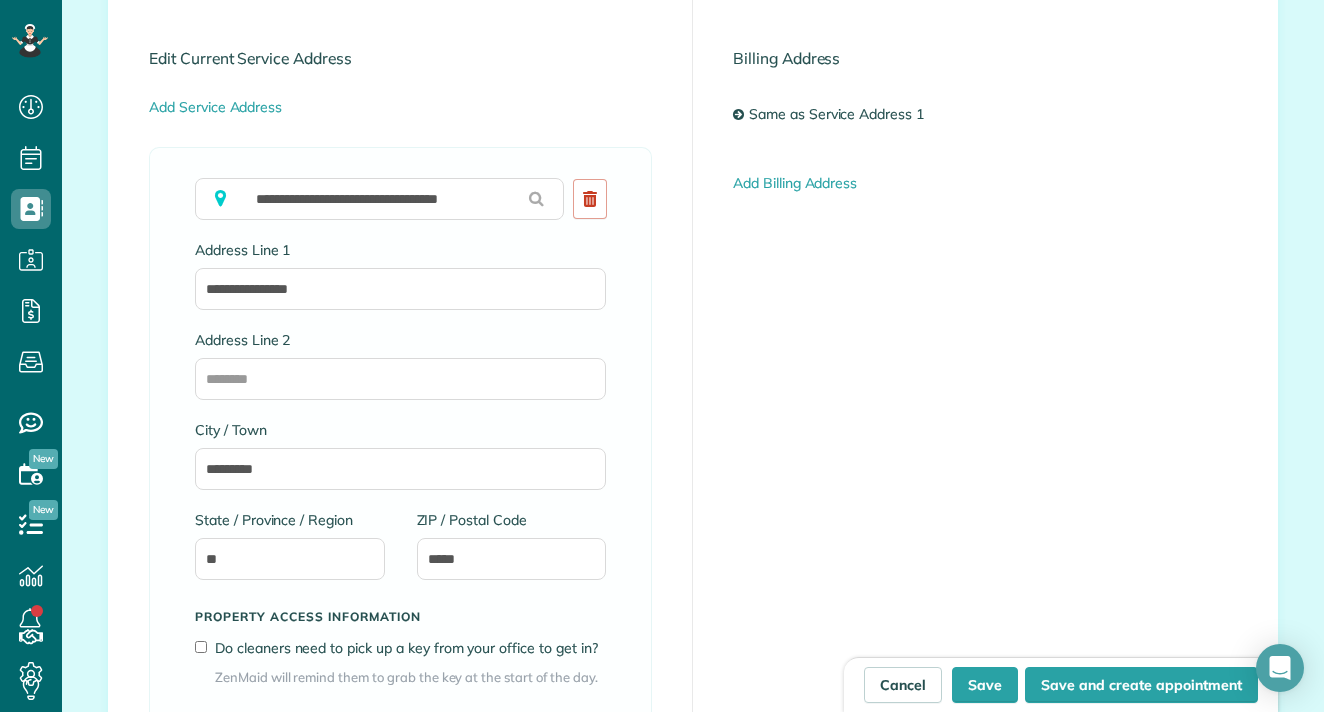 scroll, scrollTop: 1179, scrollLeft: 0, axis: vertical 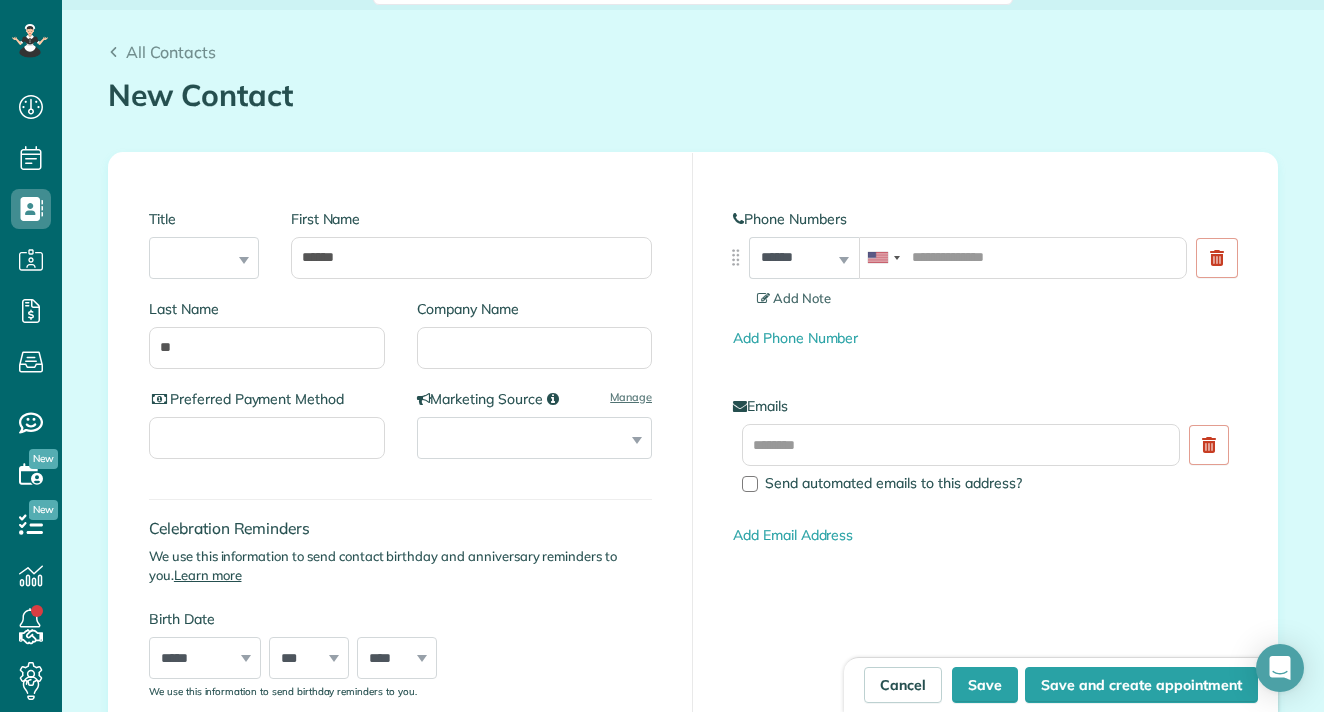 type on "*****" 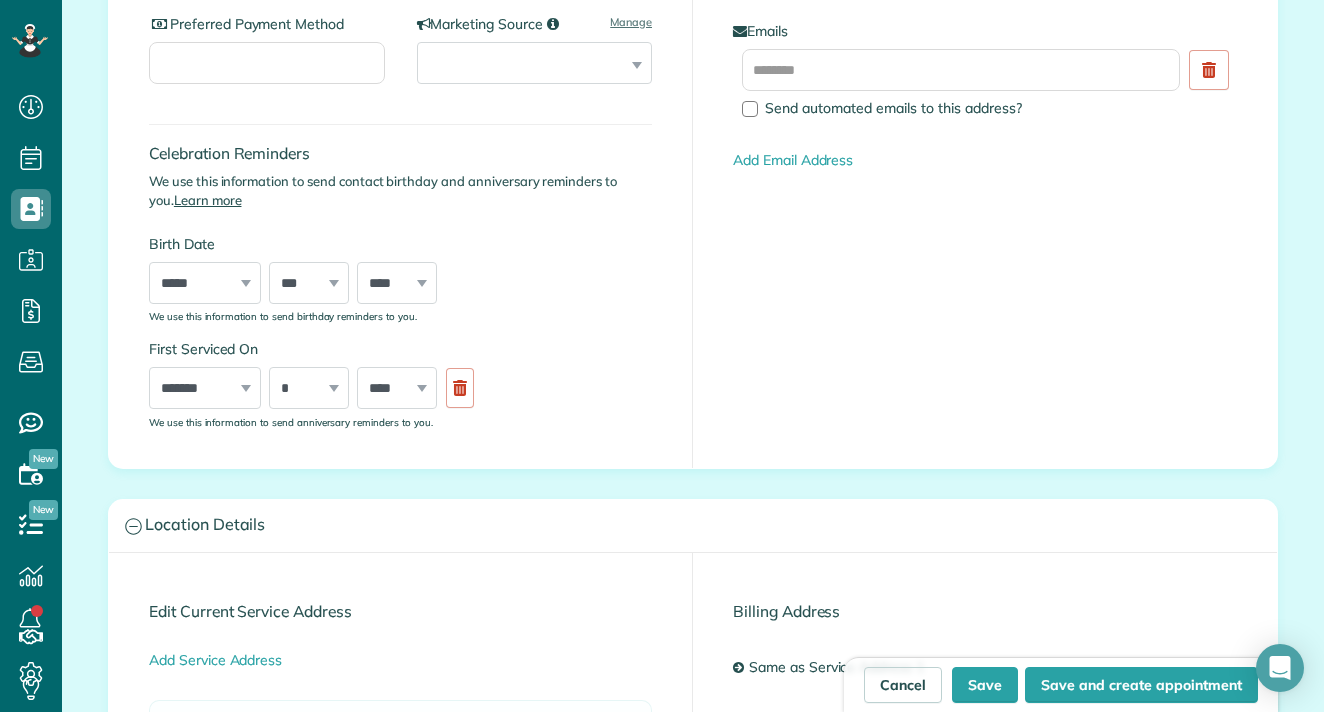 scroll, scrollTop: 616, scrollLeft: 0, axis: vertical 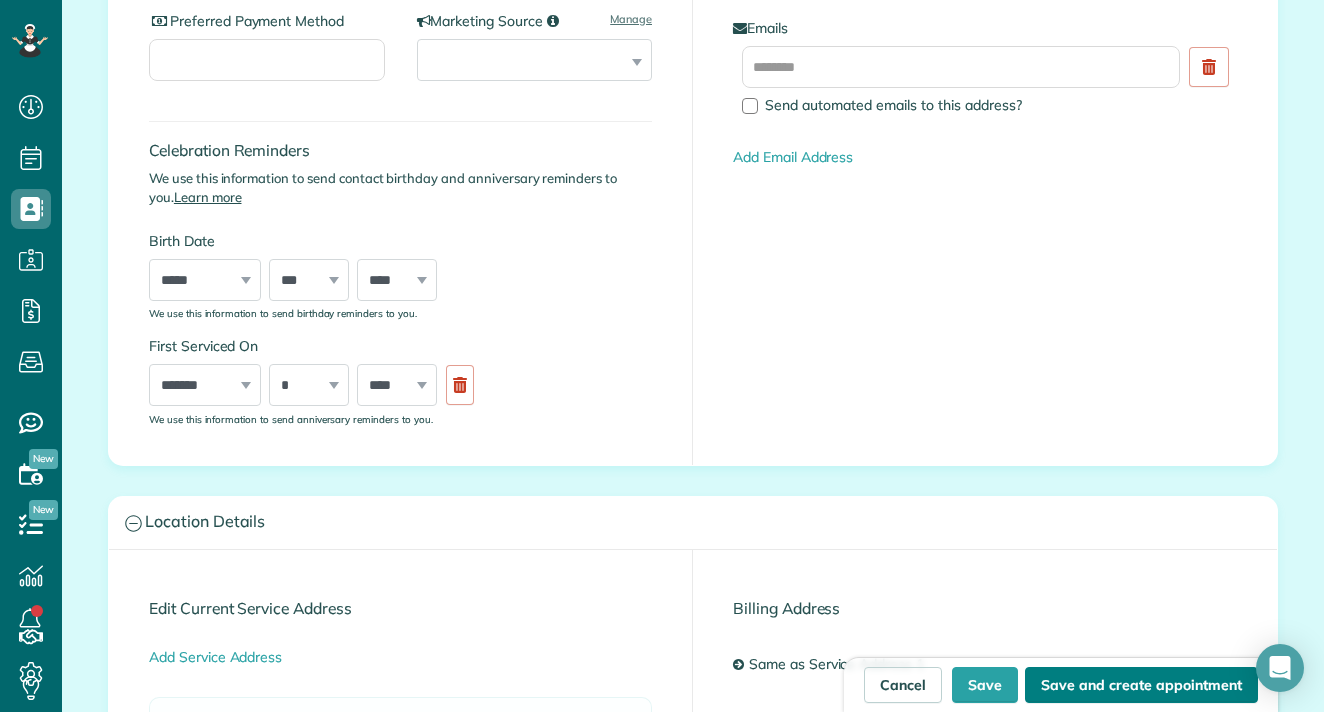click on "Save and create appointment" at bounding box center [1141, 685] 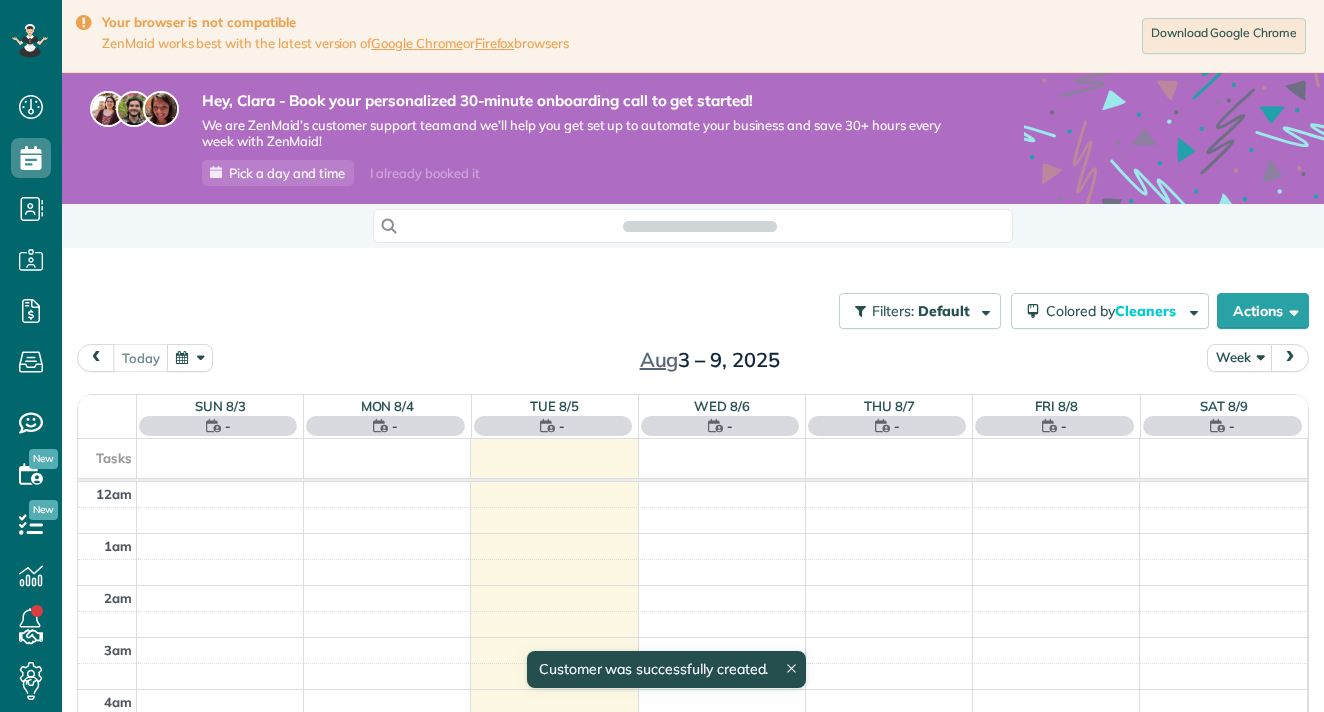 scroll, scrollTop: 0, scrollLeft: 0, axis: both 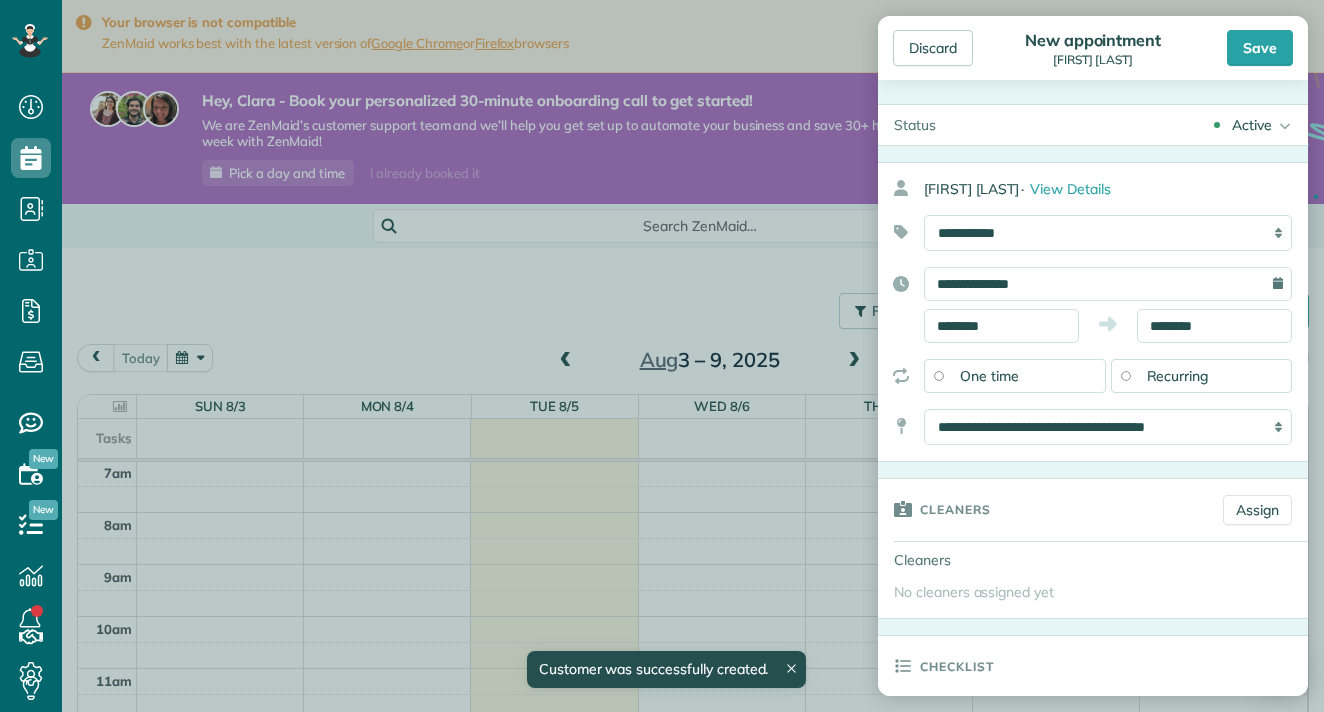 click on "Recurring" at bounding box center [1202, 376] 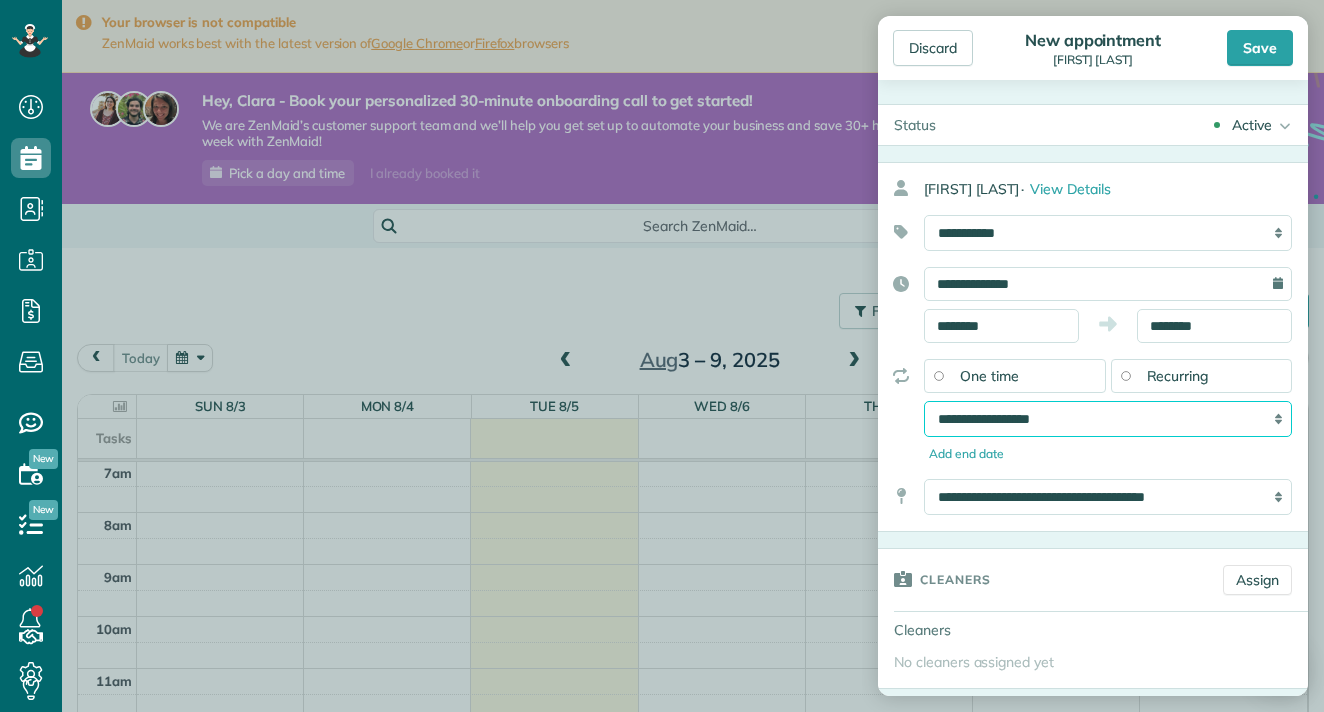 select on "**********" 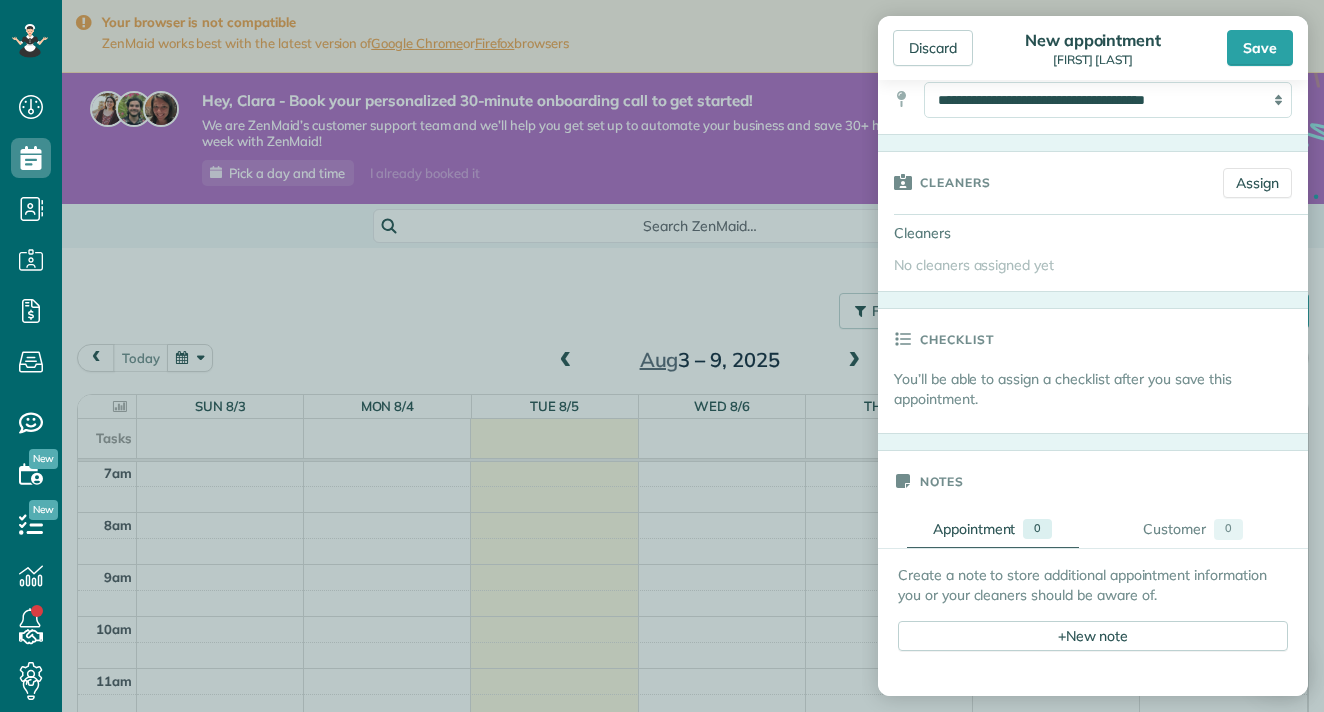 scroll, scrollTop: 392, scrollLeft: 0, axis: vertical 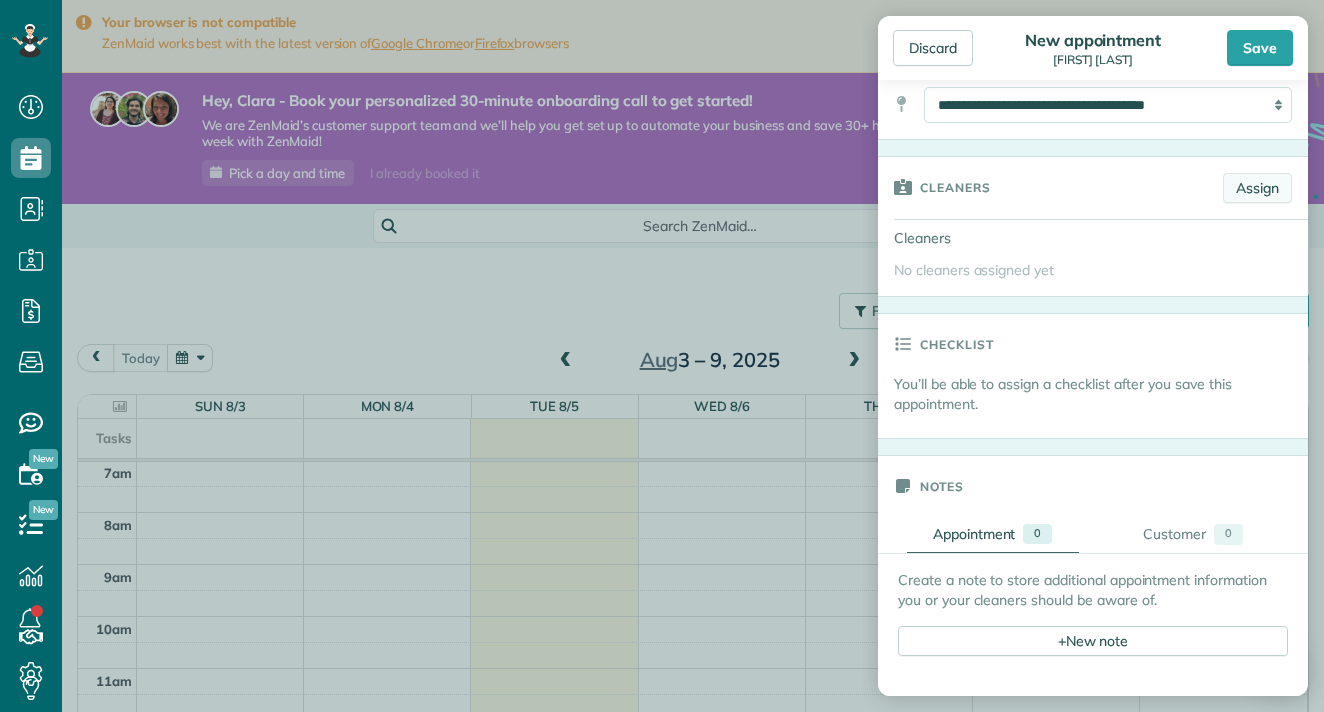 click on "Assign" at bounding box center (1257, 188) 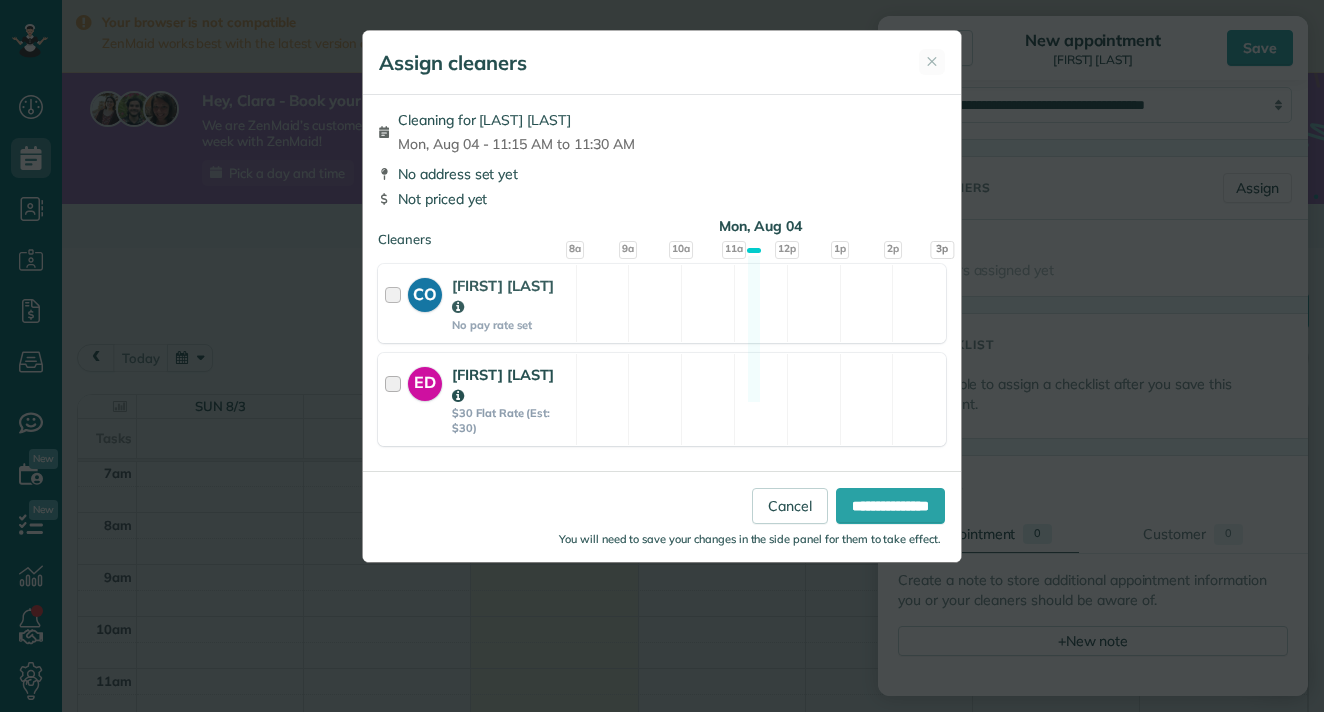 click on "ED
Erika Diaz
$30 Flat Rate (Est: $30)" at bounding box center [477, 399] 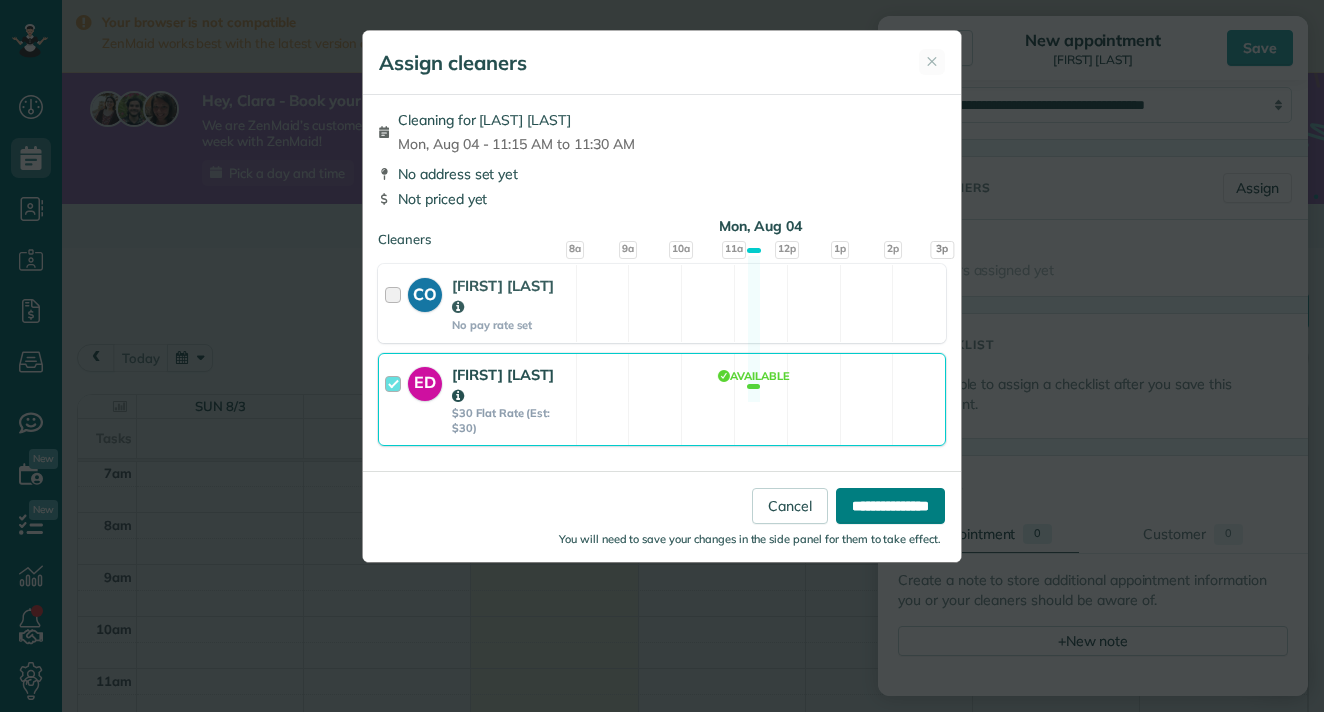 click on "**********" at bounding box center [890, 506] 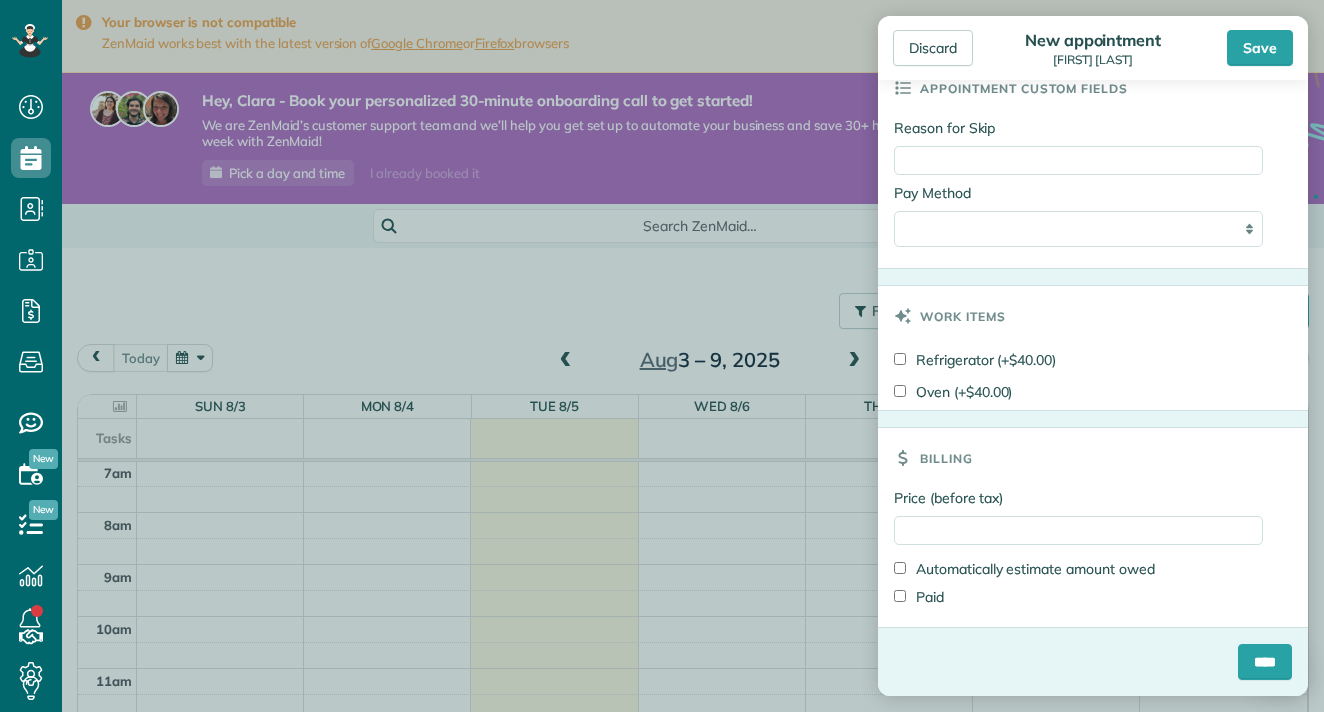 scroll, scrollTop: 1128, scrollLeft: 0, axis: vertical 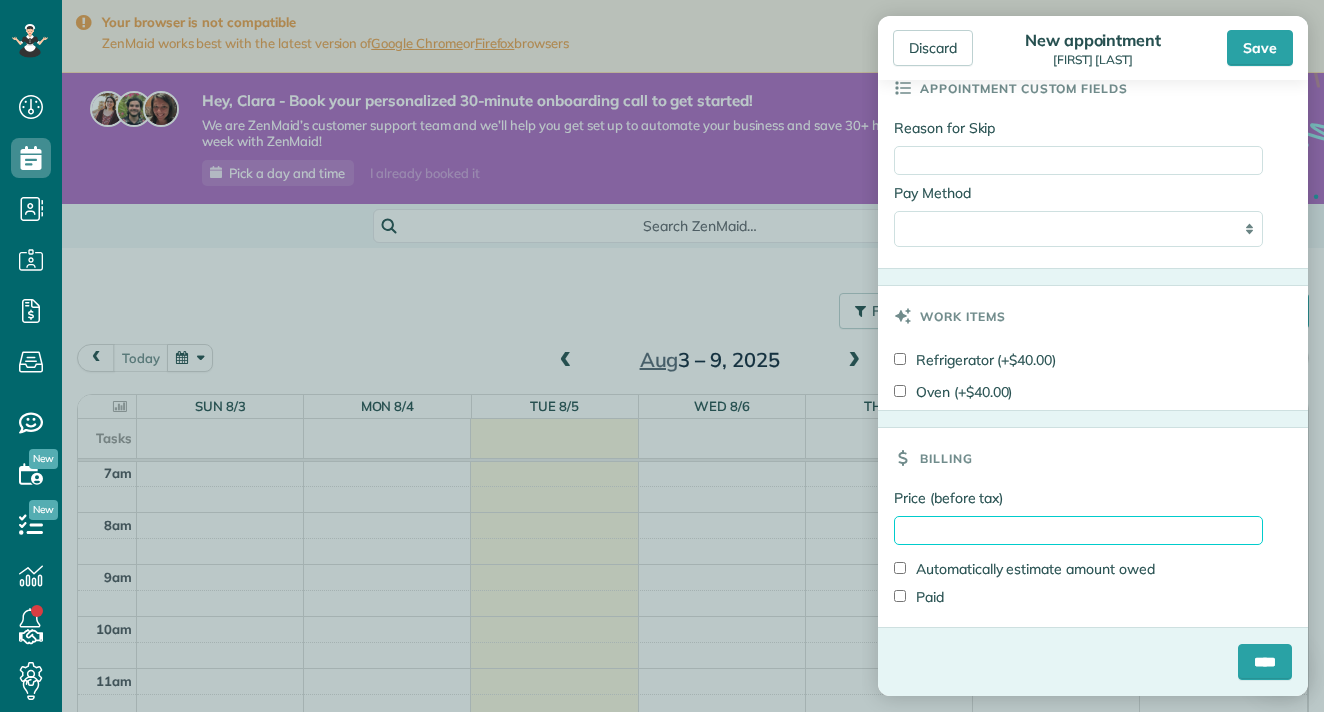click on "Price (before tax)" at bounding box center (1078, 530) 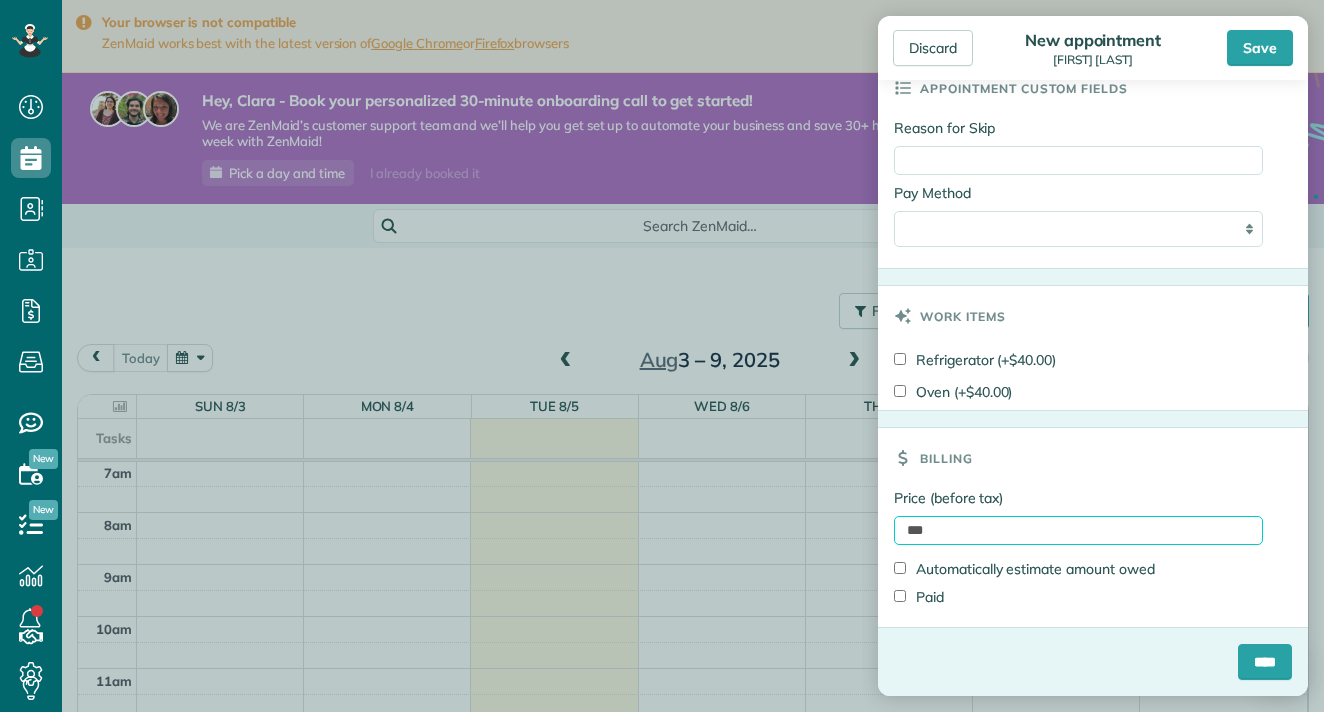 type on "***" 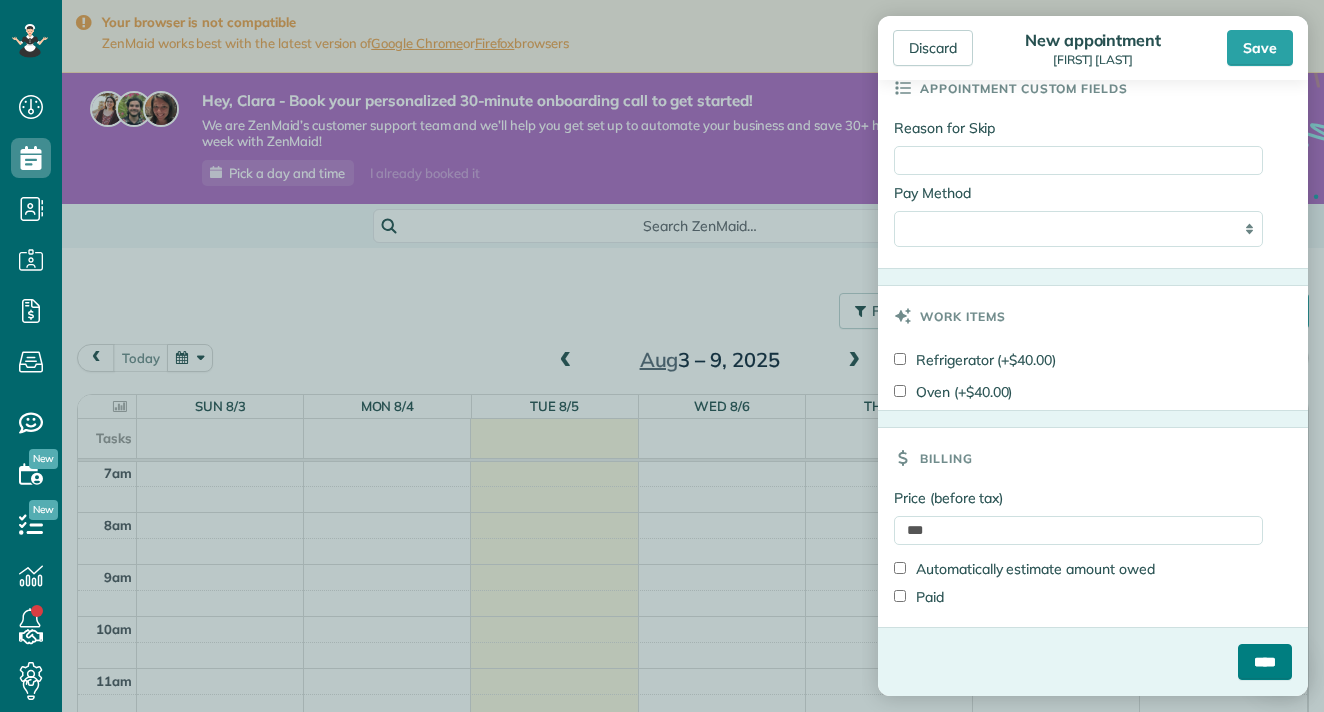 click on "****" at bounding box center (1265, 662) 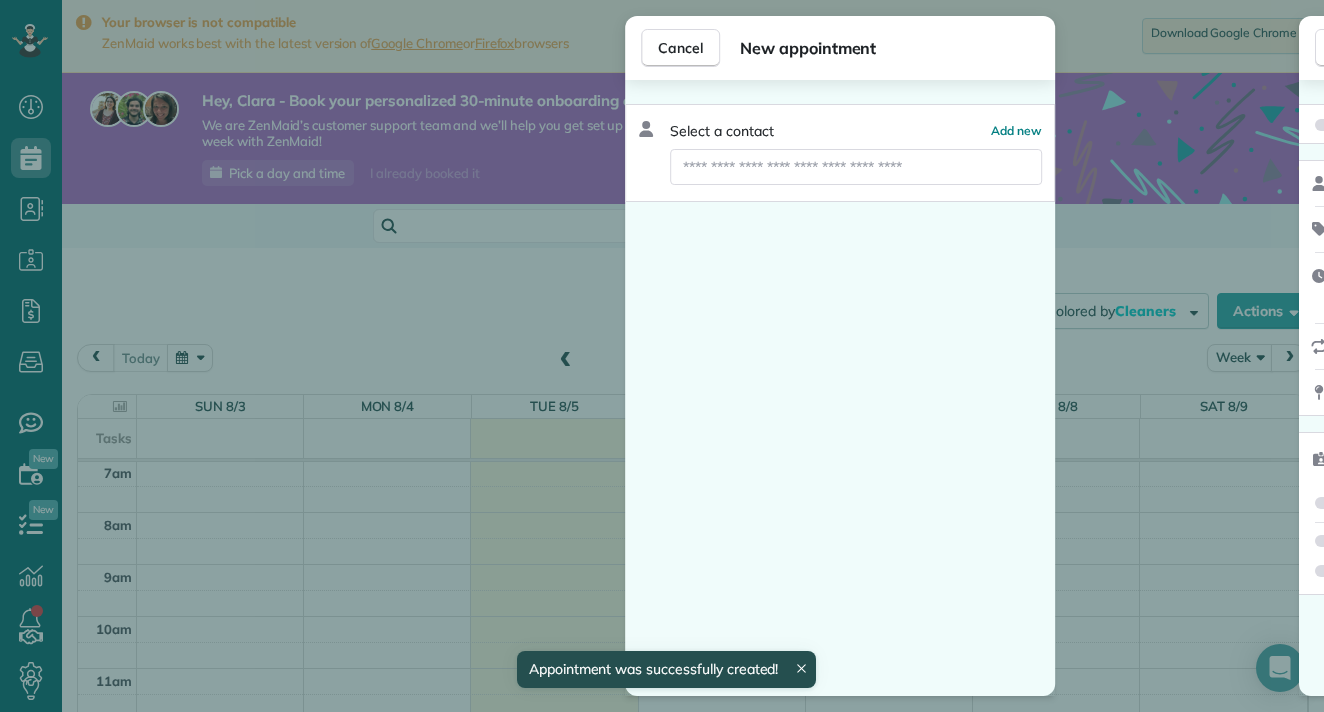 scroll, scrollTop: 365, scrollLeft: 0, axis: vertical 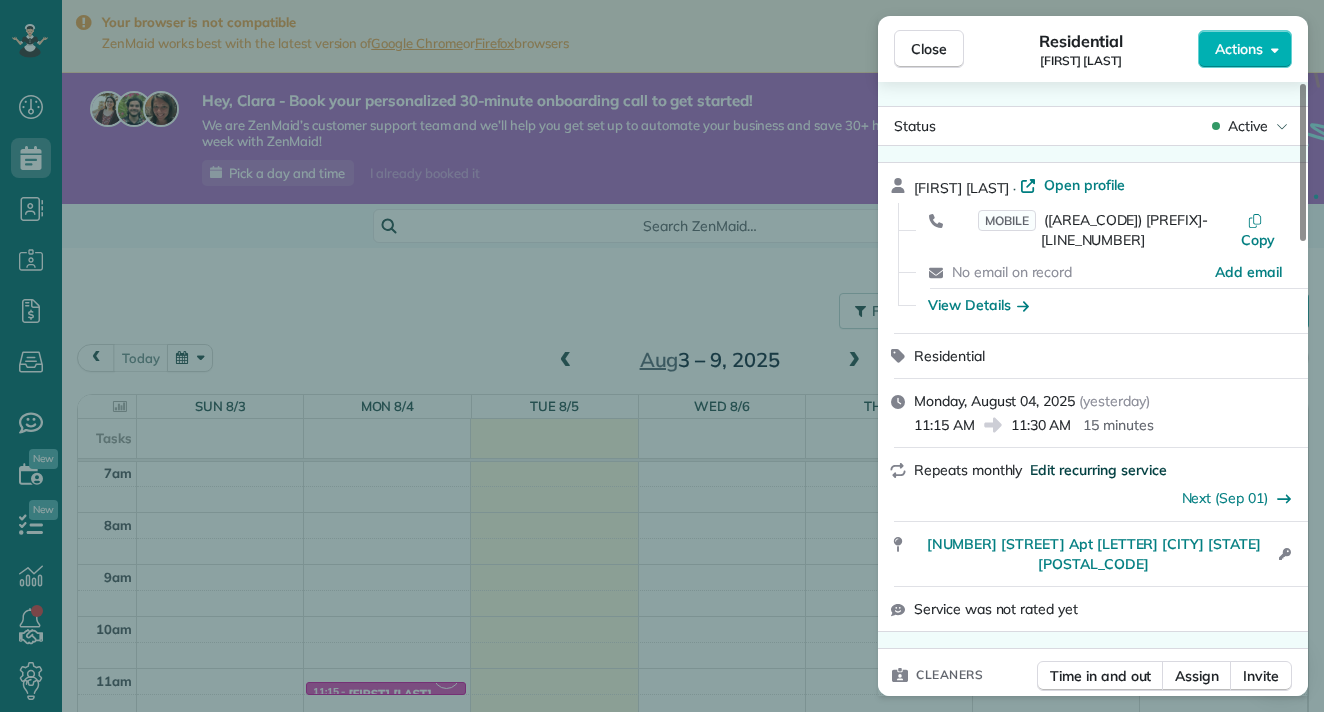 click on "Edit recurring service" at bounding box center (1098, 470) 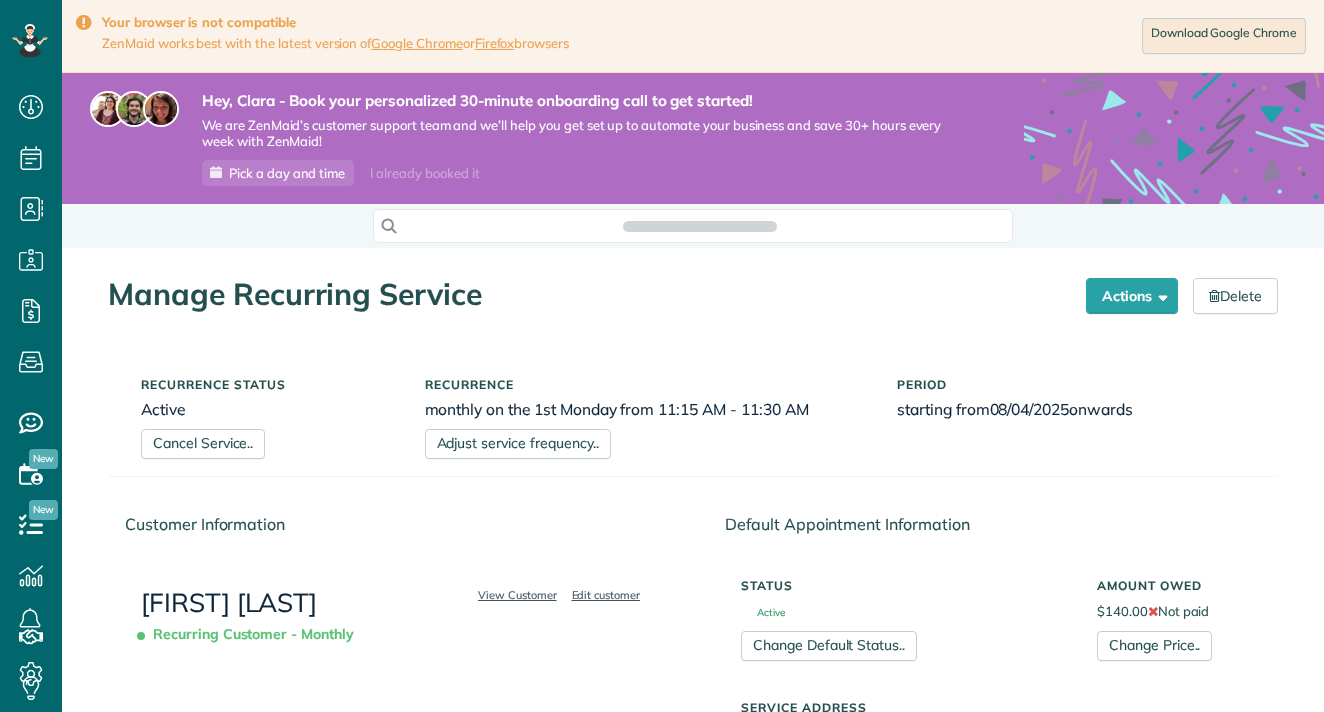 scroll, scrollTop: 0, scrollLeft: 0, axis: both 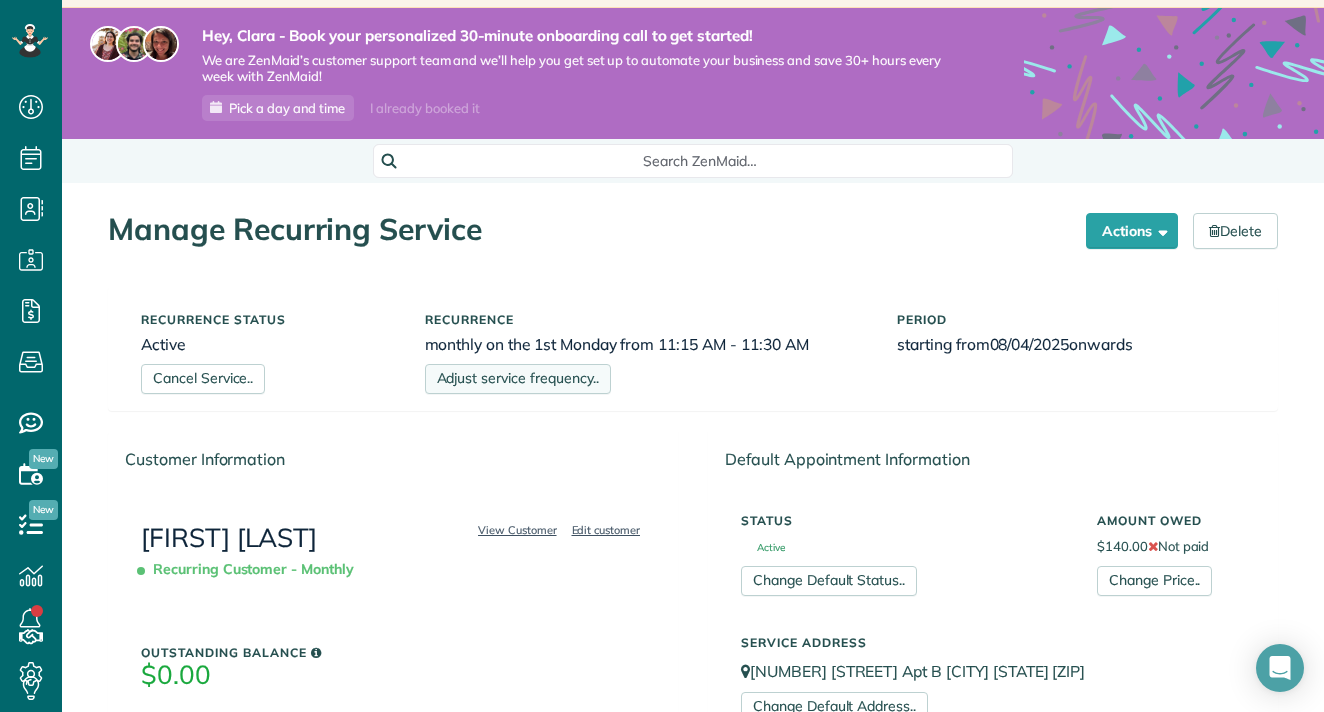 click on "Adjust service frequency.." at bounding box center [518, 379] 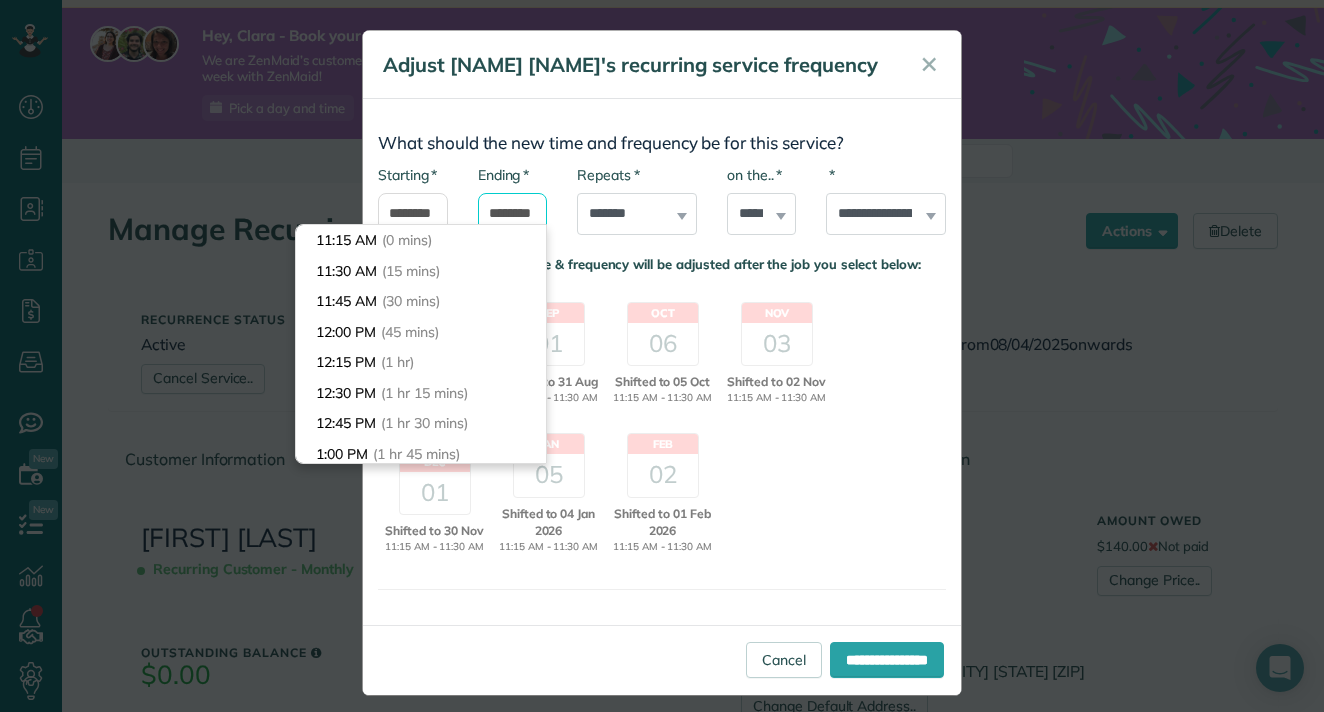 click on "********" at bounding box center (513, 214) 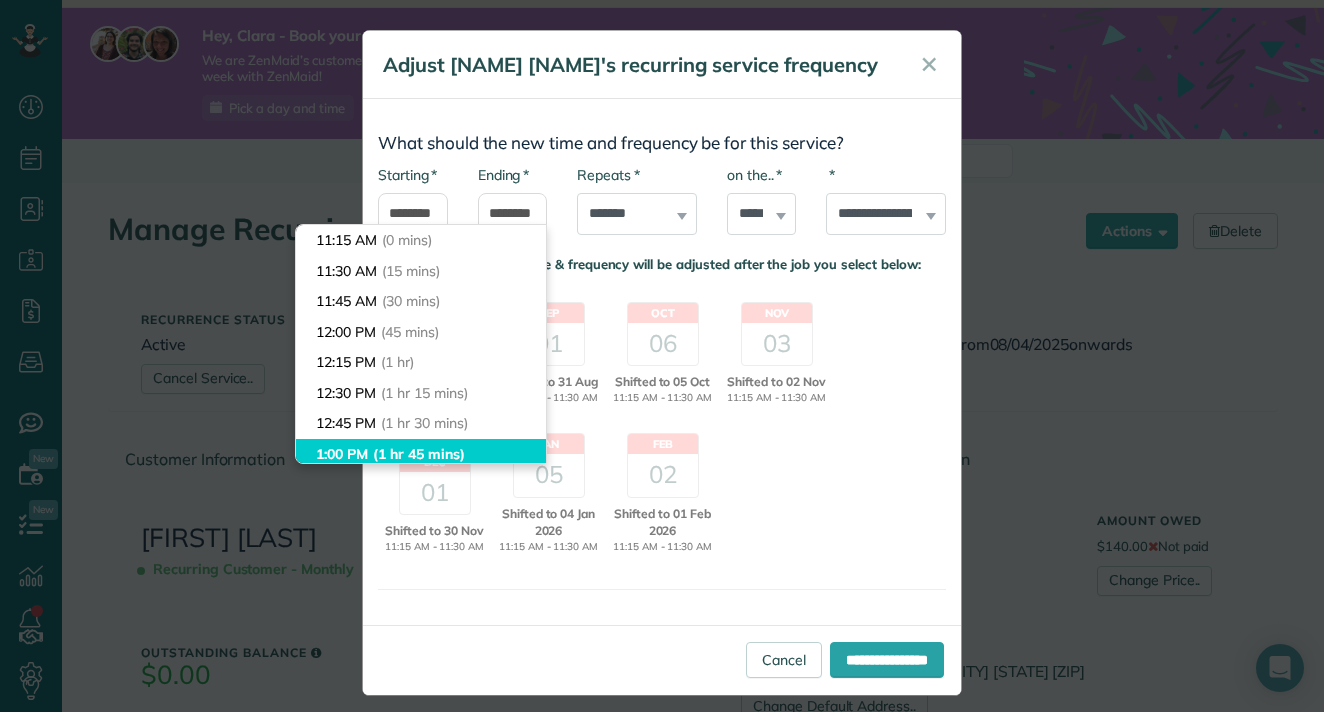 type on "*******" 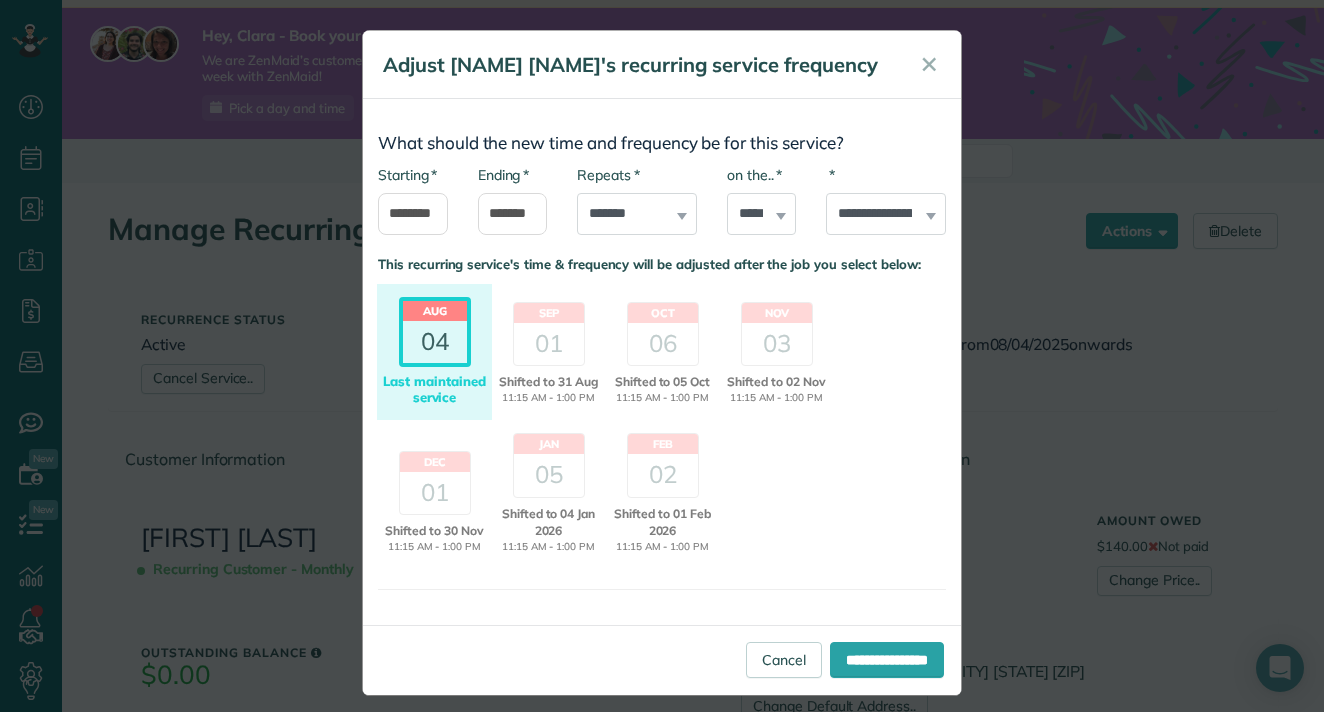 click on "Dashboard
Scheduling
Calendar View
List View
Dispatch View - Weekly scheduling (Beta)" at bounding box center (662, 356) 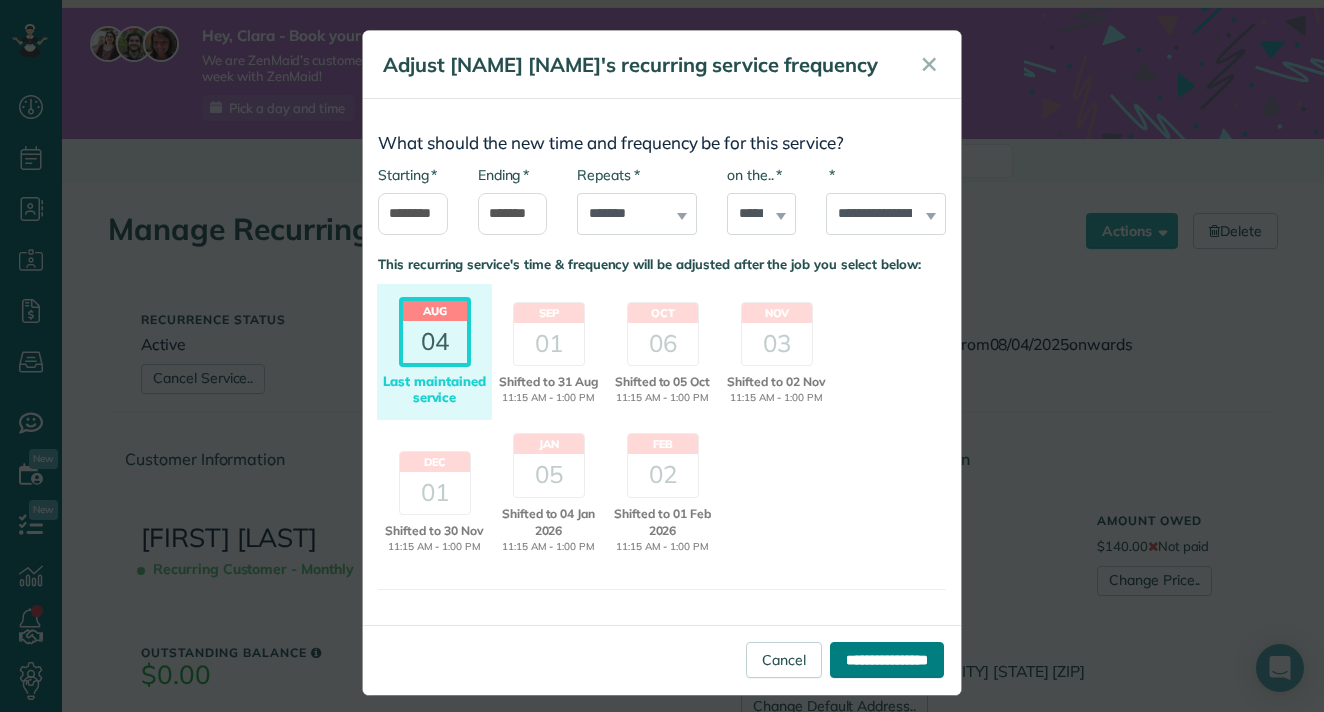 click on "**********" at bounding box center (887, 660) 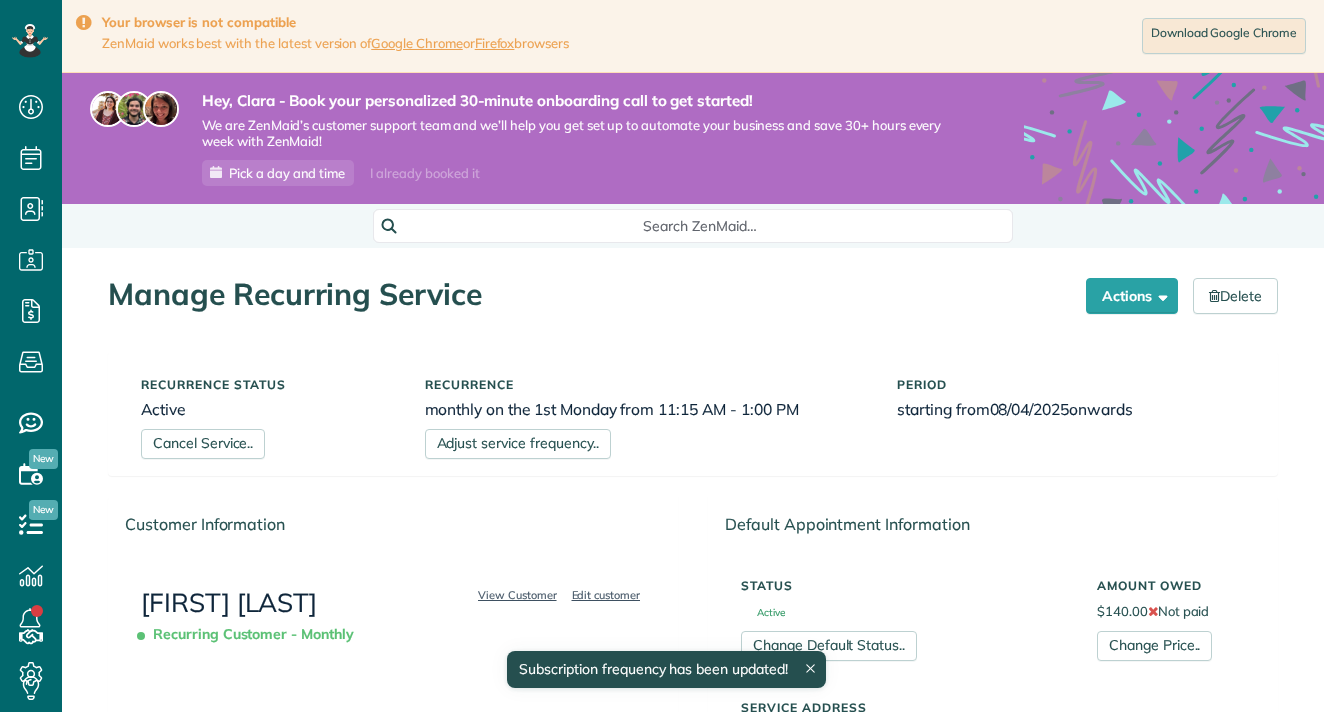 scroll, scrollTop: 0, scrollLeft: 0, axis: both 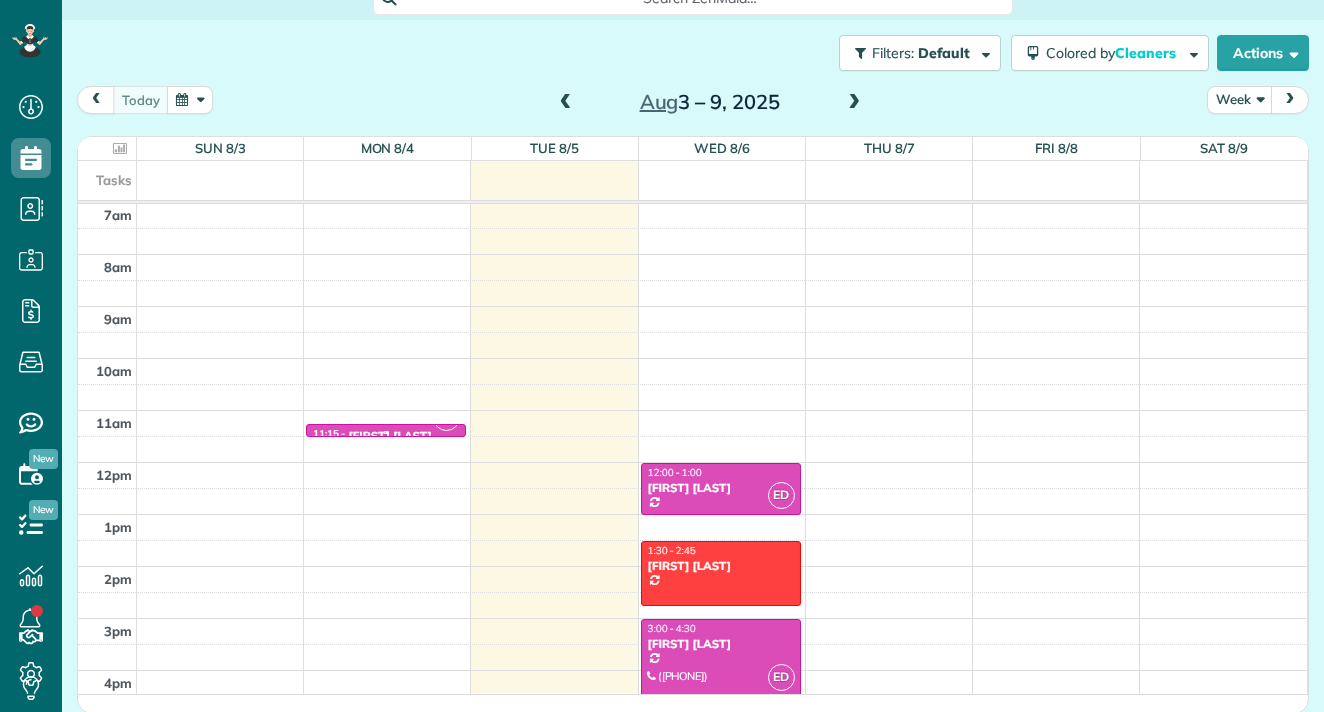 click at bounding box center (386, 432) 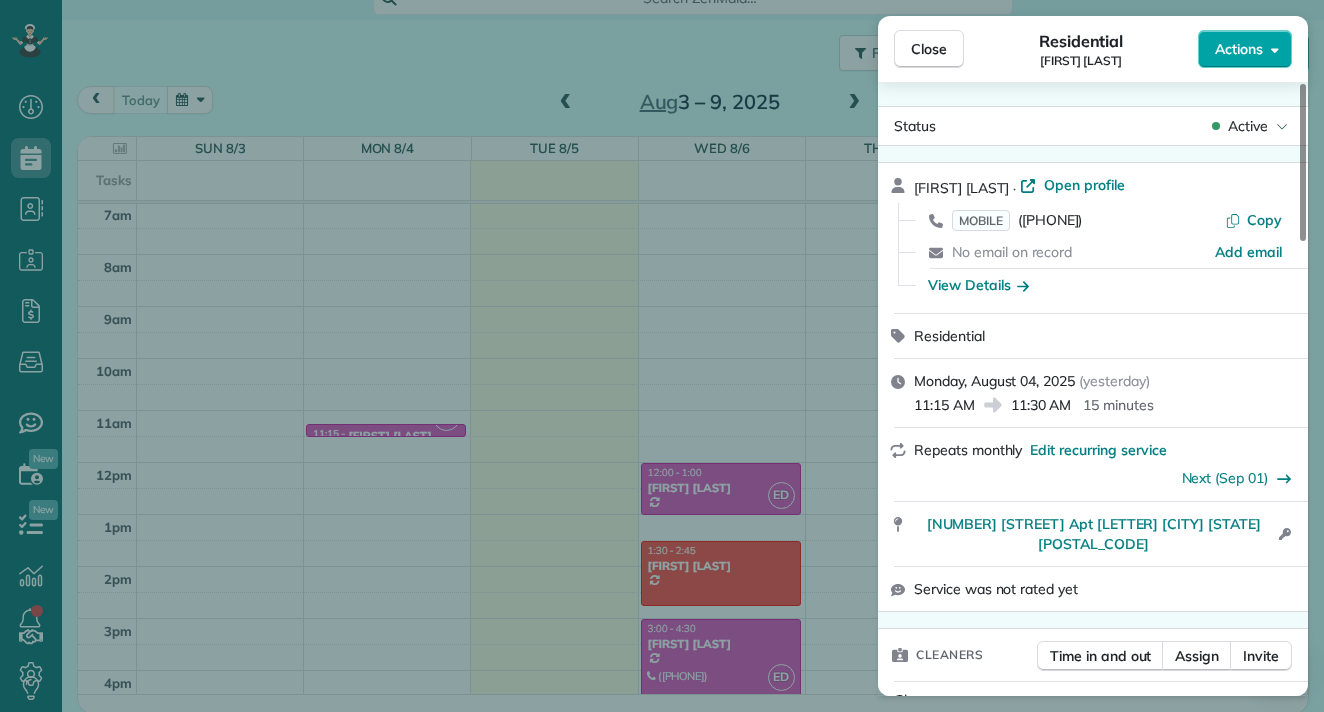 click on "Actions" at bounding box center (1239, 49) 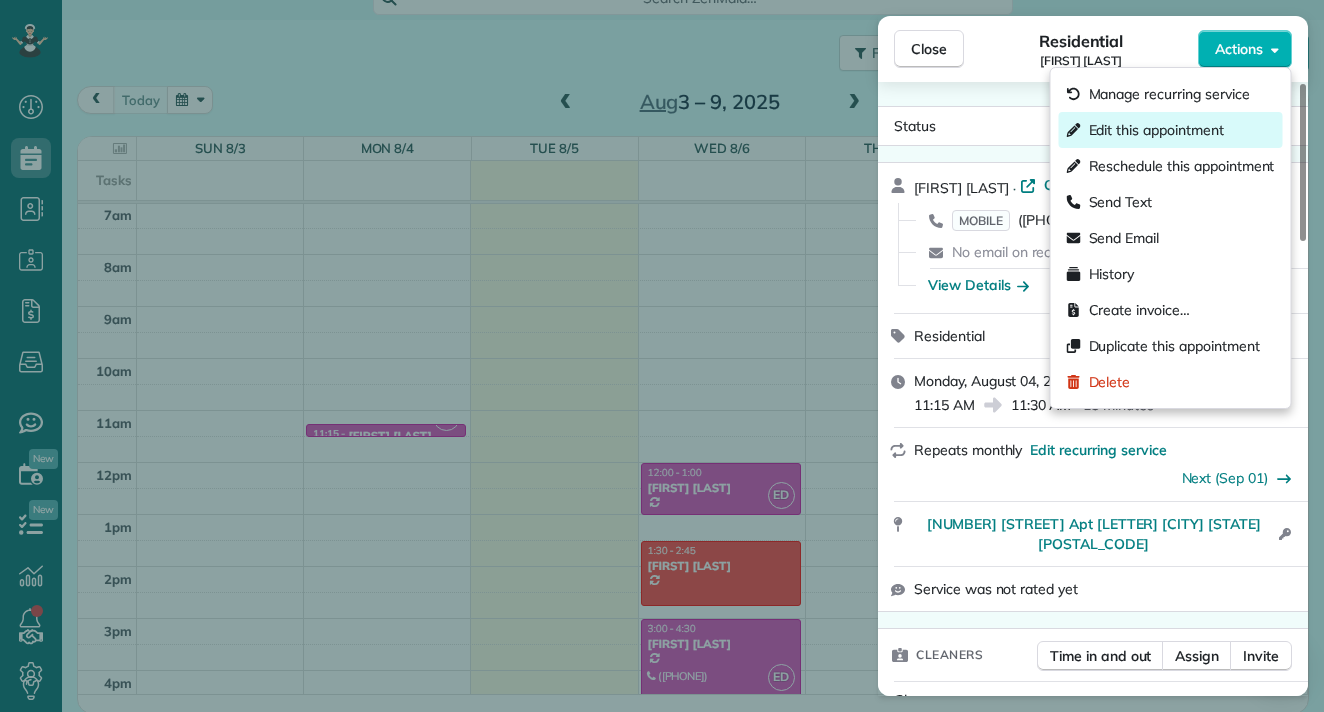 click on "Edit this appointment" at bounding box center [1156, 130] 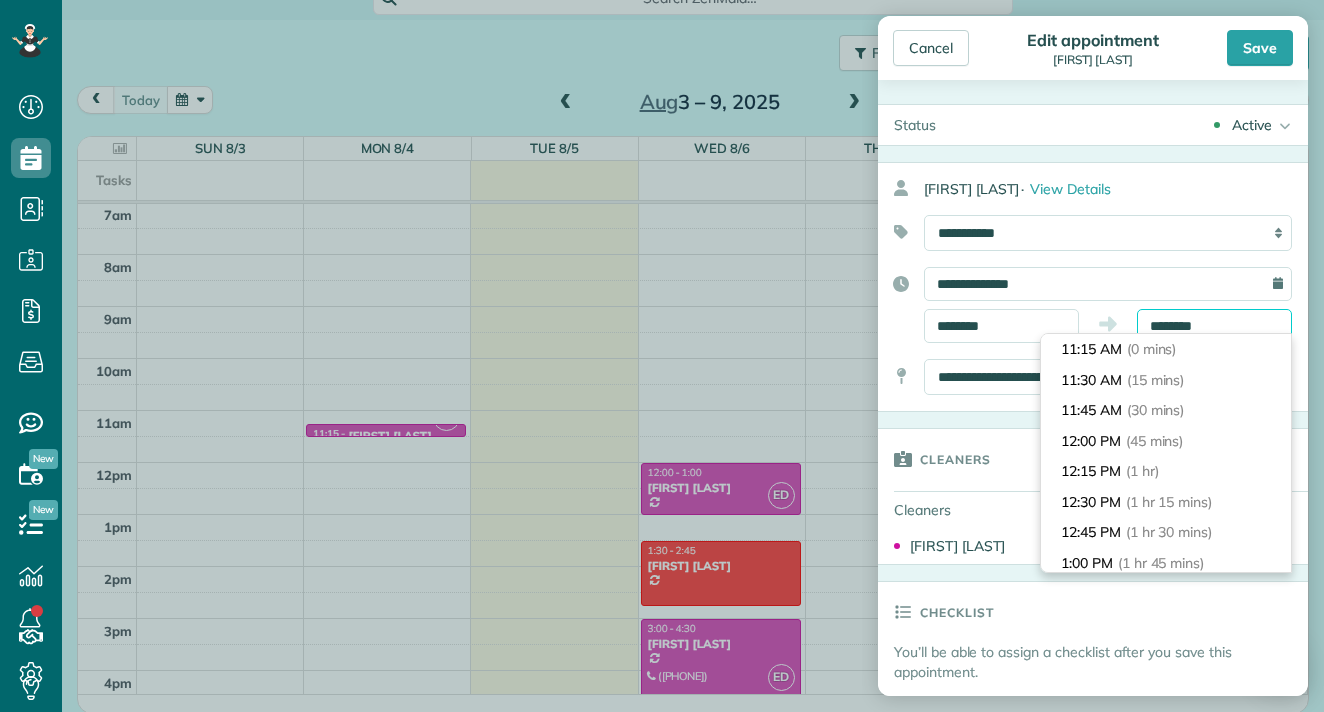 click on "********" at bounding box center (1214, 326) 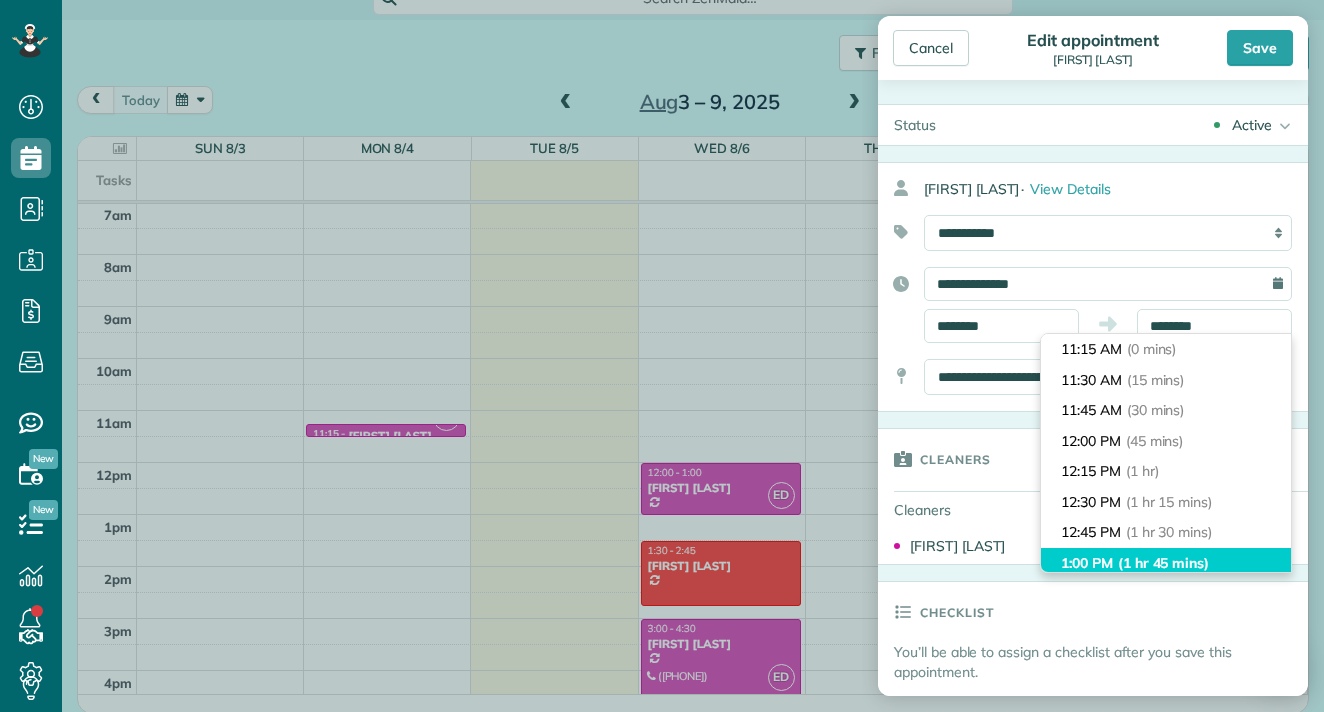 type on "*******" 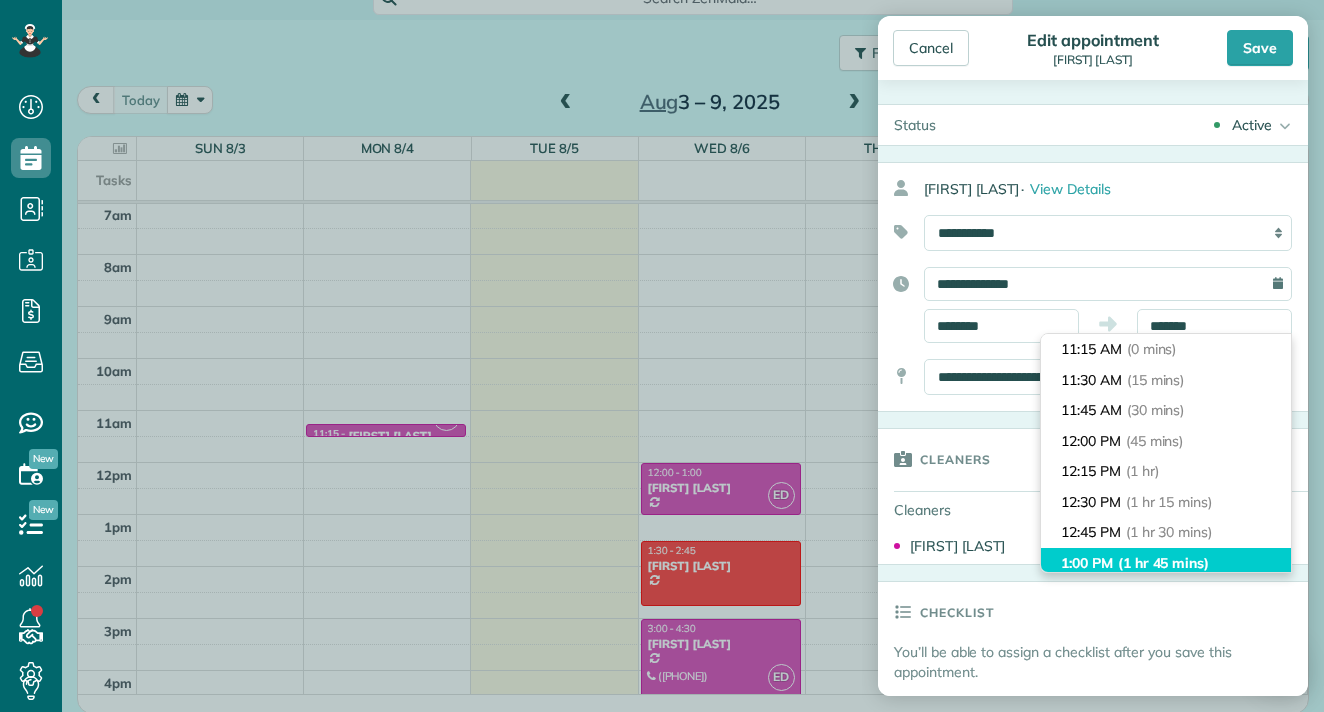click on "(1 hr 45 mins)" at bounding box center [1163, 563] 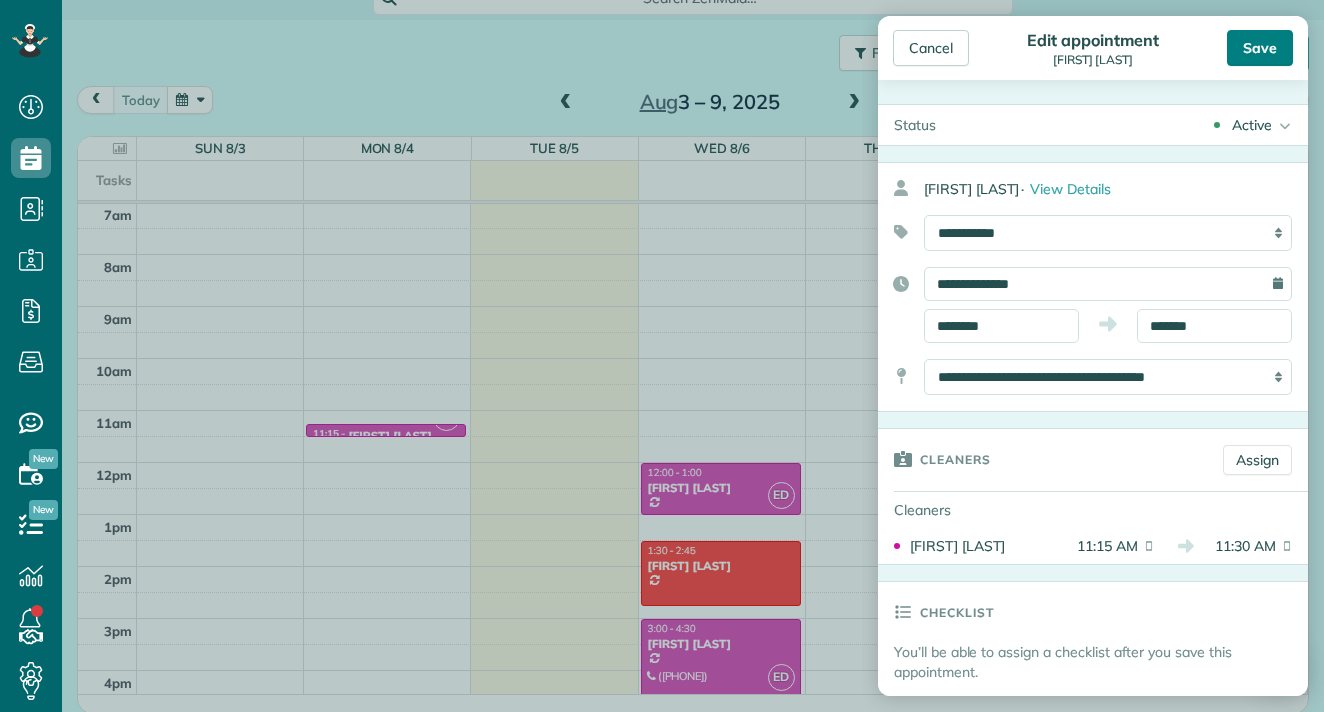 click on "Save" at bounding box center [1260, 48] 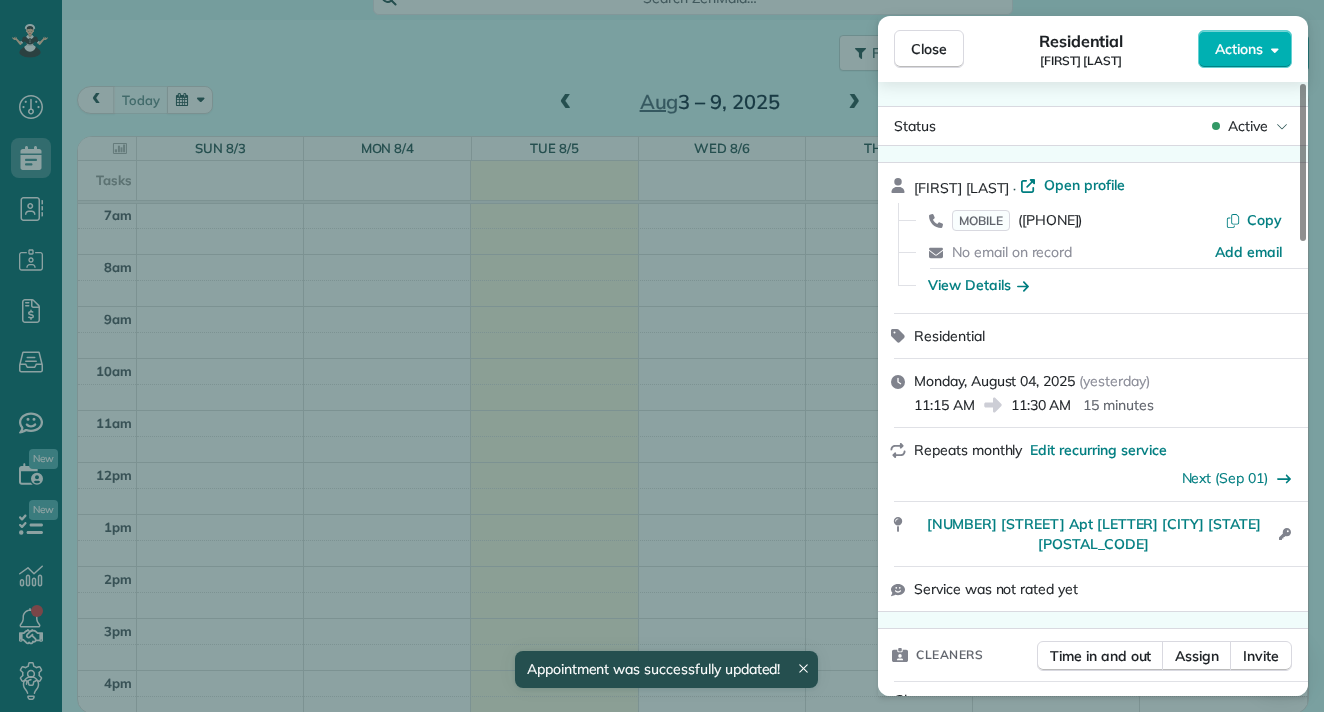 scroll, scrollTop: 226, scrollLeft: 0, axis: vertical 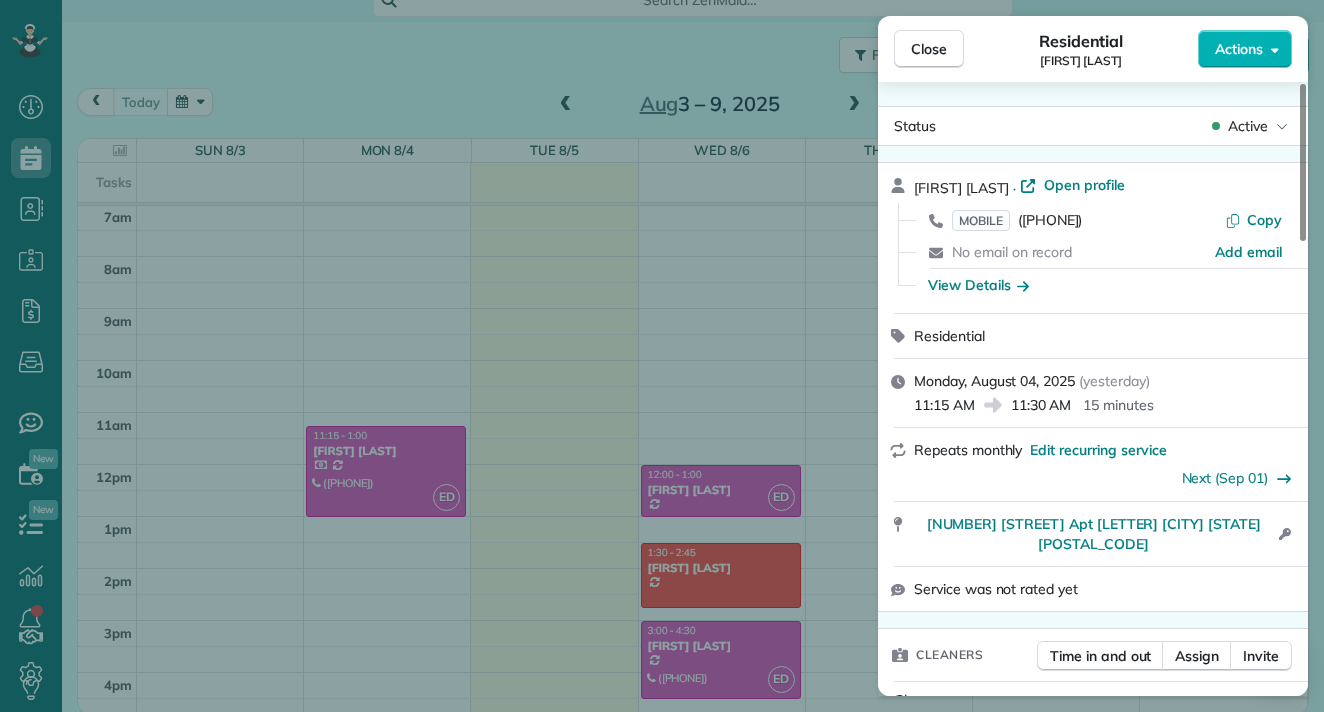 click on "Close Residential Laura H Actions Status Active Laura H · Open profile MOBILE (650) 703-0515 Copy No email on record Add email View Details Residential Monday, August 04, 2025 ( yesterday ) 11:15 AM 11:30 AM 15 minutes Repeats monthly Edit recurring service Next (Sep 01) 44 Hobart Avenue Apt B San Mateo CA 94402 Open access information Service was not rated yet Cleaners Time in and out Assign Invite Cleaners Erika   Diaz 11:15 AM 11:30 AM Checklist Try Now Keep this appointment up to your standards. Stay on top of every detail, keep your cleaners organised, and your client happy. Assign a checklist Watch a 5 min demo Billing Billing actions Service Service Price (1x $140.00) $140.00 Add an item Overcharge $0.00 Discount $0.00 Coupon discount - Primary tax - Secondary tax - Total appointment price $140.00 Tips collected $0.00 Paid Total including tip $140.00 Get paid online in no-time! Send an invoice and reward your cleaners with tips Charge customer credit card Appointment custom fields Reason for Skip - -" at bounding box center [662, 356] 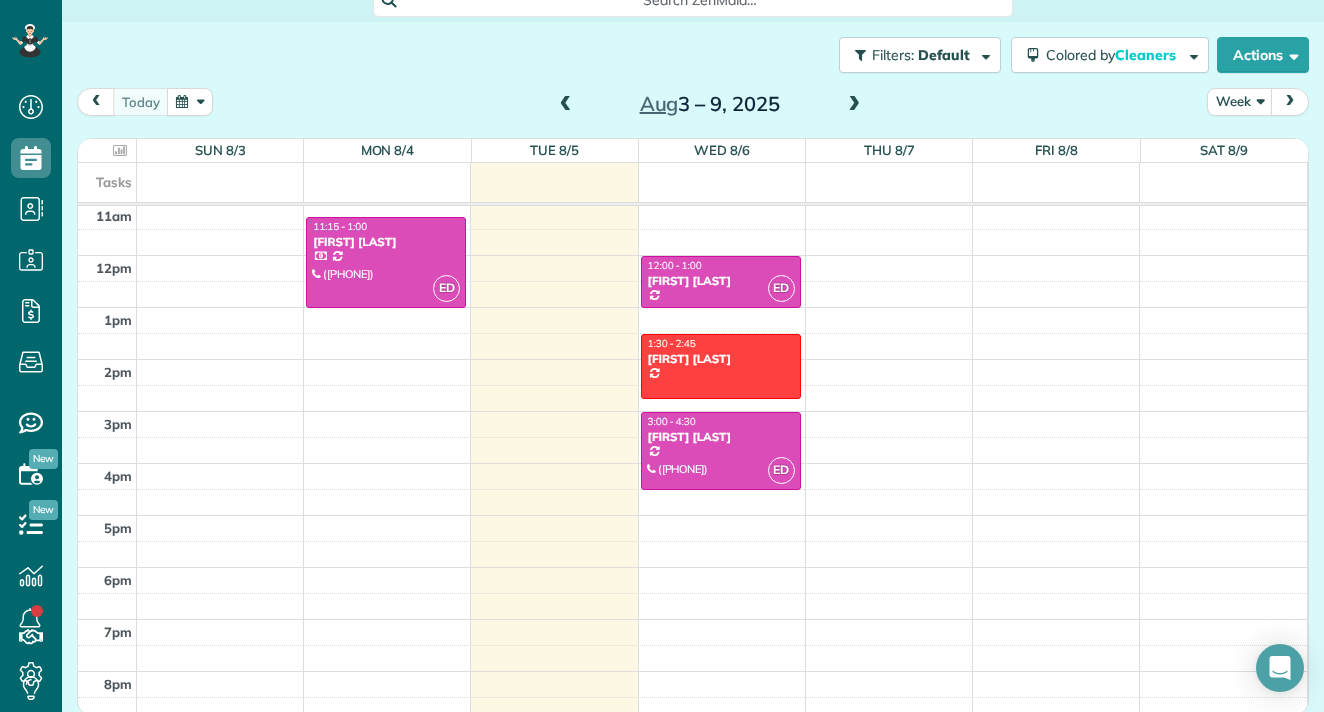 scroll, scrollTop: 601, scrollLeft: 0, axis: vertical 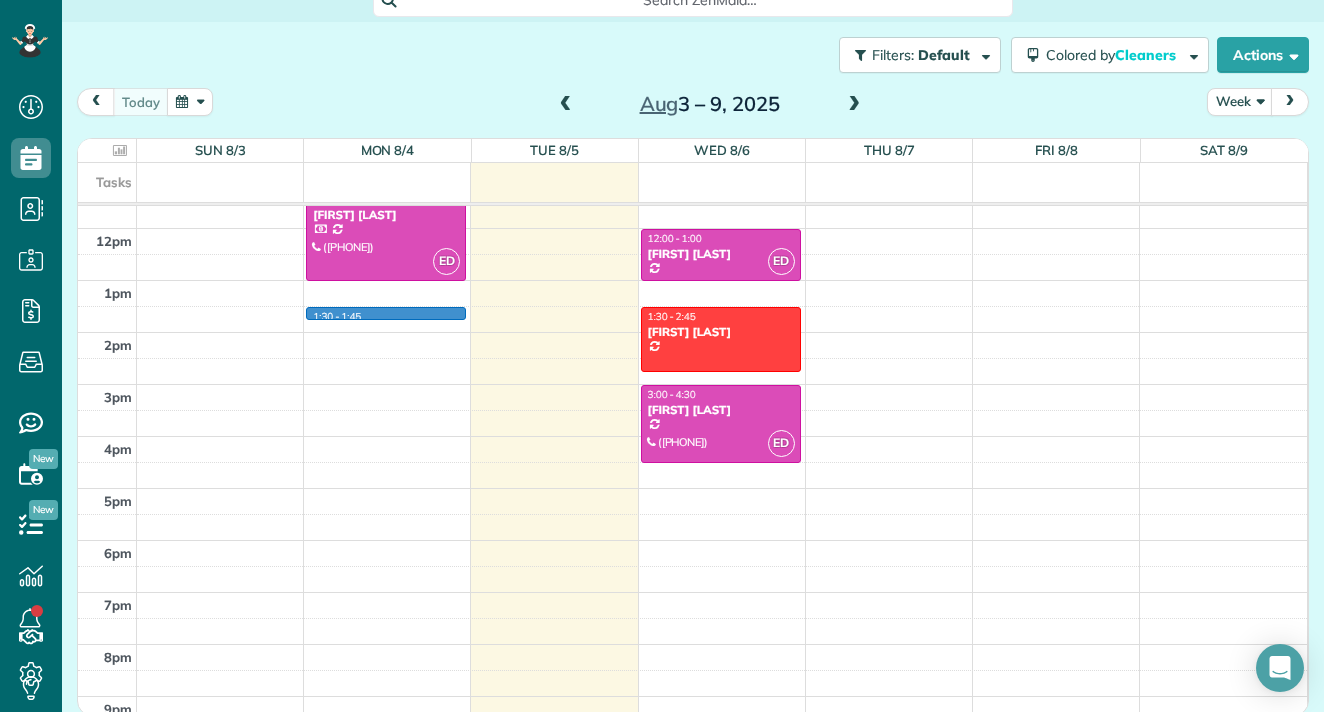click on "12am 1am 2am 3am 4am 5am 6am 7am 8am 9am 10am 11am 12pm 1pm 2pm 3pm 4pm 5pm 6pm 7pm 8pm 9pm 10pm 11pm 1:30 - 1:45 ED 11:15 - 1:00 Laura H (650) 703-0515 44 Hobart Avenue San Mateo, CA 94402 ED 12:00 - 1:00 Jennifer Isaac (415) 595-2501 2066 Kings Lane San Mateo, Ca ? 1:30 - 2:45 Clara Orobio 1323 2nd Avenue San Mateo, ? 94401 ED 3:00 - 4:30 Nikhil Harsha (415) 961-8020 509 Poinsettia Avenue San Mateo, ? 94403" at bounding box center [692, 228] 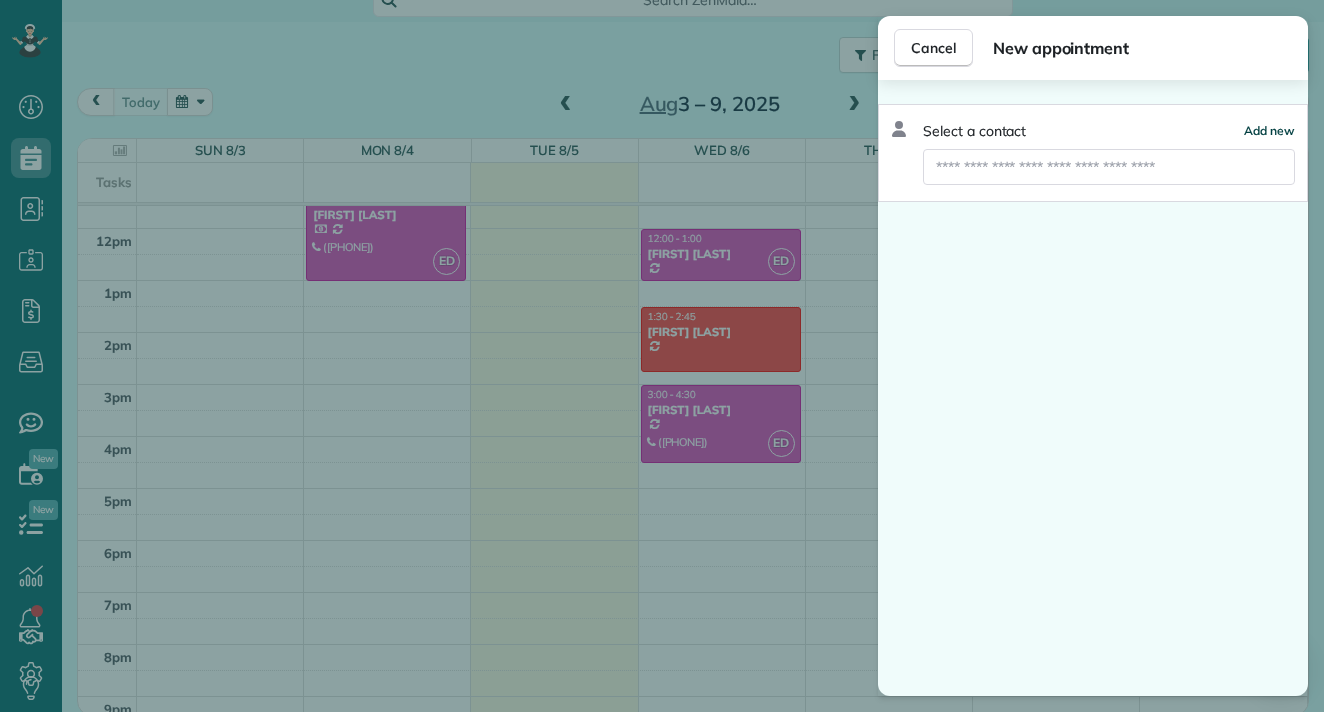 click on "Add new" at bounding box center [1269, 130] 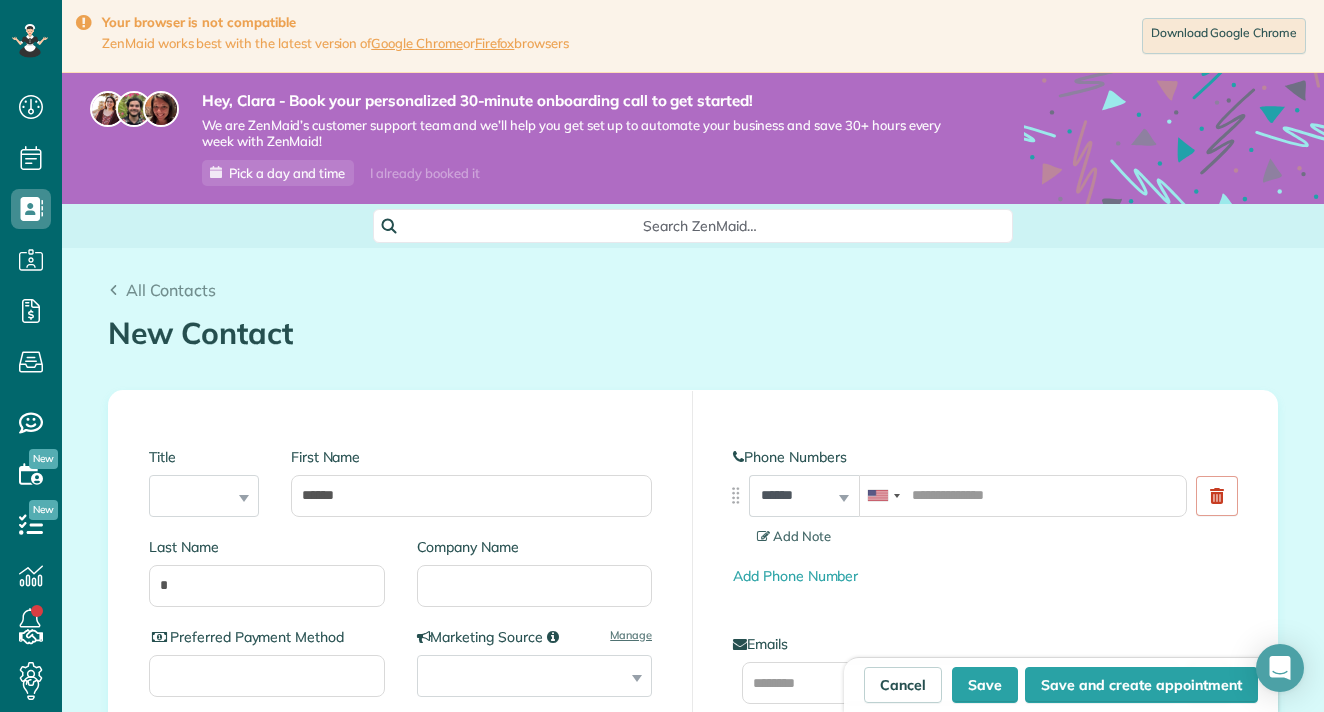scroll, scrollTop: 0, scrollLeft: 0, axis: both 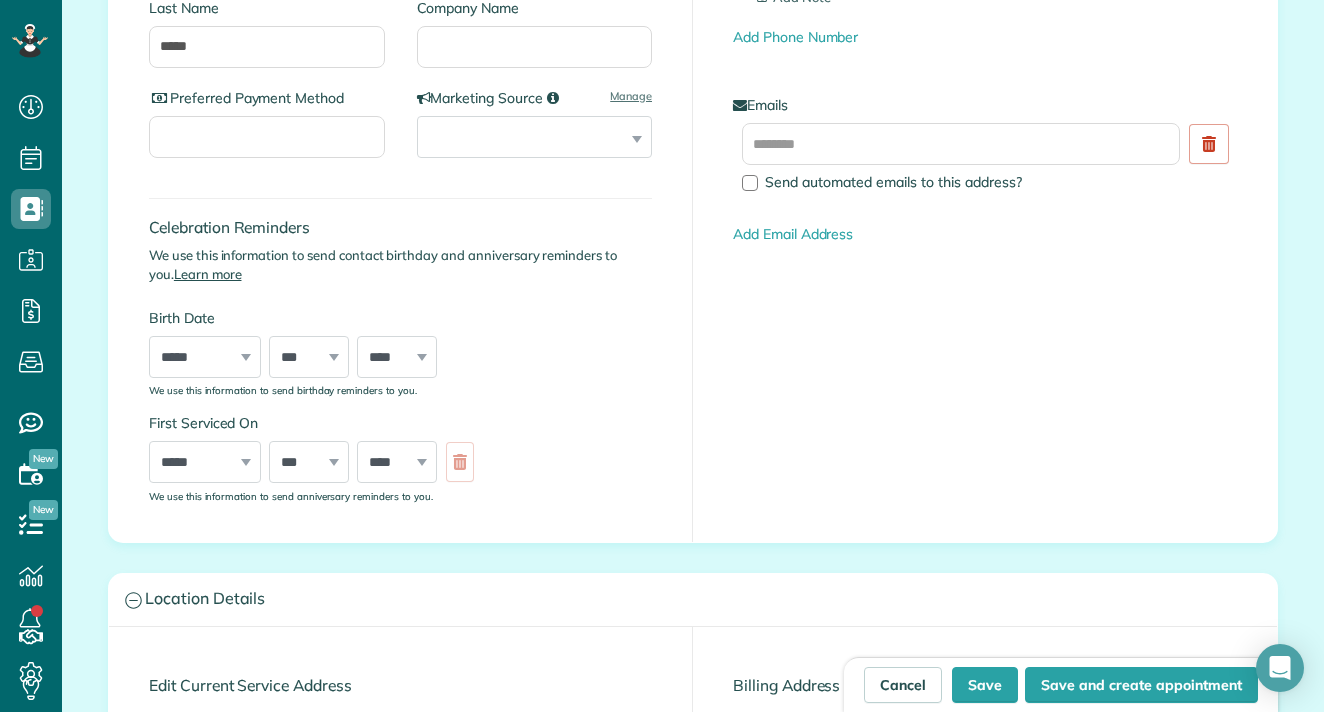 type on "*****" 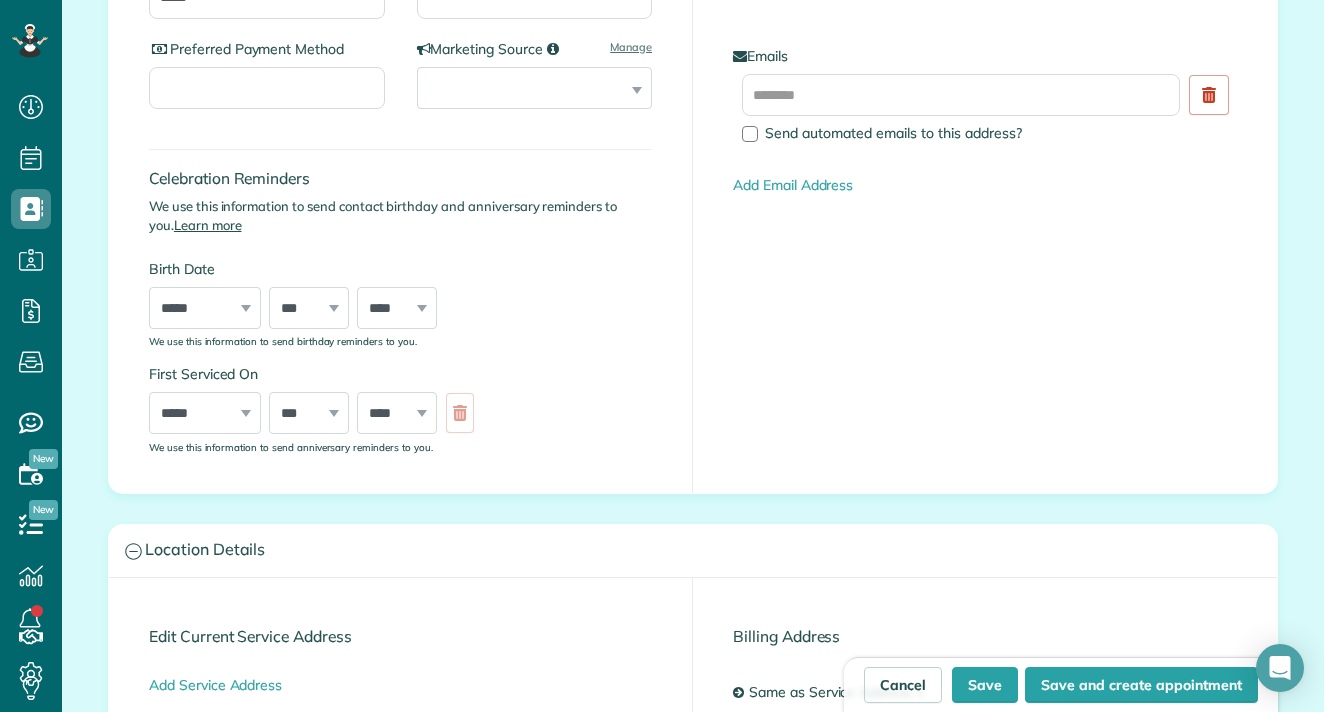 scroll, scrollTop: 593, scrollLeft: 0, axis: vertical 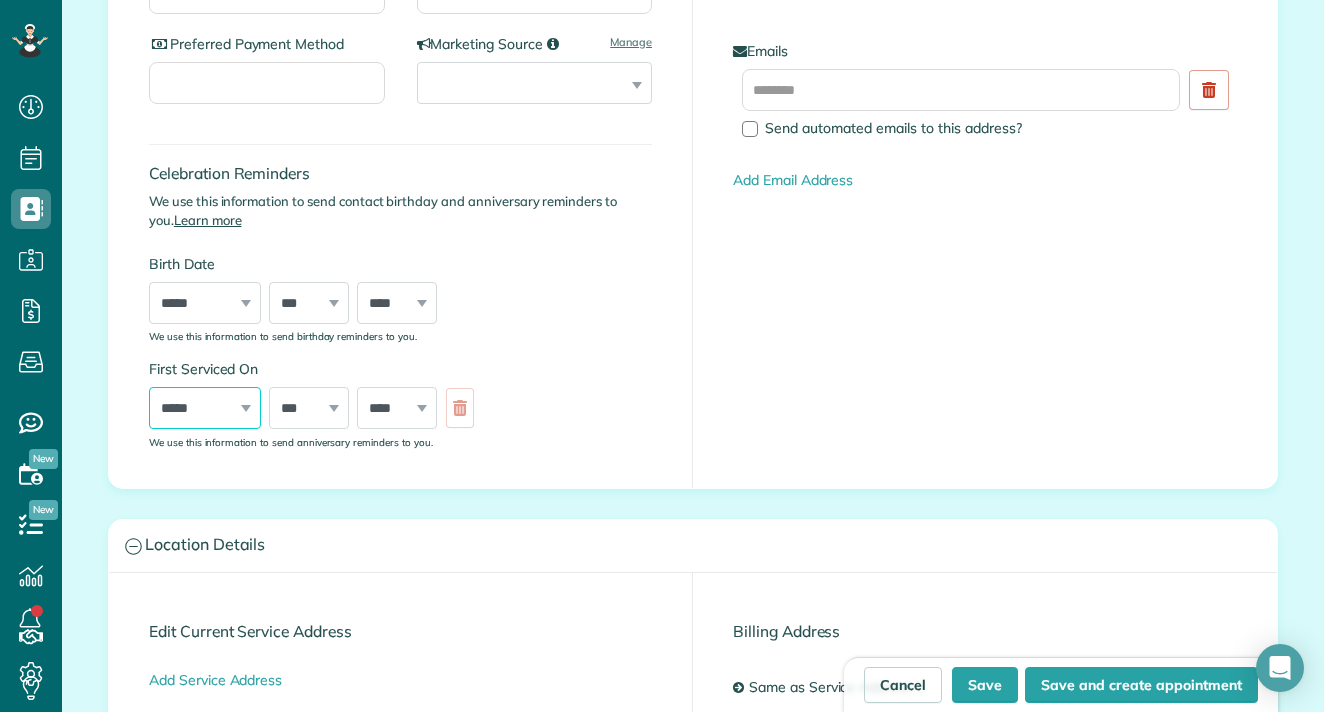 select on "*" 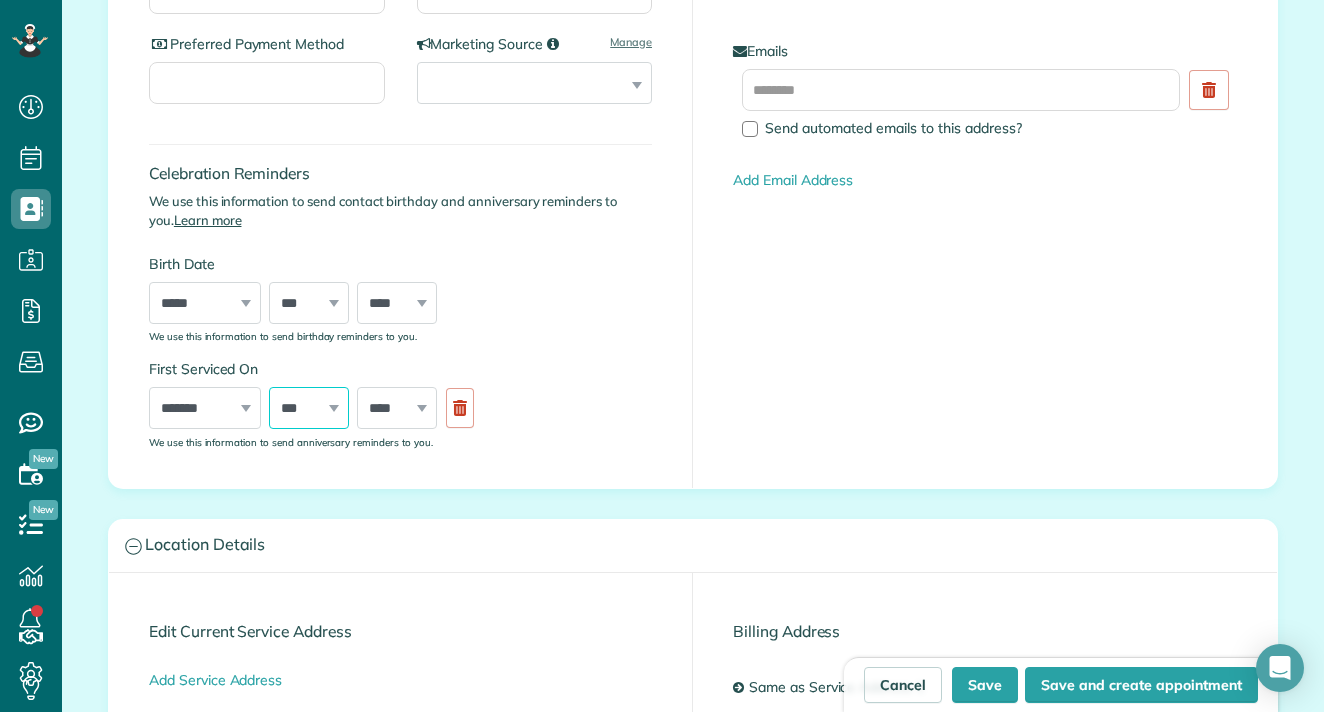 select on "*" 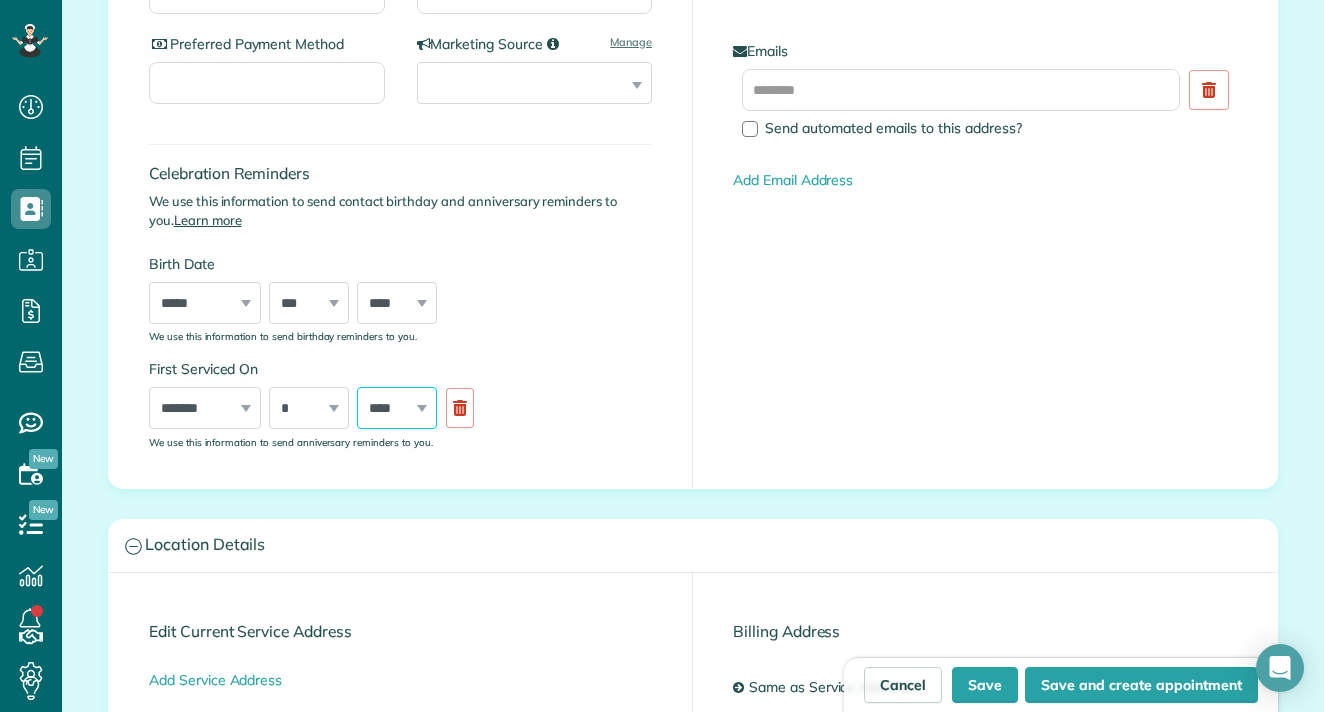 select on "****" 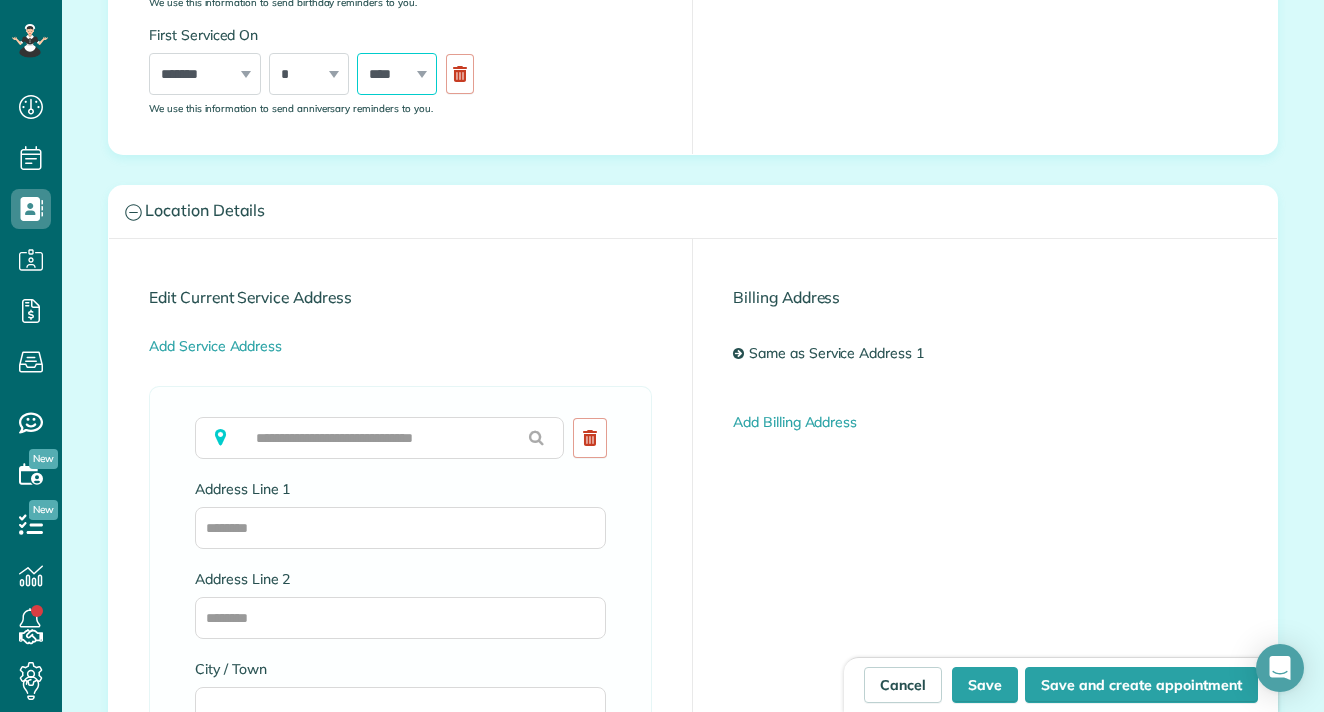 scroll, scrollTop: 904, scrollLeft: 0, axis: vertical 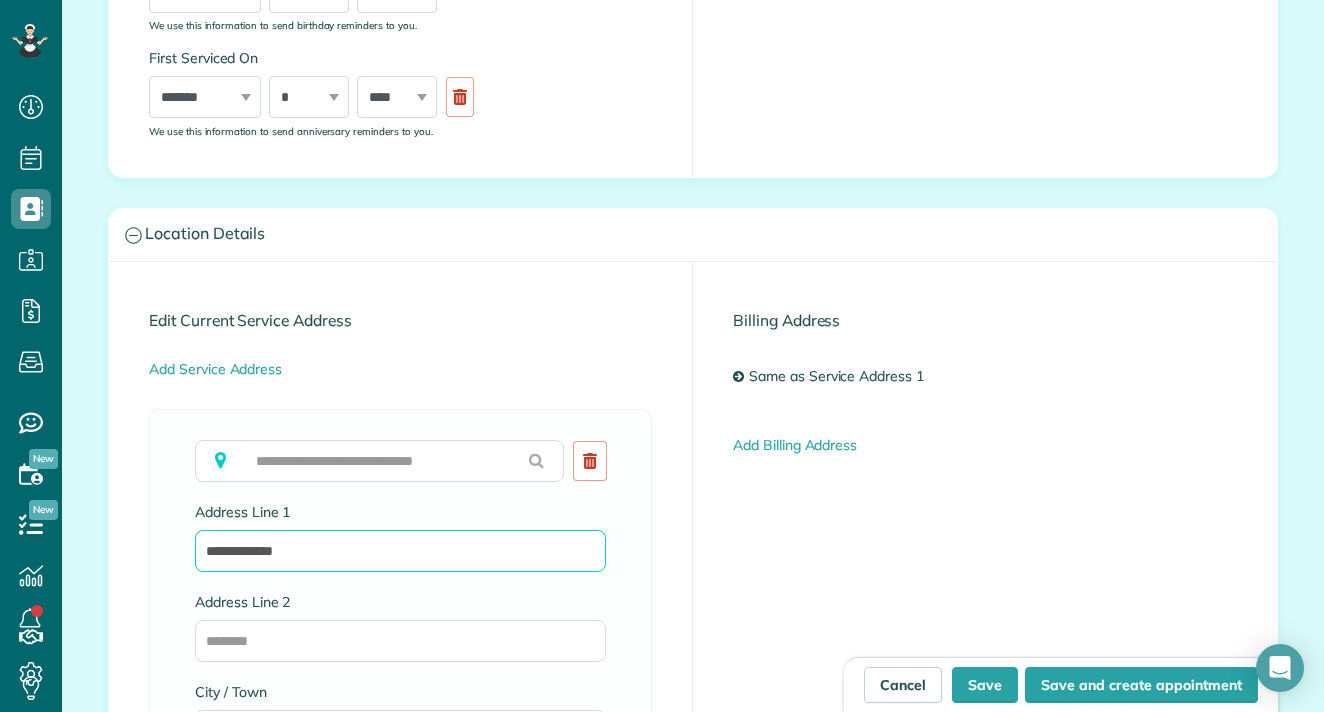 type on "**********" 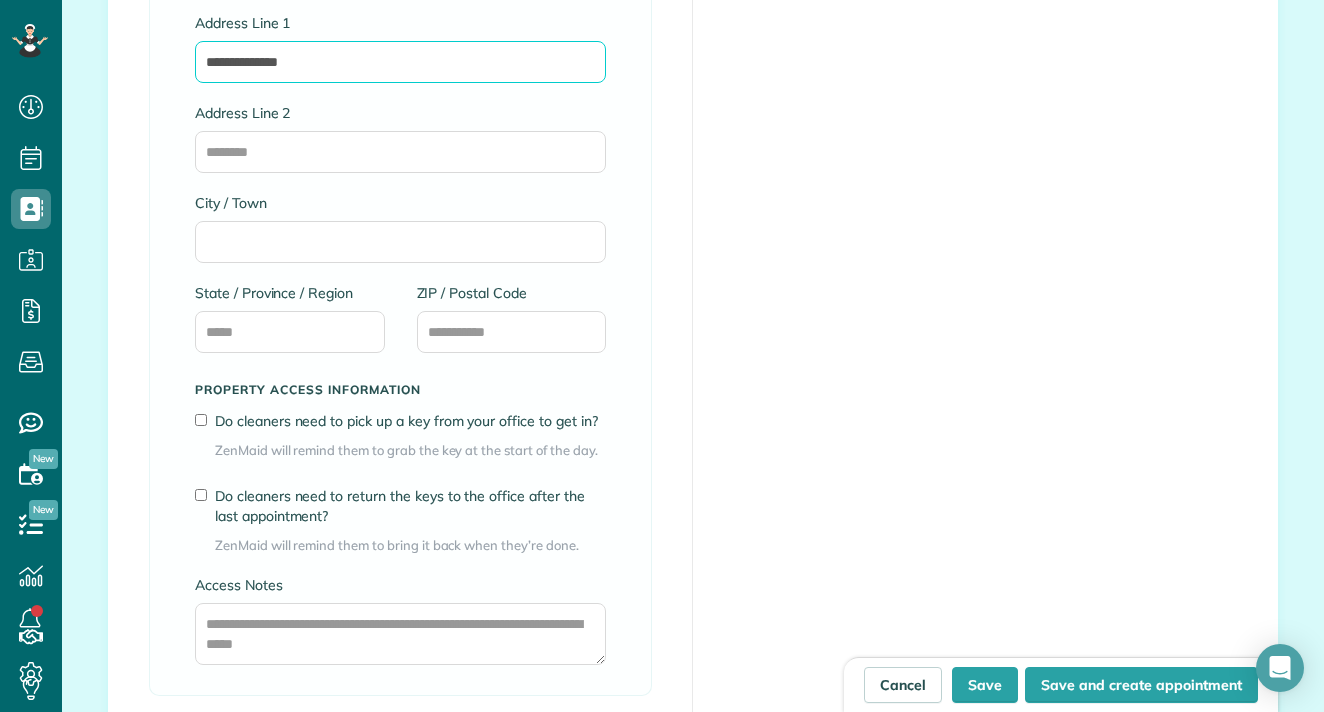 scroll, scrollTop: 1122, scrollLeft: 0, axis: vertical 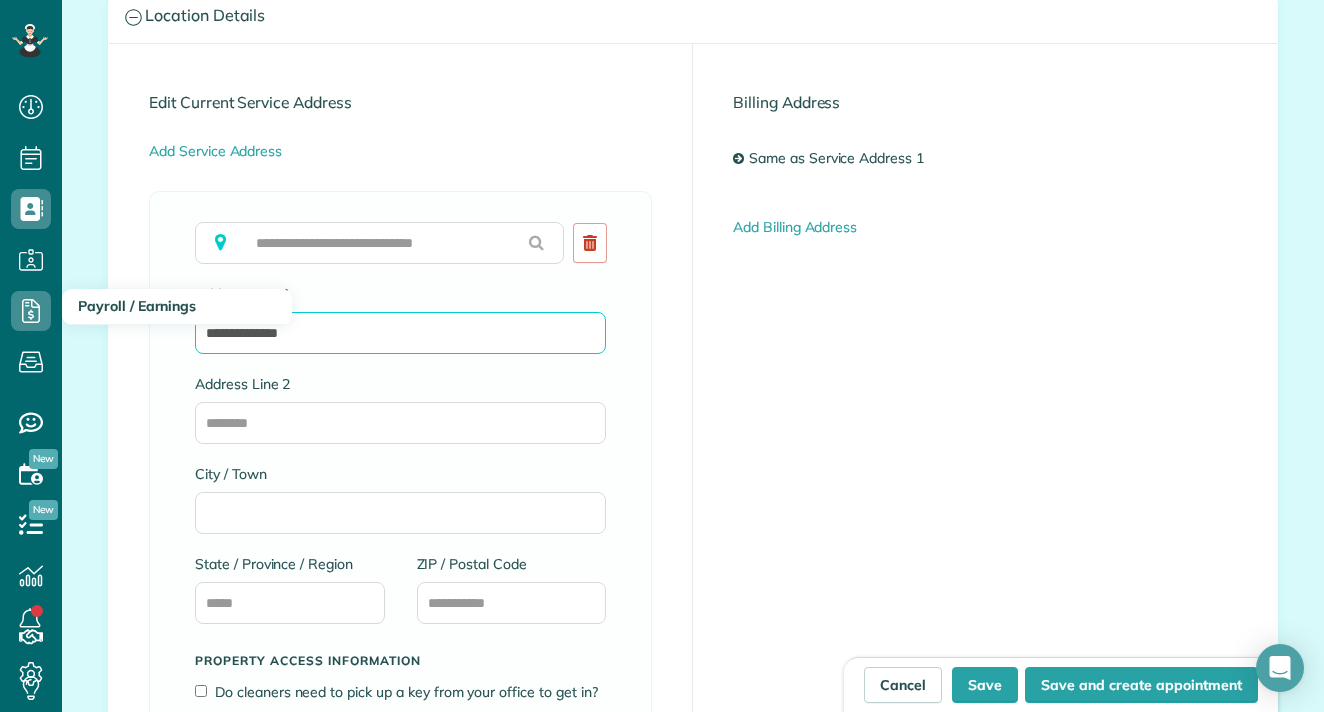 drag, startPoint x: 318, startPoint y: 331, endPoint x: 0, endPoint y: 319, distance: 318.22635 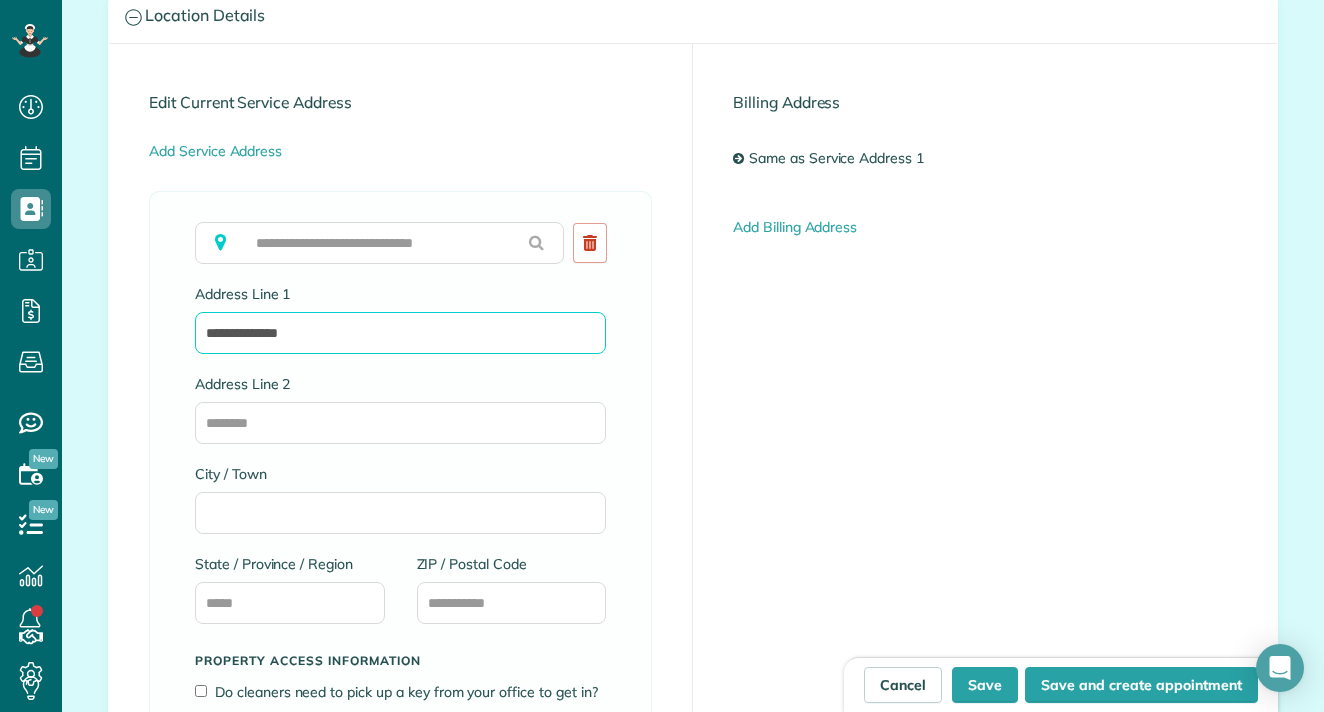 type 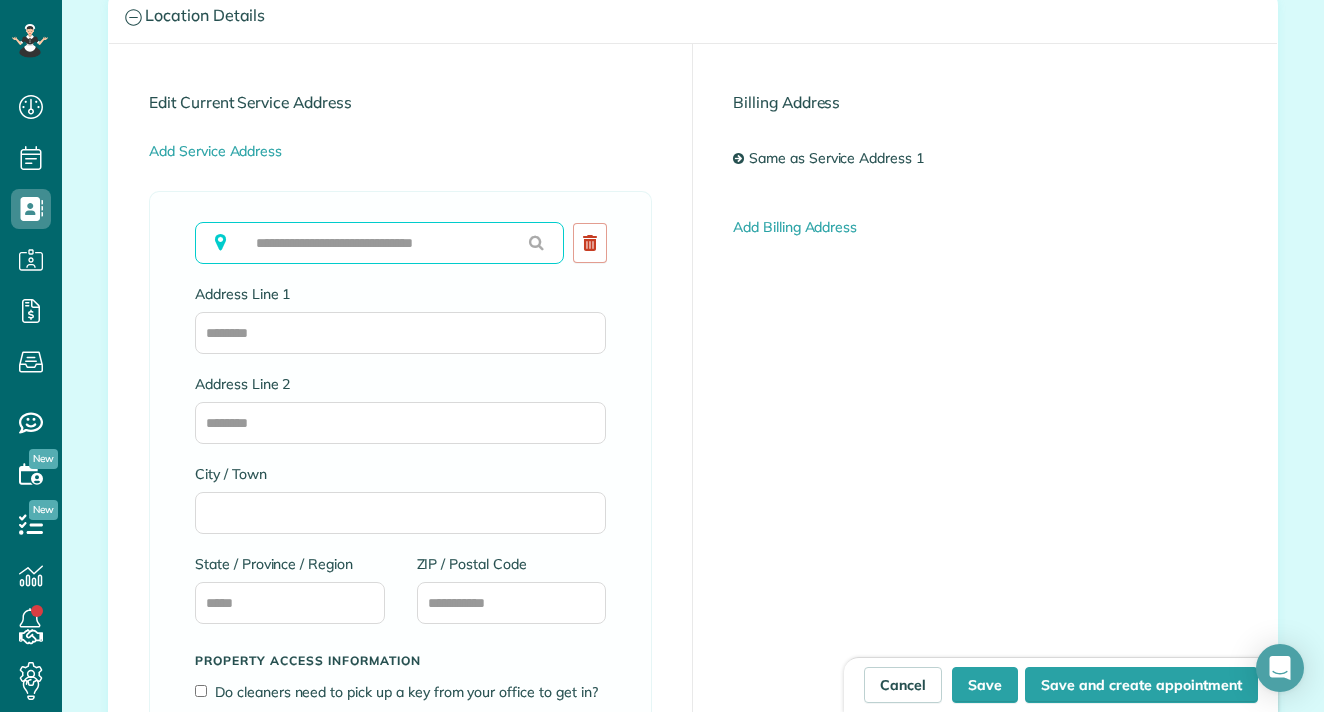 click at bounding box center [379, 243] 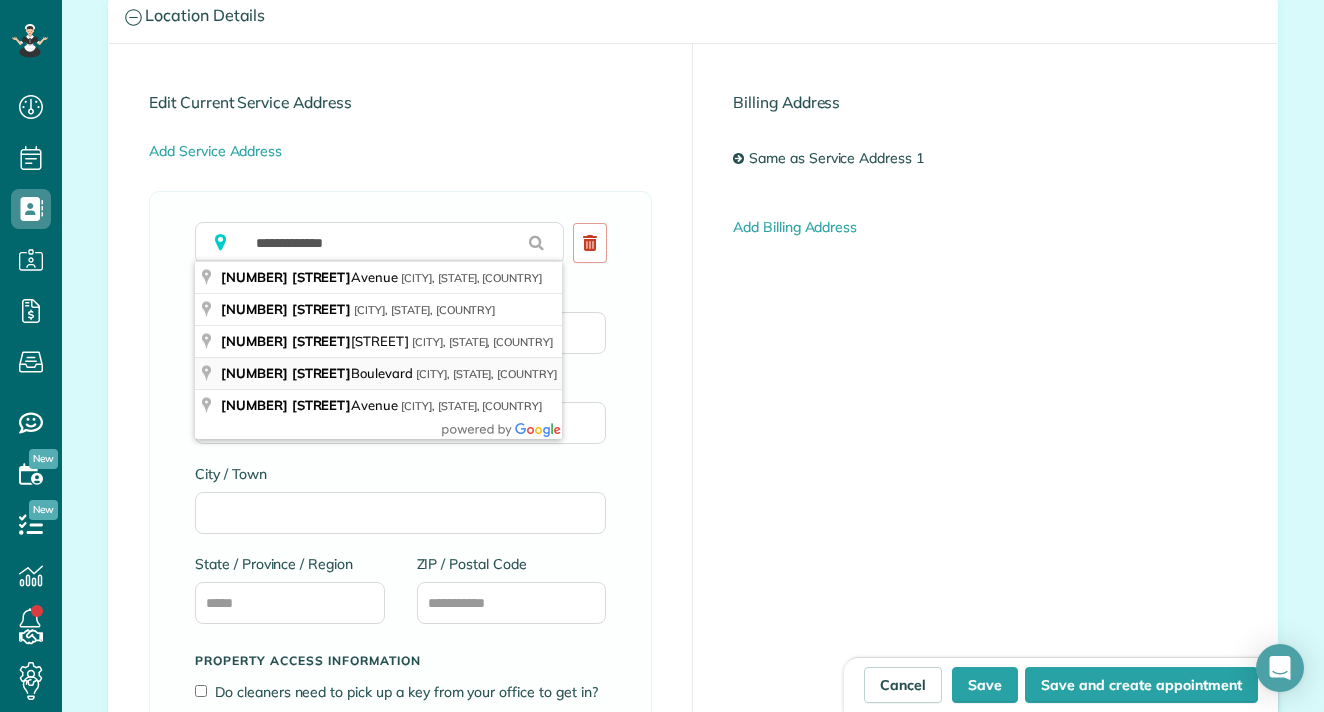 type on "**********" 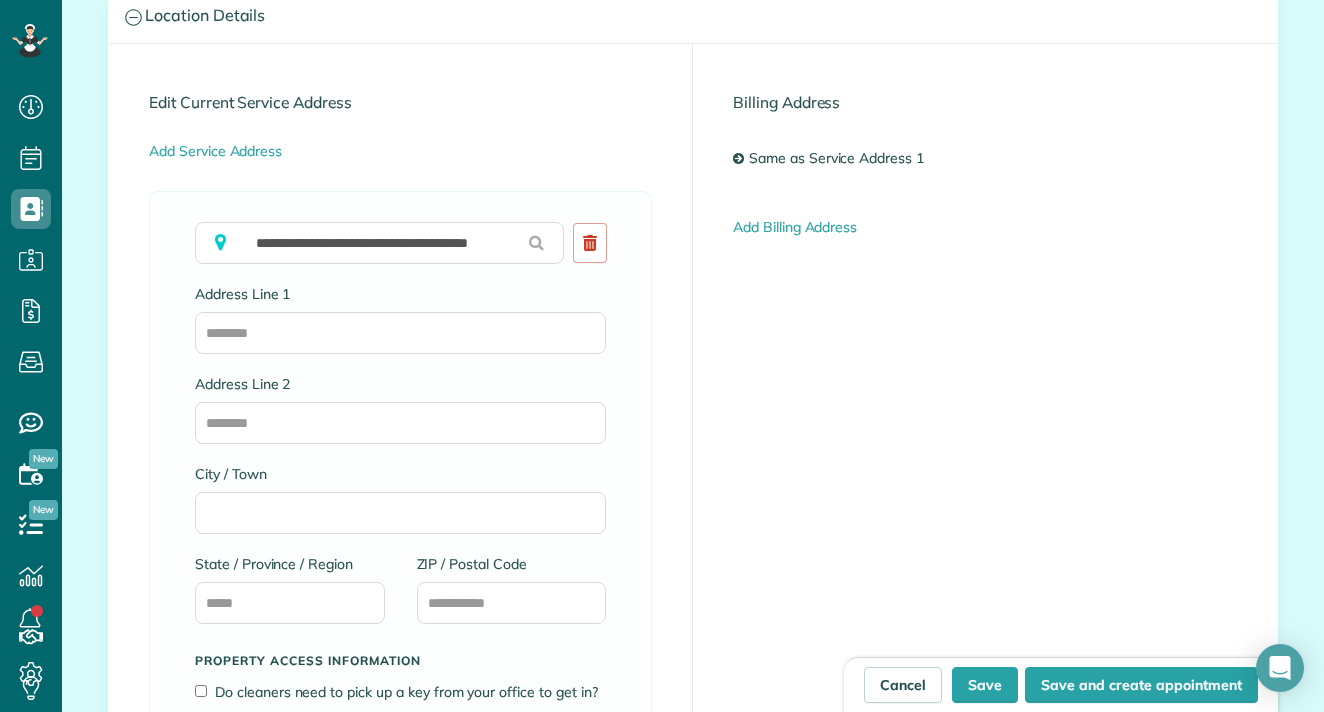 type on "**********" 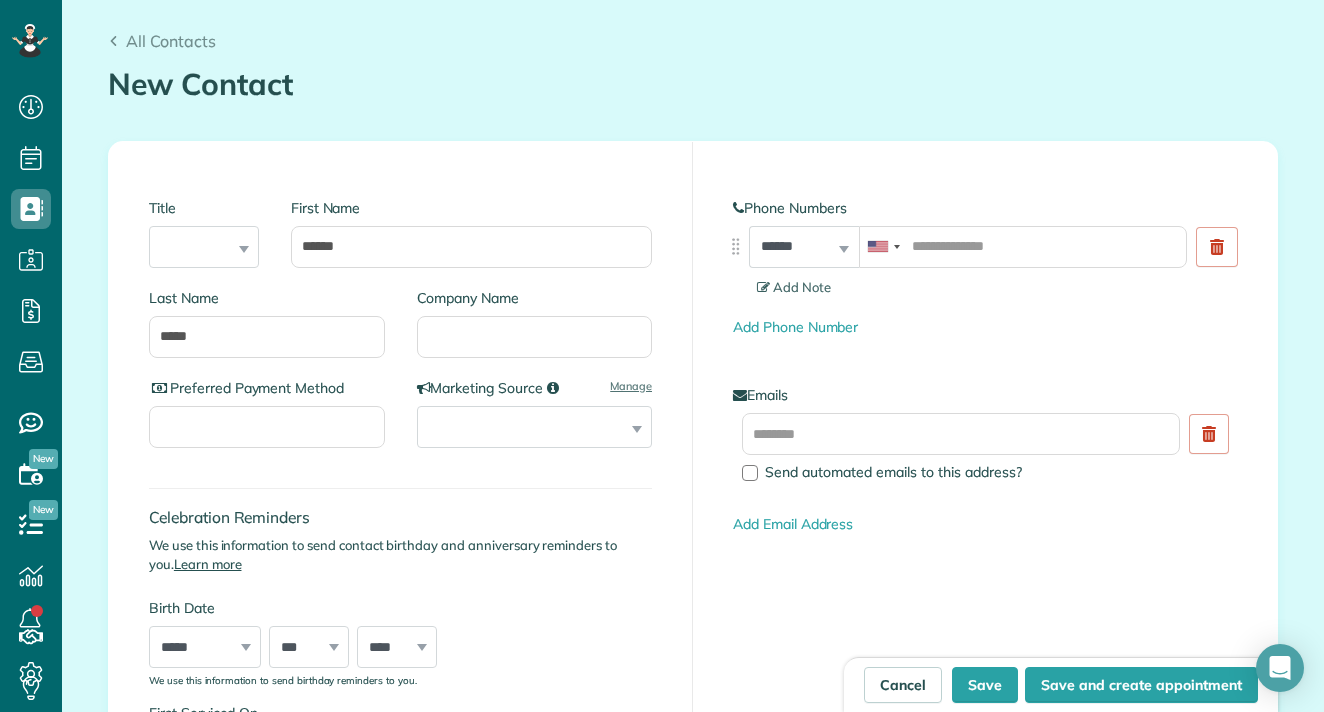 scroll, scrollTop: 241, scrollLeft: 0, axis: vertical 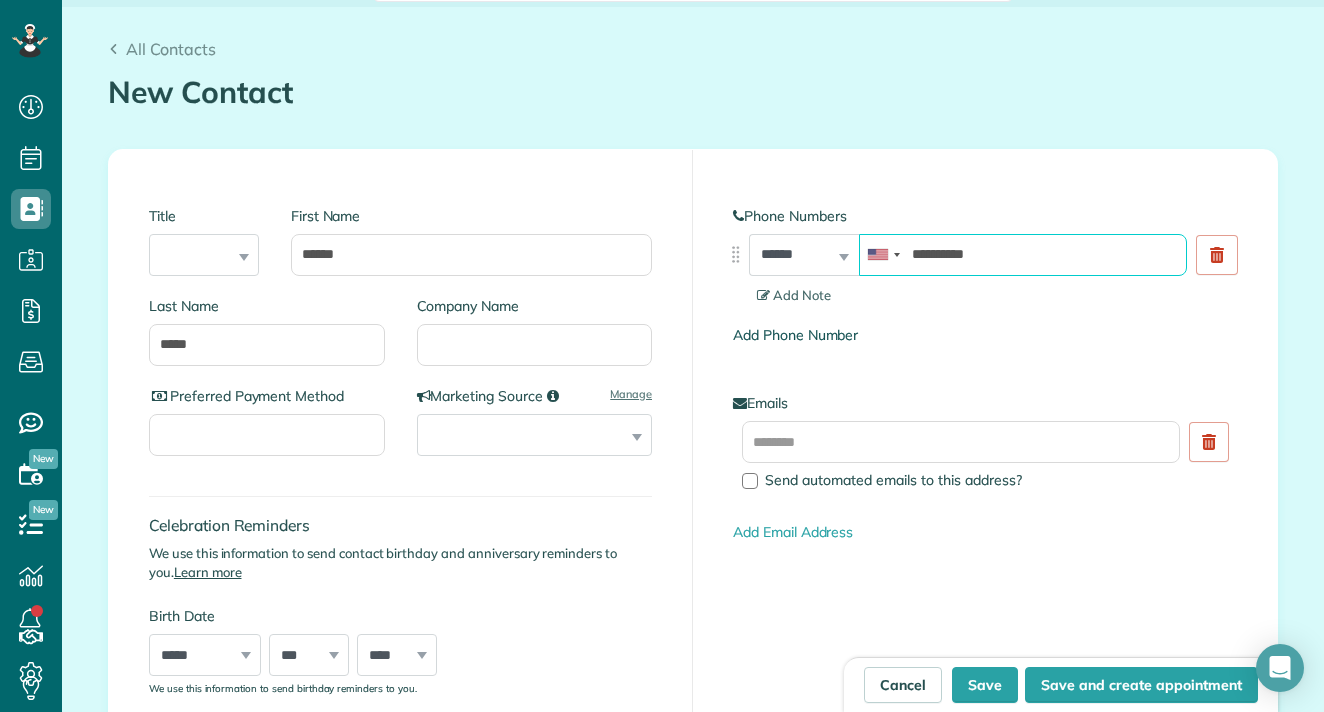 type on "**********" 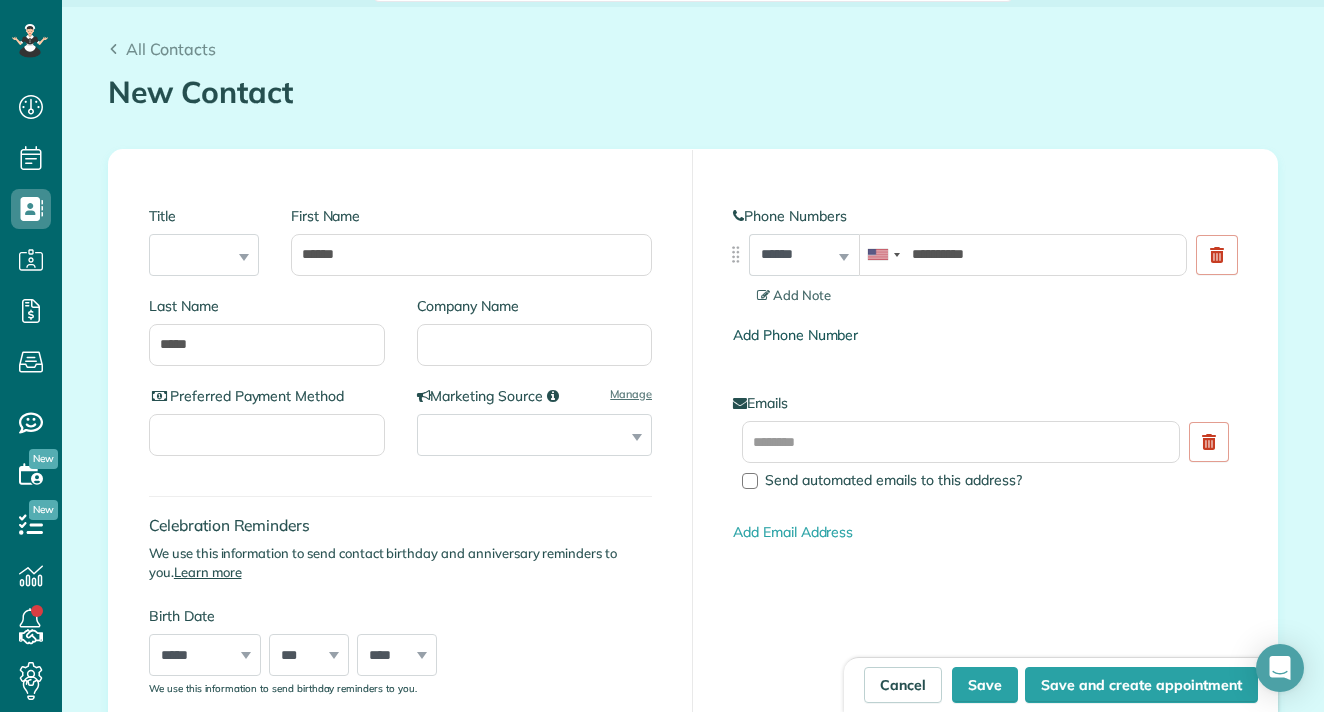 click on "Add Phone Number" at bounding box center (795, 335) 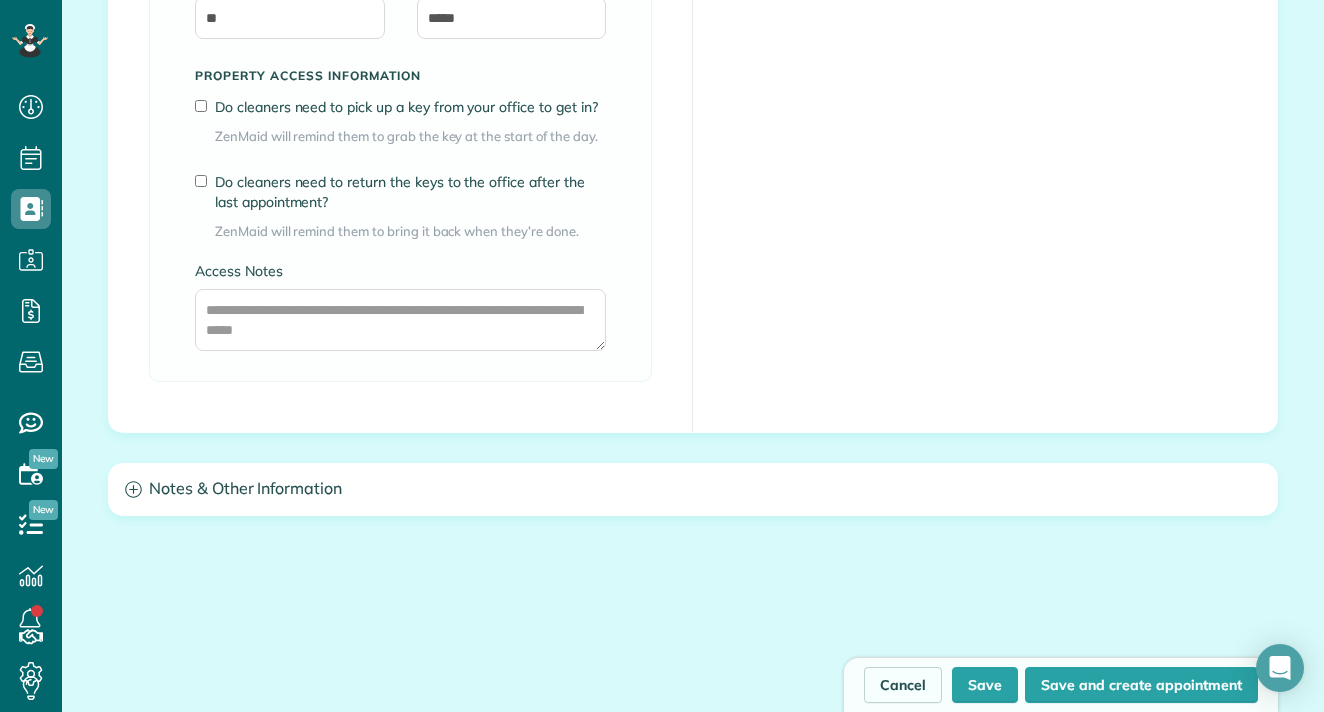 scroll, scrollTop: 1713, scrollLeft: 0, axis: vertical 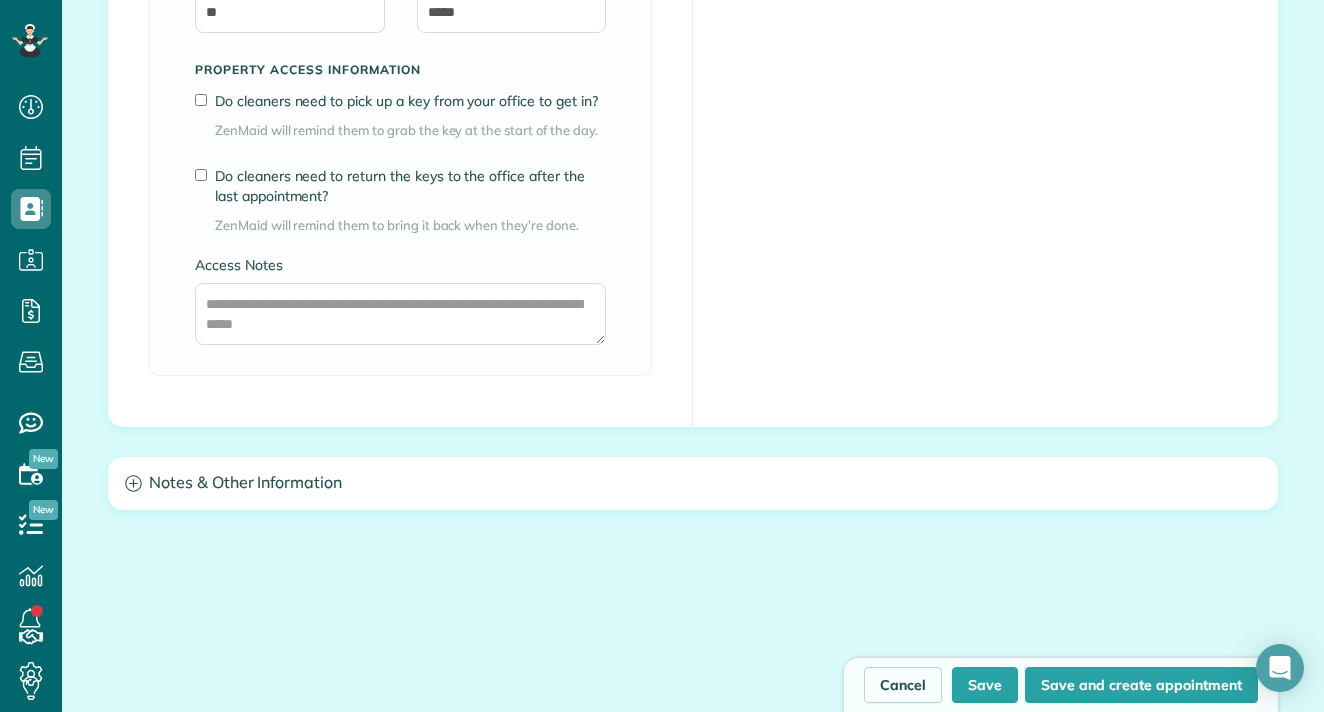 type on "**********" 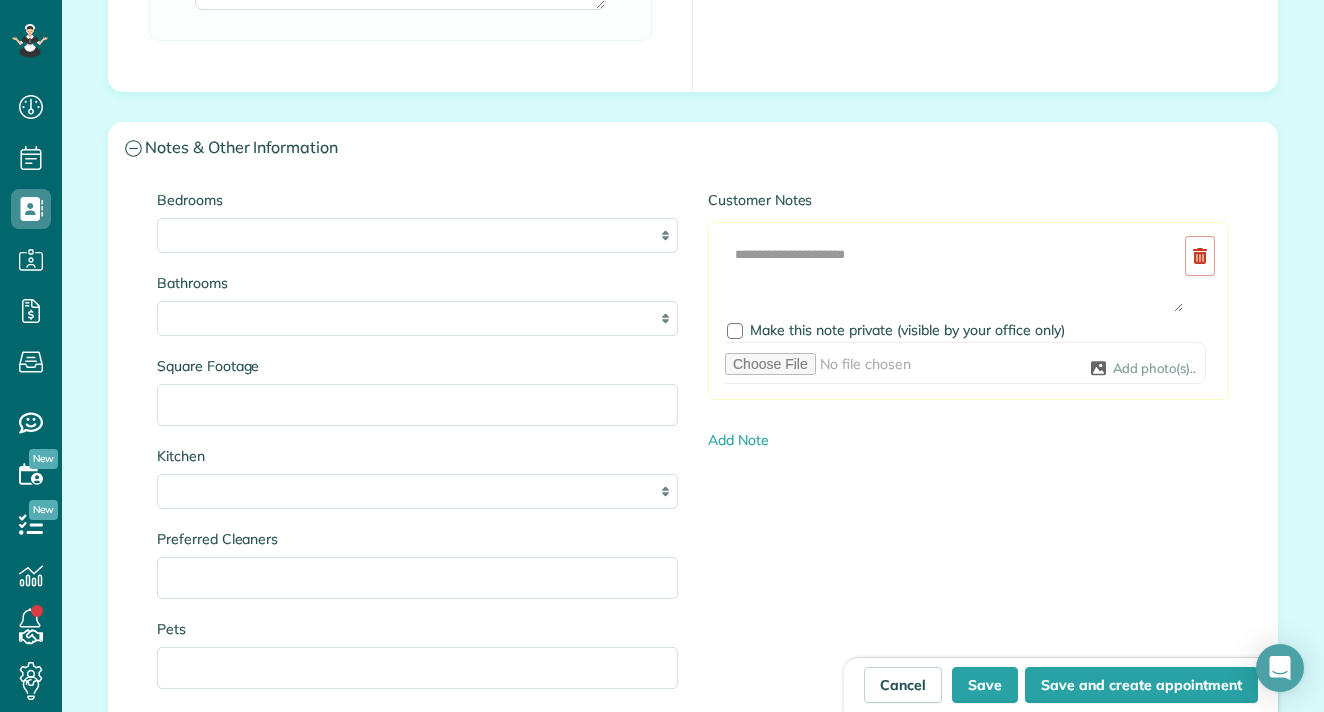 scroll, scrollTop: 2073, scrollLeft: 0, axis: vertical 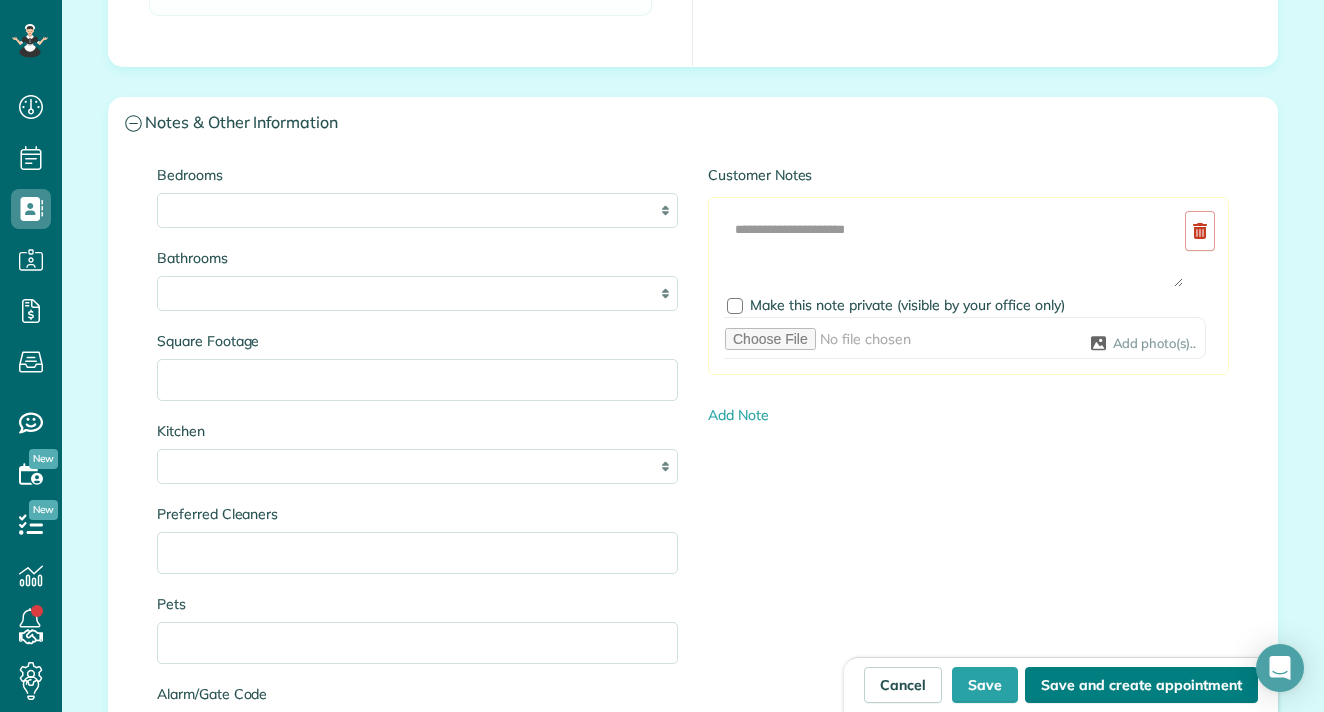 click on "Save and create appointment" at bounding box center [1141, 685] 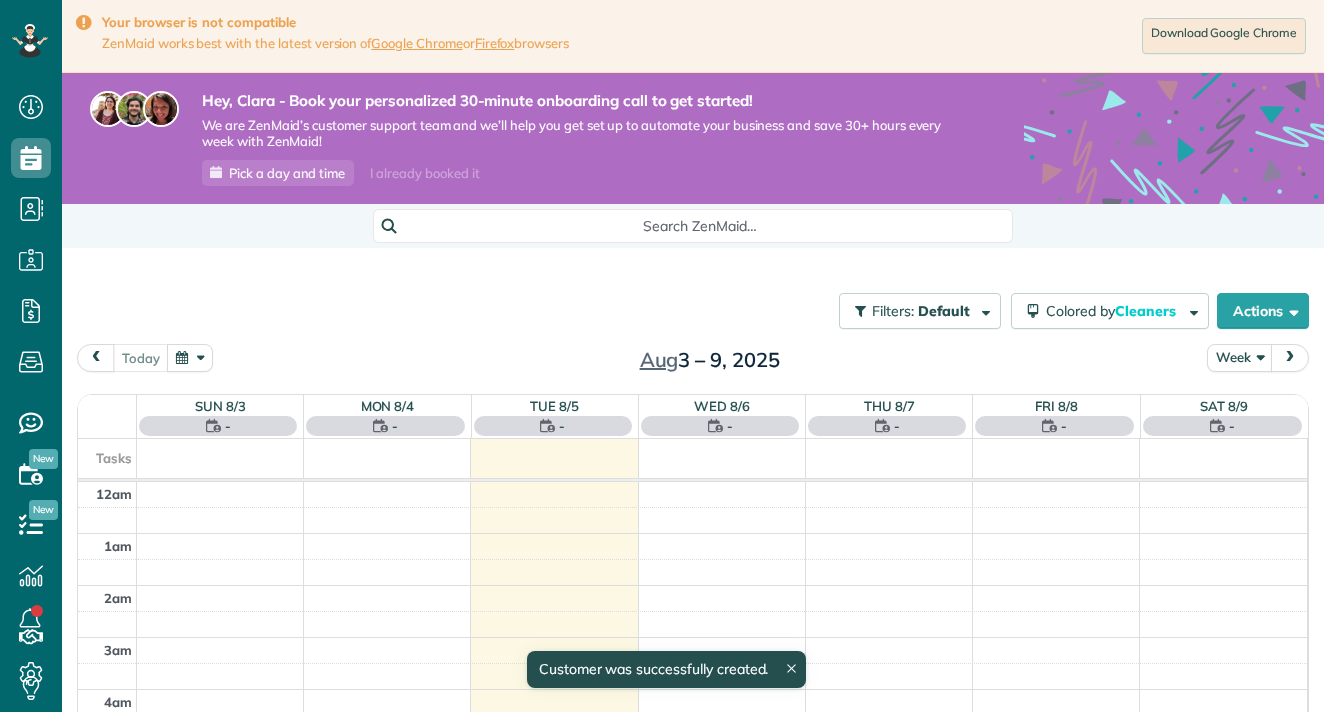 scroll, scrollTop: 0, scrollLeft: 0, axis: both 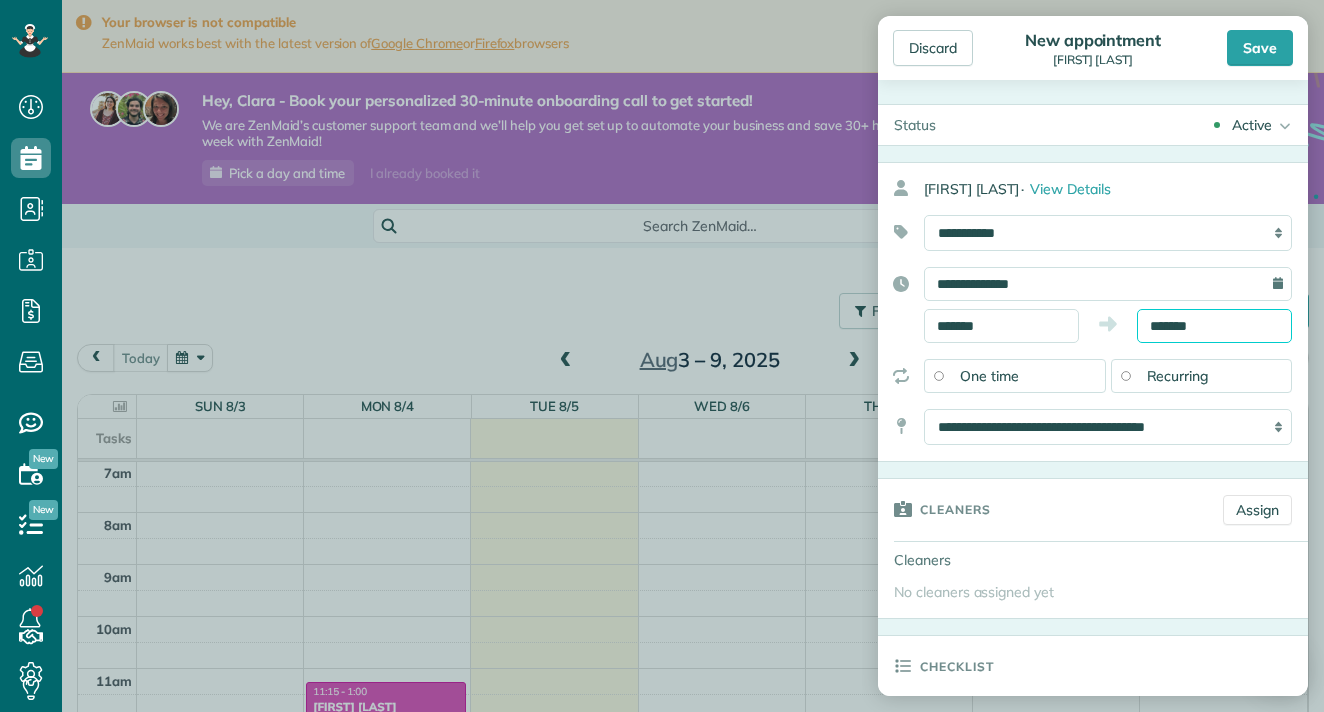 click on "*******" at bounding box center (1214, 326) 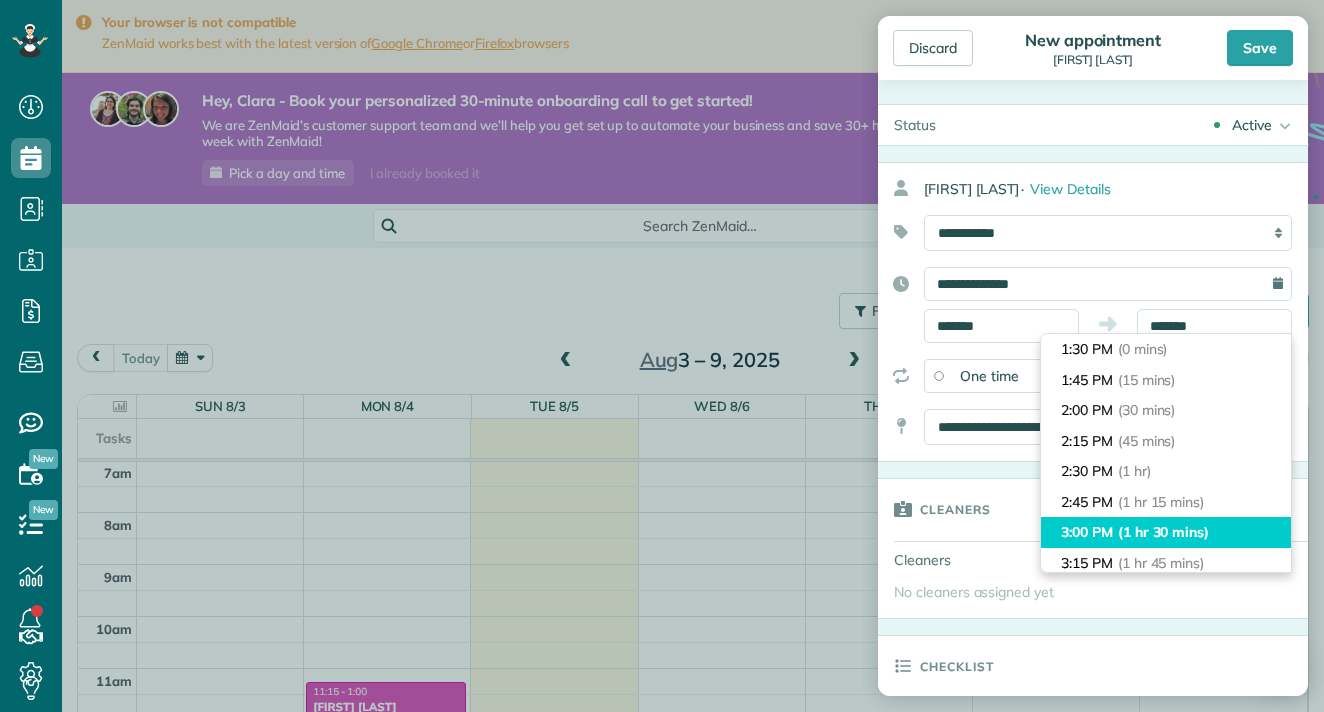 type on "*******" 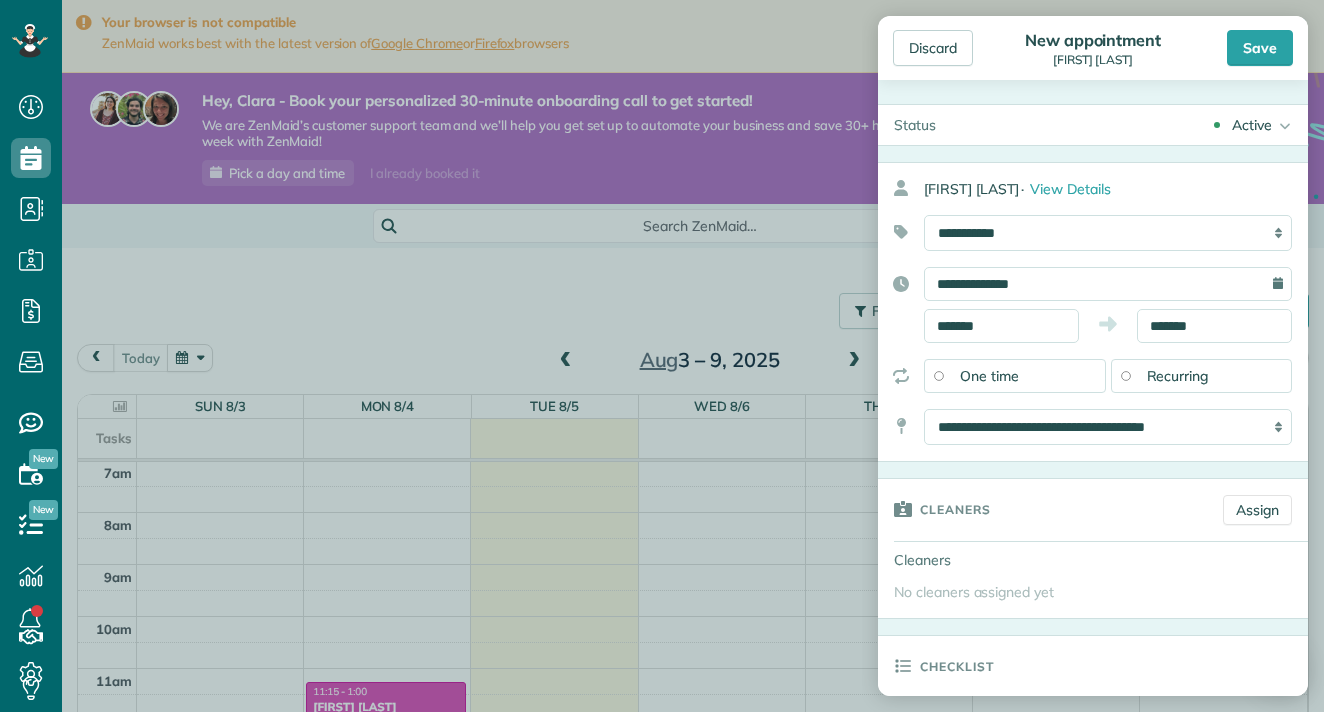 click on "Recurring" at bounding box center [1178, 376] 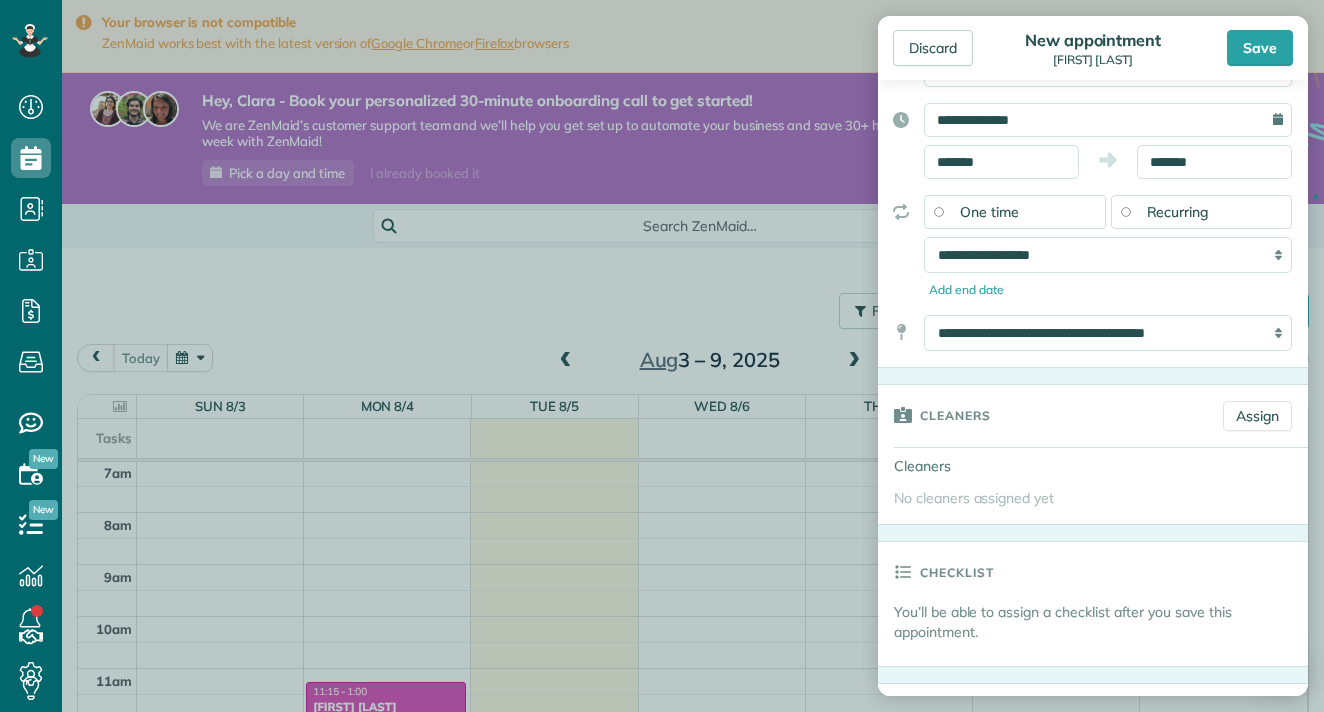 scroll, scrollTop: 174, scrollLeft: 0, axis: vertical 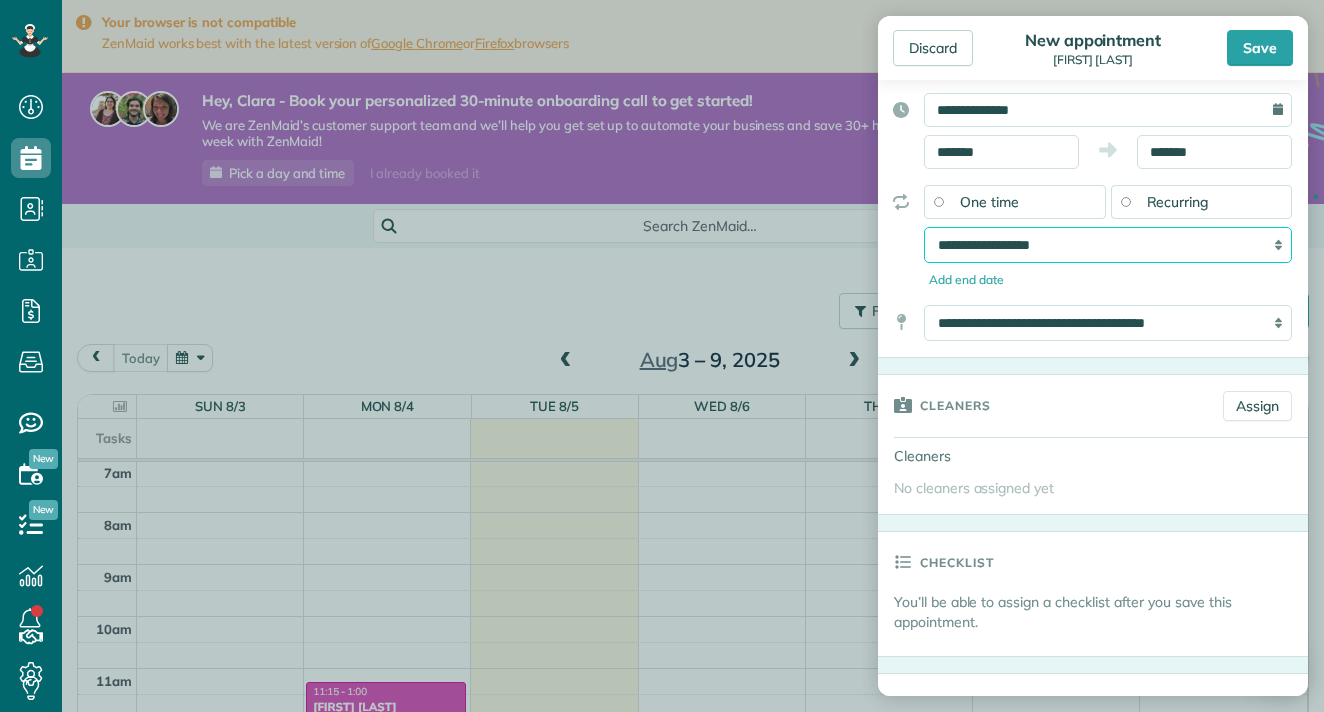 select on "**********" 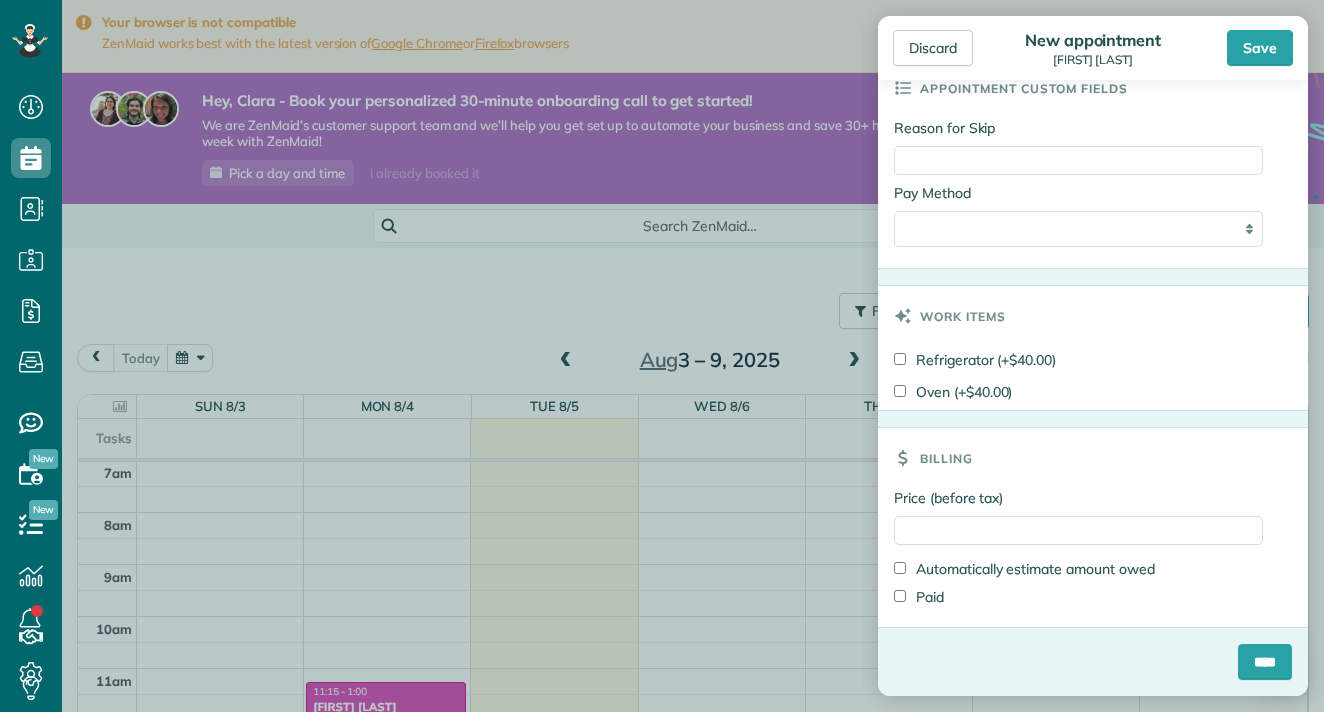 scroll, scrollTop: 1096, scrollLeft: 0, axis: vertical 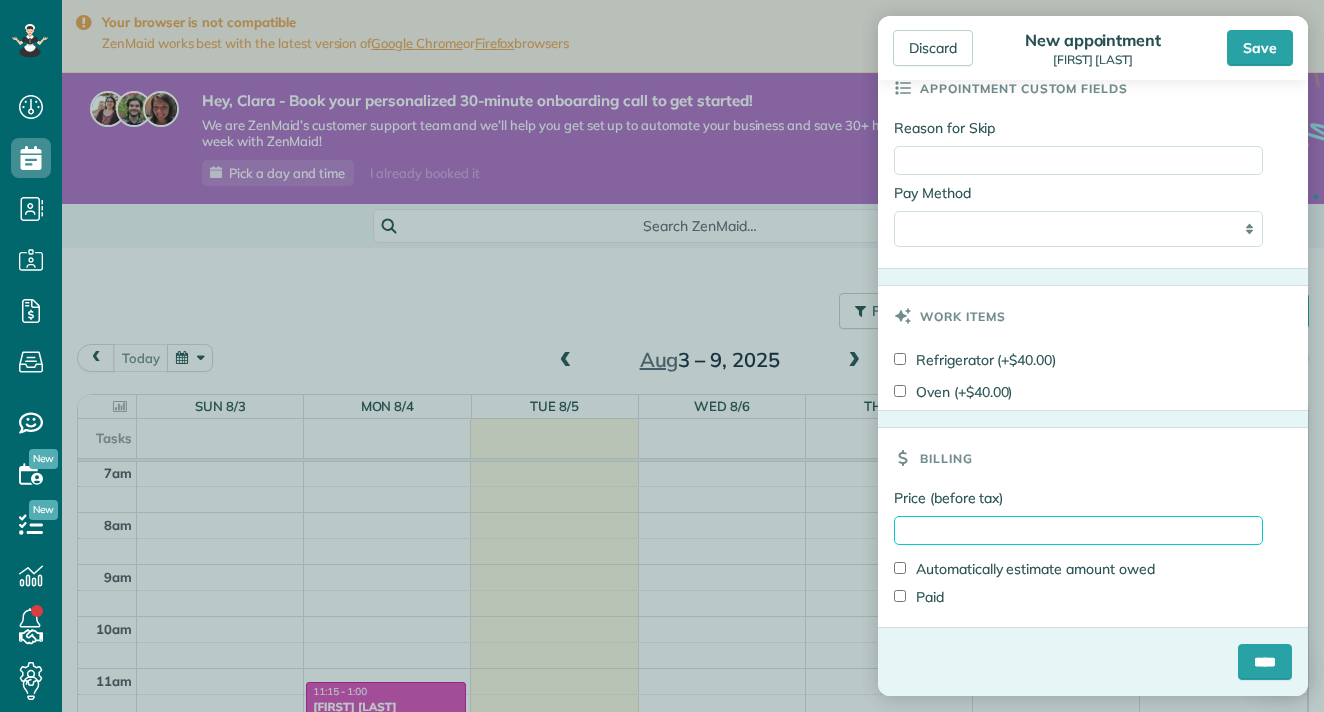 click on "Price (before tax)" at bounding box center [1078, 530] 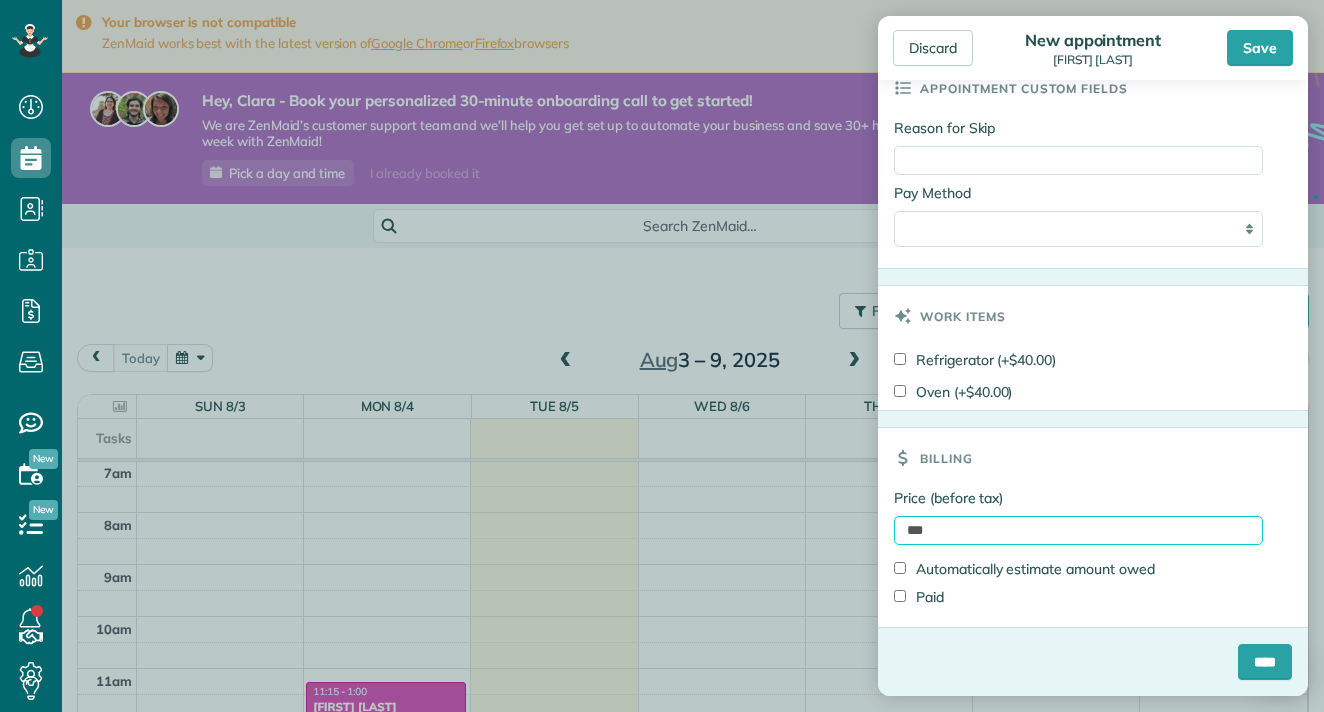 type on "***" 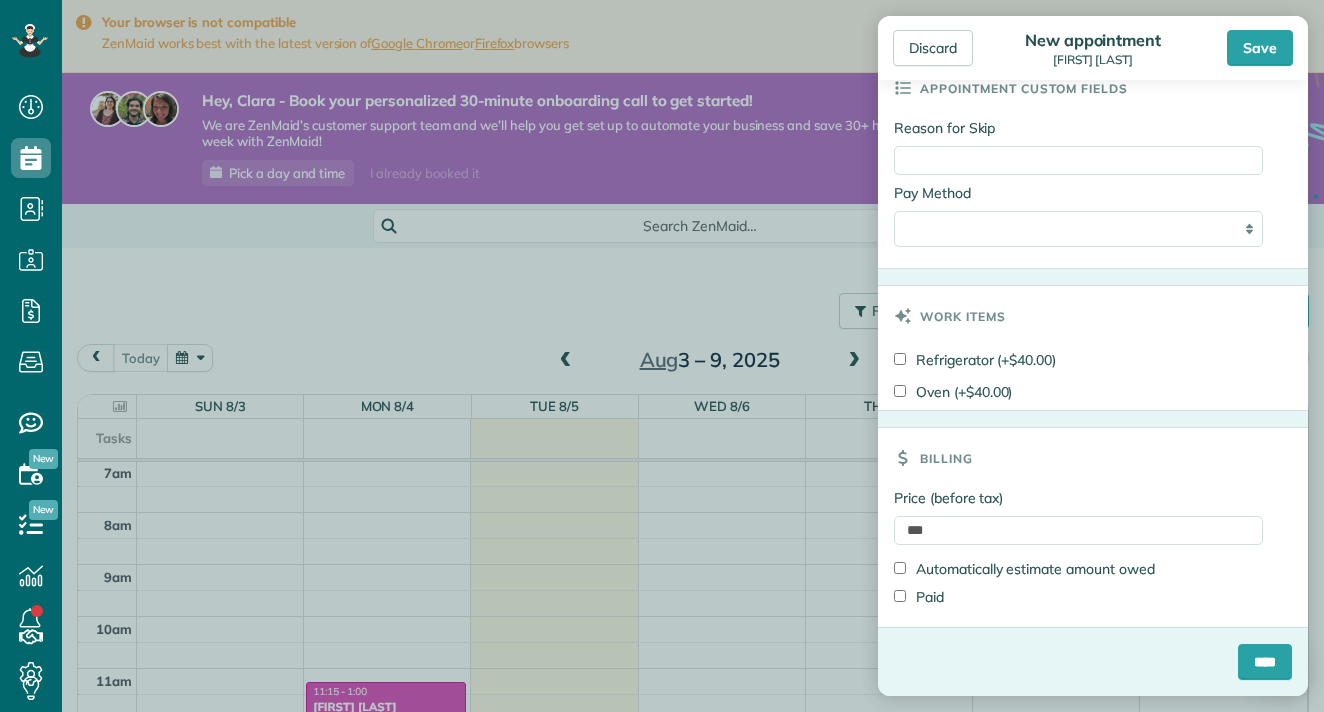 click on "Paid" at bounding box center (919, 597) 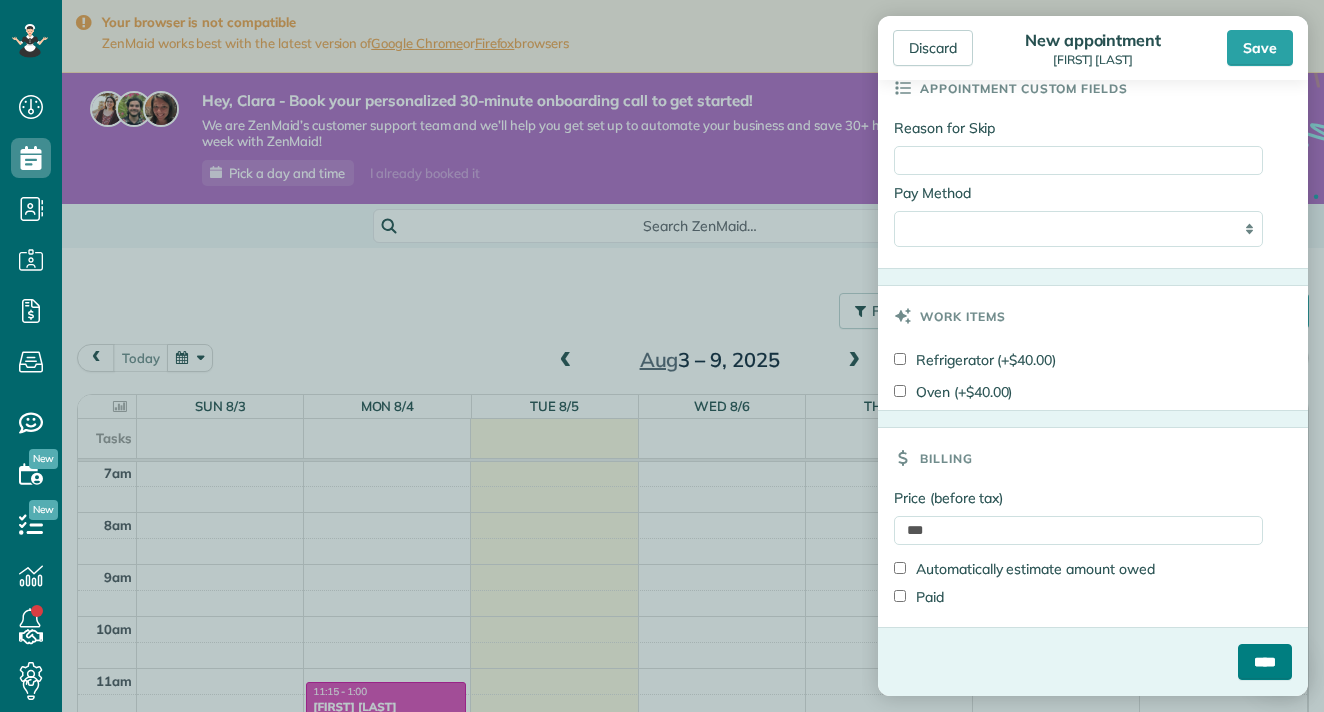 click on "****" at bounding box center [1265, 662] 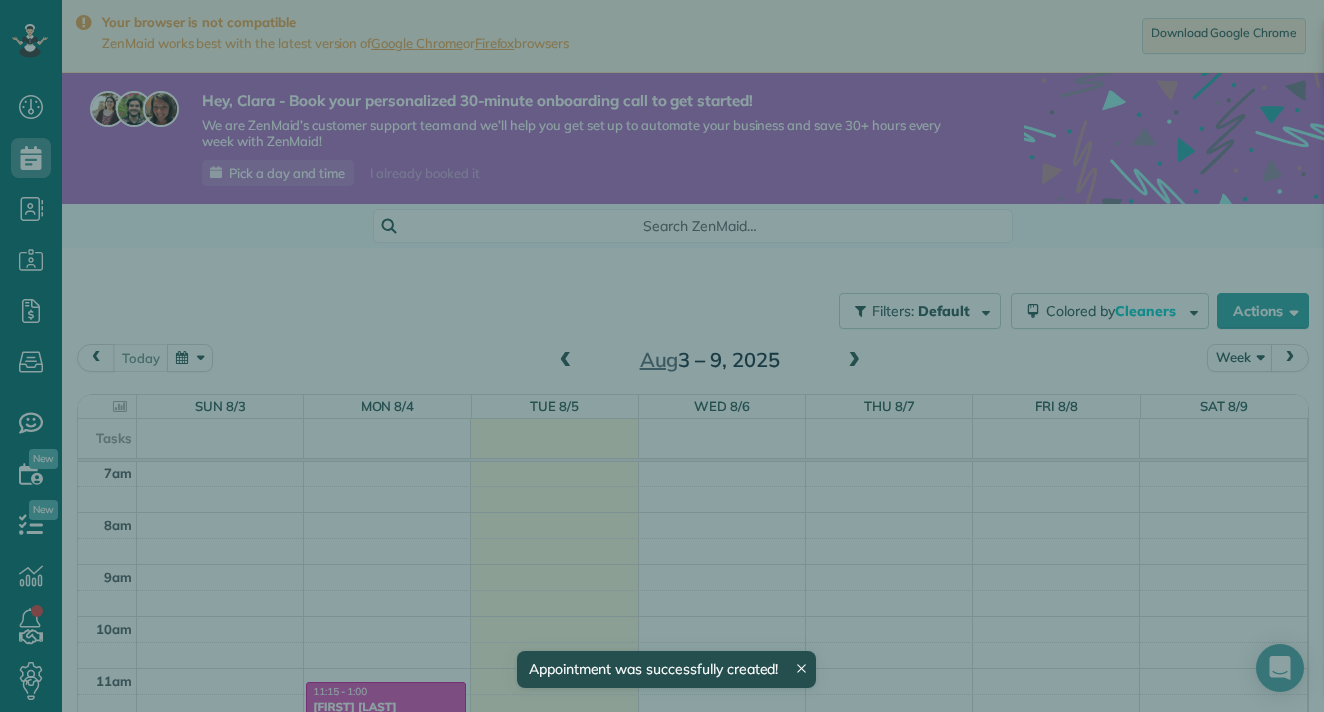 scroll, scrollTop: 365, scrollLeft: 0, axis: vertical 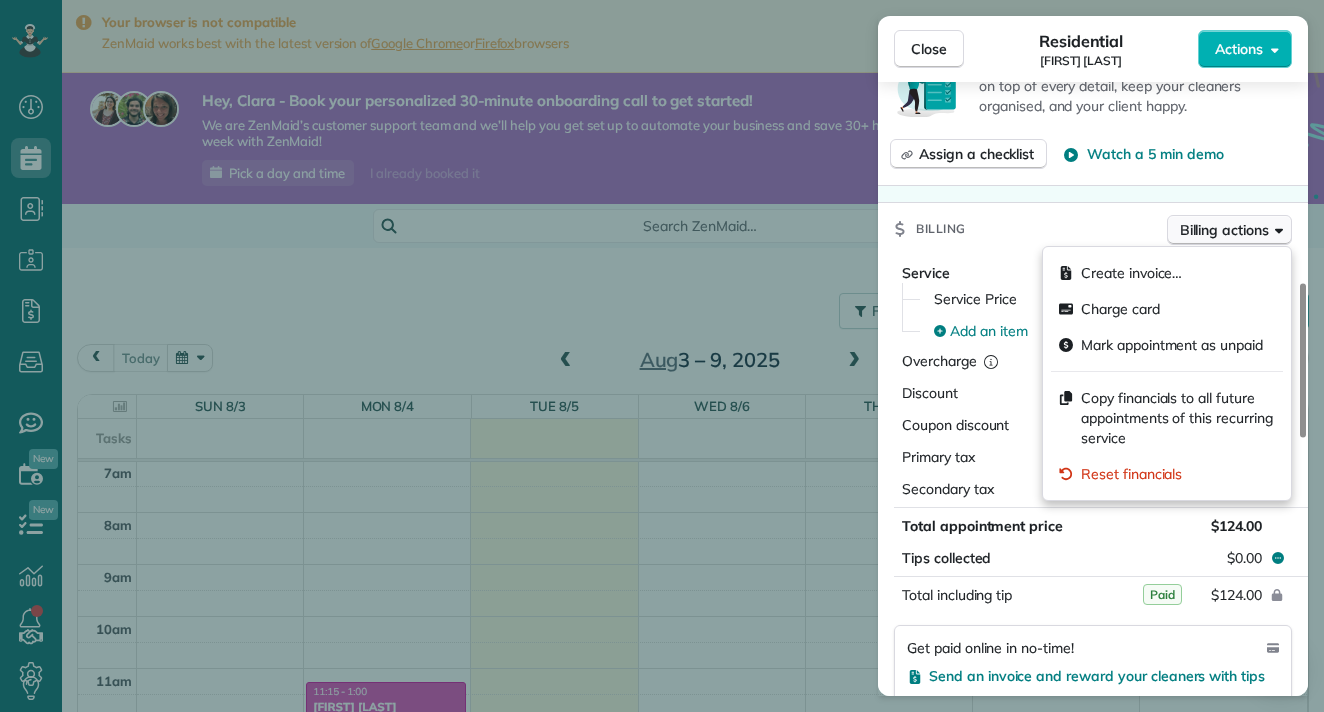 click on "Billing actions" at bounding box center (1229, 230) 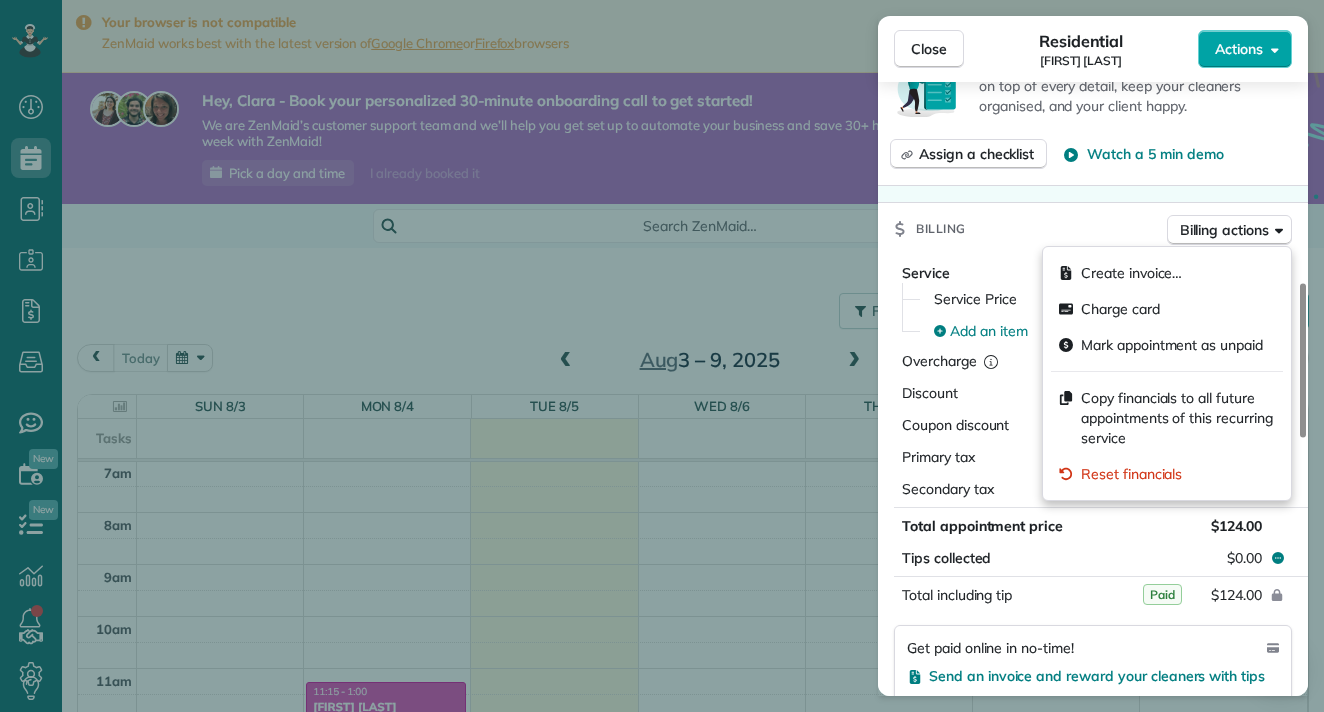 click on "Actions" at bounding box center [1239, 49] 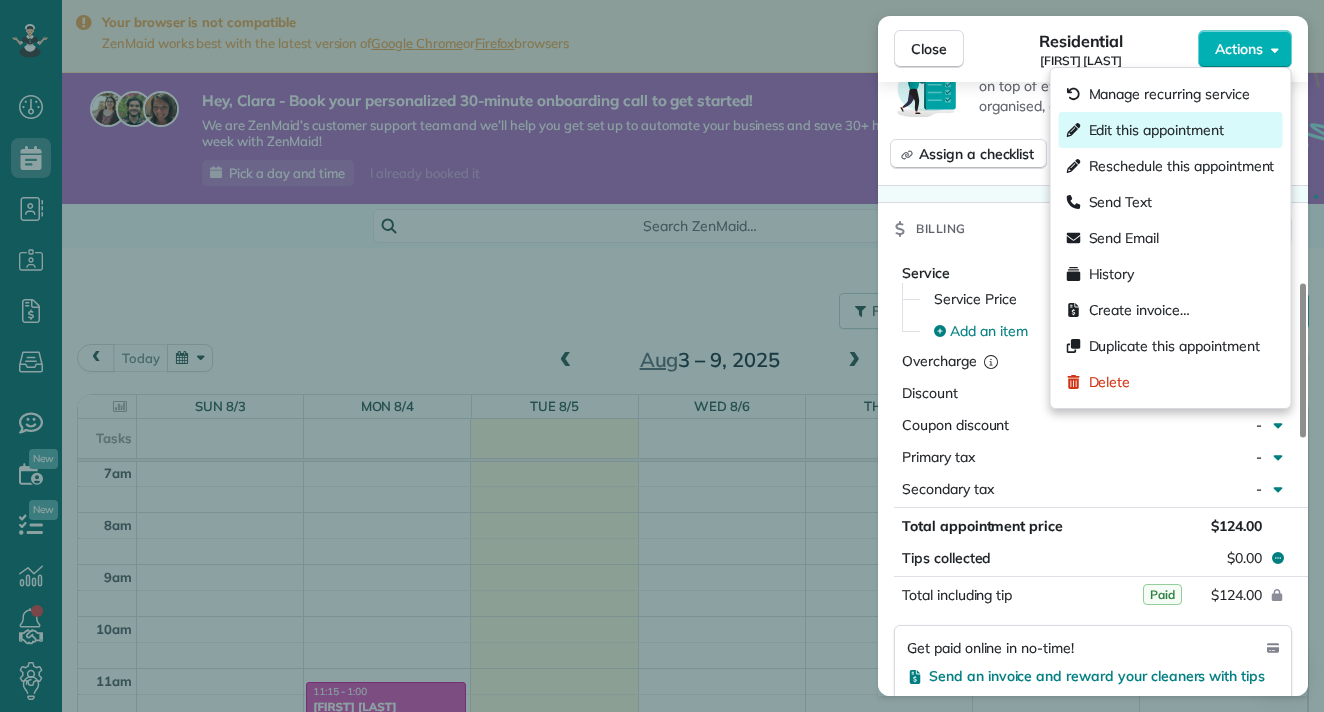 click on "Edit this appointment" at bounding box center [1156, 130] 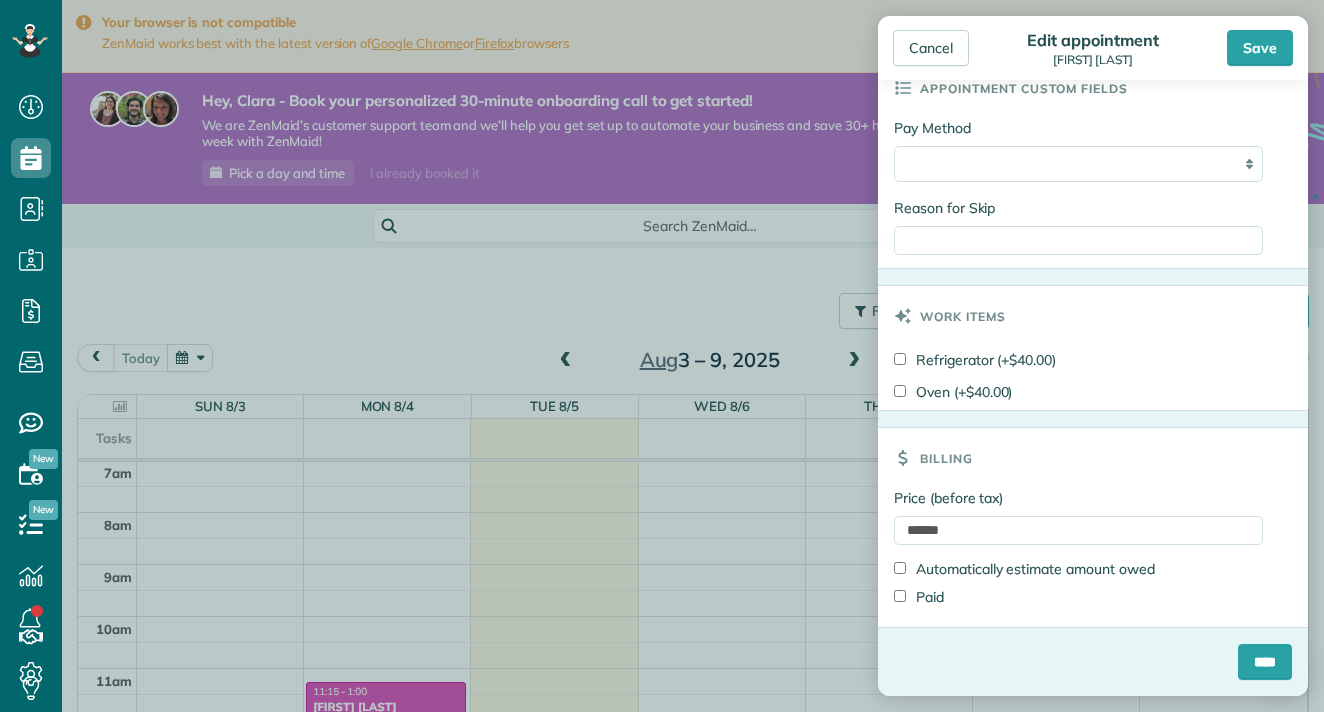 scroll, scrollTop: 920, scrollLeft: 0, axis: vertical 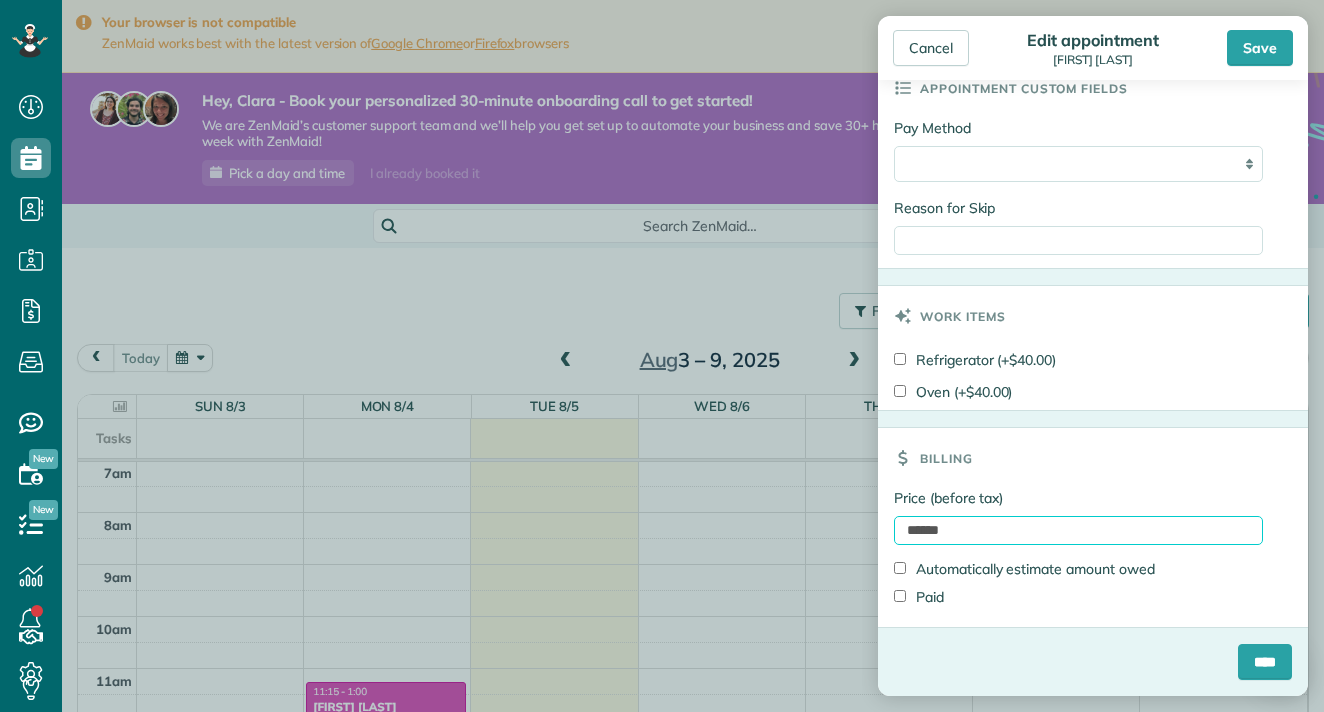 click on "******" at bounding box center (1078, 530) 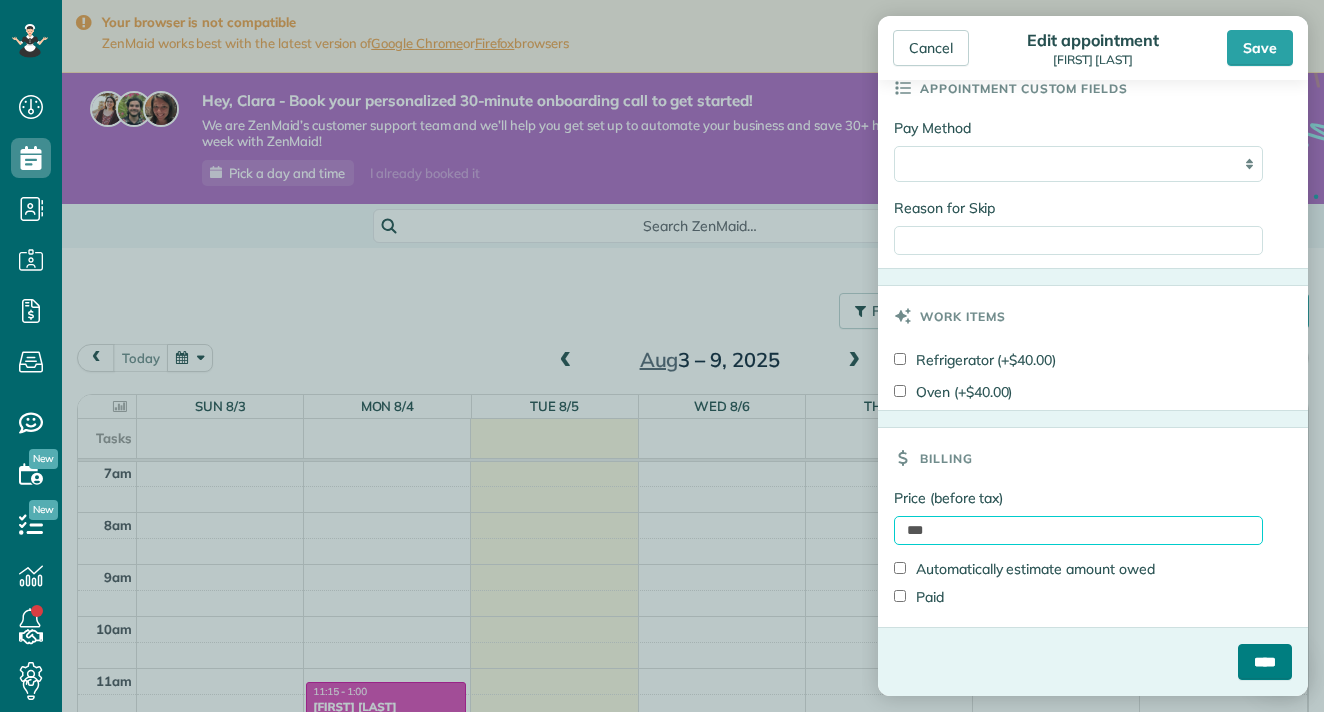 type on "***" 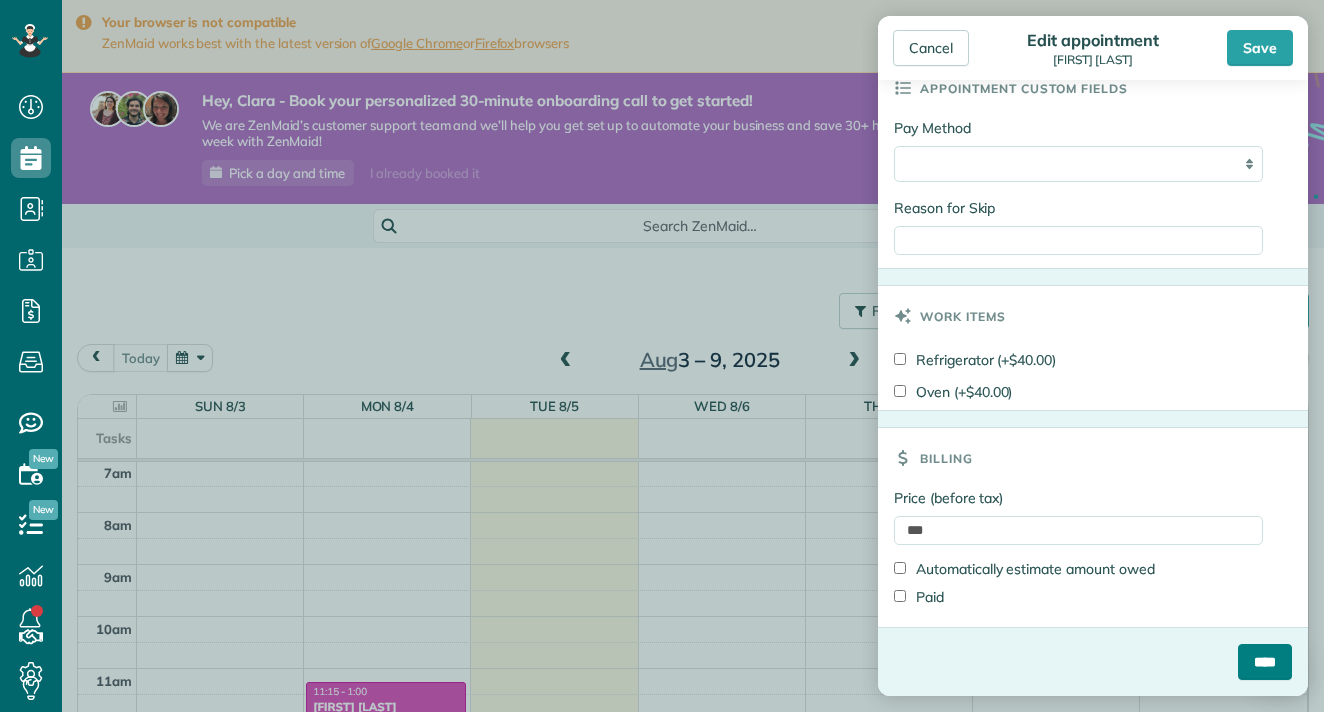 click on "****" at bounding box center (1265, 662) 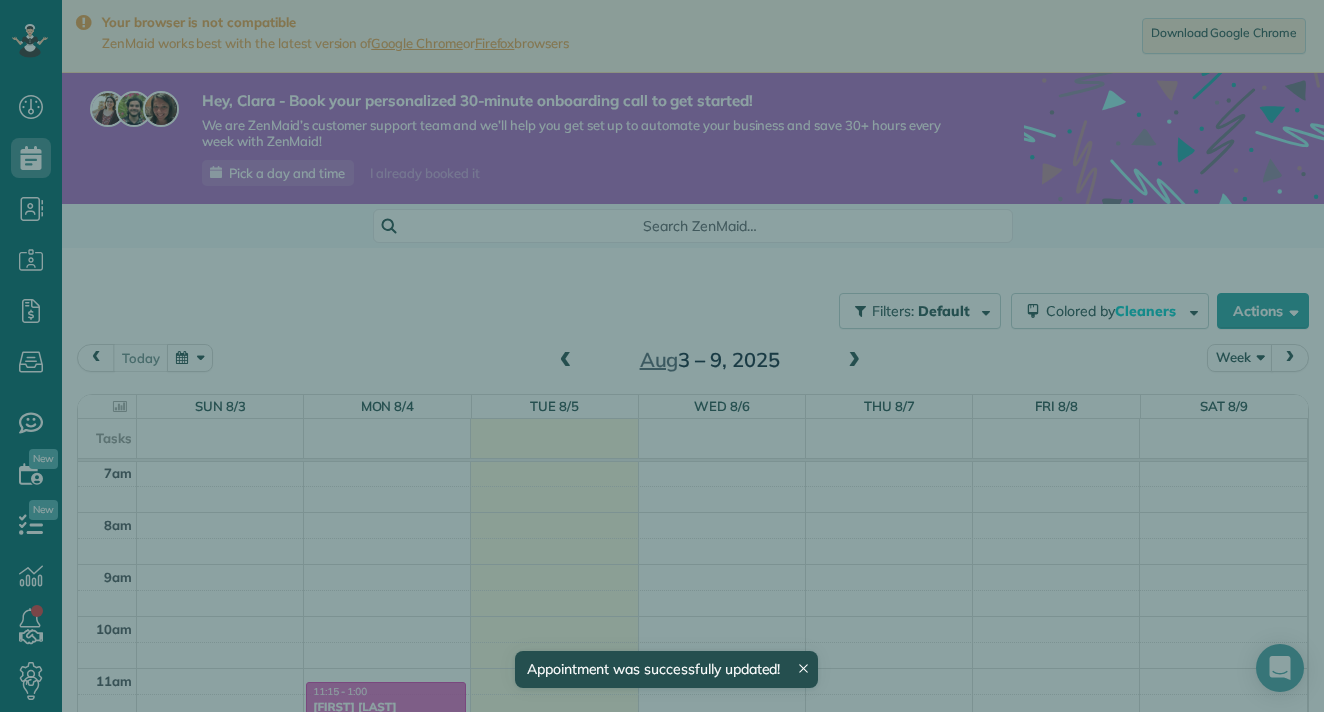 scroll, scrollTop: 365, scrollLeft: 0, axis: vertical 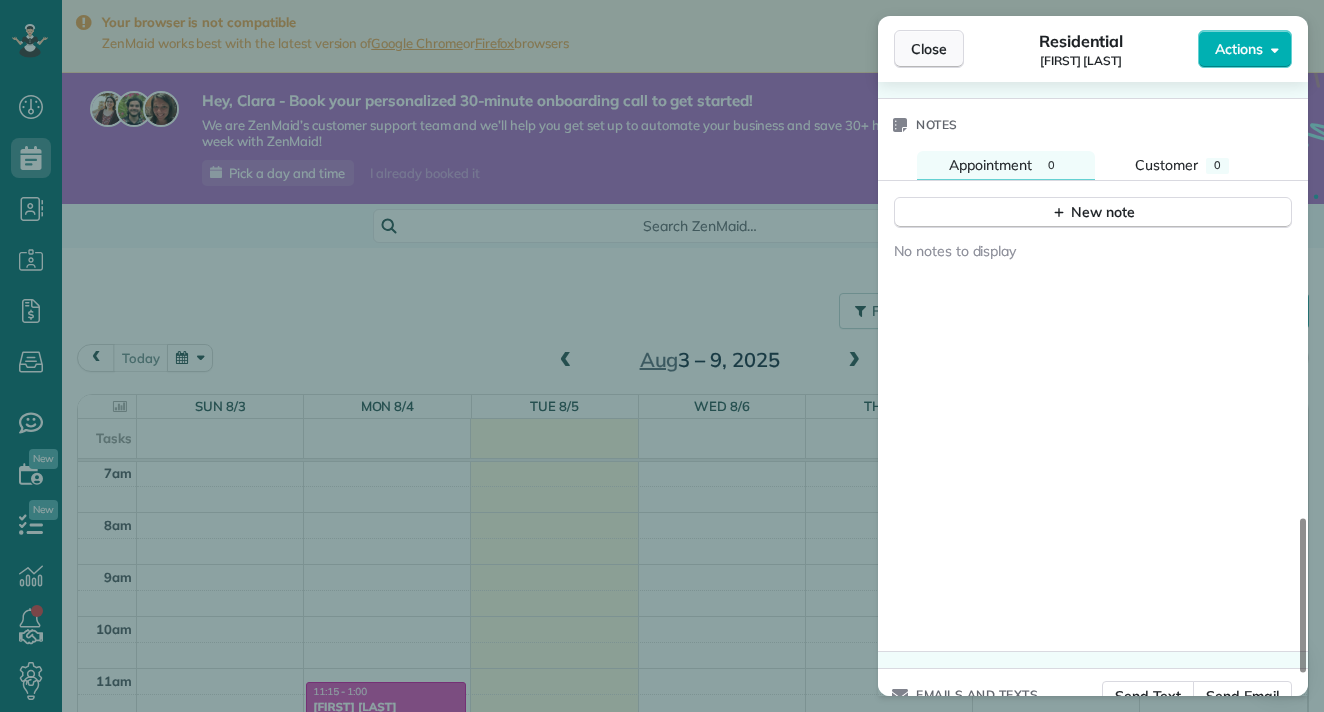 click on "Close" at bounding box center (929, 49) 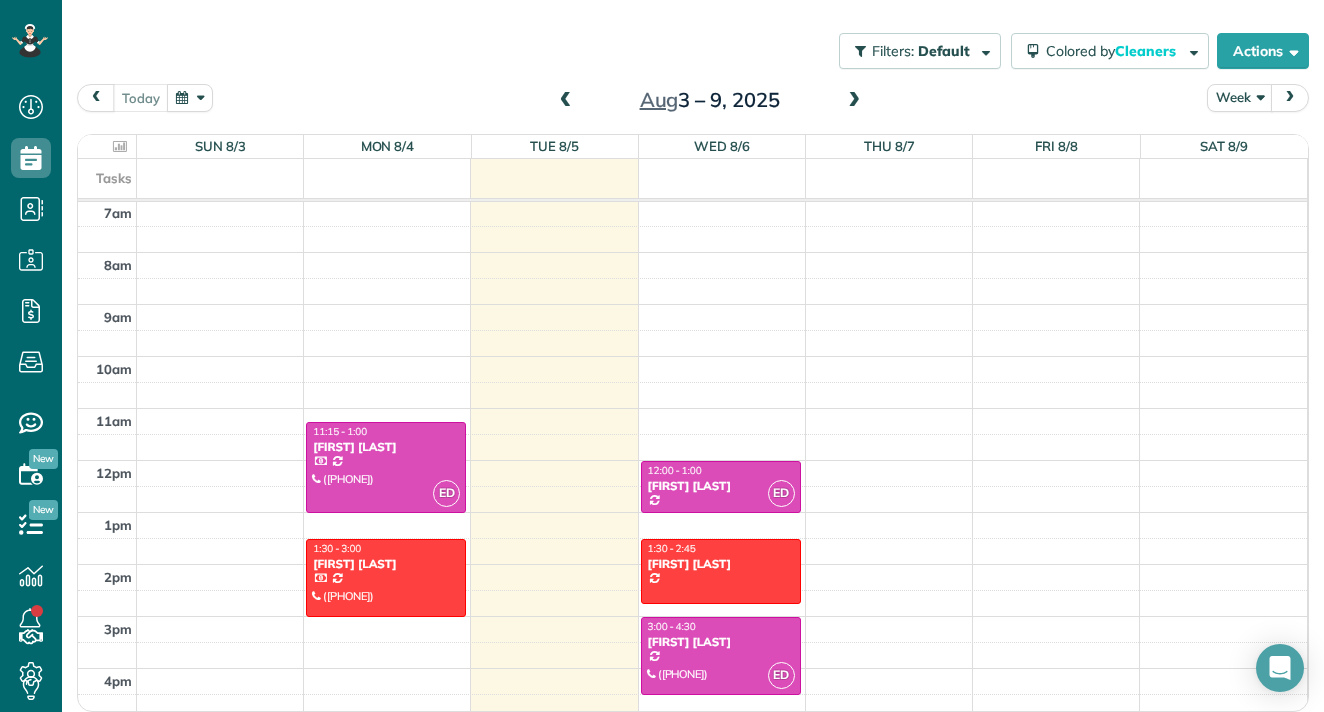 scroll, scrollTop: 258, scrollLeft: 0, axis: vertical 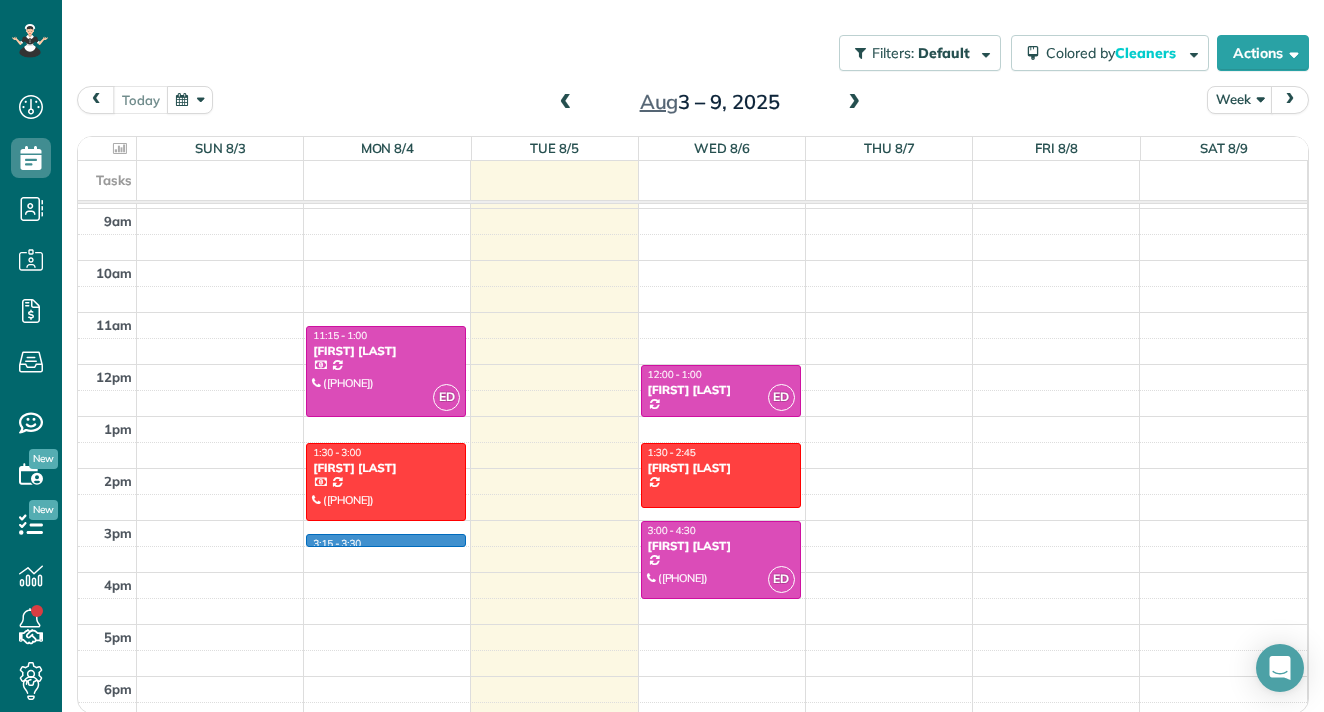 click on "12am 1am 2am 3am 4am 5am 6am 7am 8am 9am 10am 11am 12pm 1pm 2pm 3pm 4pm 5pm 6pm 7pm 8pm 9pm 10pm 11pm 3:15 - 3:30 ED 11:15 - 1:00 Laura H (650) 703-0515 44 Hobart Avenue San Mateo, CA 94402 1:30 - 3:00 Laura Cupps (847) 224-6820 3523 Pacific Boulevard San Mateo, CA 94403 ED 12:00 - 1:00 Jennifer Isaac (415) 595-2501 2066 Kings Lane San Mateo, Ca ? 1:30 - 2:45 Clara Orobio 1323 2nd Avenue San Mateo, ? 94401 ED 3:00 - 4:30 Nikhil Harsha (415) 961-8020 509 Poinsettia Avenue San Mateo, ? 94403" at bounding box center (692, 364) 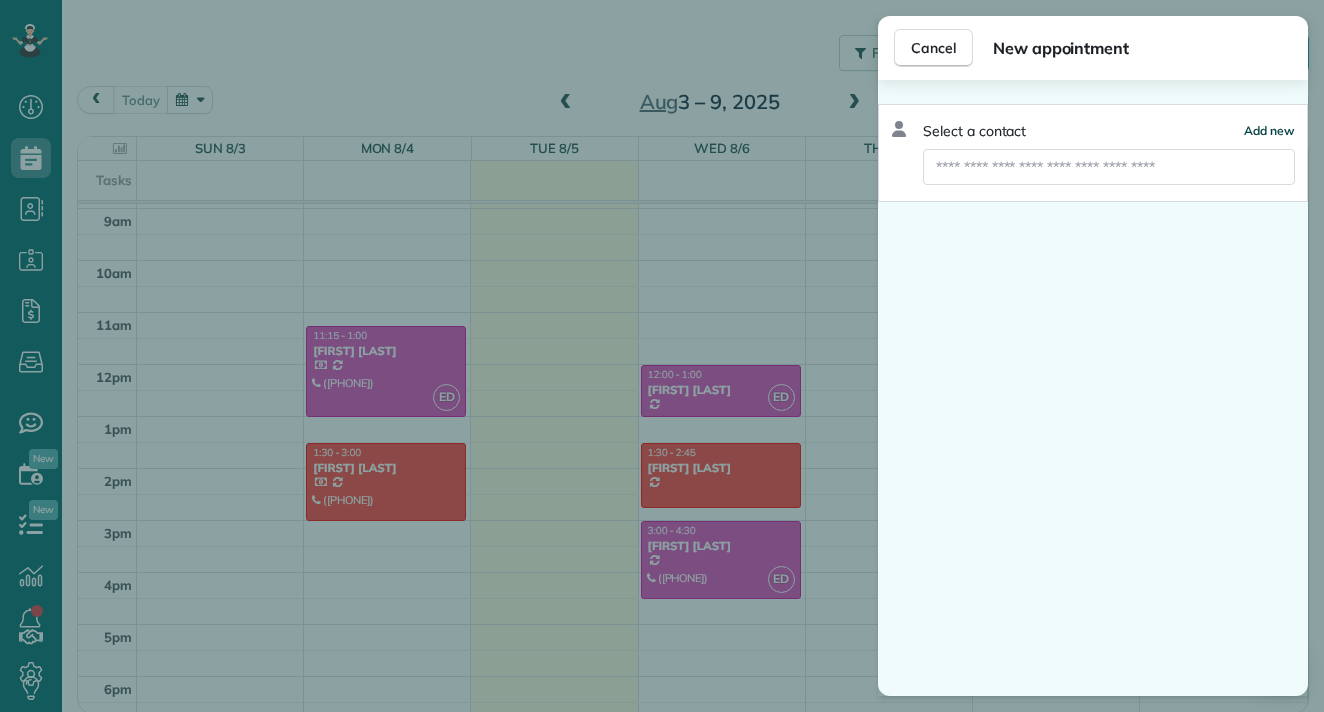 click on "Add new" at bounding box center [1269, 130] 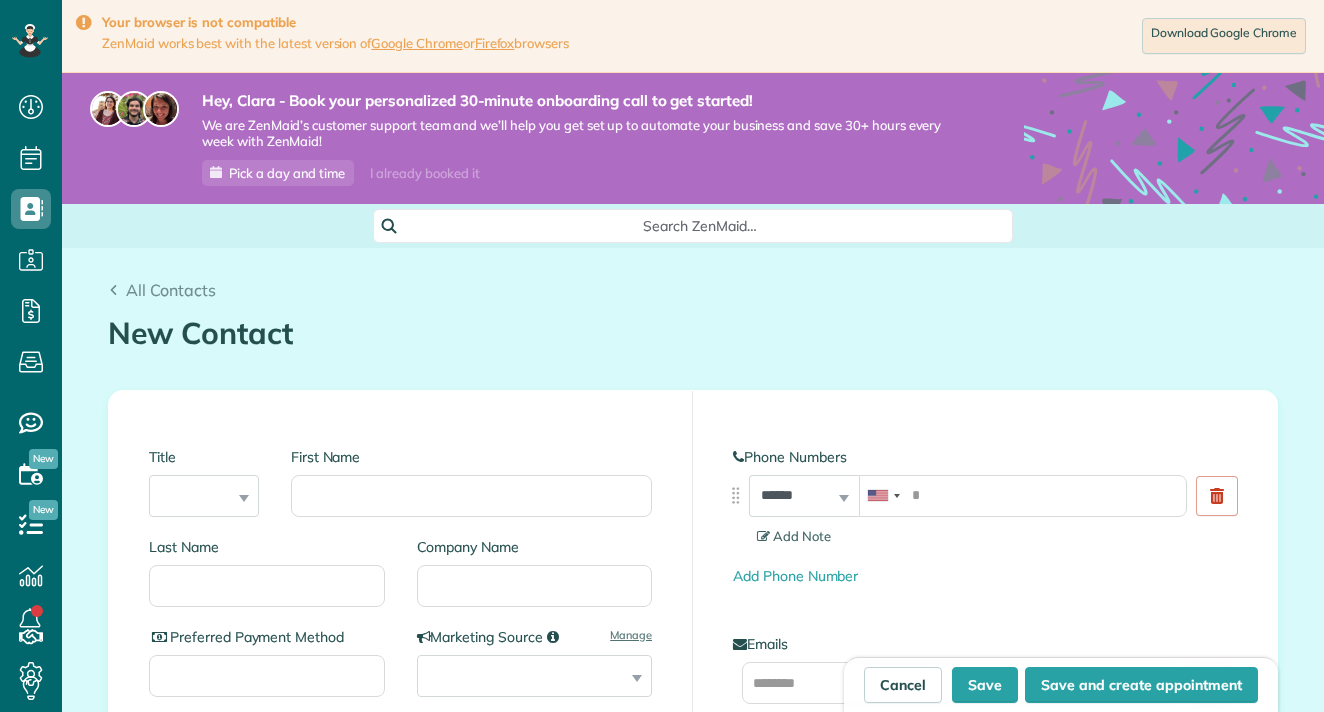 scroll, scrollTop: 0, scrollLeft: 0, axis: both 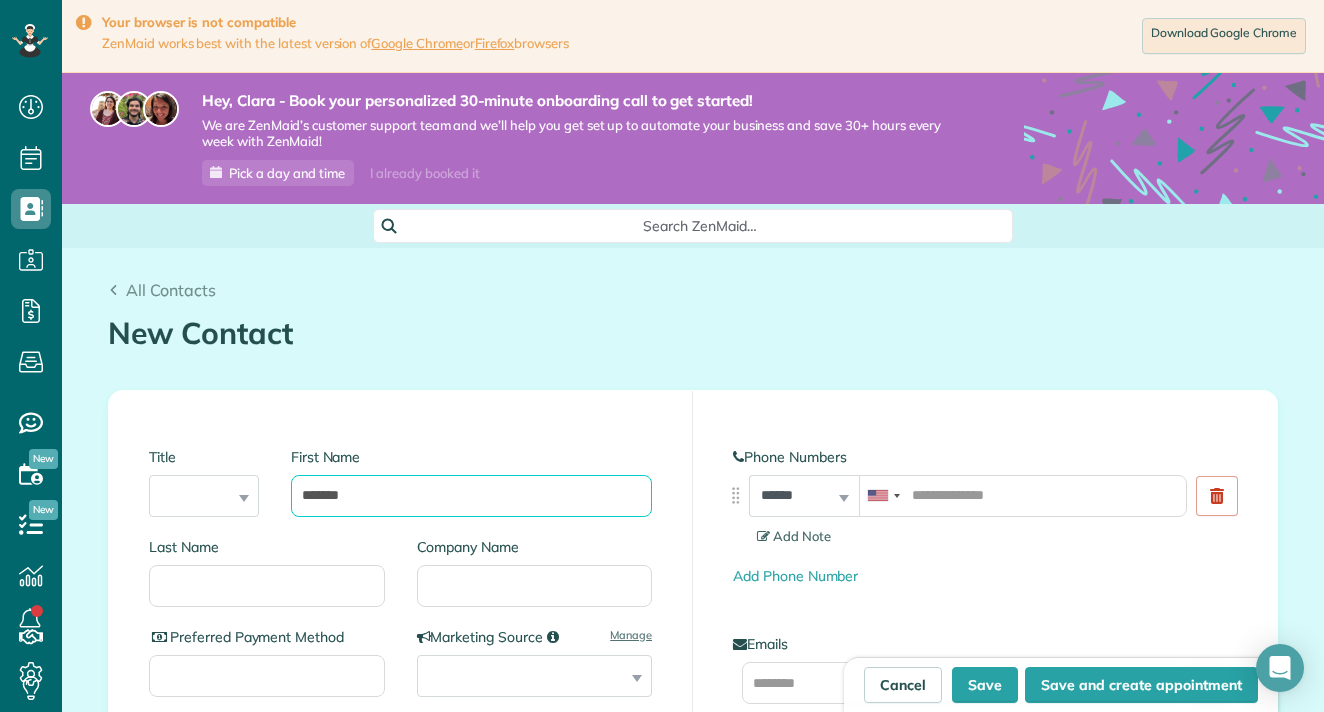 type on "******" 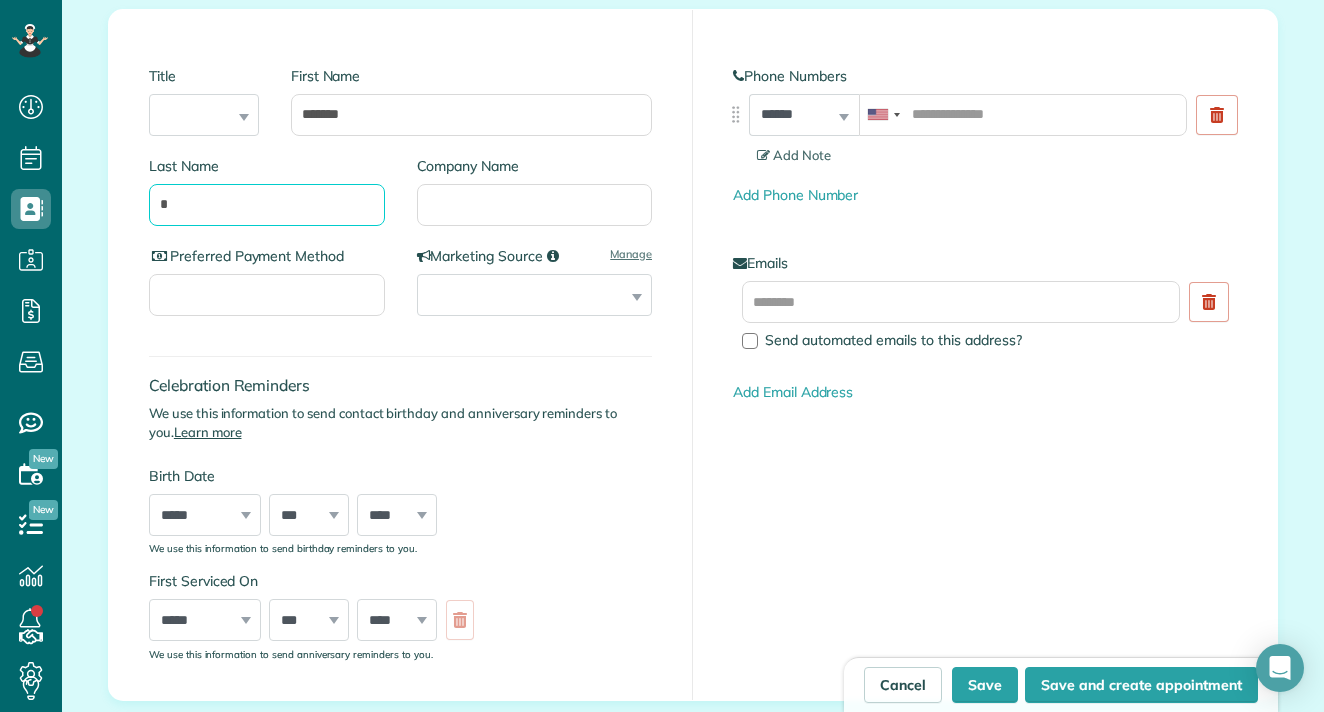 scroll, scrollTop: 383, scrollLeft: 0, axis: vertical 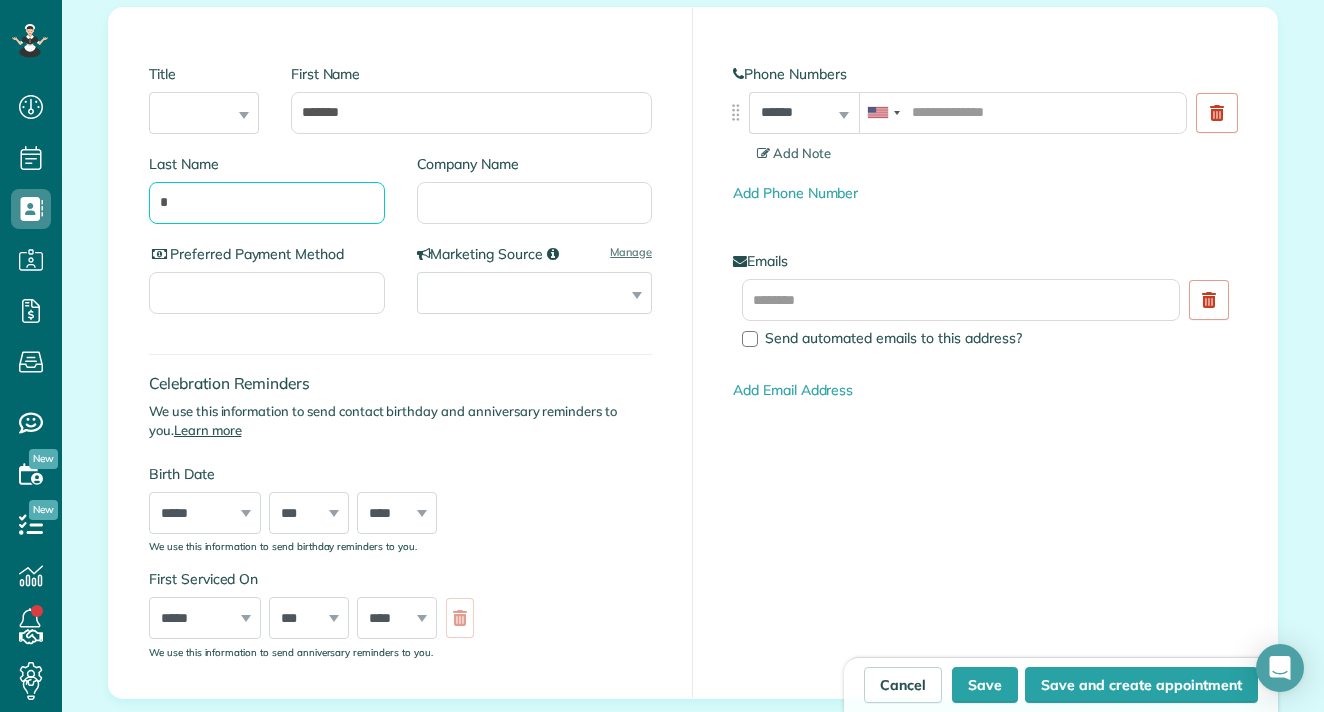 type on "*" 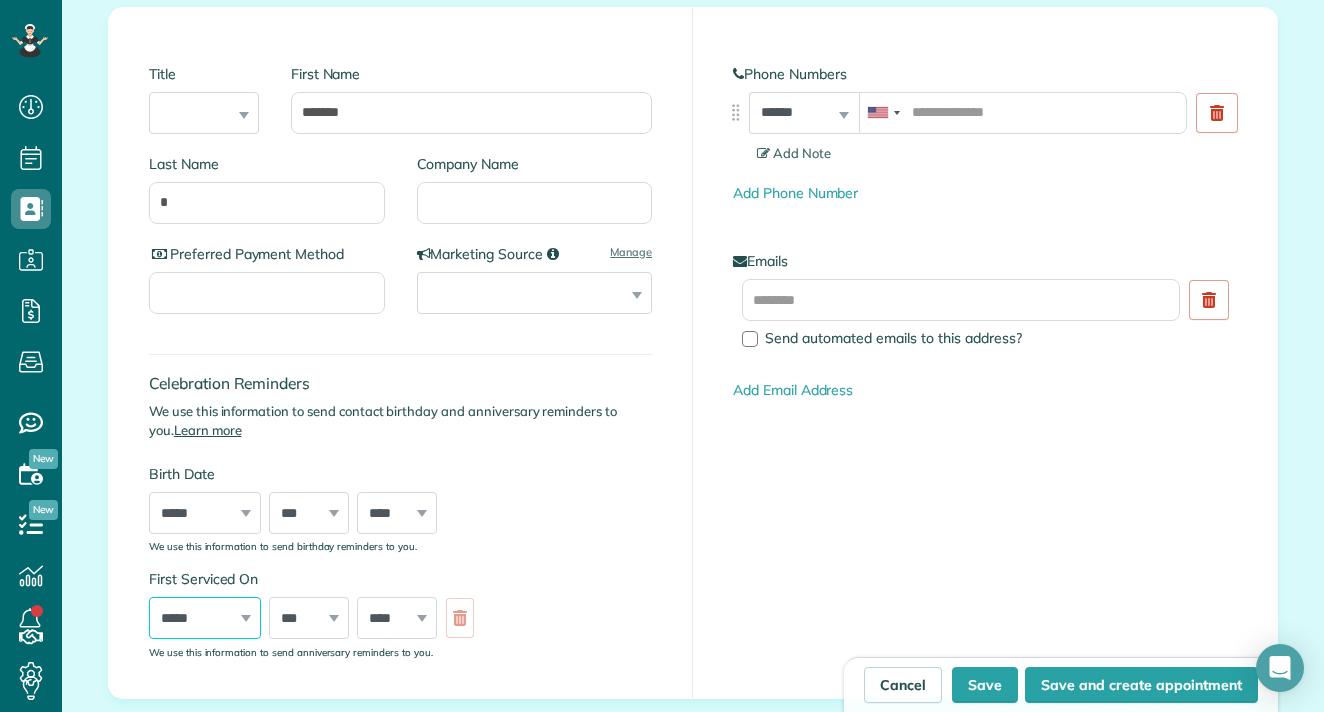 select on "*" 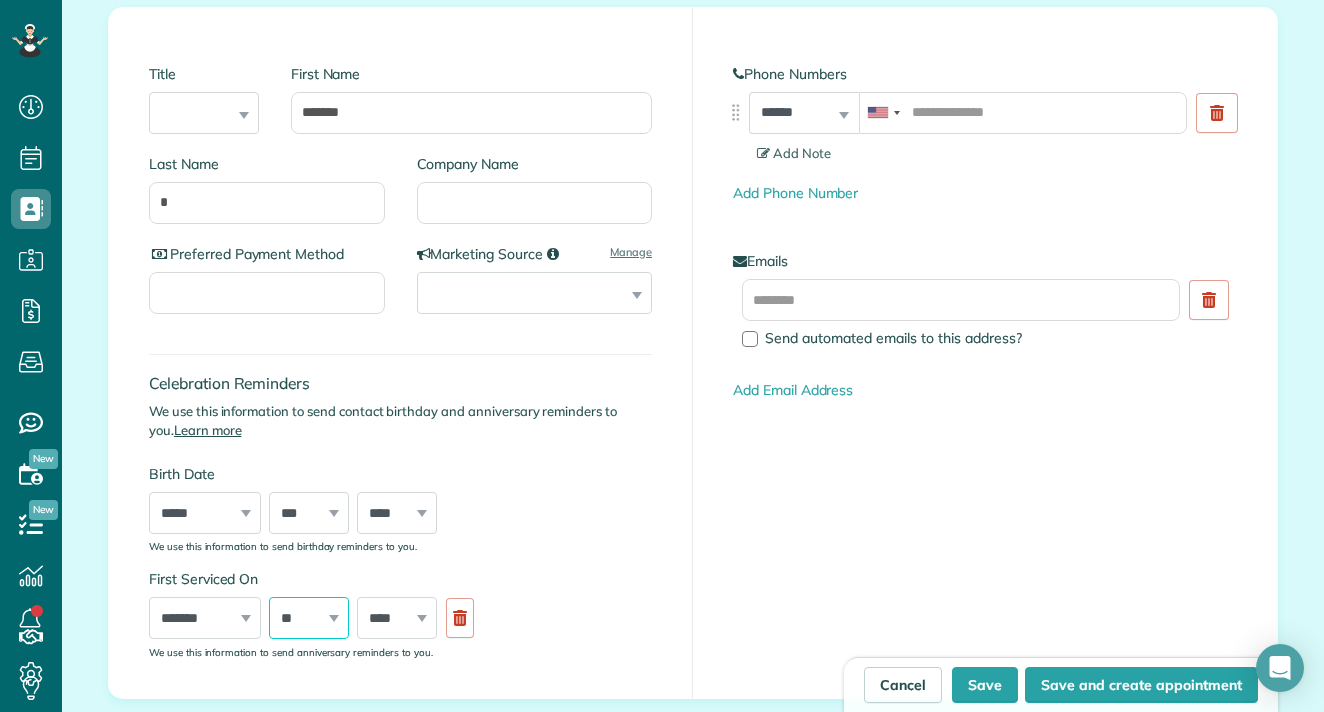 select on "**" 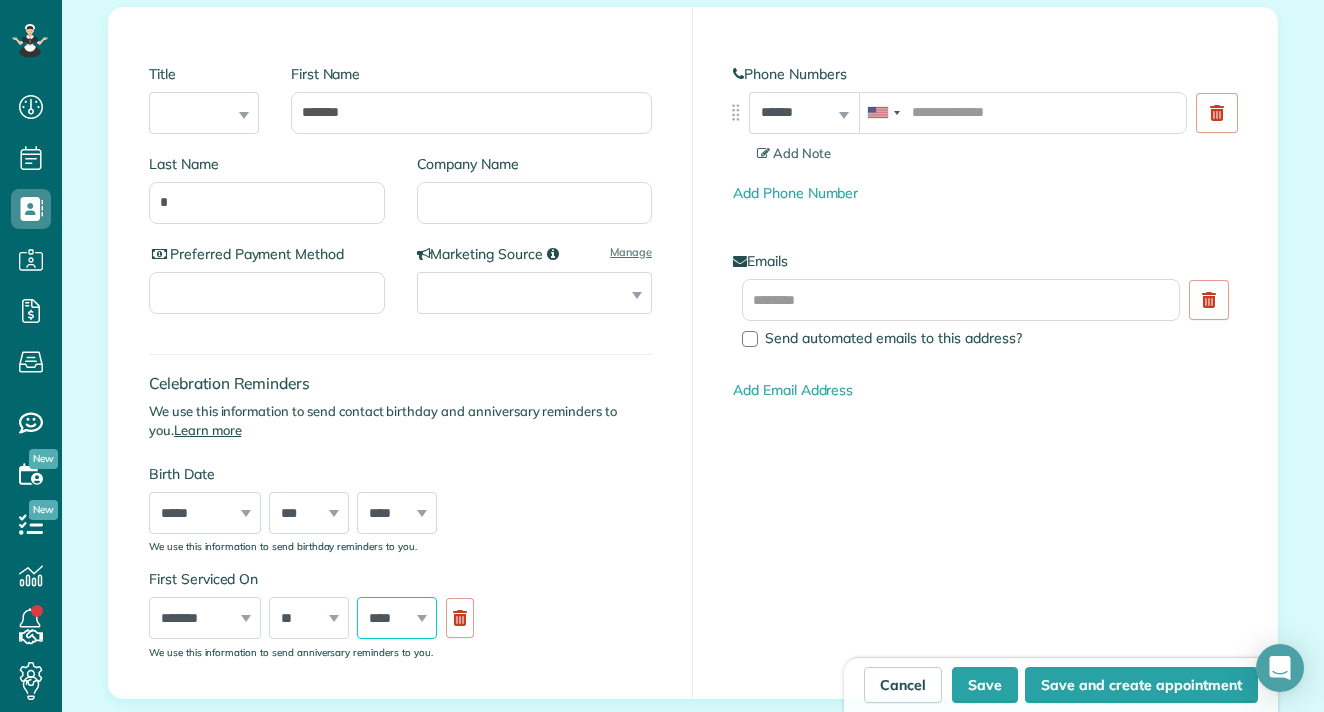select on "****" 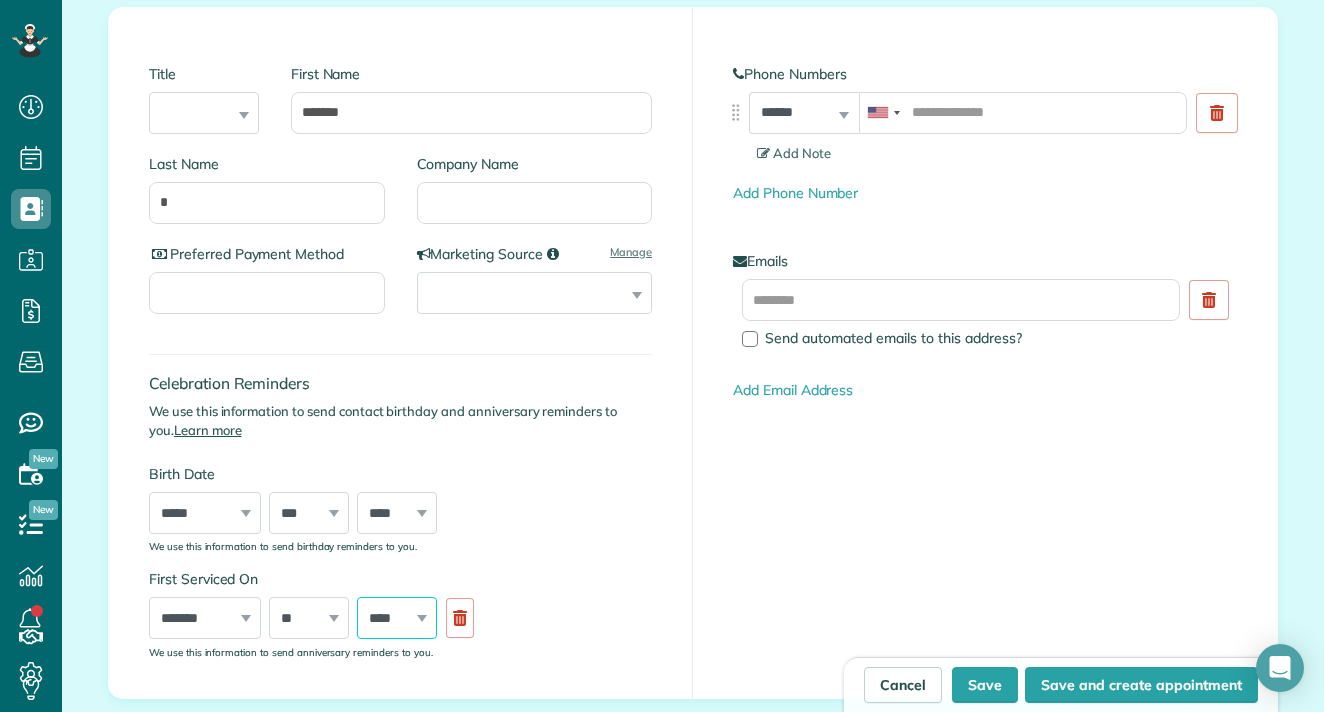 scroll, scrollTop: 449, scrollLeft: 0, axis: vertical 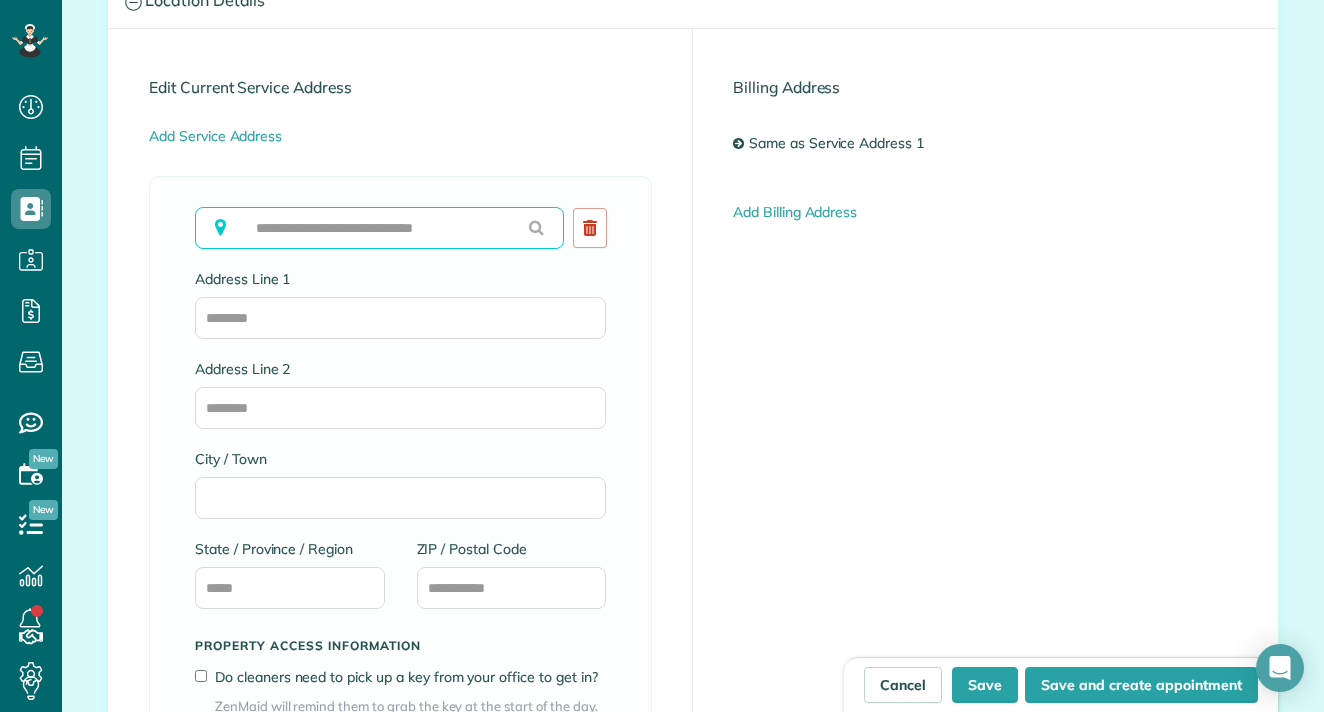 click at bounding box center (379, 228) 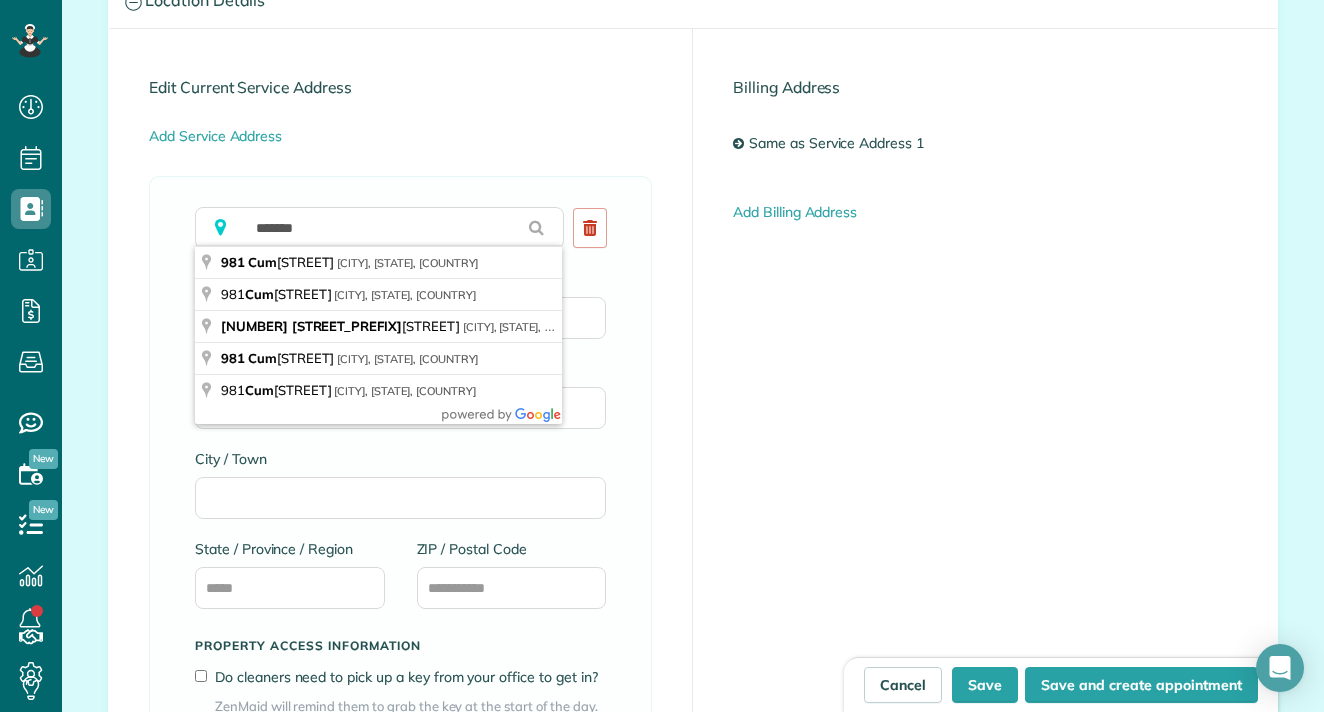 type on "**********" 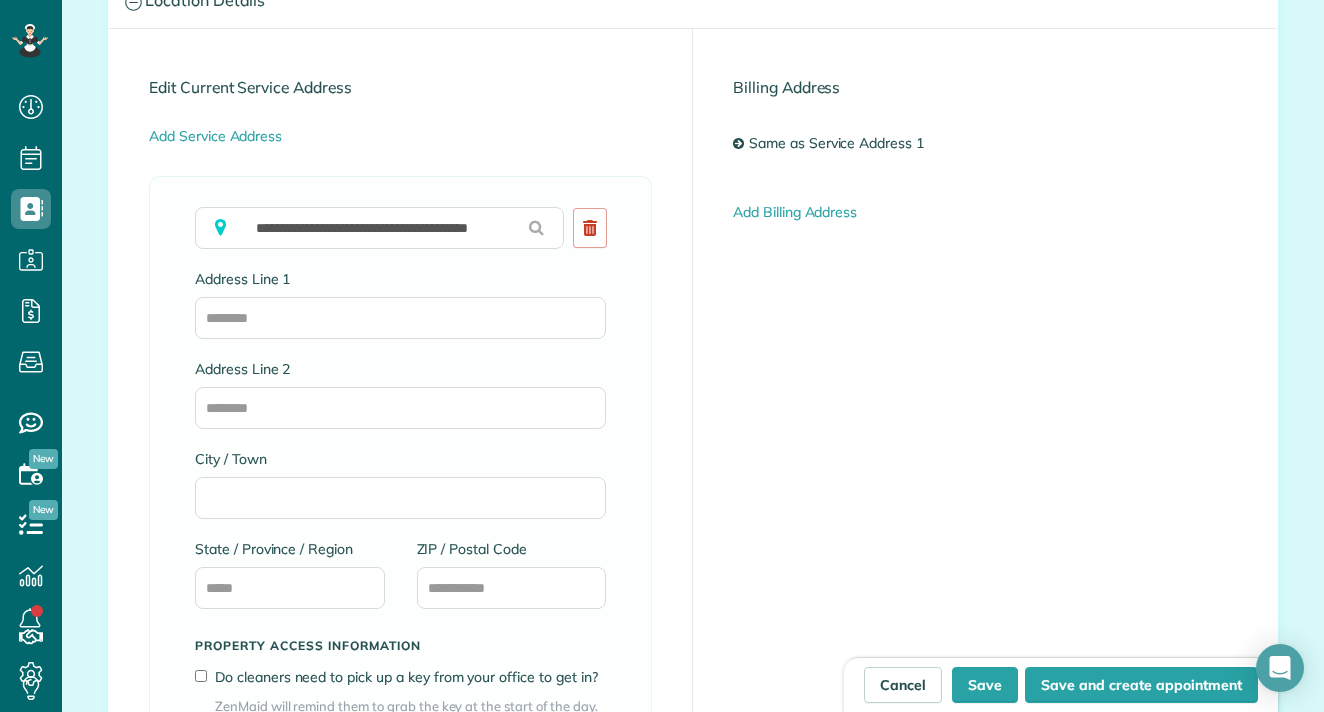 type on "**********" 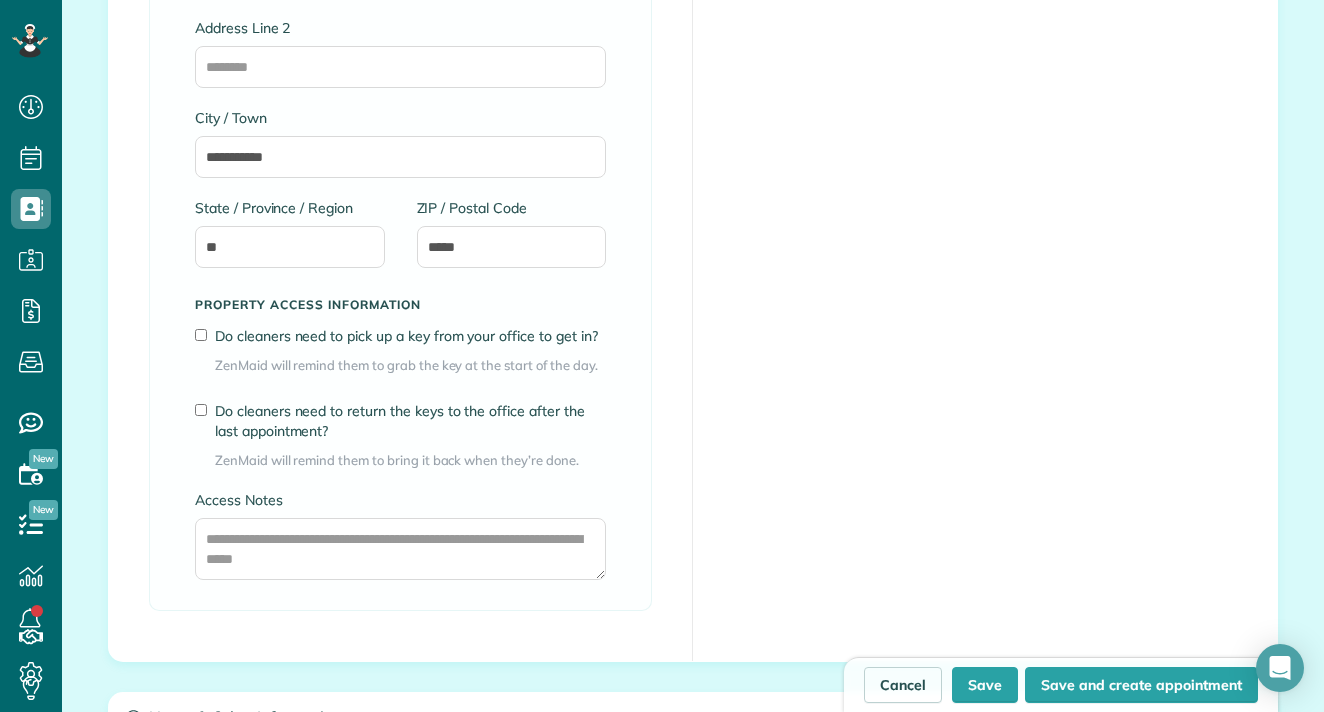 scroll, scrollTop: 1527, scrollLeft: 0, axis: vertical 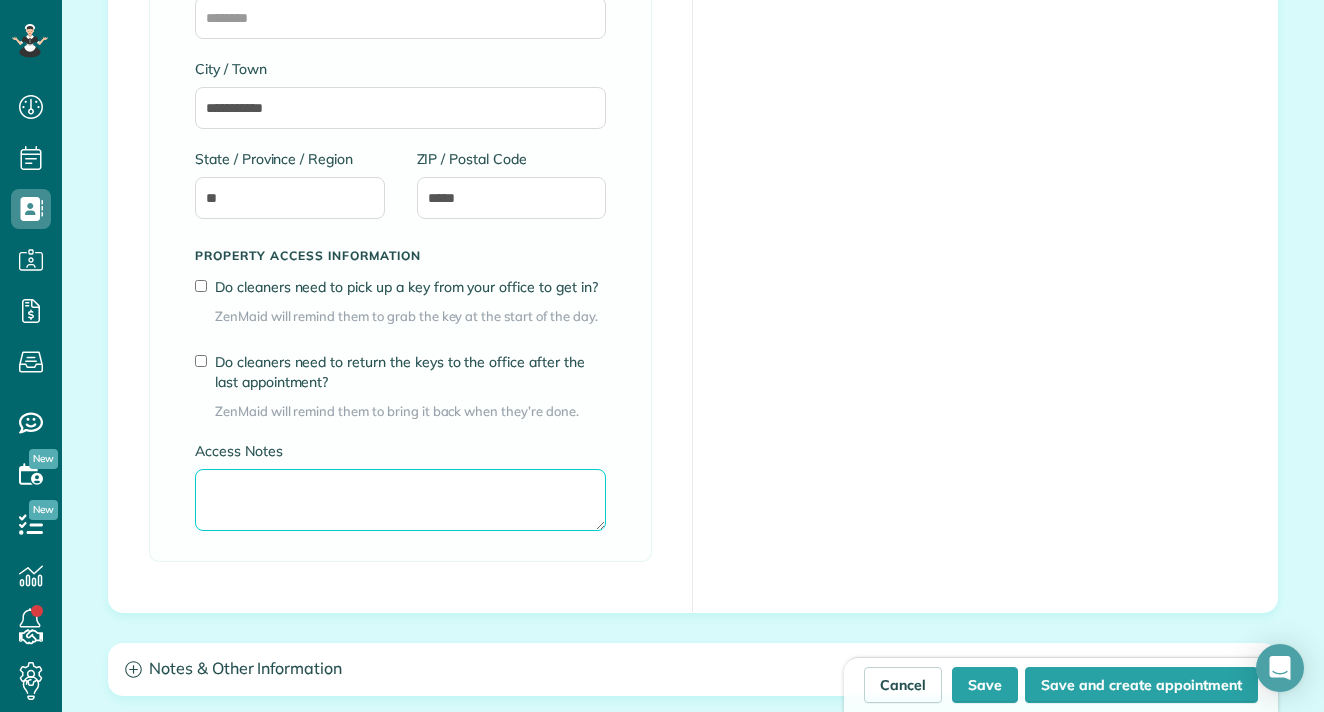 click on "Access Notes" at bounding box center [400, 500] 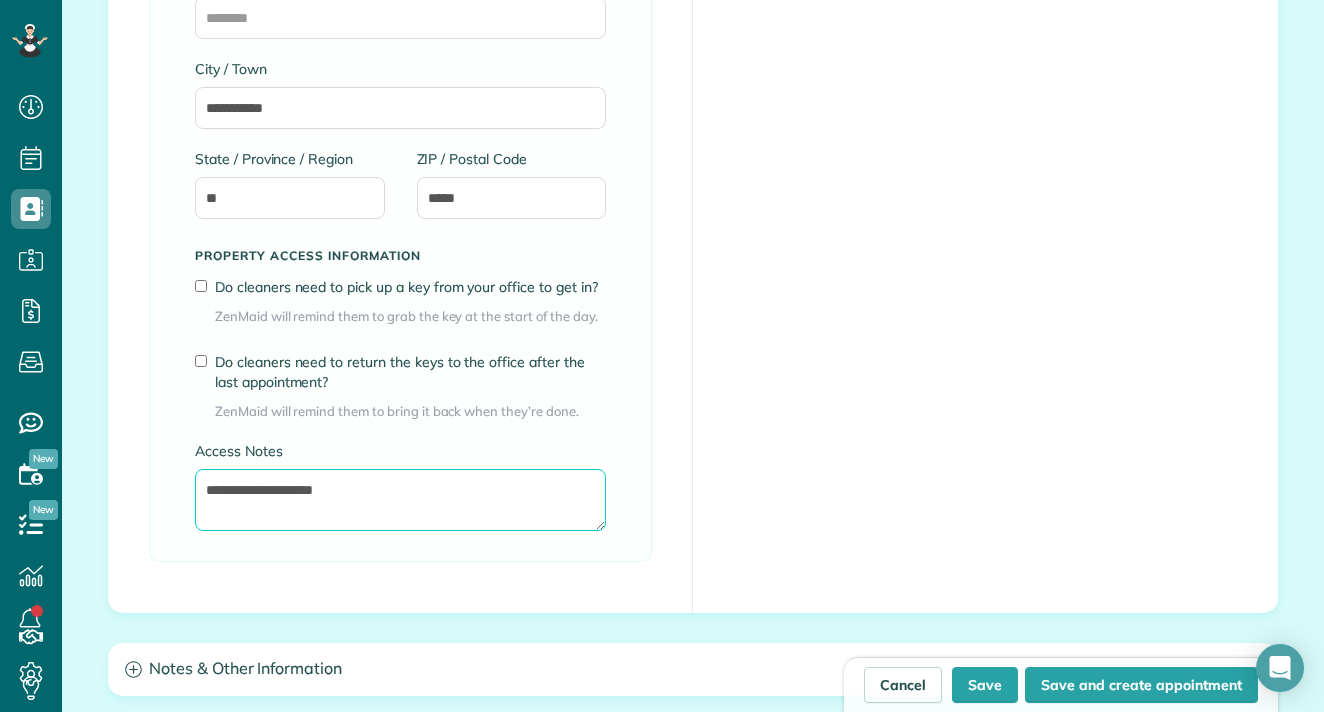 type on "**********" 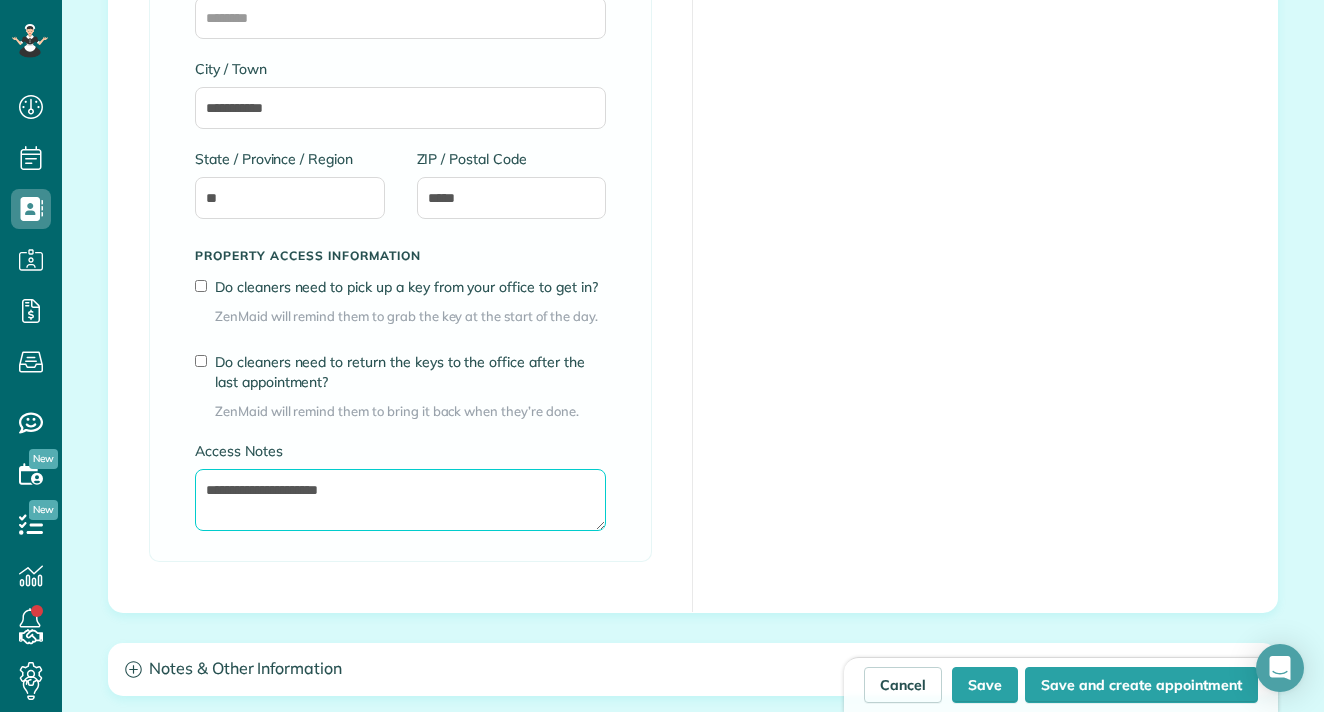 drag, startPoint x: 379, startPoint y: 492, endPoint x: 150, endPoint y: 490, distance: 229.00873 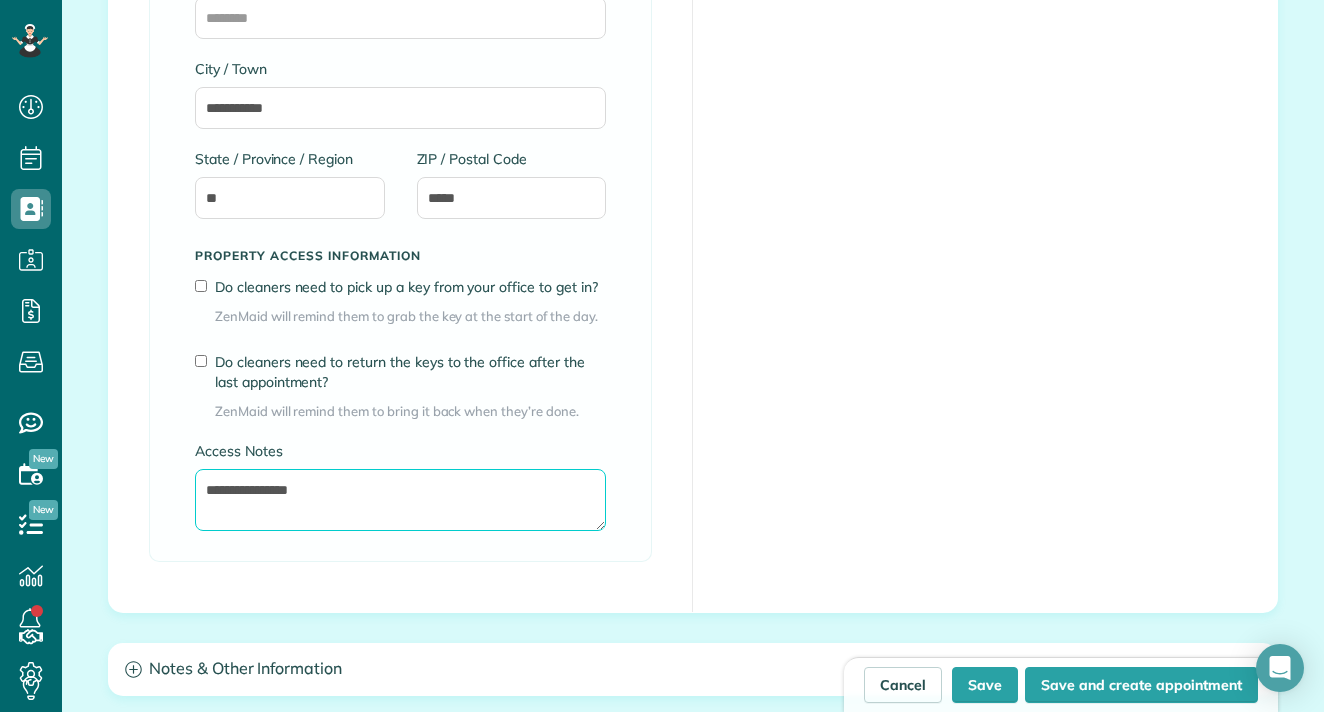 click on "**********" at bounding box center [400, 500] 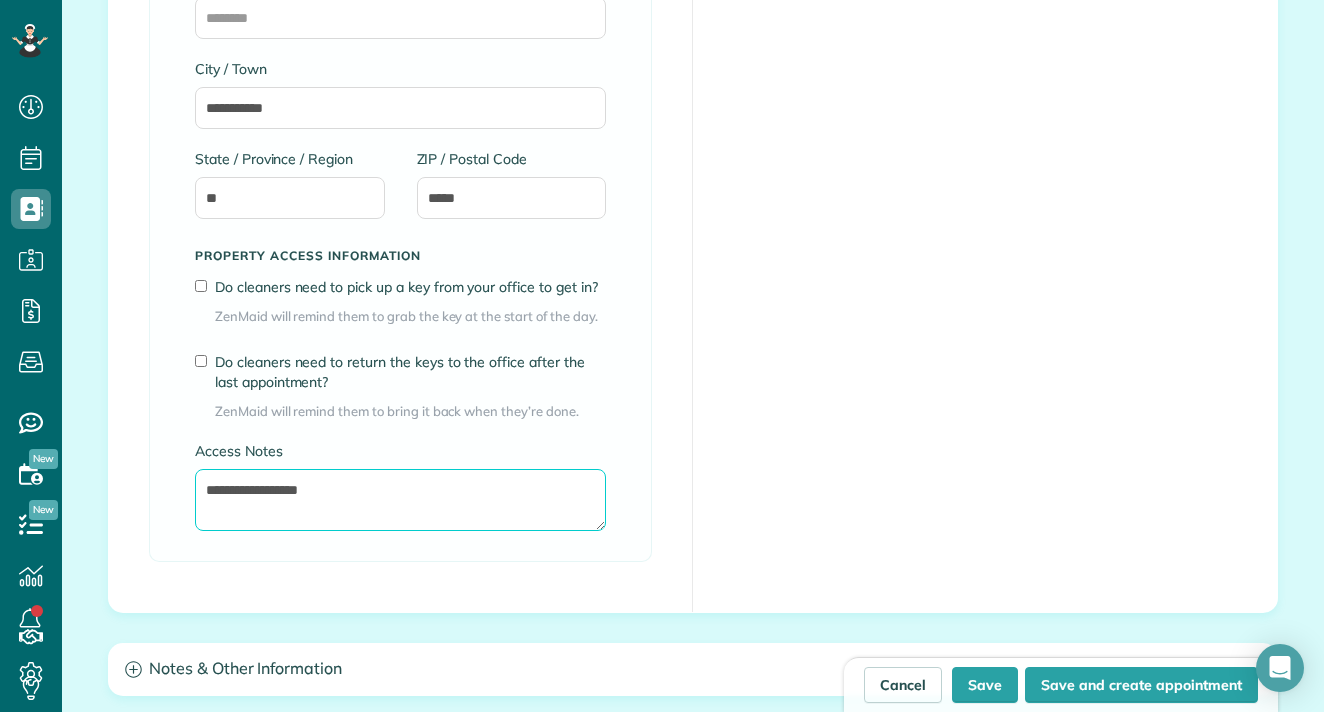 click on "**********" at bounding box center [400, 500] 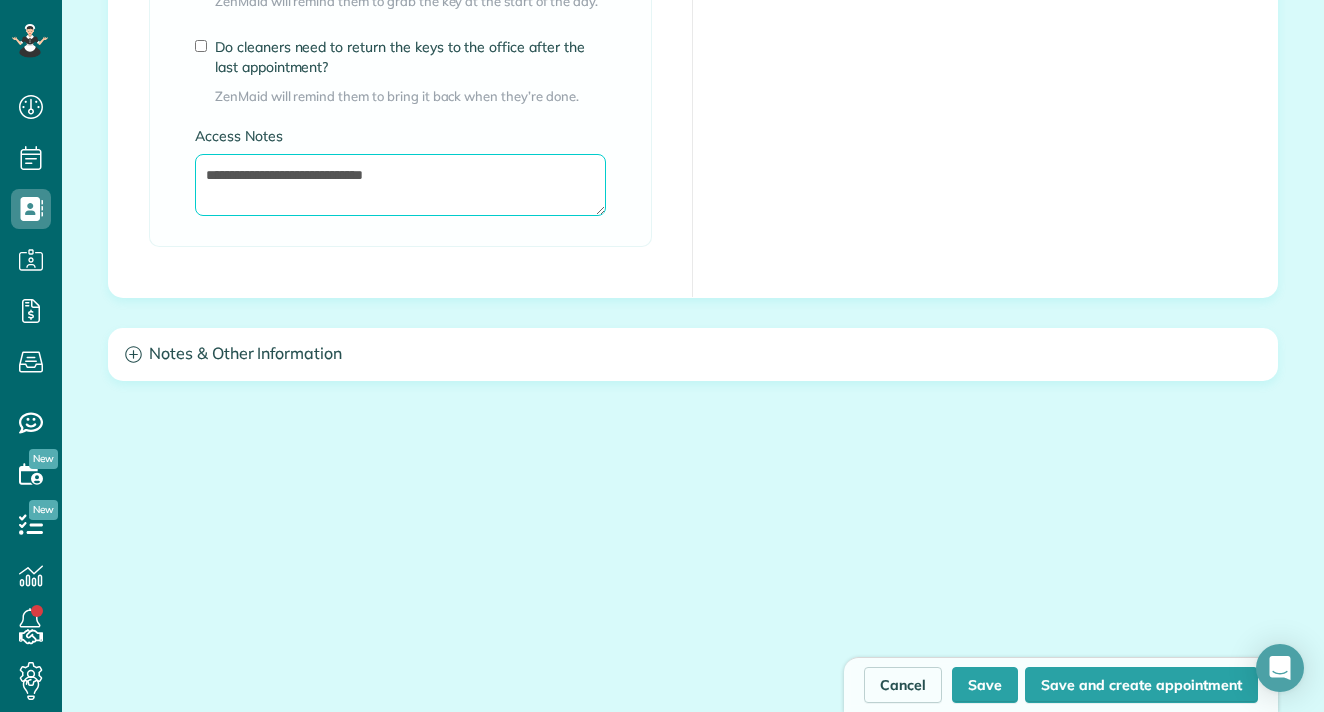 scroll, scrollTop: 1843, scrollLeft: 0, axis: vertical 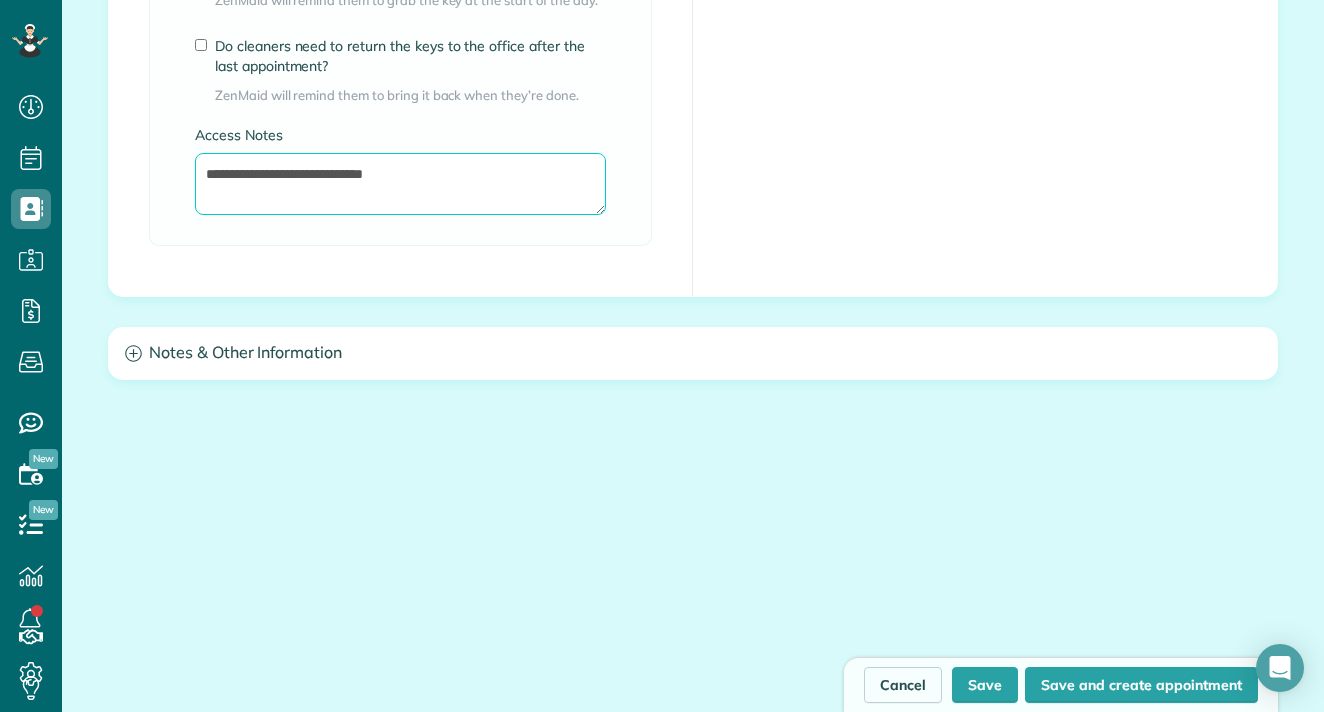 type on "**********" 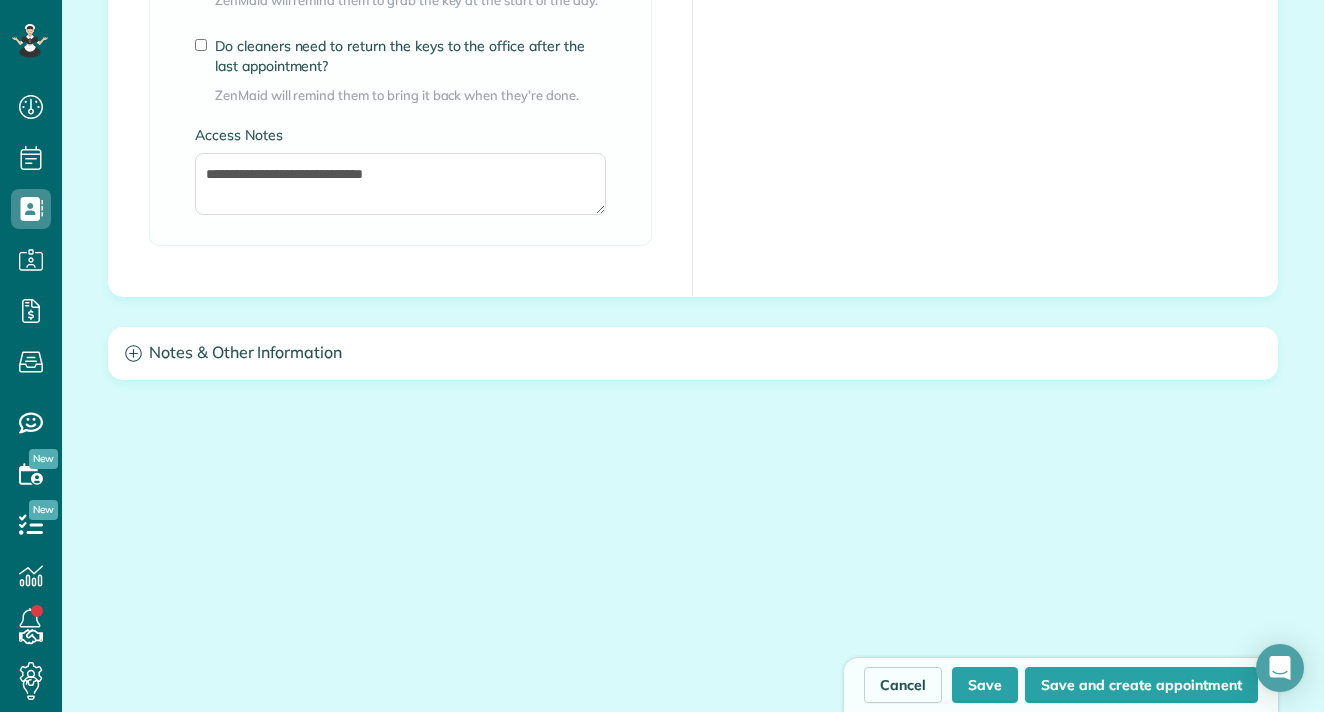 click on "Notes & Other Information" at bounding box center [693, 353] 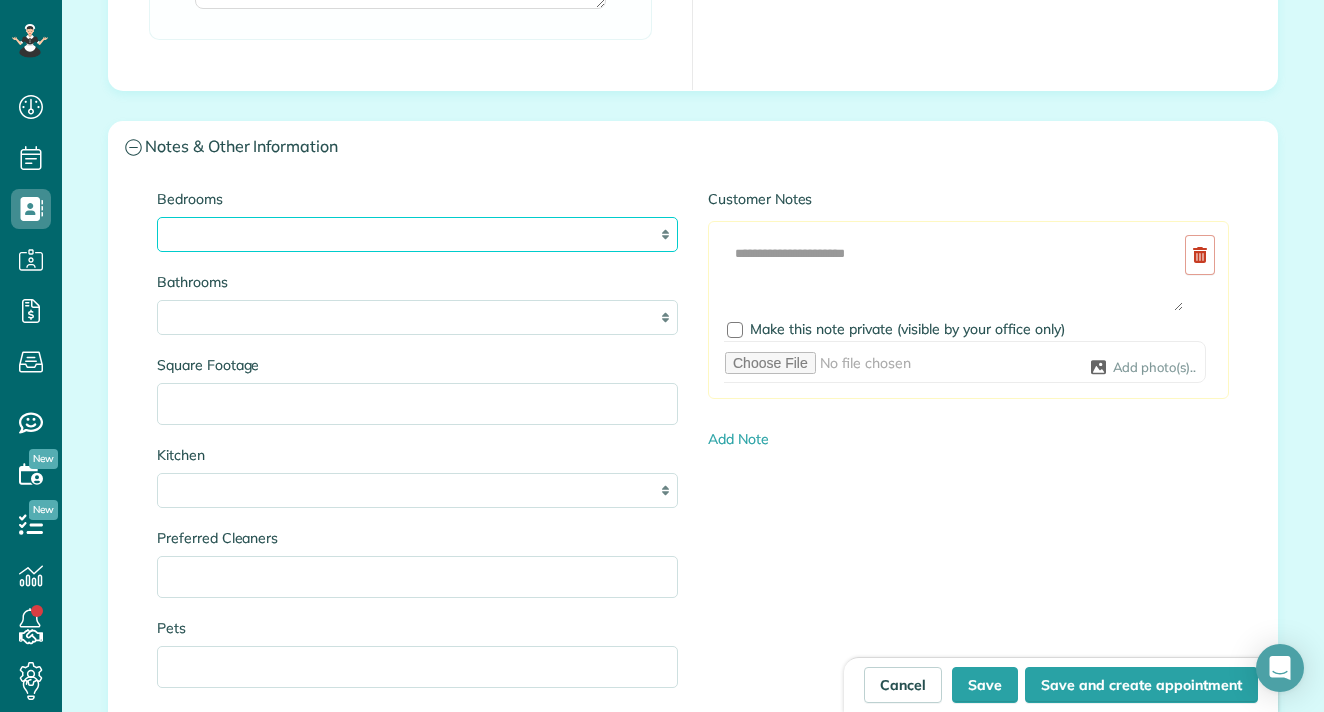 scroll, scrollTop: 1932, scrollLeft: 0, axis: vertical 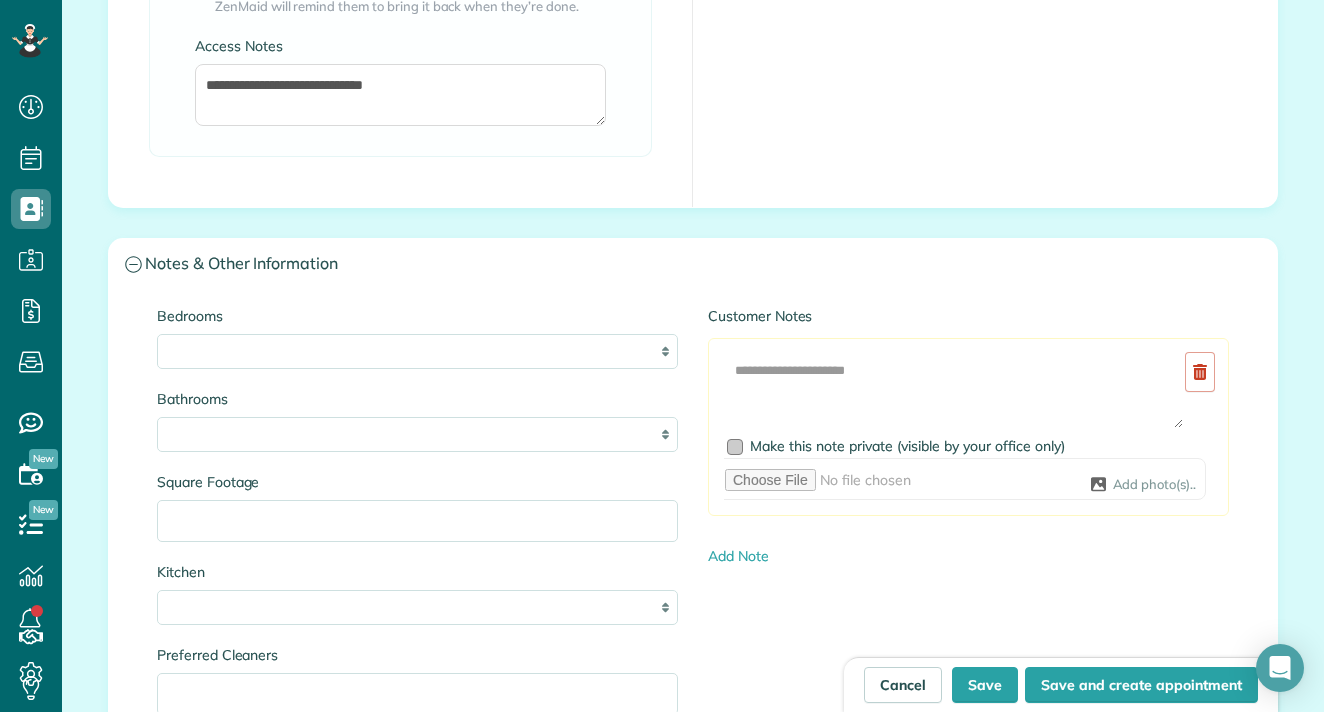 click on "Make this note private (visible by your office only)" at bounding box center [971, 446] 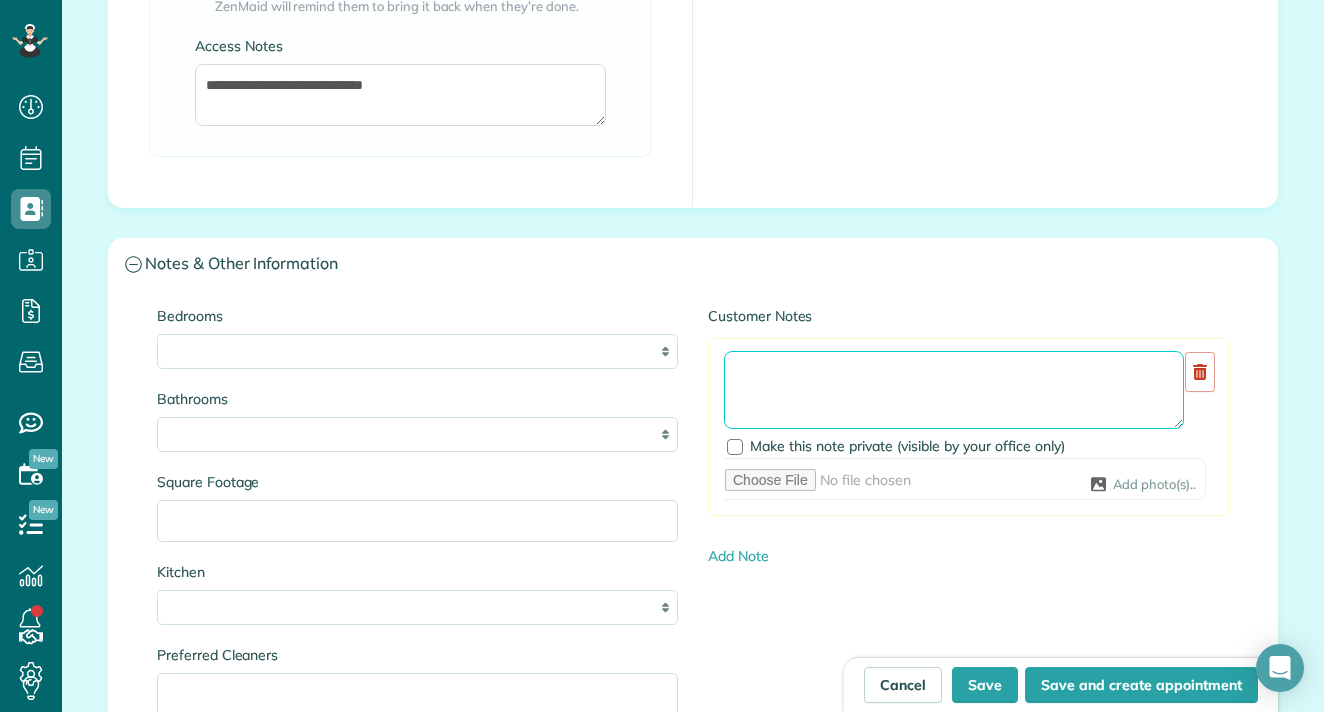 click at bounding box center (954, 390) 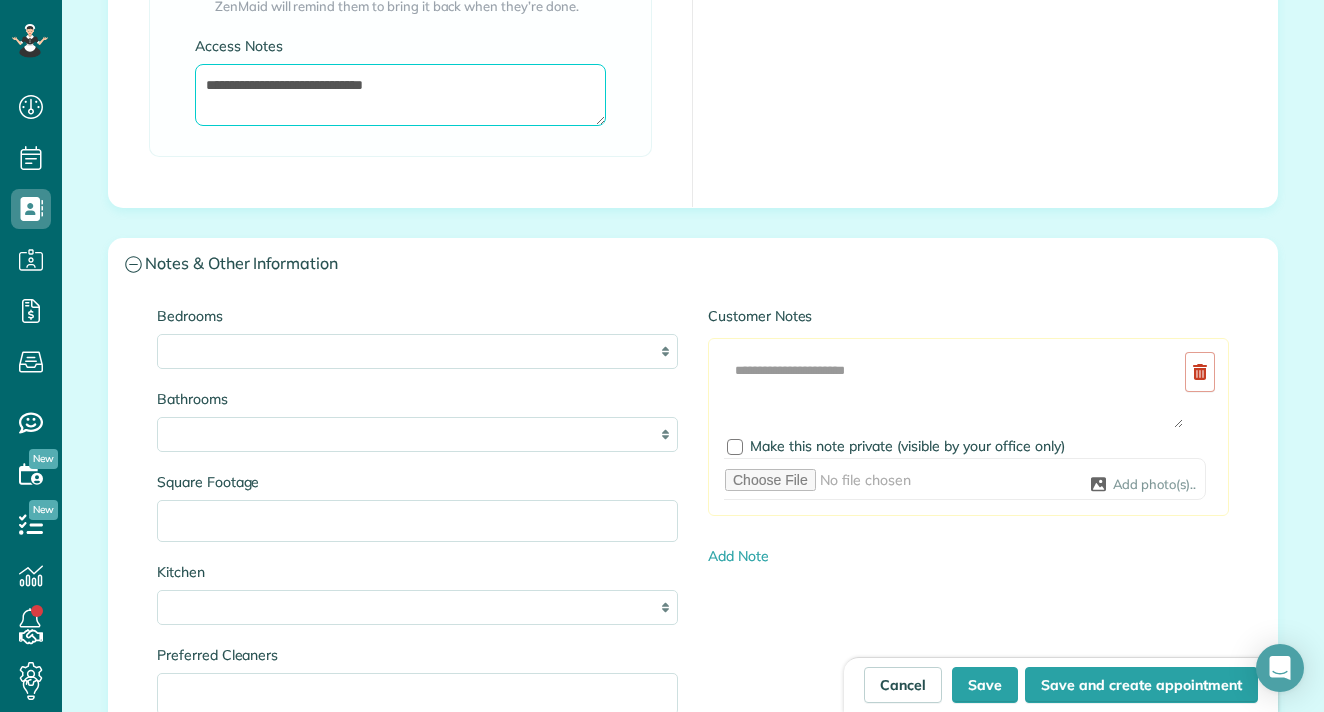drag, startPoint x: 452, startPoint y: 74, endPoint x: 189, endPoint y: 80, distance: 263.06842 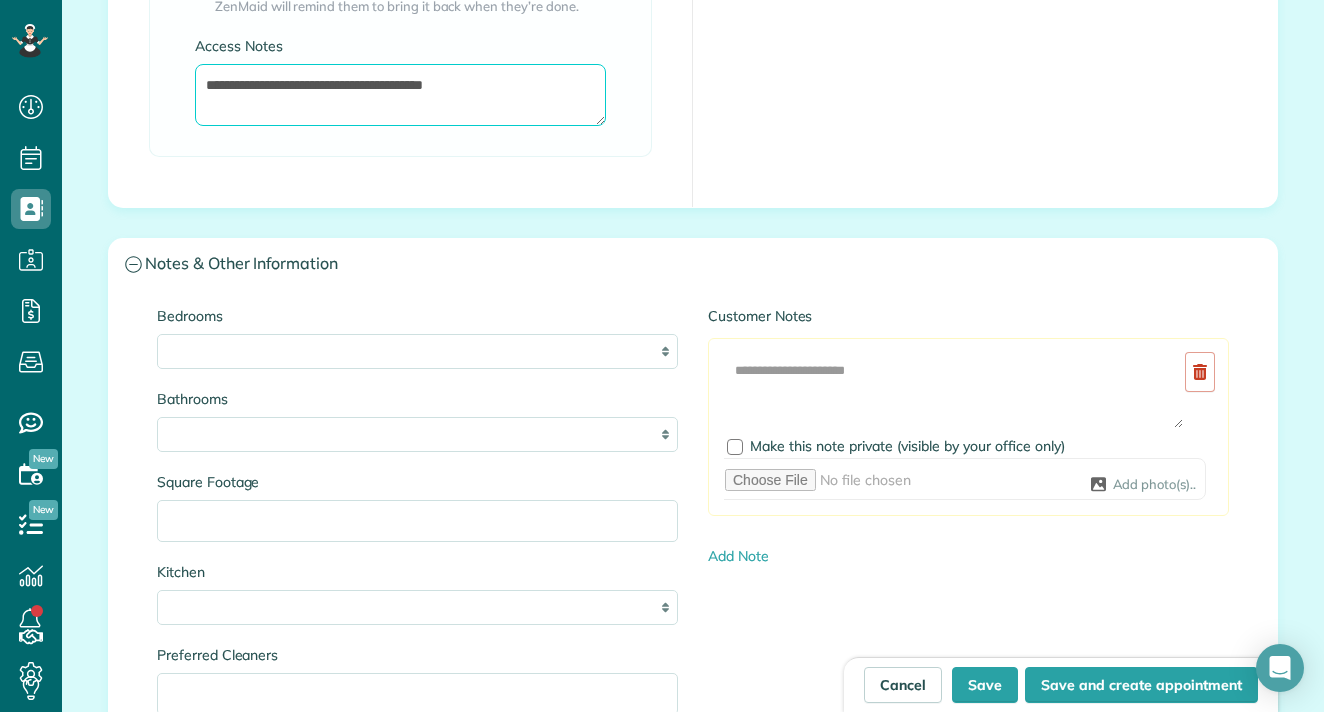 type on "**********" 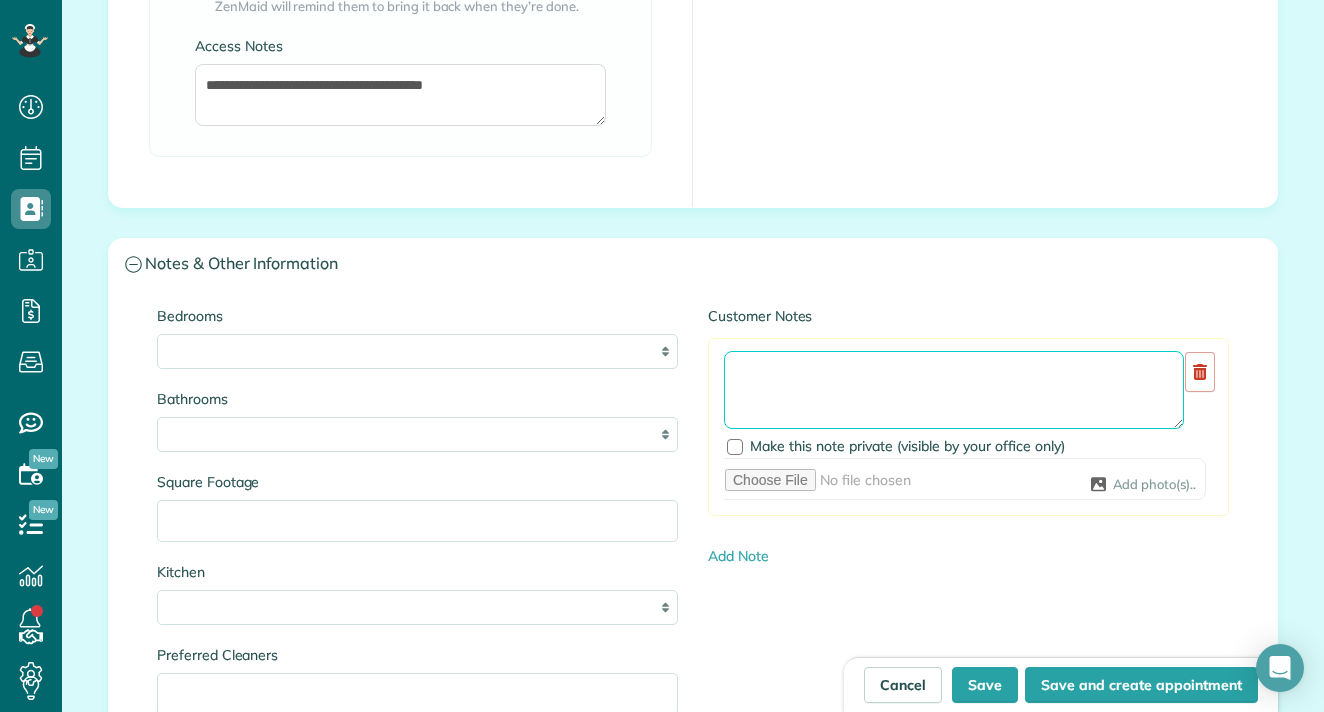 click at bounding box center (954, 390) 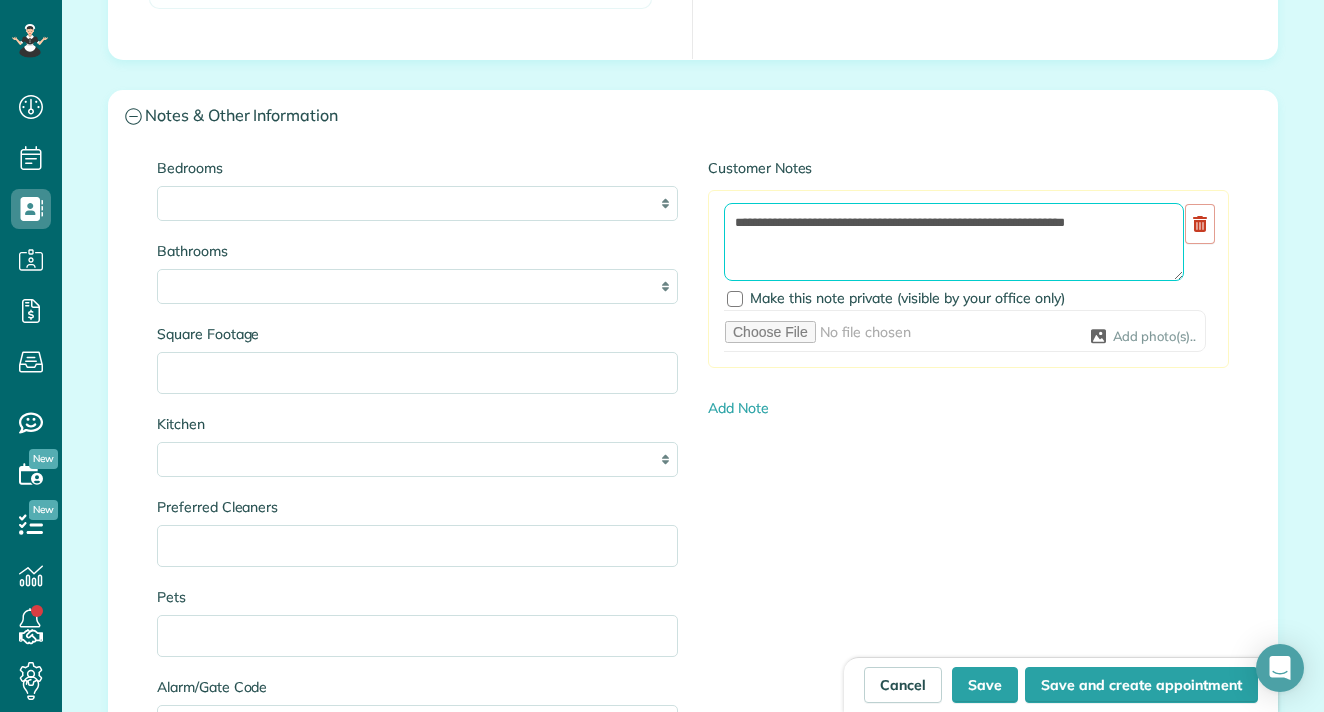scroll, scrollTop: 2326, scrollLeft: 0, axis: vertical 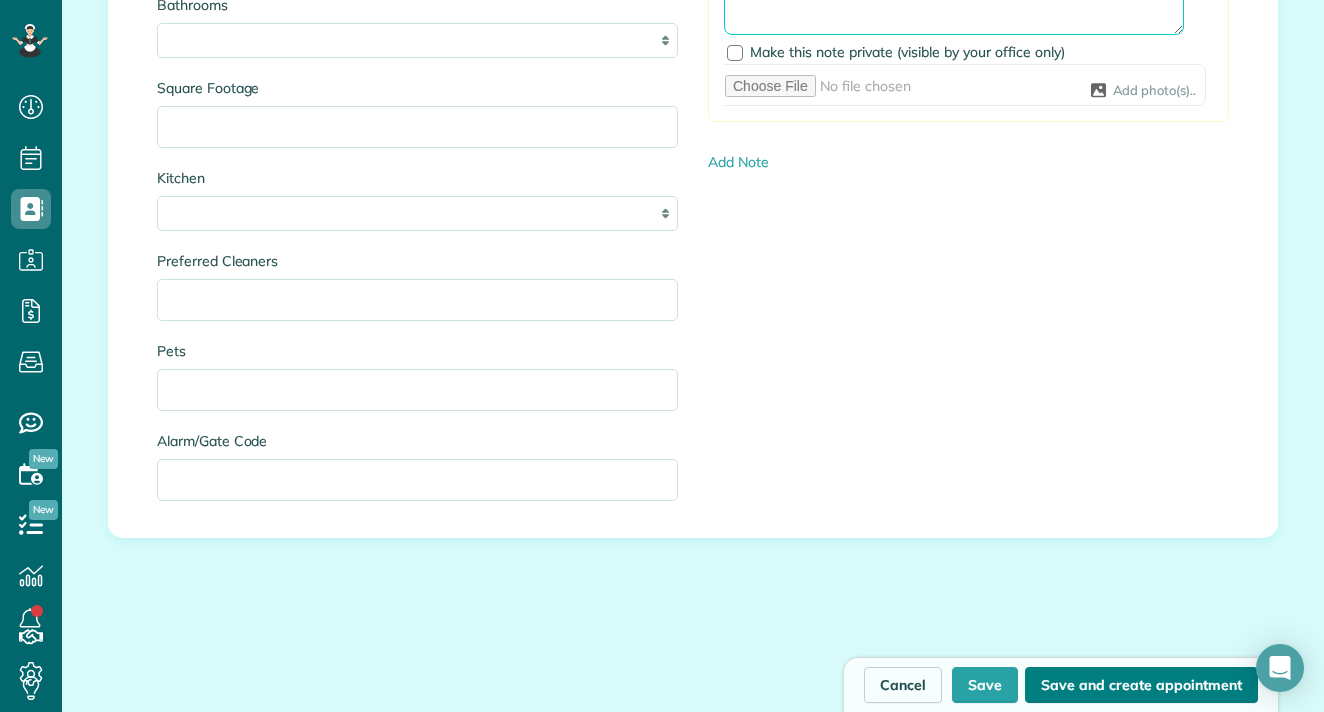 type on "**********" 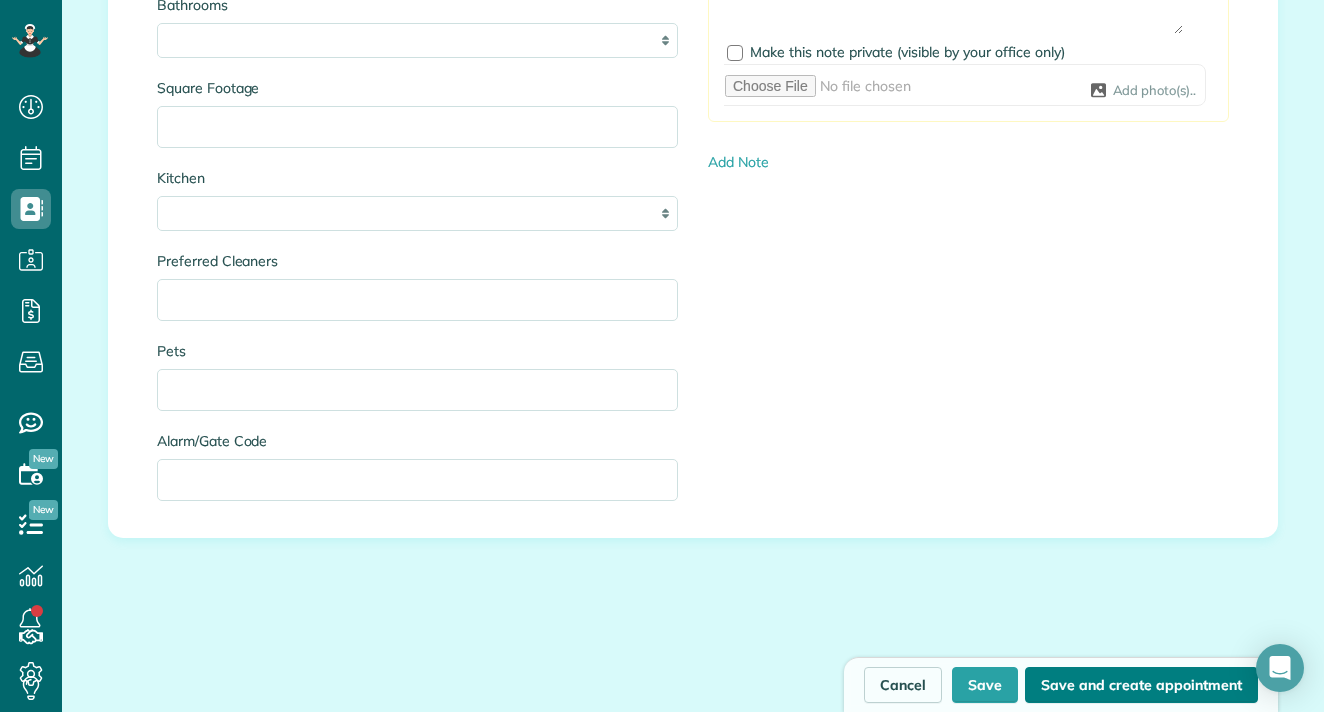 click on "Save and create appointment" at bounding box center [1141, 685] 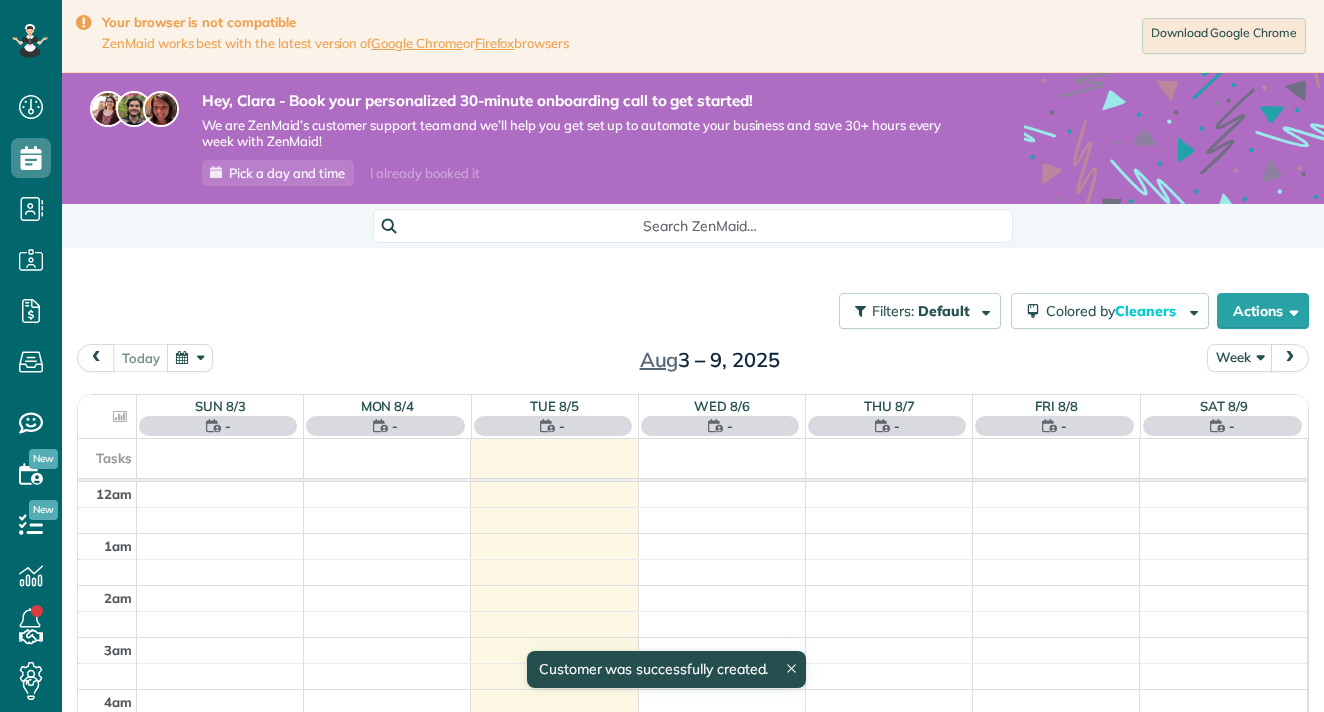 scroll, scrollTop: 0, scrollLeft: 0, axis: both 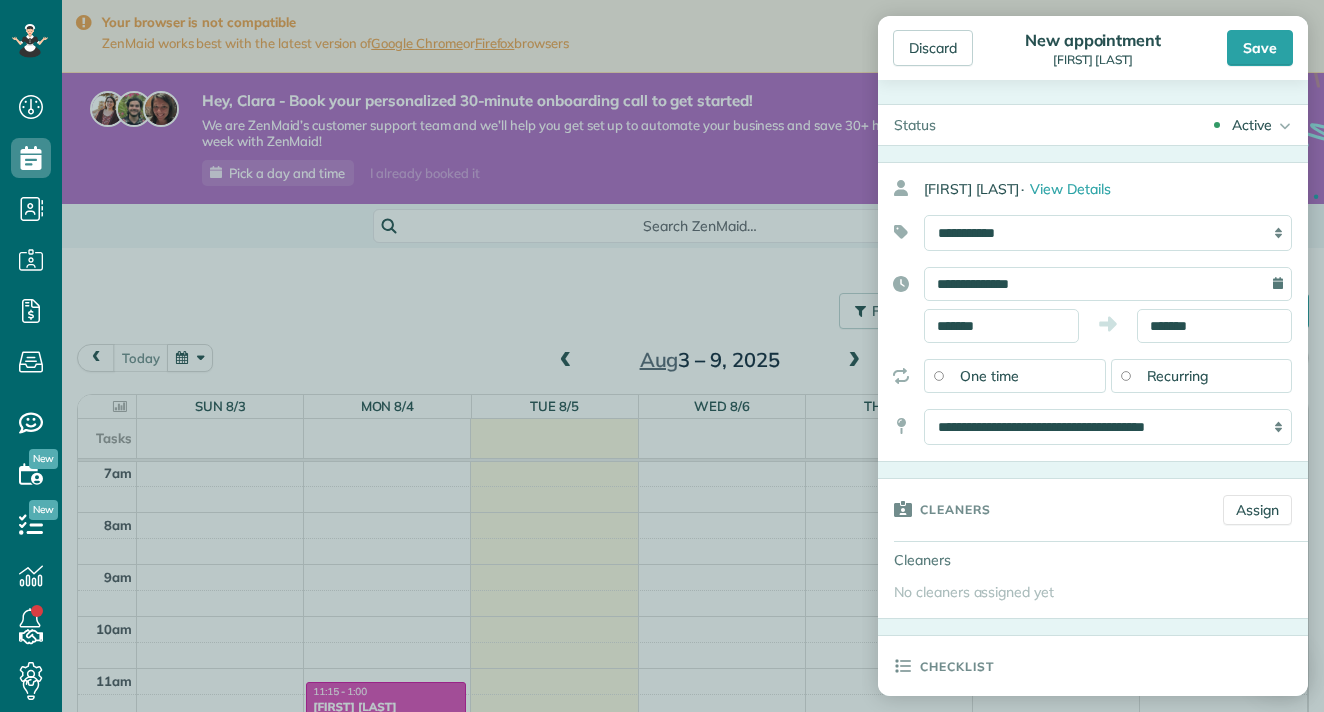 click on "Recurring" at bounding box center [1202, 376] 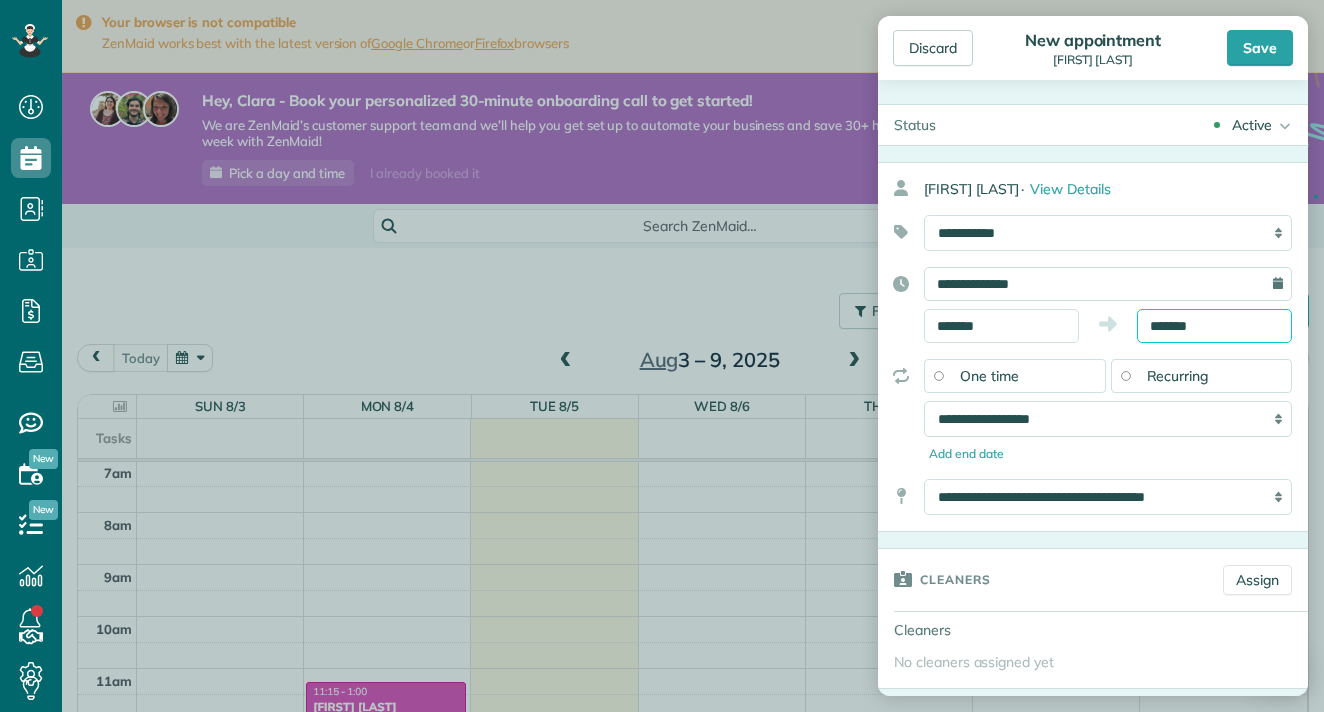 click on "*******" at bounding box center [1214, 326] 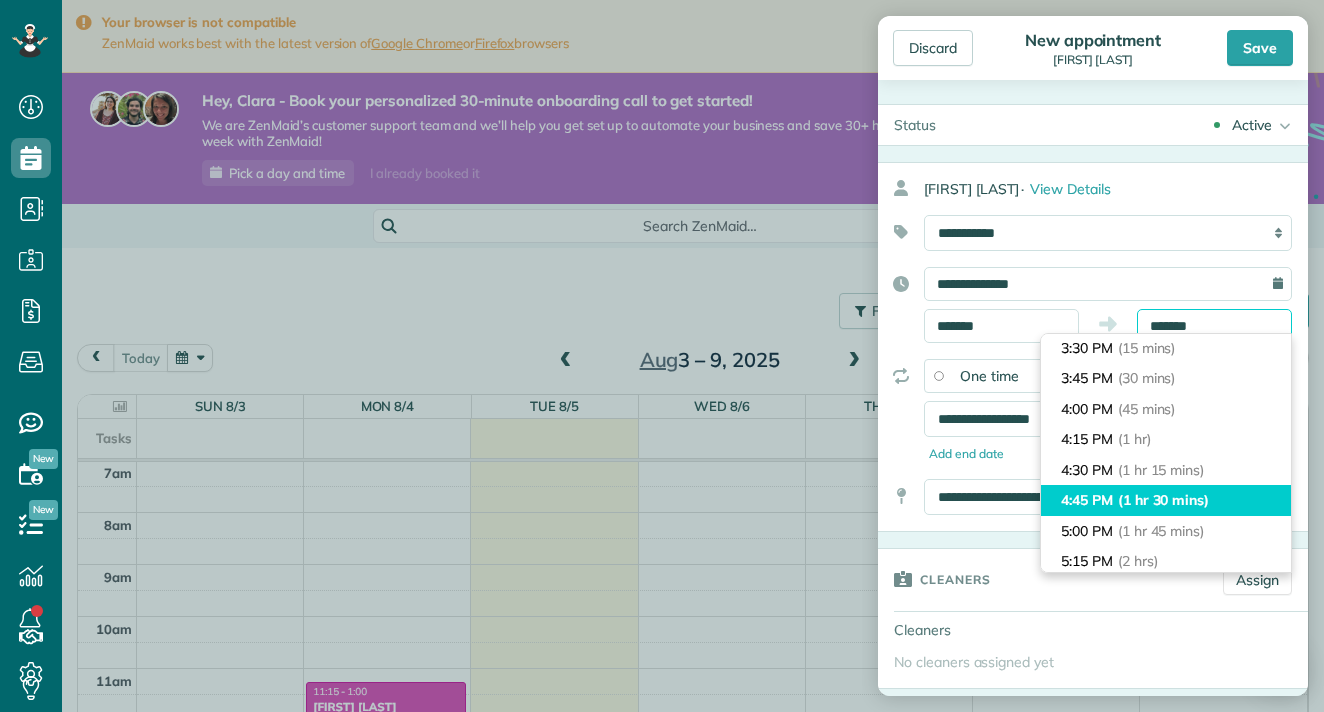 scroll, scrollTop: 45, scrollLeft: 0, axis: vertical 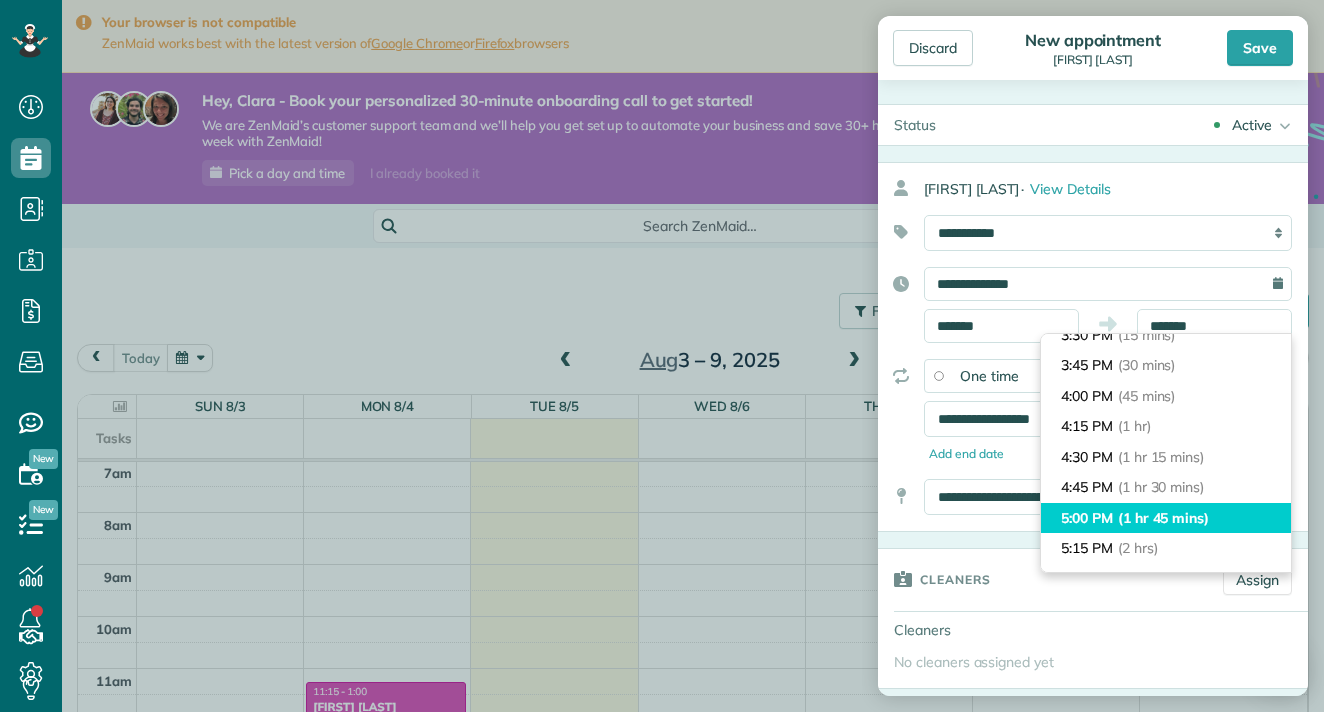 type on "*******" 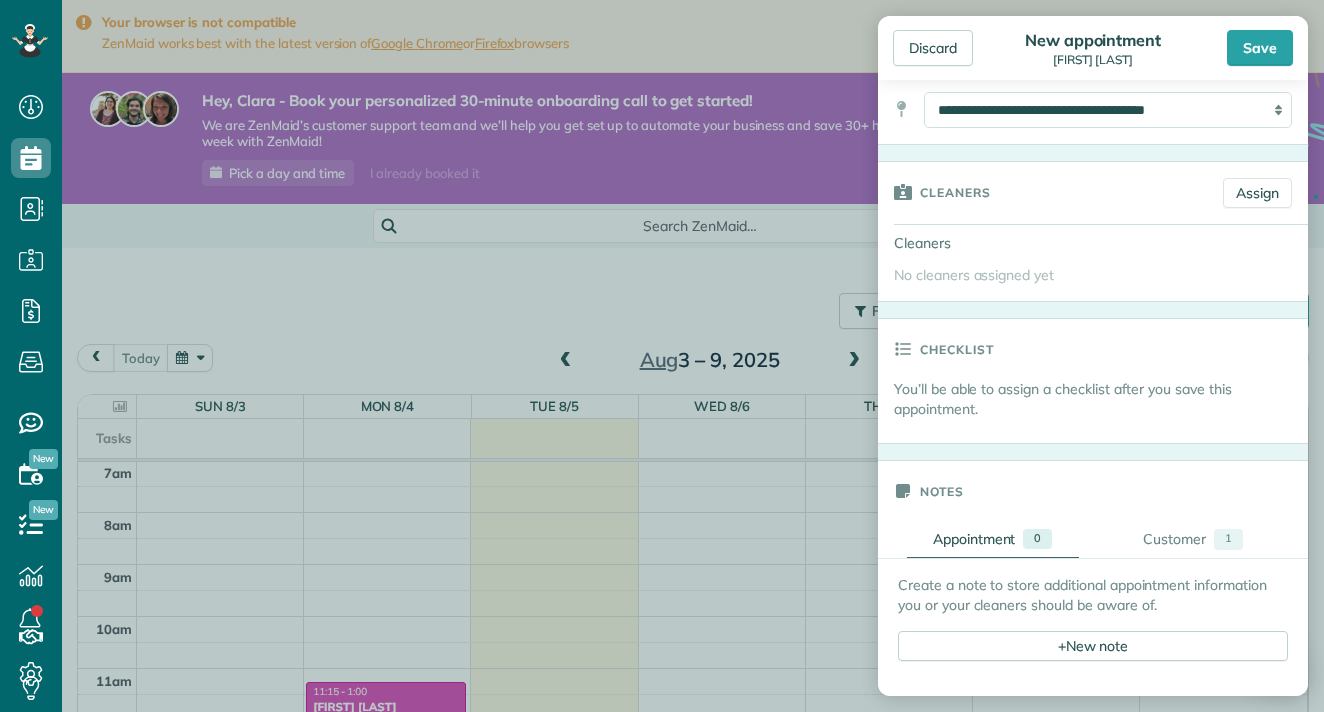 scroll, scrollTop: 388, scrollLeft: 0, axis: vertical 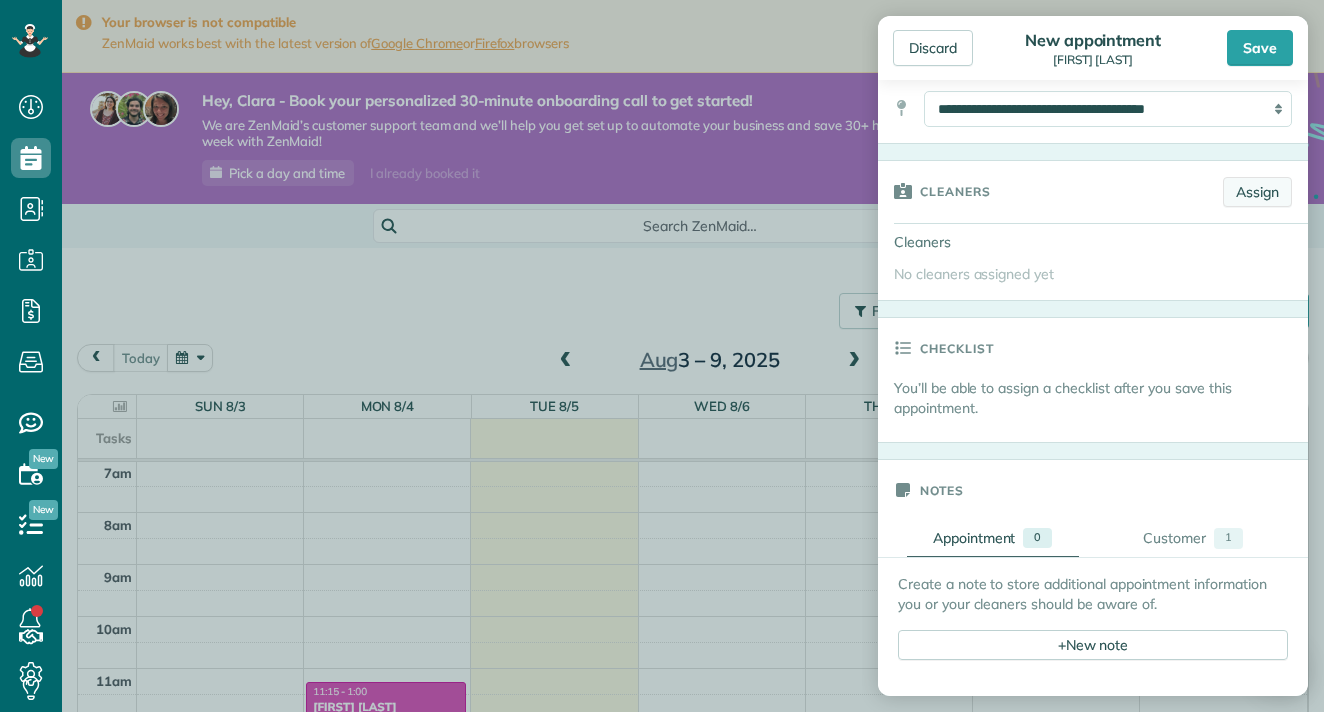 click on "Assign" at bounding box center (1257, 192) 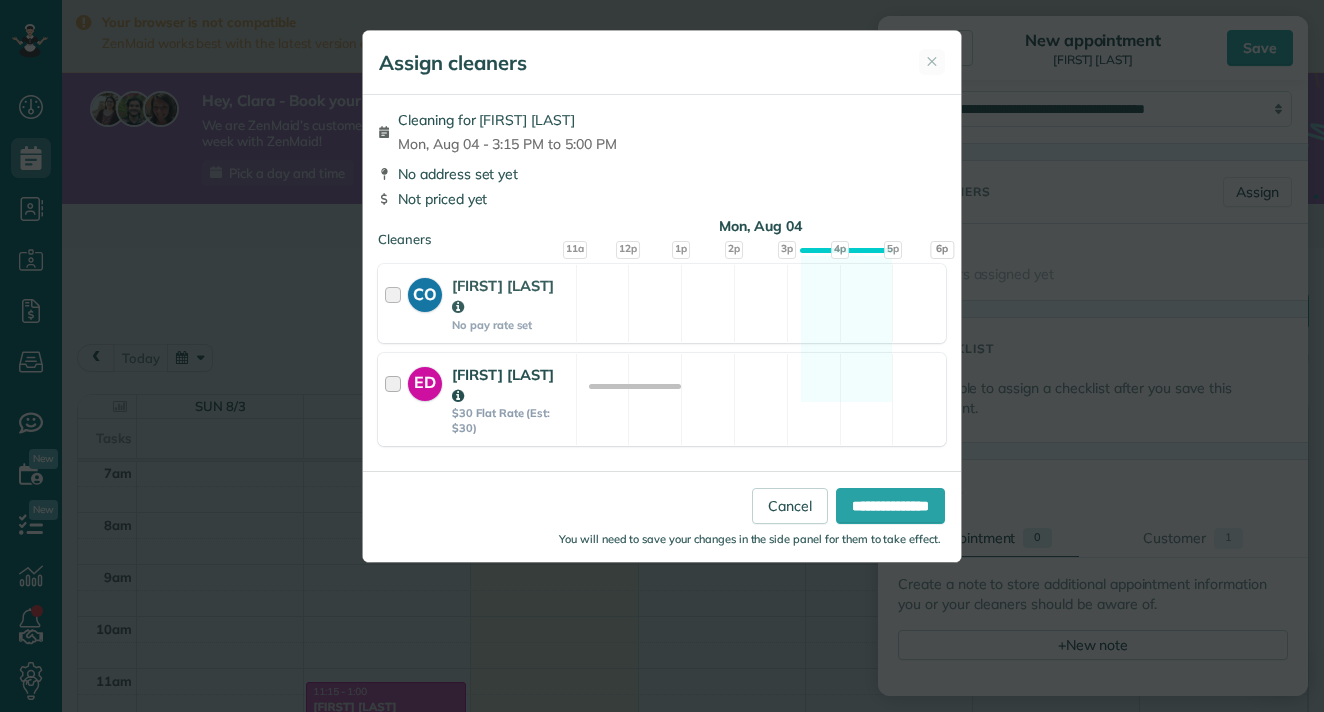 click on "ED
Erika Diaz
$30 Flat Rate (Est: $30)
Available" at bounding box center [662, 399] 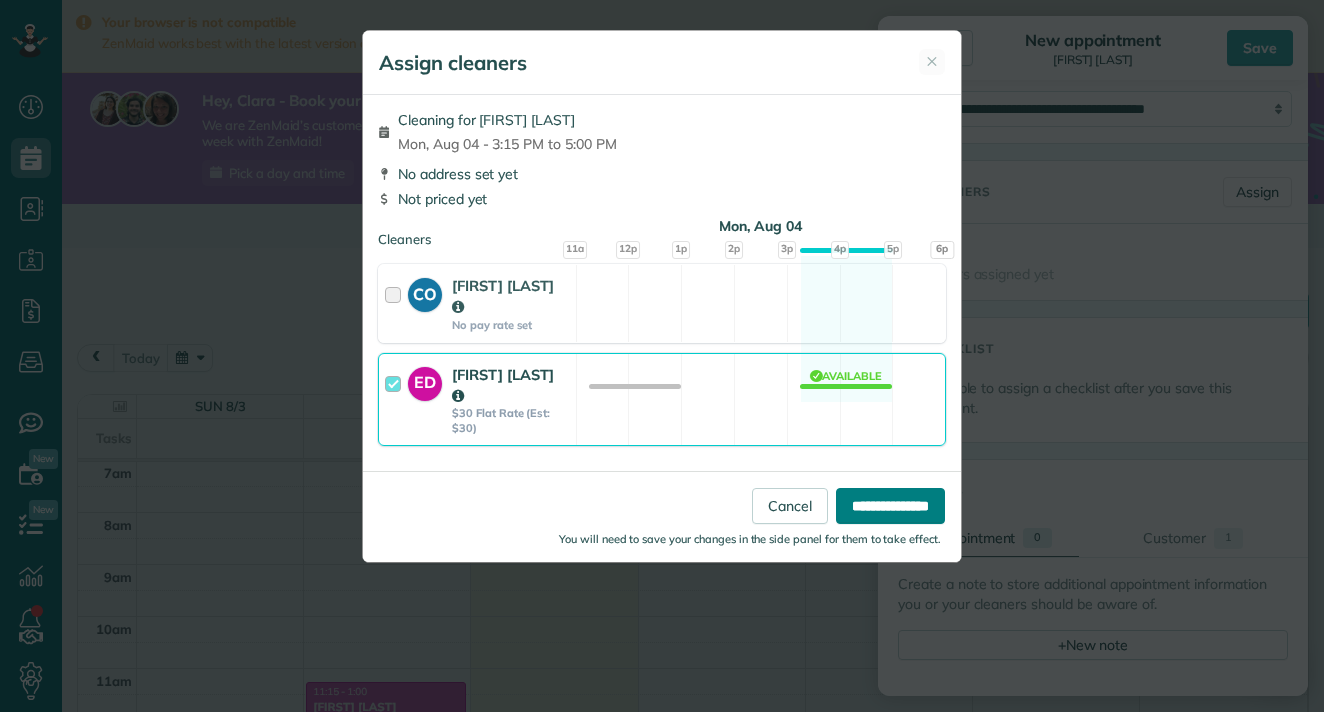 click on "**********" at bounding box center [890, 506] 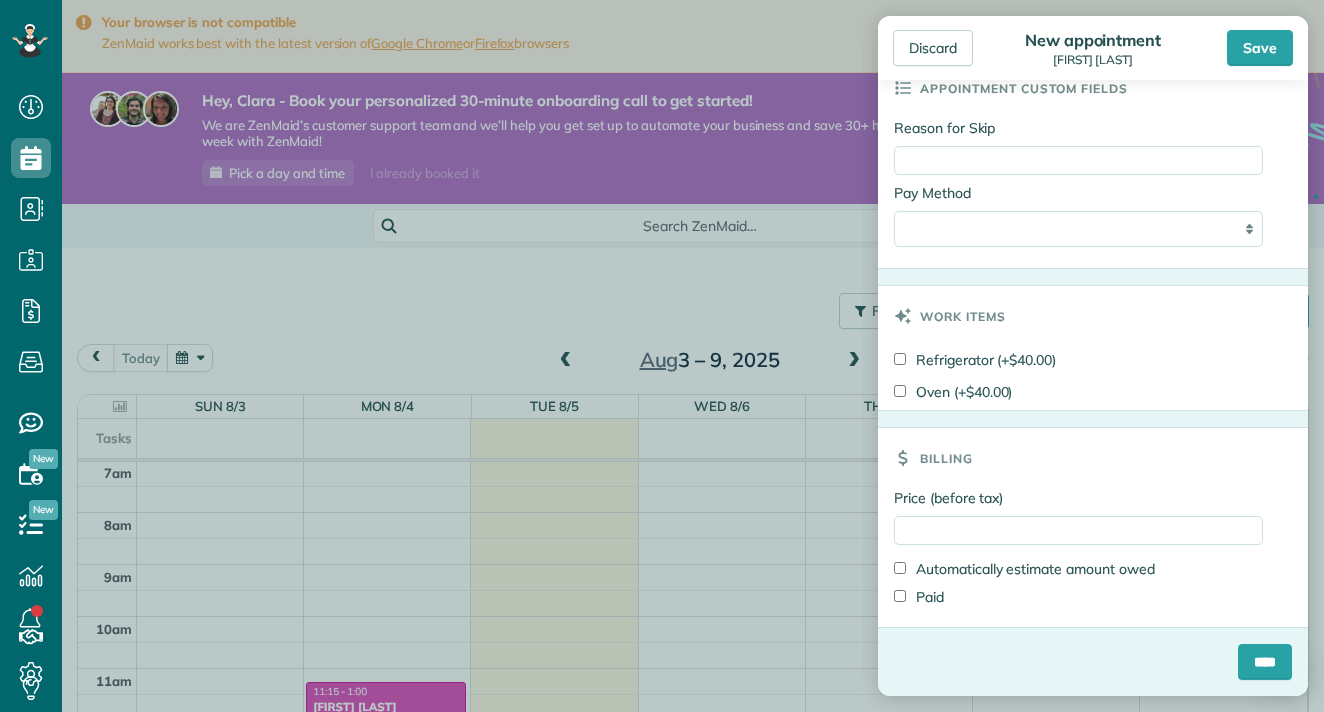 scroll, scrollTop: 1129, scrollLeft: 0, axis: vertical 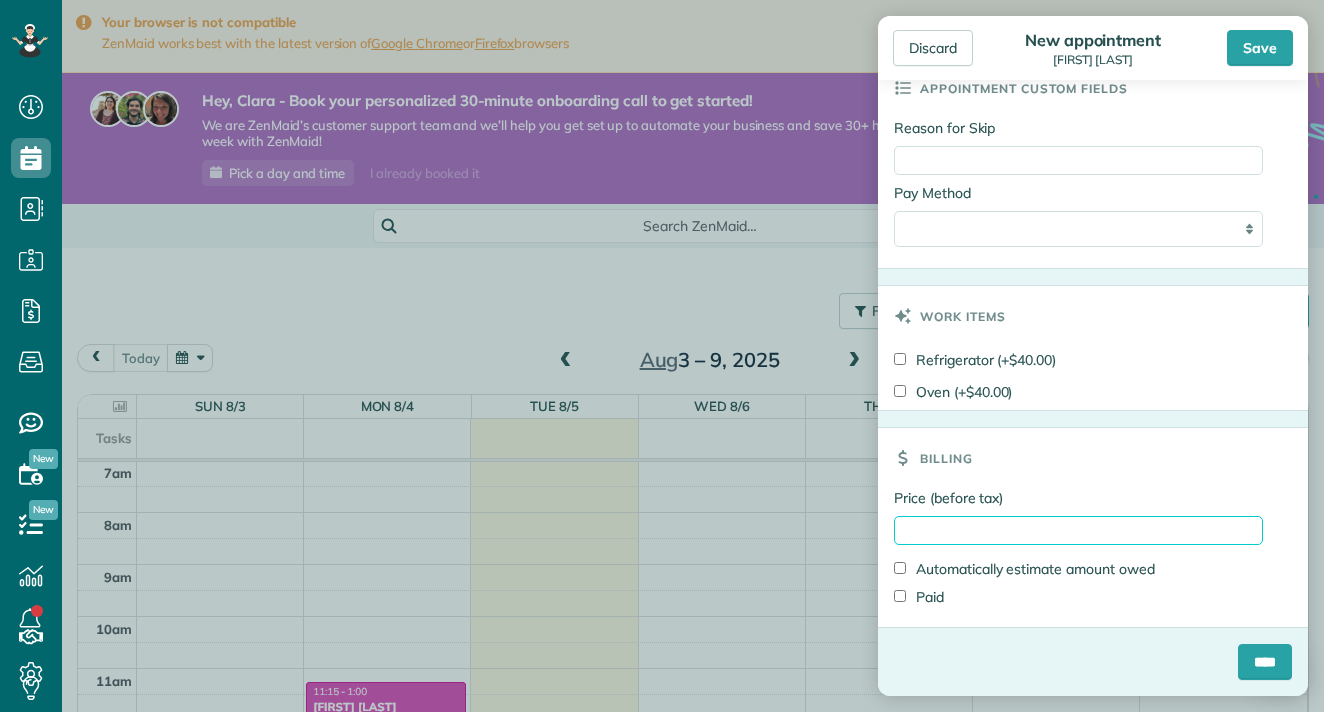 click on "Price (before tax)" at bounding box center (1078, 530) 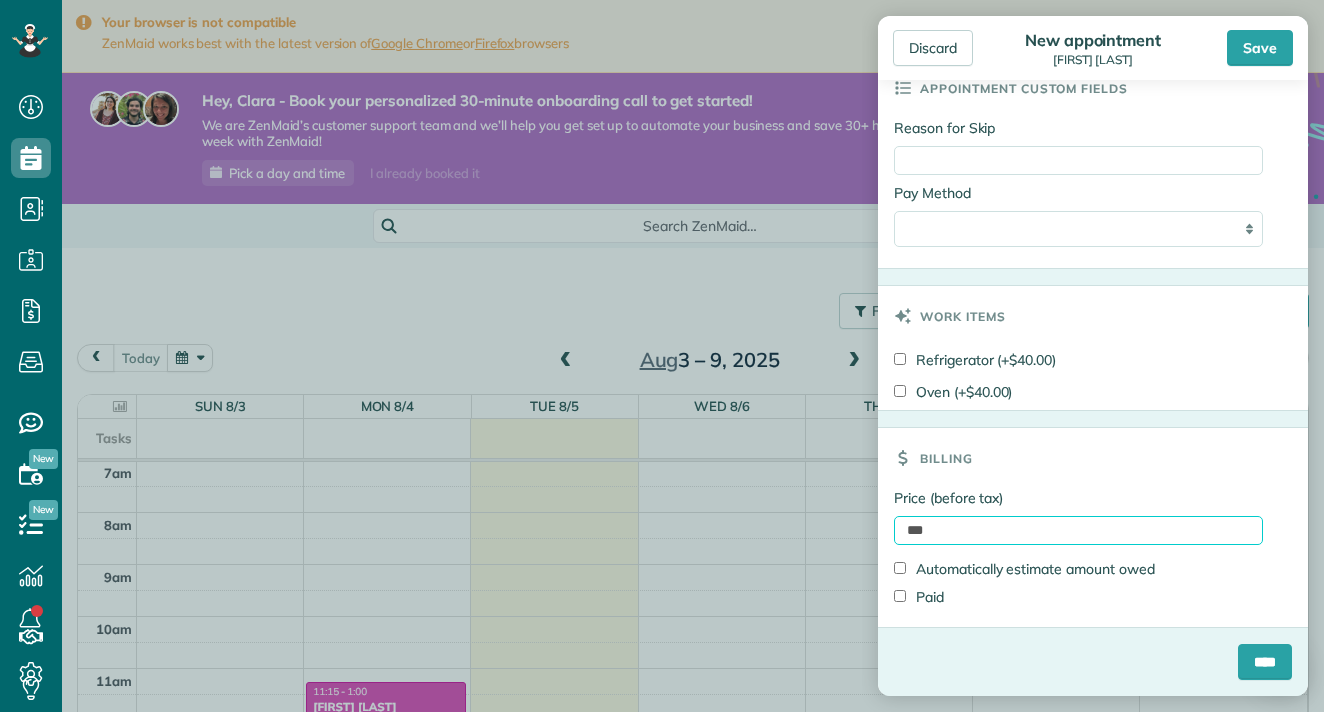 type on "***" 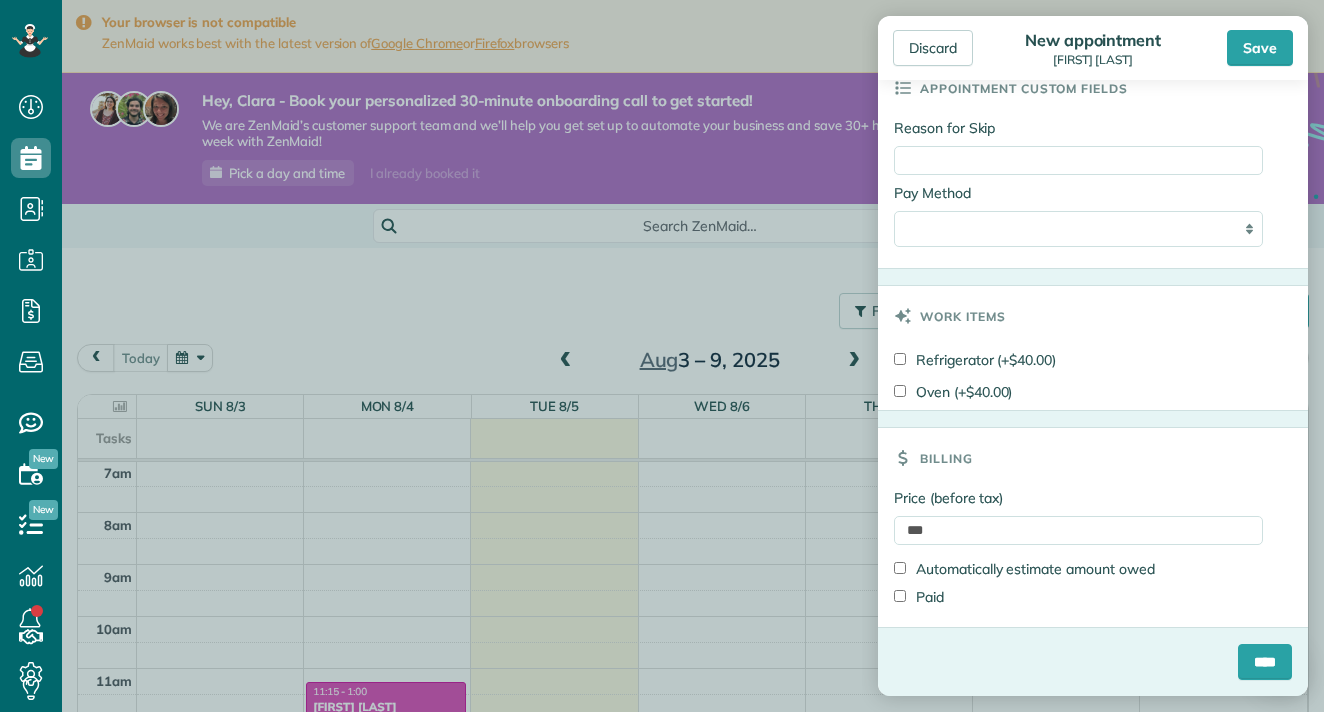 click on "Paid" at bounding box center [919, 597] 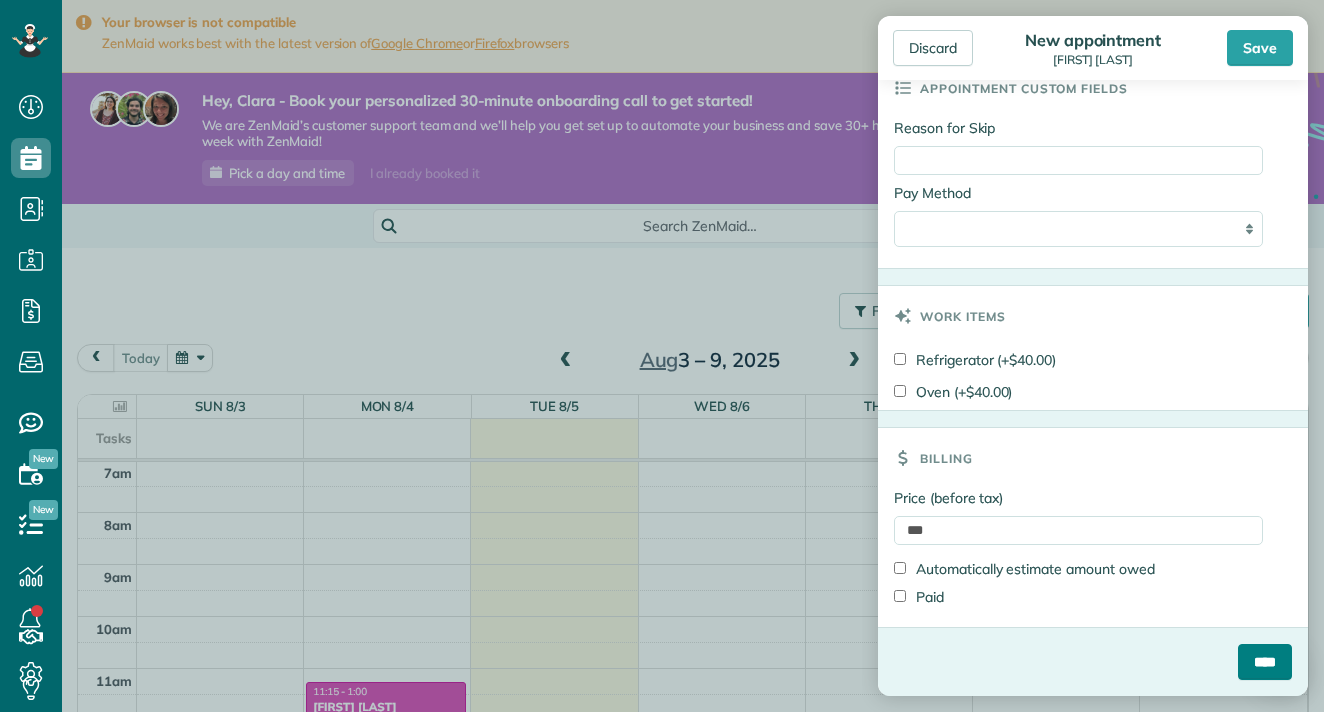 click on "****" at bounding box center (1265, 662) 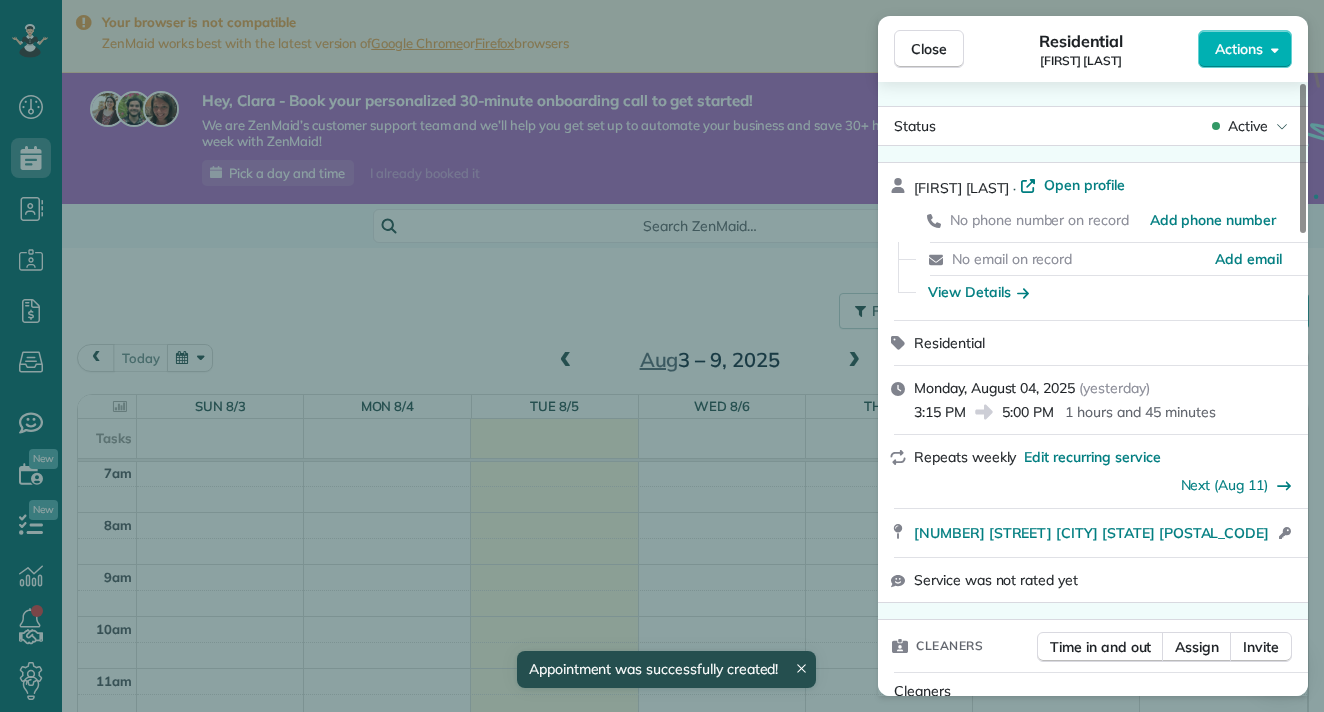 scroll, scrollTop: 365, scrollLeft: 0, axis: vertical 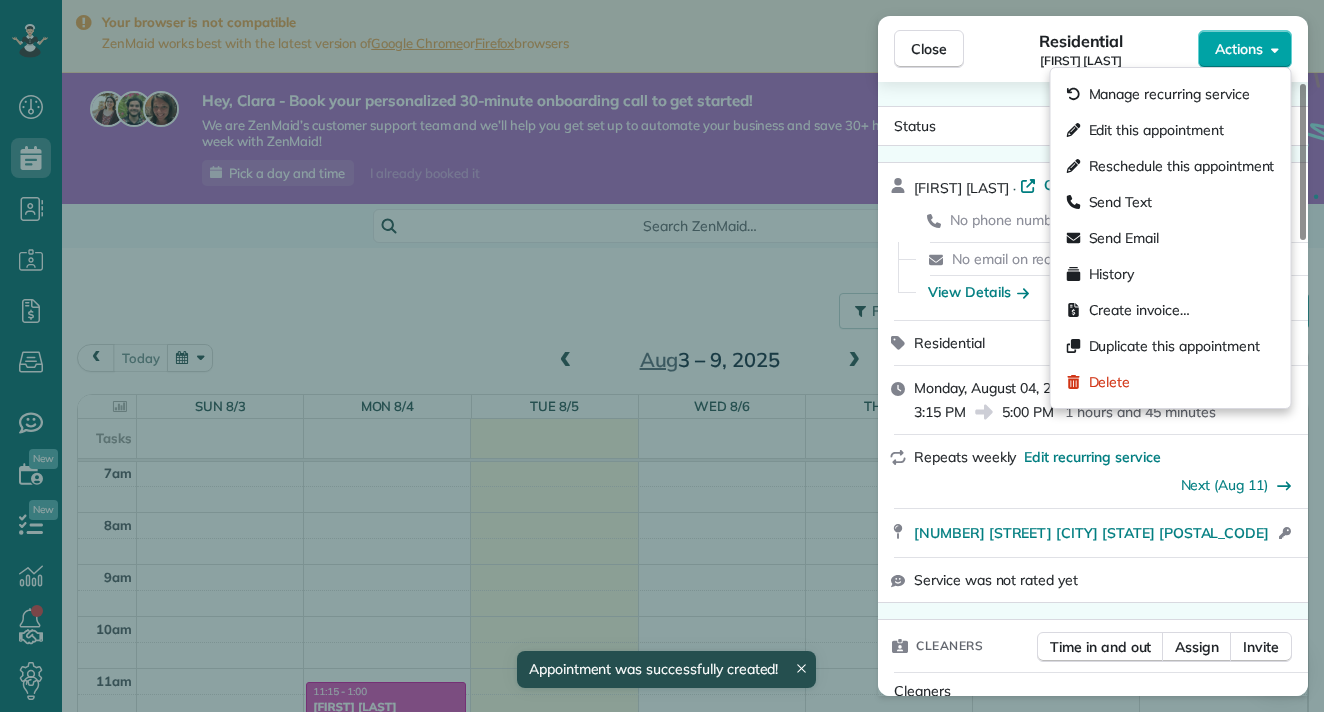 click on "Actions" at bounding box center [1245, 49] 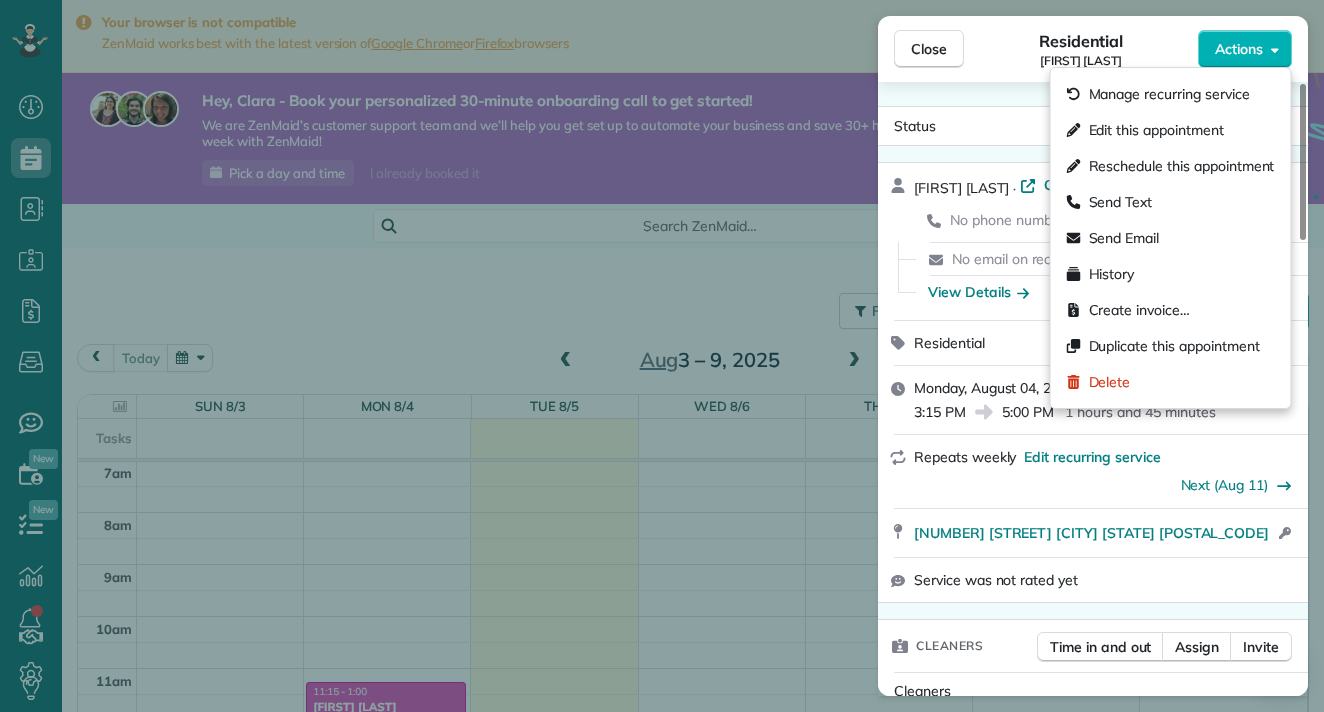 click on "Close Residential Amruta A Actions Status Active Amruta A · Open profile No phone number on record Add phone number No email on record Add email View Details Residential Monday, August 04, 2025 ( yesterday ) 3:15 PM 5:00 PM 1 hours and 45 minutes Repeats weekly Edit recurring service Next (Aug 11) 981 Cumberland Court Foster City CA 94404 Open access information Service was not rated yet Cleaners Time in and out Assign Invite Cleaners Erika   Diaz 3:15 PM 5:00 PM Checklist Try Now Keep this appointment up to your standards. Stay on top of every detail, keep your cleaners organised, and your client happy. Assign a checklist Watch a 5 min demo Billing Billing actions Service Service Price (1x $200.00) $200.00 Add an item Overcharge $0.00 Discount $0.00 Coupon discount - Primary tax - Secondary tax - Total appointment price $200.00 Tips collected $0.00 Paid Total including tip $200.00 Get paid online in no-time! Send an invoice and reward your cleaners with tips Charge customer credit card Reason for Skip - - 0" at bounding box center (662, 356) 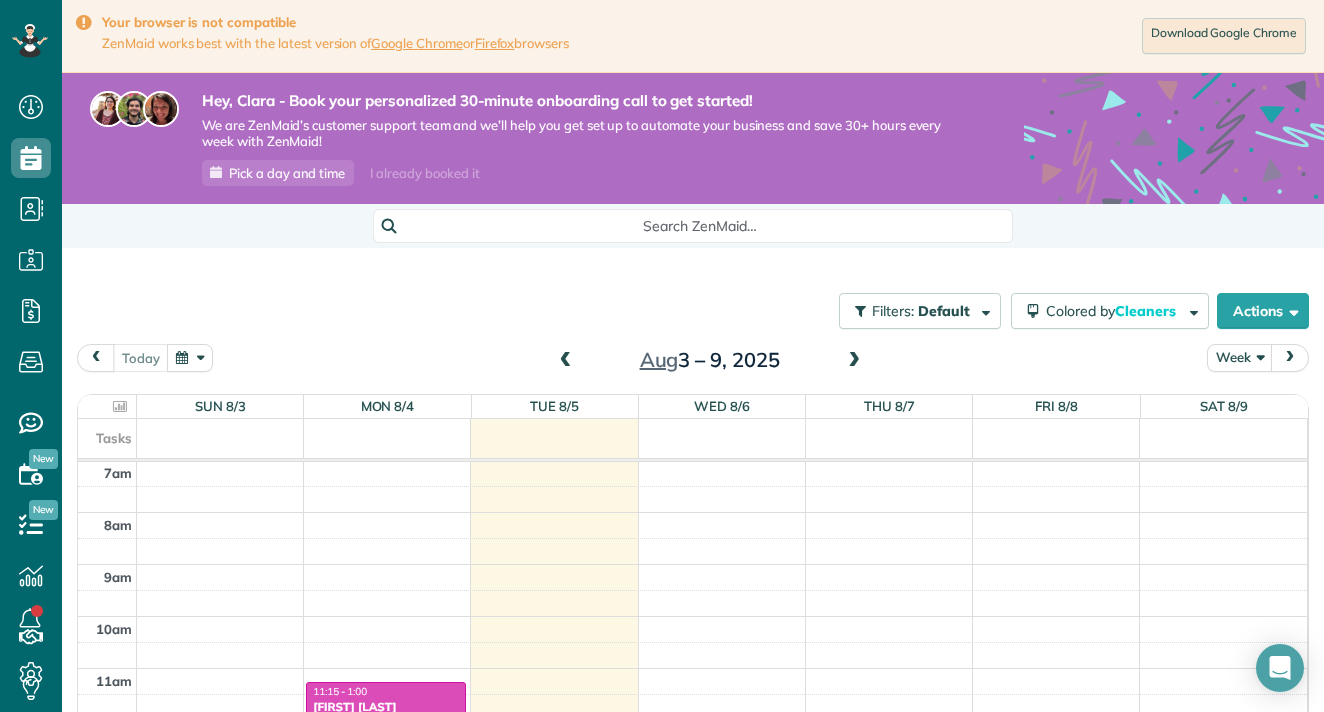 scroll, scrollTop: 619, scrollLeft: 0, axis: vertical 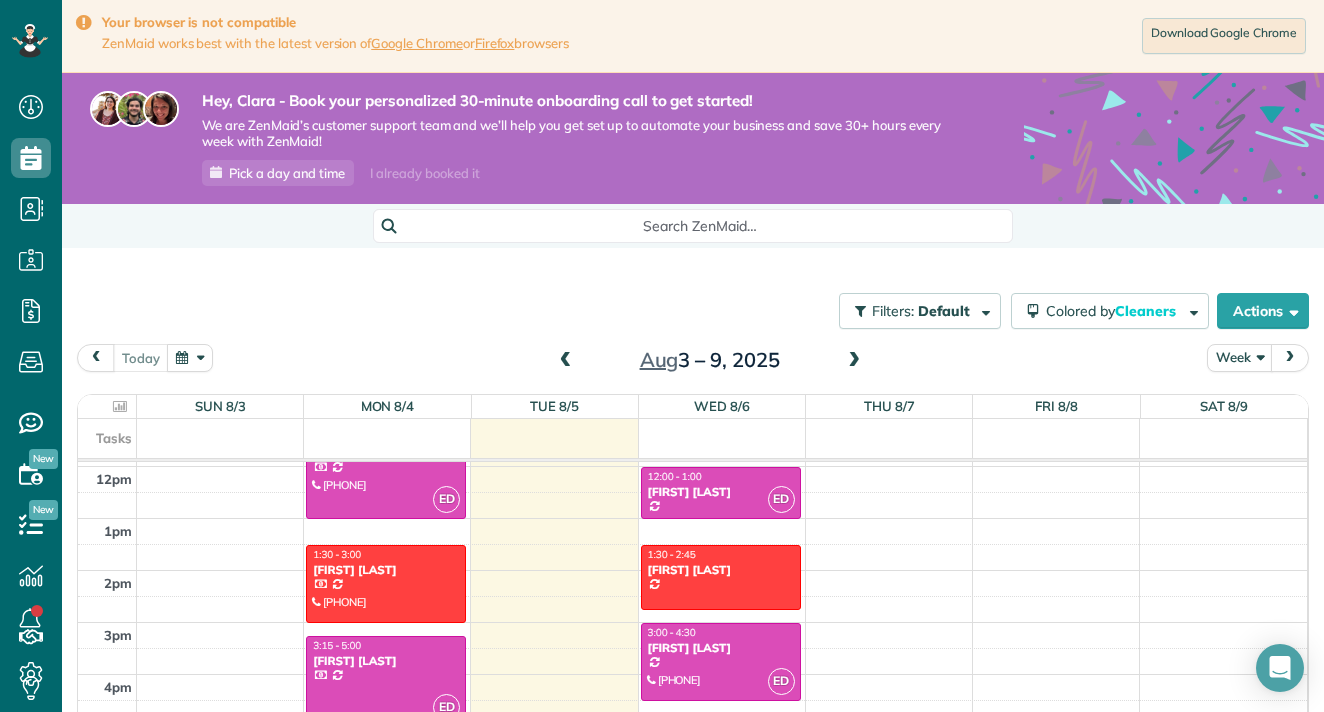 click on "[FIRST] [LAST]" at bounding box center [386, 661] 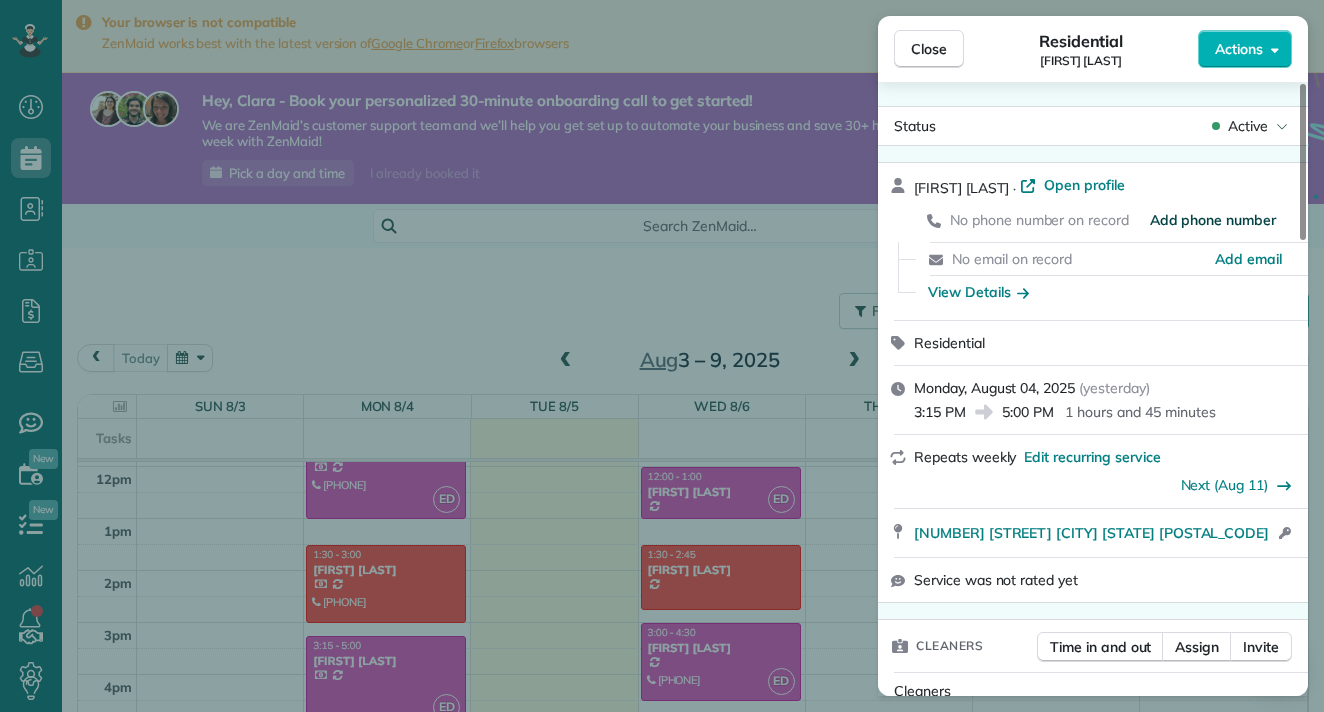 click on "Add phone number" at bounding box center (1213, 220) 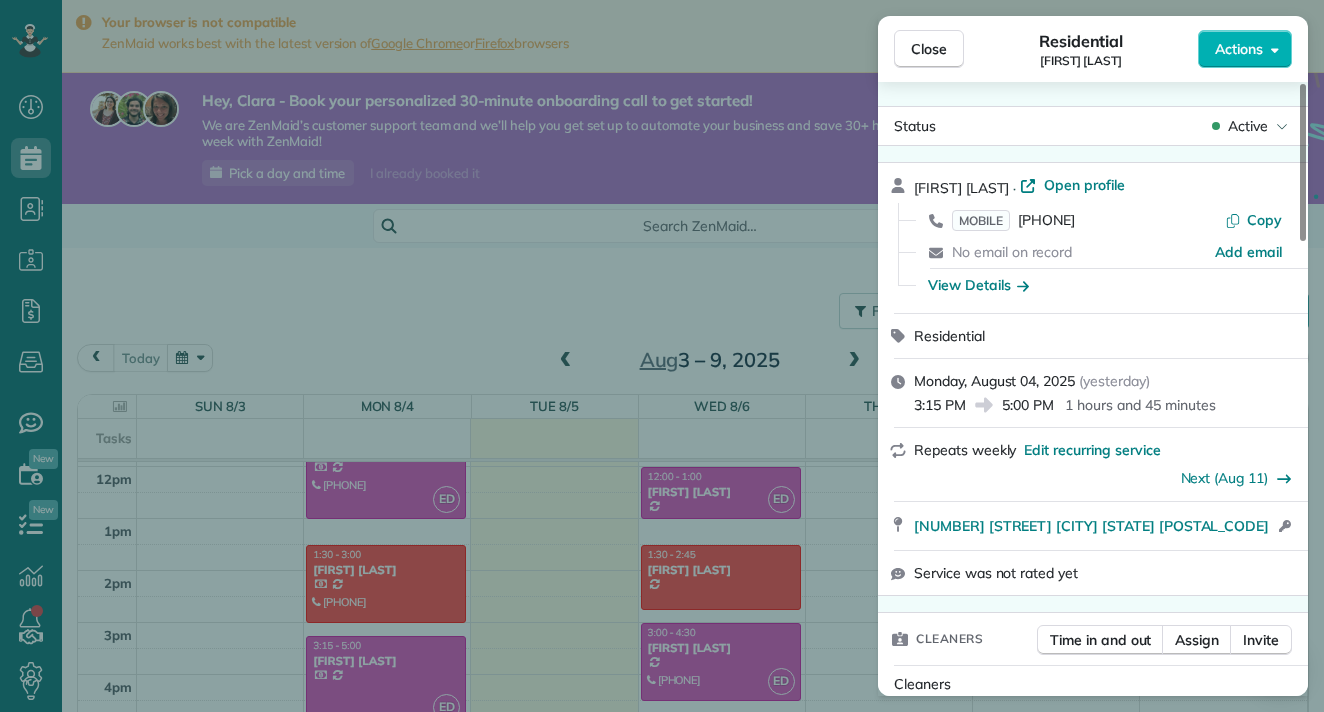click on "Close Residential Amruta A Actions Status Active Amruta A · Open profile MOBILE (650) 799-4345 Copy No email on record Add email View Details Residential Monday, August 04, 2025 ( yesterday ) 3:15 PM 5:00 PM 1 hours and 45 minutes Repeats weekly Edit recurring service Next (Aug 11) 981 Cumberland Court Foster City CA 94404 Open access information Service was not rated yet Cleaners Time in and out Assign Invite Cleaners Erika   Diaz 3:15 PM 5:00 PM Checklist Try Now Keep this appointment up to your standards. Stay on top of every detail, keep your cleaners organised, and your client happy. Assign a checklist Watch a 5 min demo Billing Billing actions Service Service Price (1x $200.00) $200.00 Add an item Overcharge $0.00 Discount $0.00 Coupon discount - Primary tax - Secondary tax - Total appointment price $200.00 Tips collected $0.00 Paid Total including tip $200.00 Get paid online in no-time! Send an invoice and reward your cleaners with tips Charge customer credit card Appointment custom fields - - Notes 0" at bounding box center [662, 356] 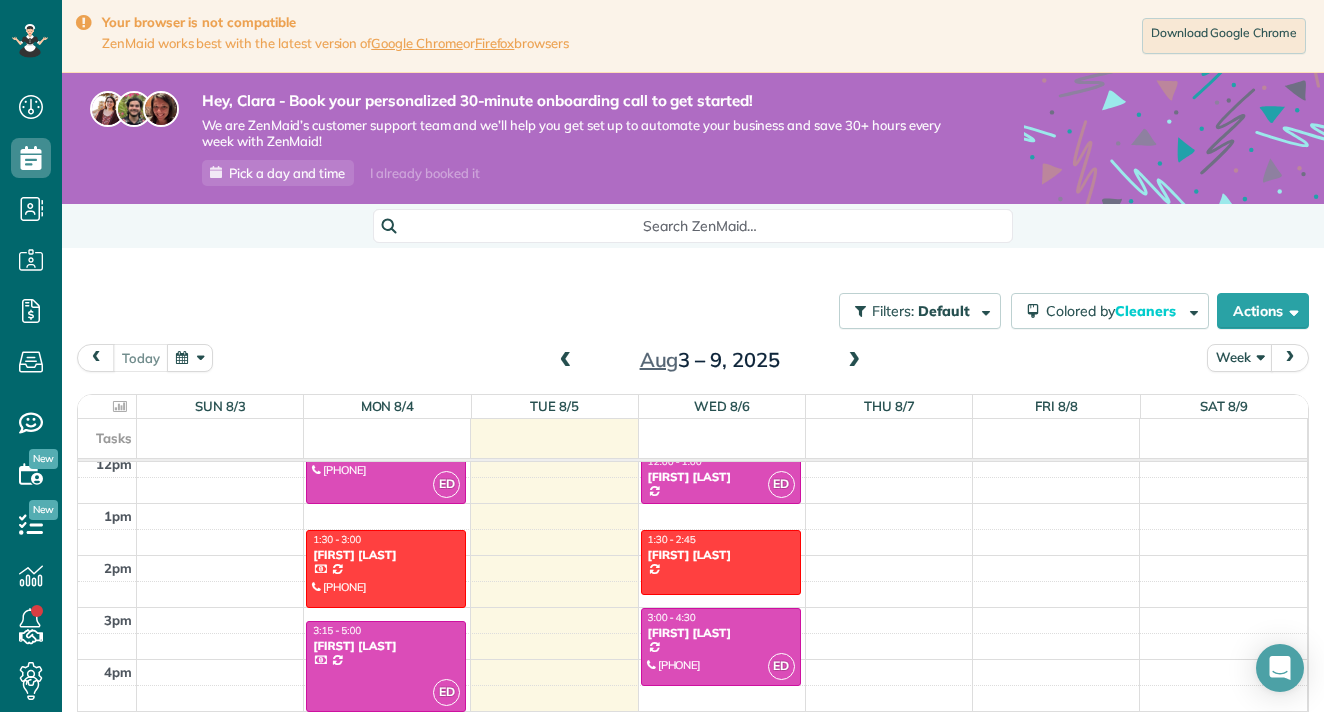 scroll, scrollTop: 647, scrollLeft: 0, axis: vertical 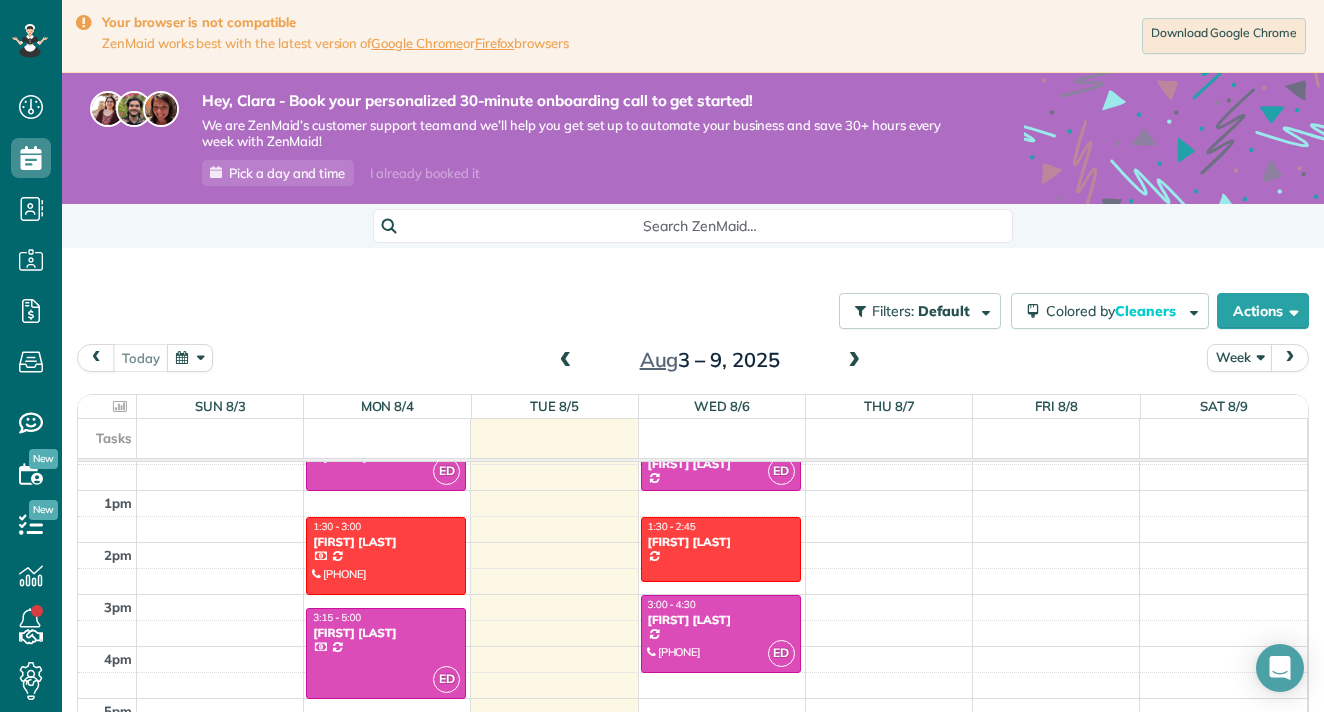 click on "12am 1am 2am 3am 4am 5am 6am 7am 8am 9am 10am 11am 12pm 1pm 2pm 3pm 4pm 5pm 6pm 7pm 8pm 9pm 10pm 11pm ED 11:15 - 1:00 Laura H (650) 703-0515 44 Hobart Avenue San Mateo, CA 94402 1:30 - 3:00 Laura Cupps (847) 224-6820 3523 Pacific Boulevard San Mateo, CA 94403 ED 3:15 - 5:00 Amruta A 981 Cumberland Court Foster City, CA 94404 ED 12:00 - 1:00 Jennifer Isaac (415) 595-2501 2066 Kings Lane San Mateo, Ca ? 1:30 - 2:45 Clara Orobio 1323 2nd Avenue San Mateo, ? 94401 ED 3:00 - 4:30 Nikhil Harsha (415) 961-8020 509 Poinsettia Avenue San Mateo, ? 94403" at bounding box center (692, 438) 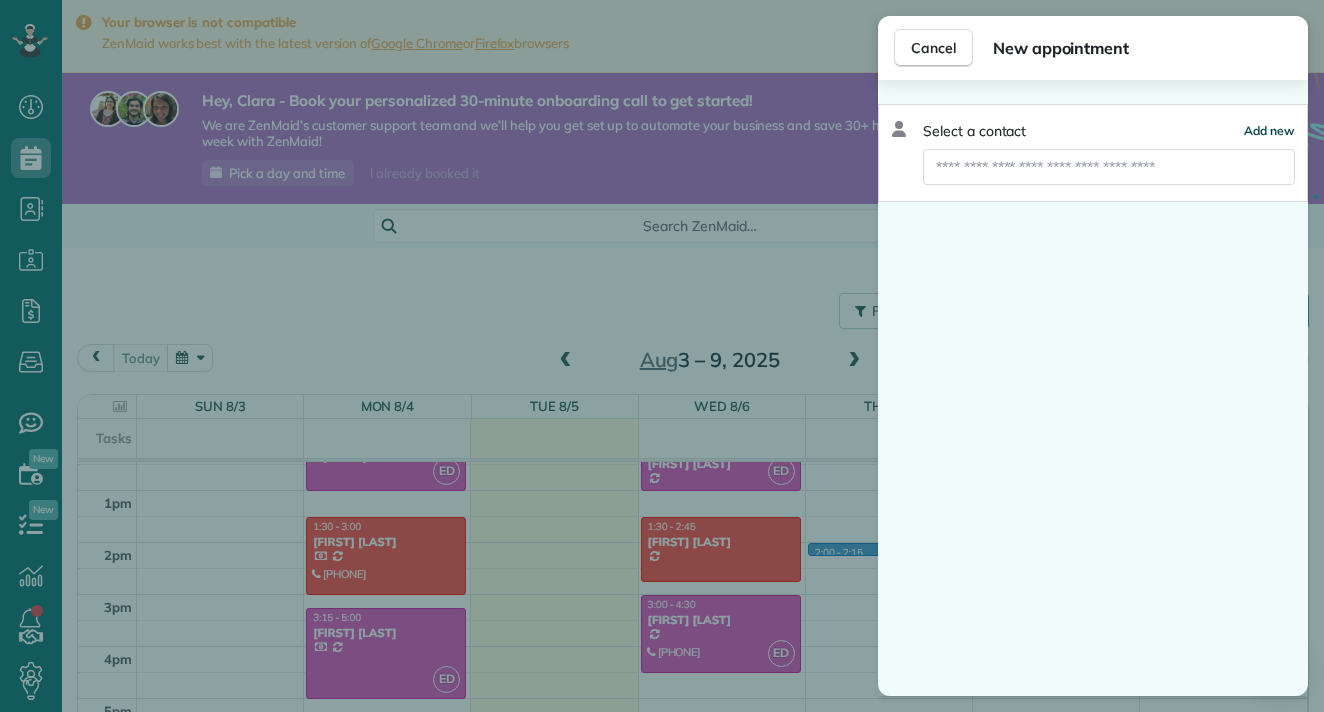 click on "Add new" at bounding box center (1269, 130) 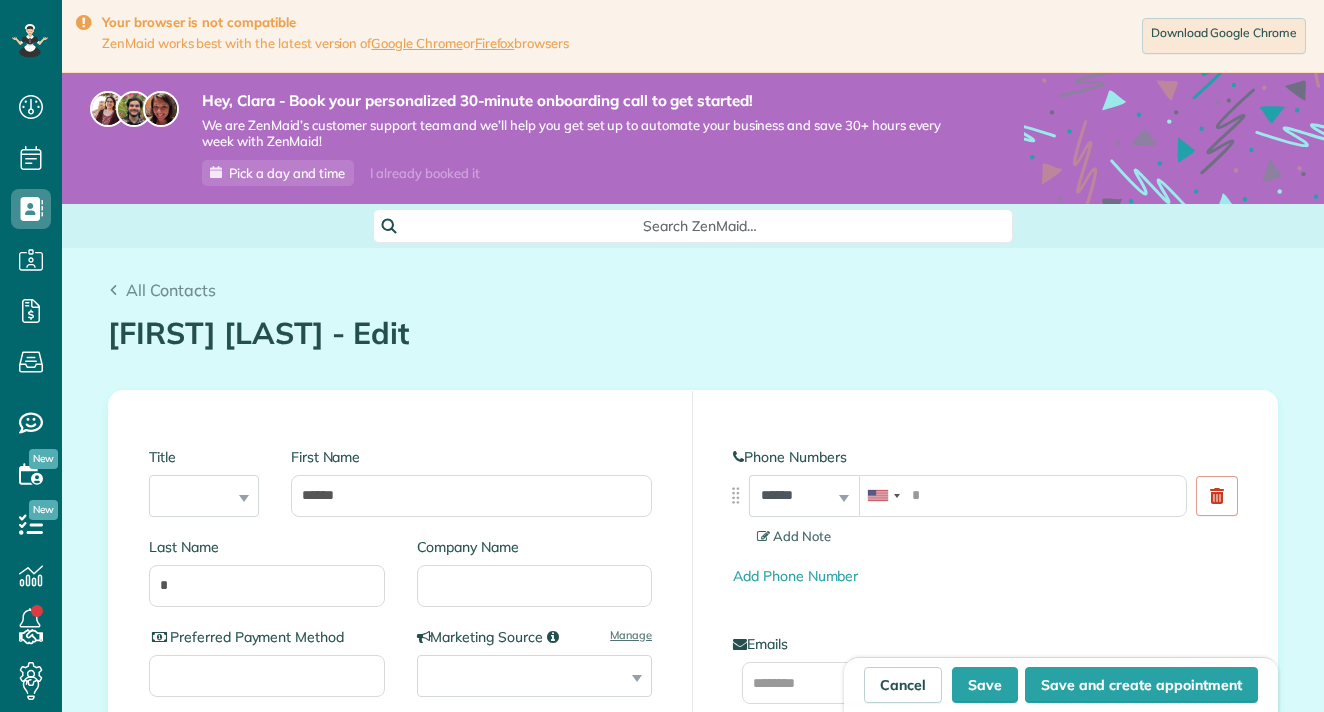 scroll, scrollTop: 0, scrollLeft: 0, axis: both 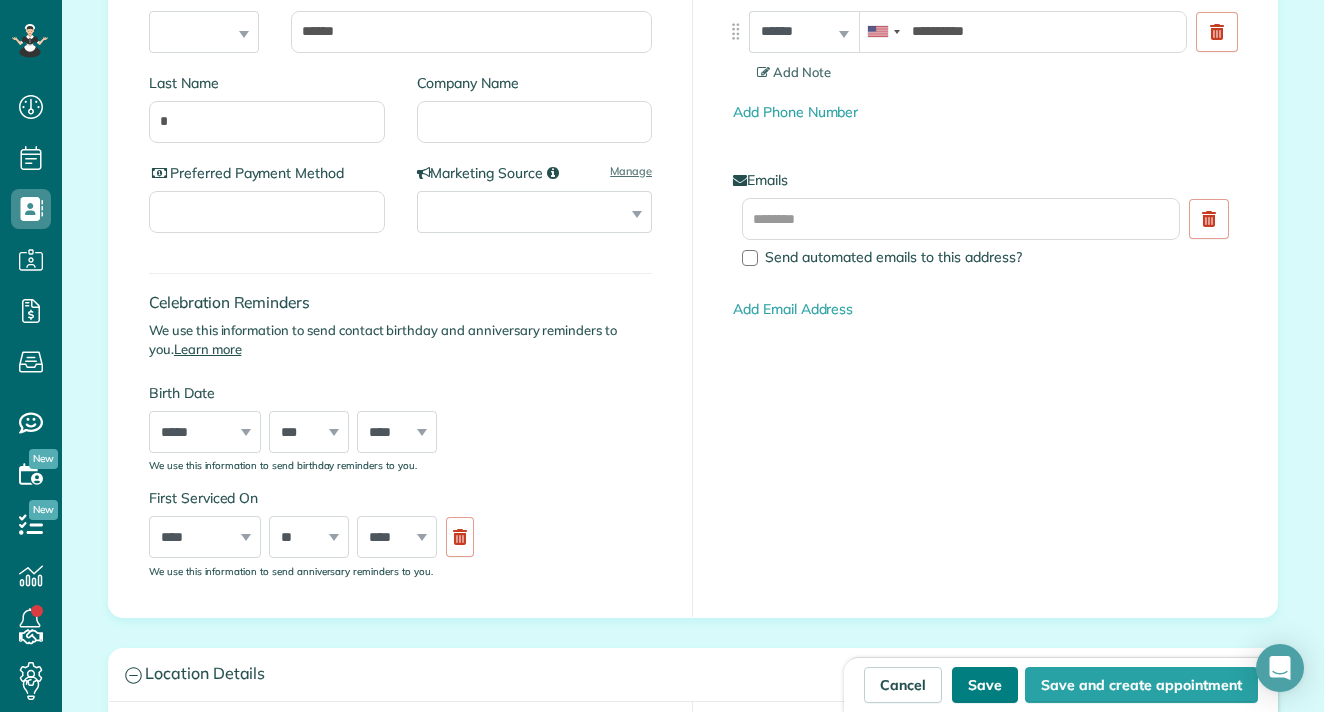 click on "Save" at bounding box center [985, 685] 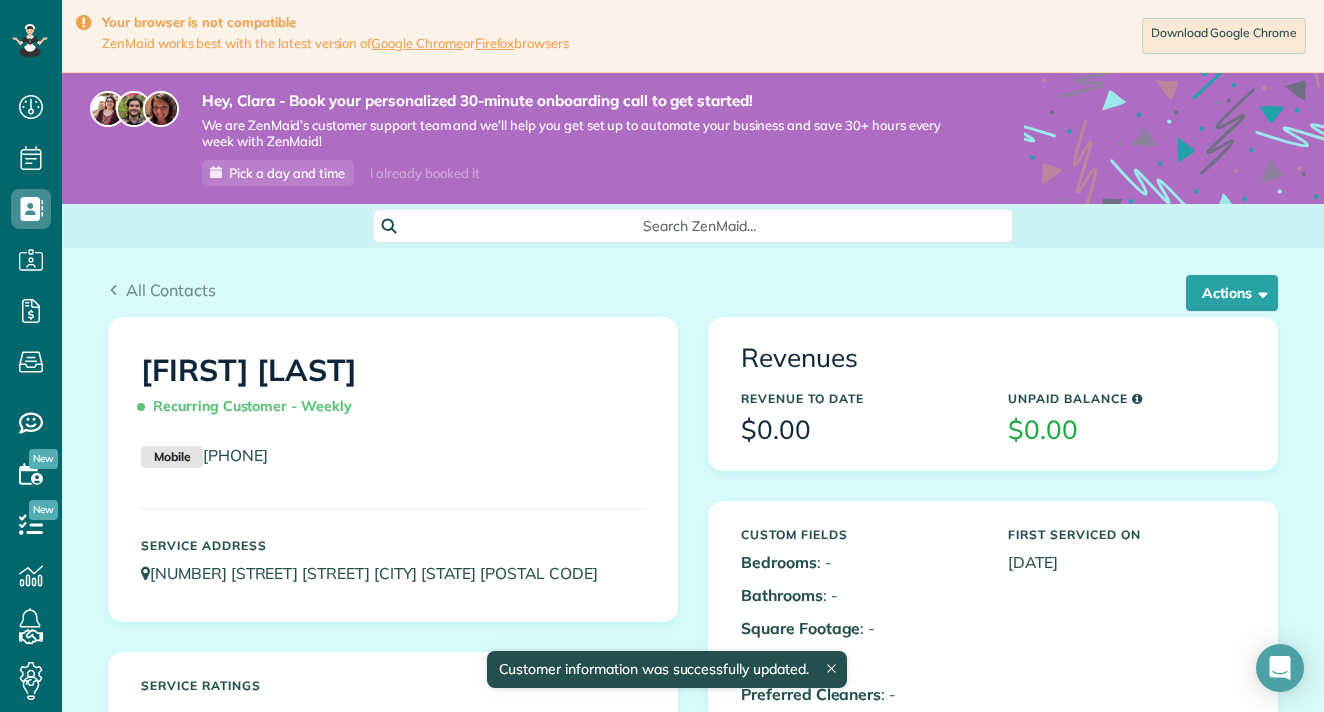 scroll, scrollTop: 0, scrollLeft: 0, axis: both 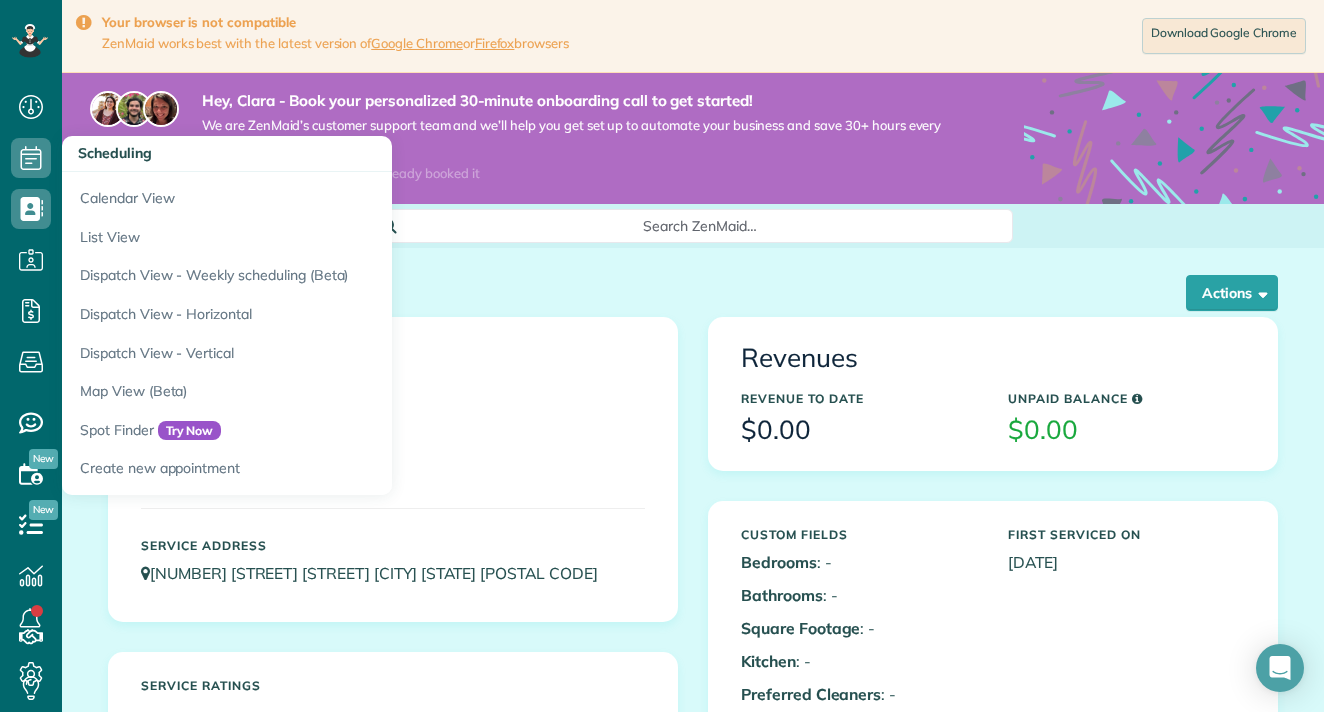 click 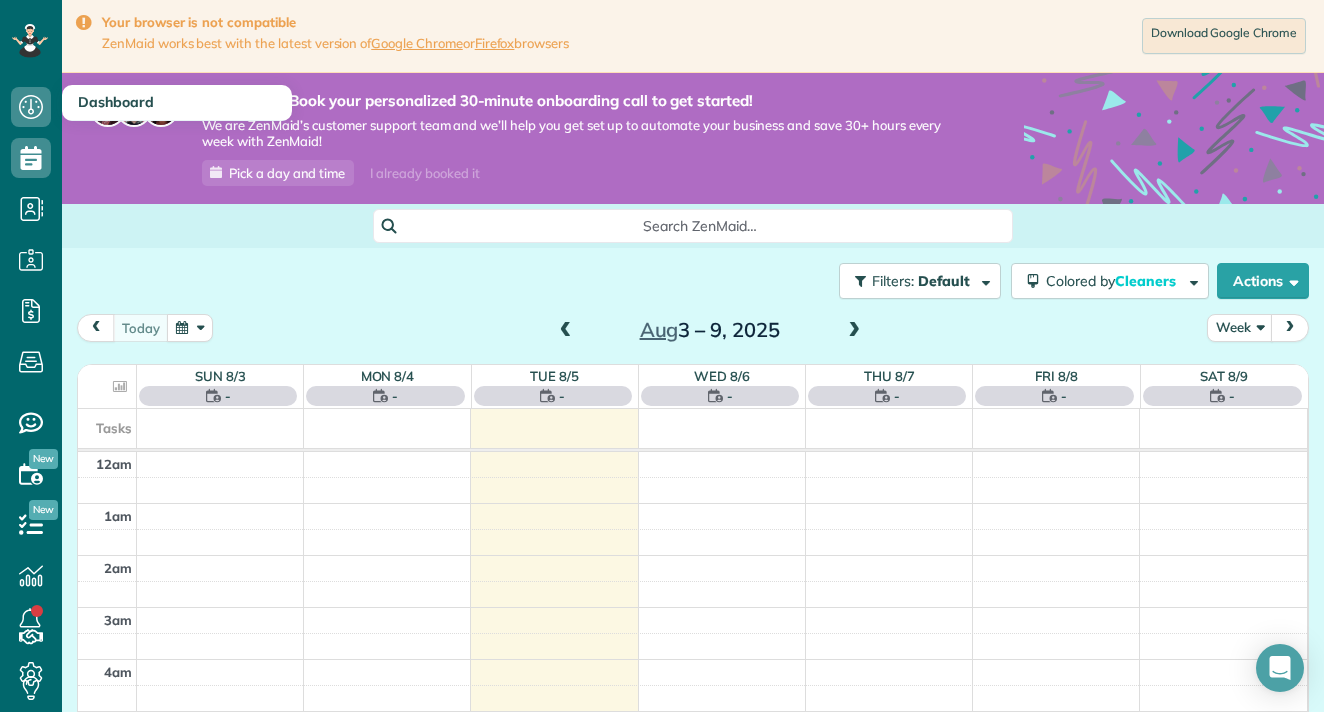 scroll, scrollTop: 0, scrollLeft: 0, axis: both 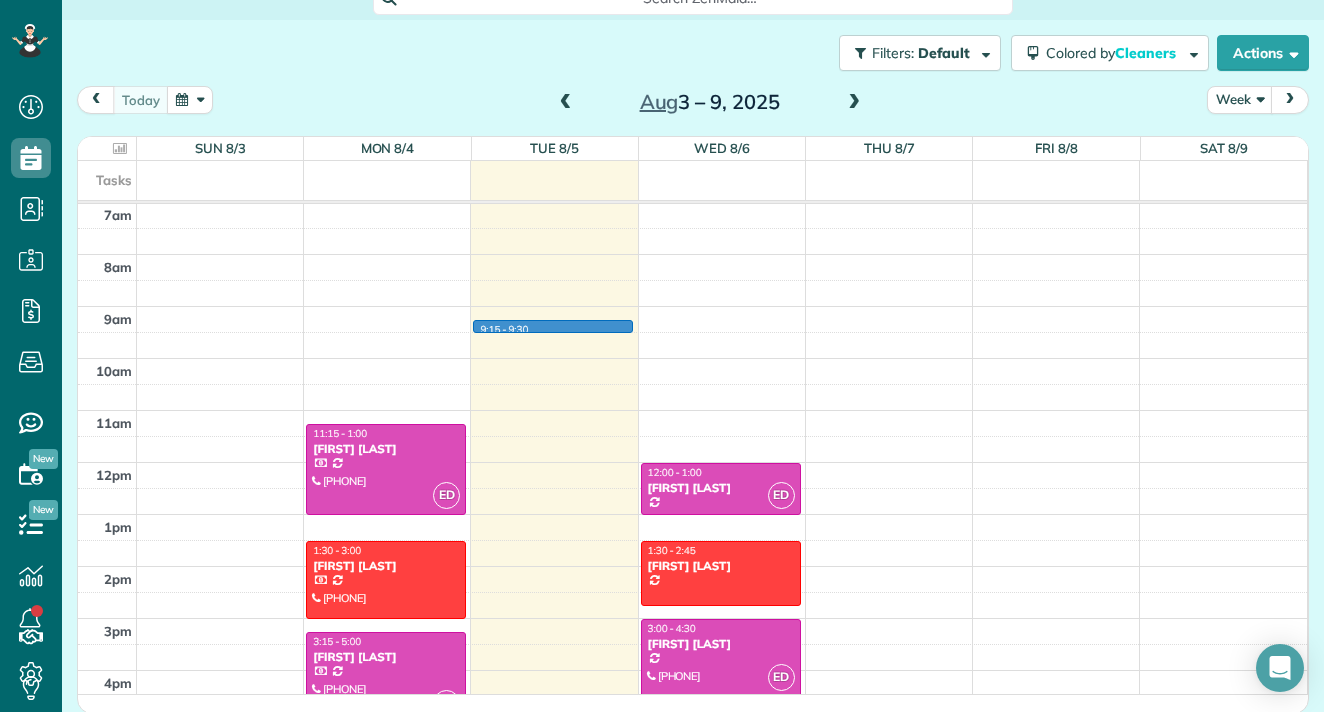 click on "12am 1am 2am 3am 4am 5am 6am 7am 8am 9am 10am 11am 12pm 1pm 2pm 3pm 4pm 5pm 6pm 7pm 8pm 9pm 10pm 11pm ED 11:15 - 1:00 [FIRST] [LAST] ([PHONE]) [NUMBER] [STREET] [CITY], [STATE] [POSTAL_CODE] 1:30 - 3:00 [FIRST] [LAST] ([PHONE]) [NUMBER] [STREET] [CITY], [STATE] [POSTAL_CODE] ED 3:15 - 5:00 [FIRST] [LAST] ([PHONE]) [NUMBER] [STREET] [CITY], [STATE] [POSTAL_CODE] 9:15 - 9:30 ED 12:00 - 1:00 [FIRST] [LAST] ([PHONE]) [NUMBER] [STREET] [CITY], [STATE] ? 1:30 - 2:45 [FIRST] [LAST] [NUMBER] [STREET] [CITY], ? [POSTAL_CODE] ED 3:00 - 4:30 [FIRST] [LAST] ([PHONE]) [NUMBER] [STREET] [CITY], ? [POSTAL_CODE]" at bounding box center [692, 462] 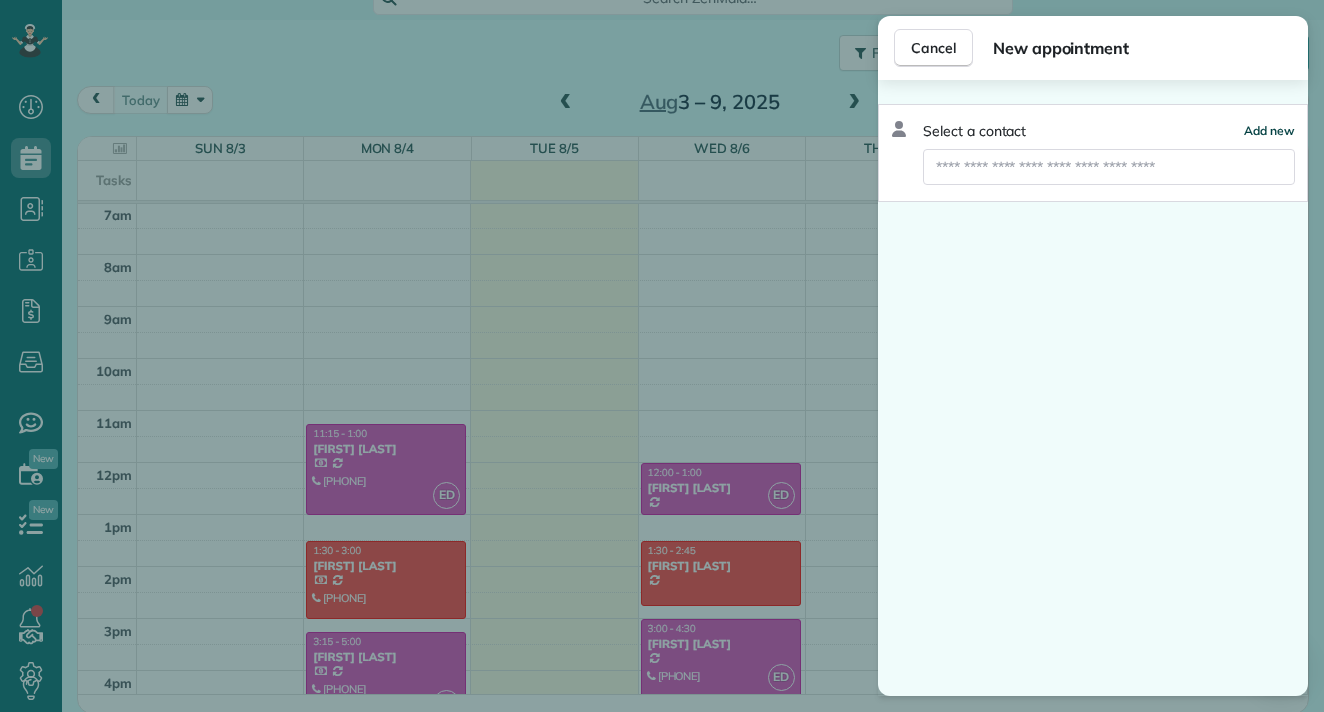 click on "Add new" at bounding box center (1269, 130) 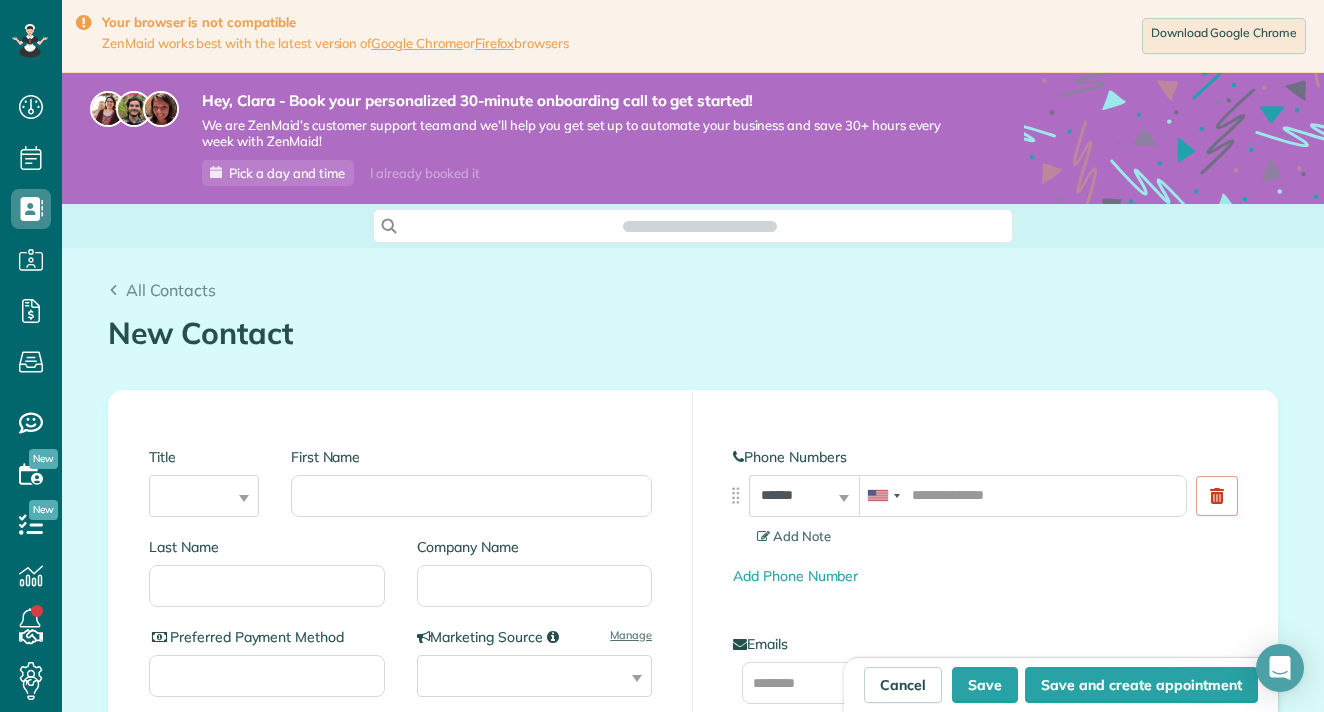 scroll, scrollTop: 0, scrollLeft: 0, axis: both 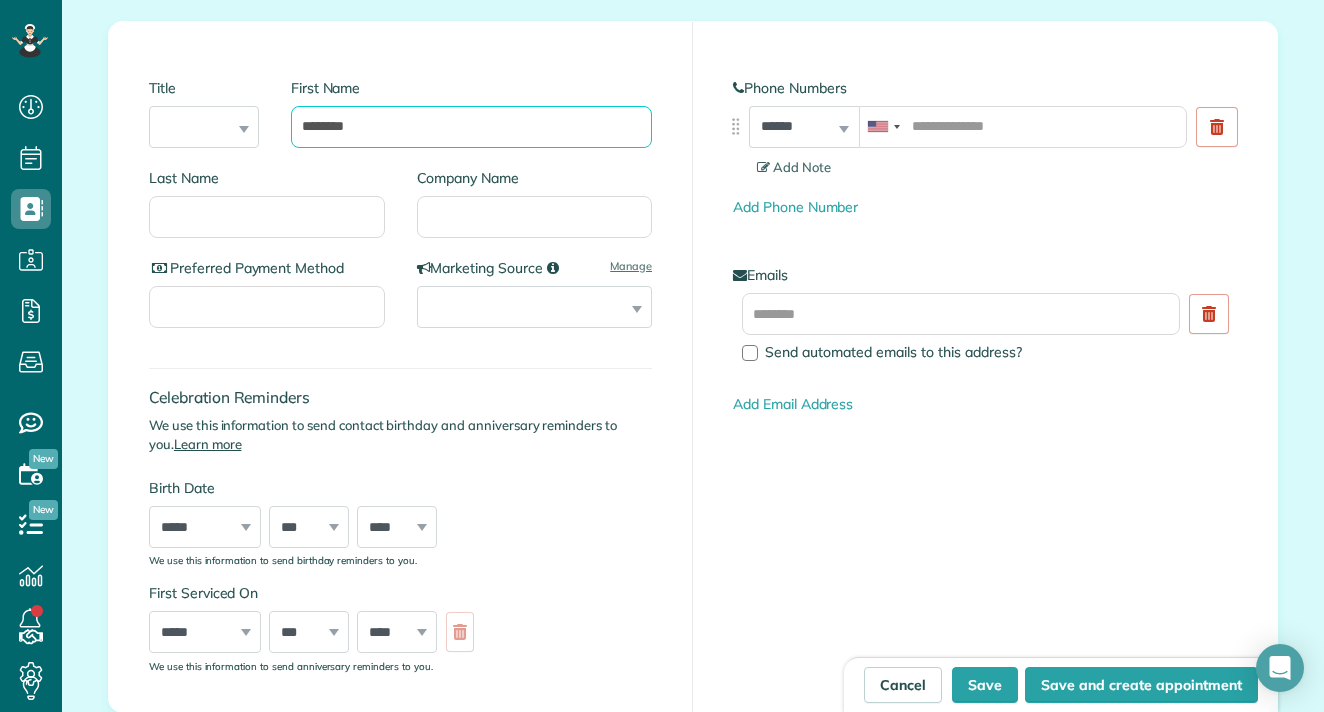 type on "*******" 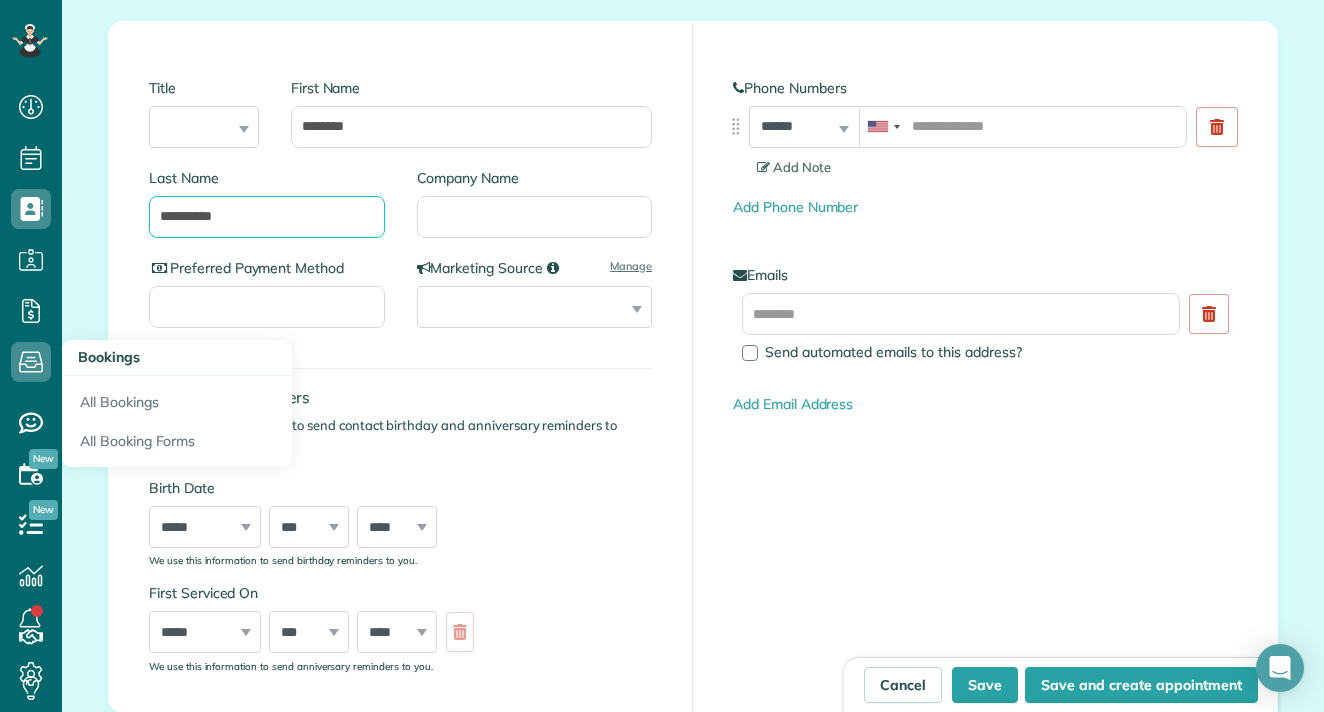 scroll, scrollTop: 0, scrollLeft: 0, axis: both 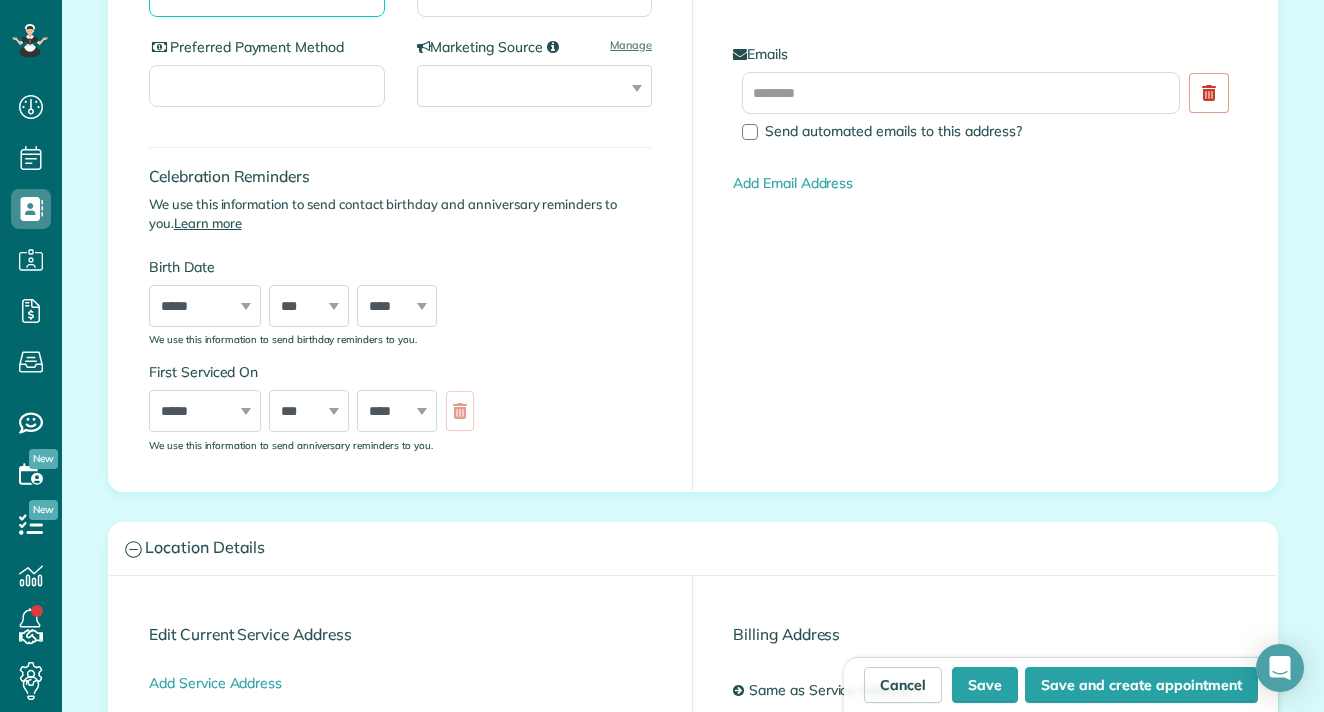 type on "*********" 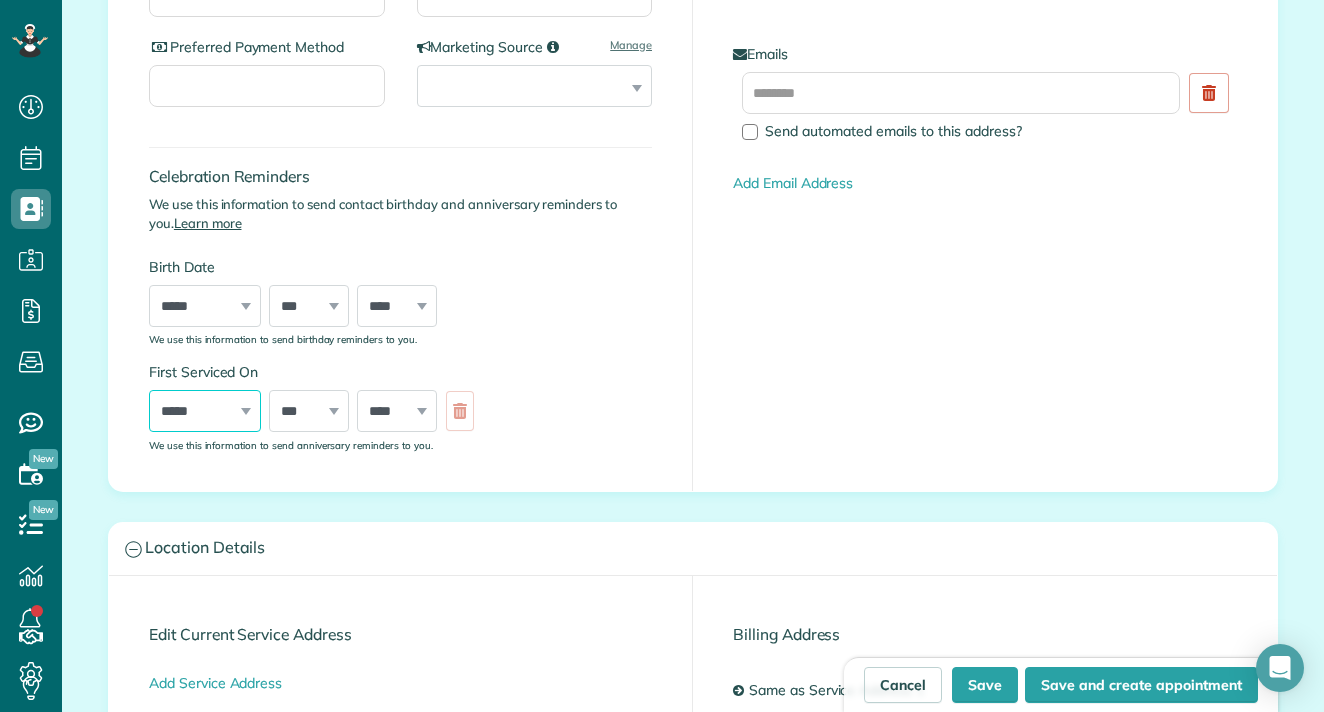 select on "*" 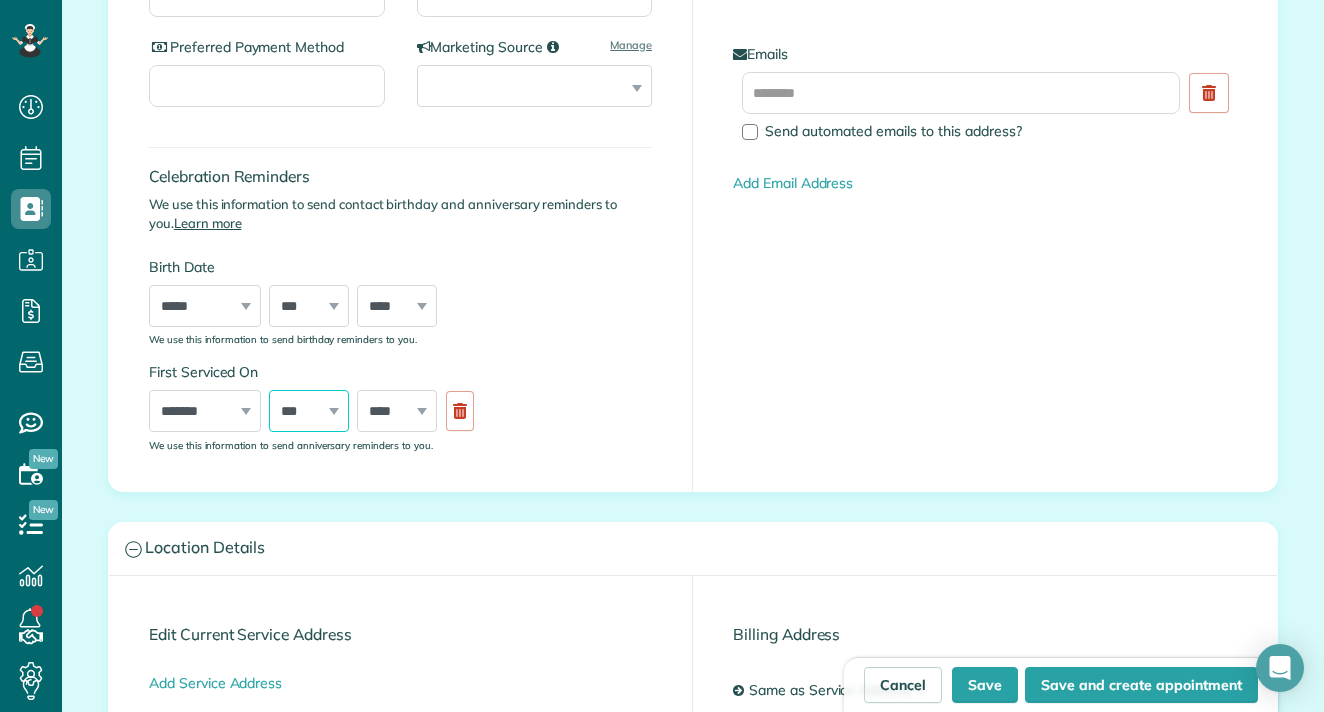 select on "**" 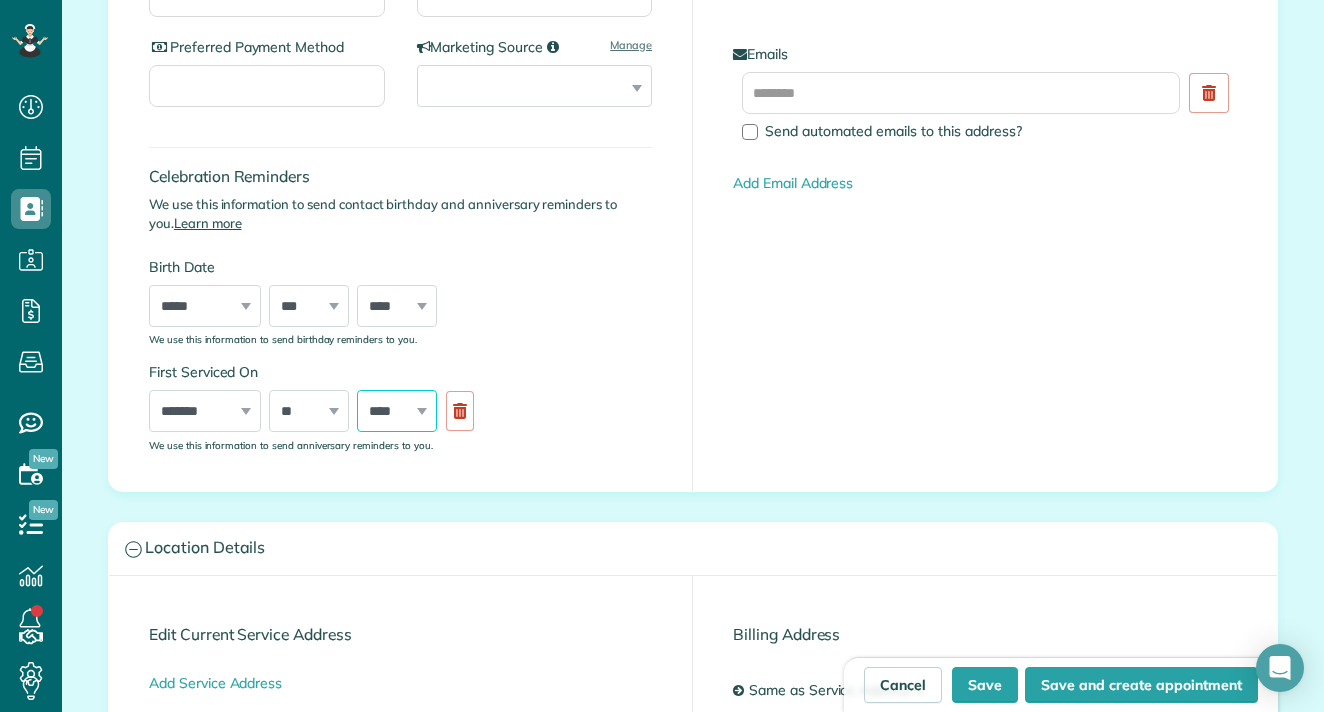select on "****" 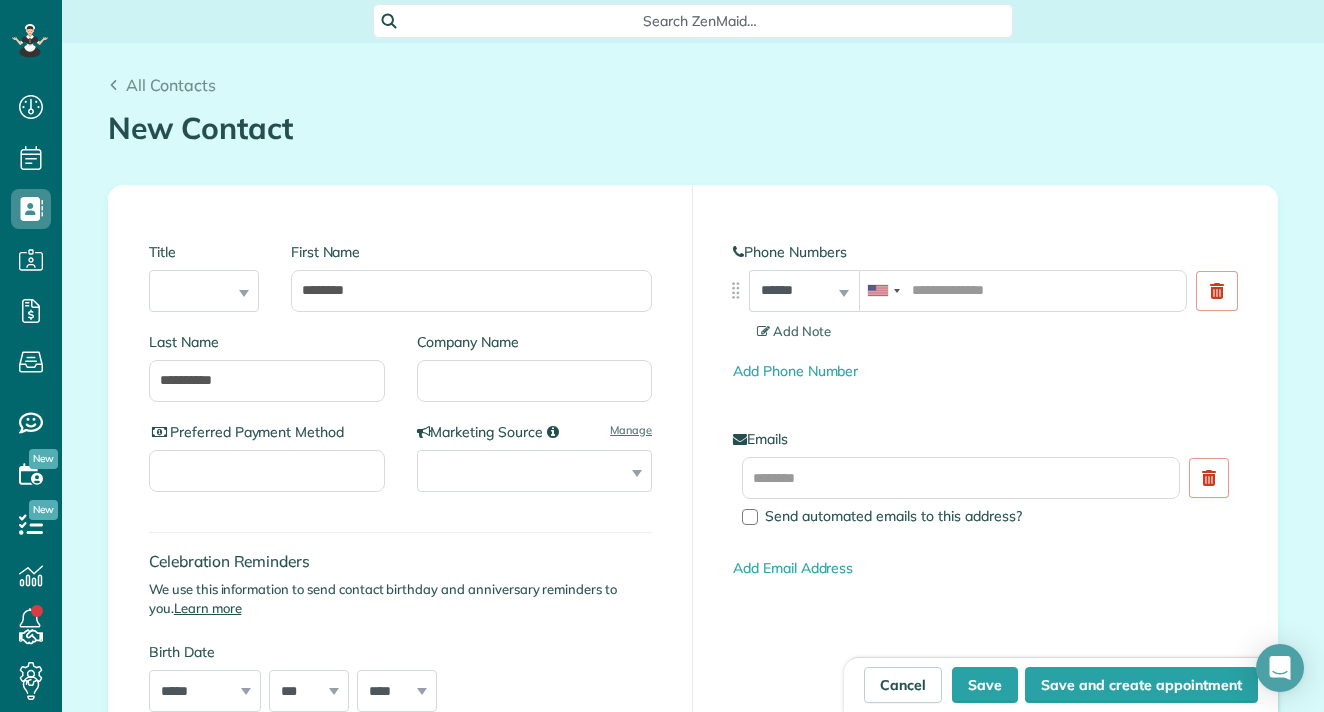 scroll, scrollTop: 320, scrollLeft: 0, axis: vertical 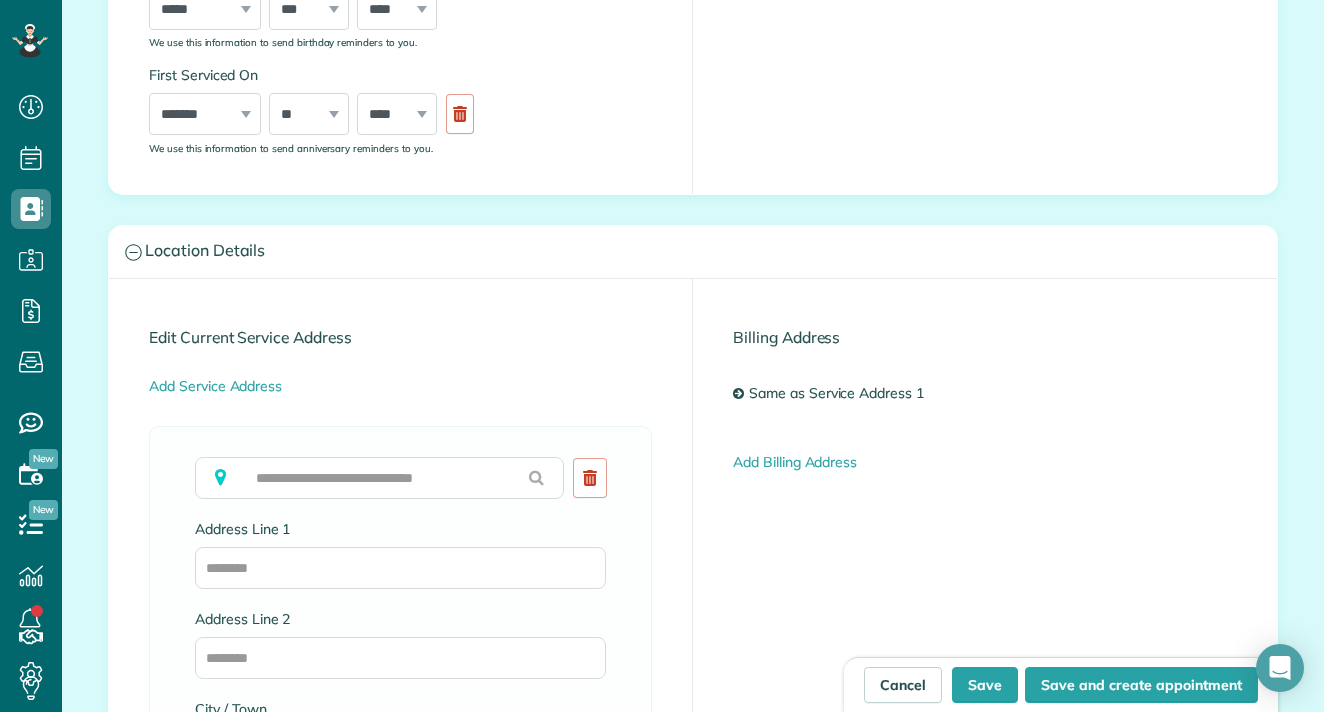 type on "**********" 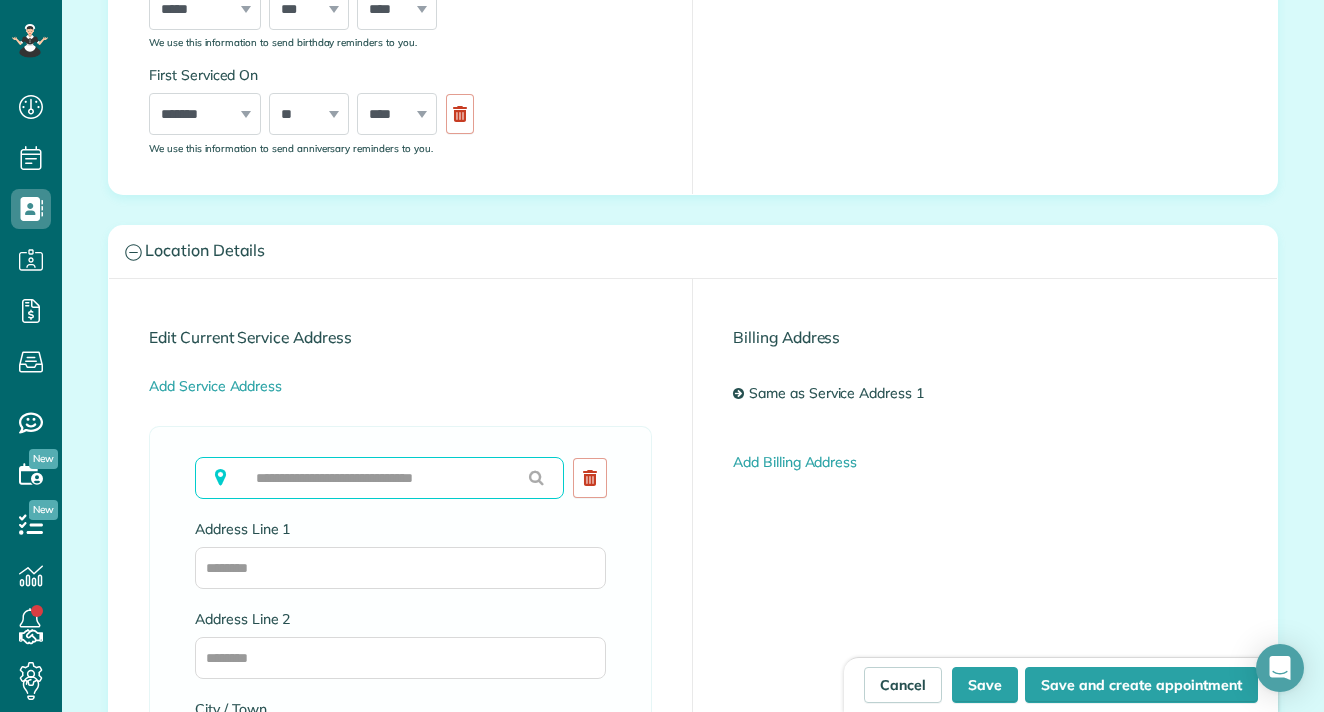 click at bounding box center (379, 478) 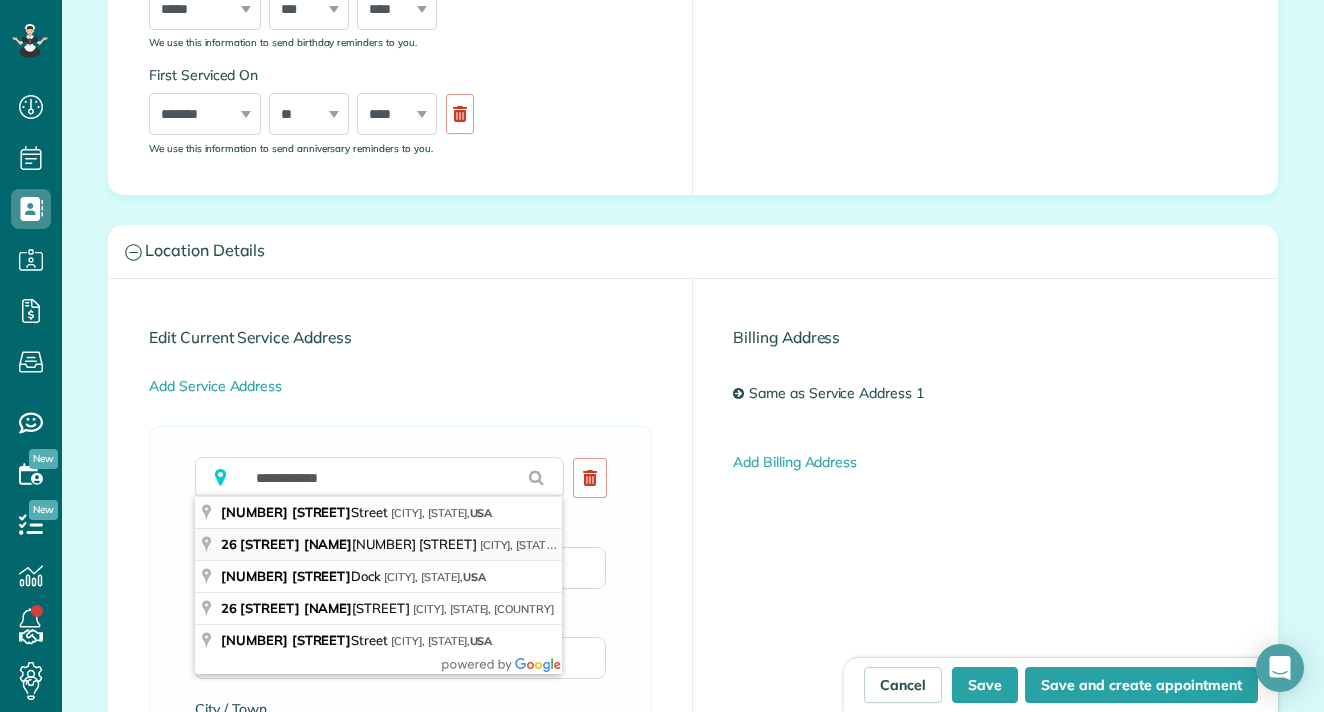 type on "**********" 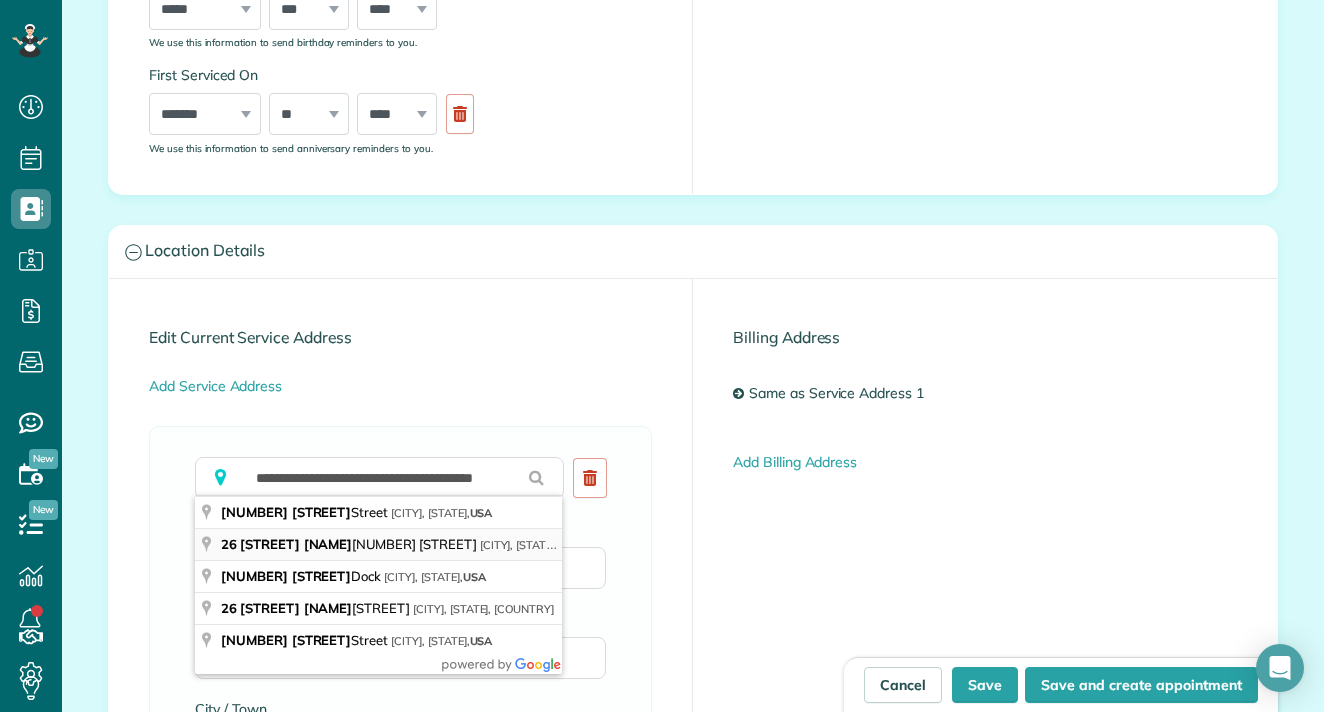 type on "**********" 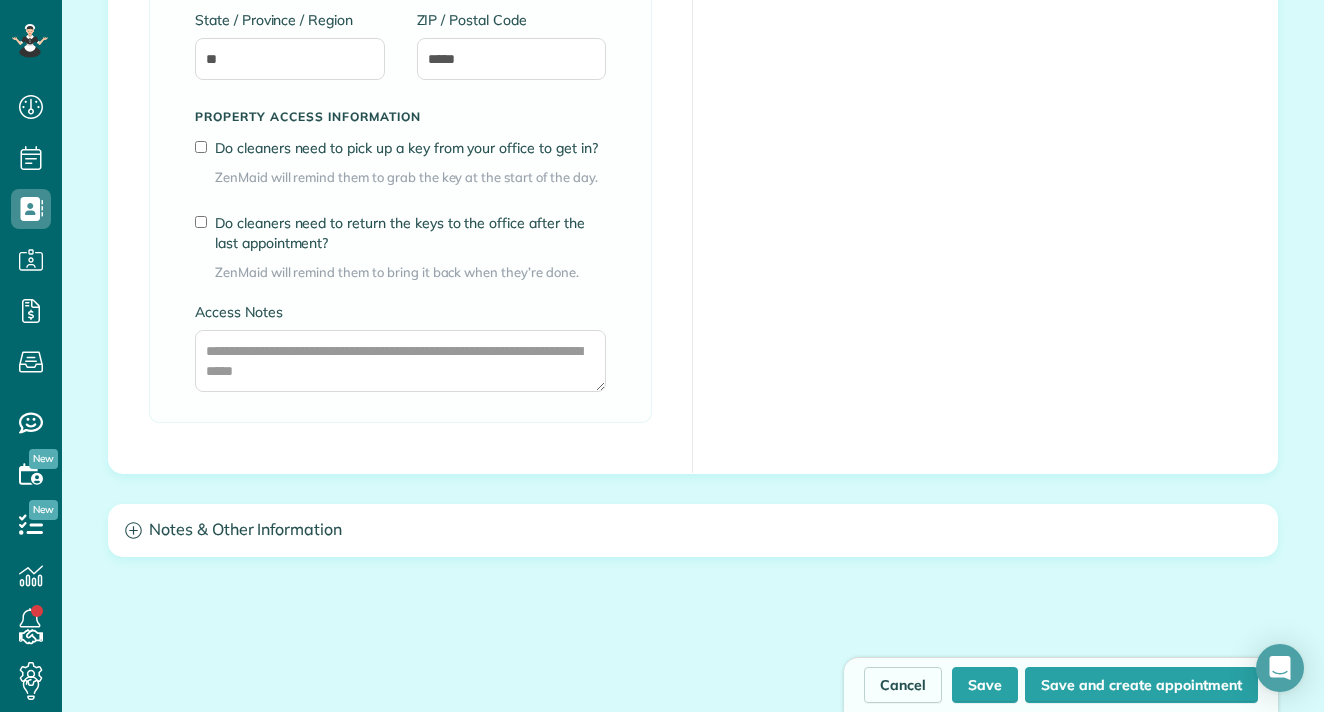 scroll, scrollTop: 1750, scrollLeft: 0, axis: vertical 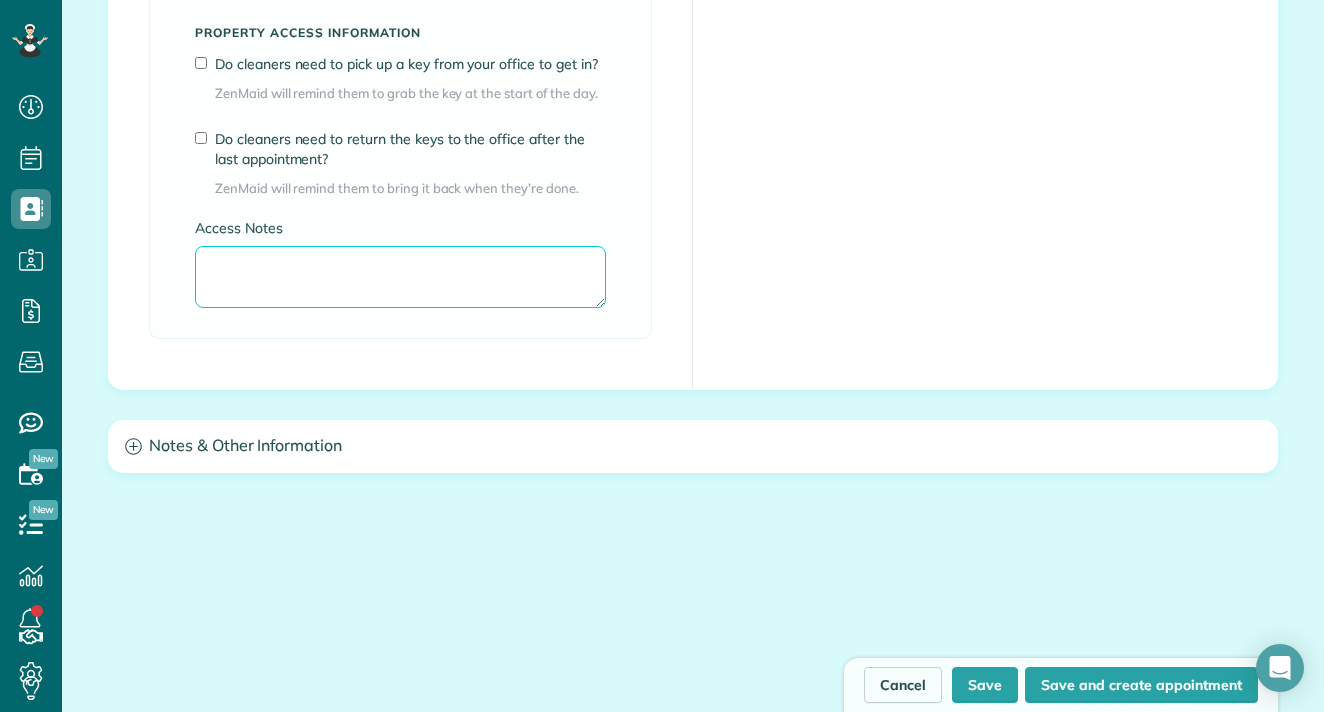 click on "Access Notes" at bounding box center [400, 277] 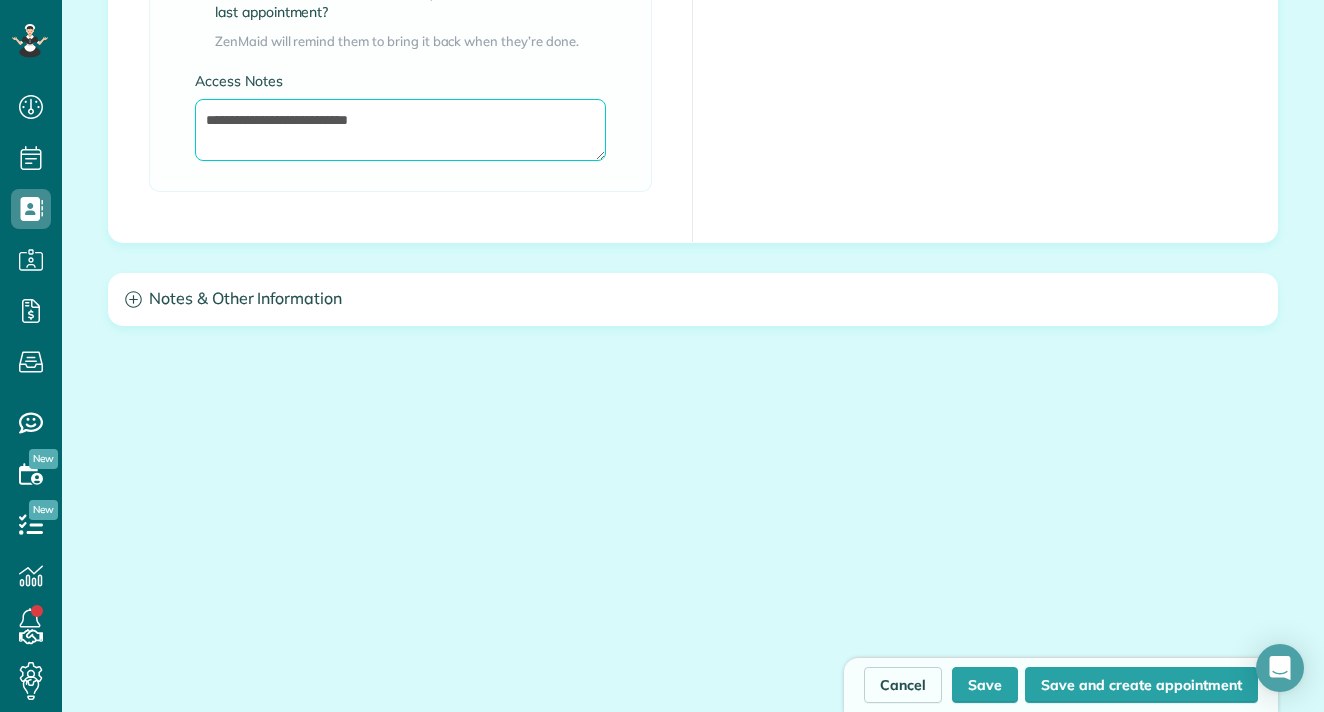 scroll, scrollTop: 1896, scrollLeft: 0, axis: vertical 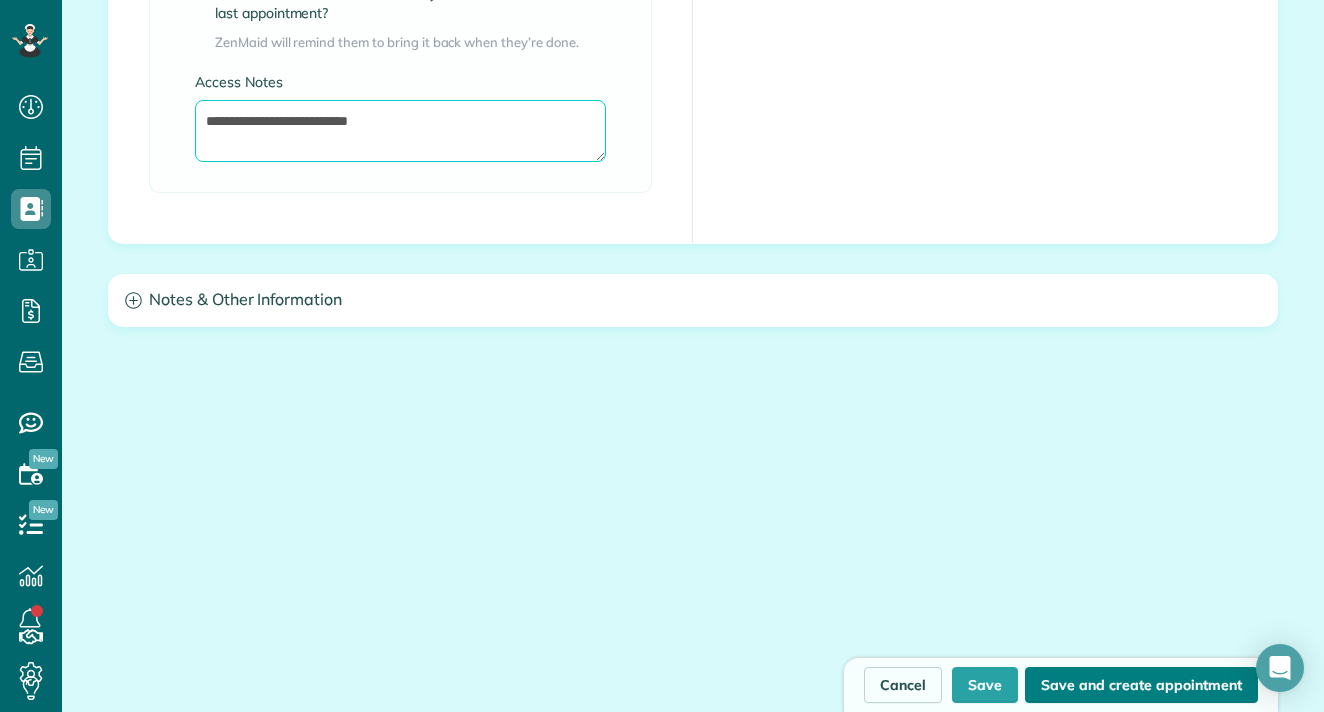 type on "**********" 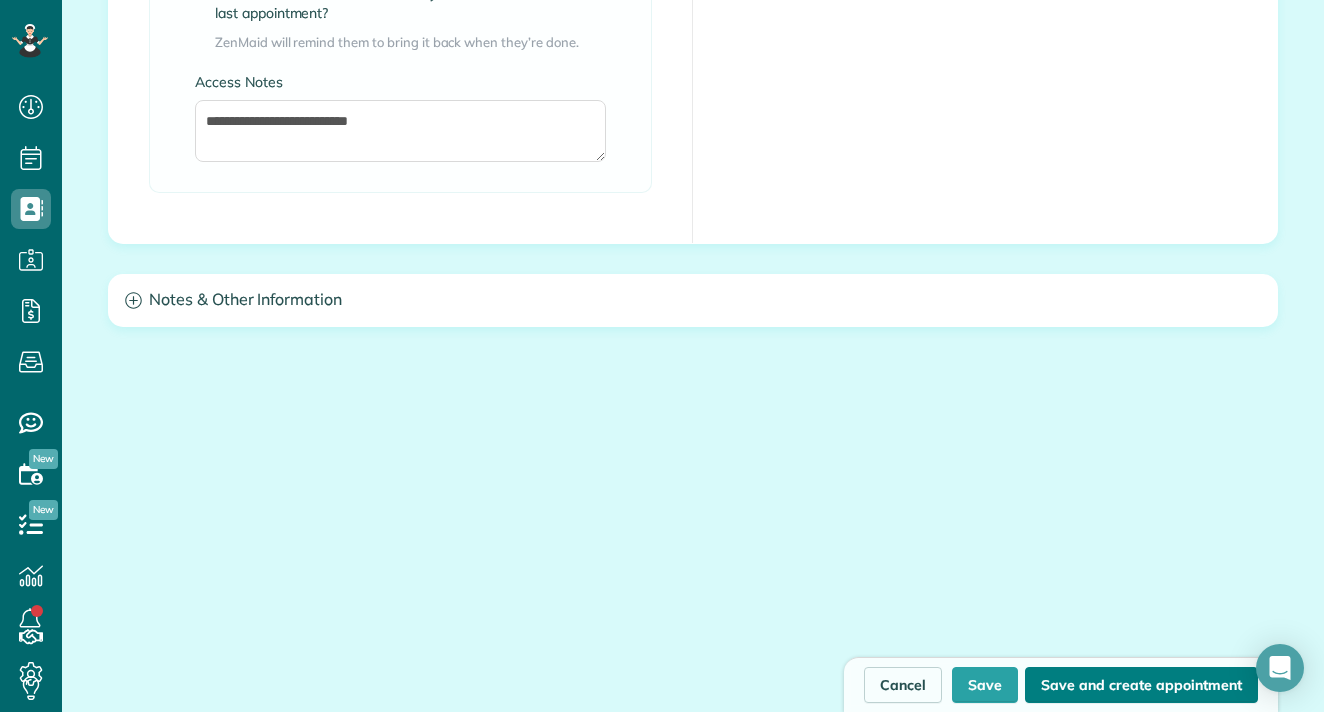 click on "Save and create appointment" at bounding box center (1141, 685) 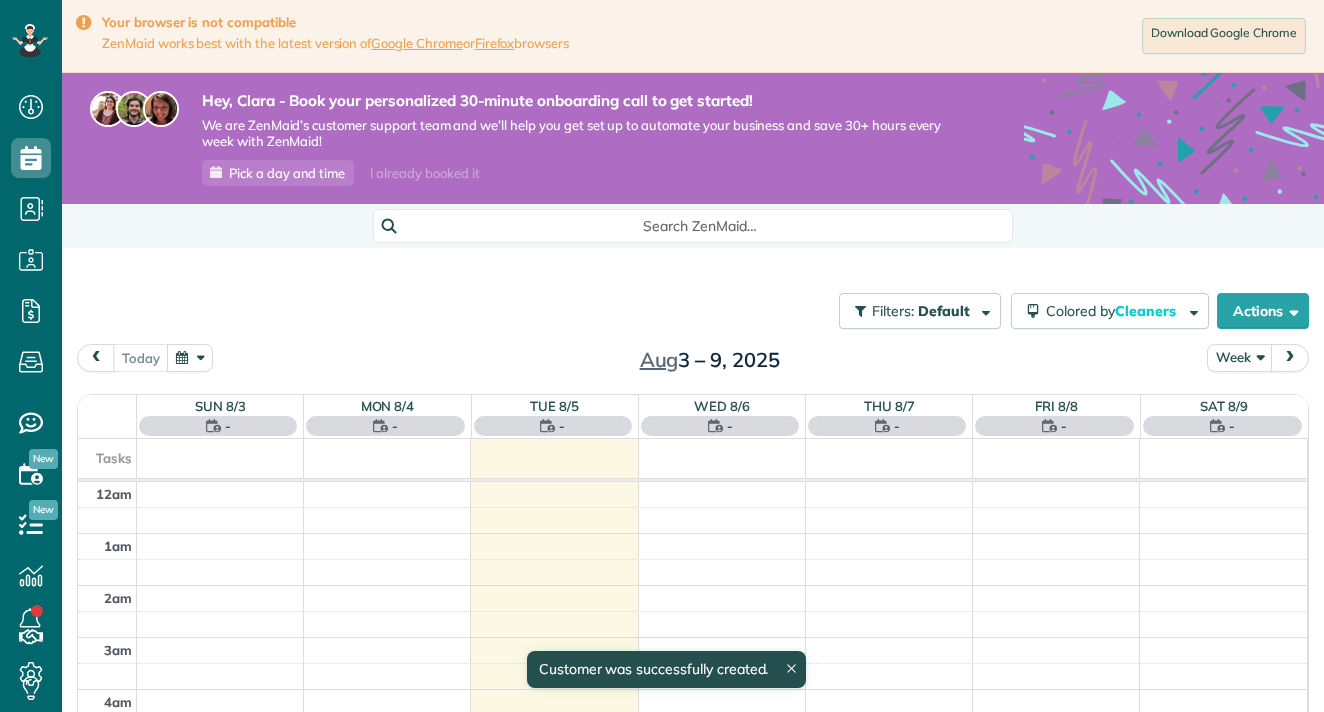 scroll, scrollTop: 0, scrollLeft: 0, axis: both 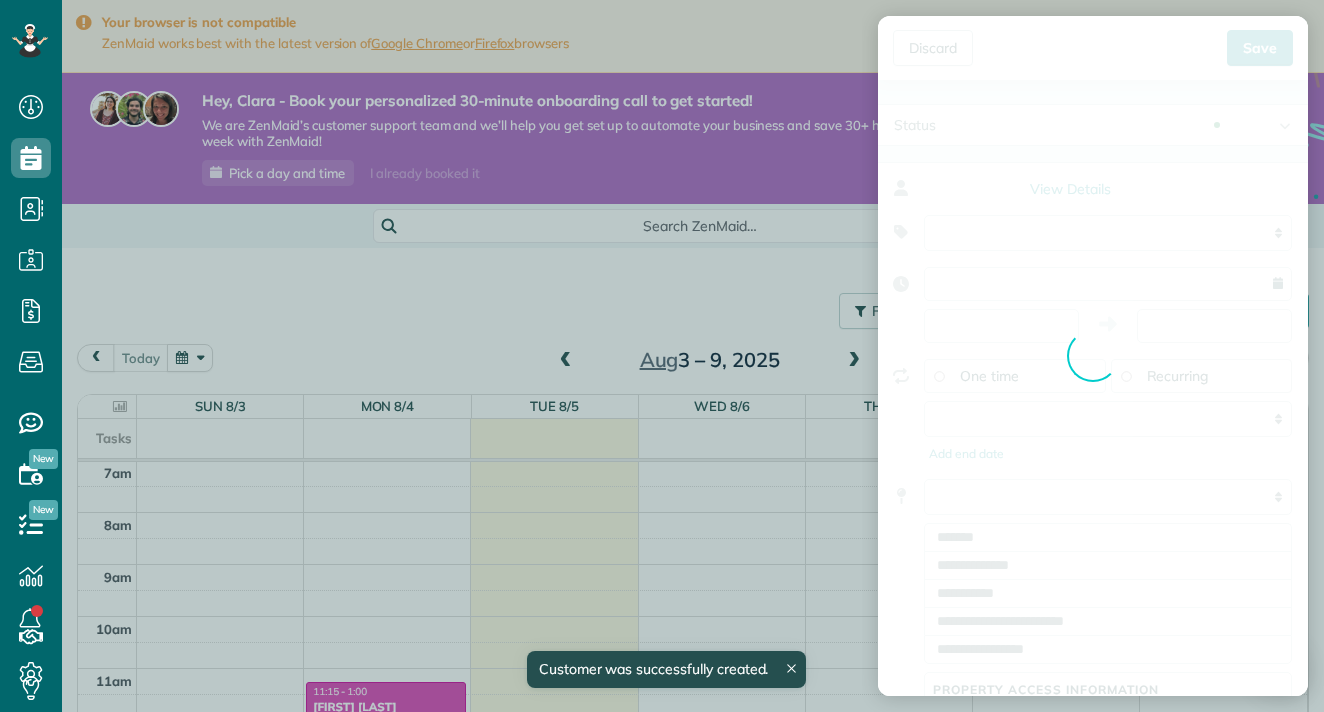 type on "**********" 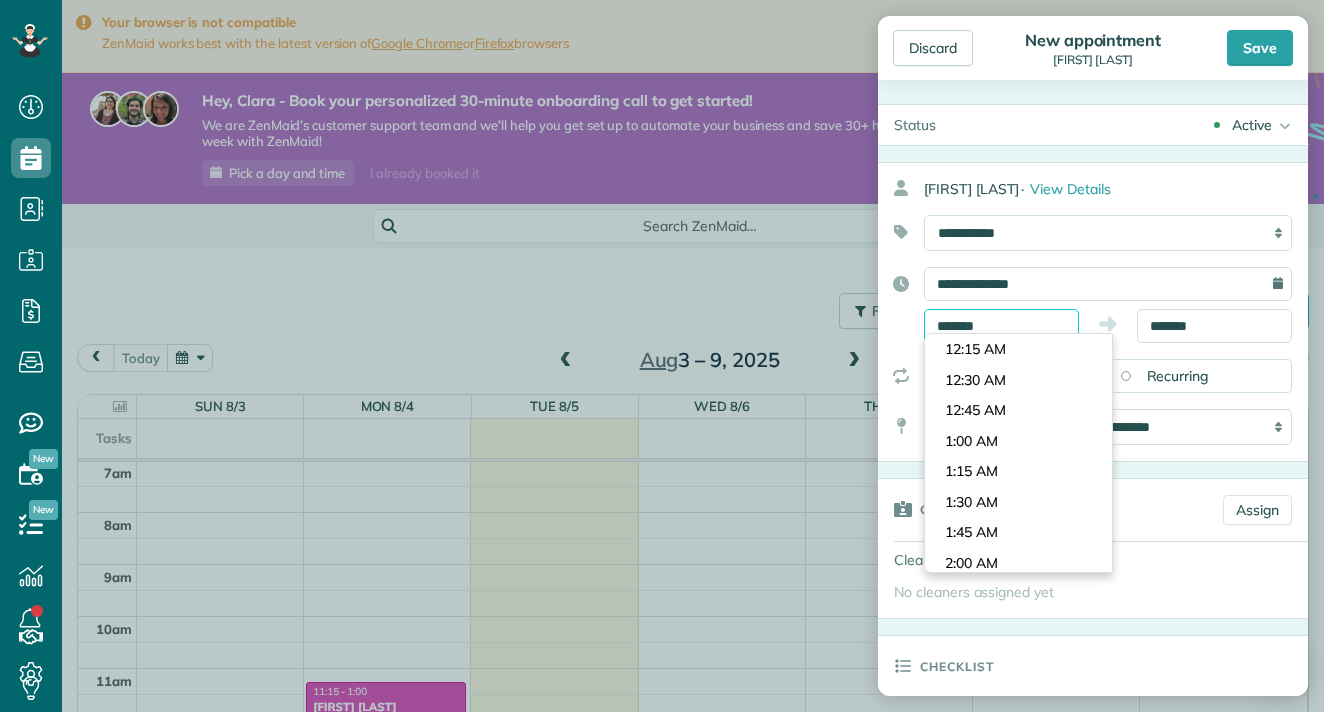 click on "Dashboard
Scheduling
Calendar View
List View
Dispatch View - Weekly scheduling (Beta)" at bounding box center (662, 356) 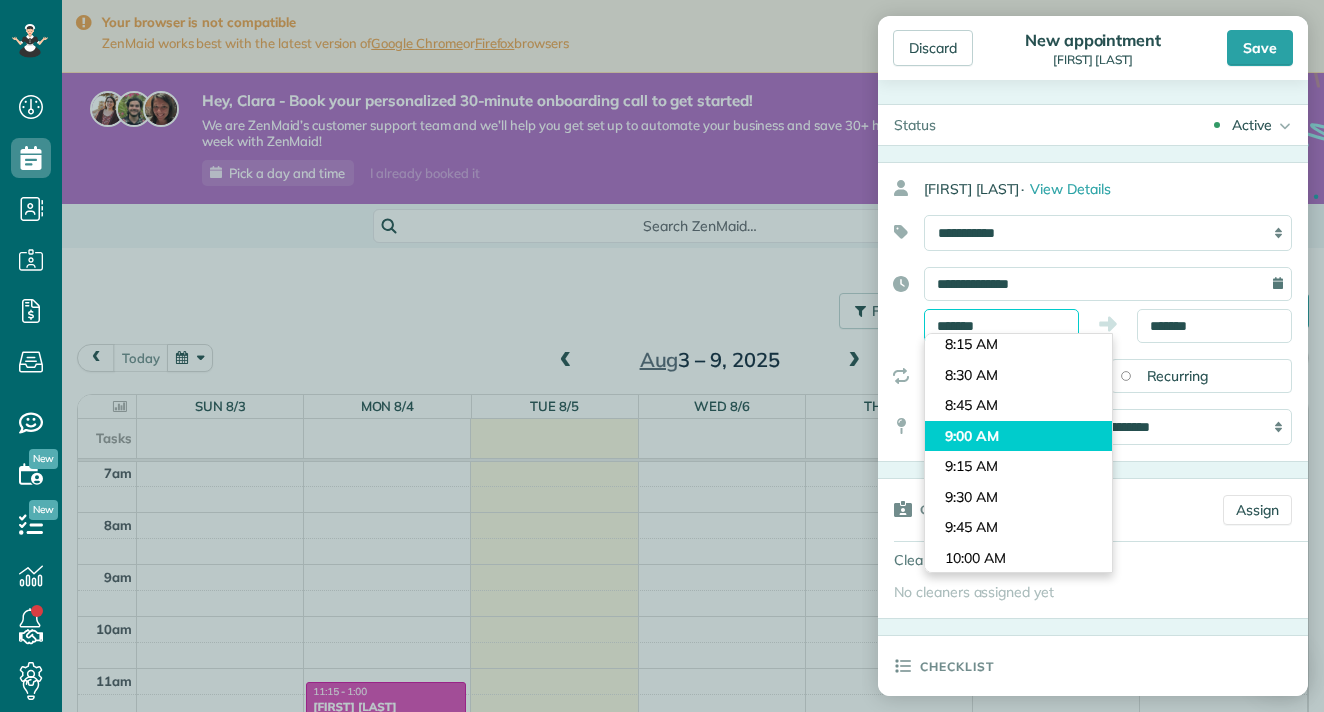 scroll, scrollTop: 961, scrollLeft: 0, axis: vertical 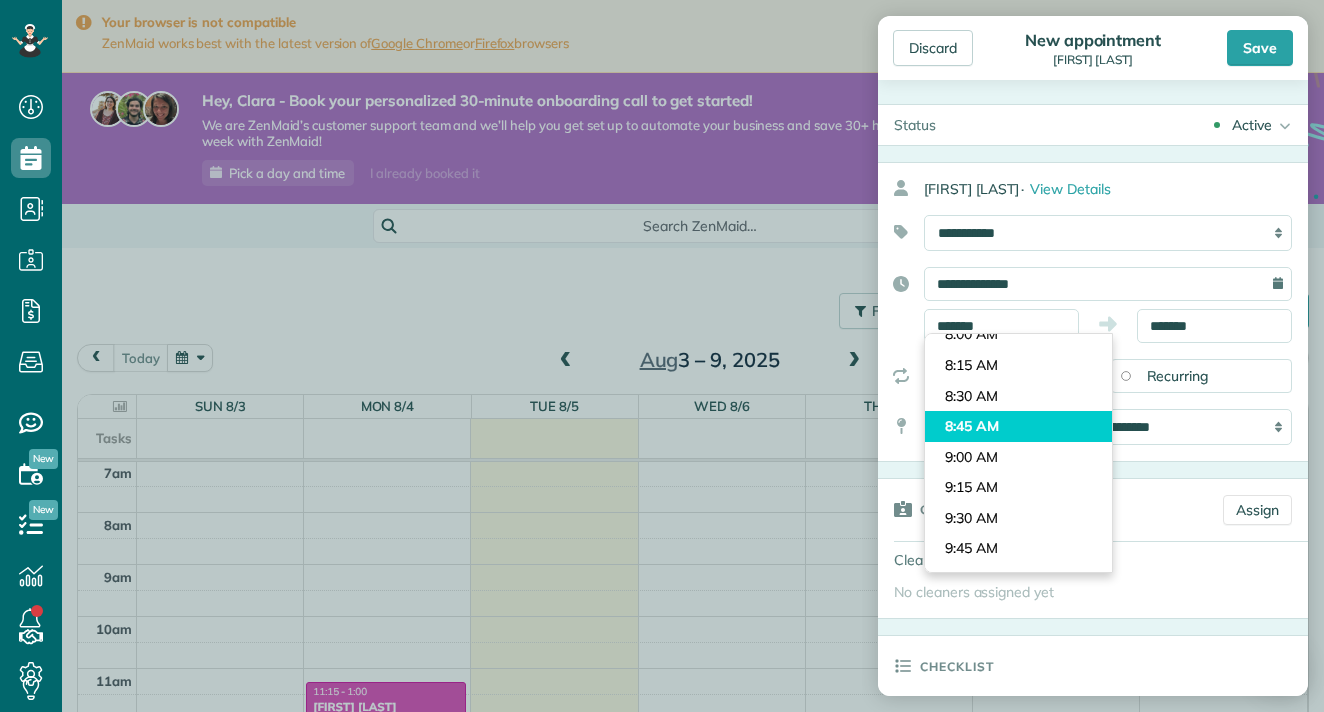 type on "*******" 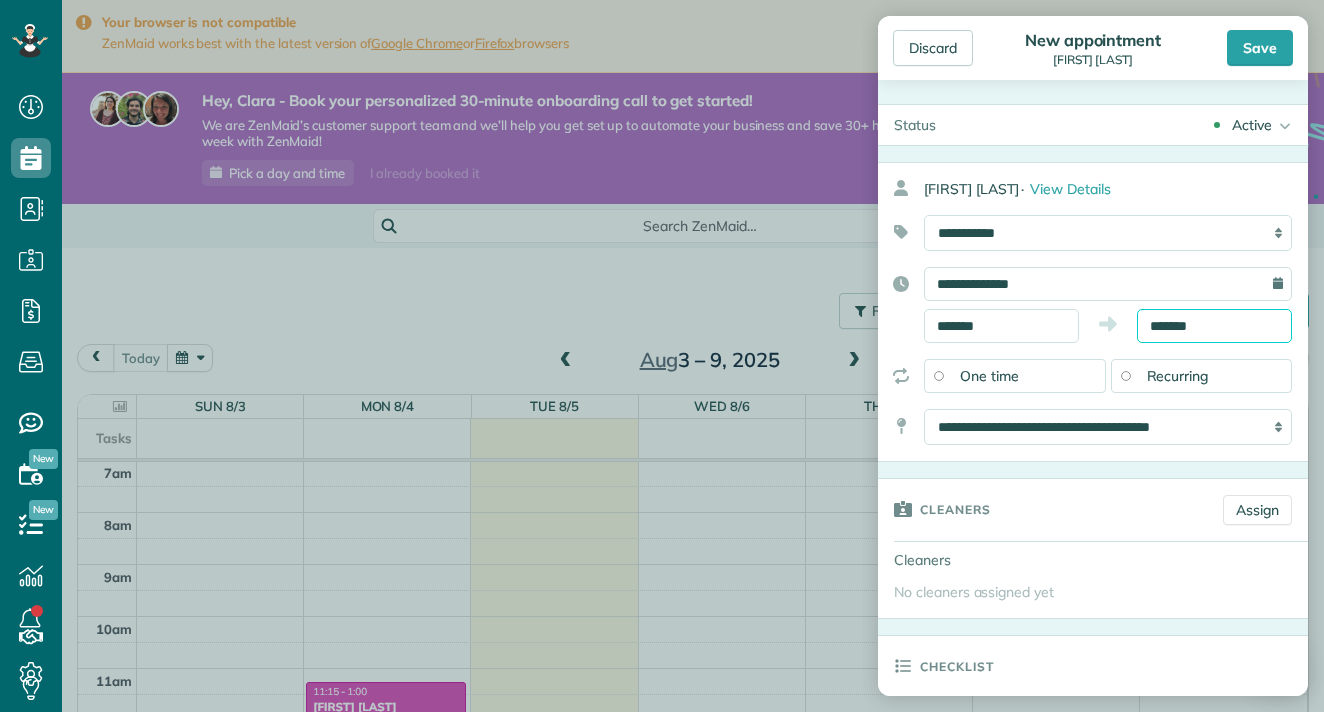 click on "*******" at bounding box center (1214, 326) 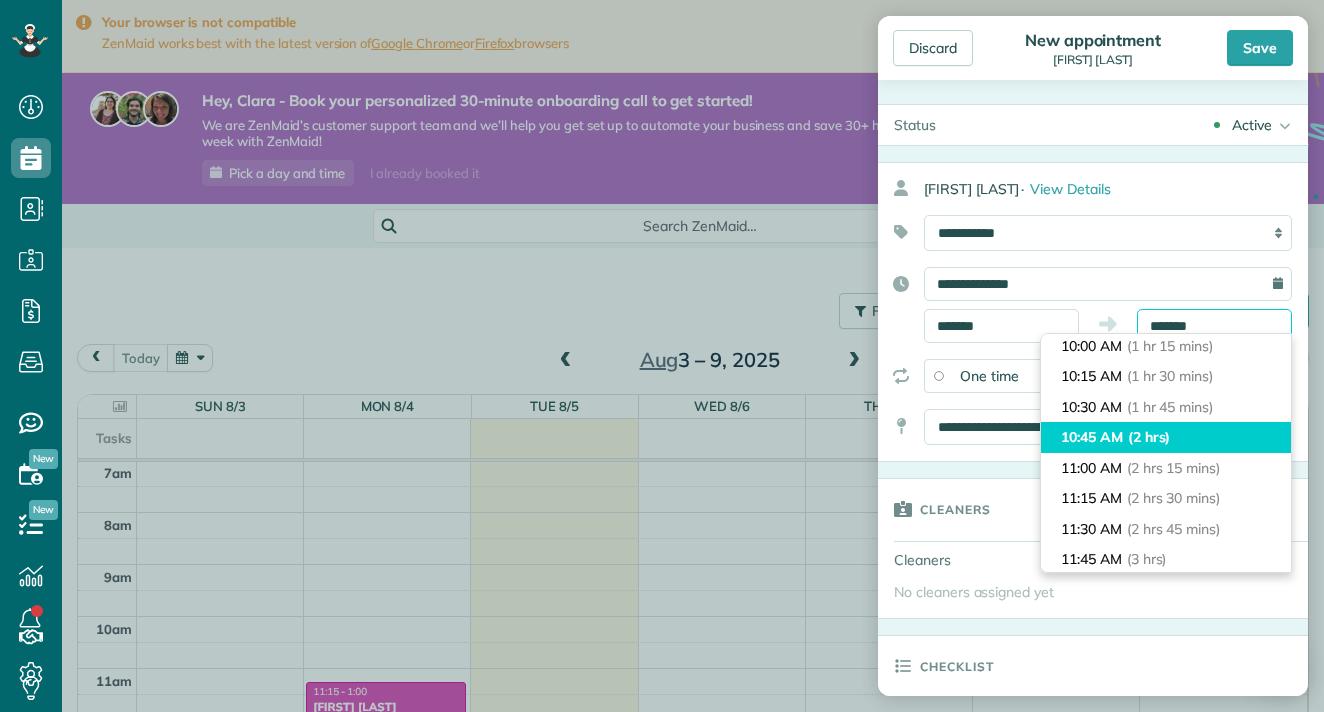scroll, scrollTop: 341, scrollLeft: 0, axis: vertical 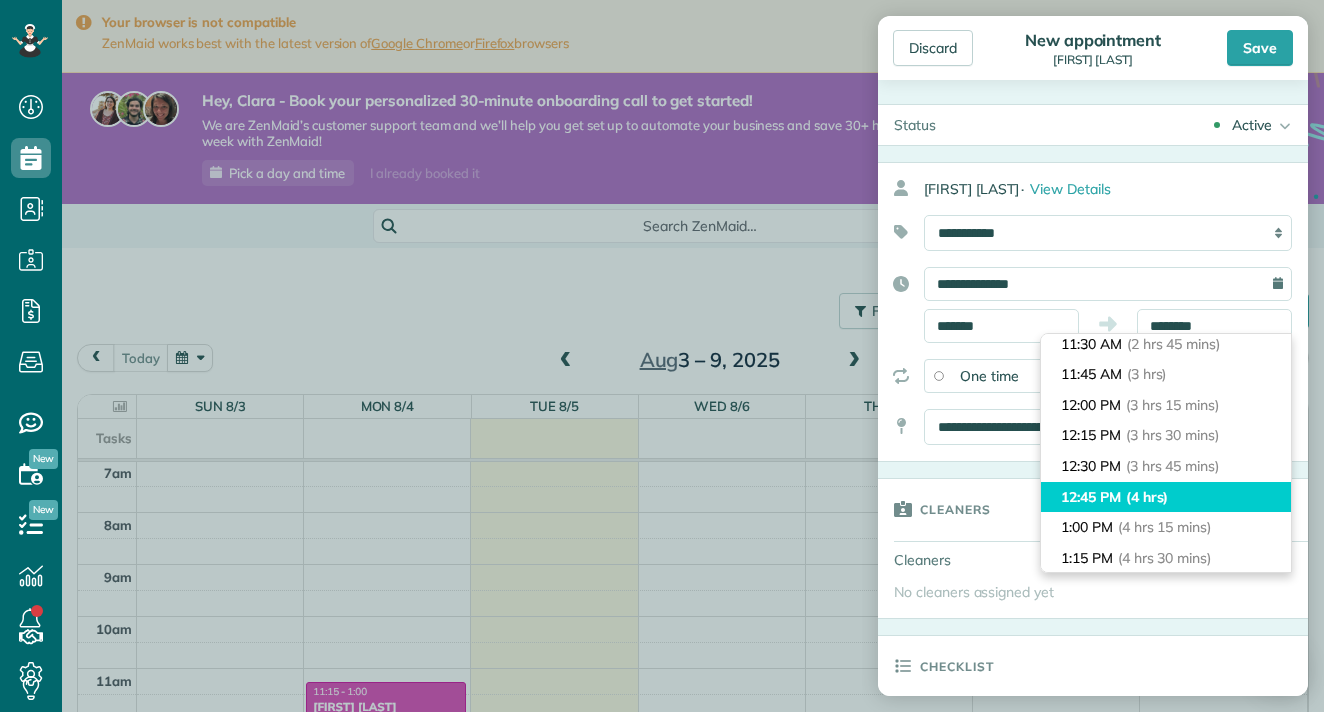 click on "(4 hrs)" at bounding box center (1147, 497) 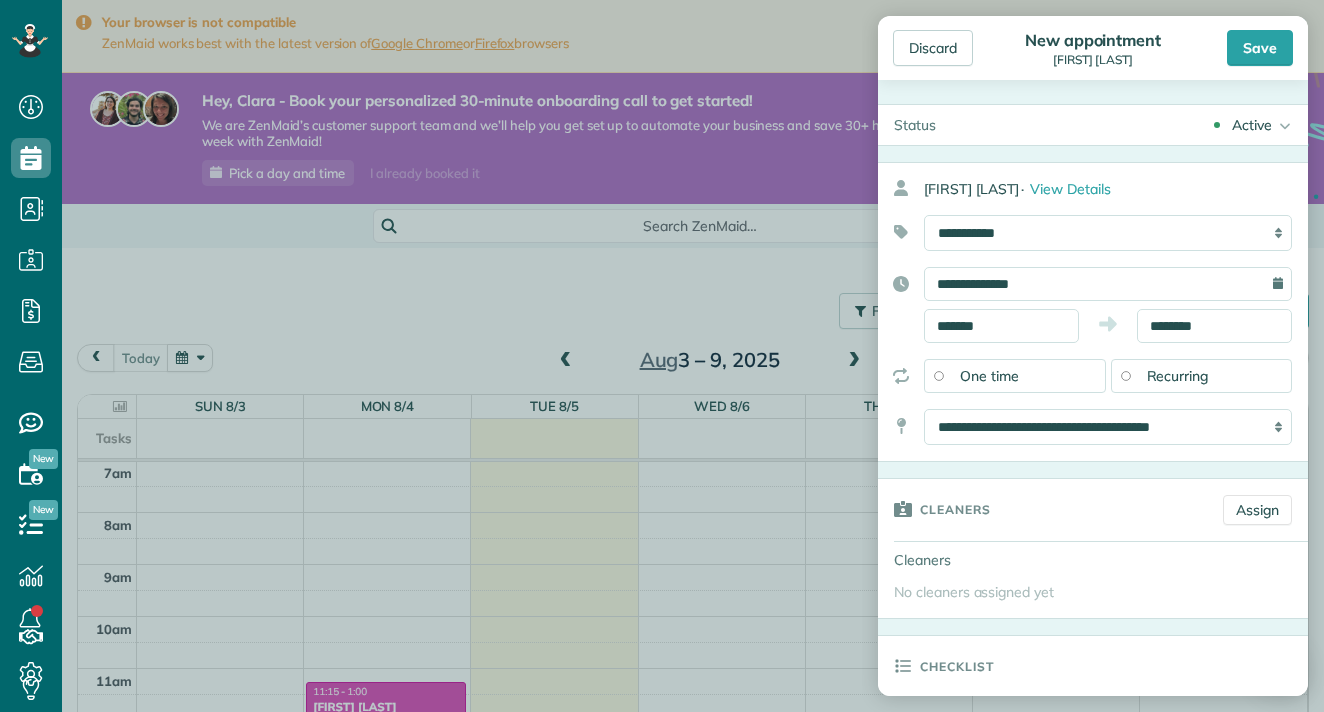 click on "Recurring" at bounding box center (1178, 376) 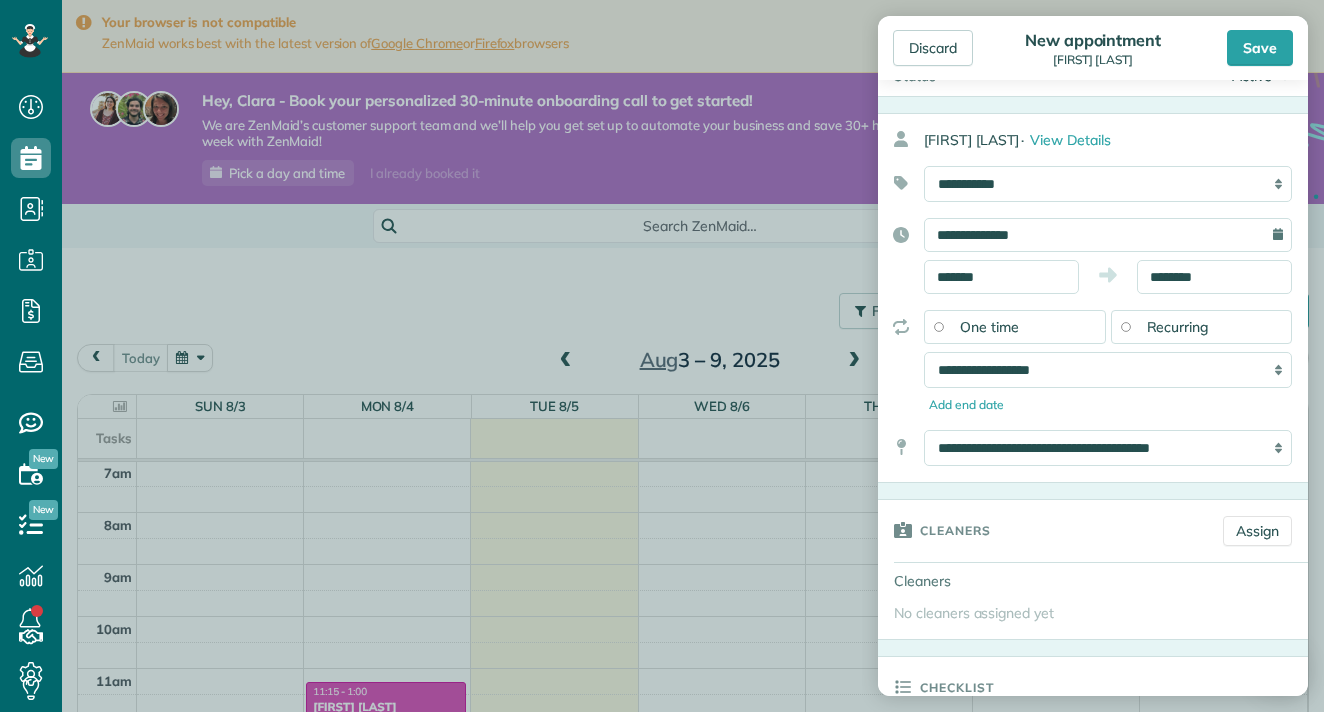 scroll, scrollTop: 51, scrollLeft: 0, axis: vertical 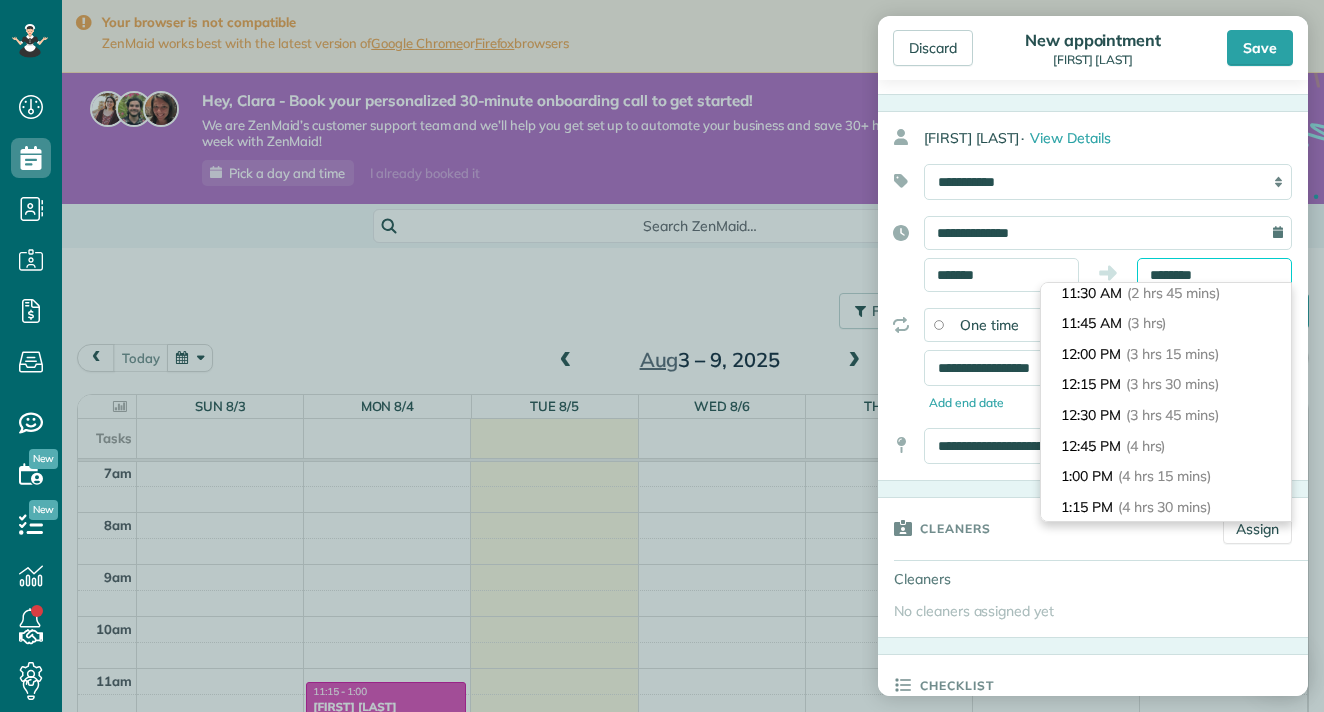 click on "********" at bounding box center (1214, 275) 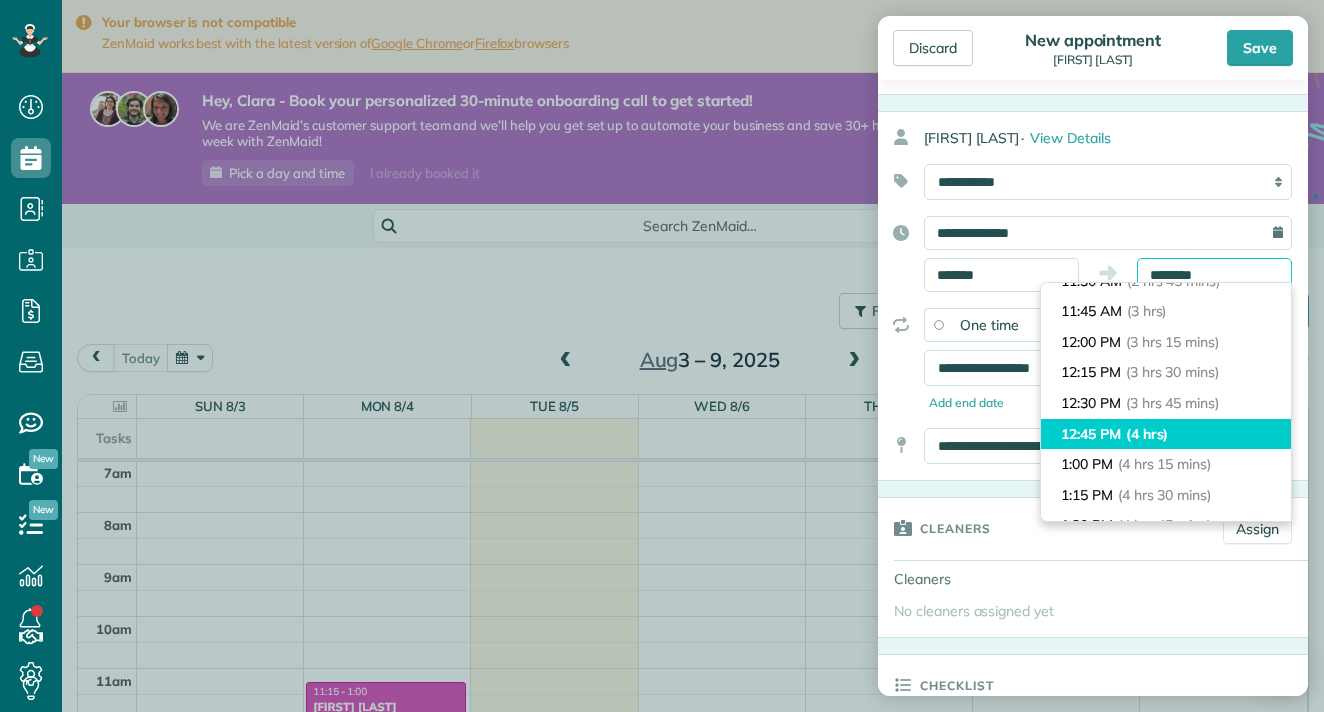 scroll, scrollTop: 352, scrollLeft: 0, axis: vertical 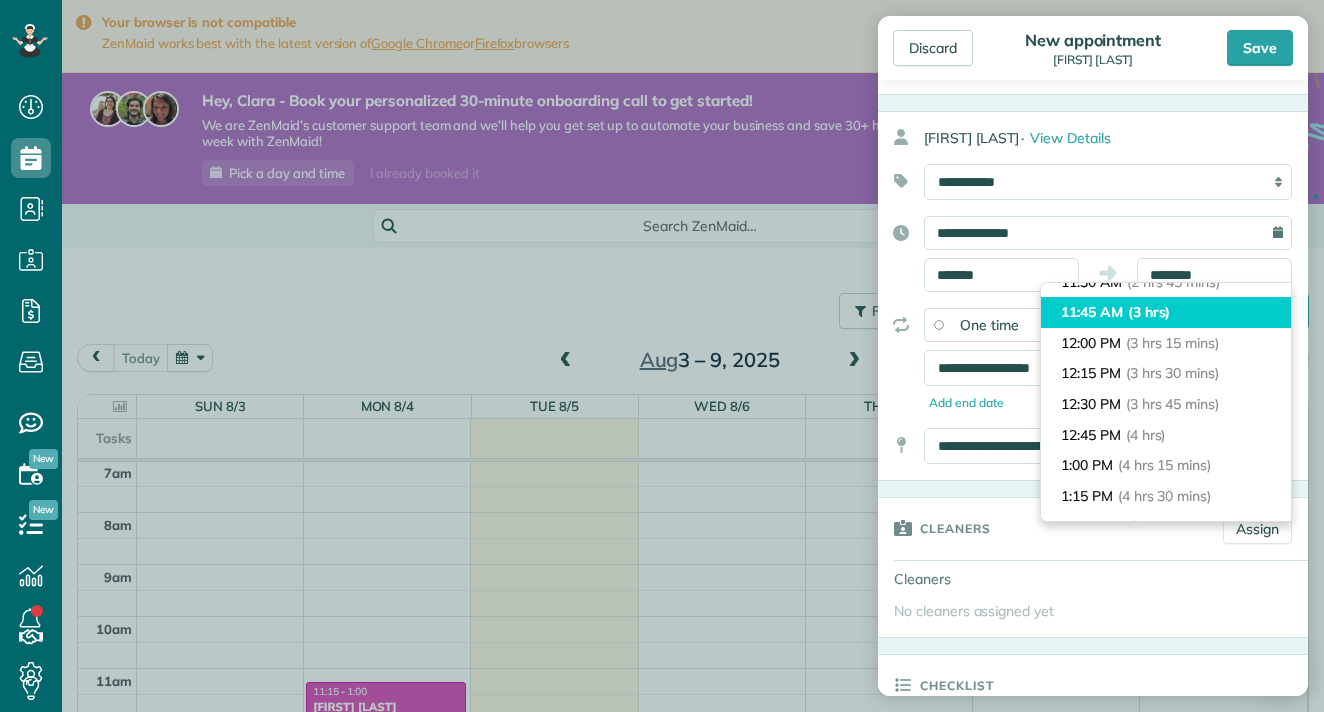 type on "********" 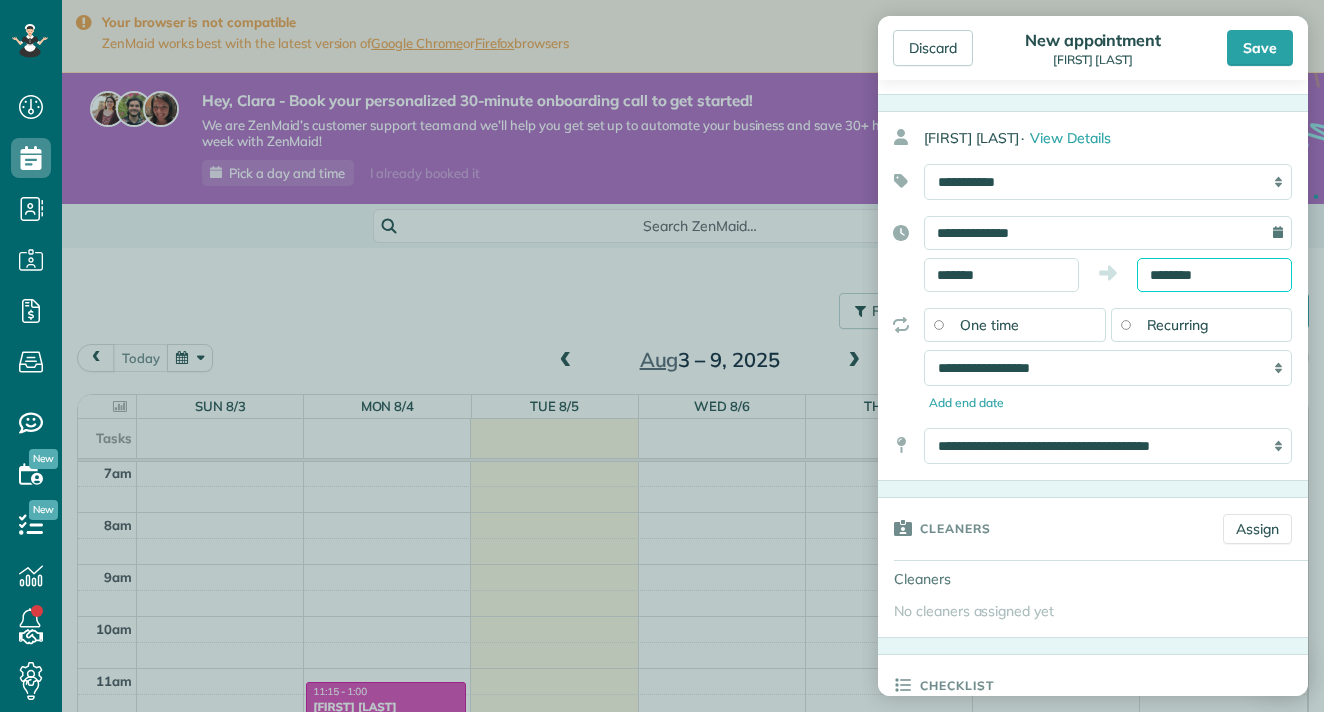 scroll, scrollTop: 244, scrollLeft: 0, axis: vertical 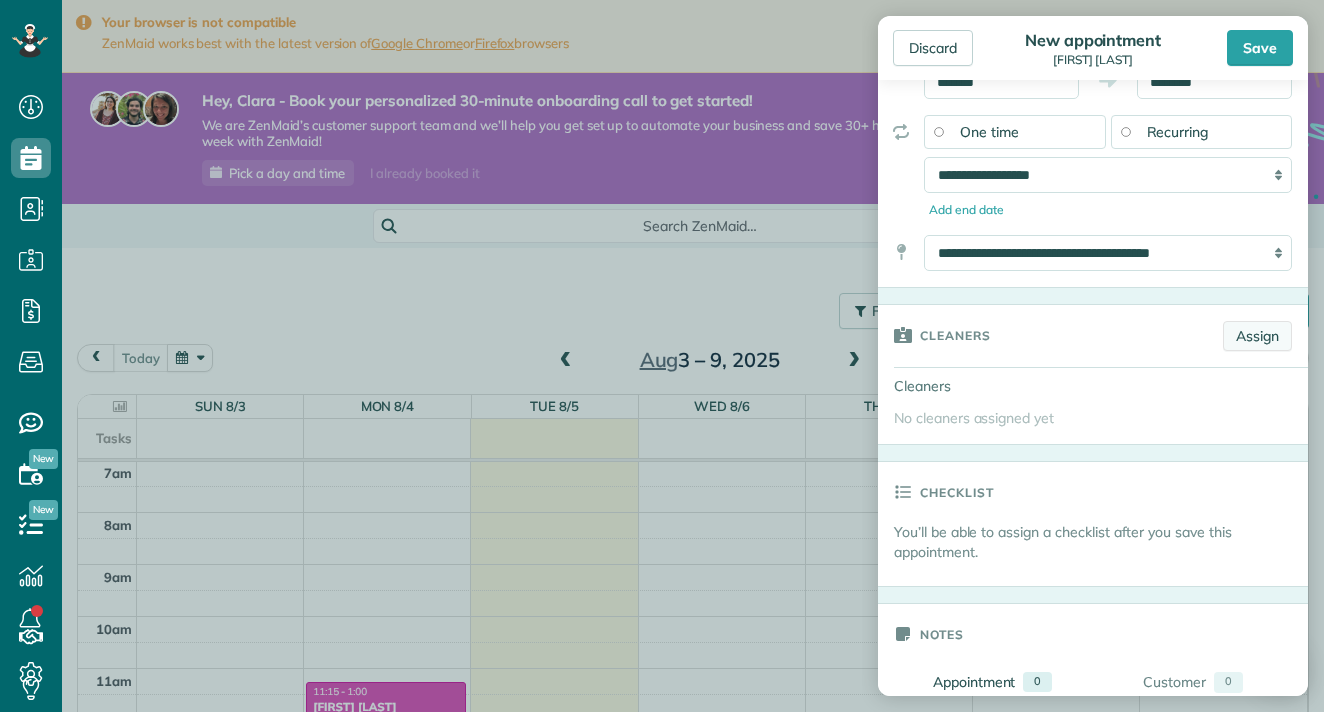 click on "Assign" at bounding box center [1257, 336] 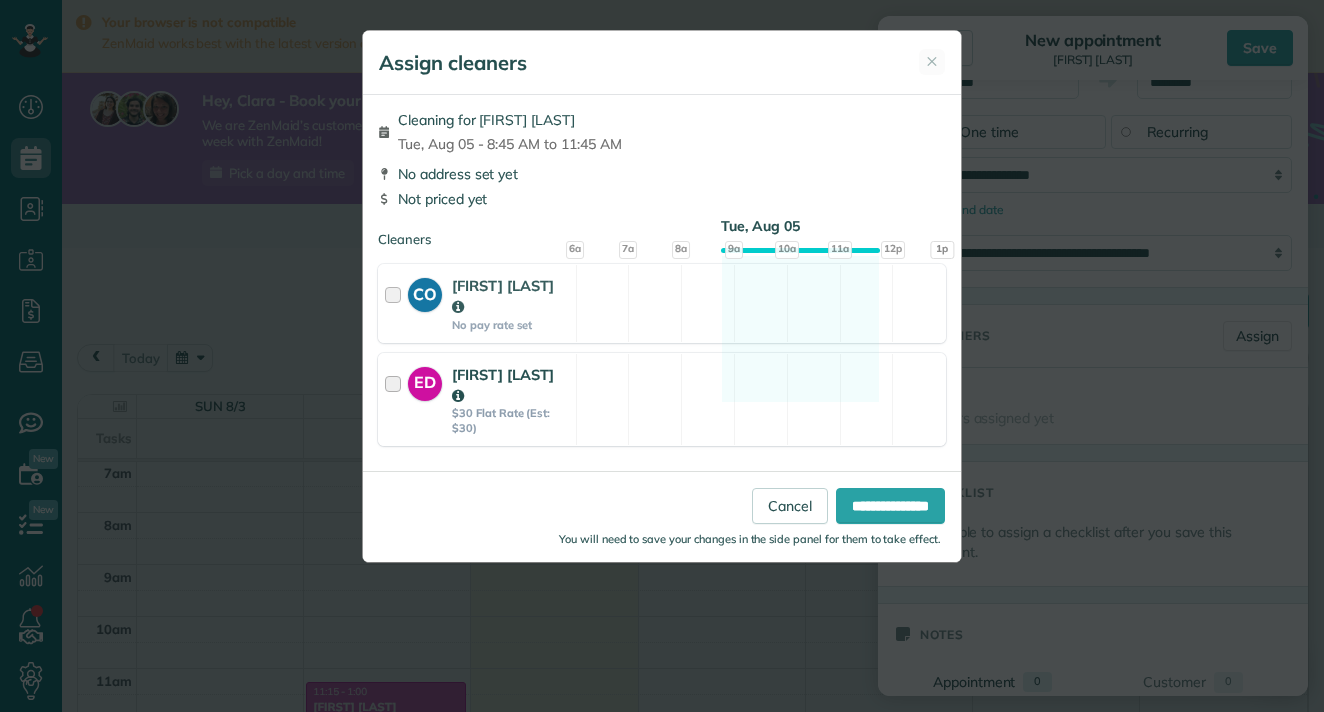 click on "ED
Erika Diaz
$30 Flat Rate (Est: $30)
Available" at bounding box center [662, 399] 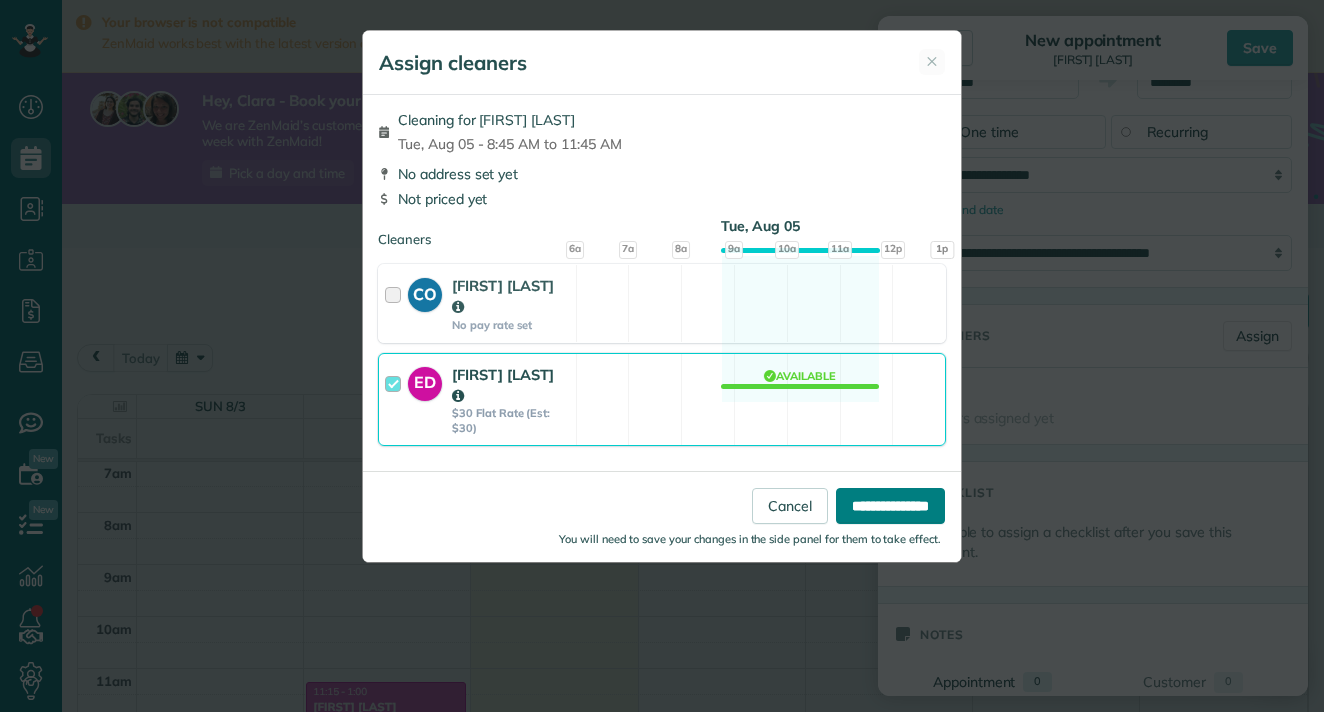 click on "**********" at bounding box center [890, 506] 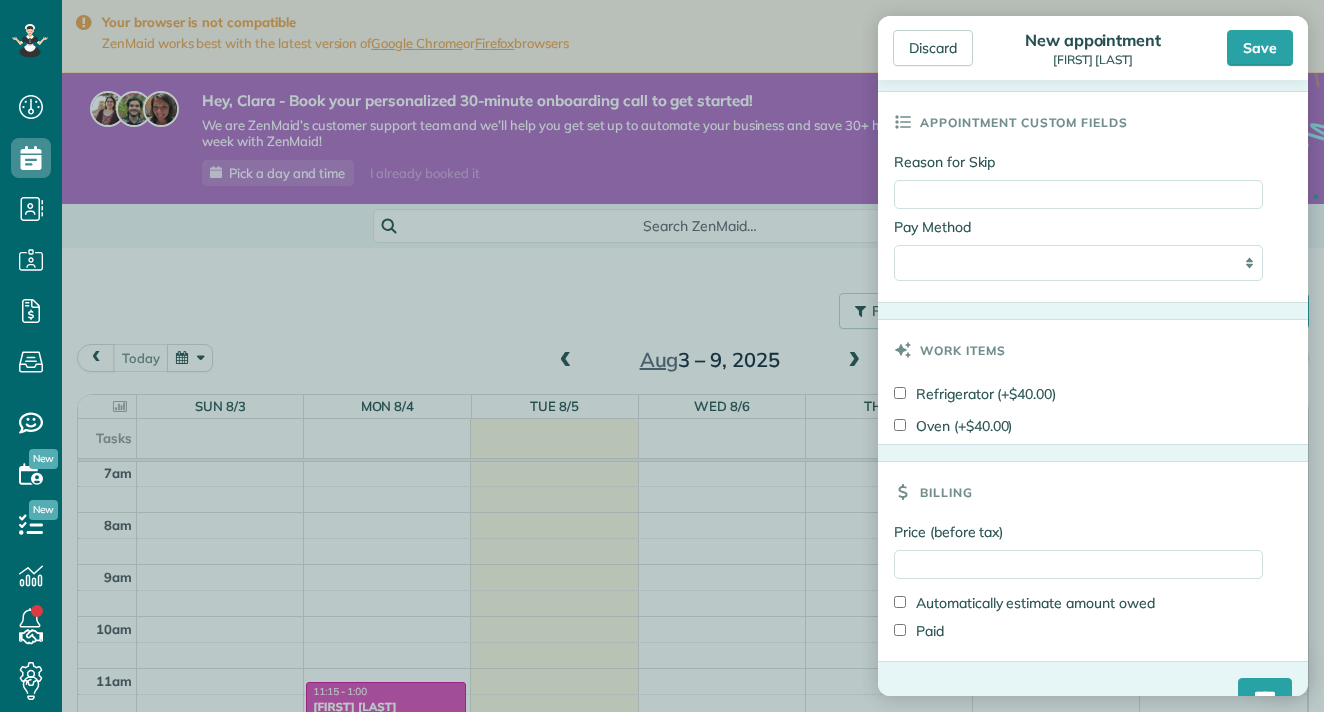 scroll, scrollTop: 1128, scrollLeft: 0, axis: vertical 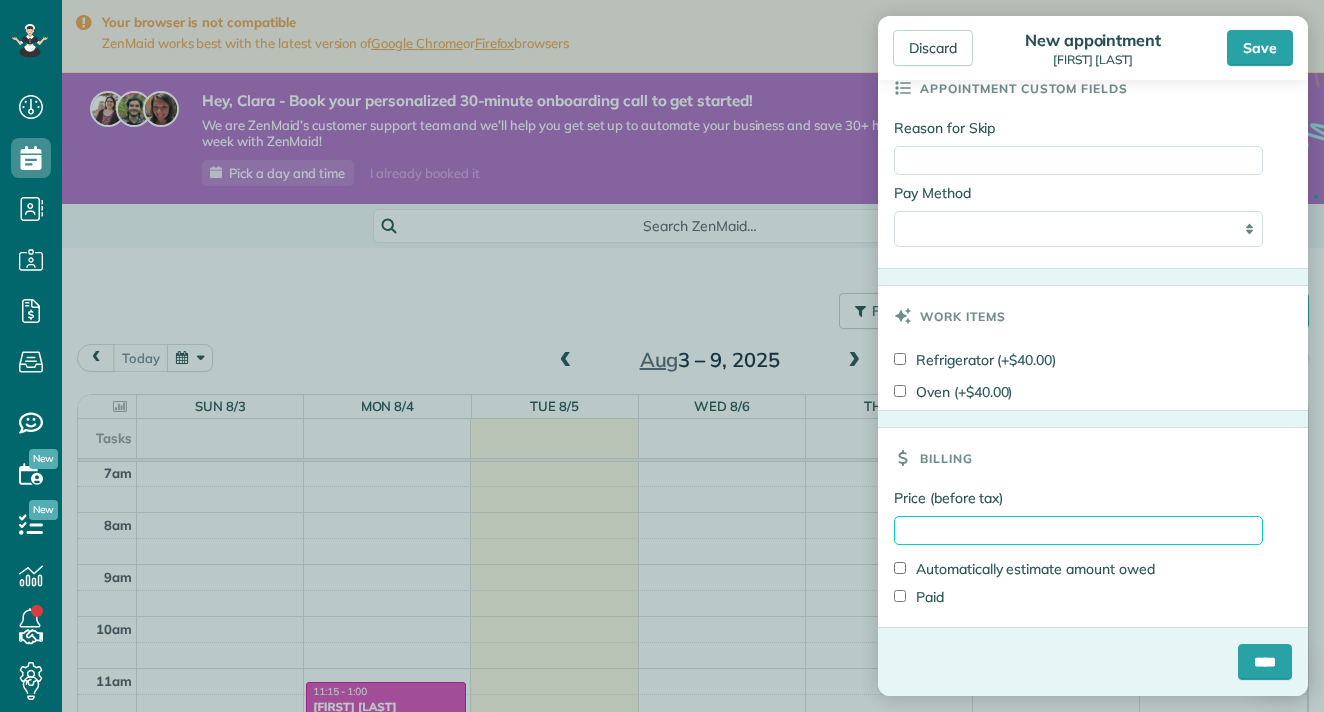 click on "Price (before tax)" at bounding box center (1078, 530) 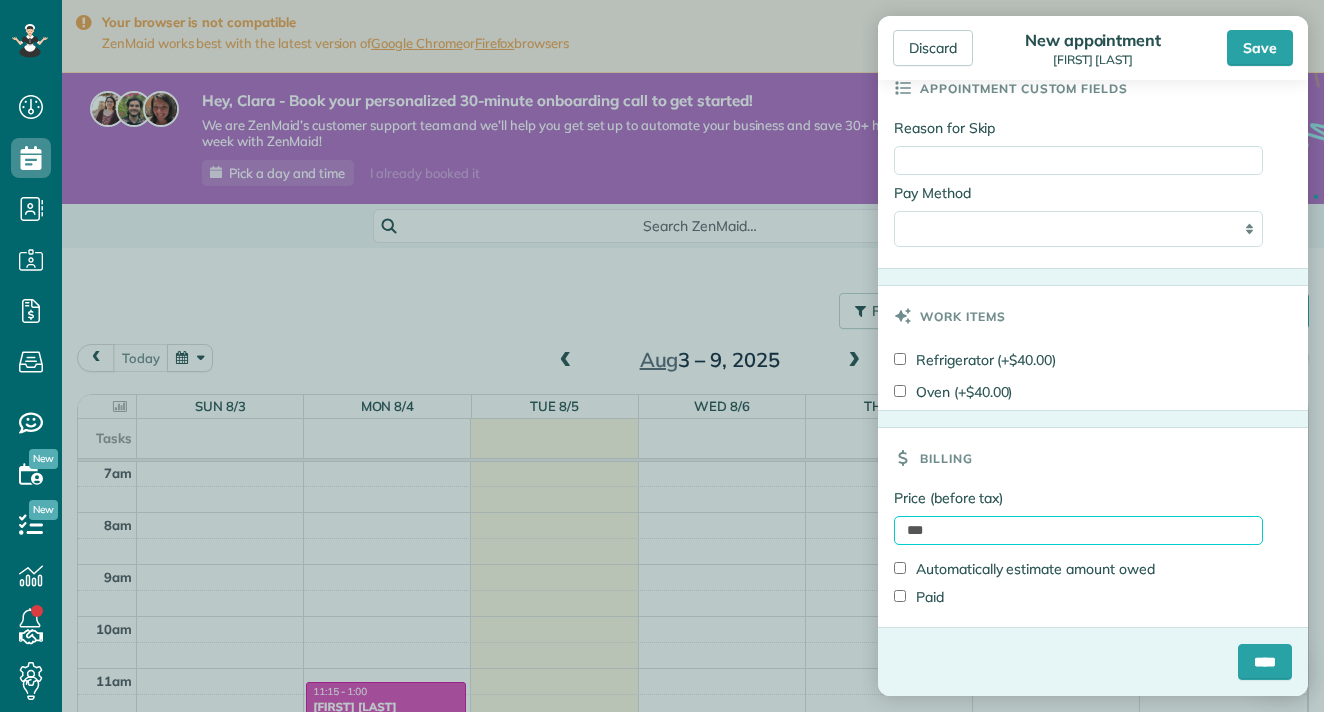 type on "***" 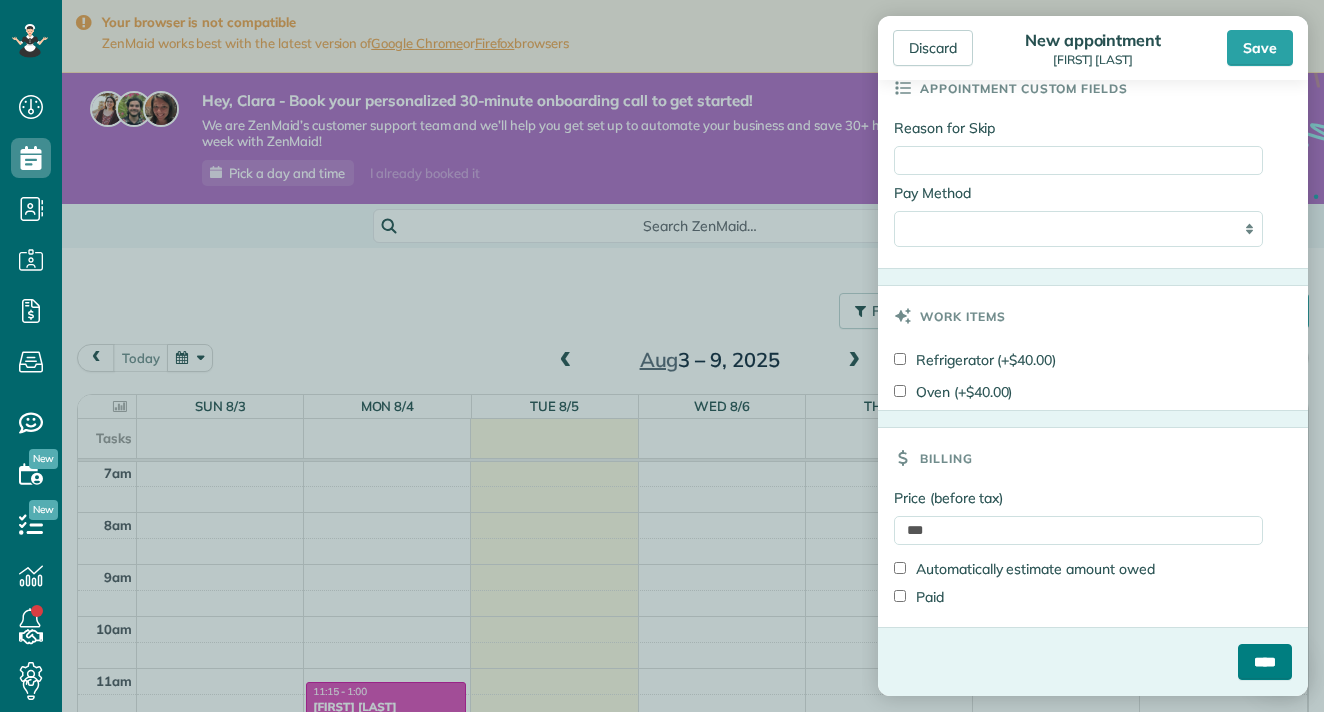 click on "****" at bounding box center [1265, 662] 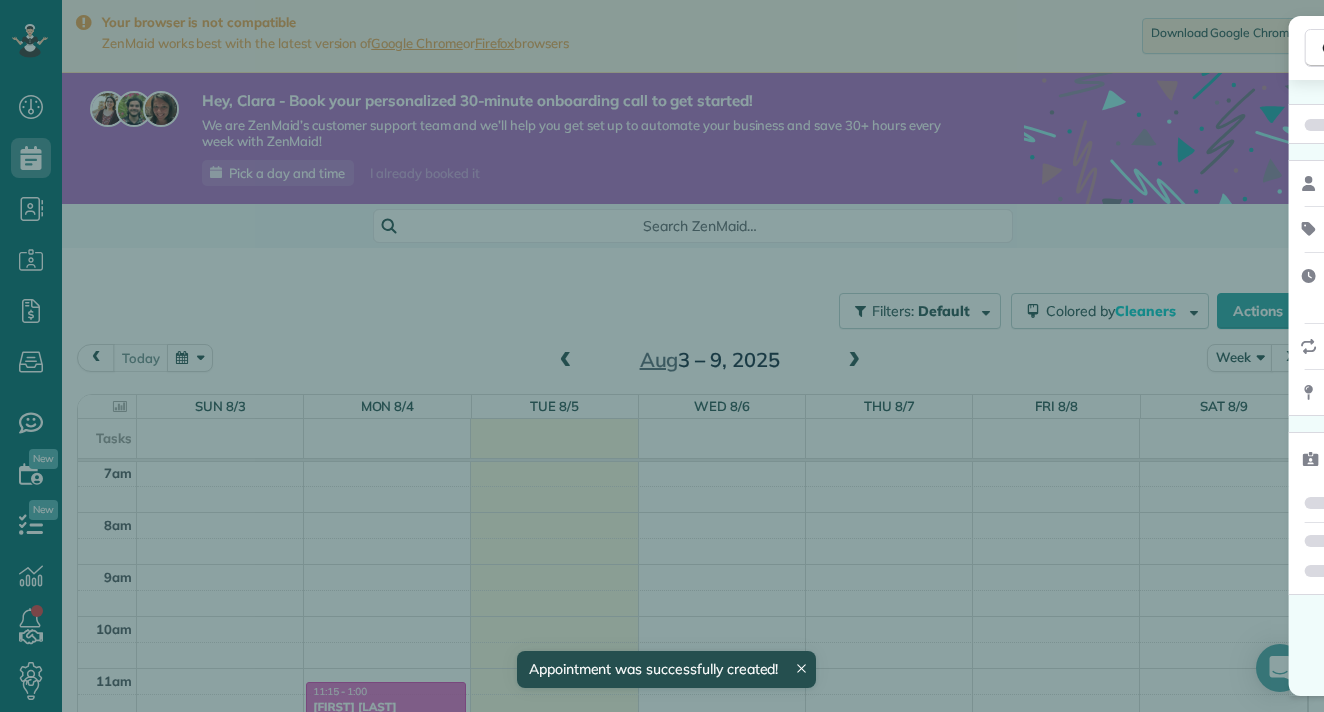 scroll, scrollTop: 365, scrollLeft: 0, axis: vertical 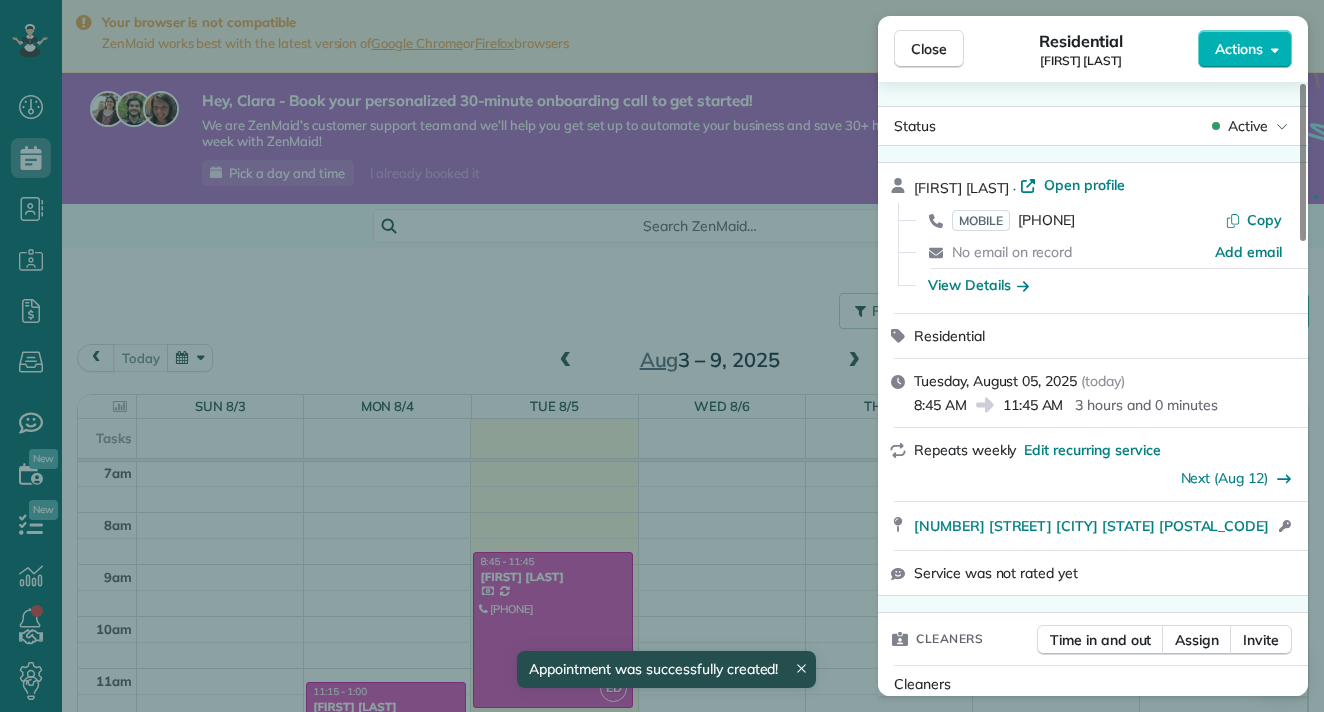 click on "8:45 AM 11:45 AM 3 hours and 0 minutes" at bounding box center (1105, 403) 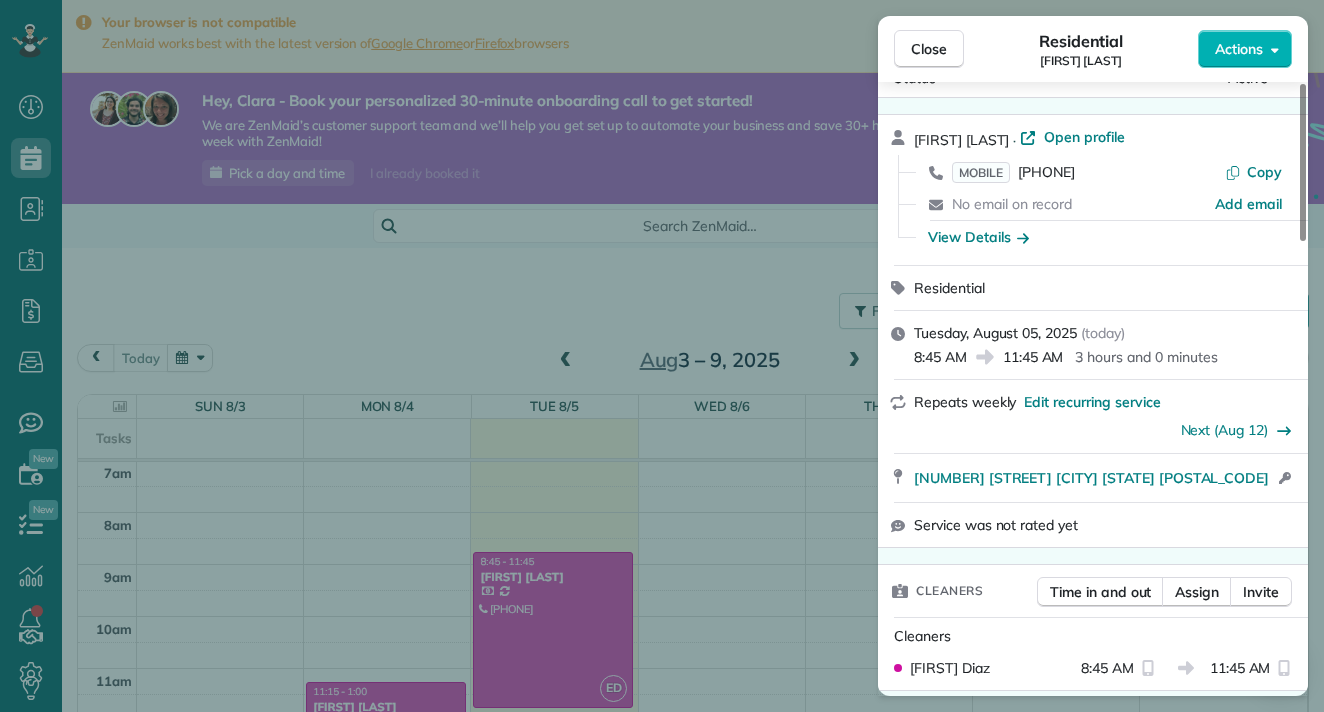 scroll, scrollTop: 0, scrollLeft: 0, axis: both 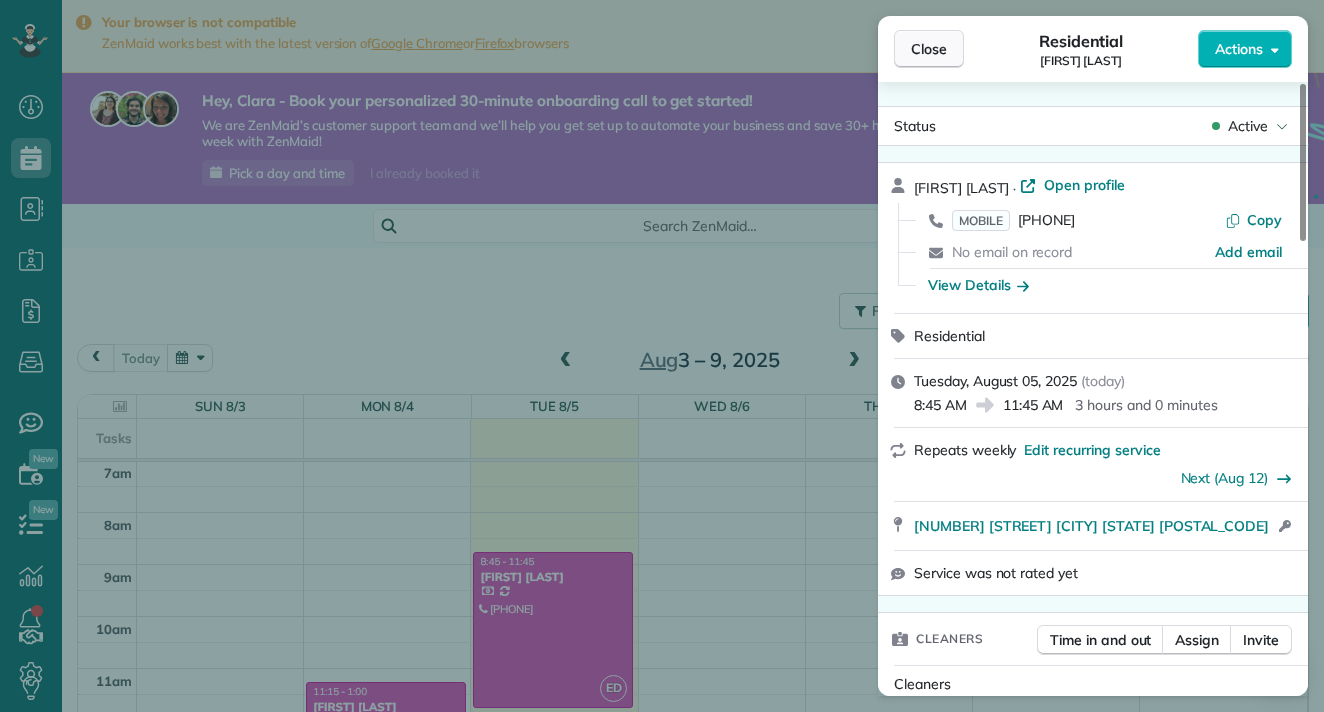 click on "Close" at bounding box center [929, 49] 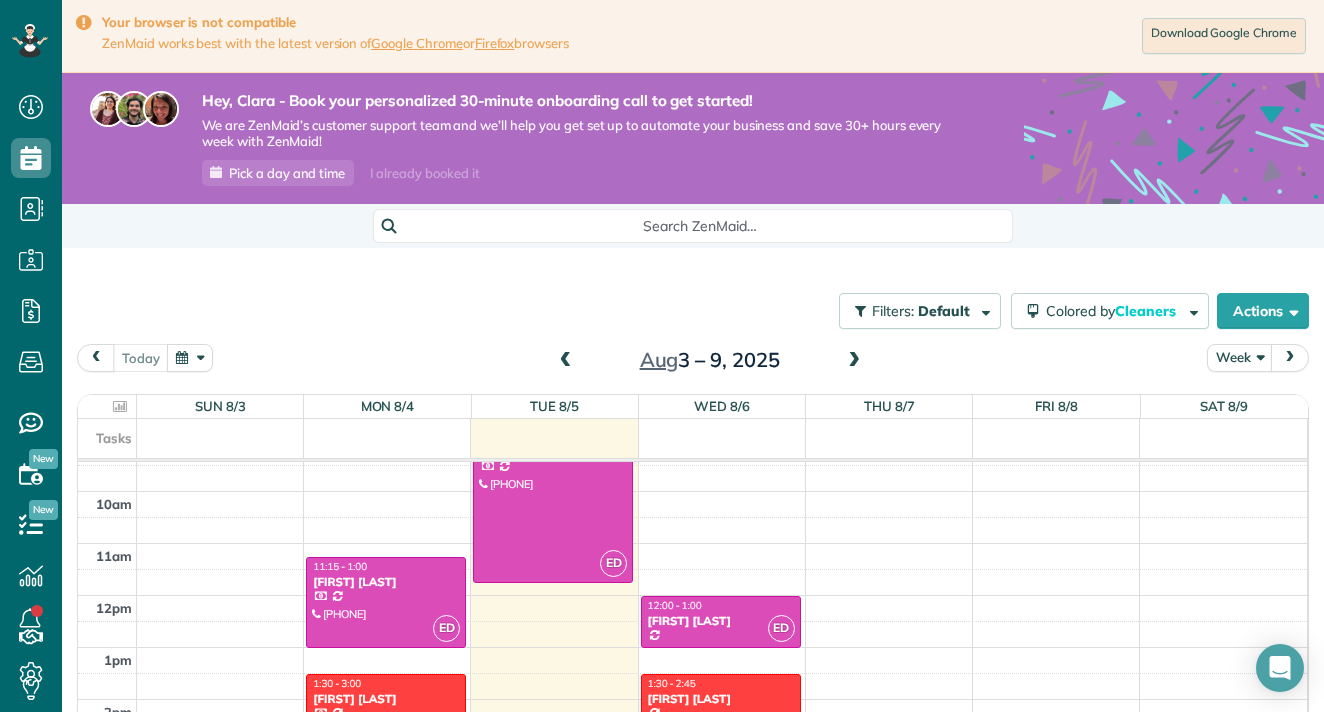 scroll, scrollTop: 497, scrollLeft: 0, axis: vertical 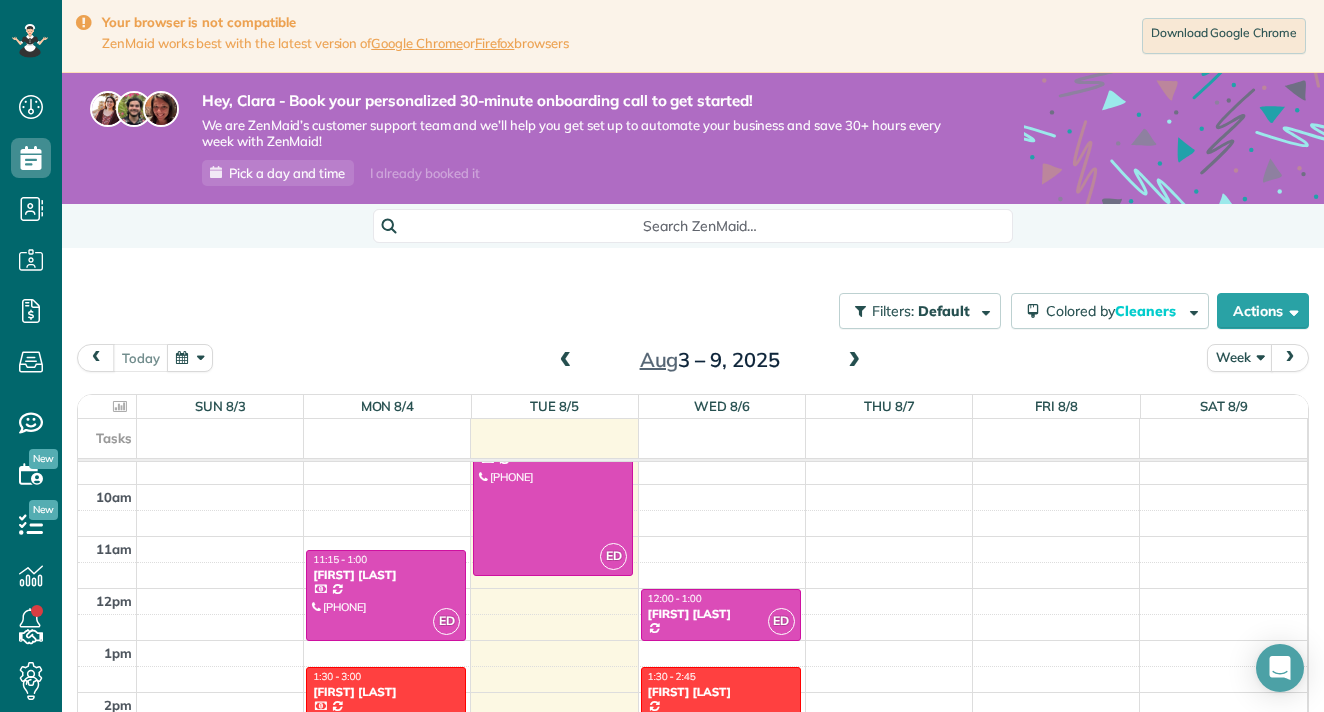 click on "12am 1am 2am 3am 4am 5am 6am 7am 8am 9am 10am 11am 12pm 1pm 2pm 3pm 4pm 5pm 6pm 7pm 8pm 9pm 10pm 11pm ED 11:15 - 1:00 Laura H (650) 703-0515 44 Hobart Avenue San Mateo, CA 94402 1:30 - 3:00 Laura Cupps (847) 224-6820 3523 Pacific Boulevard San Mateo, CA 94403 ED 3:15 - 5:00 Amruta A (650) 799-4345 981 Cumberland Court Foster City, CA 94404 ED 8:45 - 11:45 Rachael Rosenberg (216) 288-7859 26 Liberty Hall Lane Redwood City, CA 94062 ED 12:00 - 1:00 Jennifer Isaac (415) 595-2501 2066 Kings Lane San Mateo, Ca ? 1:30 - 2:45 Clara Orobio 1323 2nd Avenue San Mateo, ? 94401 ED 3:00 - 4:30 Nikhil Harsha (415) 961-8020 509 Poinsettia Avenue San Mateo, ? 94403" at bounding box center [692, 588] 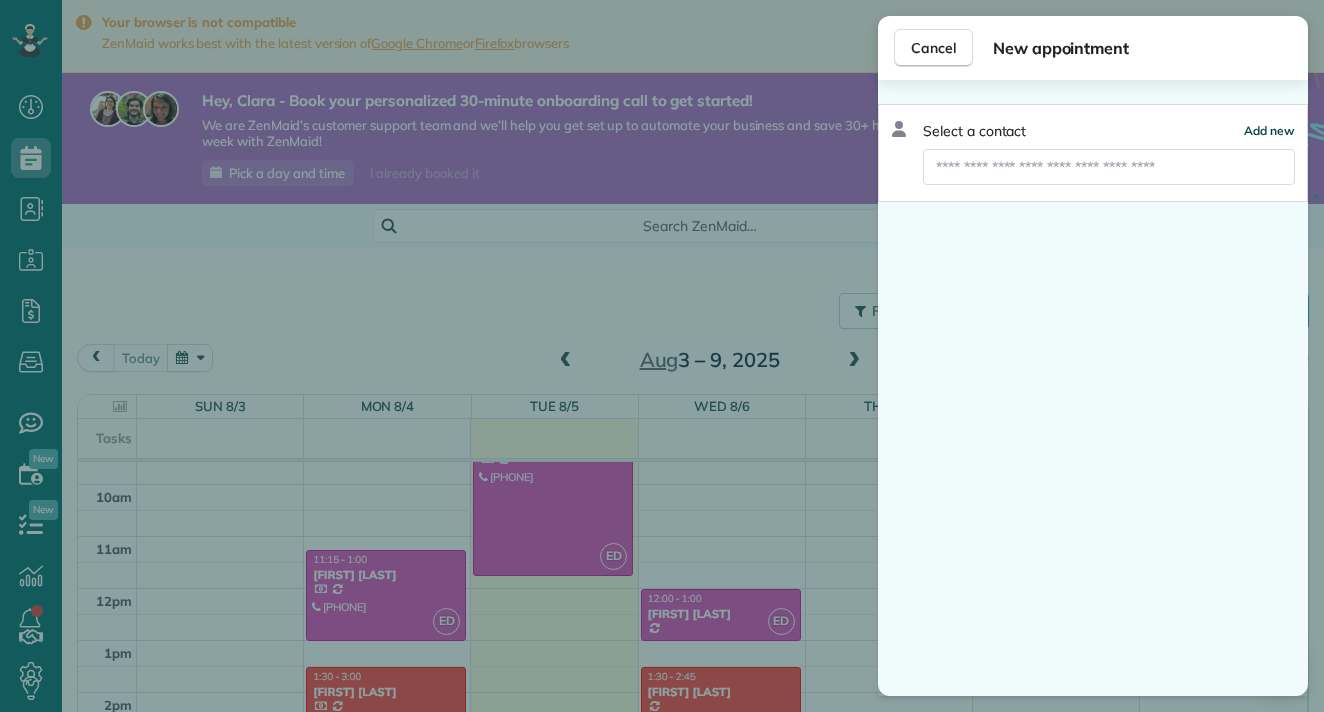 click on "Add new" at bounding box center (1269, 130) 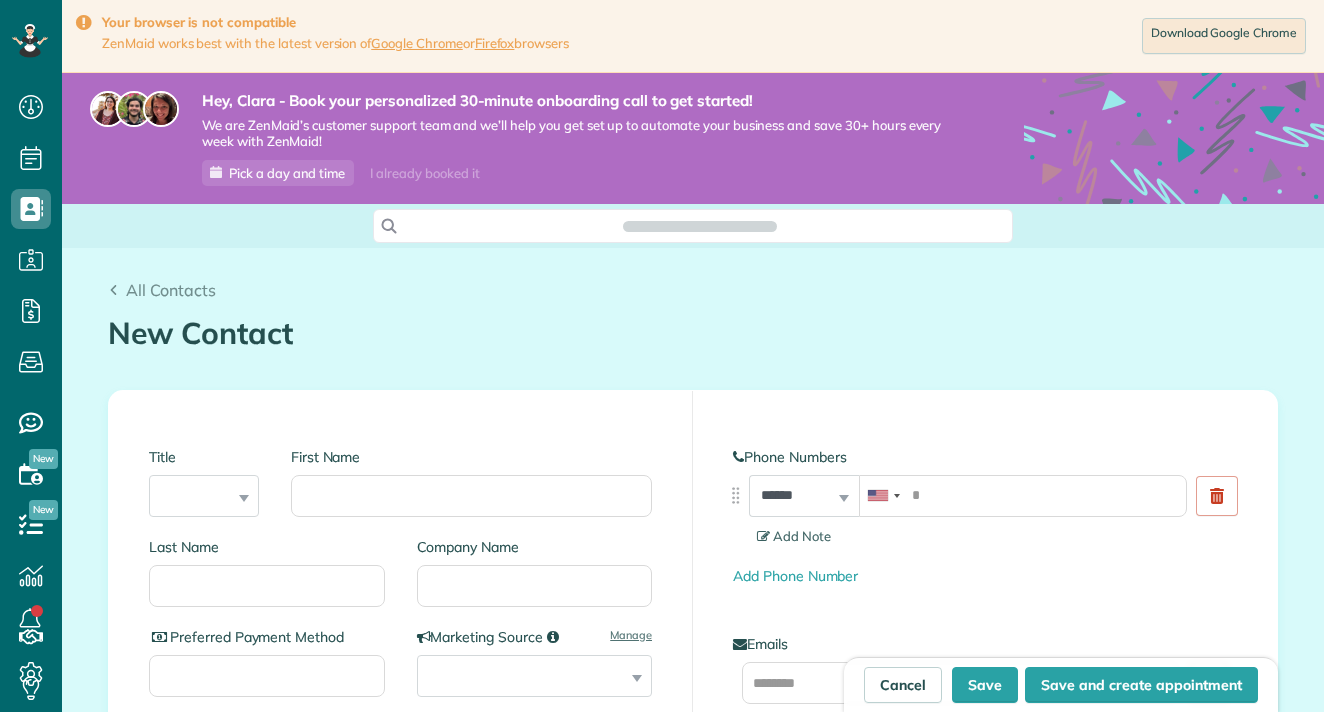 scroll, scrollTop: 0, scrollLeft: 0, axis: both 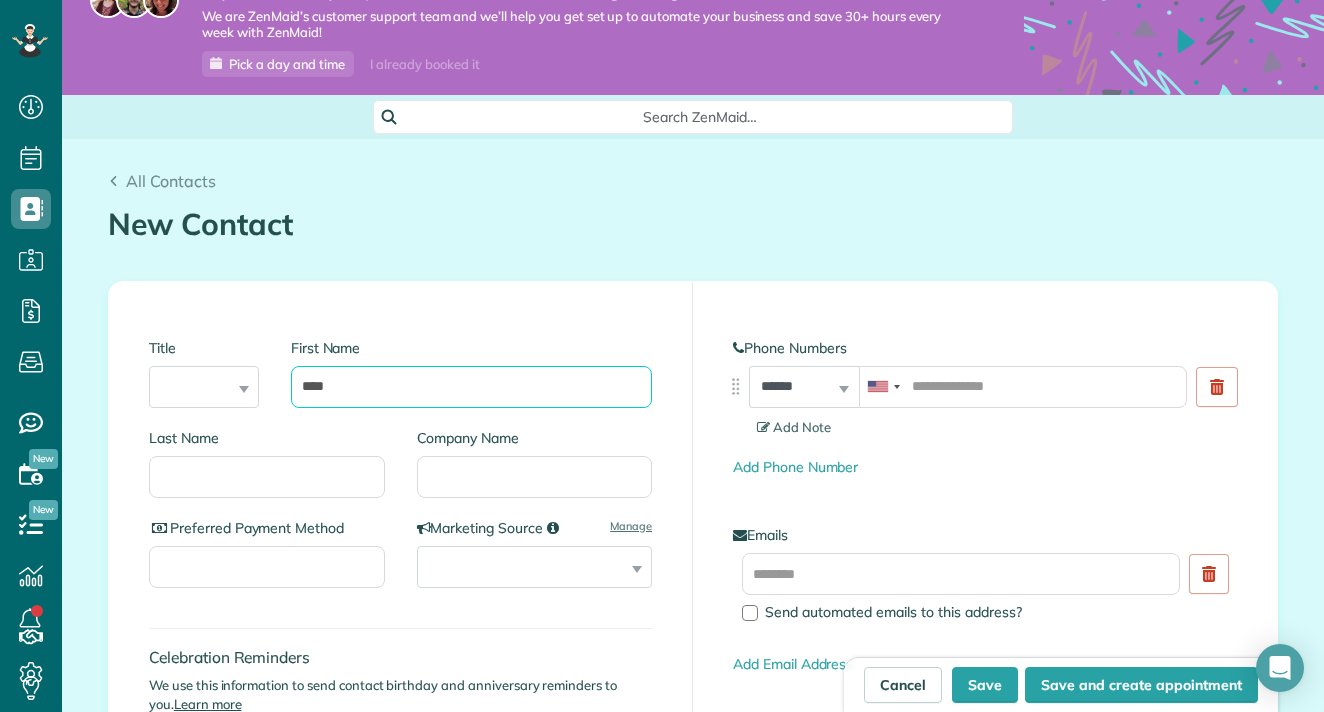 type on "***" 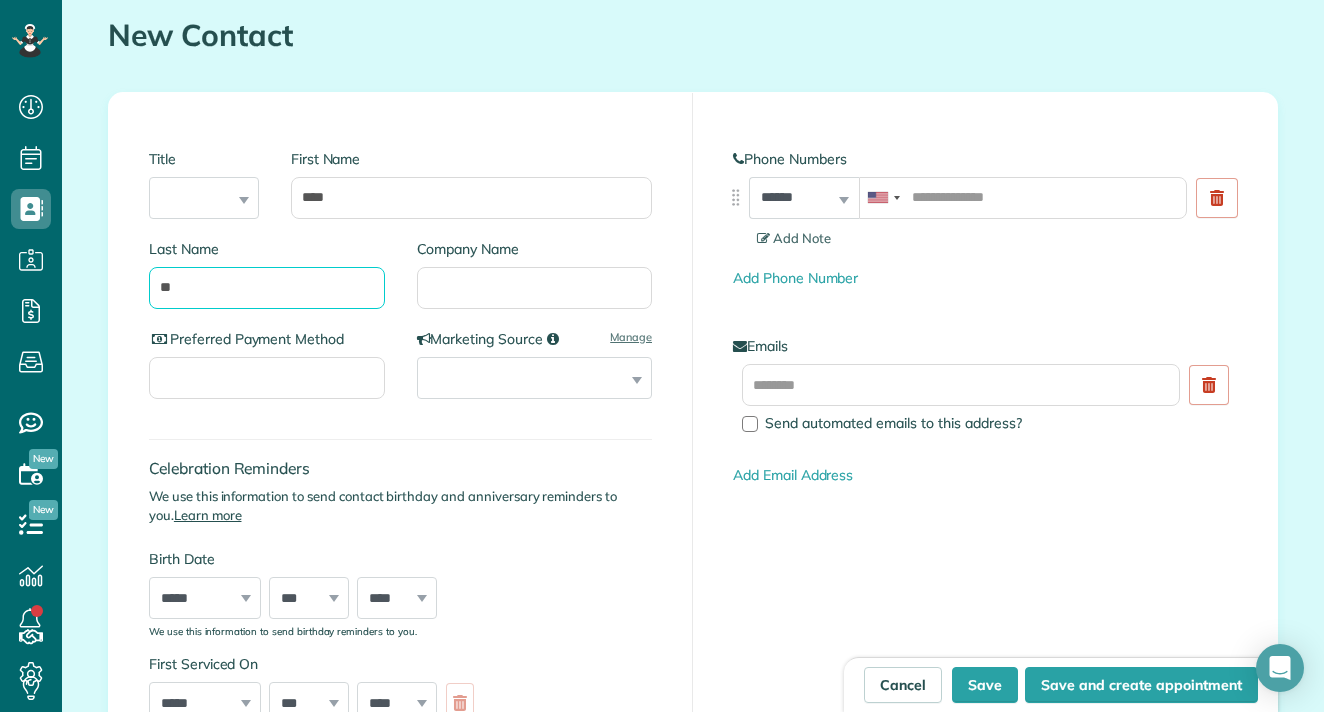 scroll, scrollTop: 356, scrollLeft: 0, axis: vertical 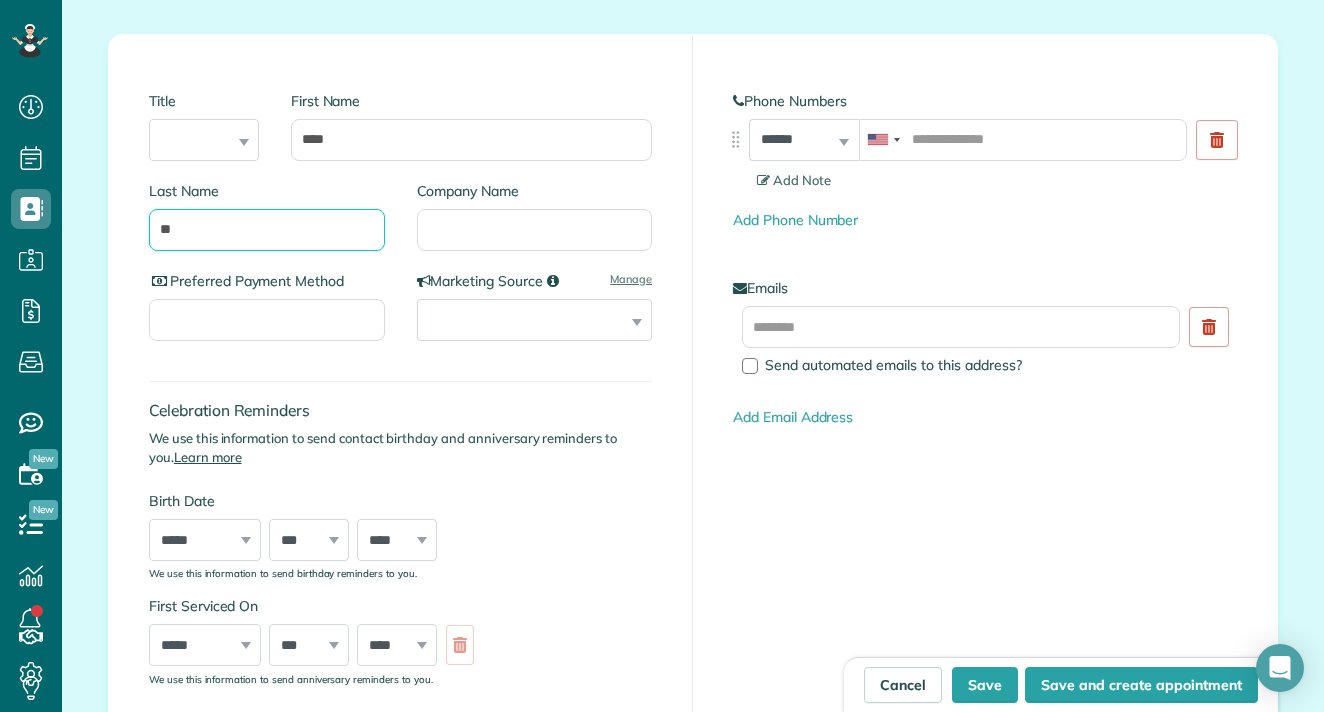 type on "**" 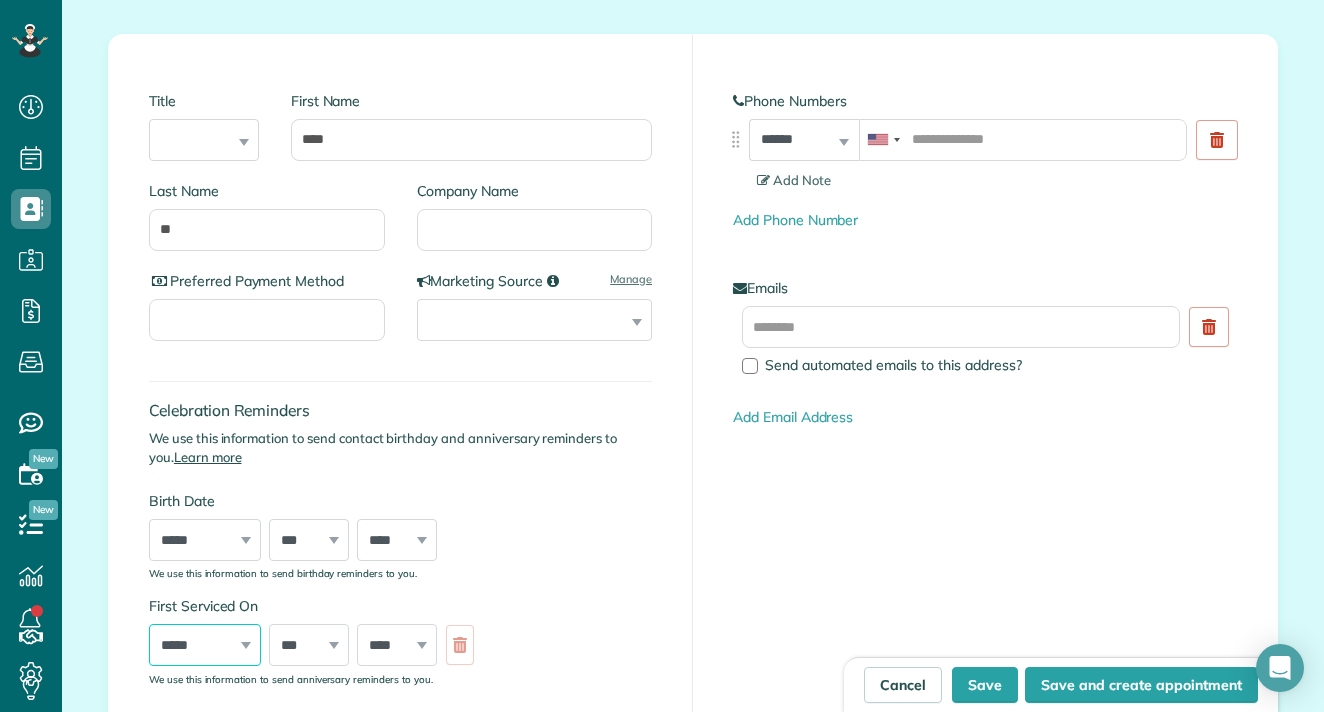 select on "*" 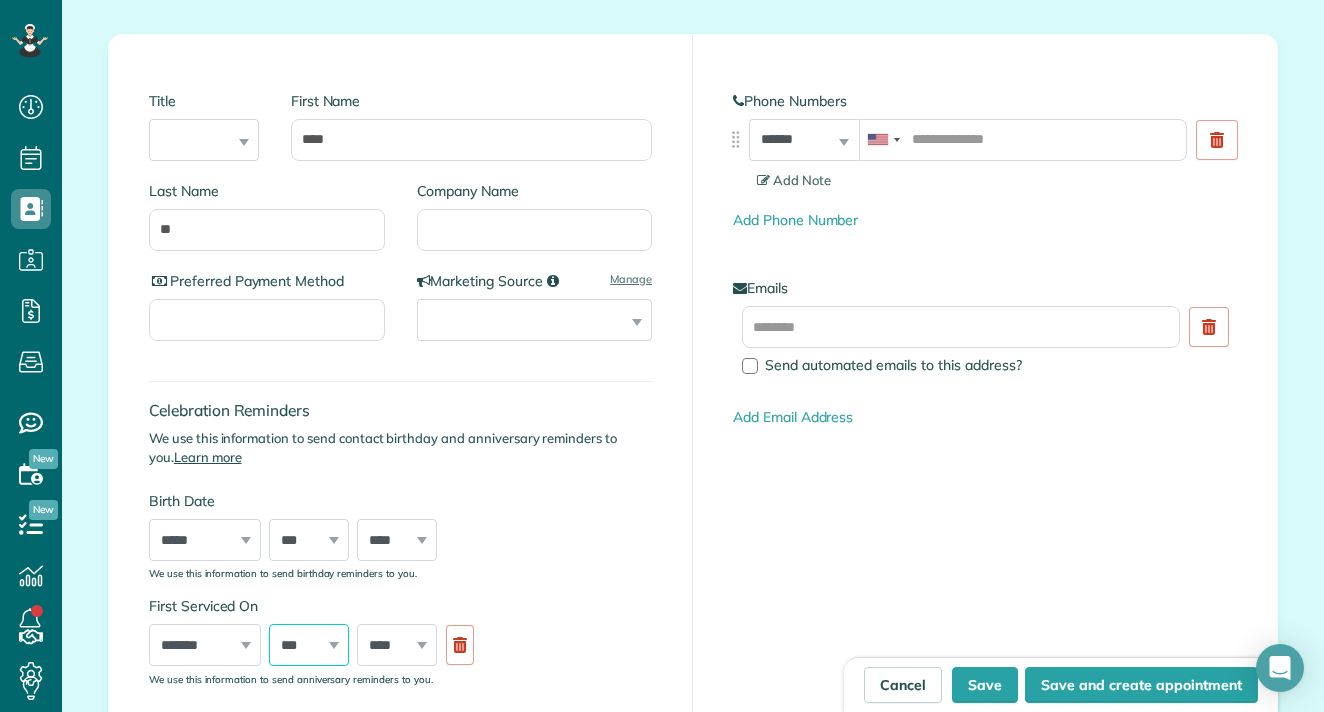 select on "*" 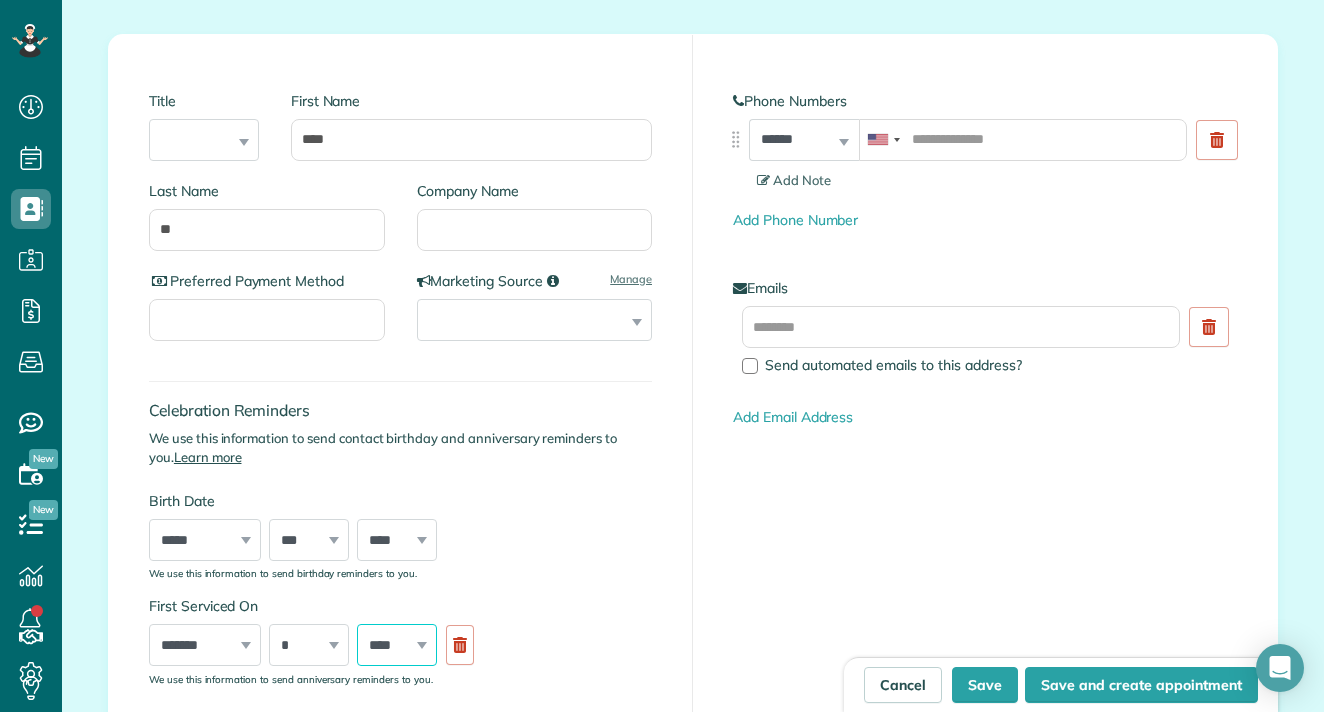 select on "****" 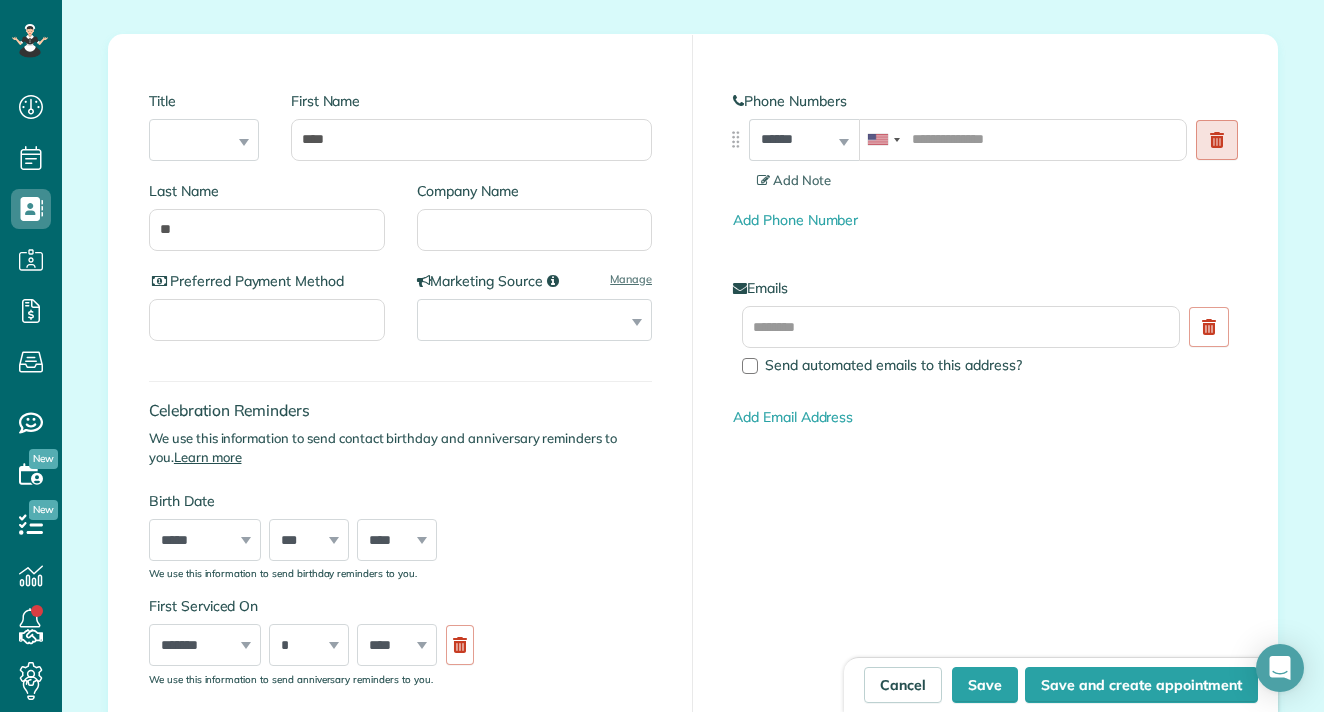 click at bounding box center (1217, 140) 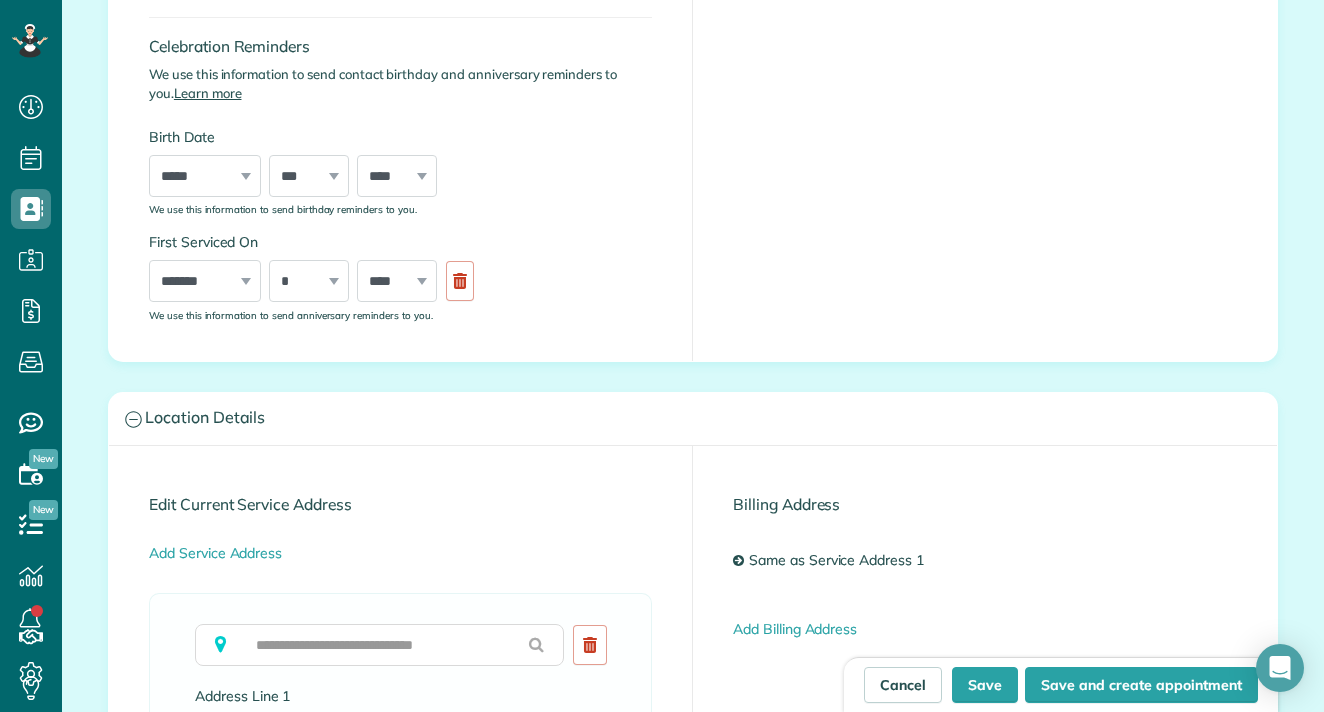 scroll, scrollTop: 944, scrollLeft: 0, axis: vertical 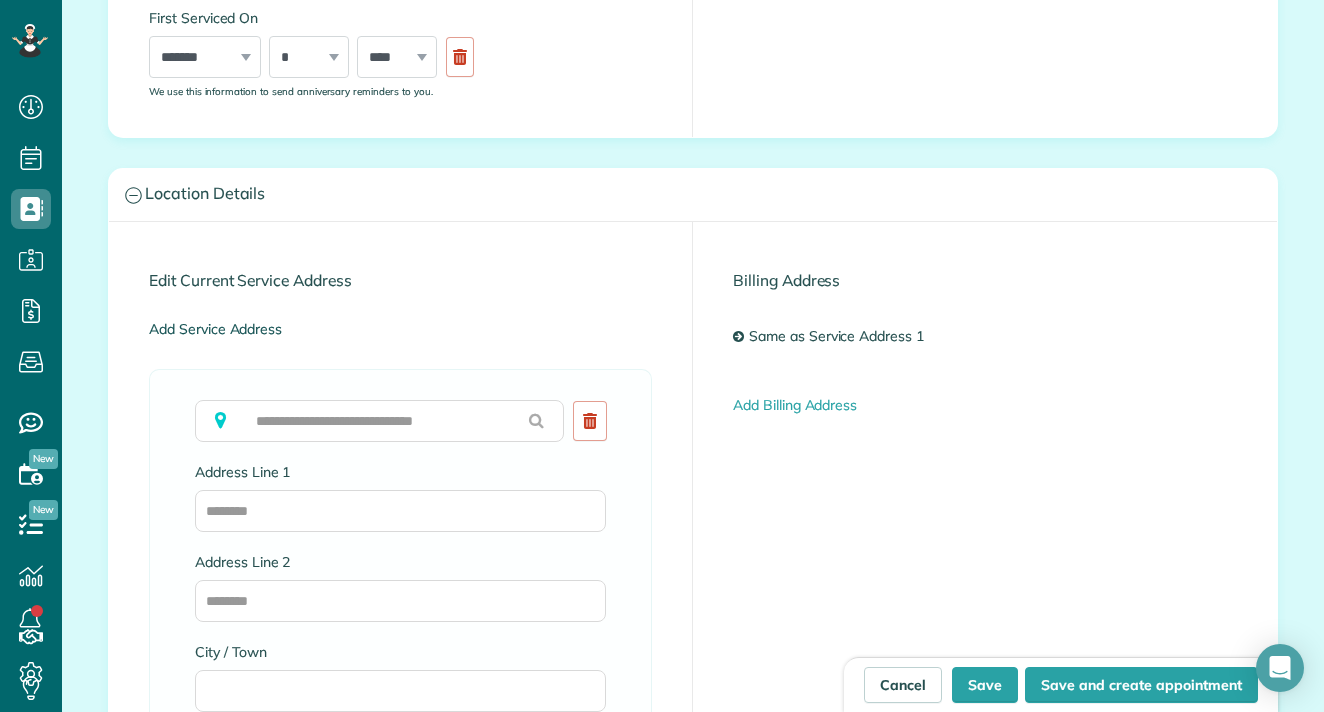 type on "**********" 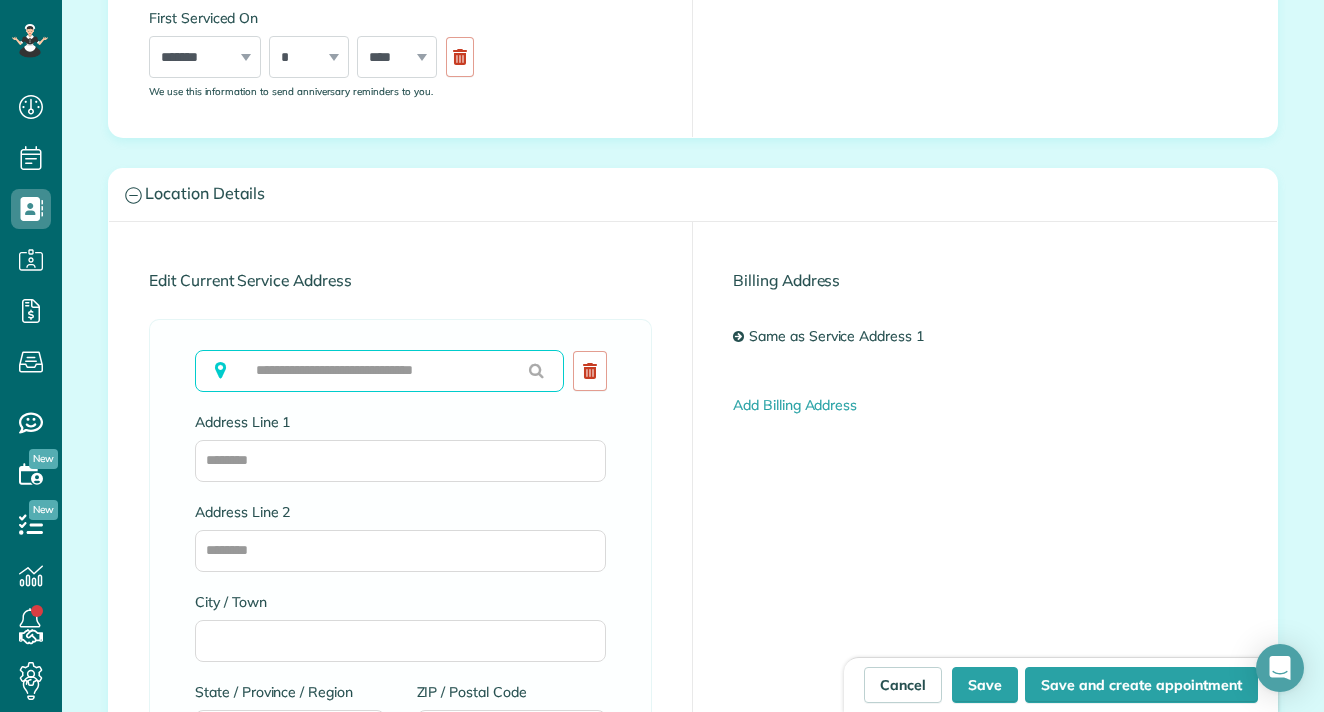 click at bounding box center [379, 371] 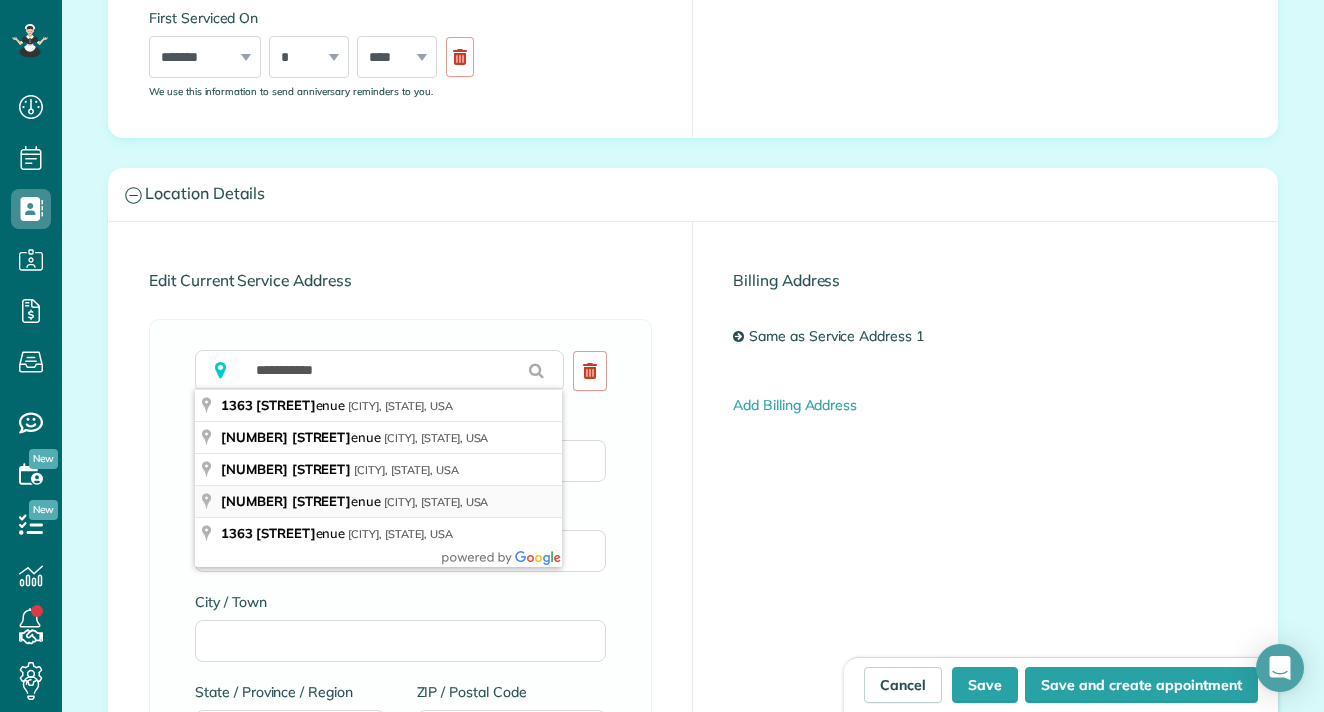 type on "**********" 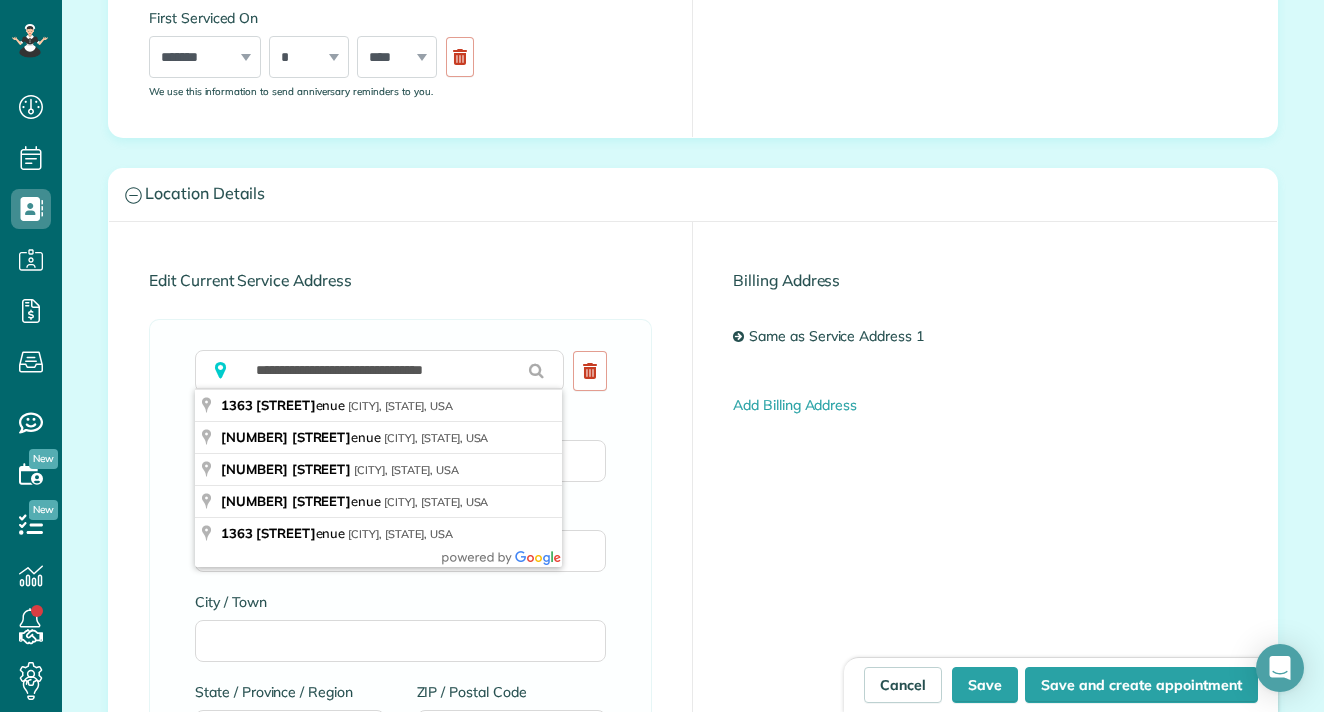 type on "**********" 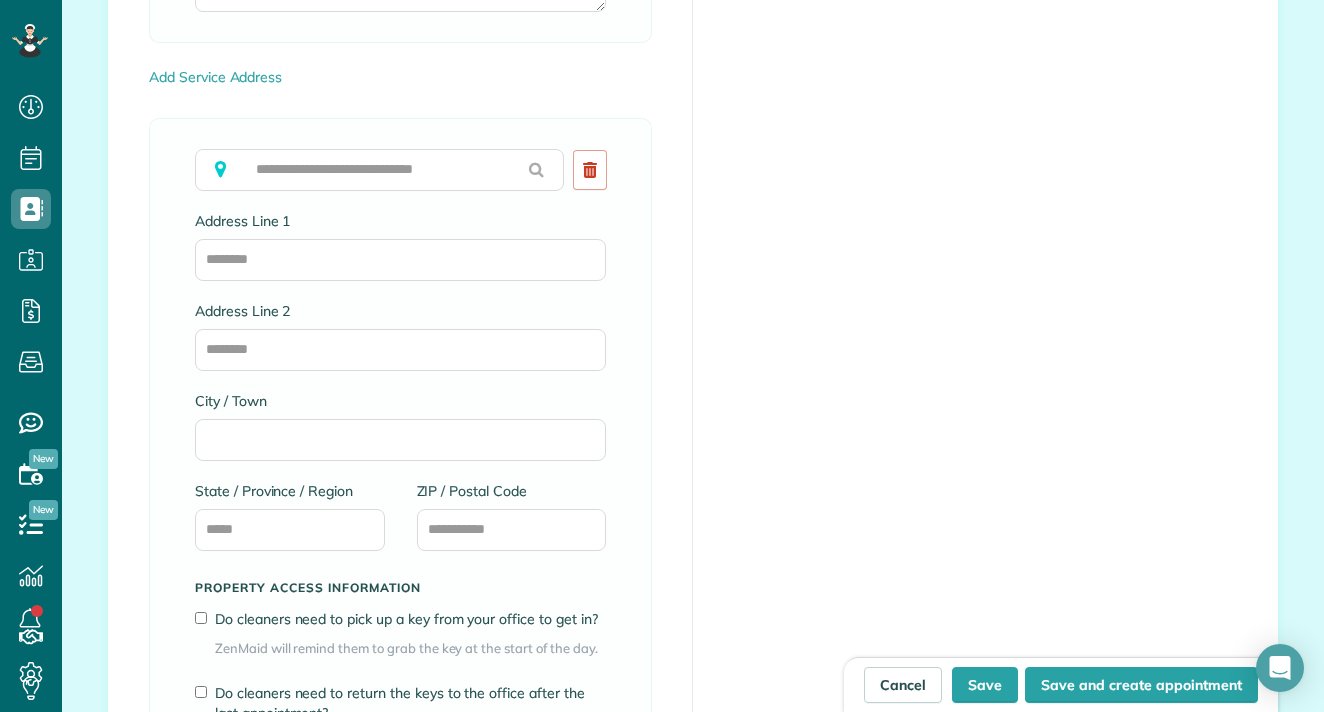 scroll, scrollTop: 2420, scrollLeft: 0, axis: vertical 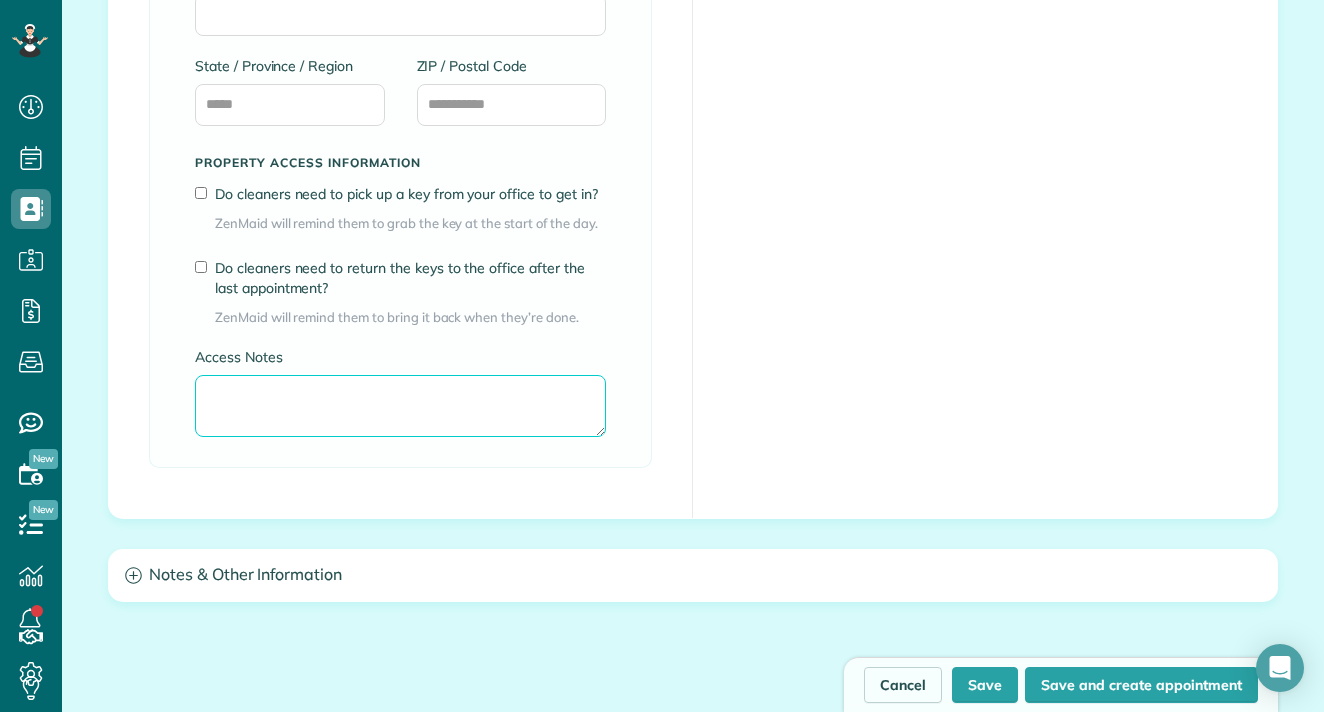 click on "Access Notes" at bounding box center (400, 406) 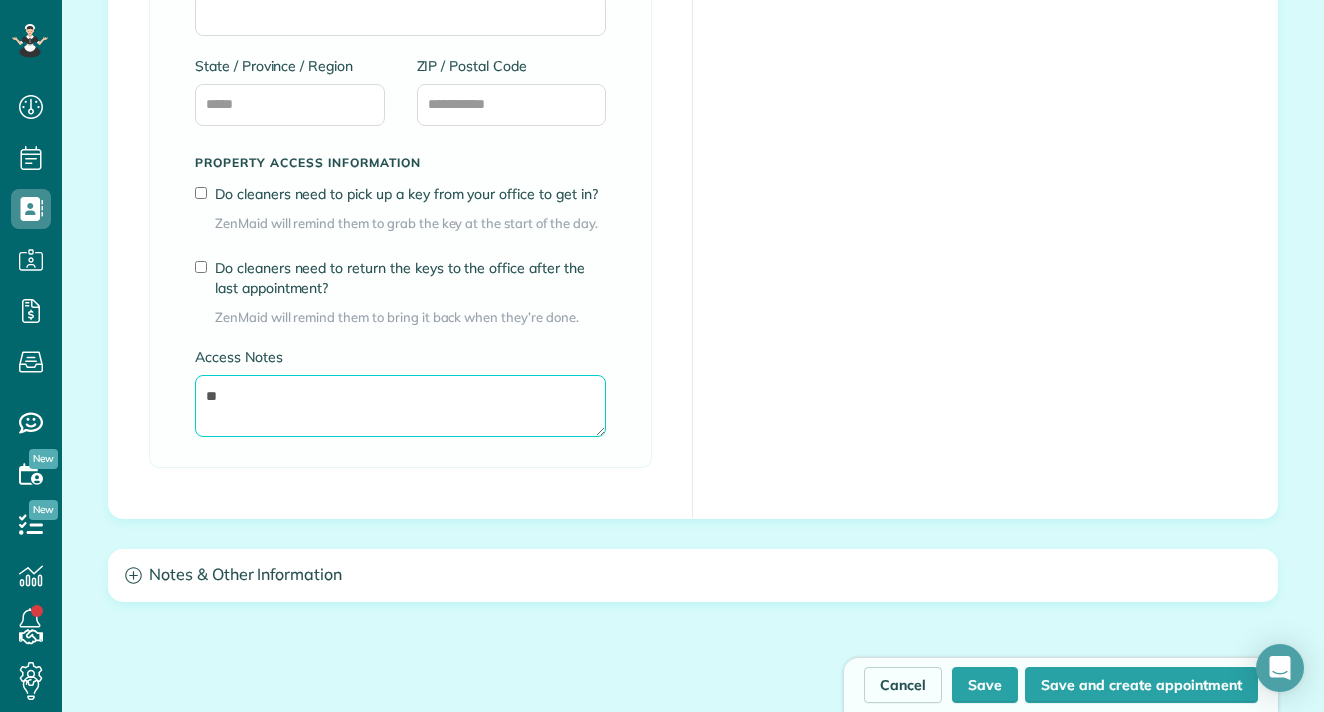 type on "*" 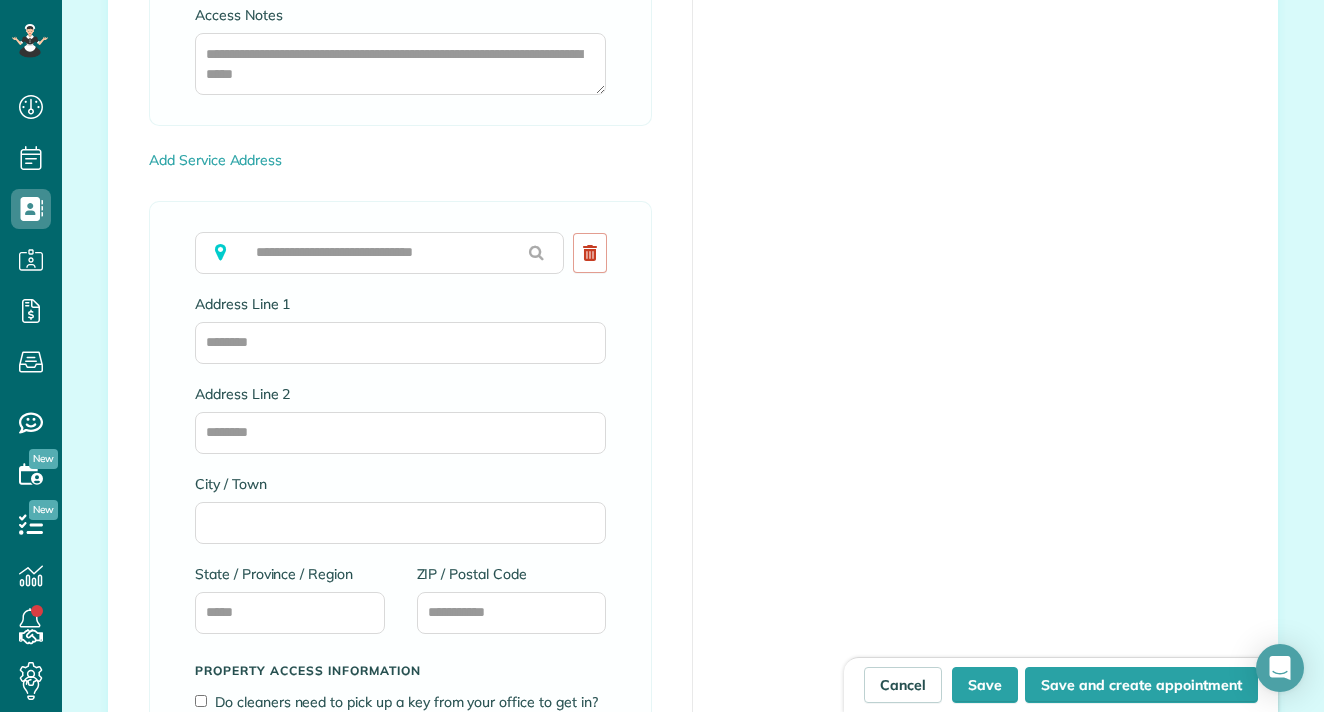 scroll, scrollTop: 2647, scrollLeft: 0, axis: vertical 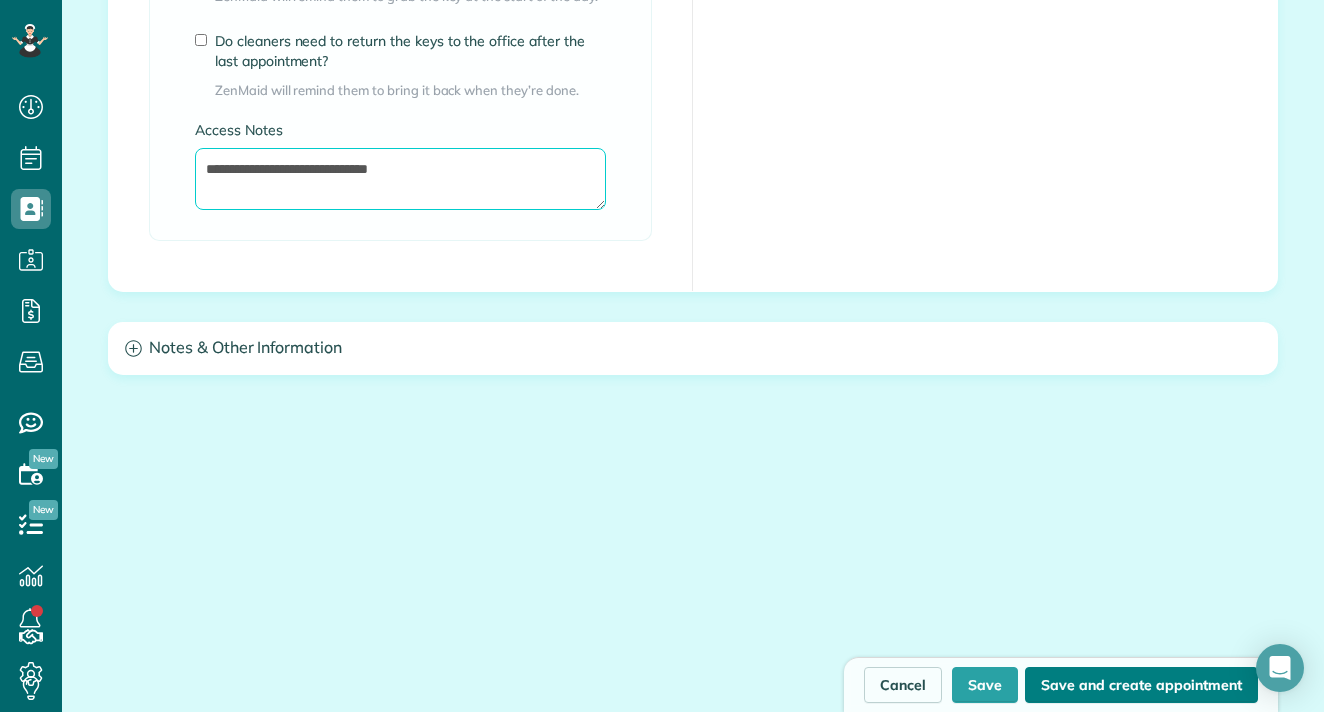 type on "**********" 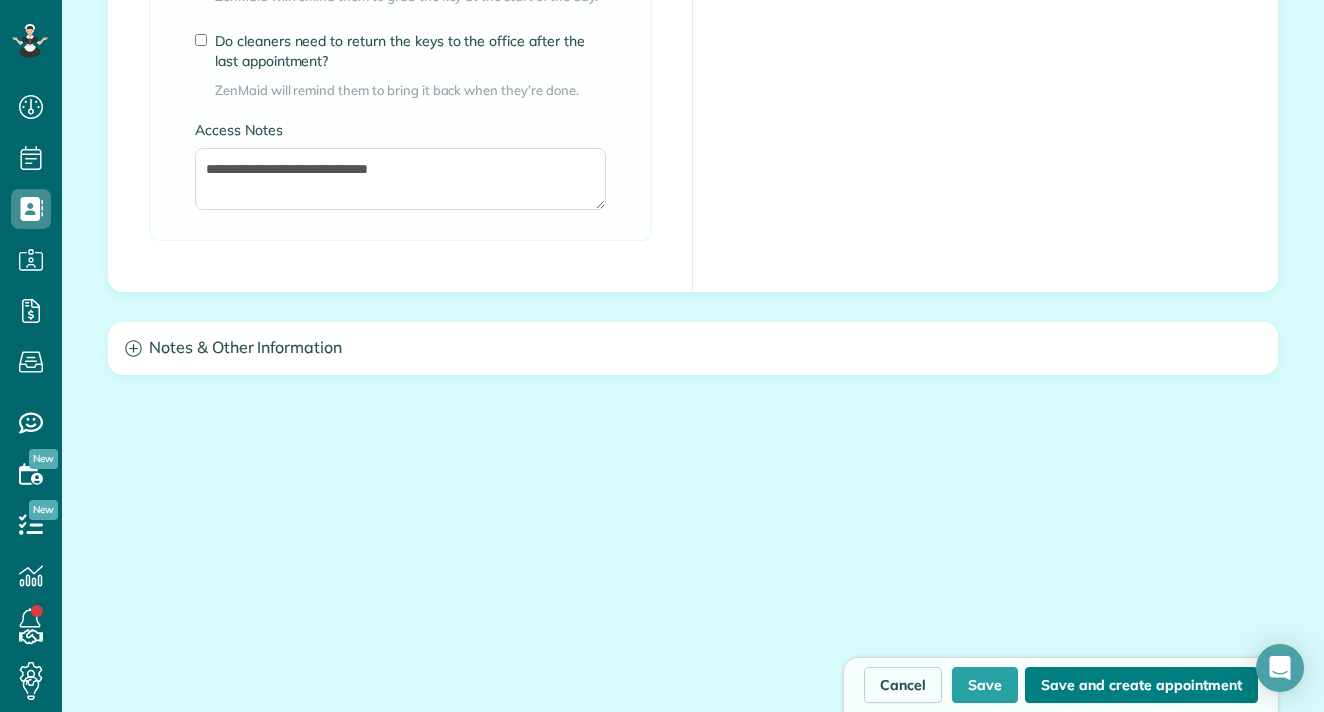 click on "Save and create appointment" at bounding box center [1141, 685] 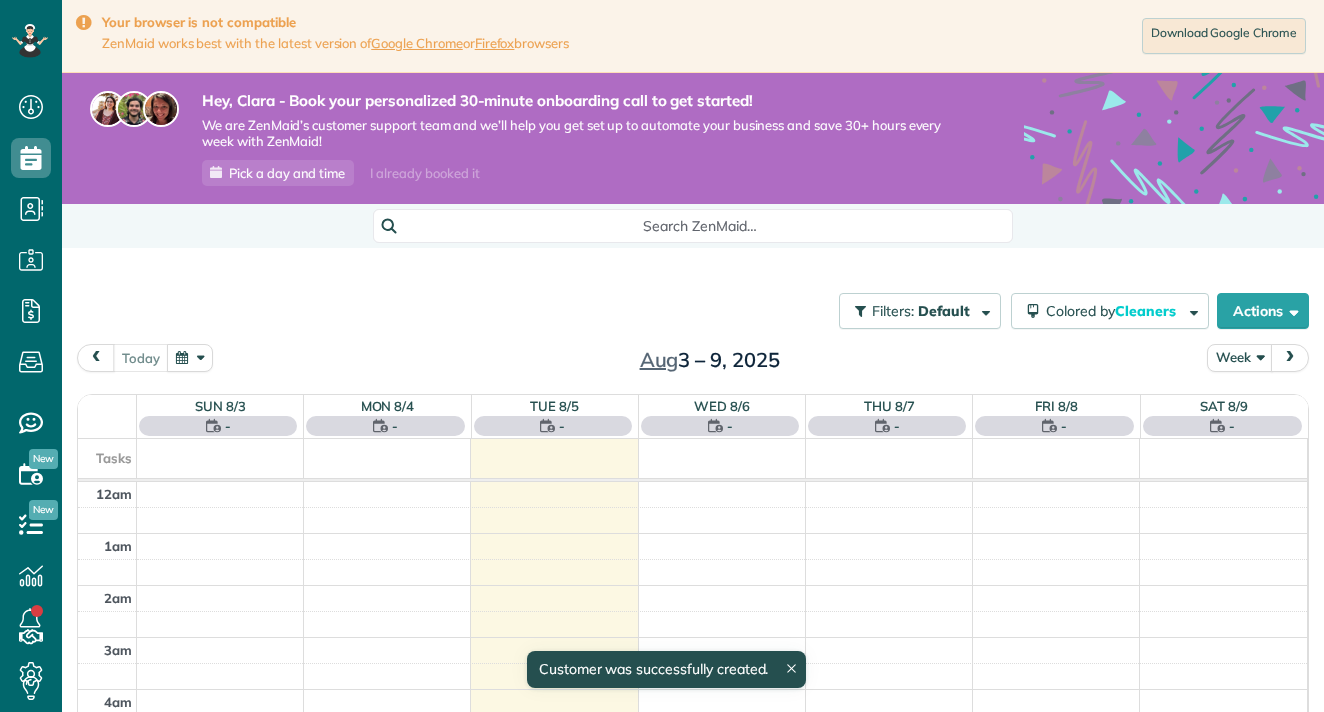 scroll, scrollTop: 0, scrollLeft: 0, axis: both 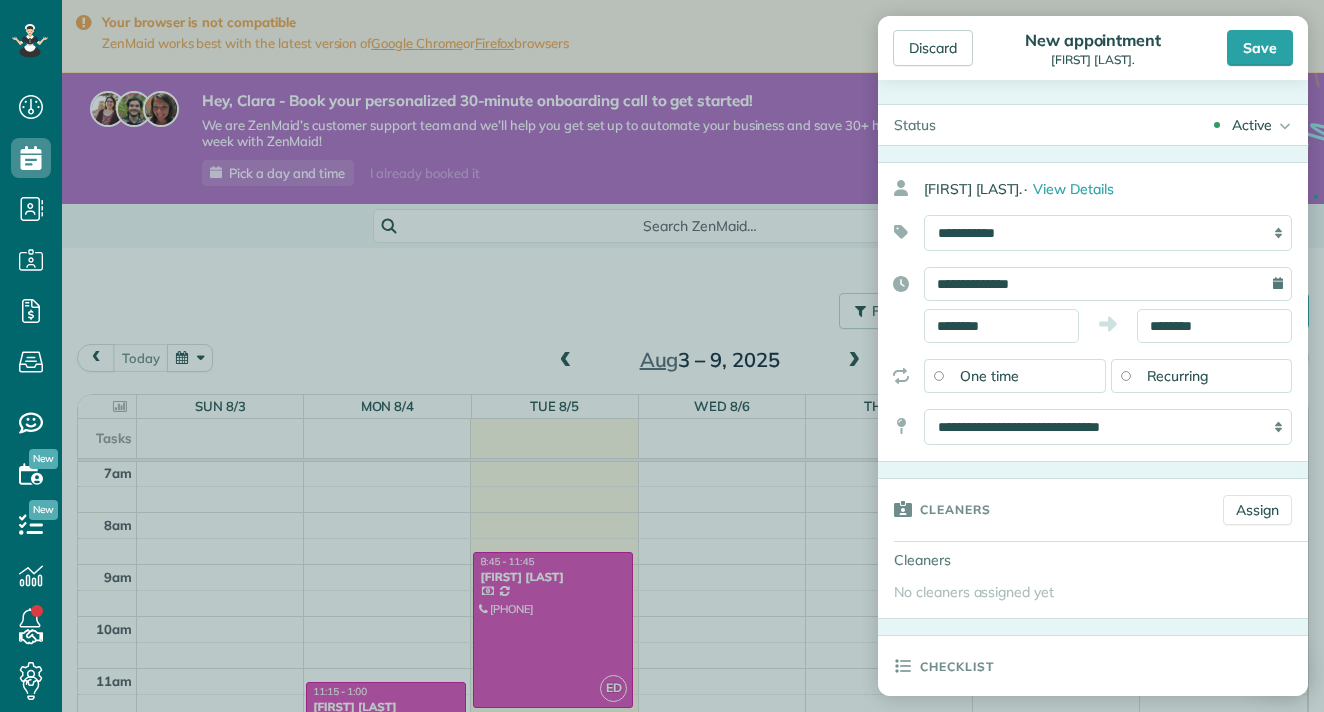click on "Recurring" at bounding box center [1202, 376] 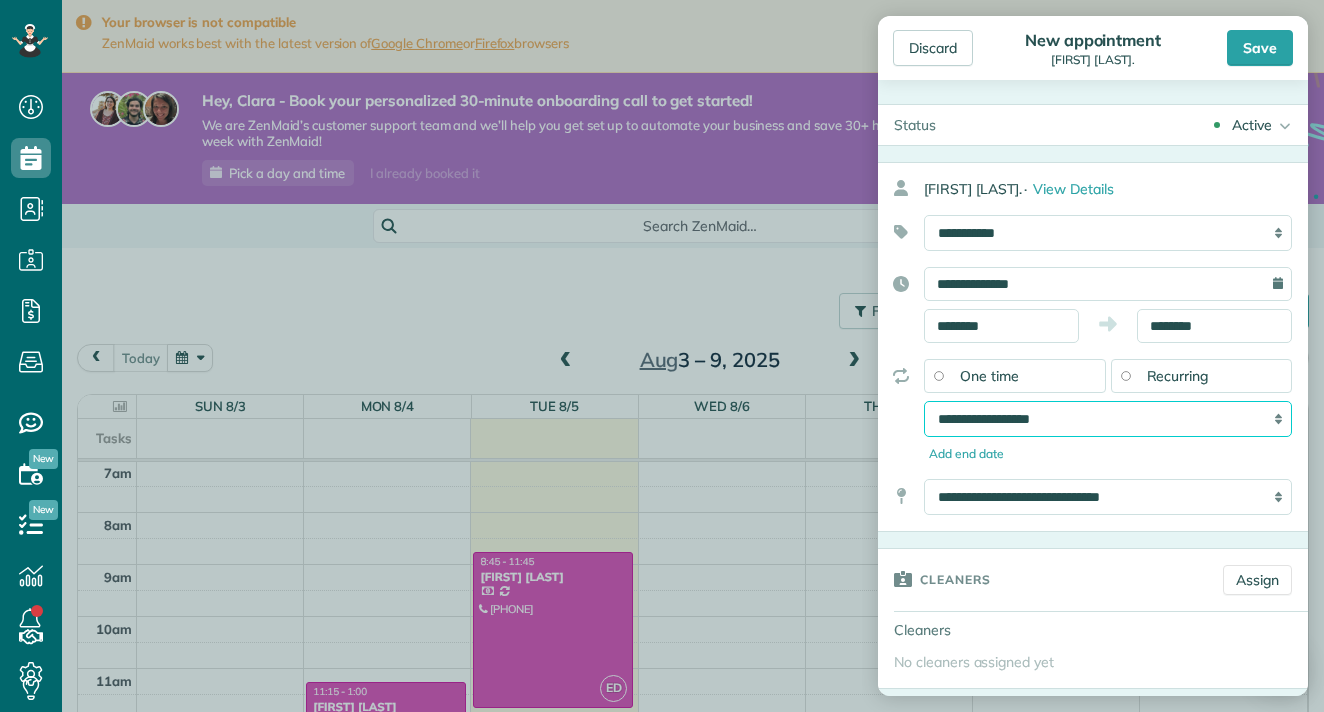 select on "**********" 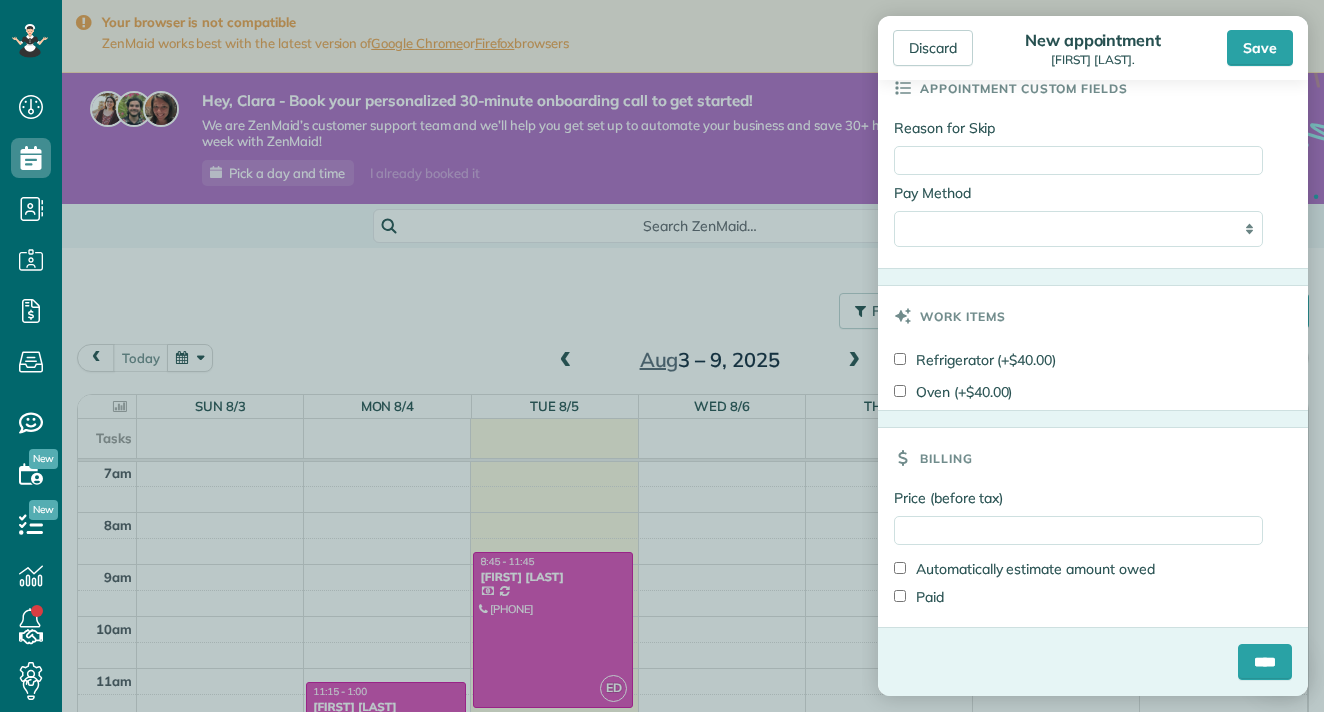 scroll, scrollTop: 359, scrollLeft: 0, axis: vertical 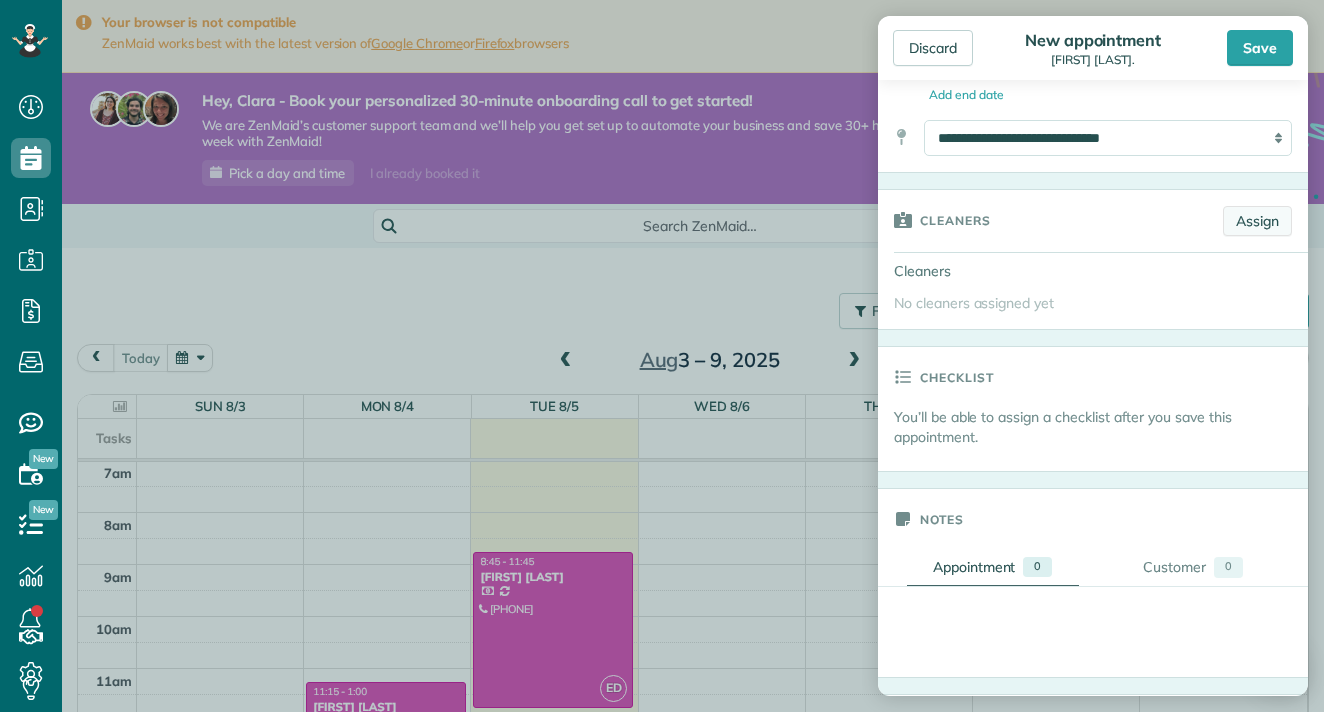 click on "Assign" at bounding box center [1257, 221] 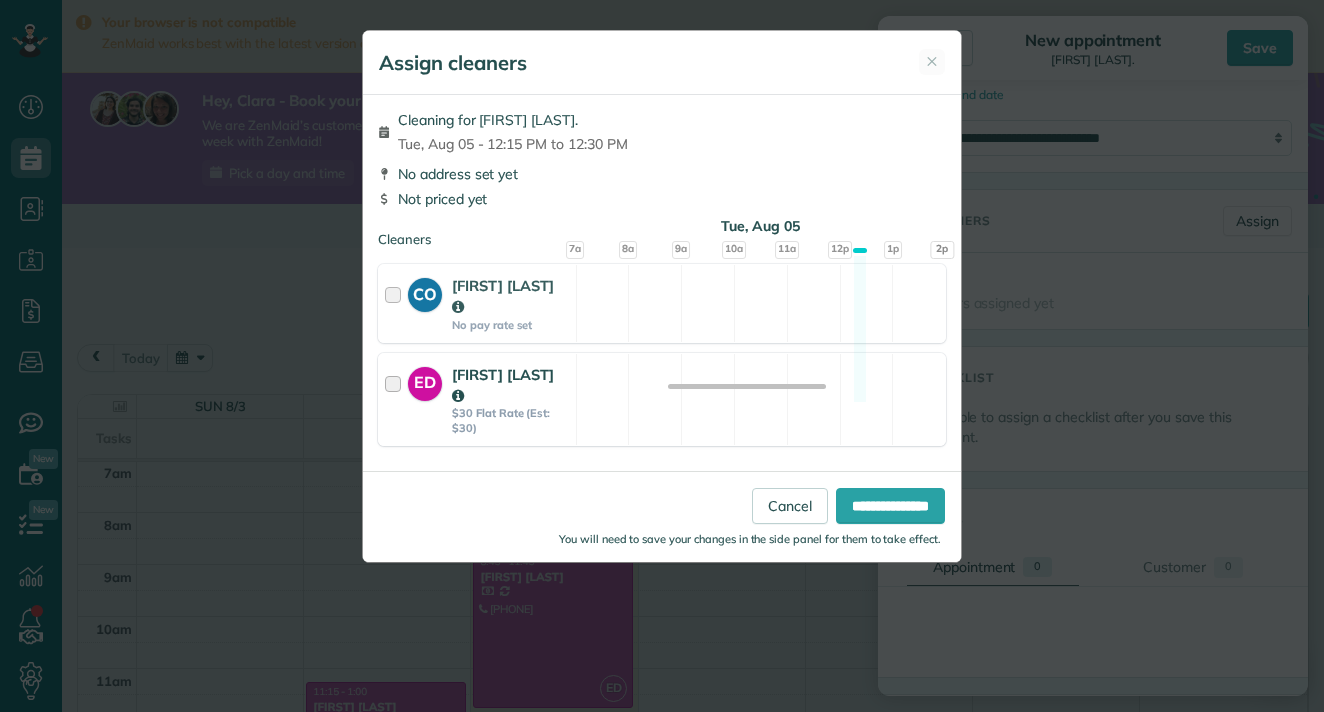 click on "ED
Erika Diaz
$30 Flat Rate (Est: $30)" at bounding box center (477, 399) 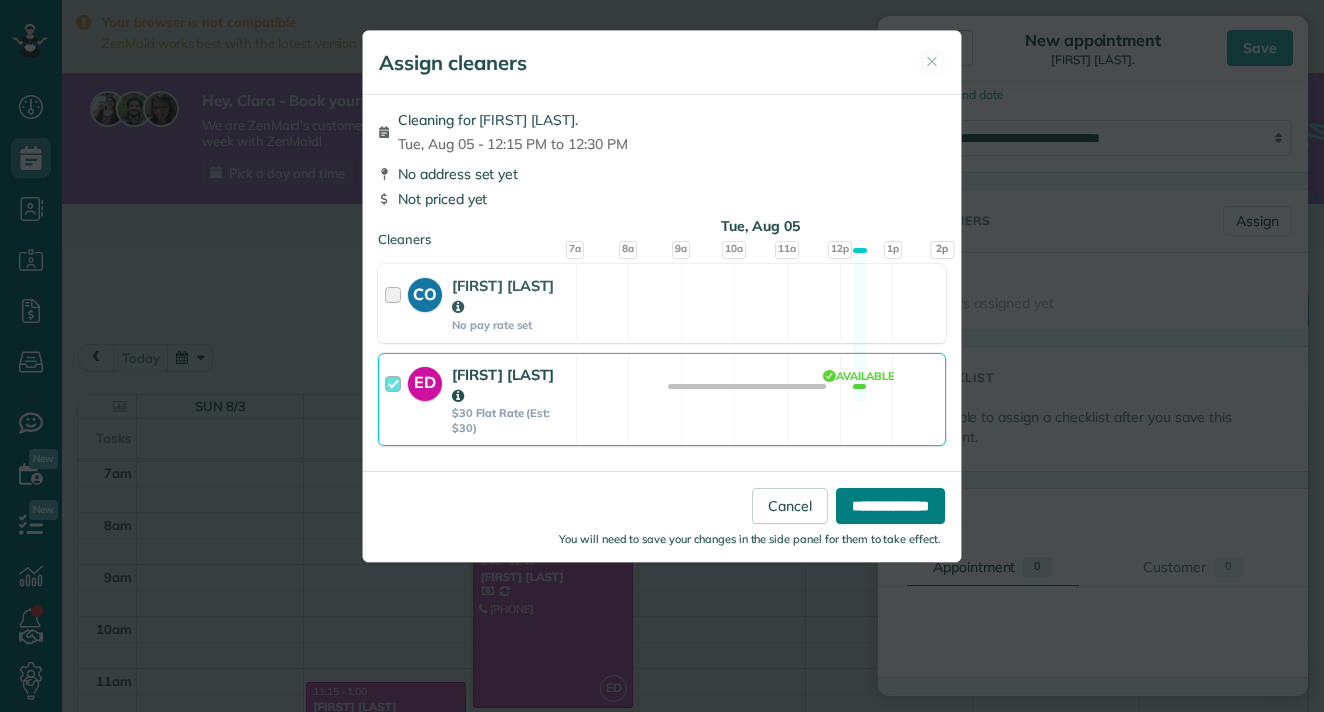 click on "**********" at bounding box center (890, 506) 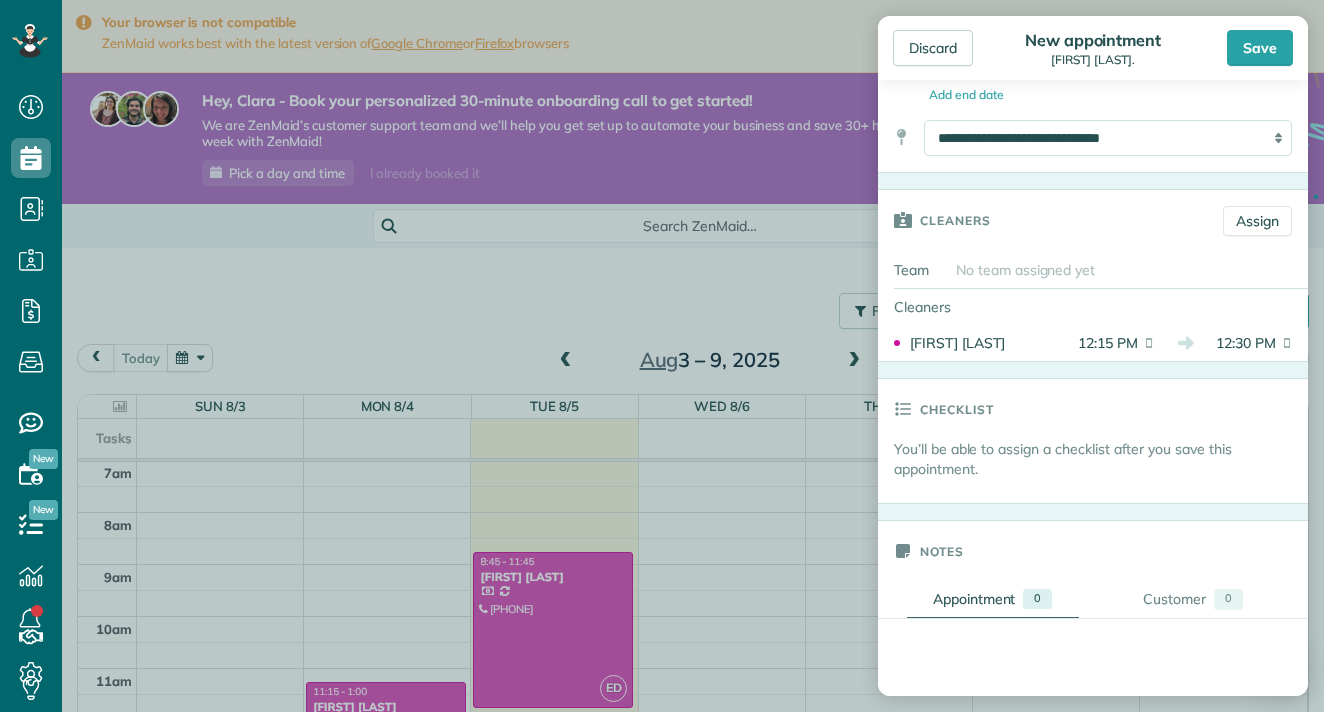 click on "12:30 PM" at bounding box center (1242, 343) 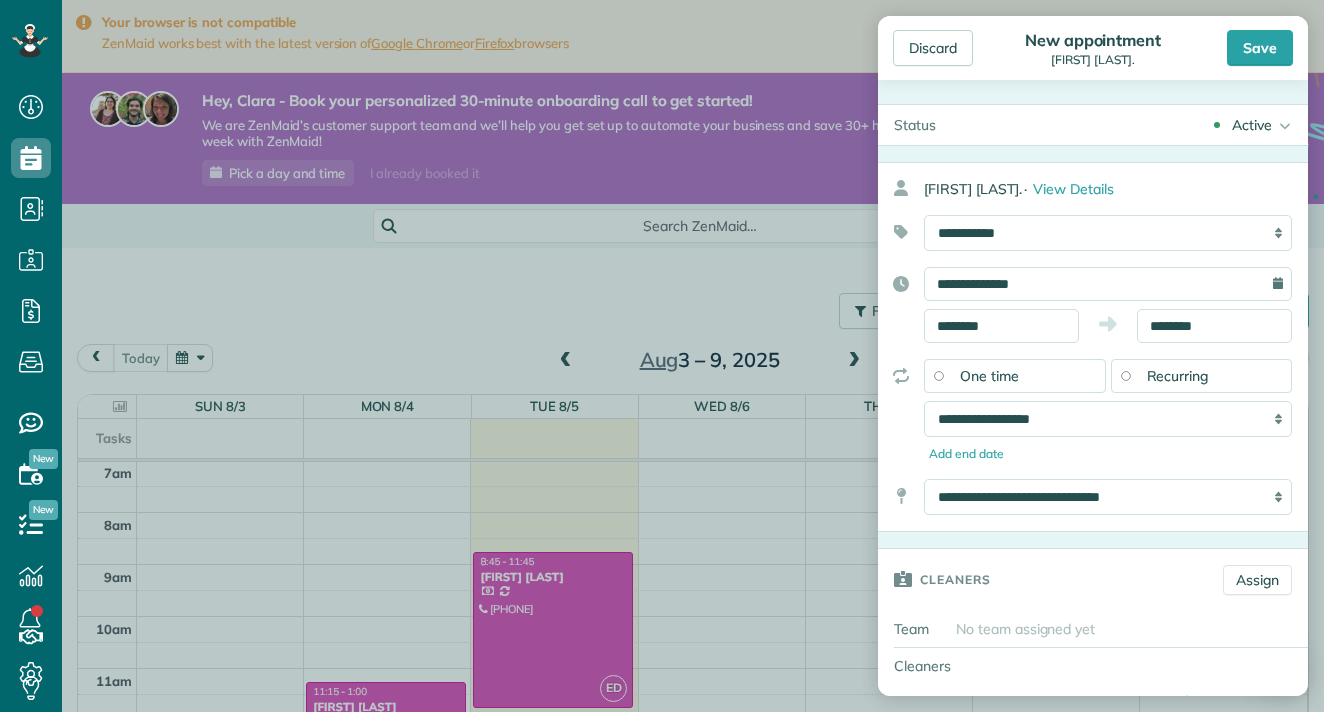 scroll, scrollTop: 0, scrollLeft: 0, axis: both 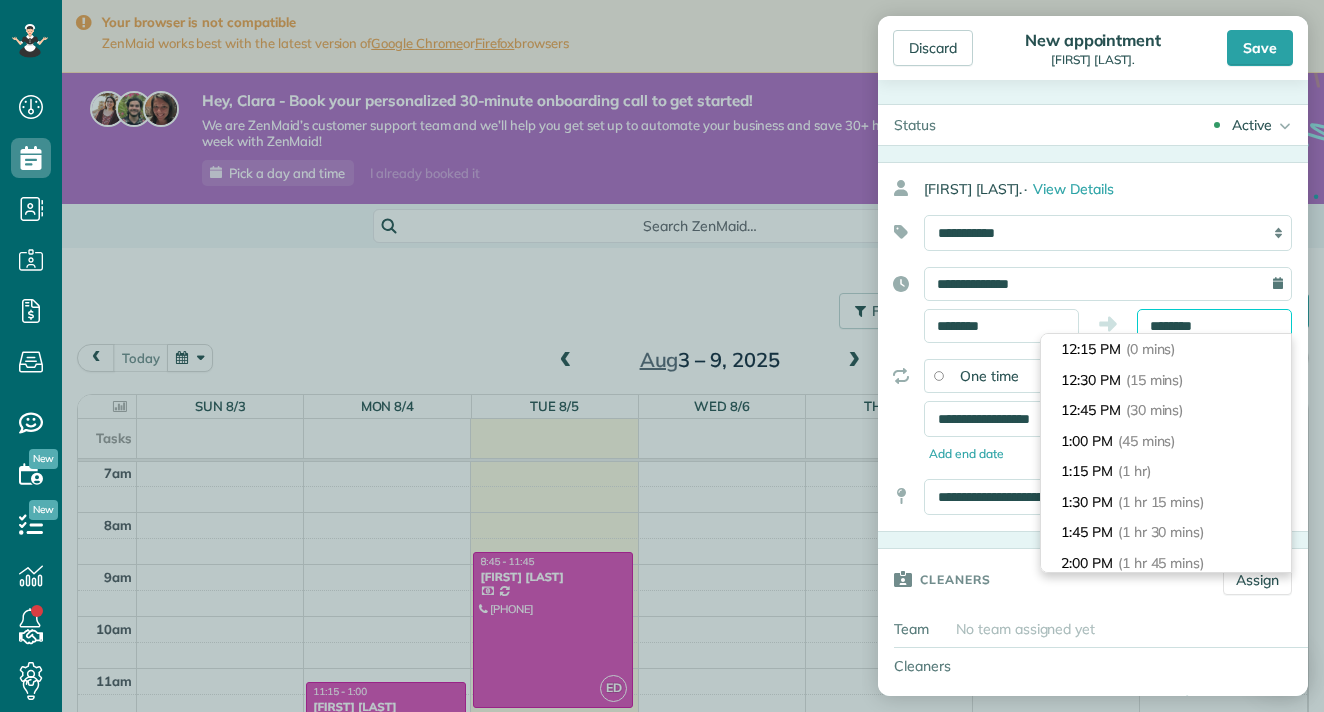 click on "********" at bounding box center [1214, 326] 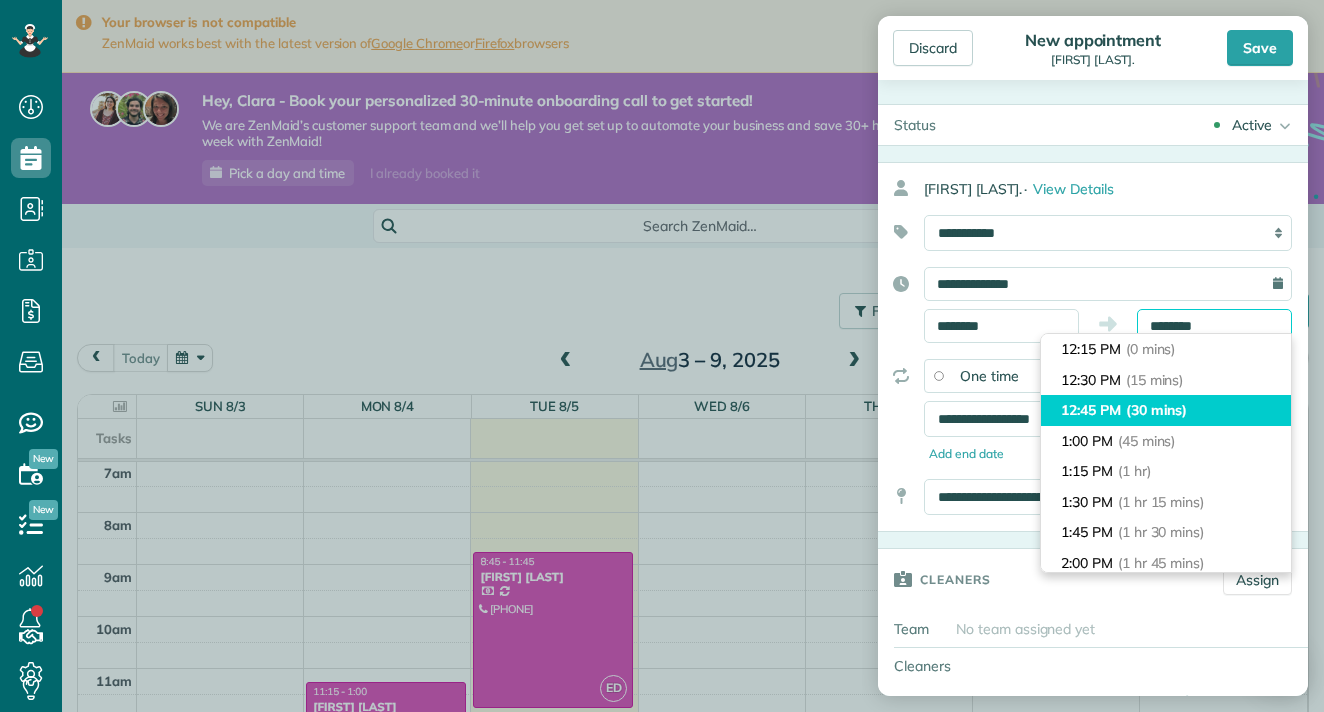 scroll, scrollTop: 0, scrollLeft: 0, axis: both 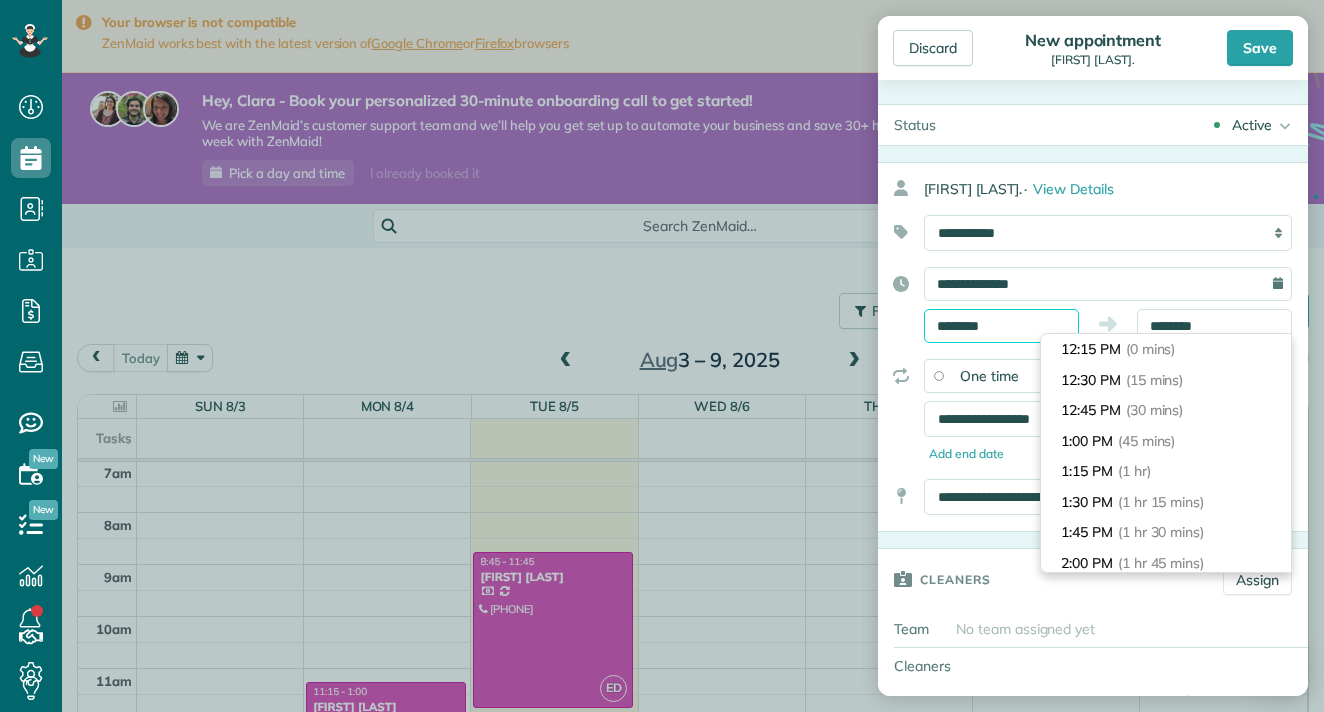 click on "********" at bounding box center (1001, 326) 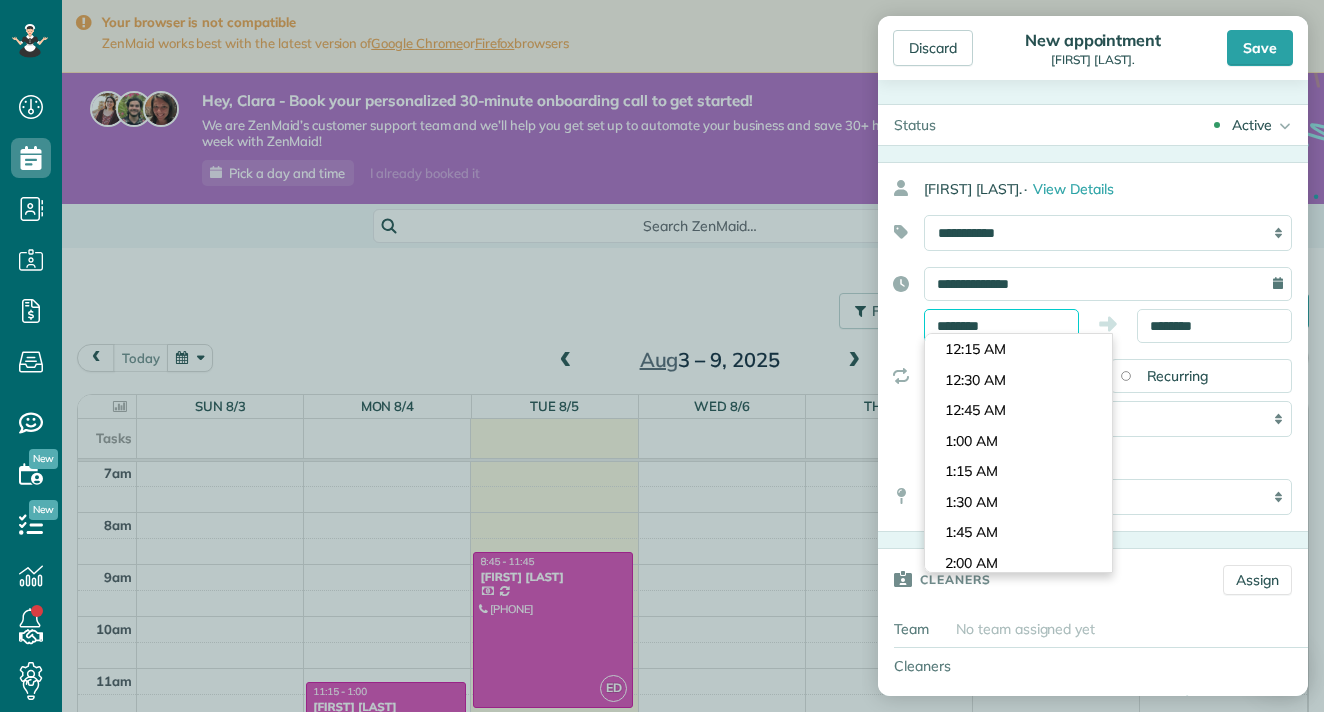 scroll, scrollTop: 1410, scrollLeft: 0, axis: vertical 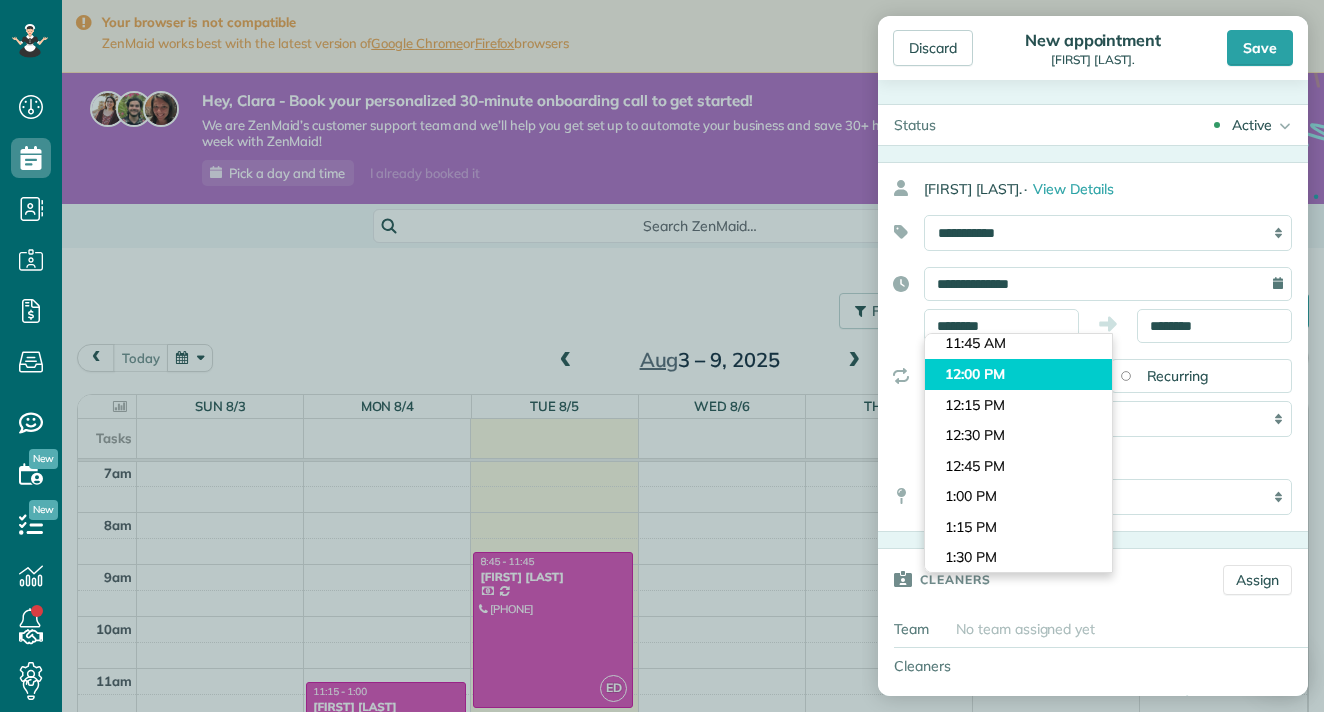 type on "********" 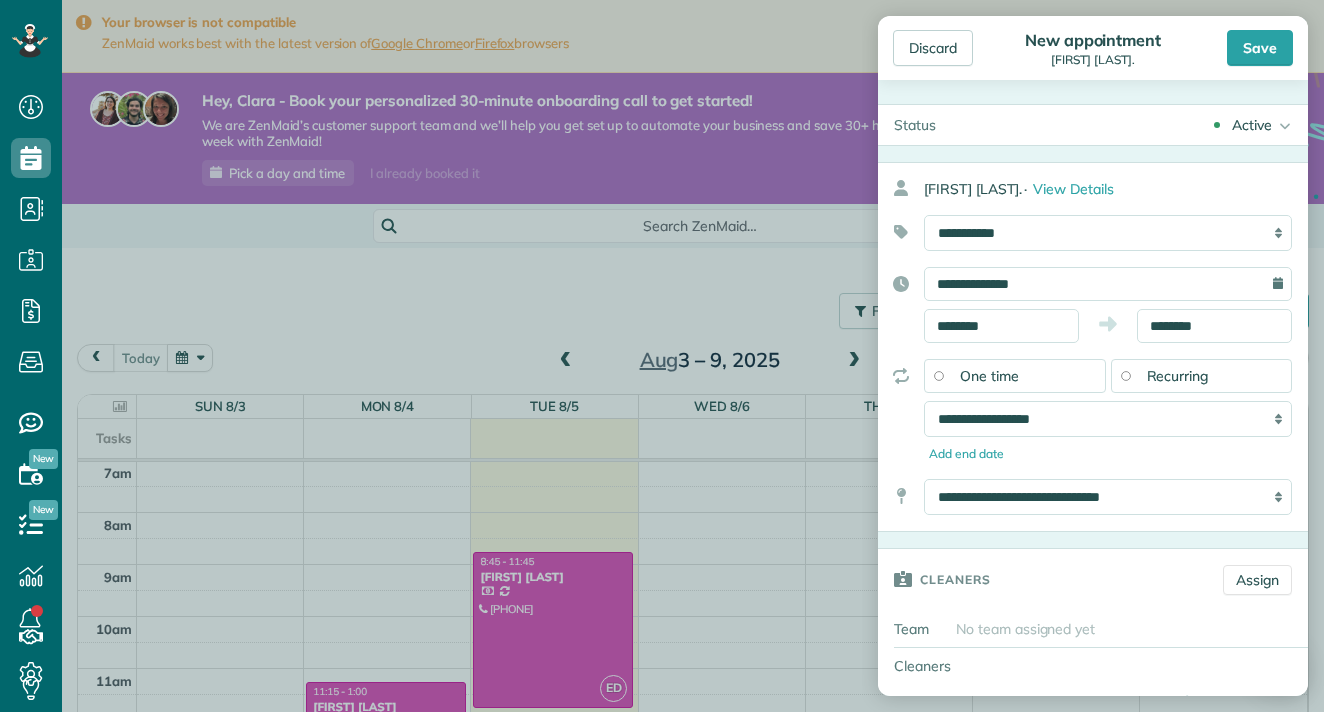 click on "Dashboard
Scheduling
Calendar View
List View
Dispatch View - Weekly scheduling (Beta)" at bounding box center [662, 356] 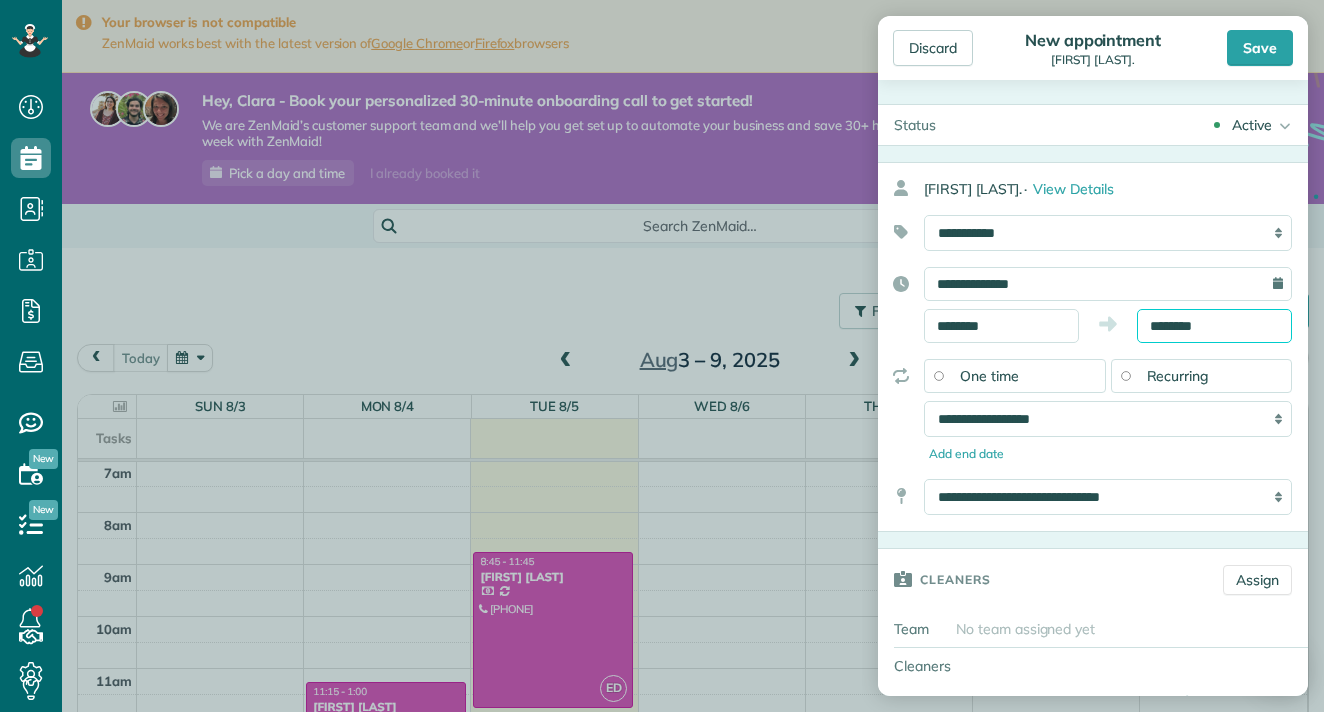 click on "********" at bounding box center (1214, 326) 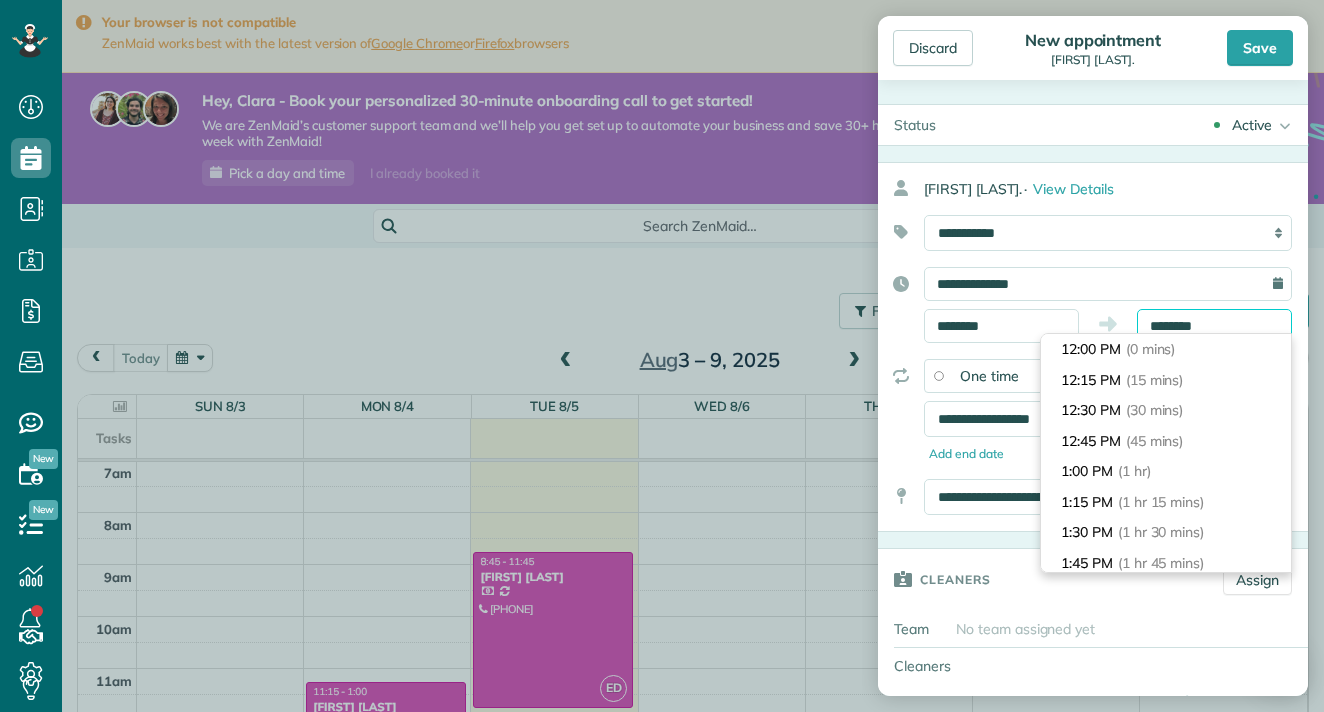 scroll, scrollTop: 30, scrollLeft: 0, axis: vertical 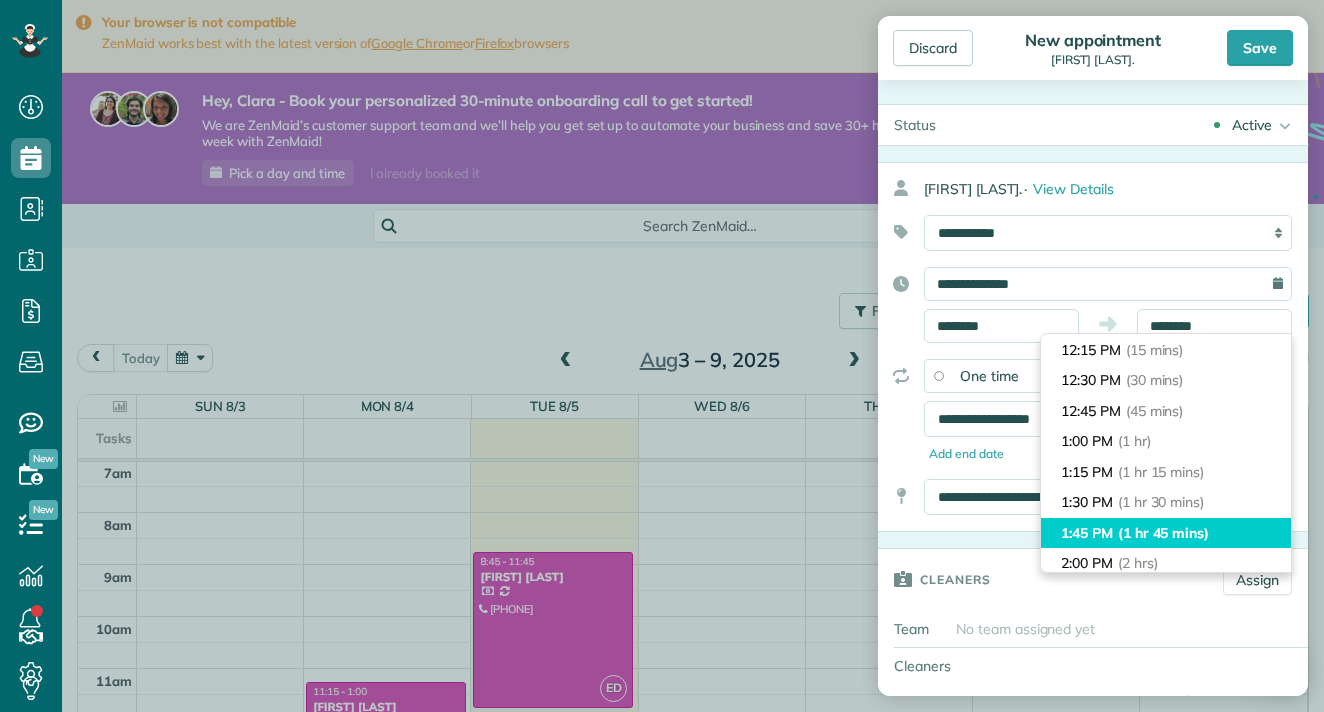 type on "*******" 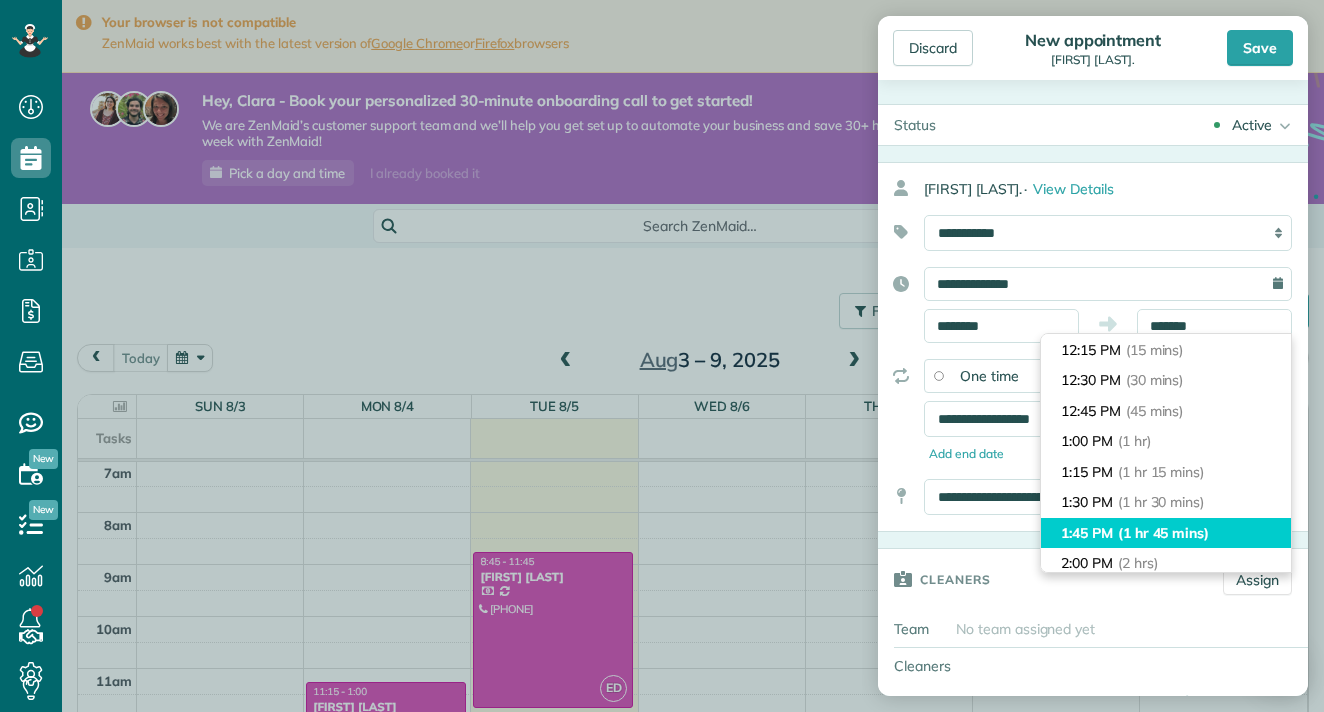 click on "(1 hr 45 mins)" at bounding box center [1163, 533] 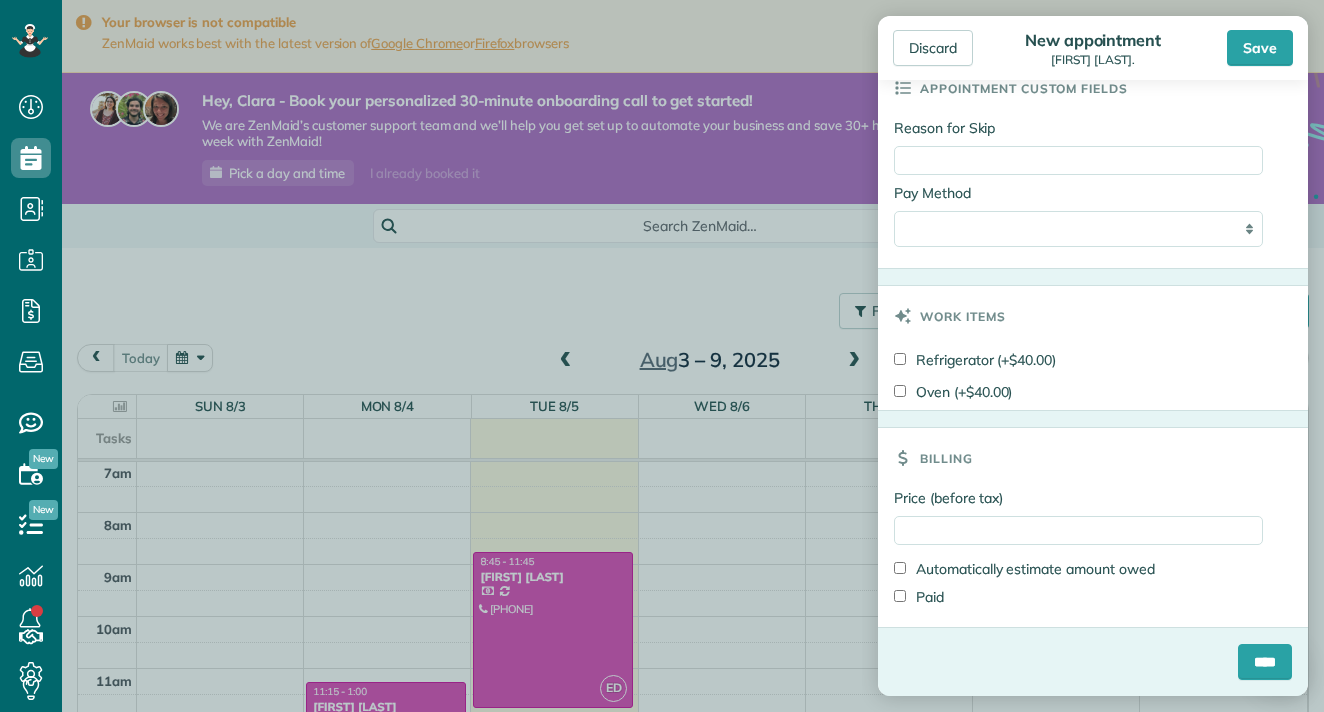 scroll, scrollTop: 1034, scrollLeft: 0, axis: vertical 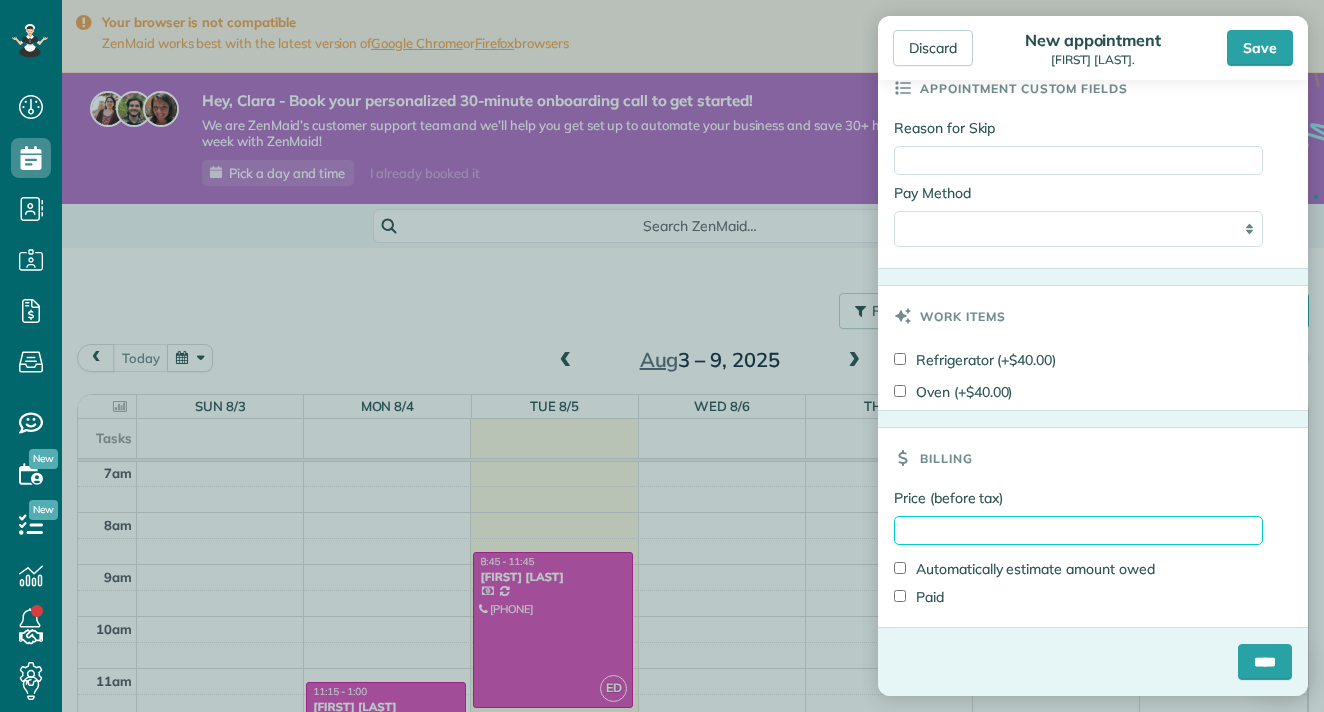 click on "Price (before tax)" at bounding box center (1078, 530) 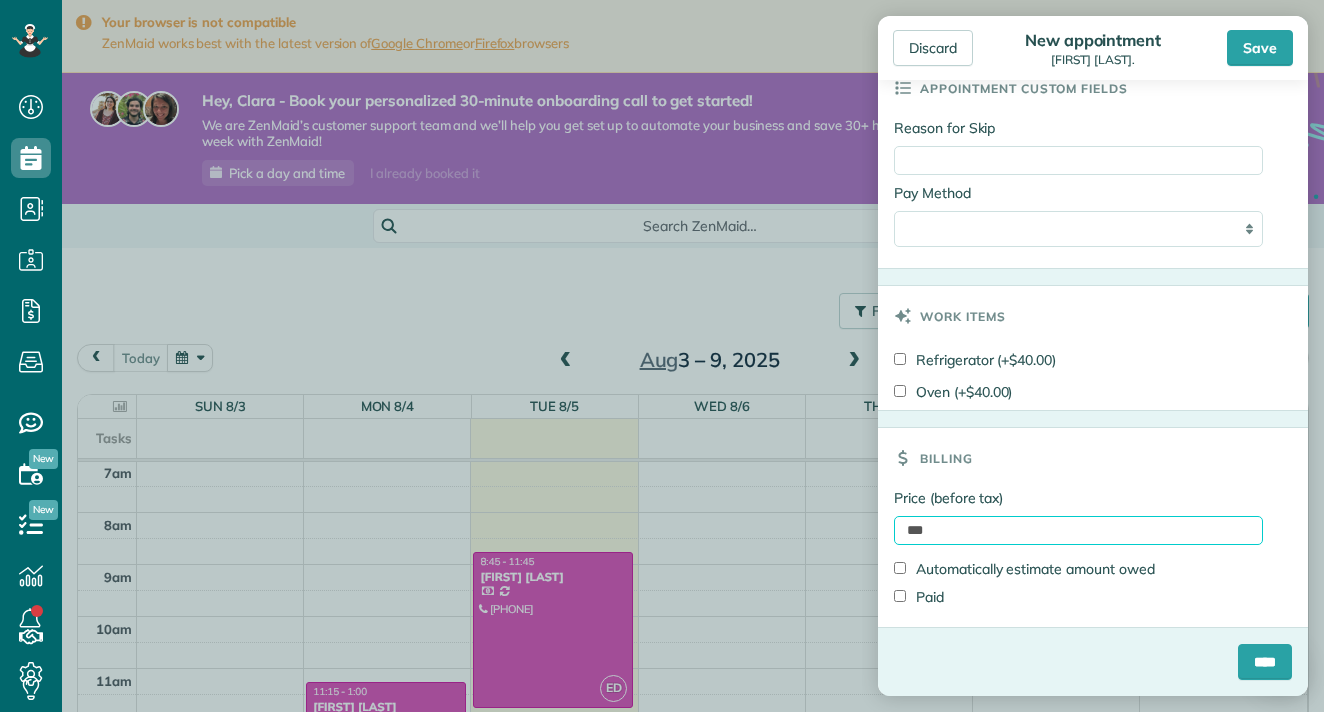 type on "***" 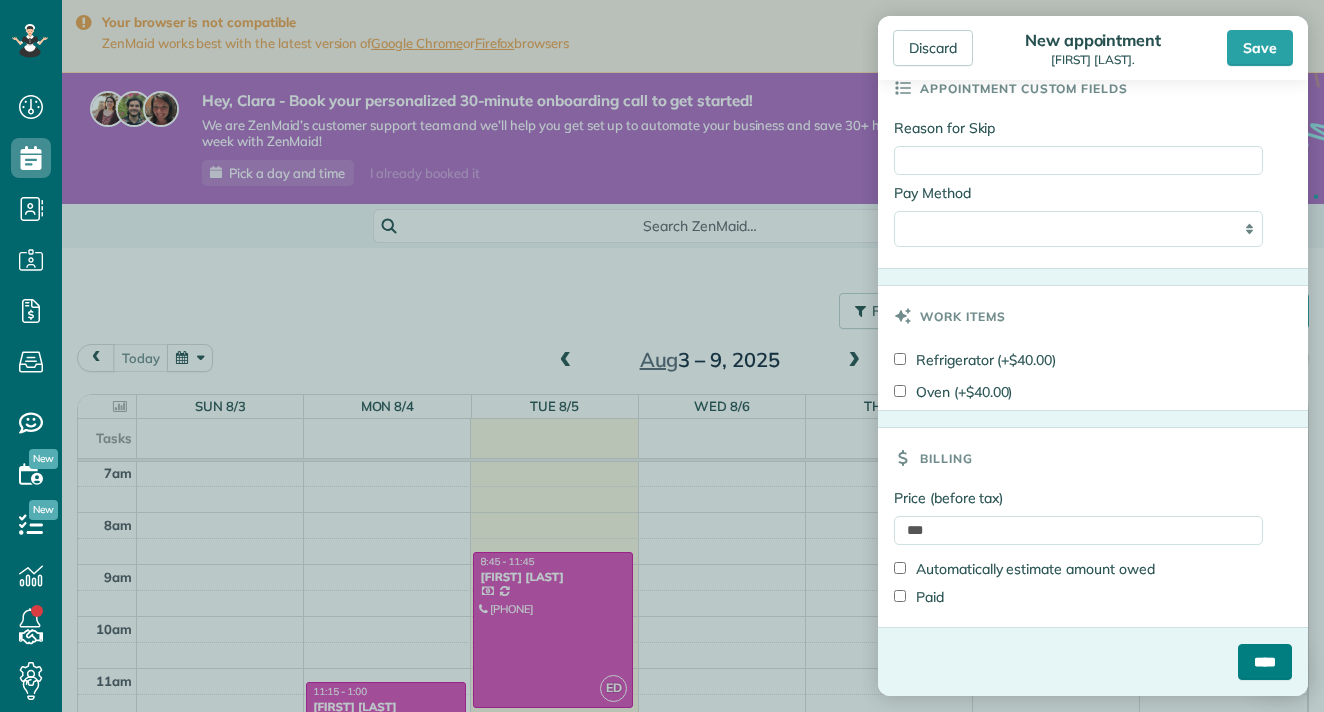 scroll, scrollTop: 1034, scrollLeft: 0, axis: vertical 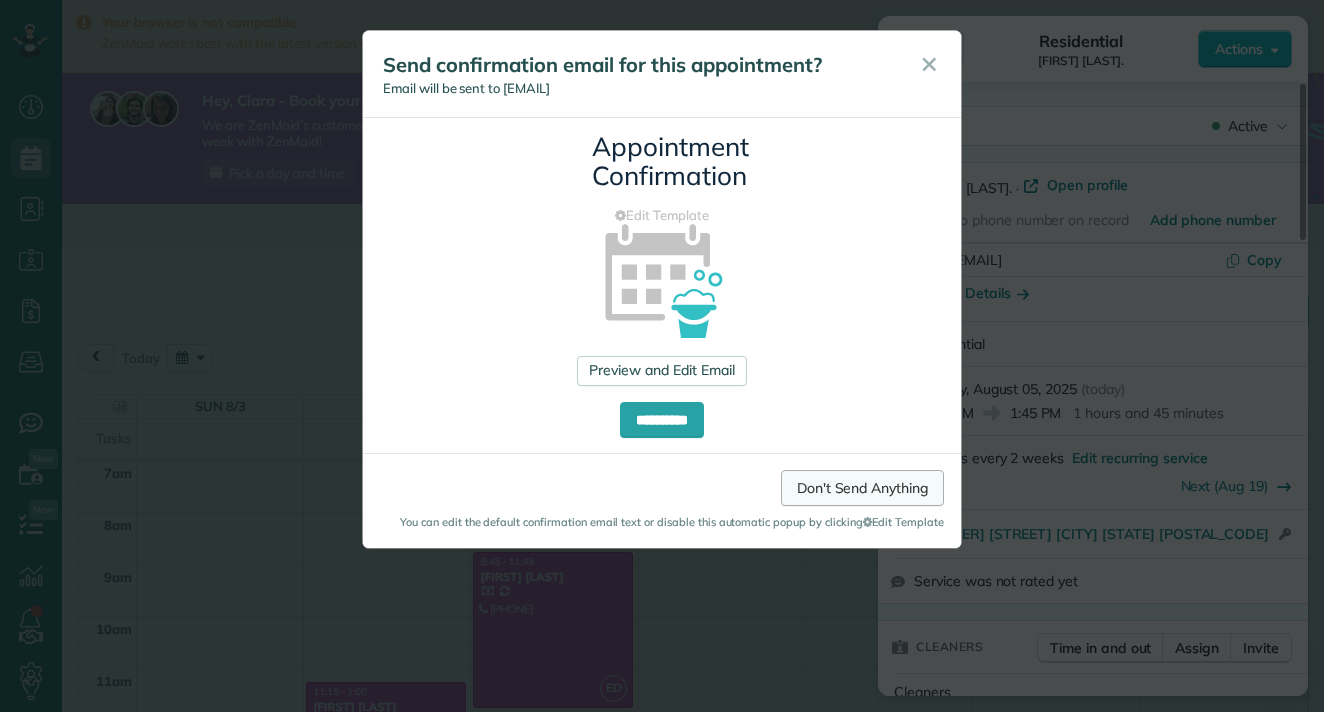 click on "Don't Send Anything" at bounding box center [862, 488] 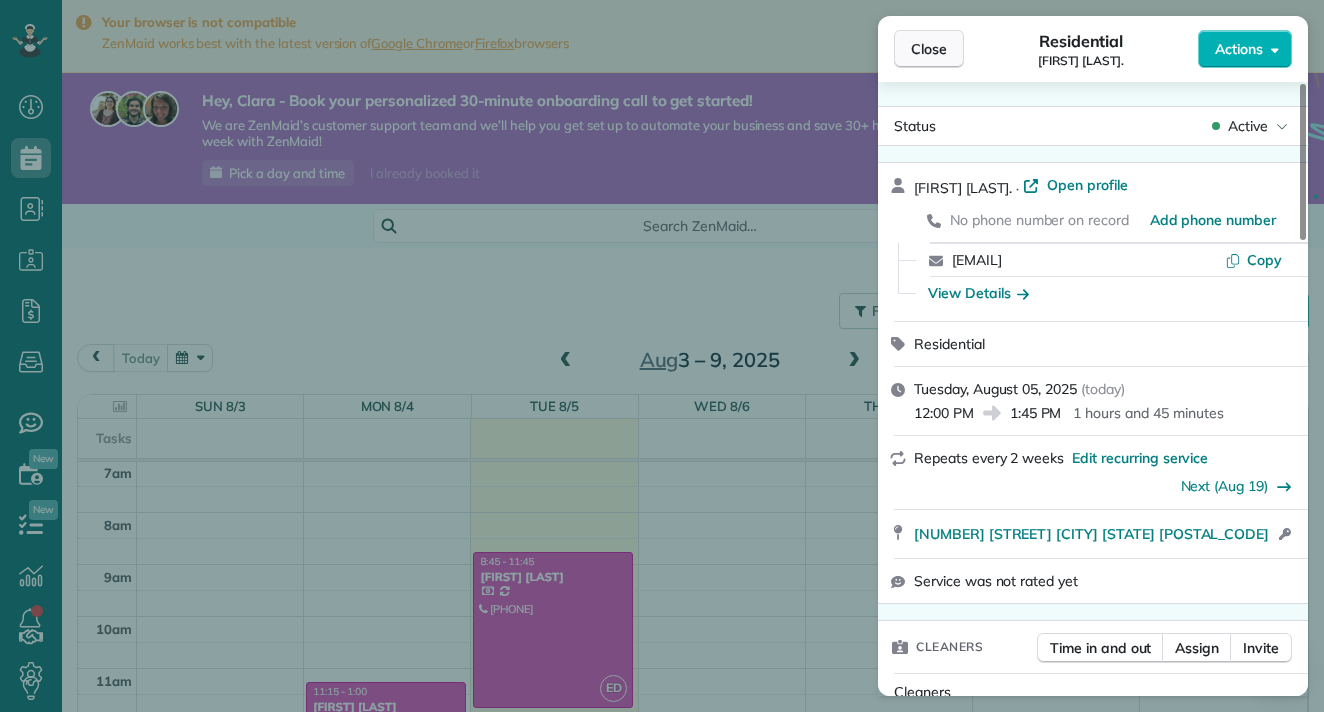 click on "Close" at bounding box center (929, 49) 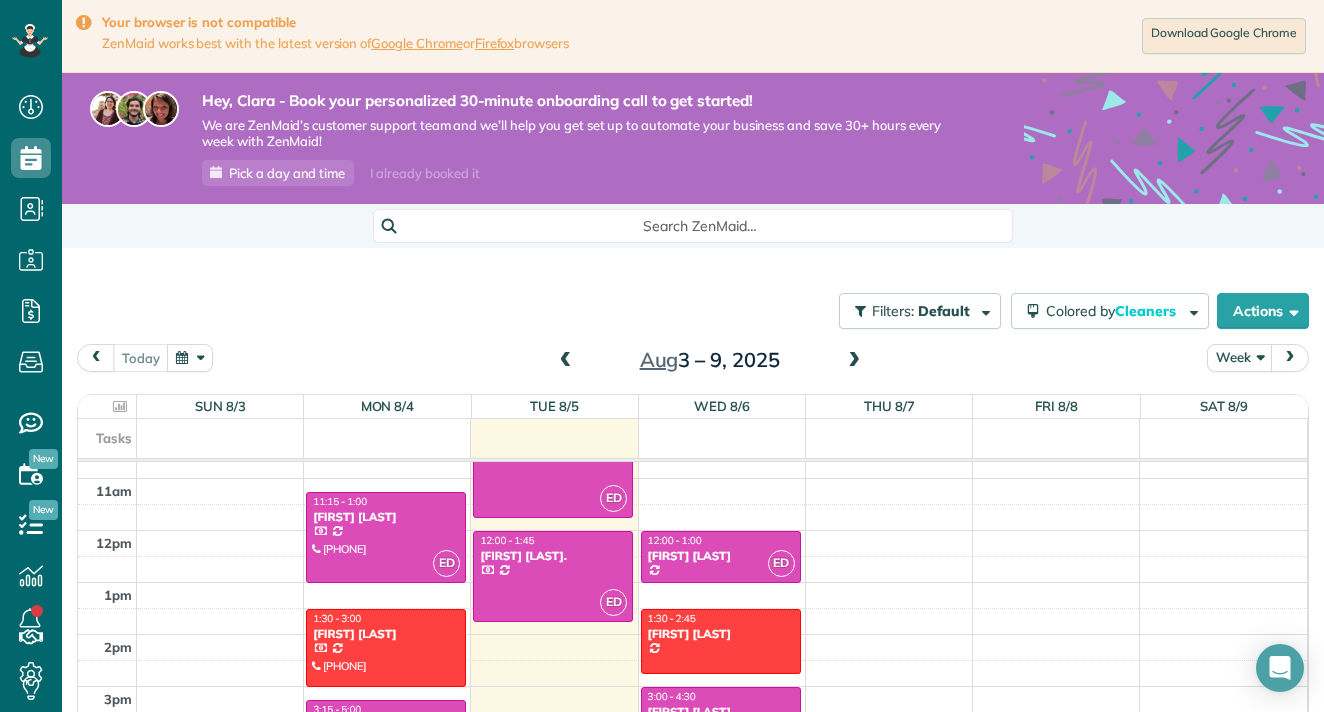scroll, scrollTop: 585, scrollLeft: 0, axis: vertical 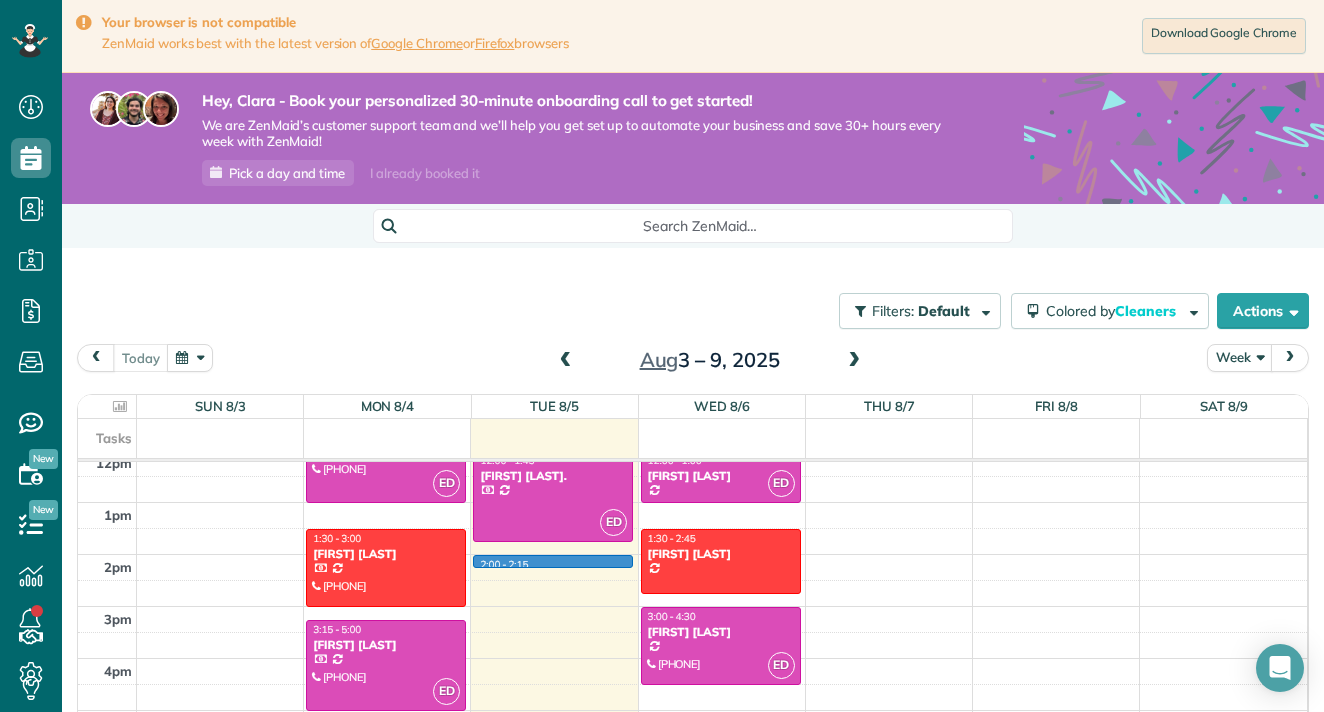 click on "12am 1am 2am 3am 4am 5am 6am 7am 8am 9am 10am 11am 12pm 1pm 2pm 3pm 4pm 5pm 6pm 7pm 8pm 9pm 10pm 11pm ED 11:15 - 1:00 Laura H (650) 703-0515 44 Hobart Avenue San Mateo, CA 94402 1:30 - 3:00 Laura Cupps (847) 224-6820 3523 Pacific Boulevard San Mateo, CA 94403 ED 3:15 - 5:00 Amruta A (650) 799-4345 981 Cumberland Court Foster City, CA 94404 2:00 - 2:15 ED 8:45 - 11:45 Rachael Rosenberg (216) 288-7859 26 Liberty Hall Lane Redwood City, CA 94062 ED 12:00 - 1:45 Amy B. 1363 5th Avenue Belmont, CA 94002 ED 12:00 - 1:00 Jennifer Isaac (415) 595-2501 2066 Kings Lane San Mateo, Ca ? 1:30 - 2:45 Clara Orobio 1323 2nd Avenue San Mateo, ? 94401 ED 3:00 - 4:30 Nikhil Harsha (415) 961-8020 509 Poinsettia Avenue San Mateo, ? 94403" at bounding box center [692, 450] 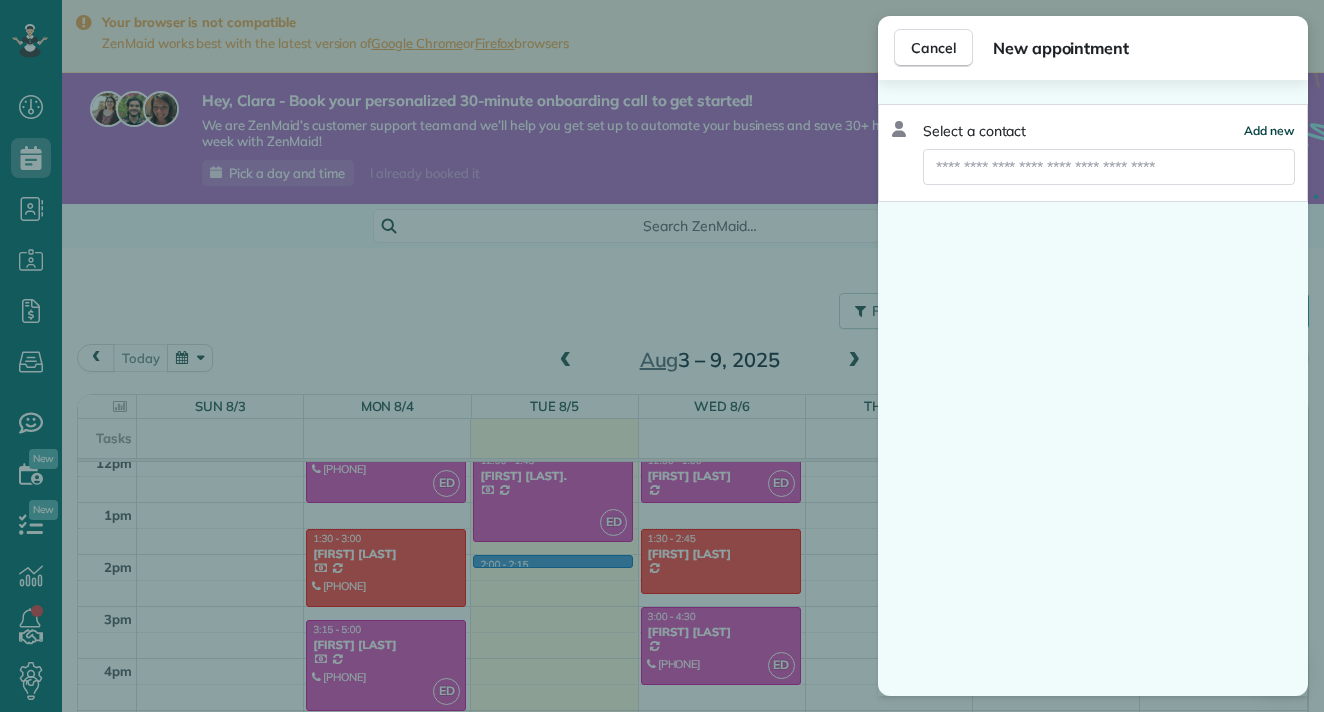 click on "Add new" at bounding box center [1269, 130] 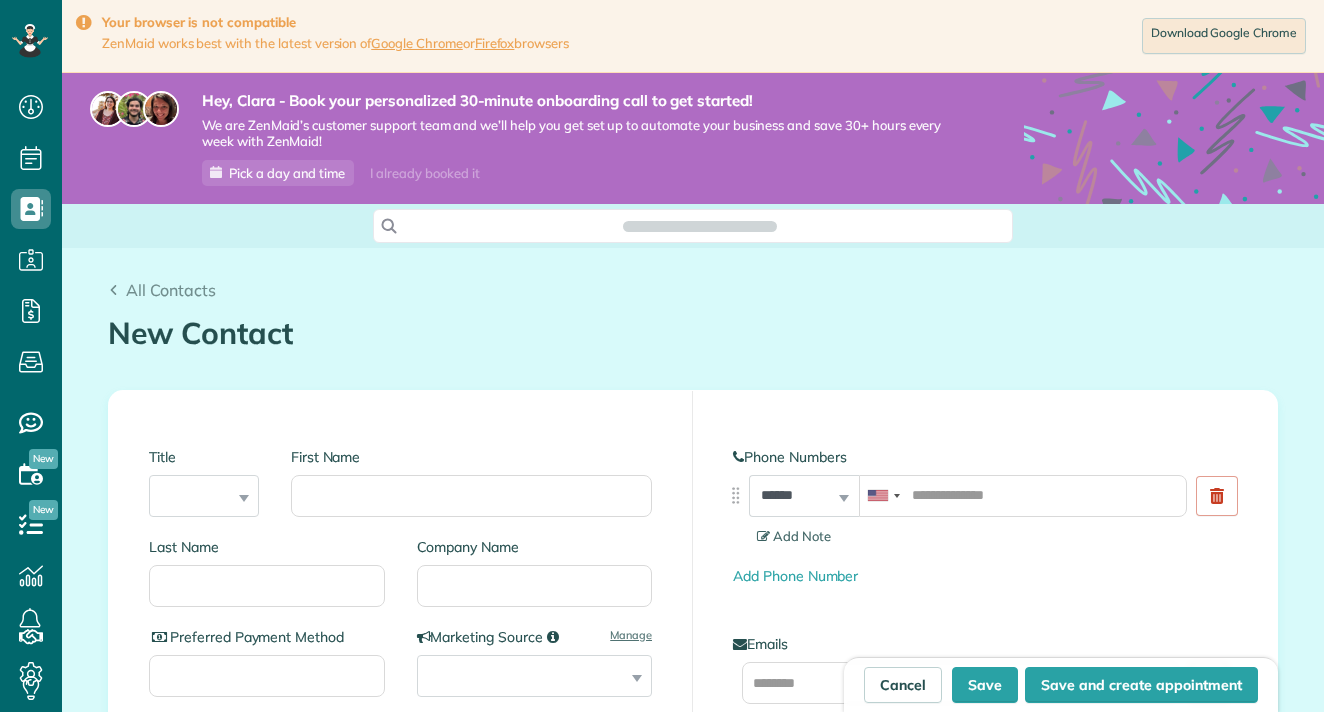 scroll, scrollTop: 0, scrollLeft: 0, axis: both 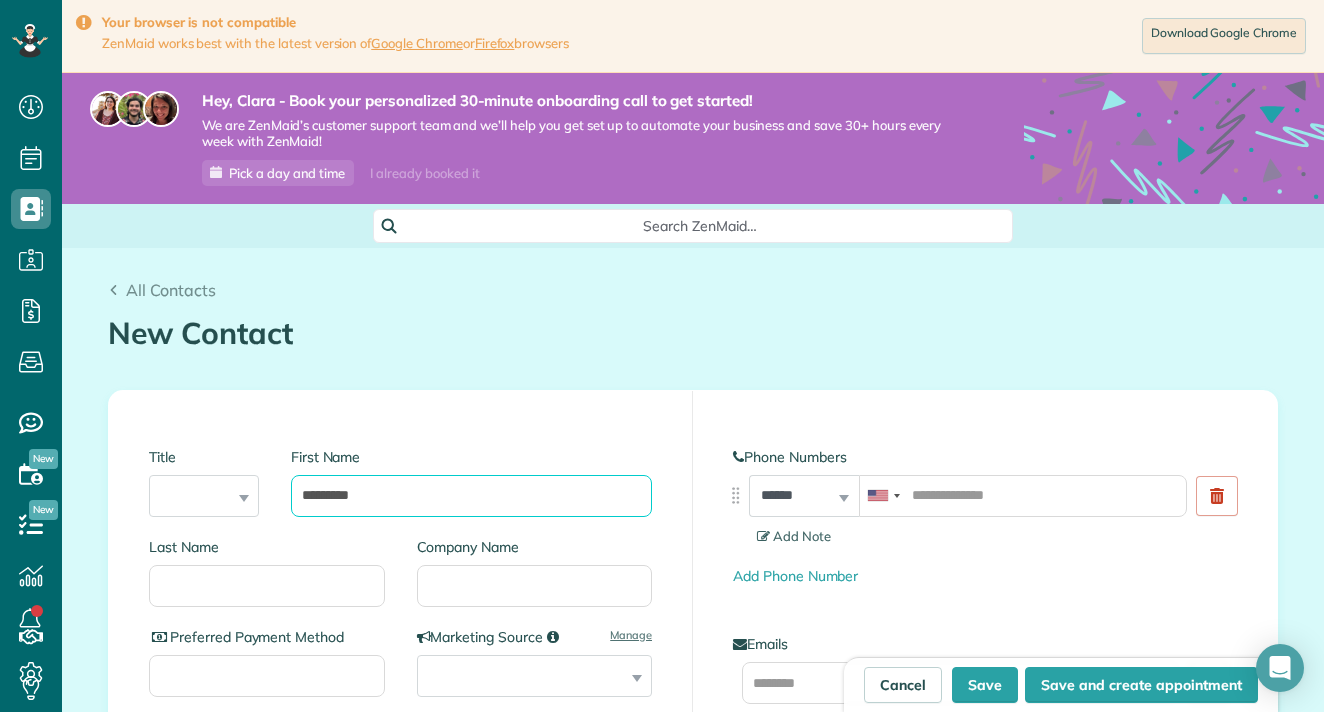 type on "********" 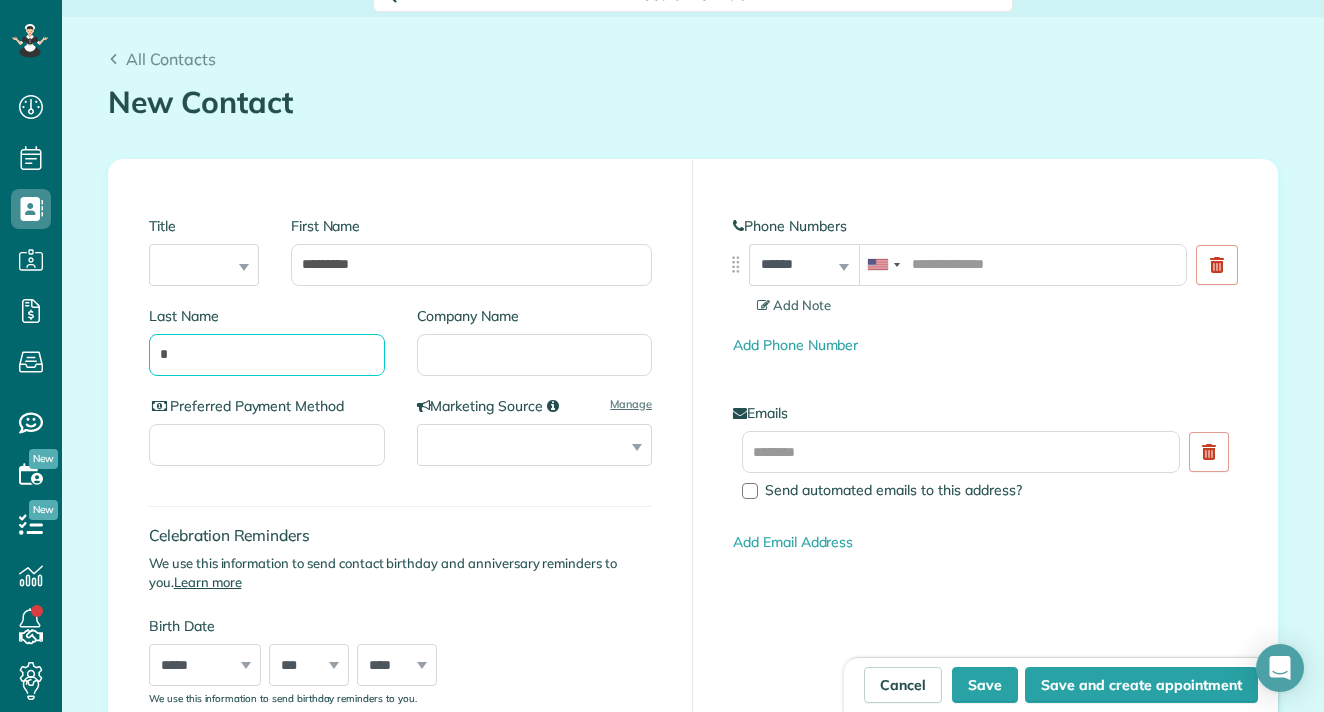 scroll, scrollTop: 229, scrollLeft: 0, axis: vertical 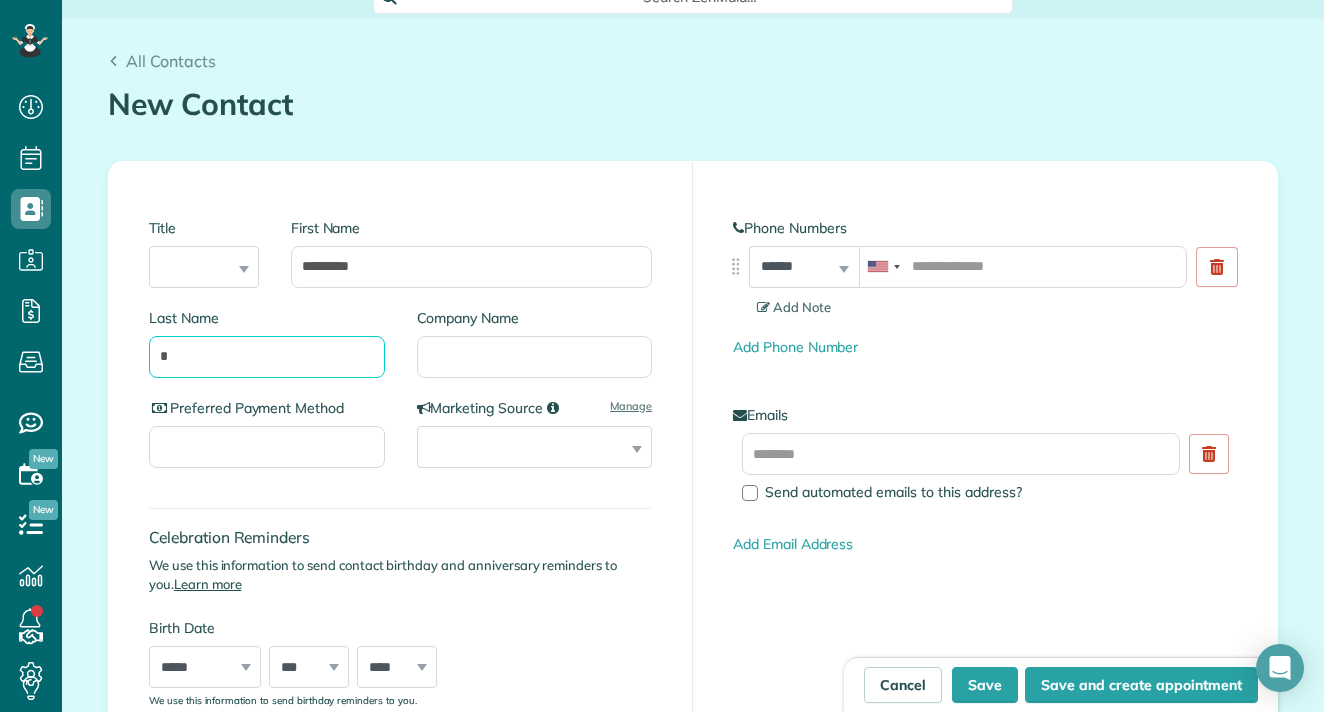type on "*" 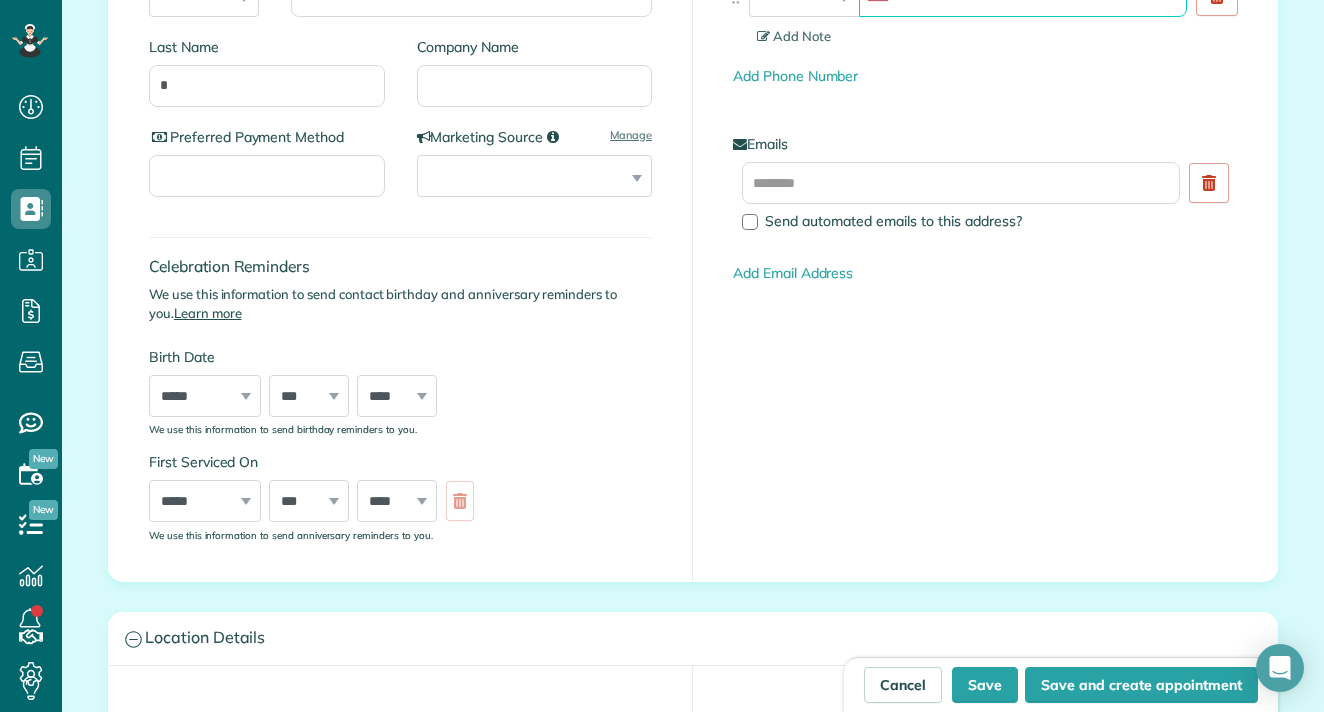scroll, scrollTop: 516, scrollLeft: 0, axis: vertical 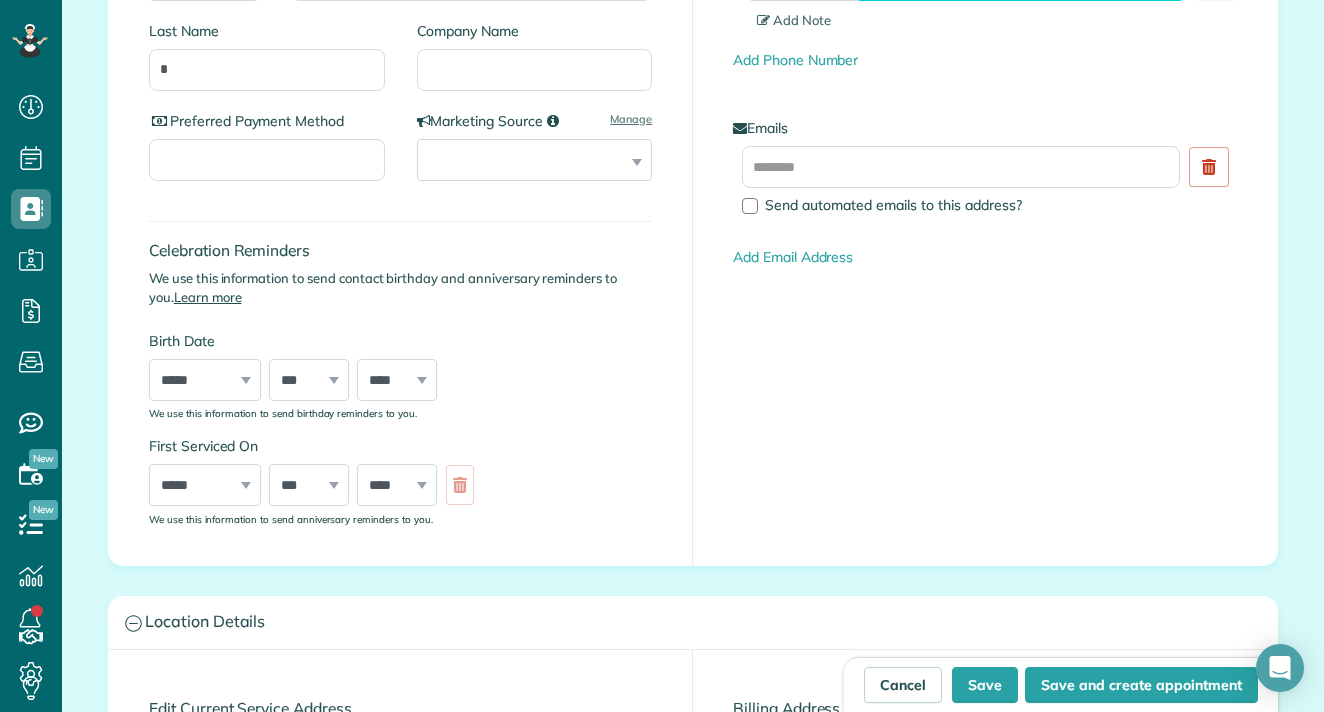type on "**********" 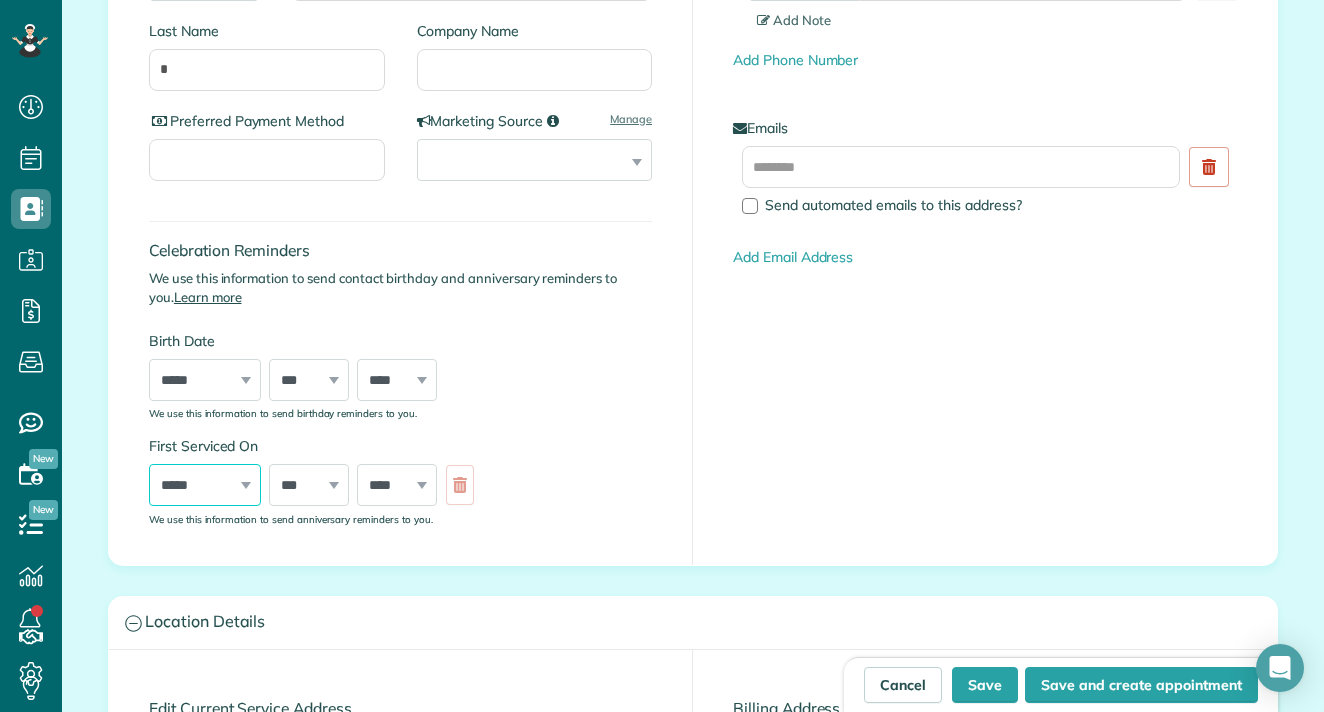 select on "*" 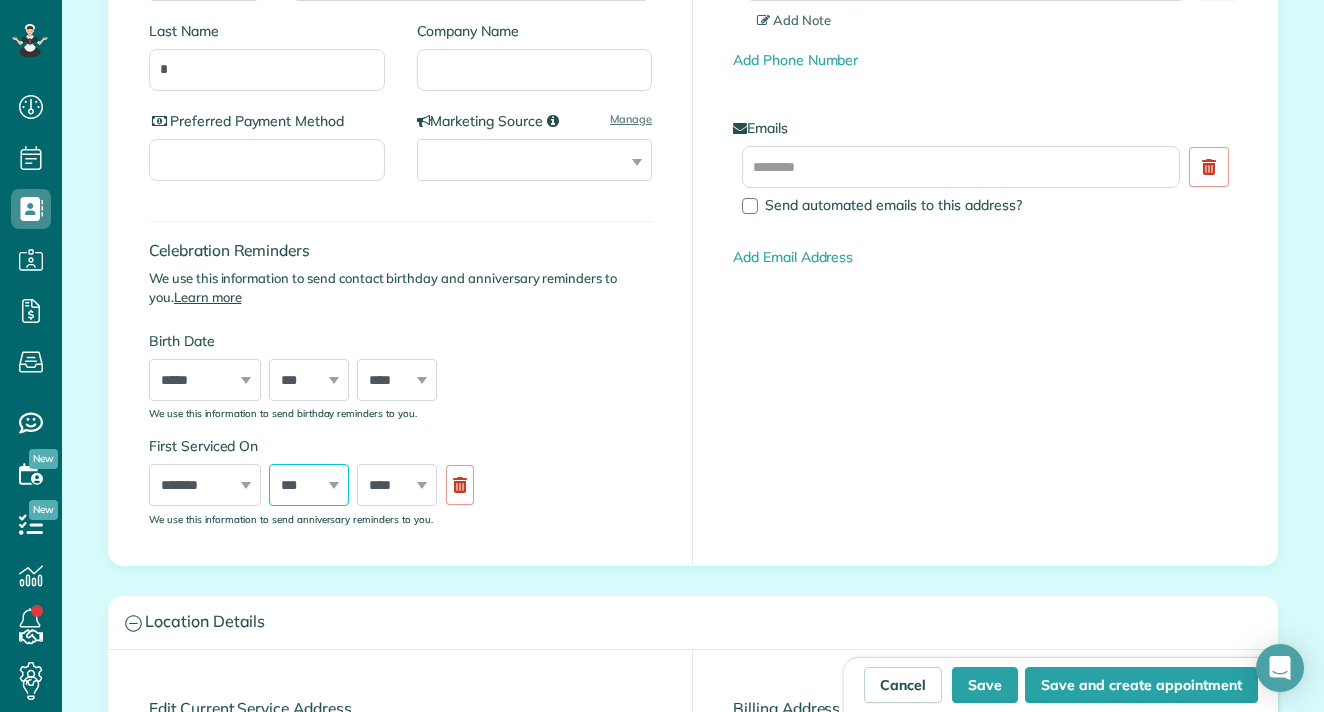 select on "*" 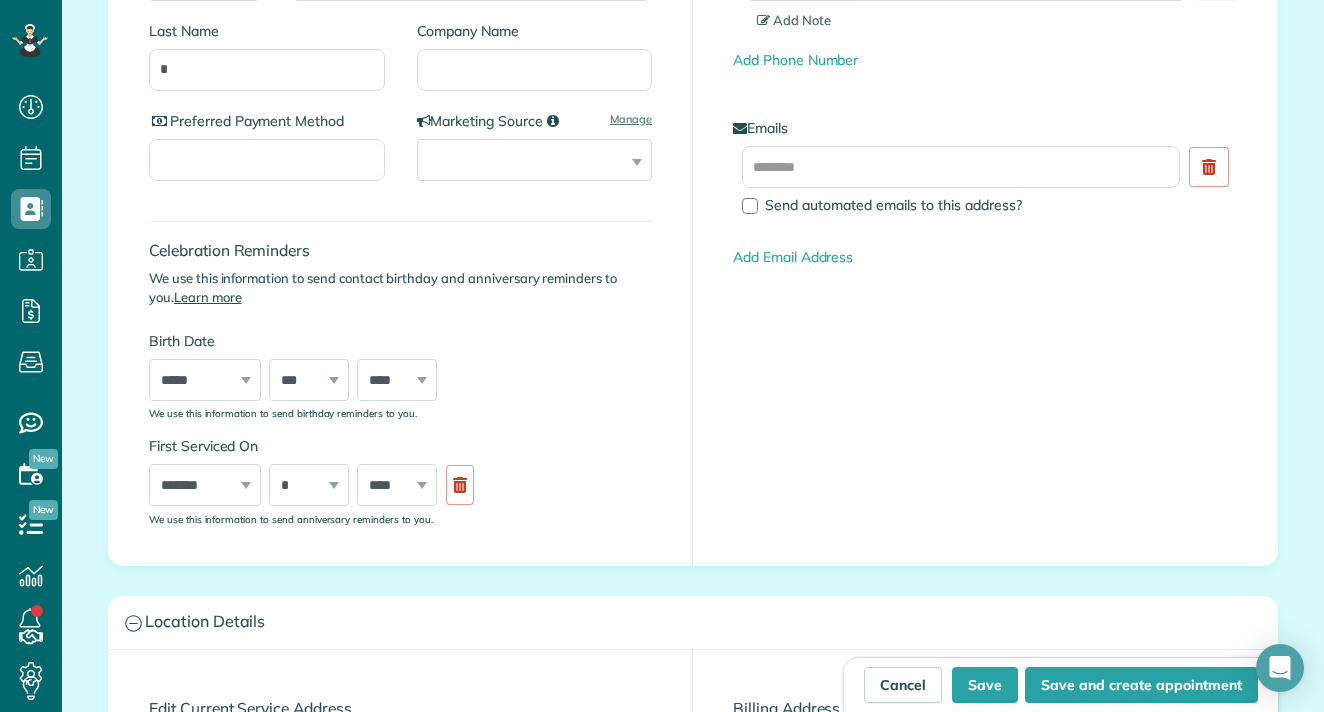 click on "****
****
****
****
****
****
****
****
****
****
****
****
****
****
****
****
****
****
****
****
****
****
****
****
****
****
****
****
****
****
****
****
****
****
****
****
****
****
****
****
****
****
****
****
****
****
****
****
****
****
****
****" at bounding box center [397, 485] 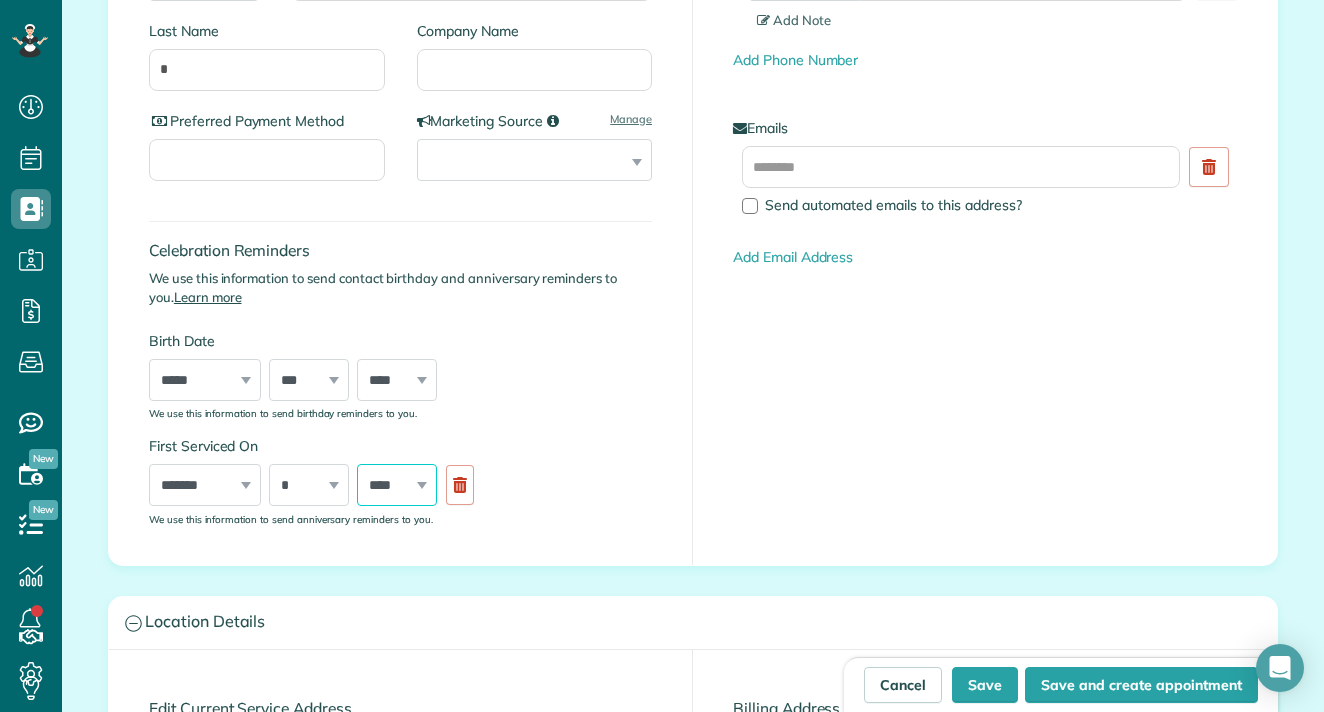 select on "****" 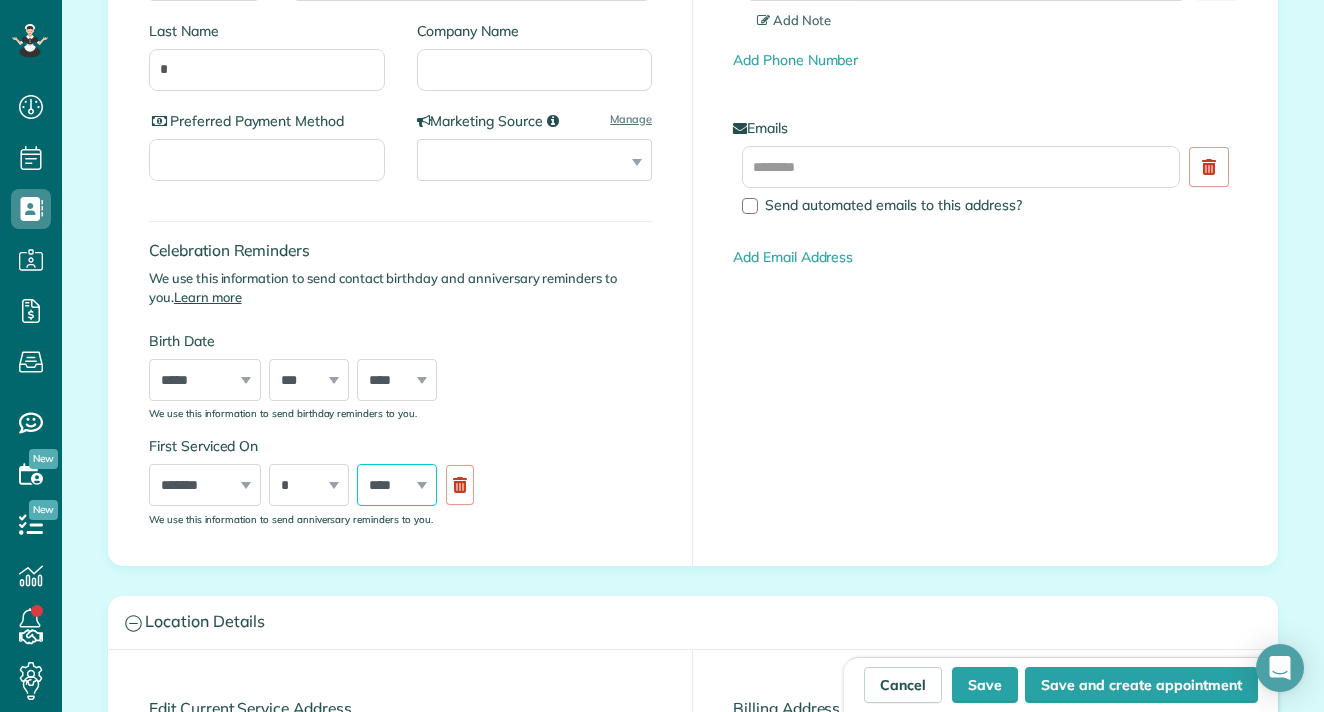 scroll, scrollTop: 1015, scrollLeft: 0, axis: vertical 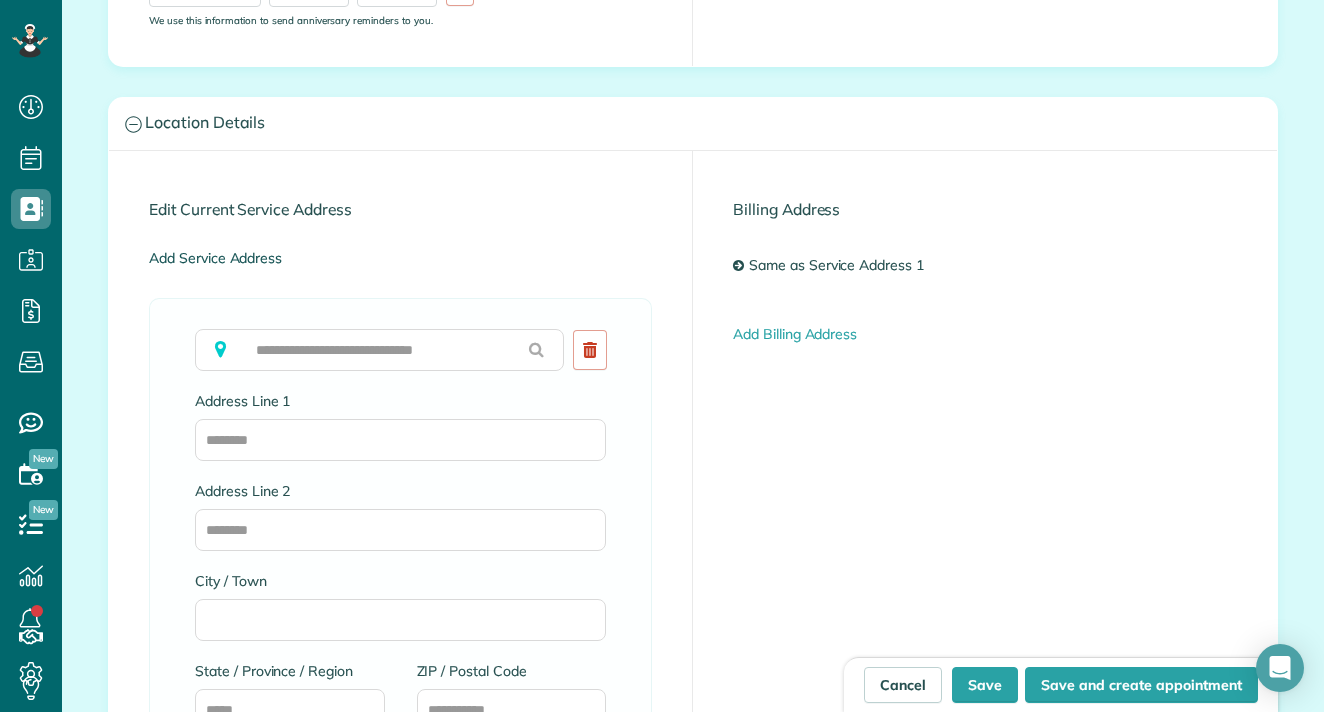 click on "Add Service Address" at bounding box center (215, 258) 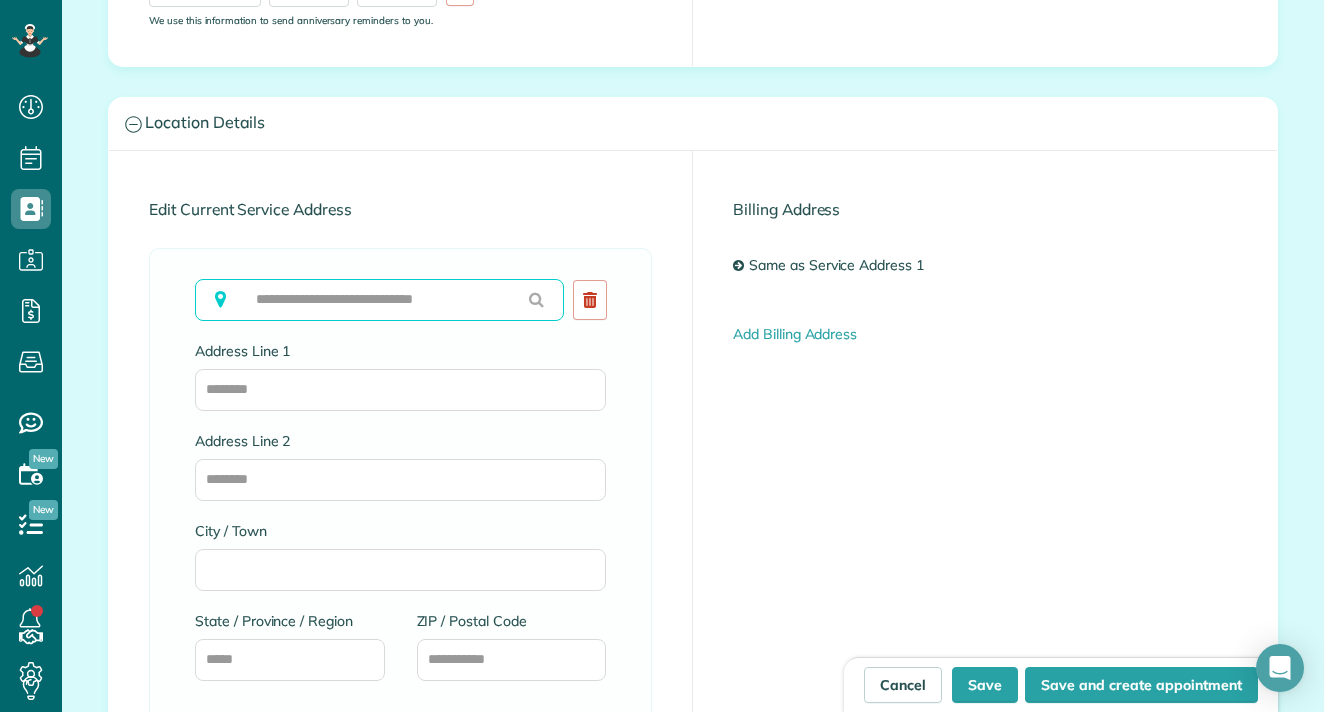 click at bounding box center (379, 300) 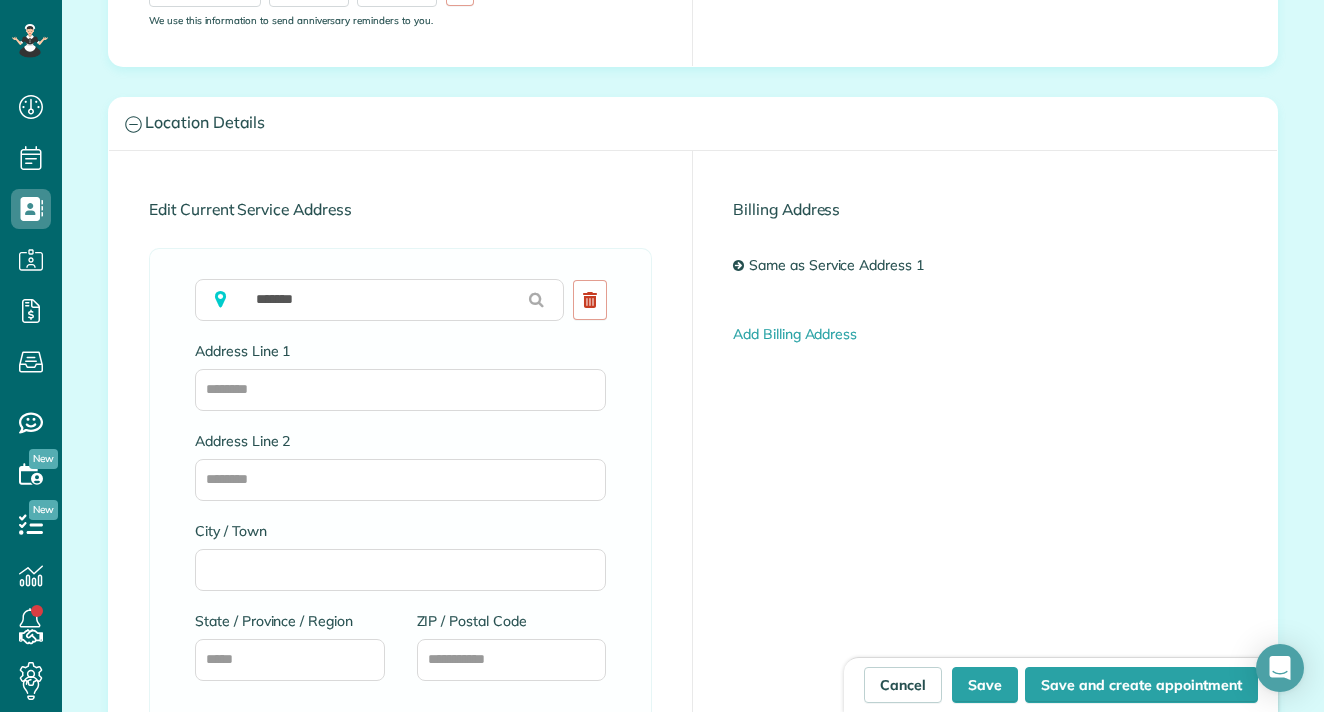 type on "**********" 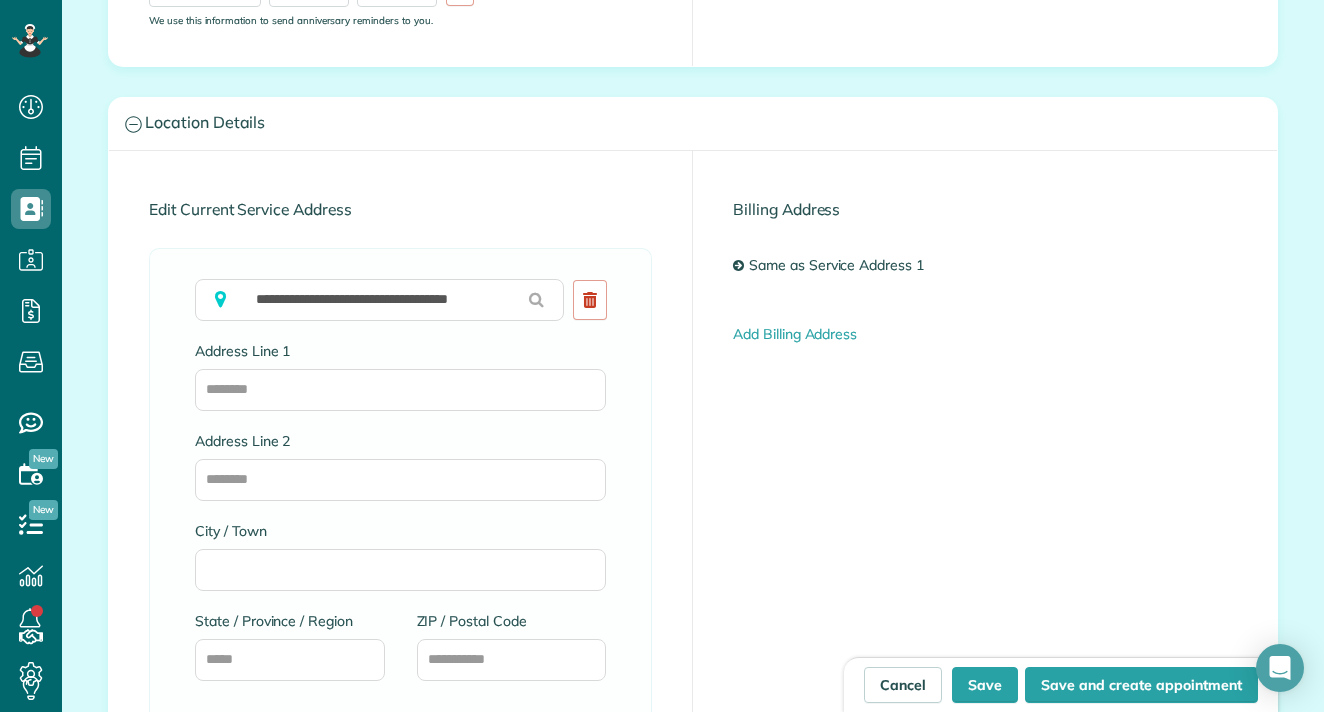 type on "**********" 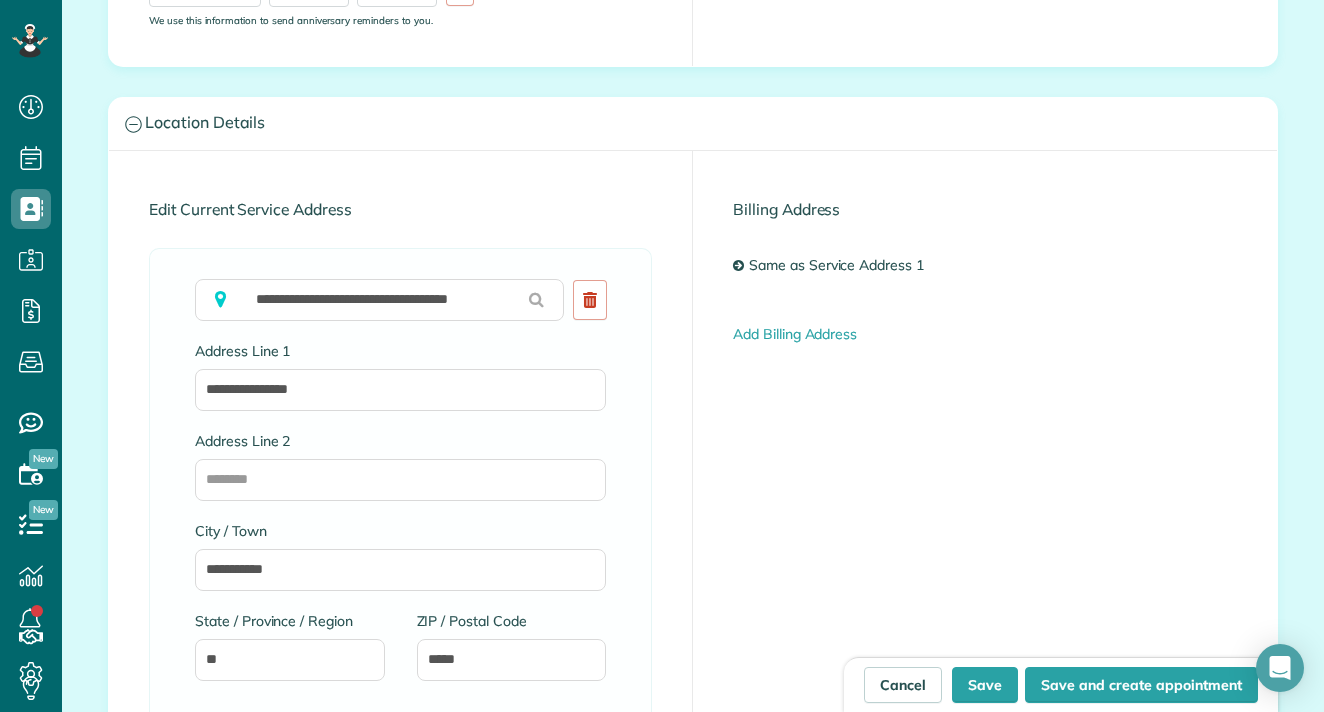 scroll, scrollTop: 1416, scrollLeft: 0, axis: vertical 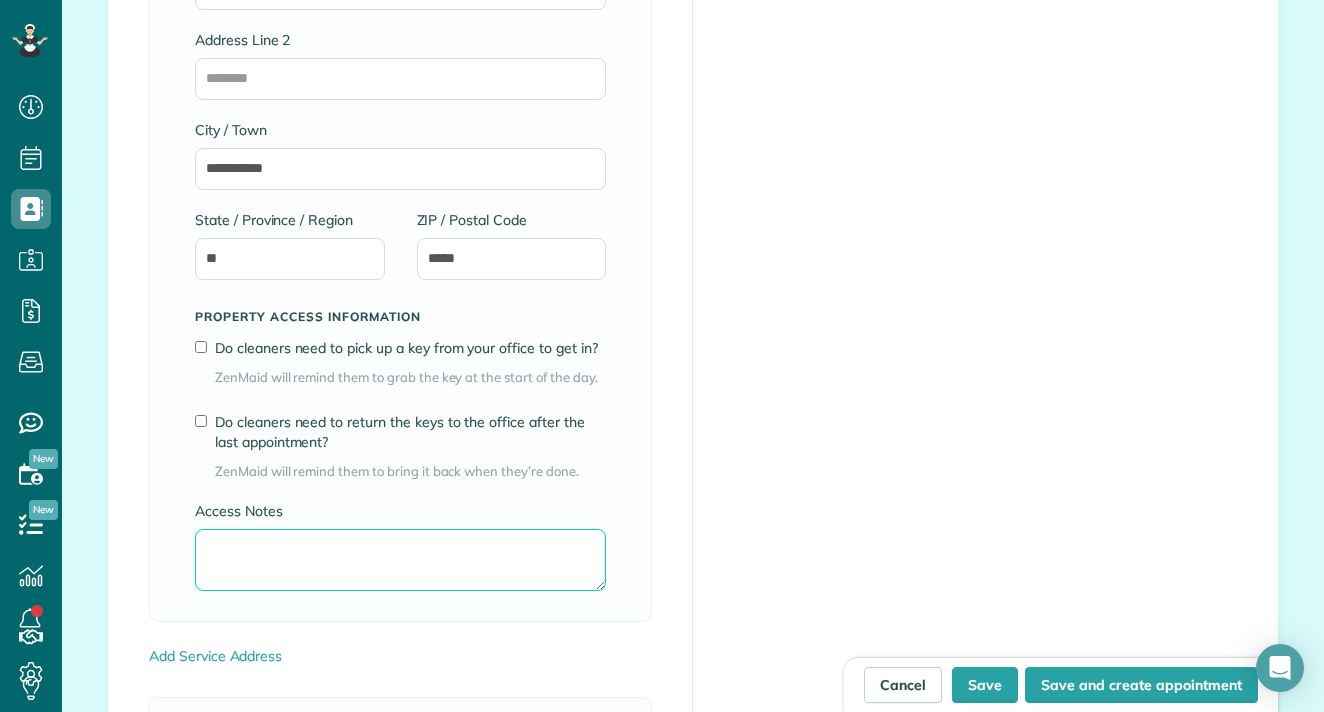click on "Access Notes" at bounding box center (400, 560) 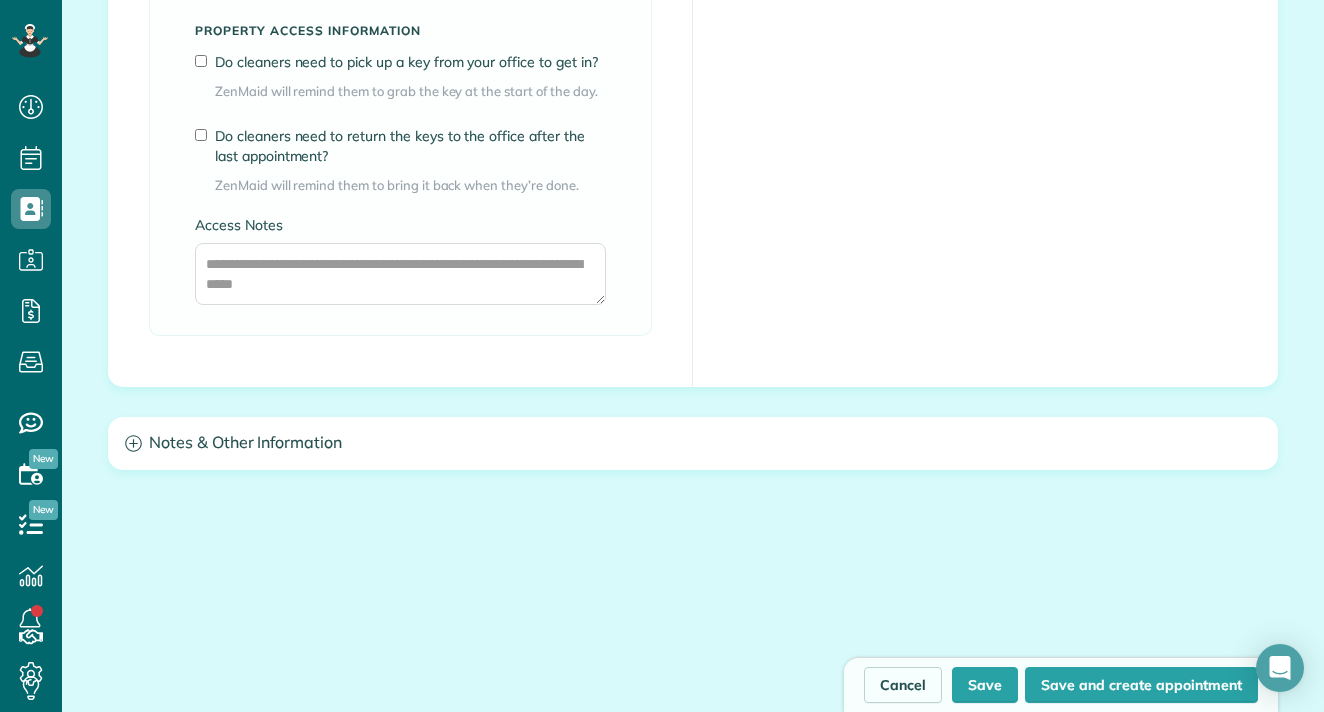 scroll, scrollTop: 2576, scrollLeft: 0, axis: vertical 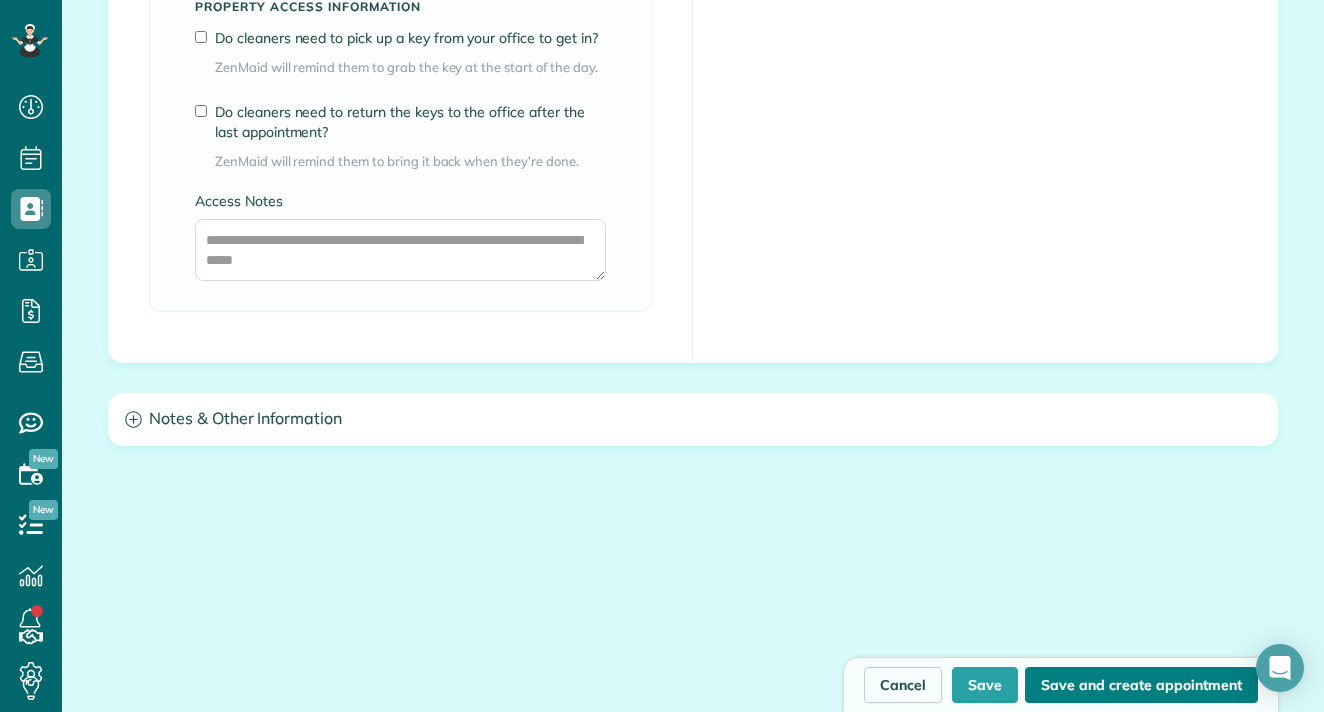 type on "**********" 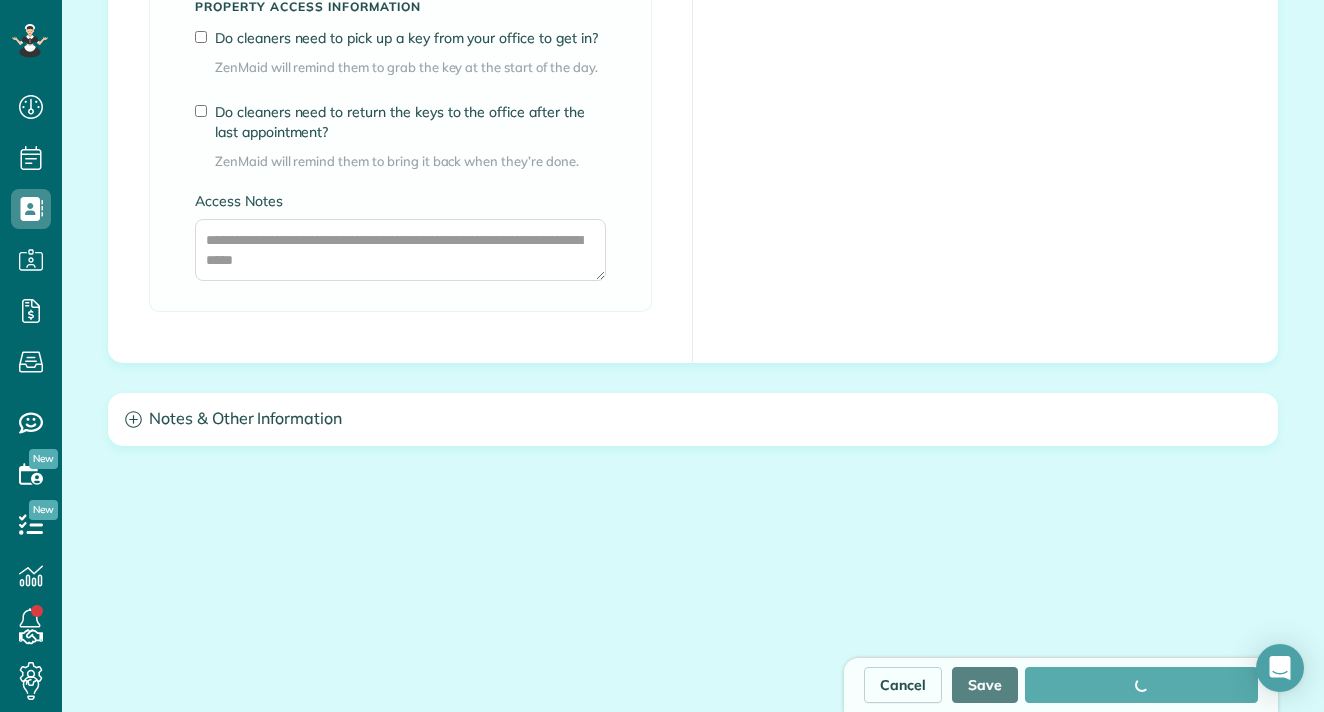 type on "**********" 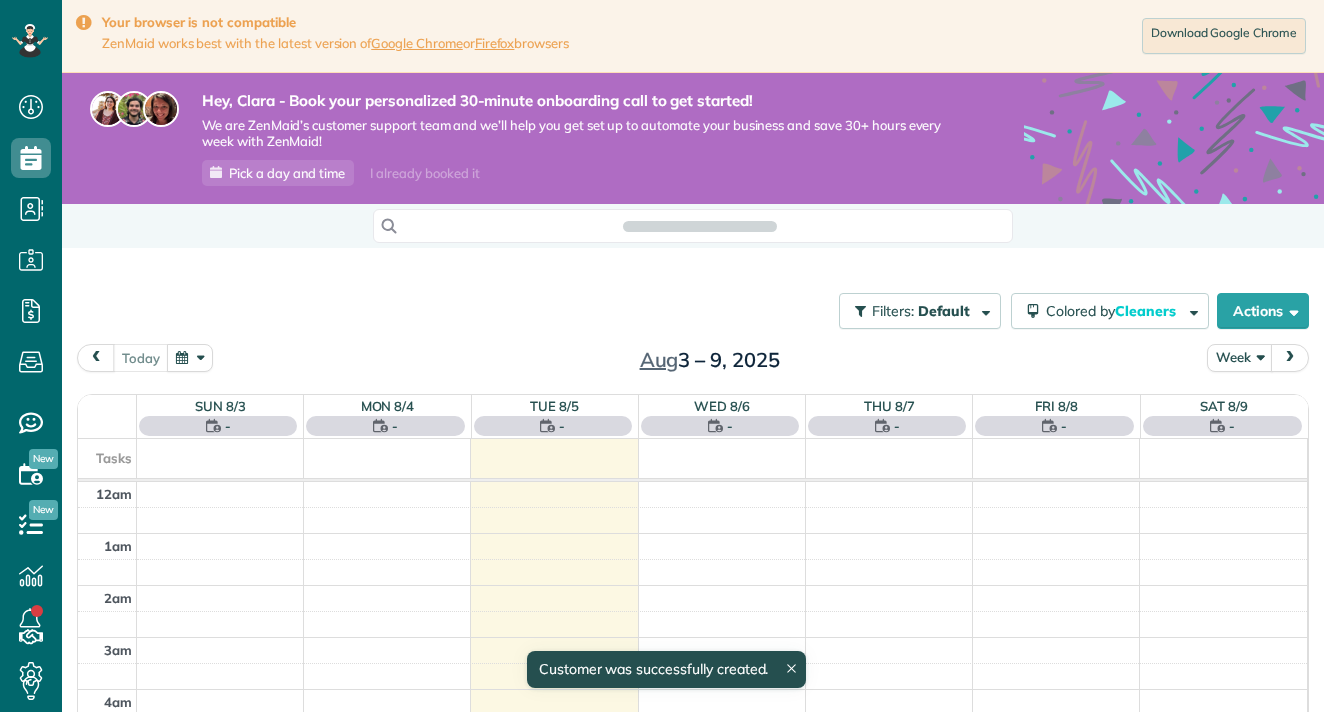 scroll, scrollTop: 0, scrollLeft: 0, axis: both 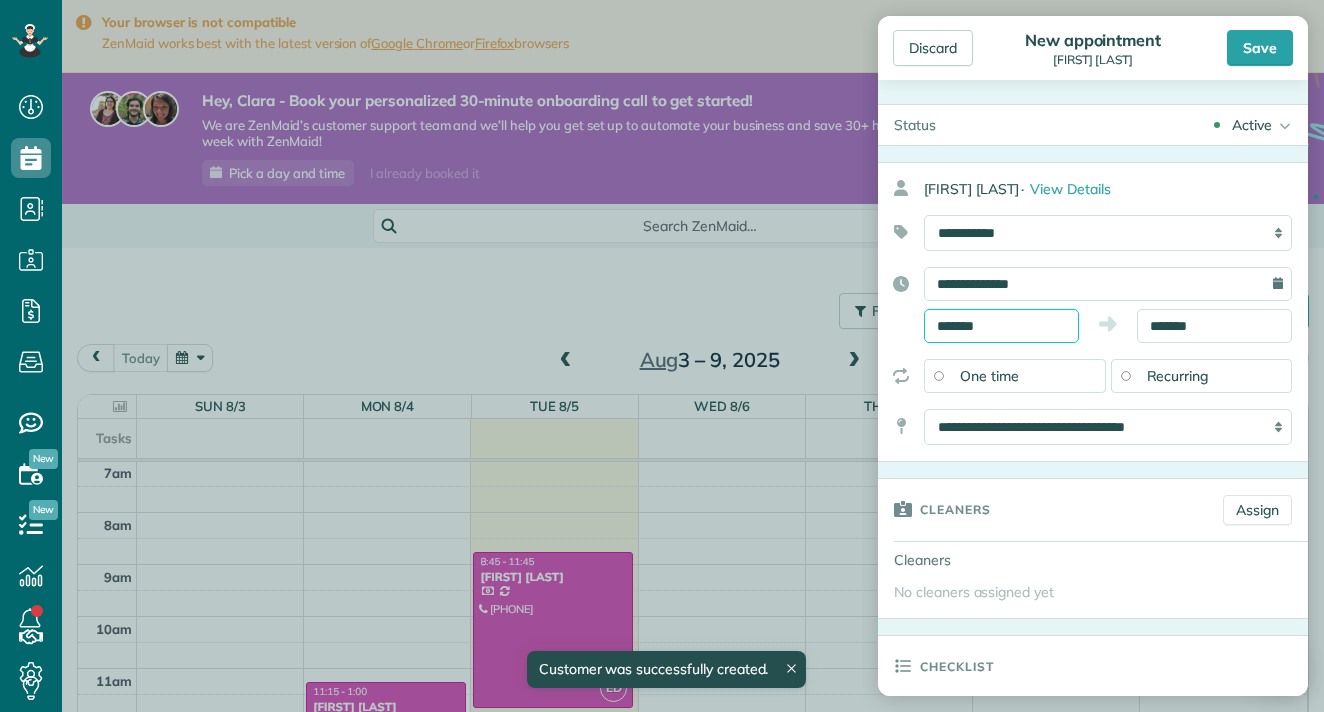 click on "*******" at bounding box center (1001, 326) 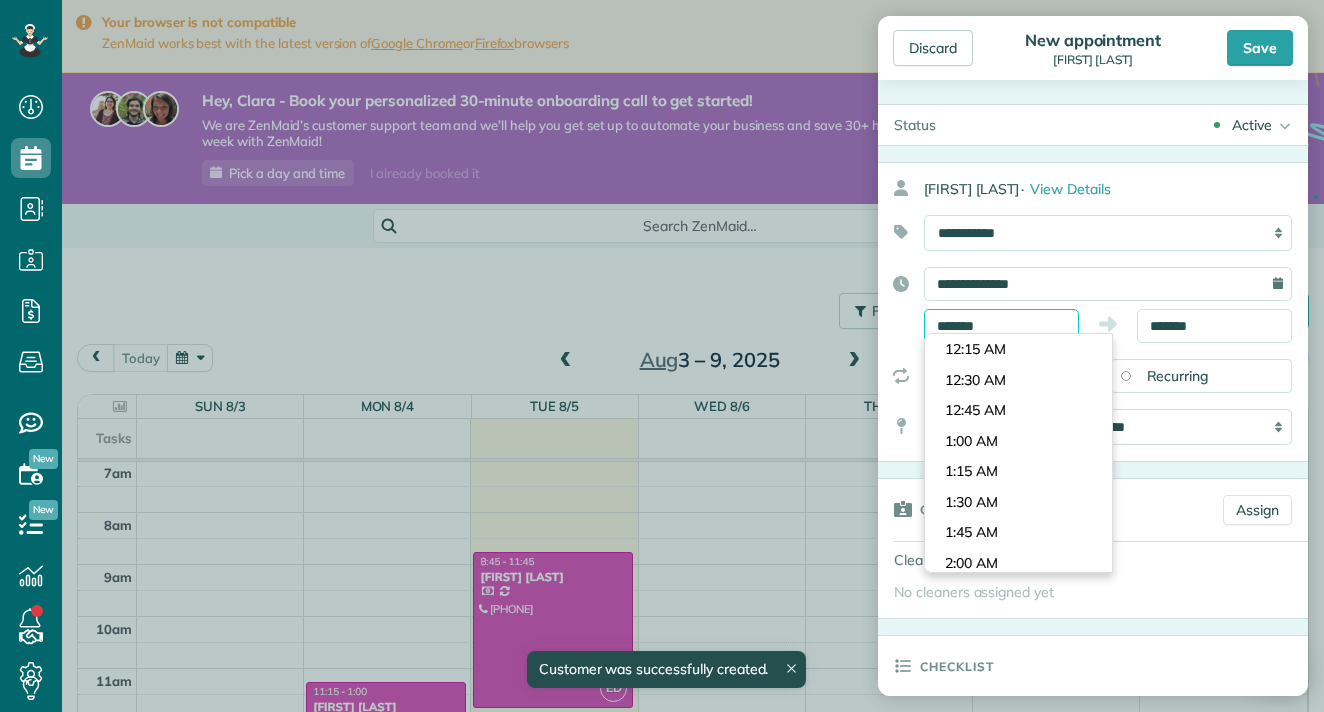 scroll, scrollTop: 1620, scrollLeft: 0, axis: vertical 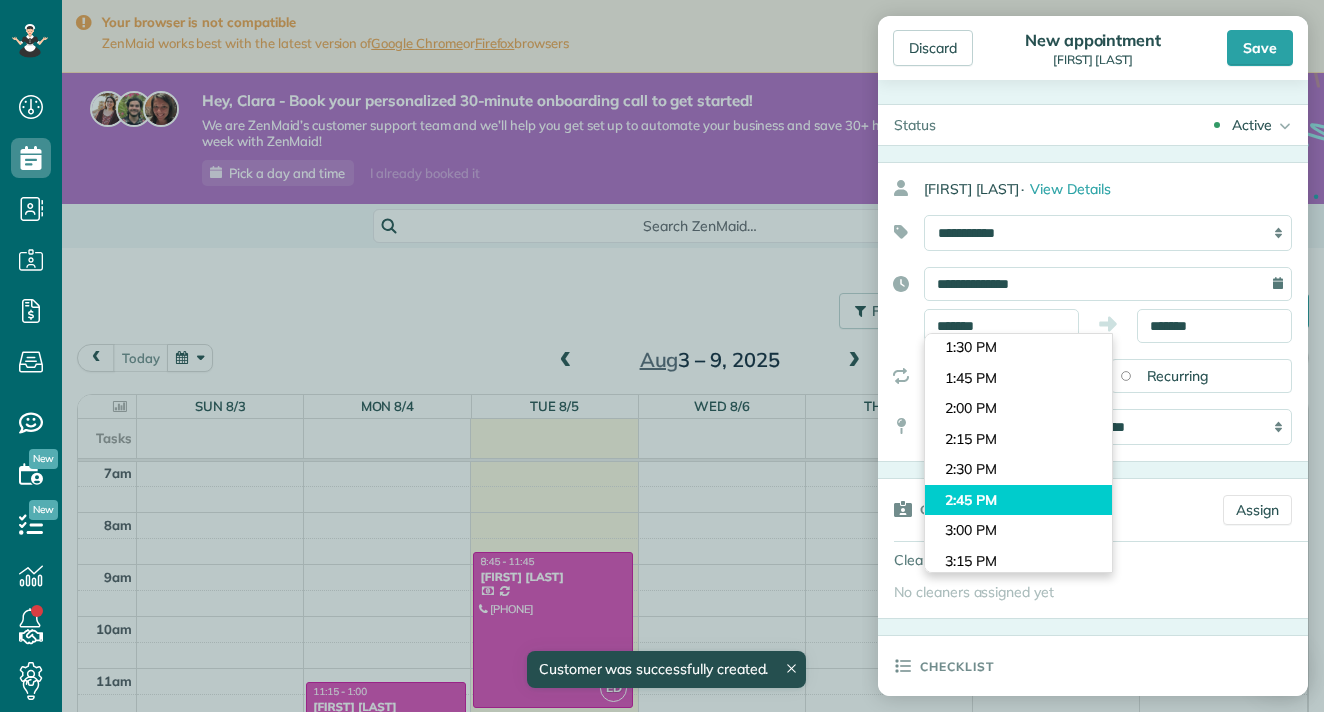 type on "*******" 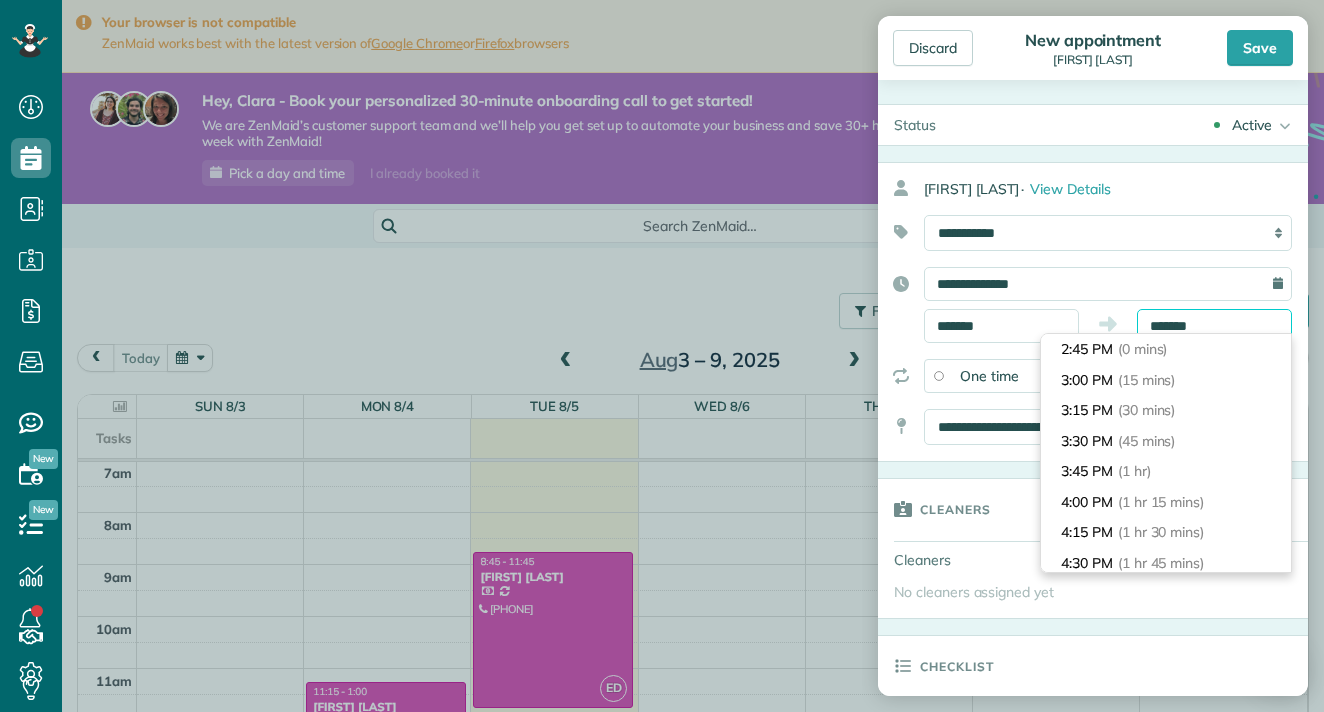 click on "*******" at bounding box center (1214, 326) 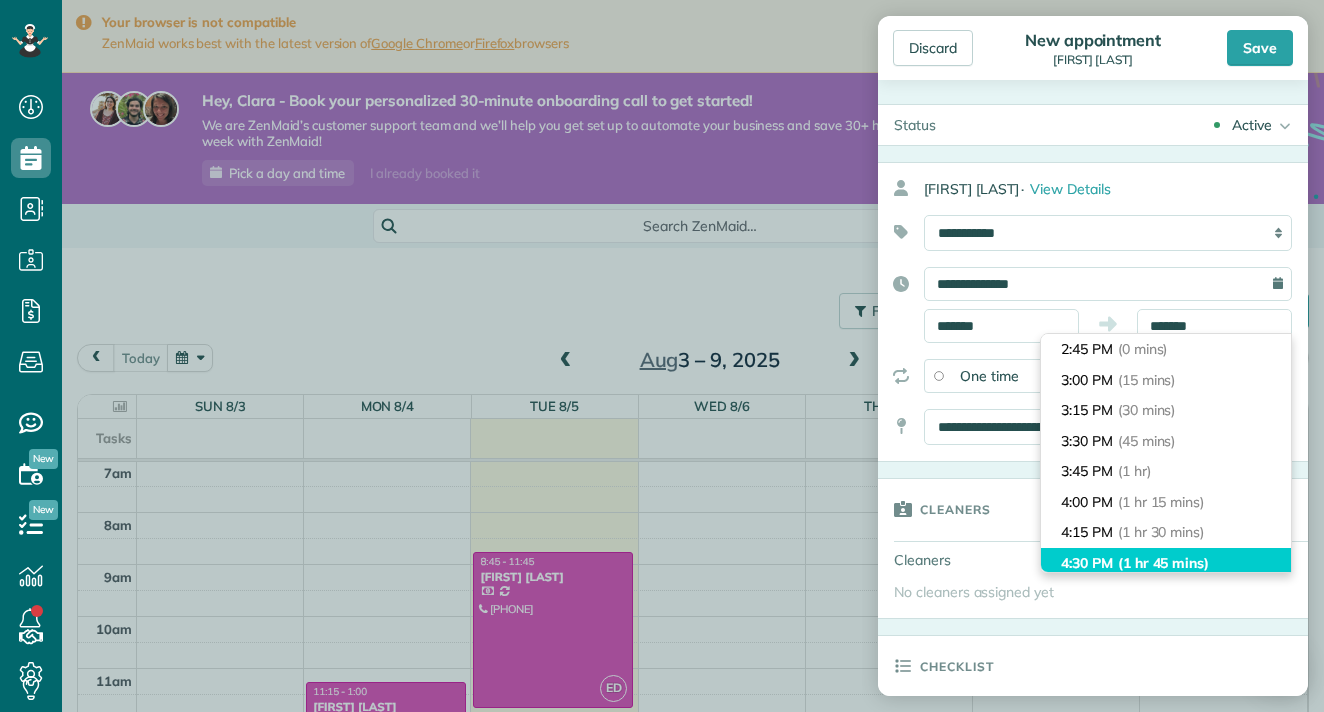 type on "*******" 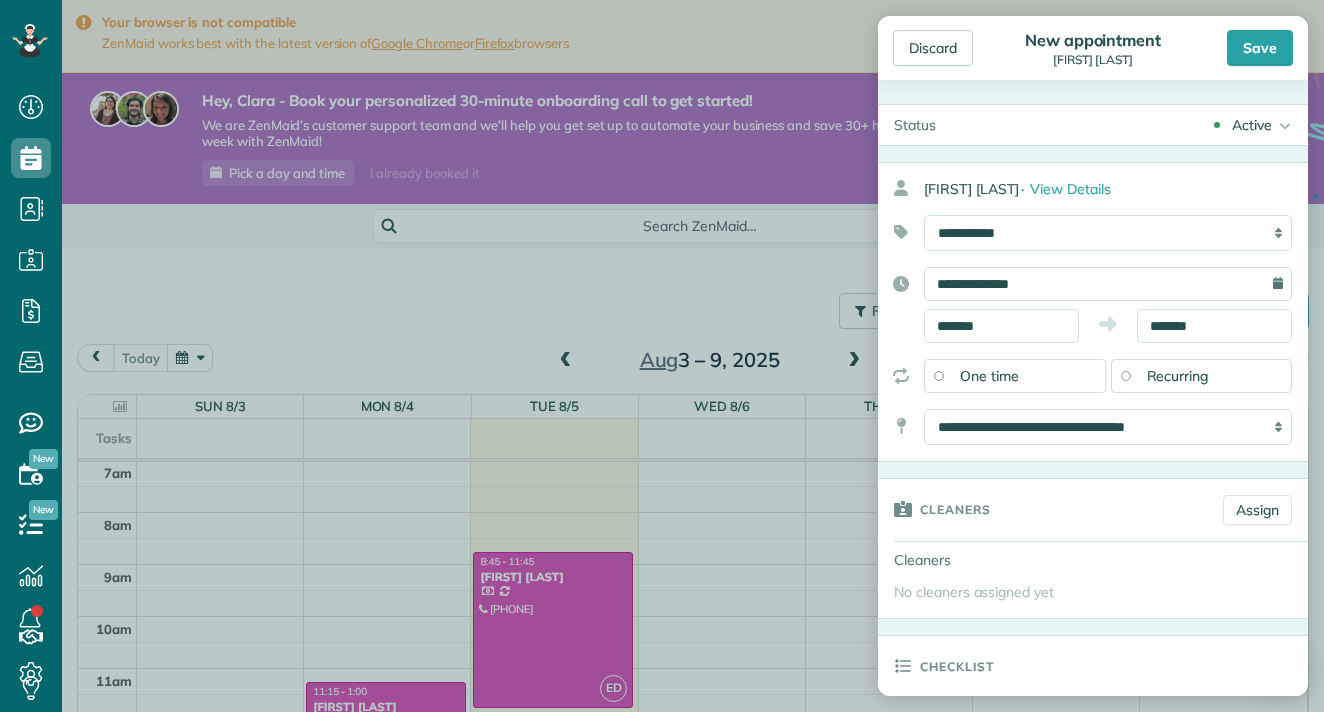 click on "Recurring" at bounding box center (1178, 376) 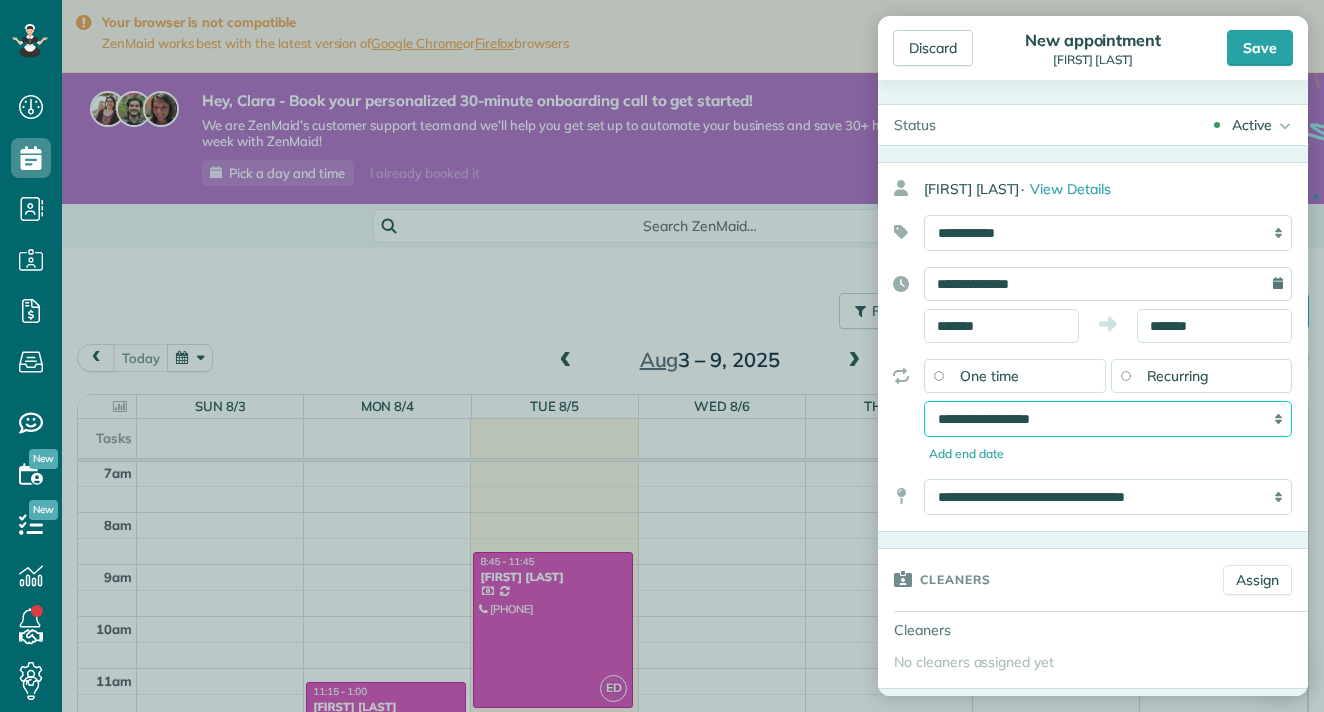 select on "**********" 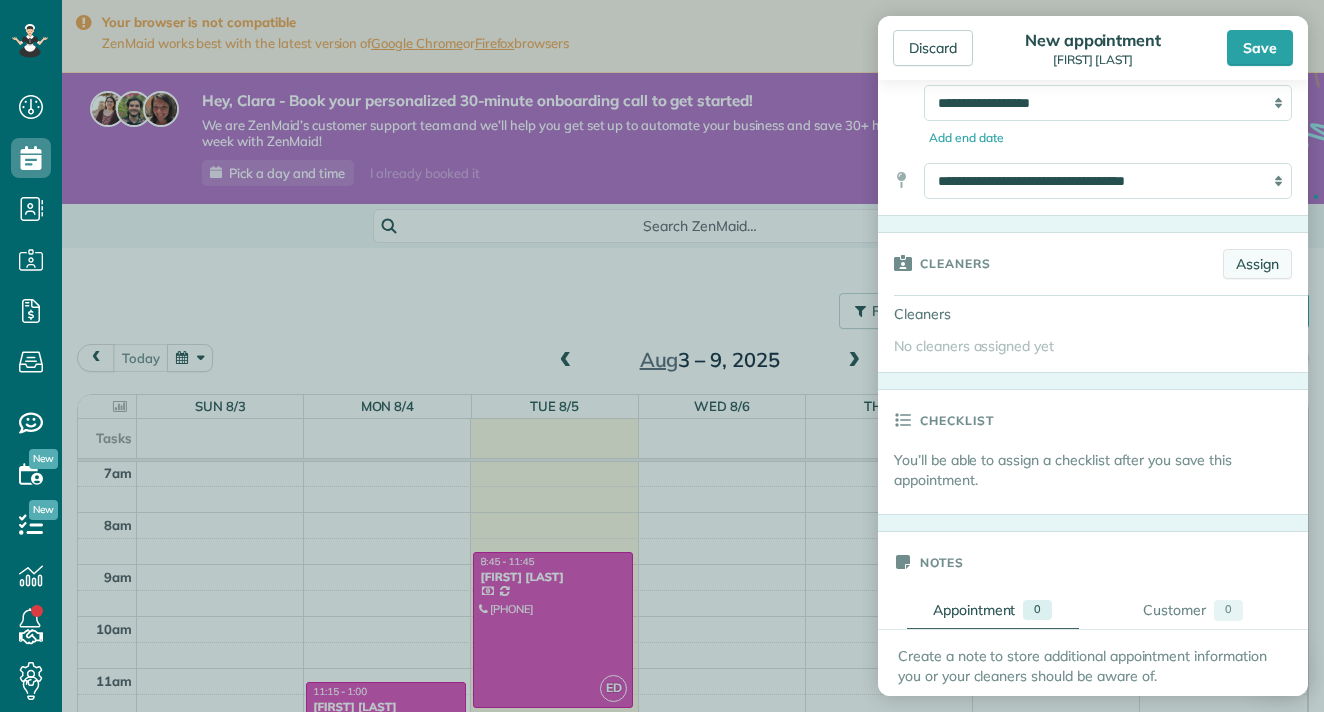click on "Assign" at bounding box center (1257, 264) 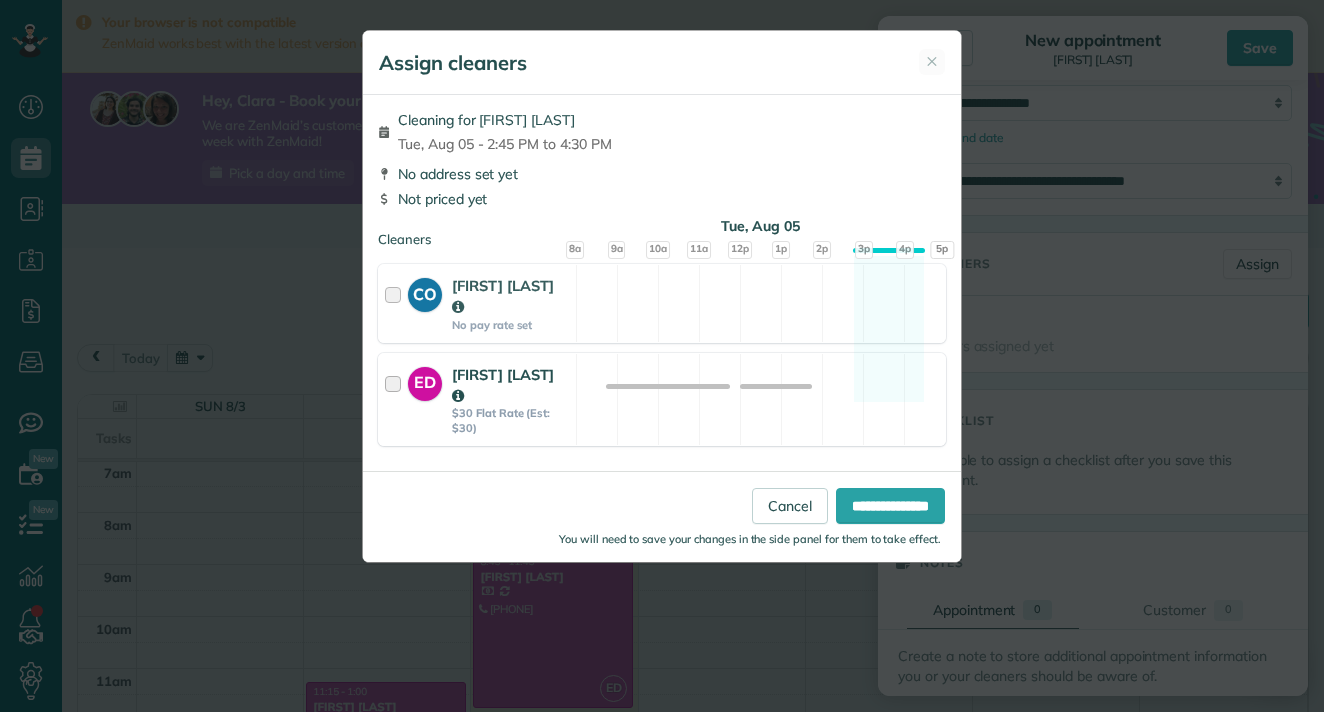 click on "$30 Flat Rate (Est: $30)" at bounding box center [511, 420] 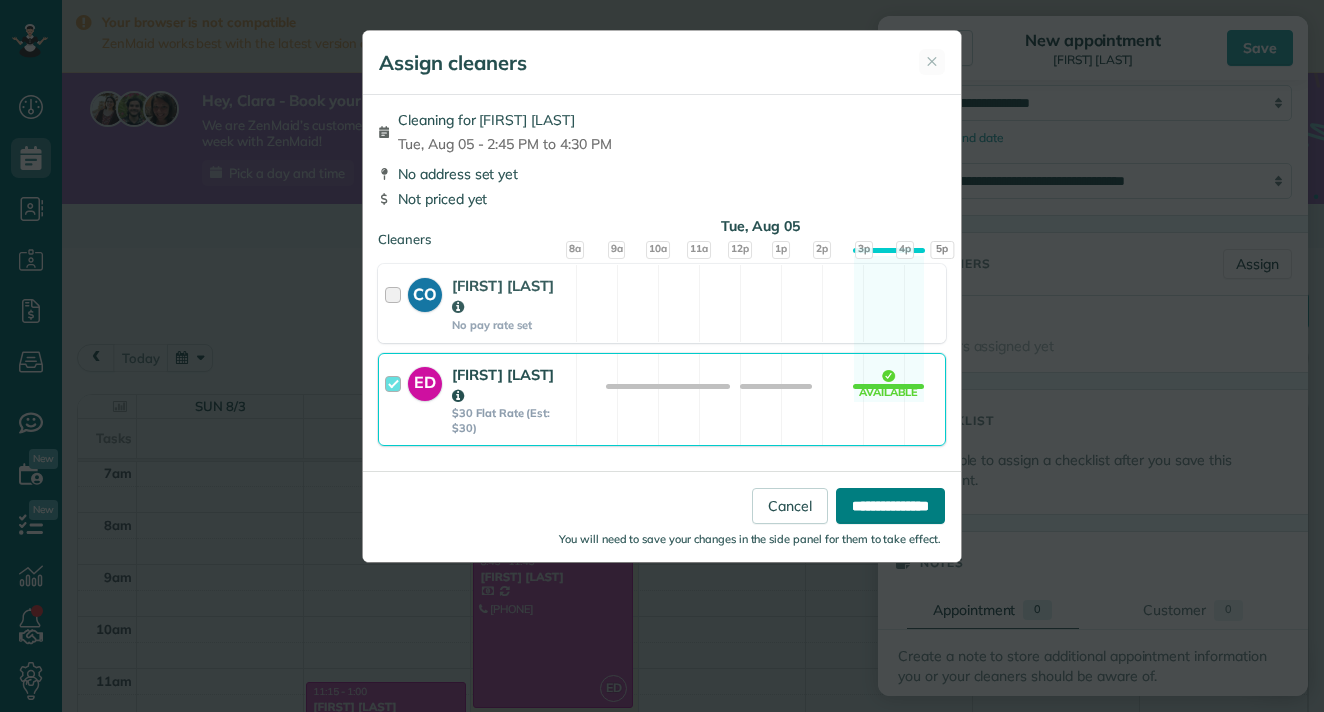 click on "**********" at bounding box center [890, 506] 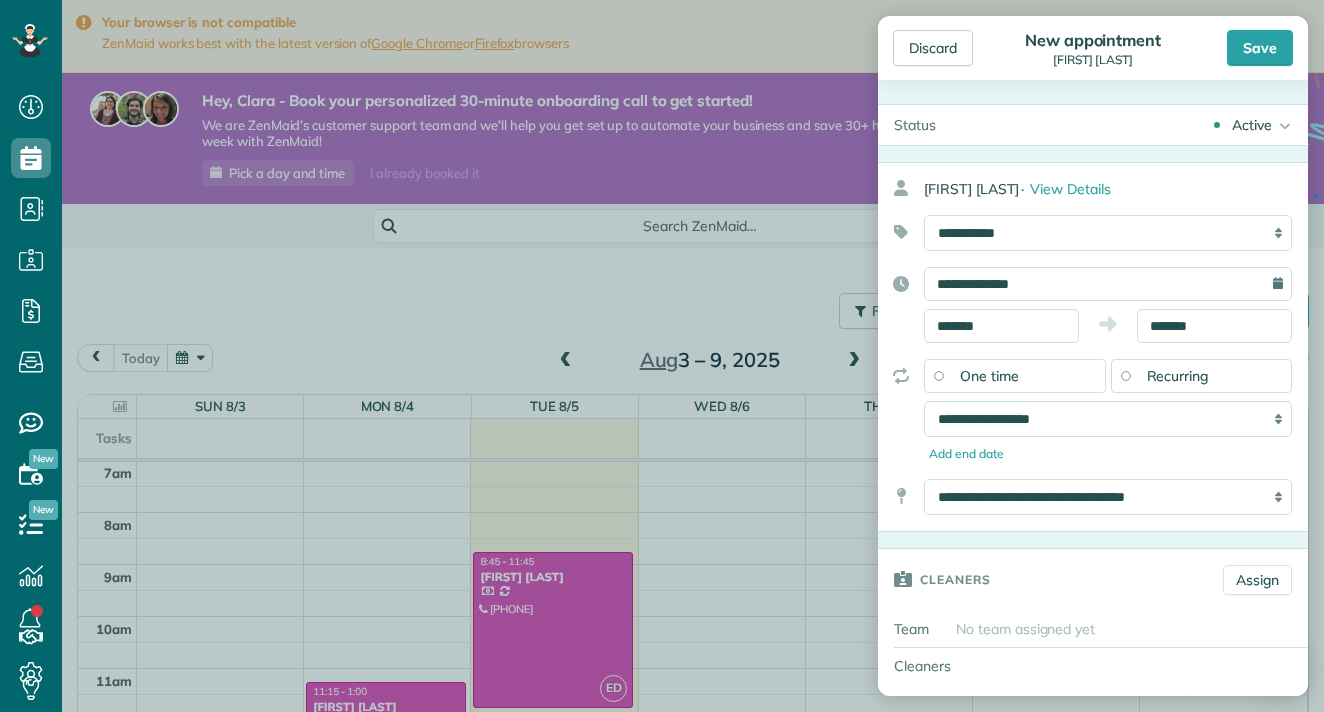 scroll, scrollTop: 0, scrollLeft: 0, axis: both 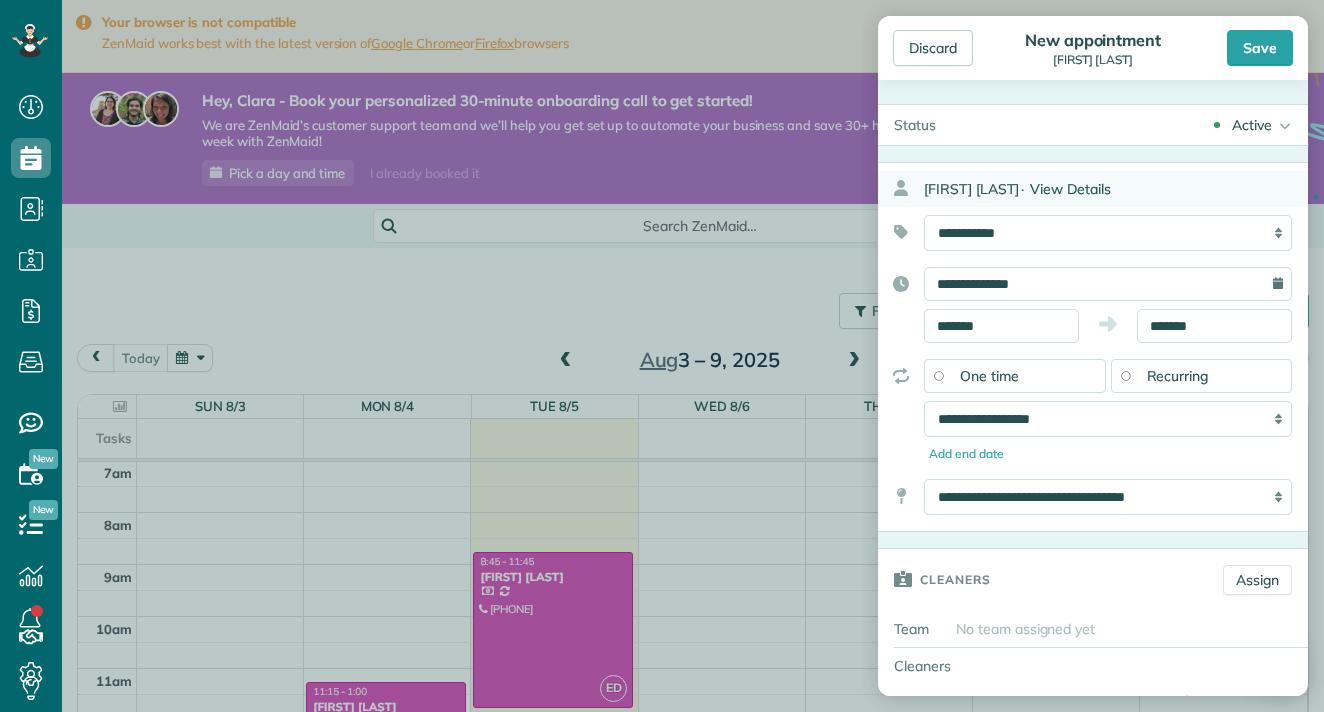 click on "View Details" at bounding box center (1070, 189) 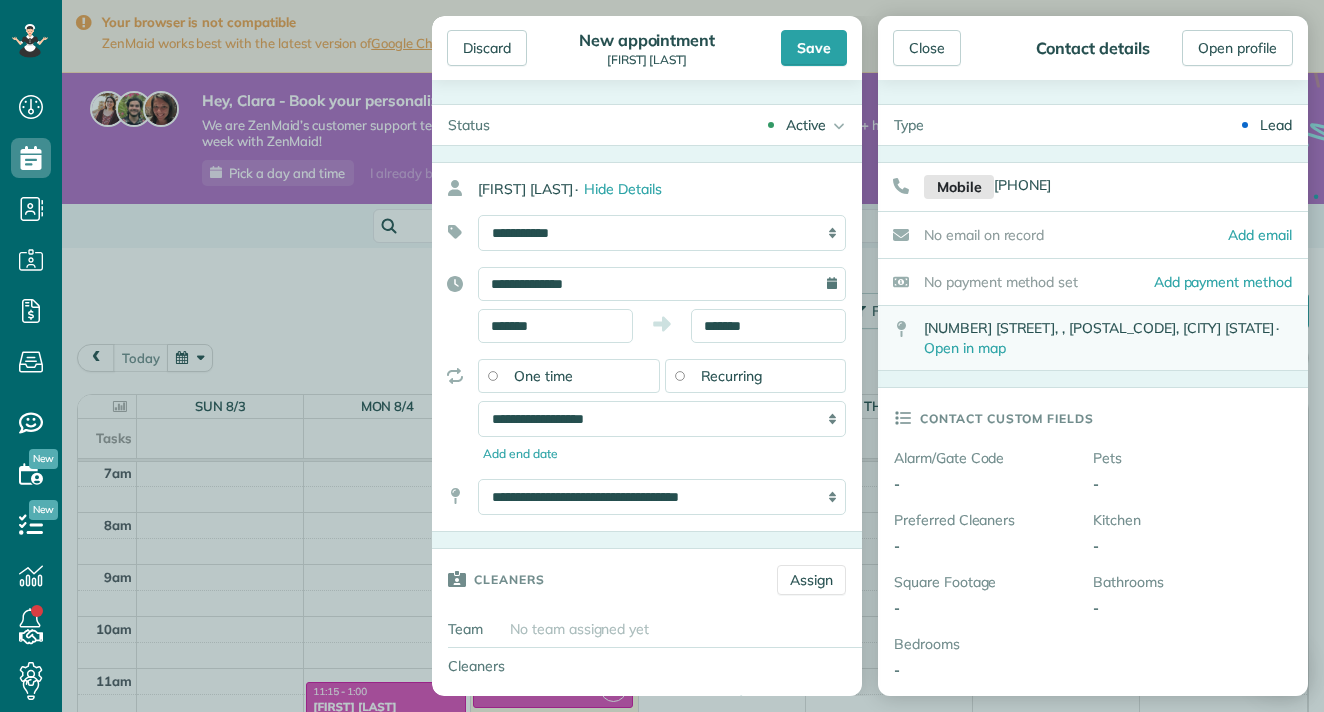 scroll, scrollTop: 0, scrollLeft: 0, axis: both 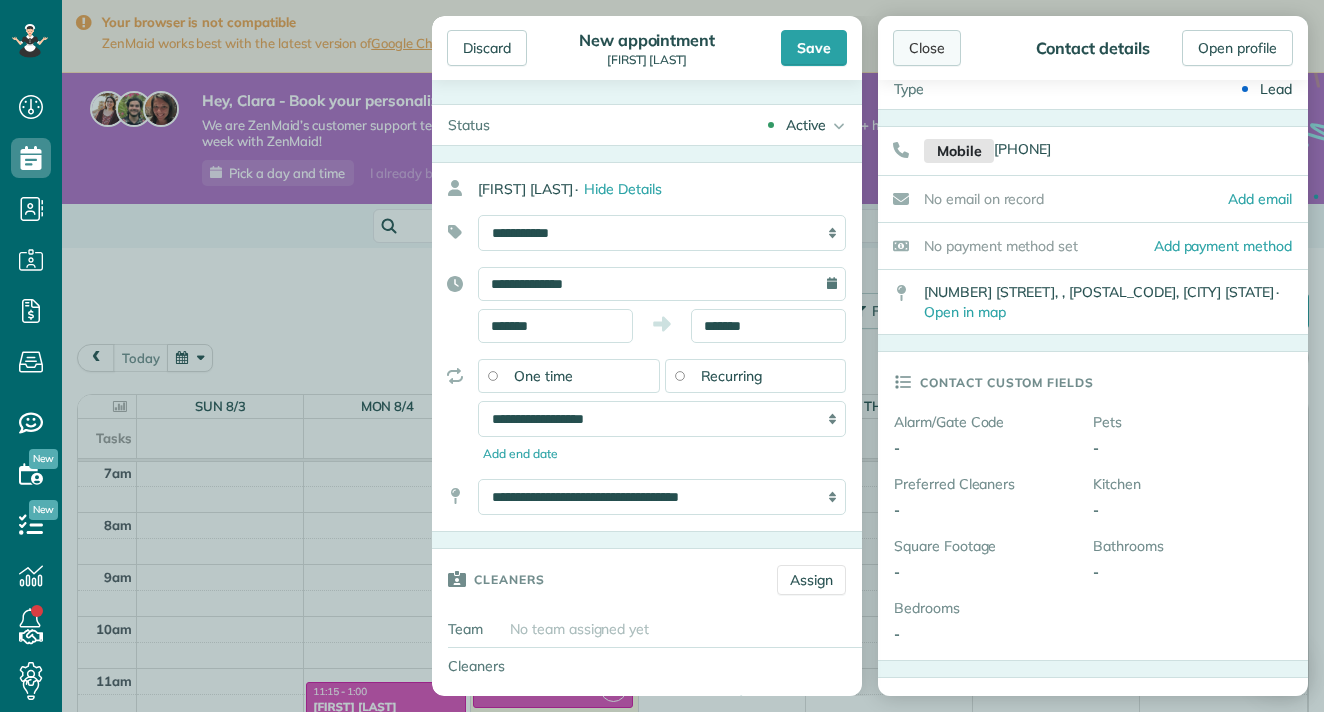 click on "Close" at bounding box center [927, 48] 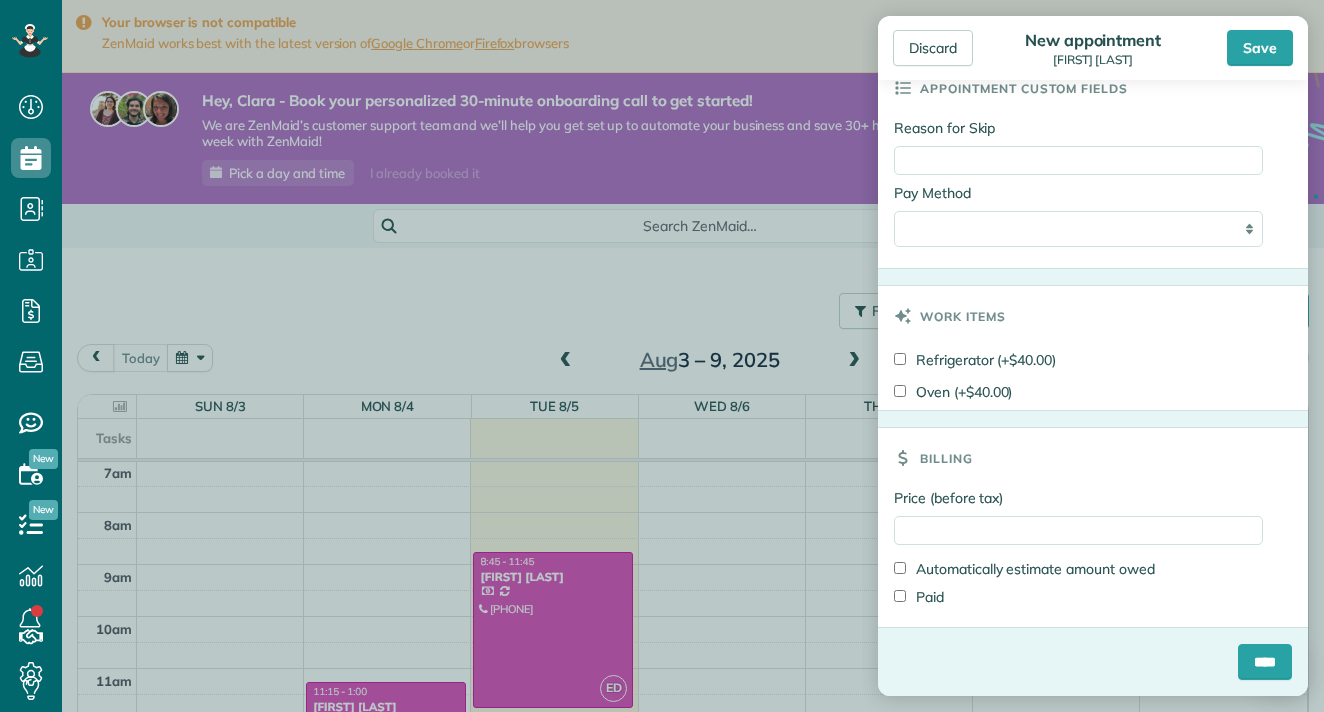 scroll, scrollTop: 1128, scrollLeft: 0, axis: vertical 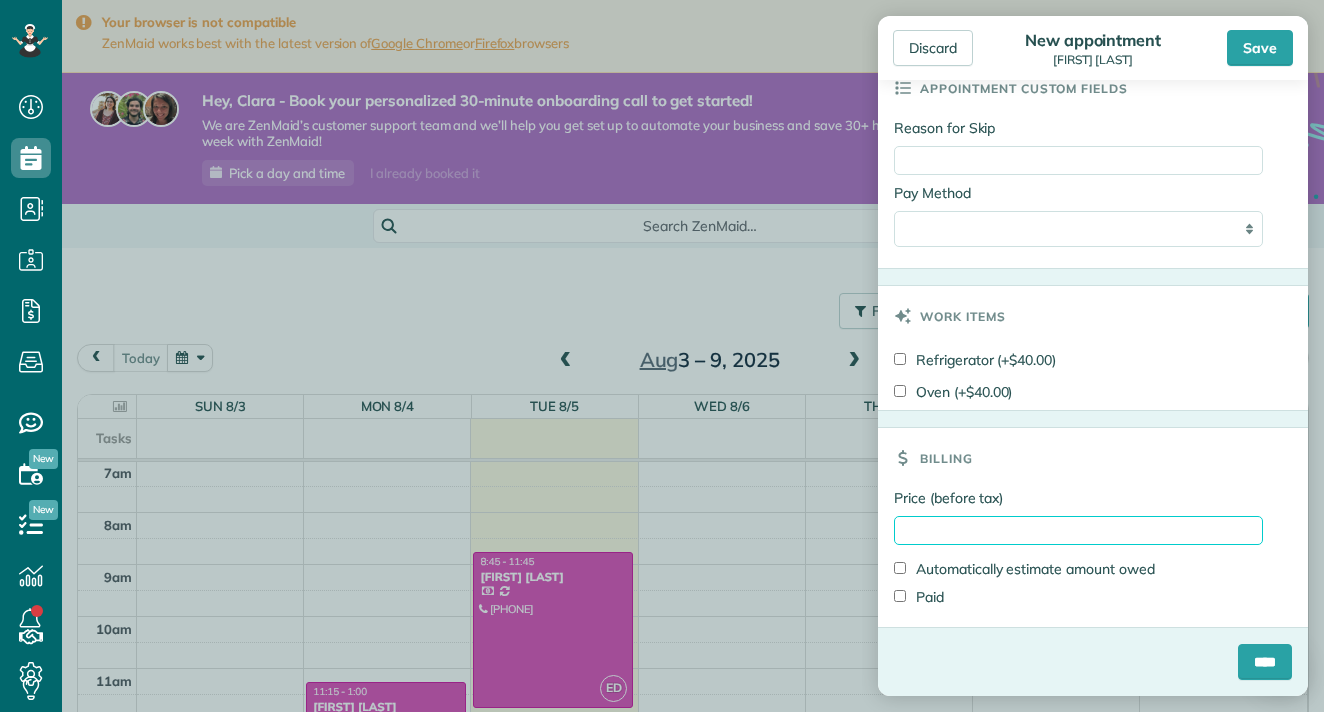 click on "Price (before tax)" at bounding box center [1078, 530] 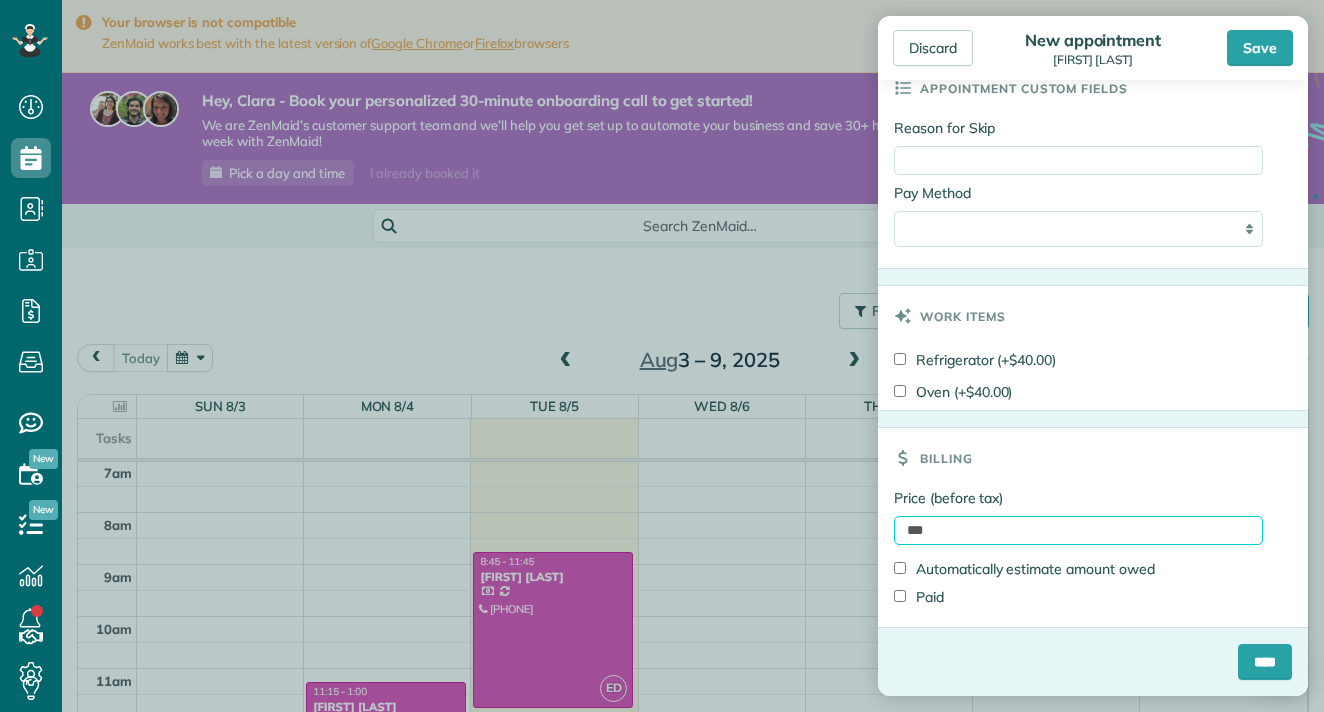 type on "***" 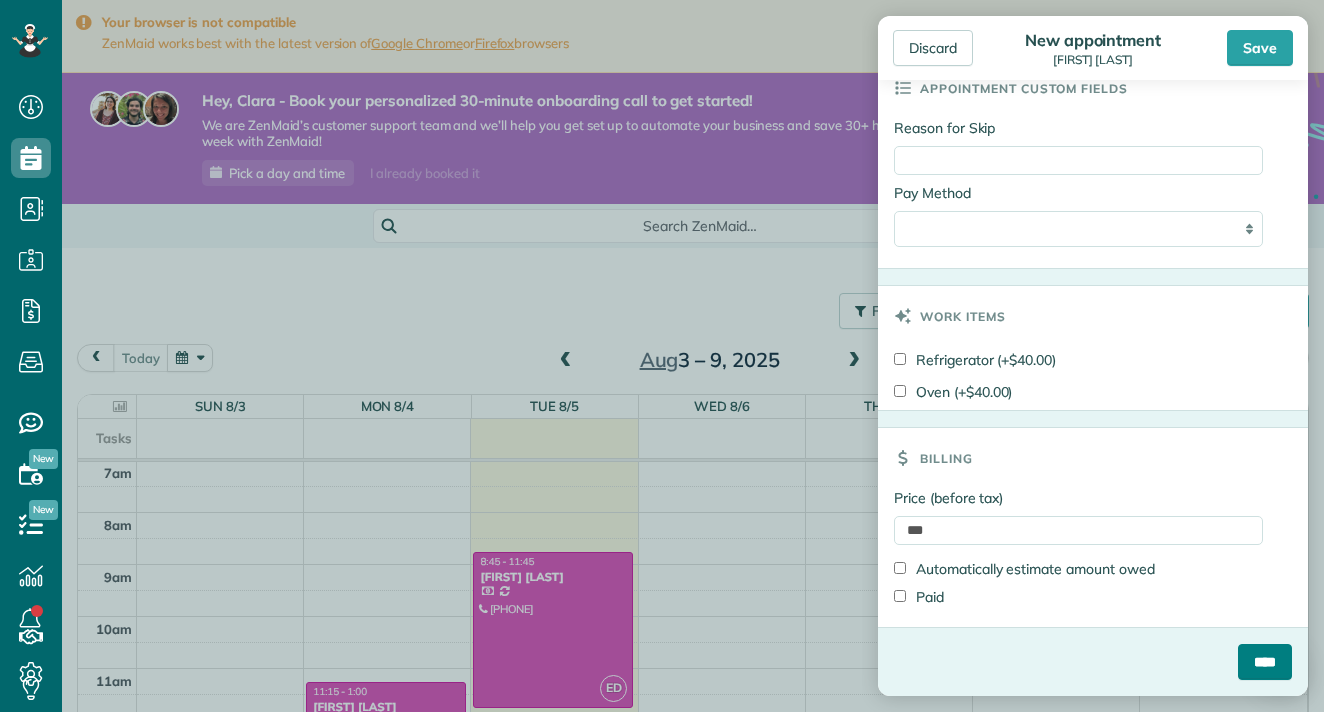 click on "****" at bounding box center [1265, 662] 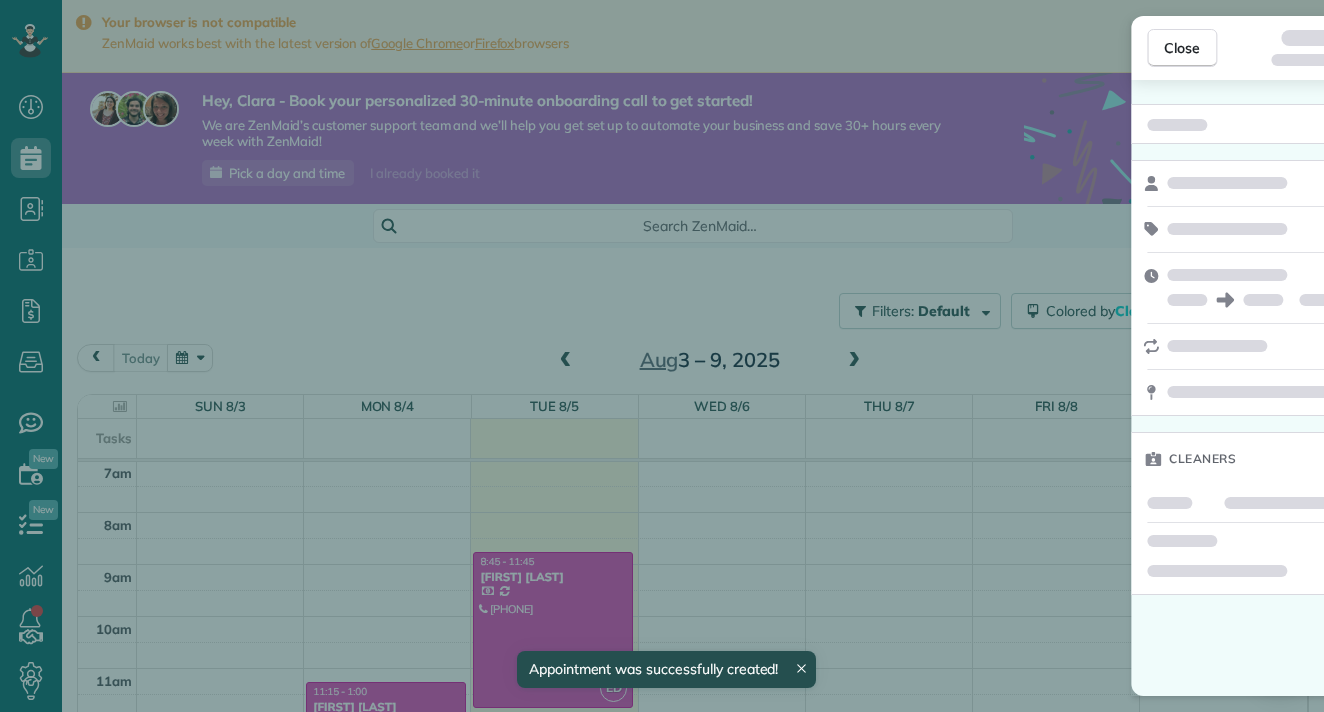 scroll, scrollTop: 365, scrollLeft: 0, axis: vertical 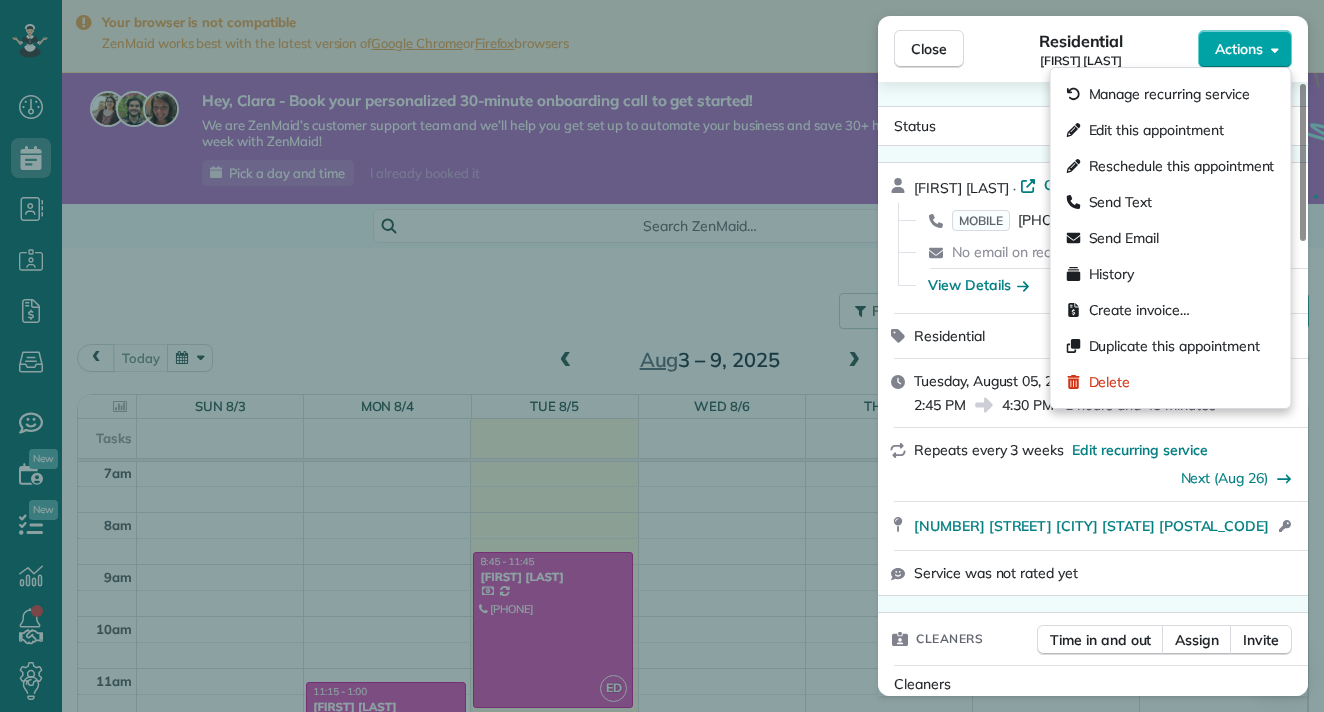 click on "Actions" at bounding box center [1239, 49] 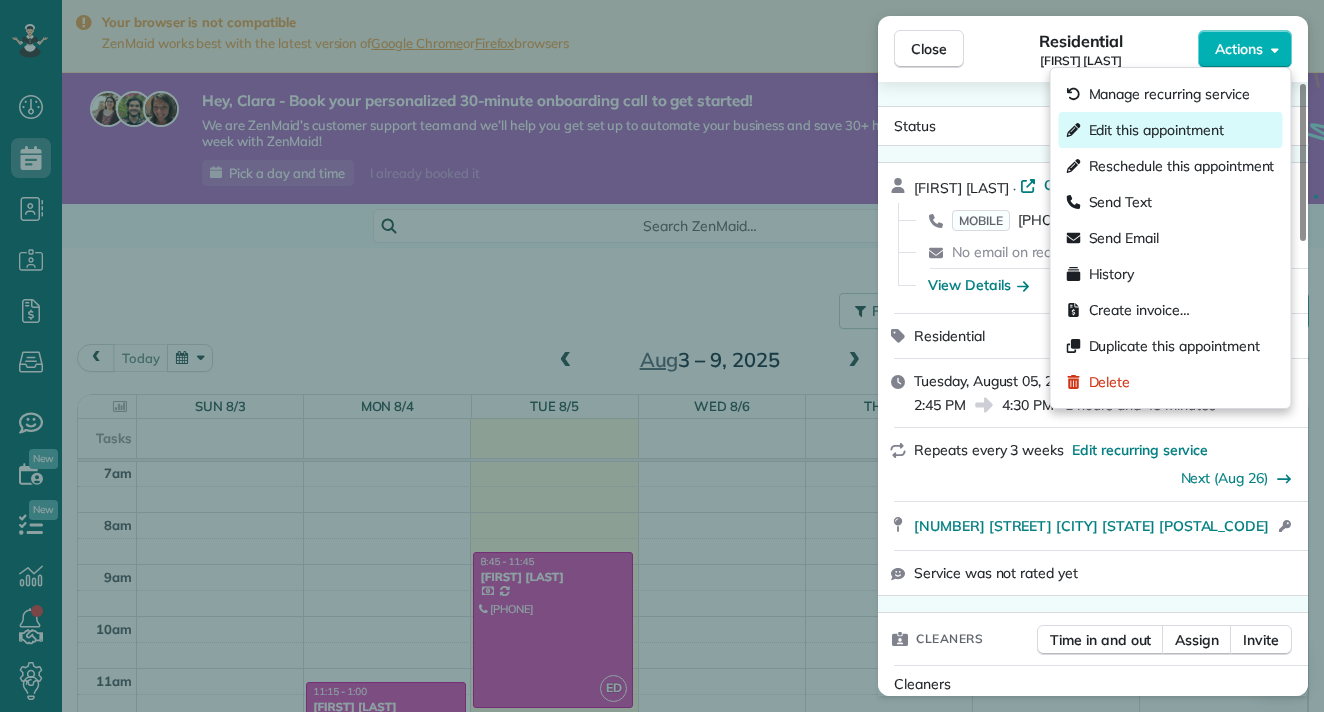 click on "Edit this appointment" at bounding box center (1156, 130) 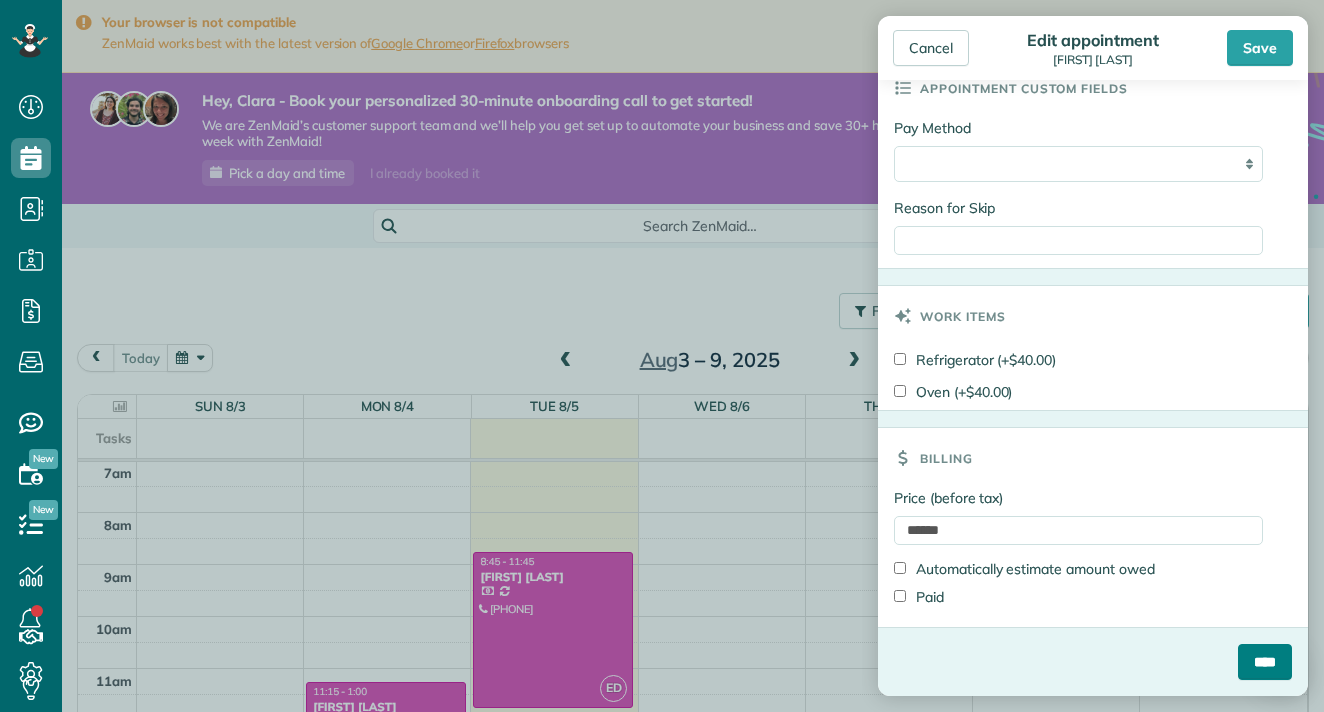 scroll, scrollTop: 916, scrollLeft: 0, axis: vertical 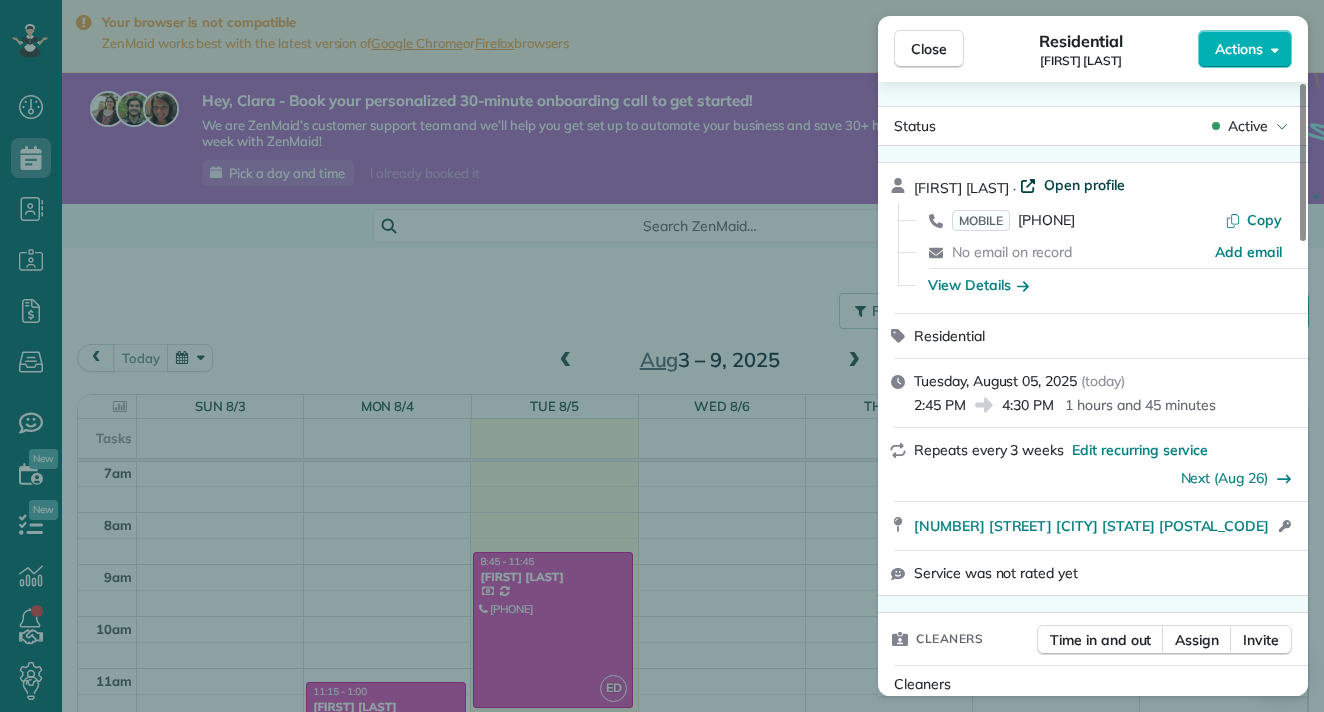 click on "Open profile" at bounding box center (1084, 185) 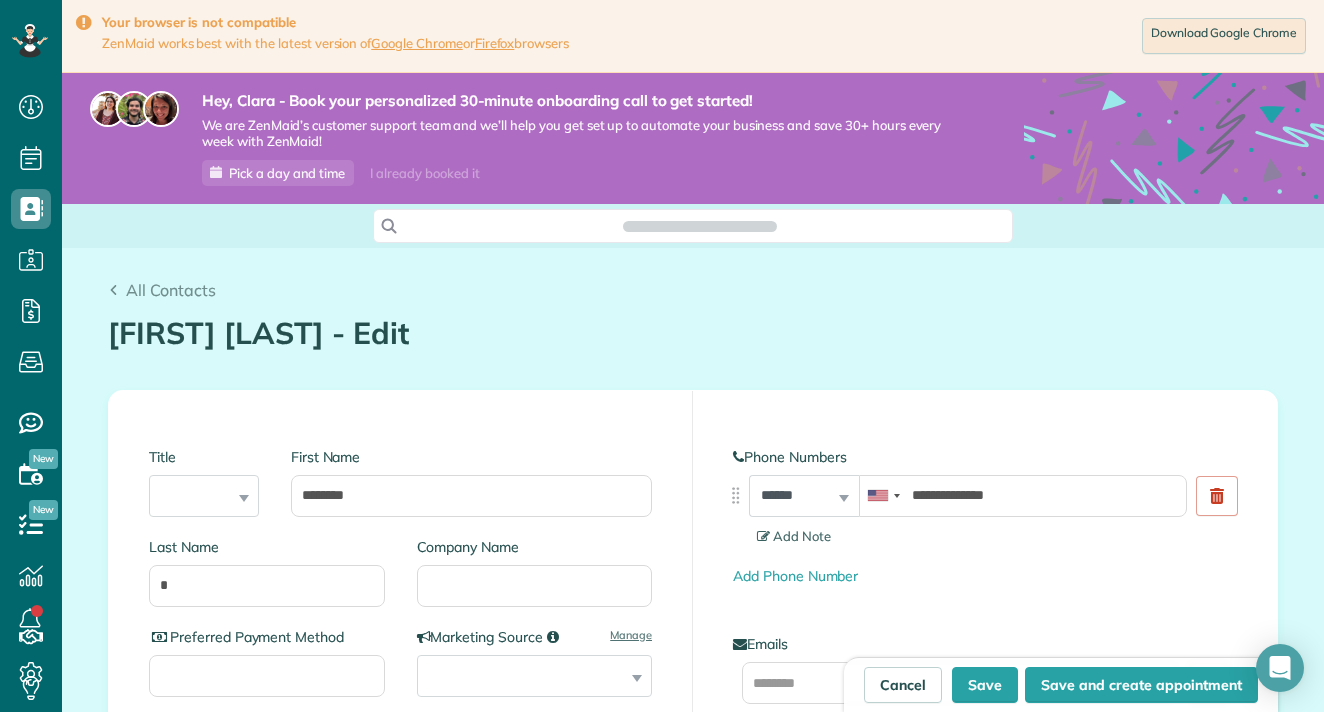 scroll, scrollTop: 0, scrollLeft: 0, axis: both 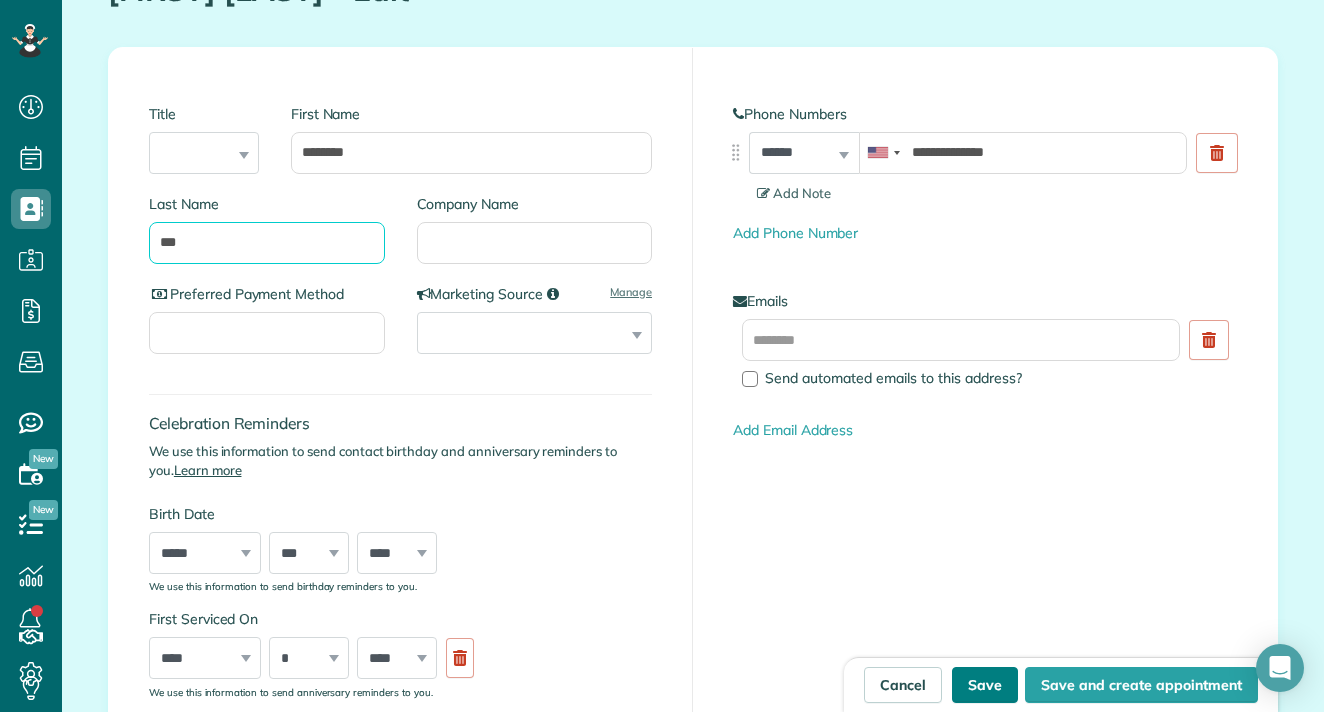 type on "***" 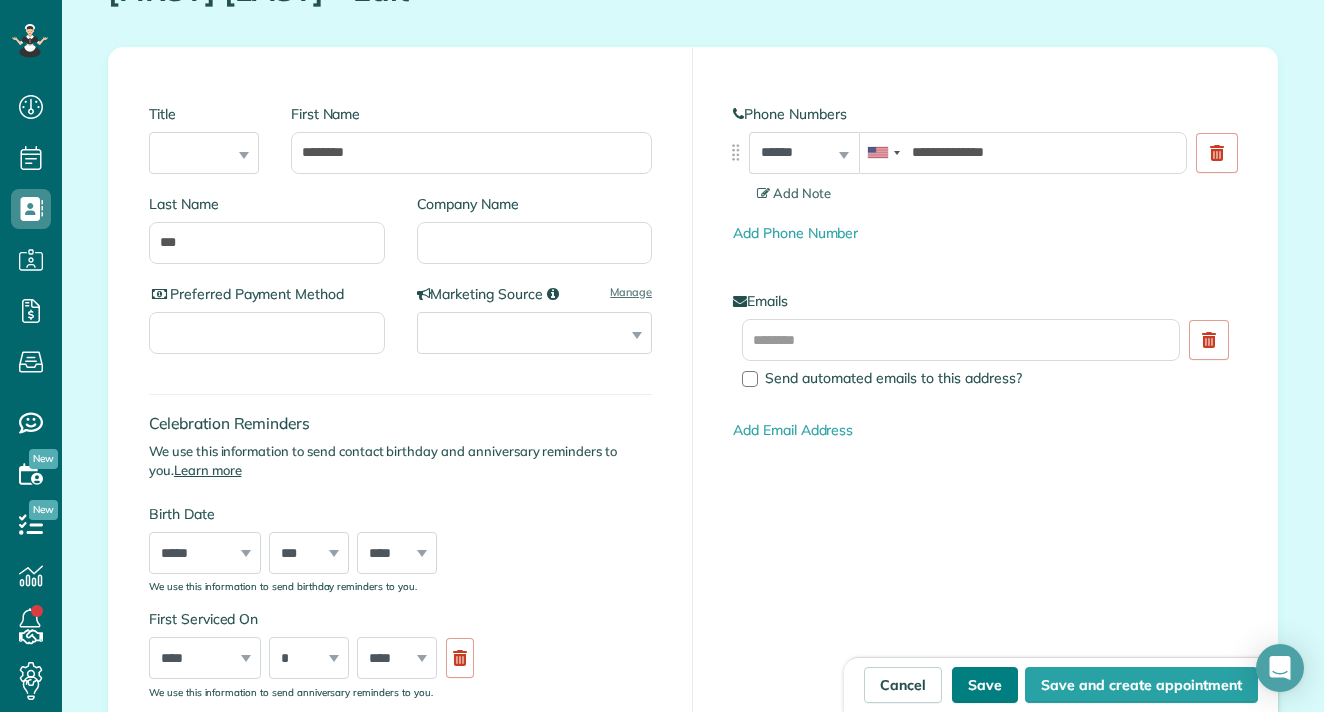 click on "Save" at bounding box center [985, 685] 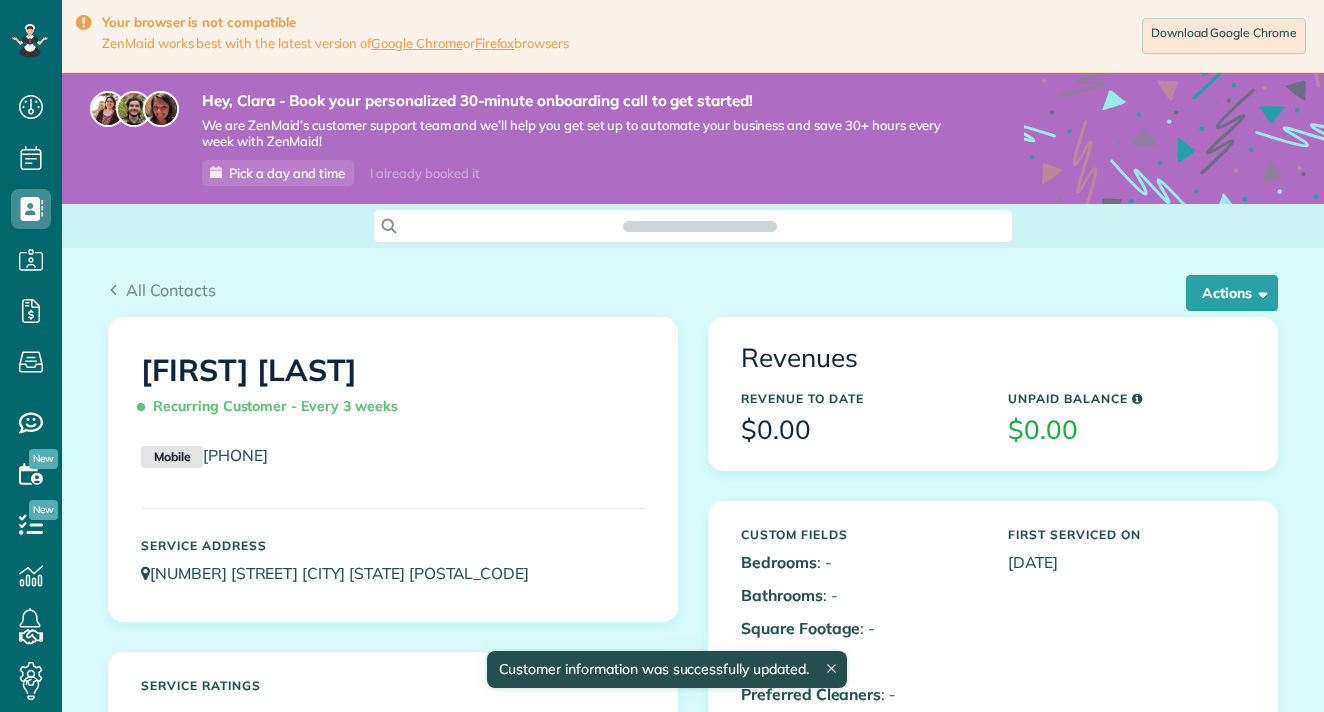 scroll, scrollTop: 0, scrollLeft: 0, axis: both 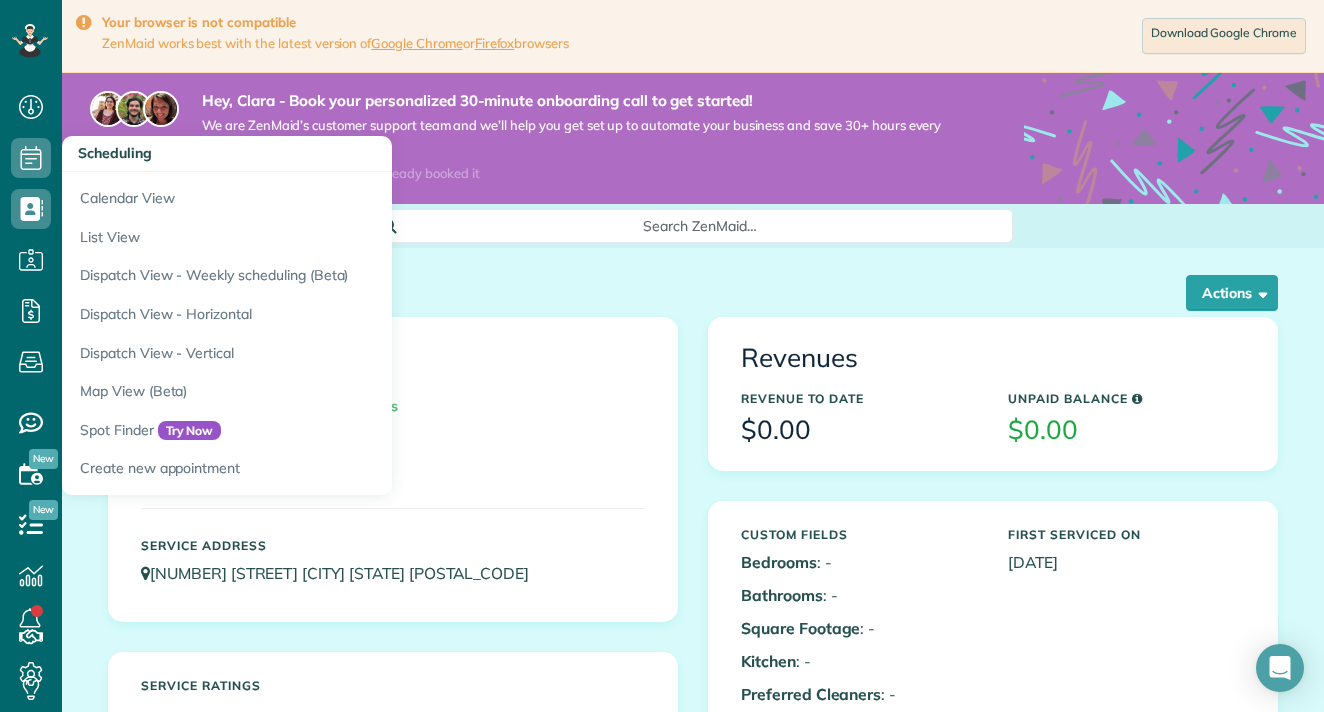 click 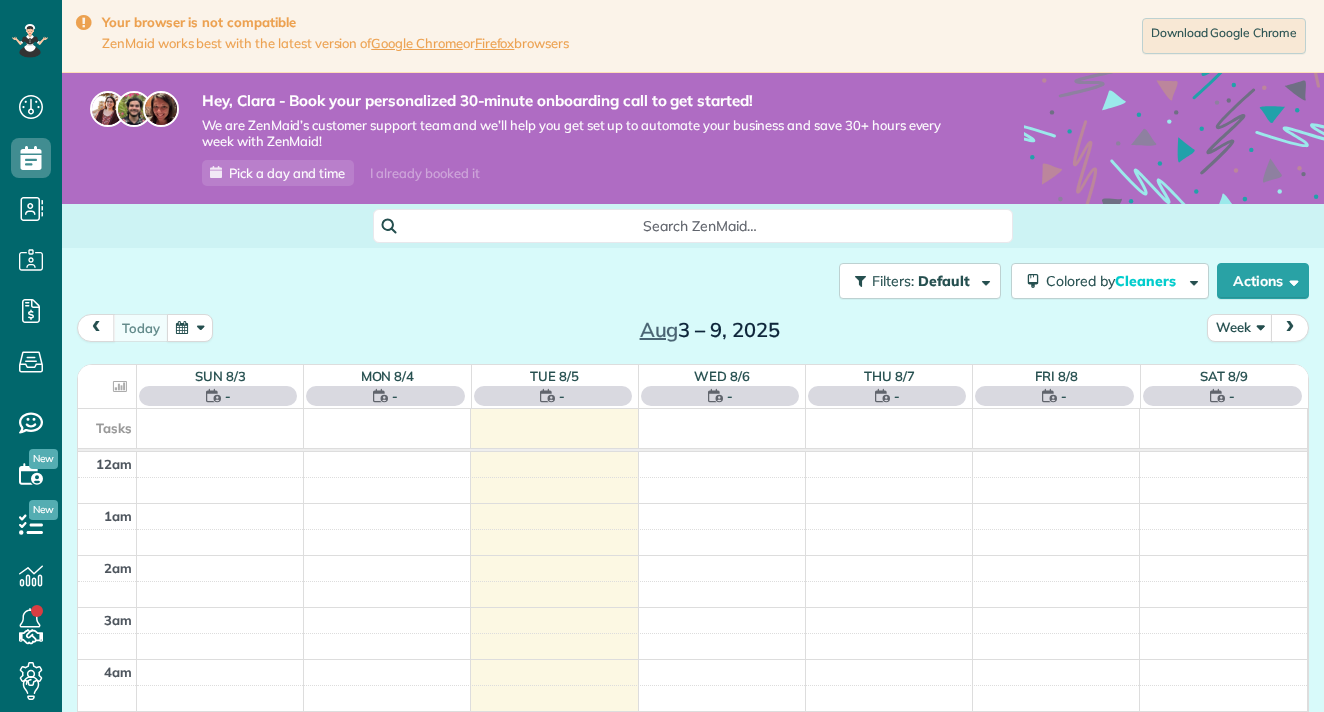 scroll, scrollTop: 0, scrollLeft: 0, axis: both 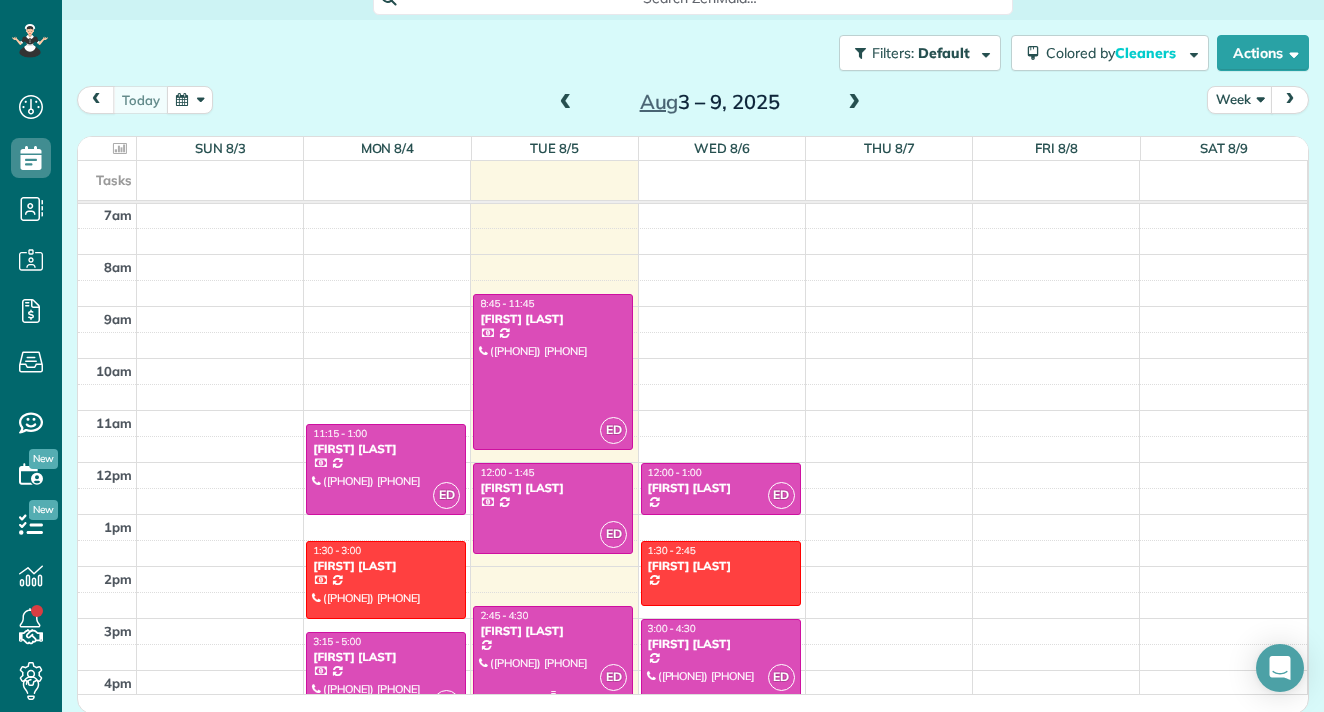 click at bounding box center [553, 651] 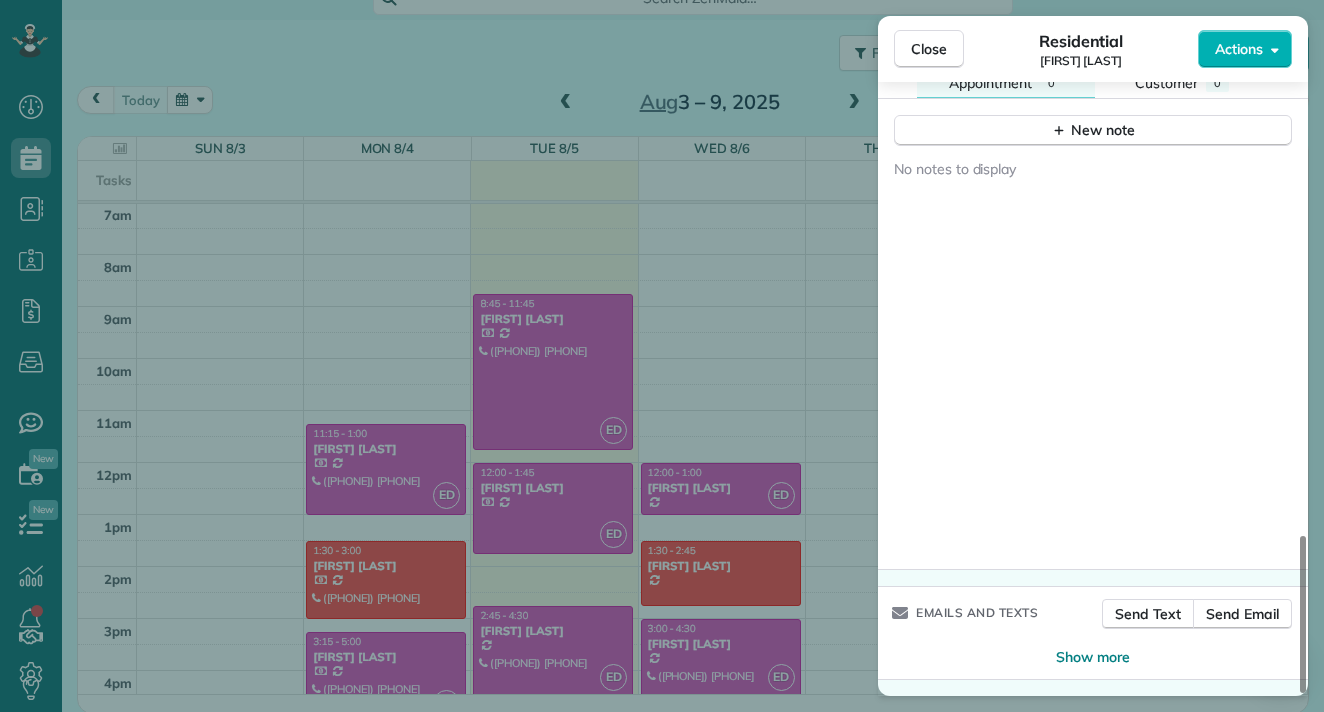 scroll, scrollTop: 1776, scrollLeft: 0, axis: vertical 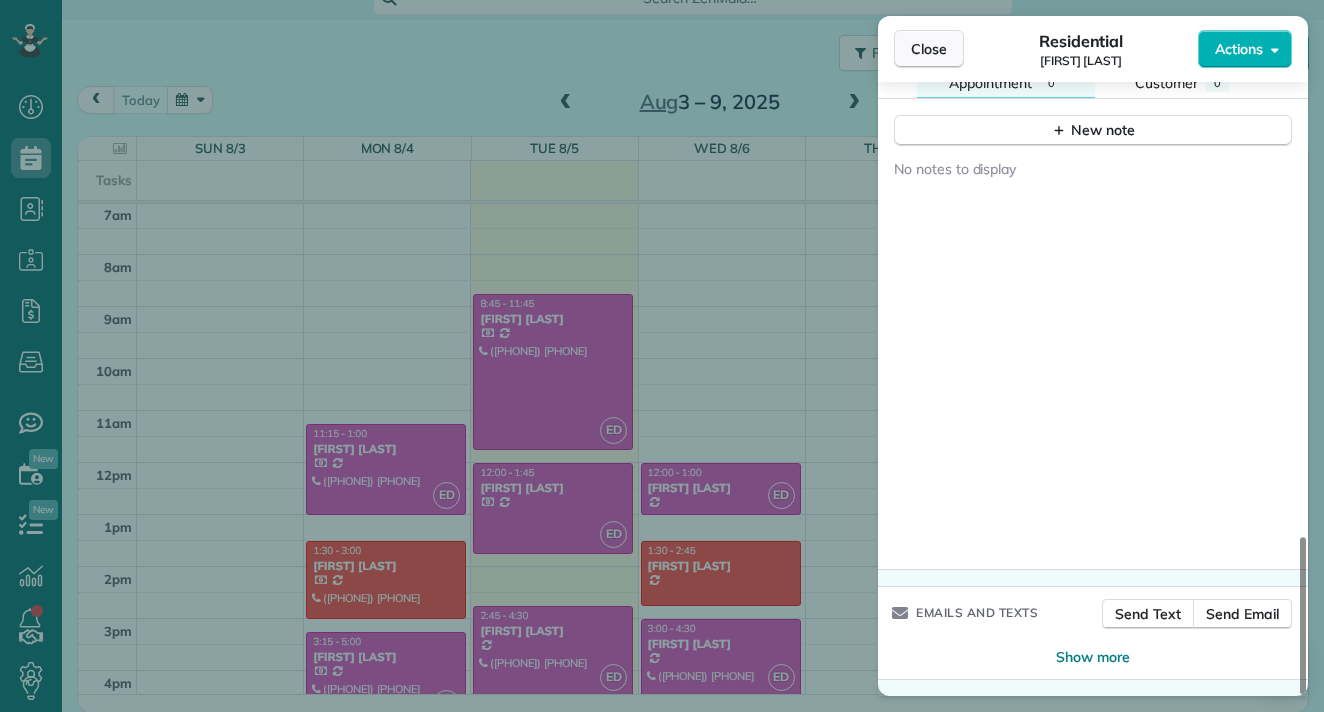 click on "Close" at bounding box center (929, 49) 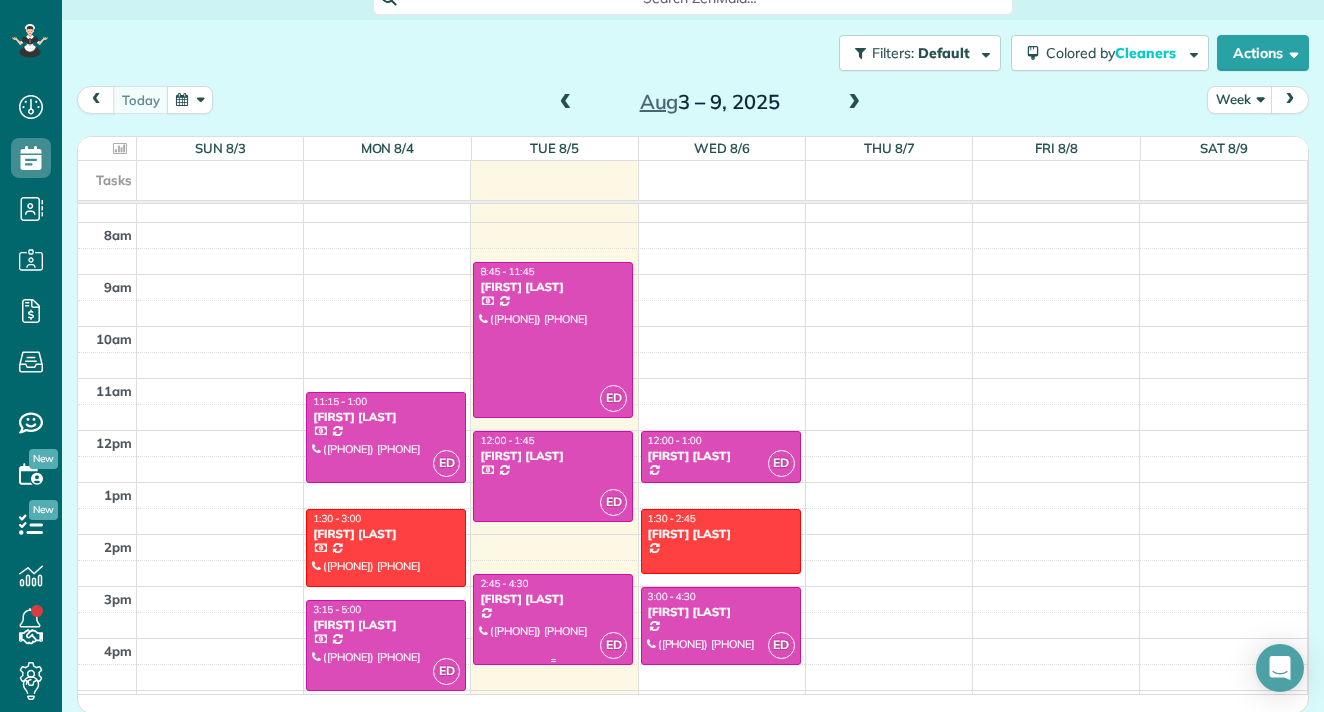 scroll, scrollTop: 339, scrollLeft: 0, axis: vertical 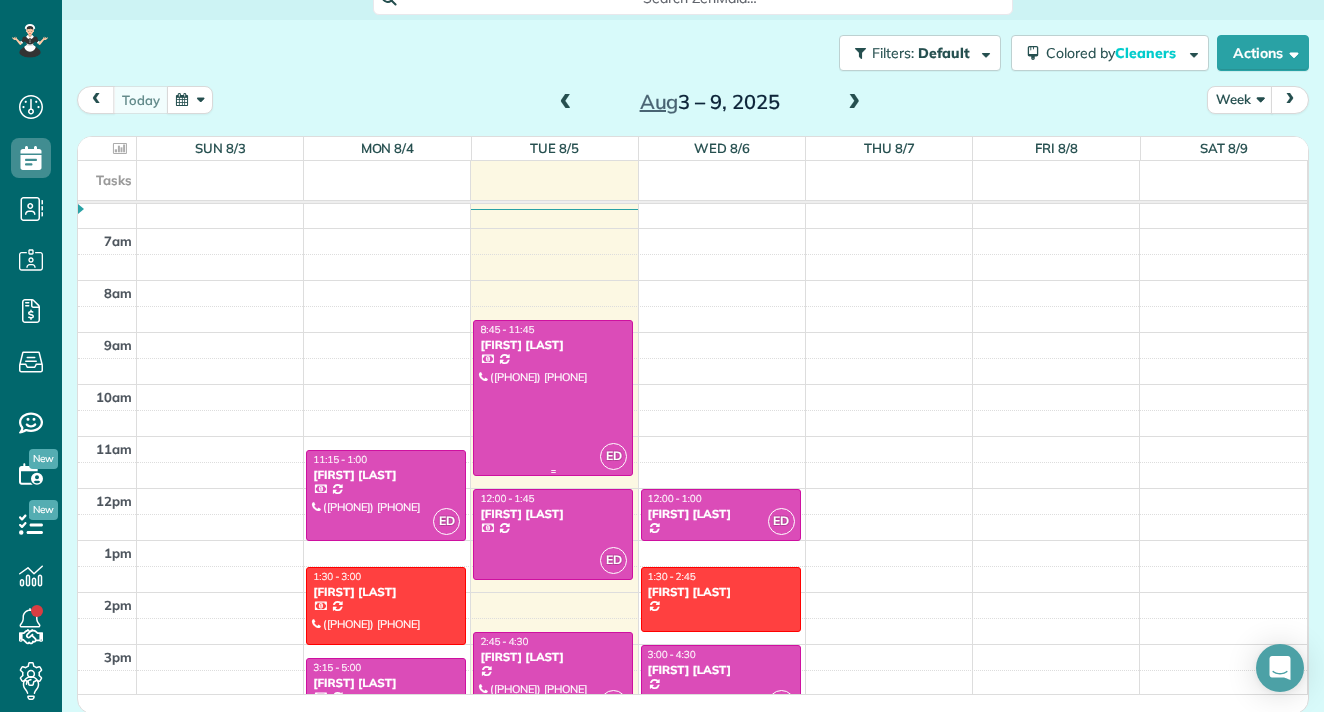 click at bounding box center (553, 398) 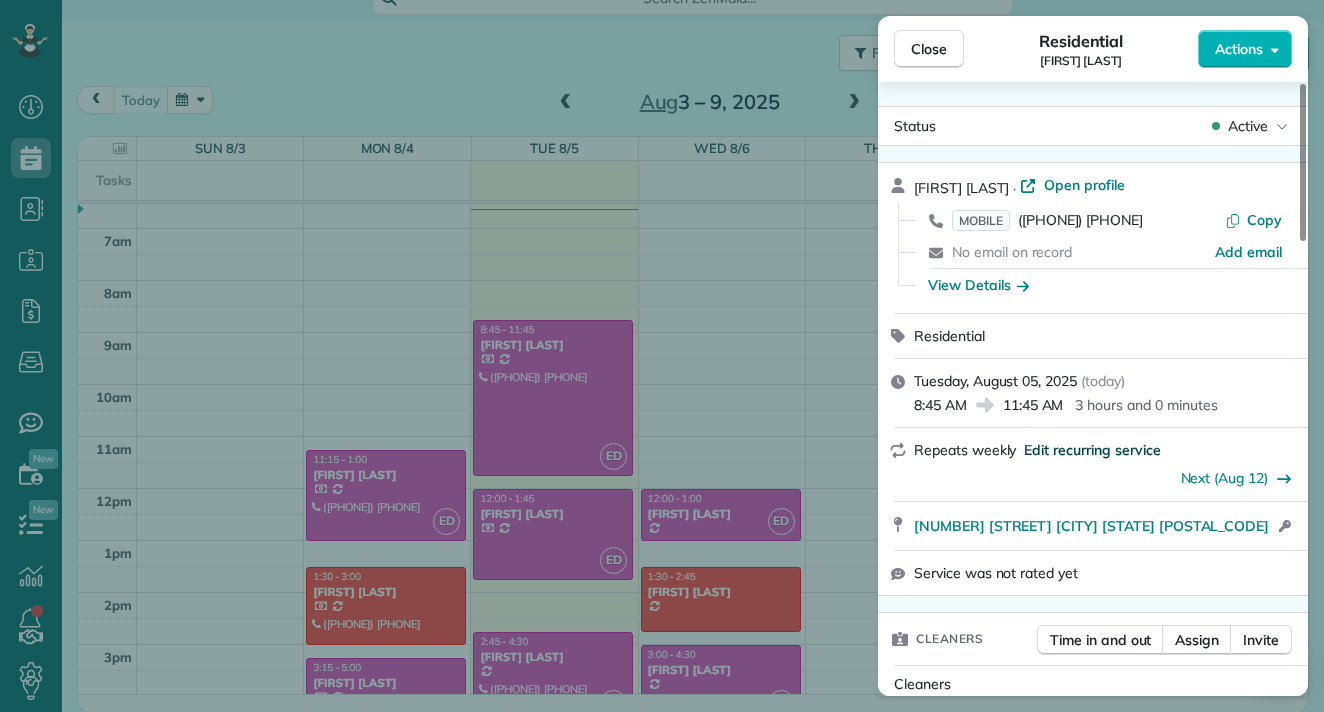 click on "Edit recurring service" at bounding box center (1092, 450) 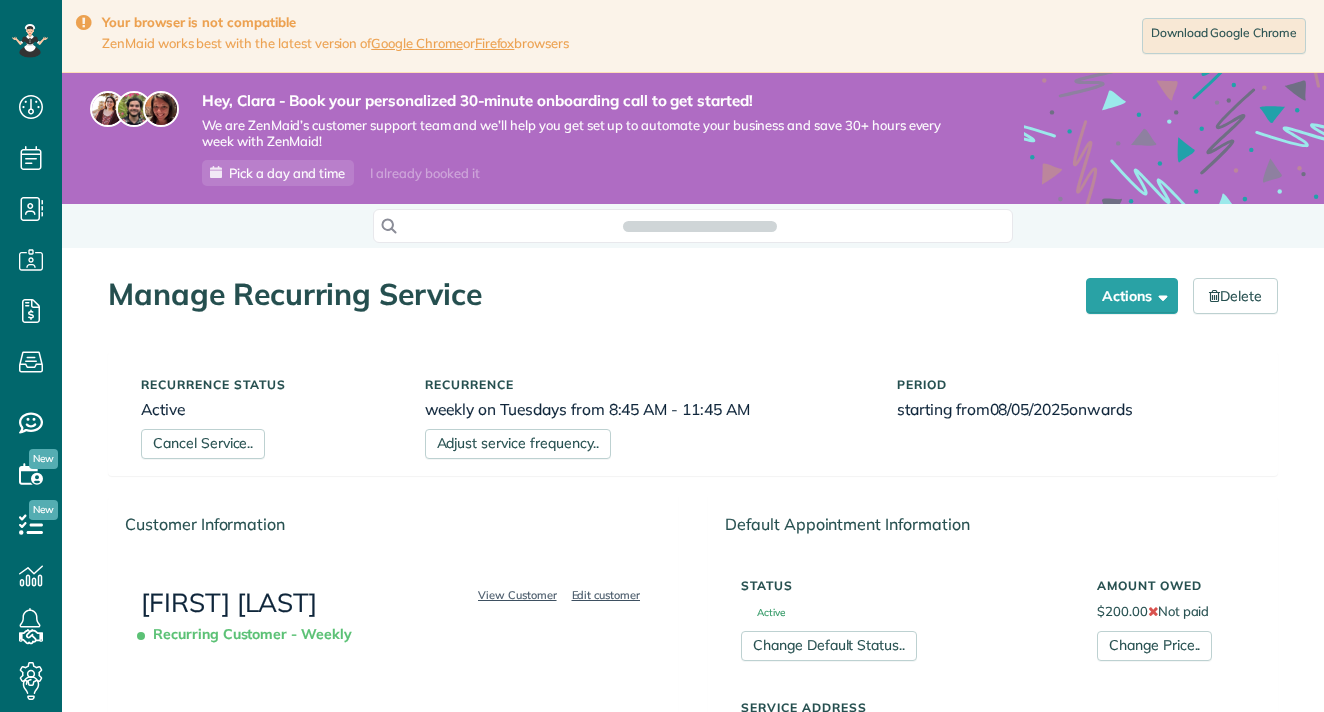 scroll, scrollTop: 0, scrollLeft: 0, axis: both 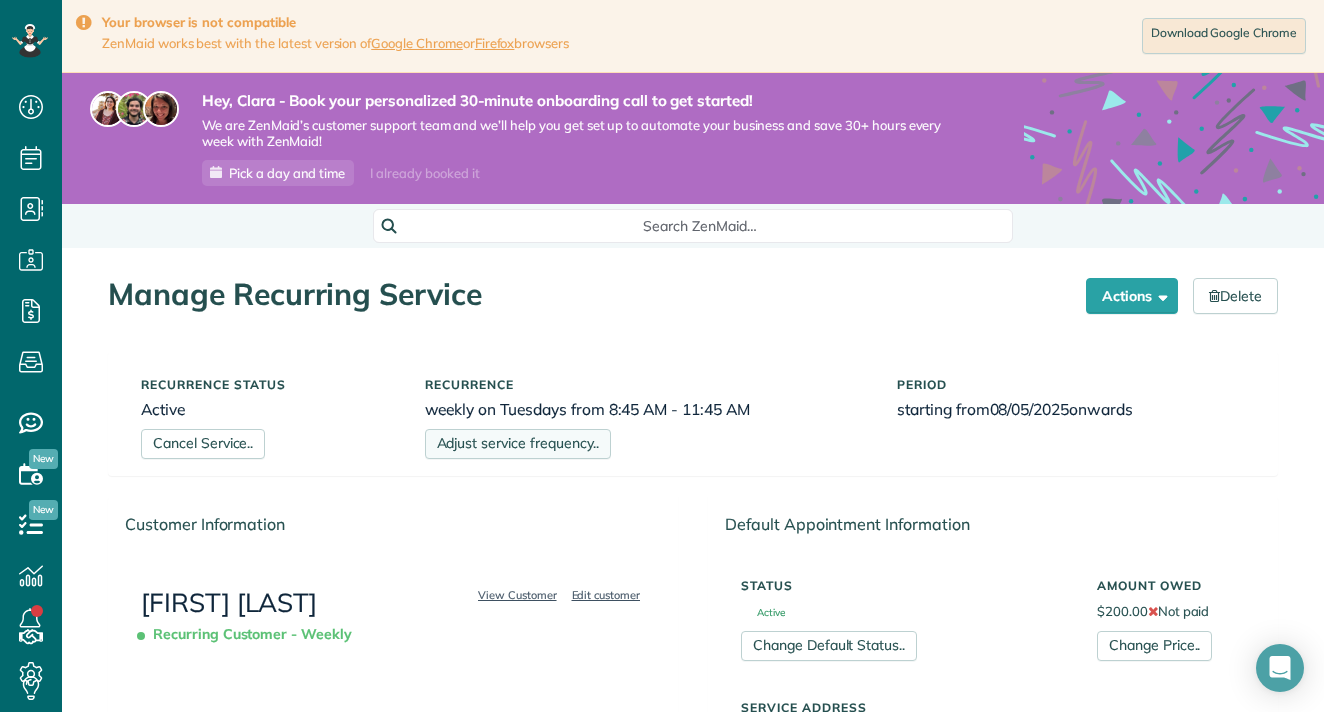 click on "Adjust service frequency.." at bounding box center [518, 444] 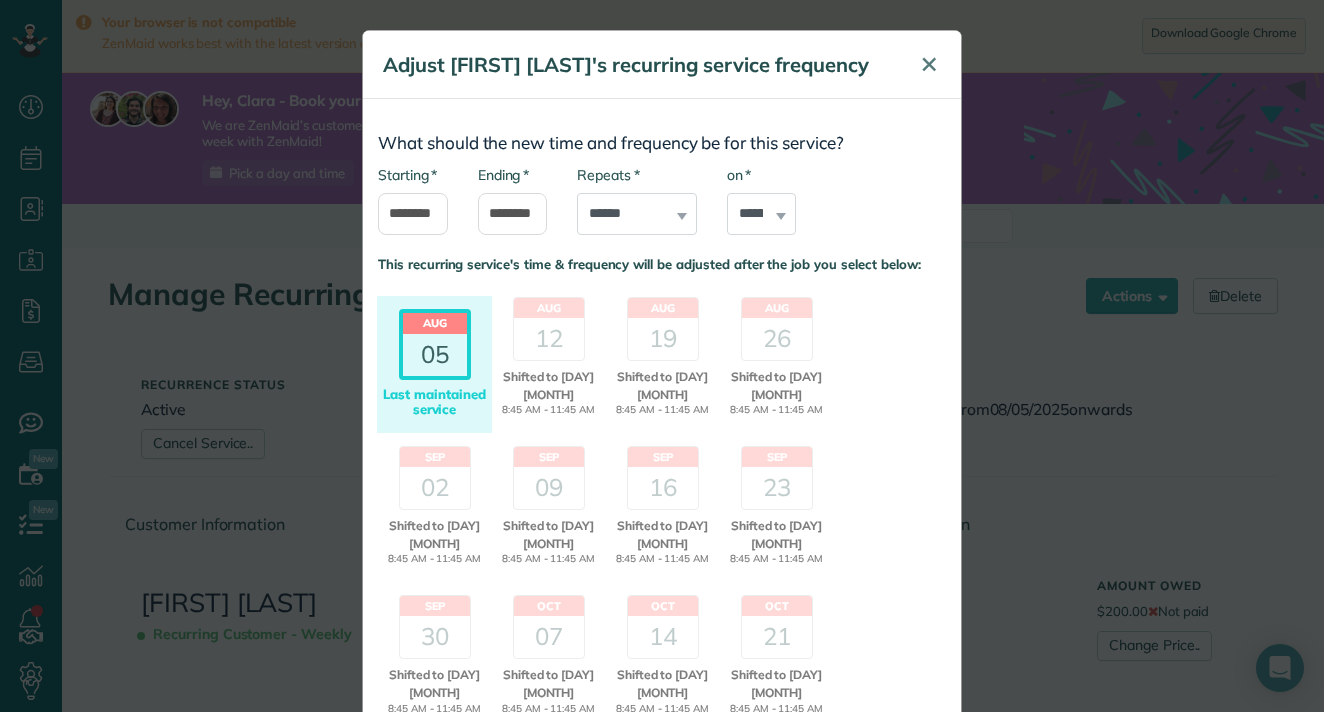 click on "✕" at bounding box center [929, 65] 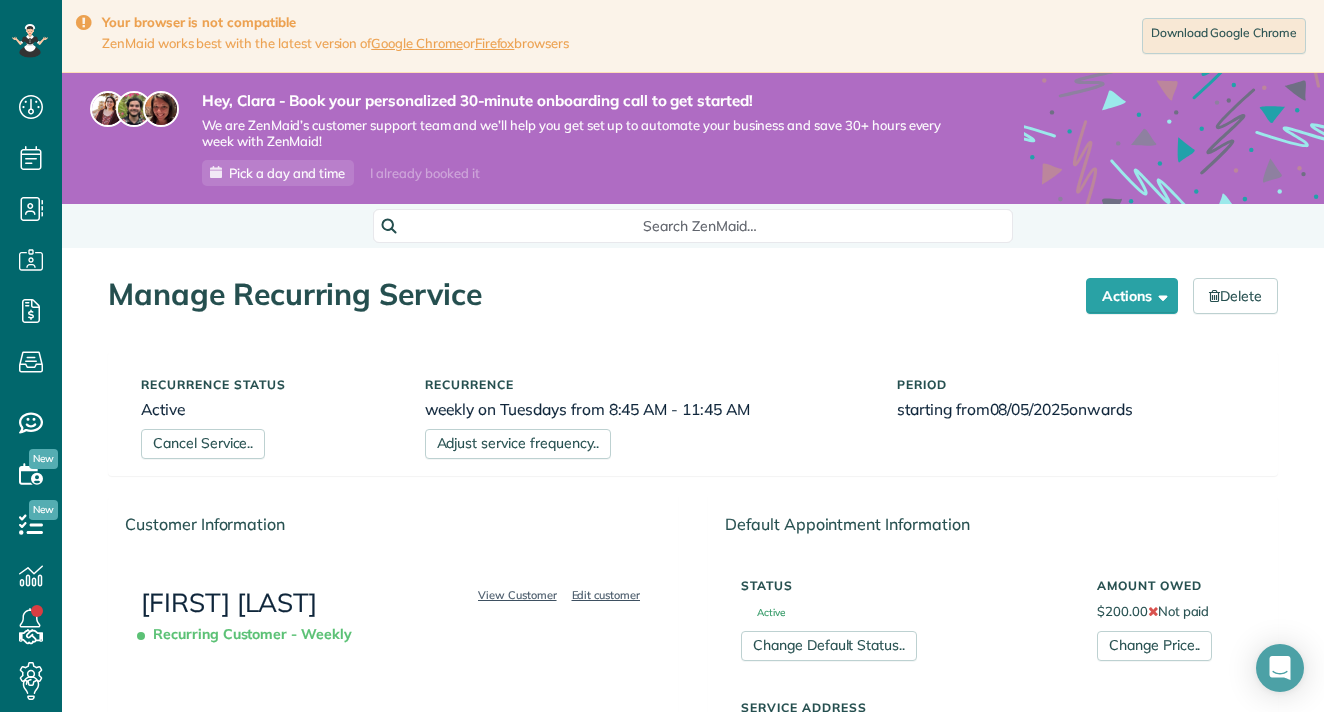 scroll, scrollTop: 0, scrollLeft: 0, axis: both 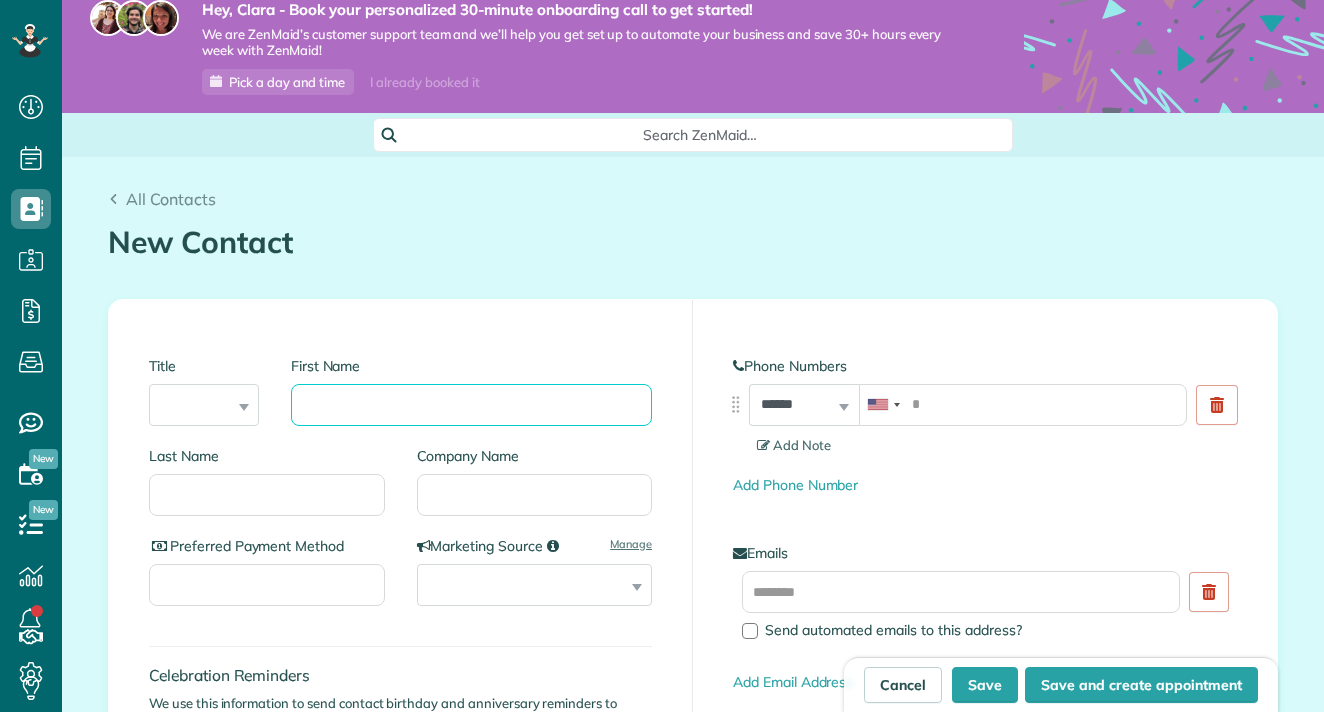 click on "First Name" at bounding box center [471, 405] 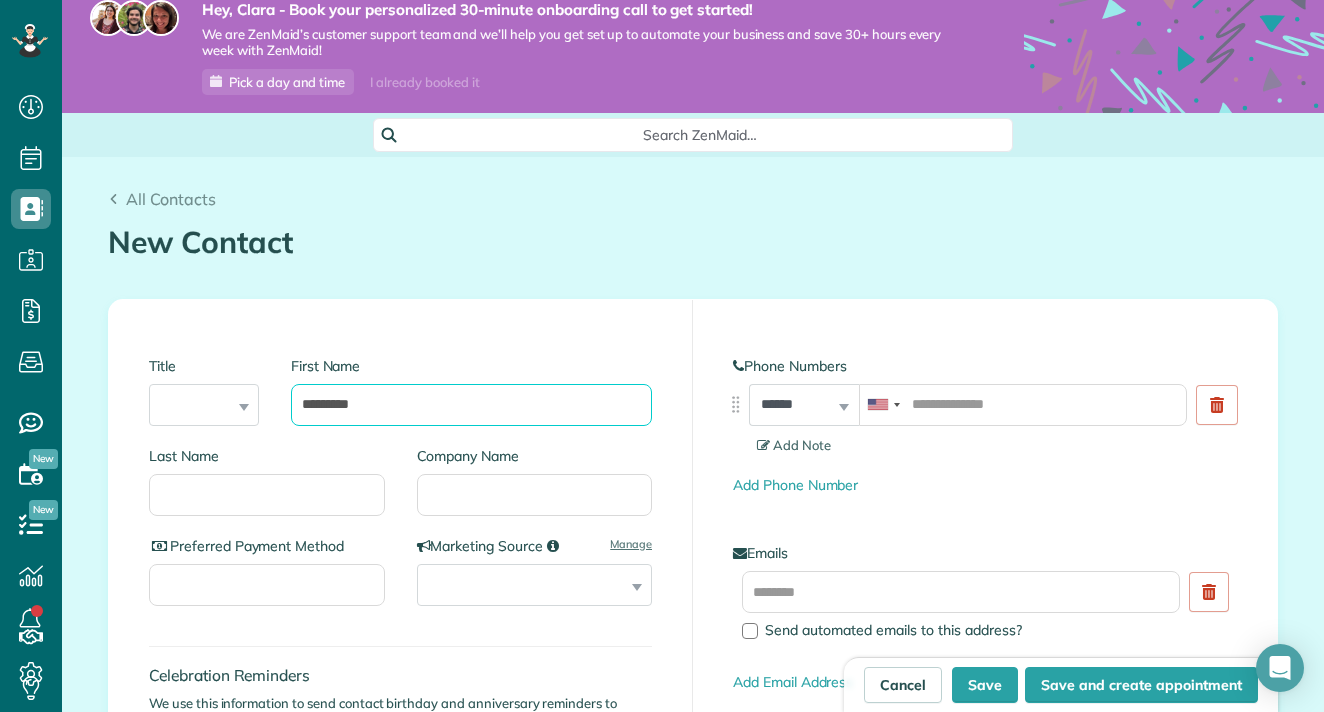type on "********" 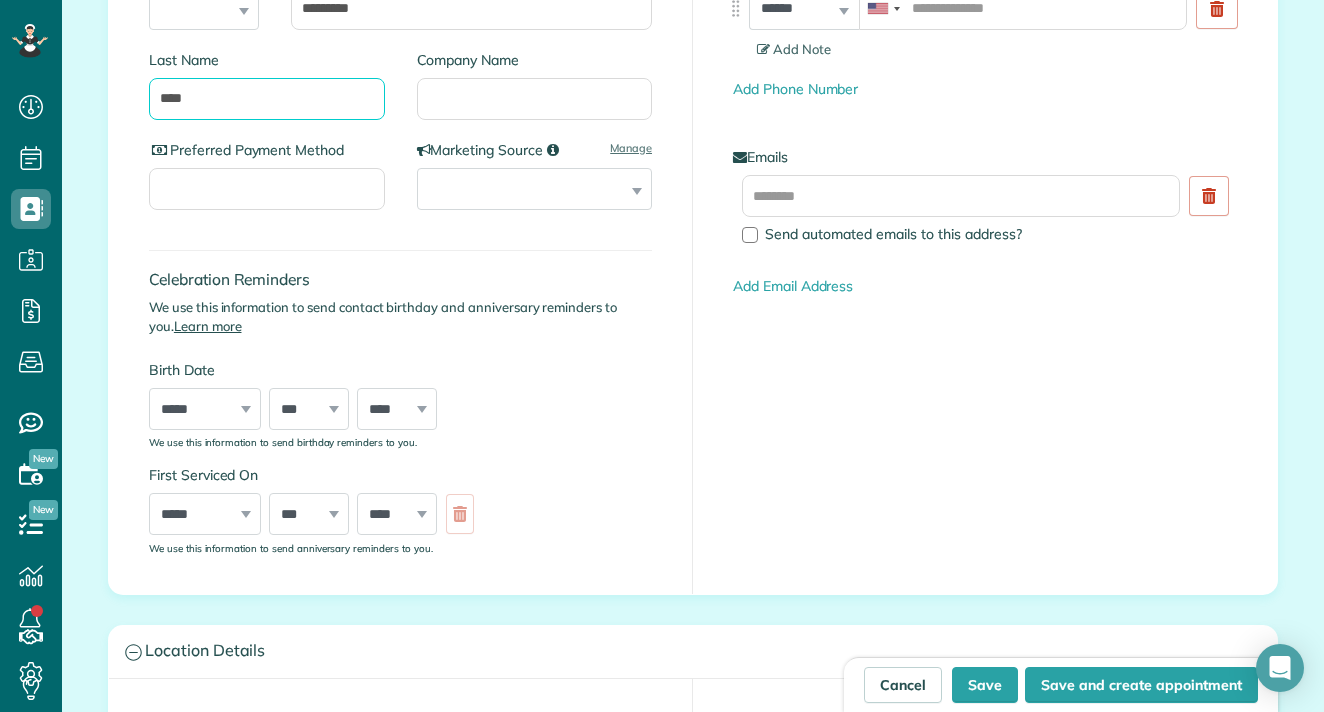 scroll, scrollTop: 531, scrollLeft: 0, axis: vertical 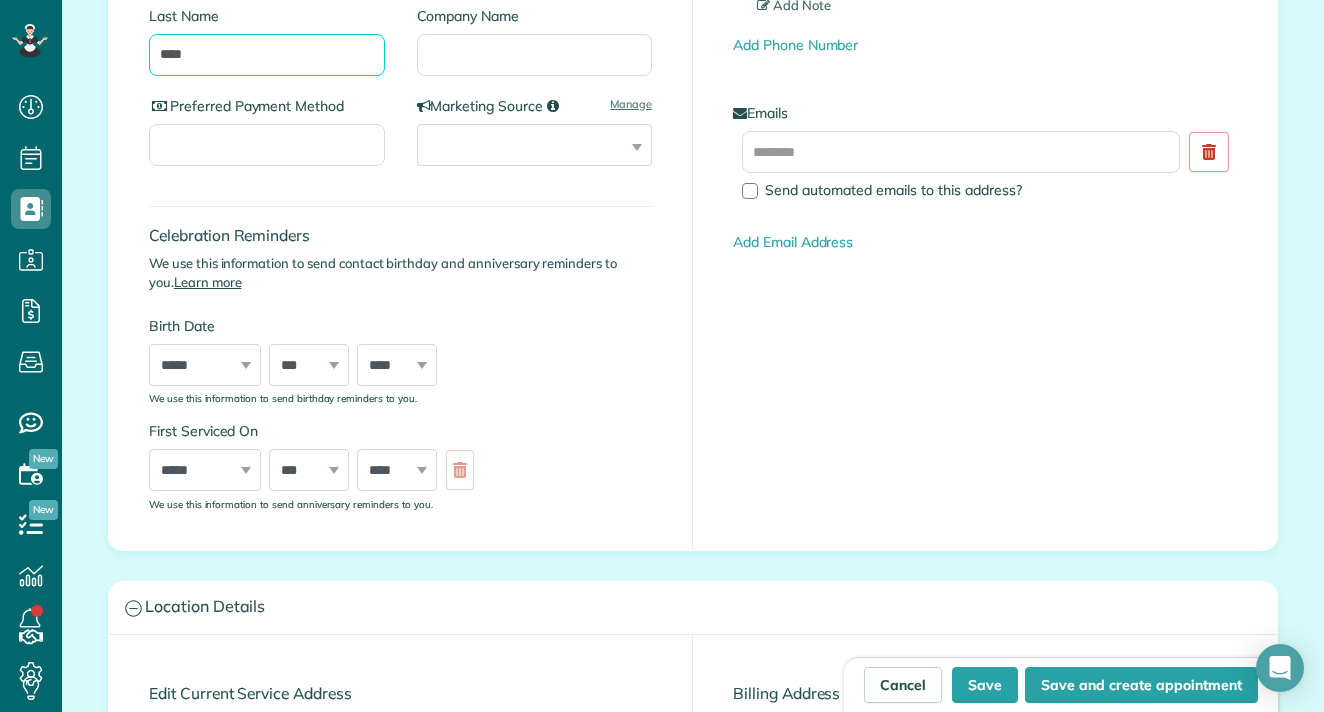 type on "****" 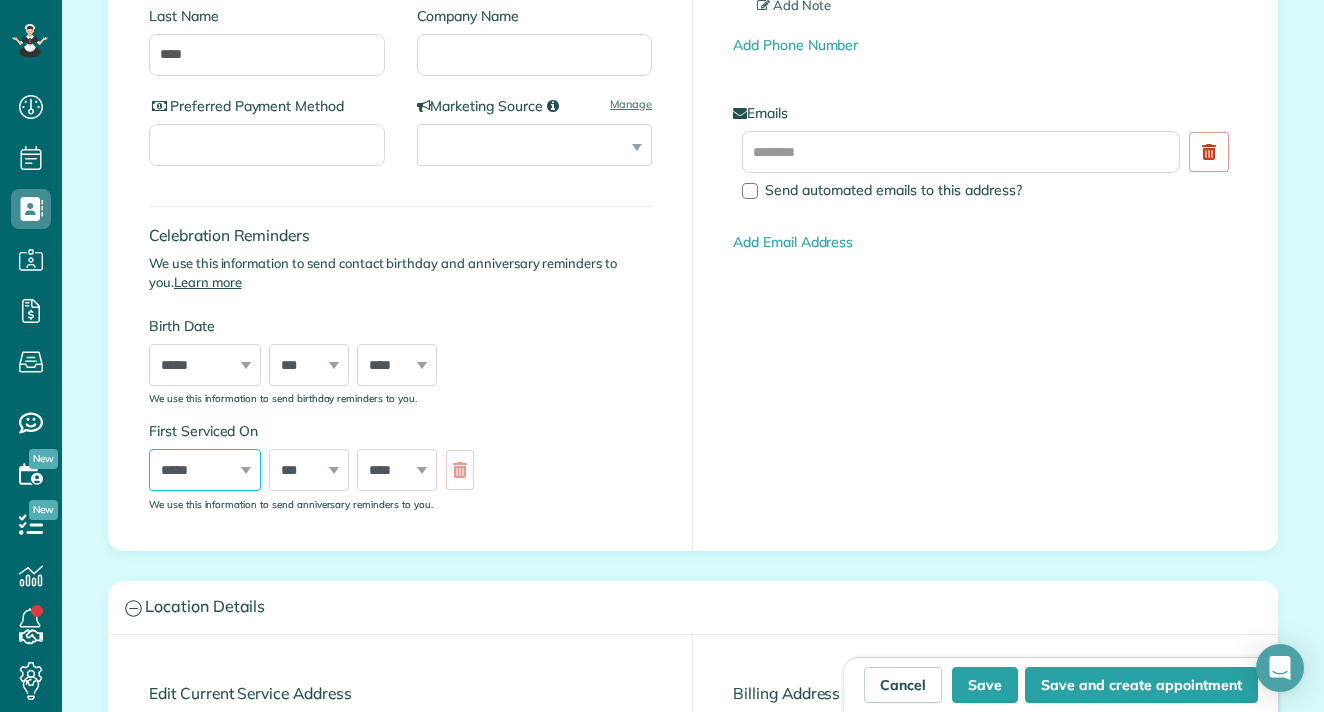 select on "*" 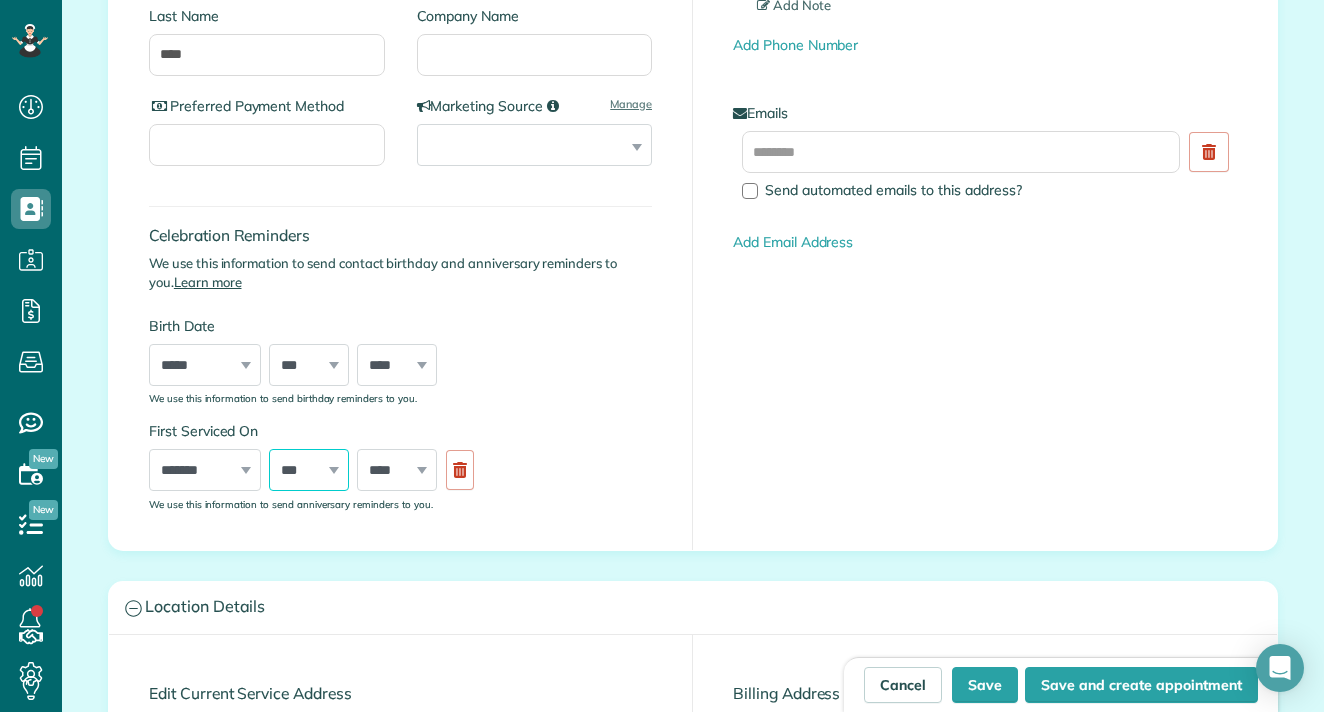 select on "*" 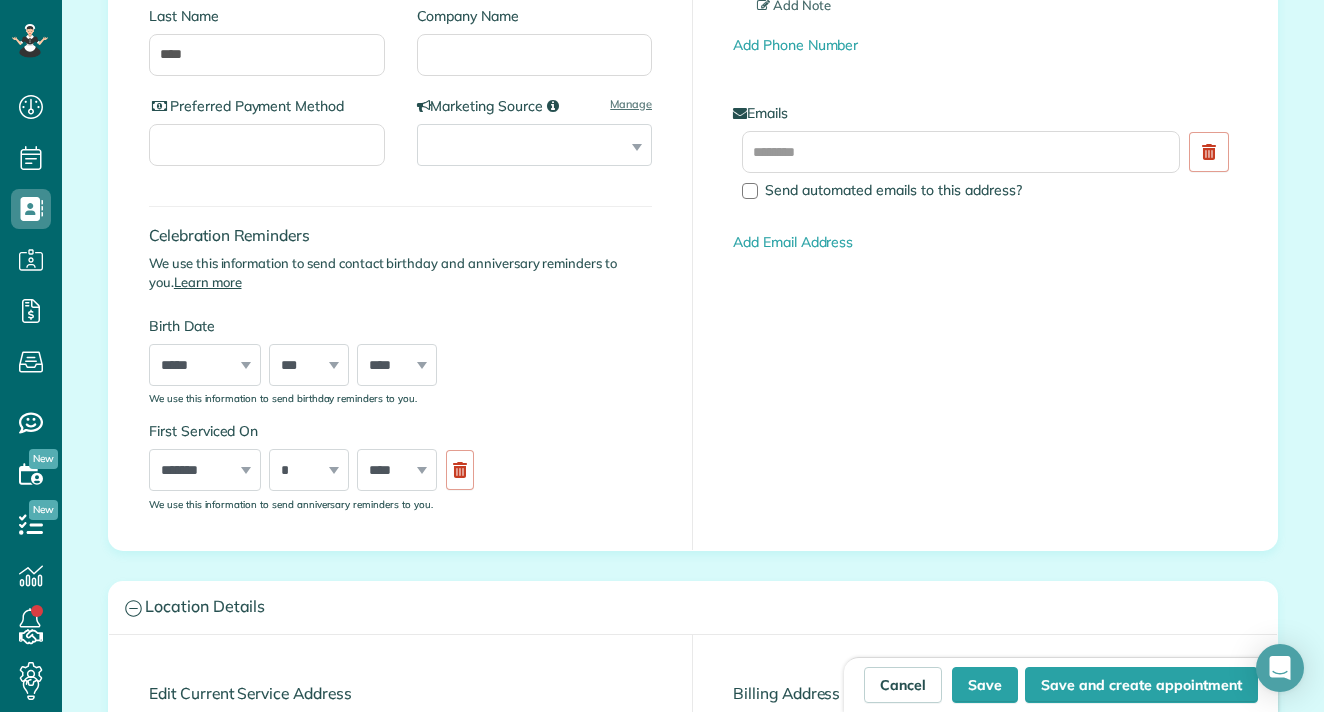 click on "****
****
****
****
****
****
****
****
****
****
****
****
****
****
****
****
****
****
****
****
****
****
****
****
****
****
****
****
****
****
****
****
****
****
****
****
****
****
****
****
****
****
****
****
****
****
****
****
****
****
****
****" at bounding box center (397, 470) 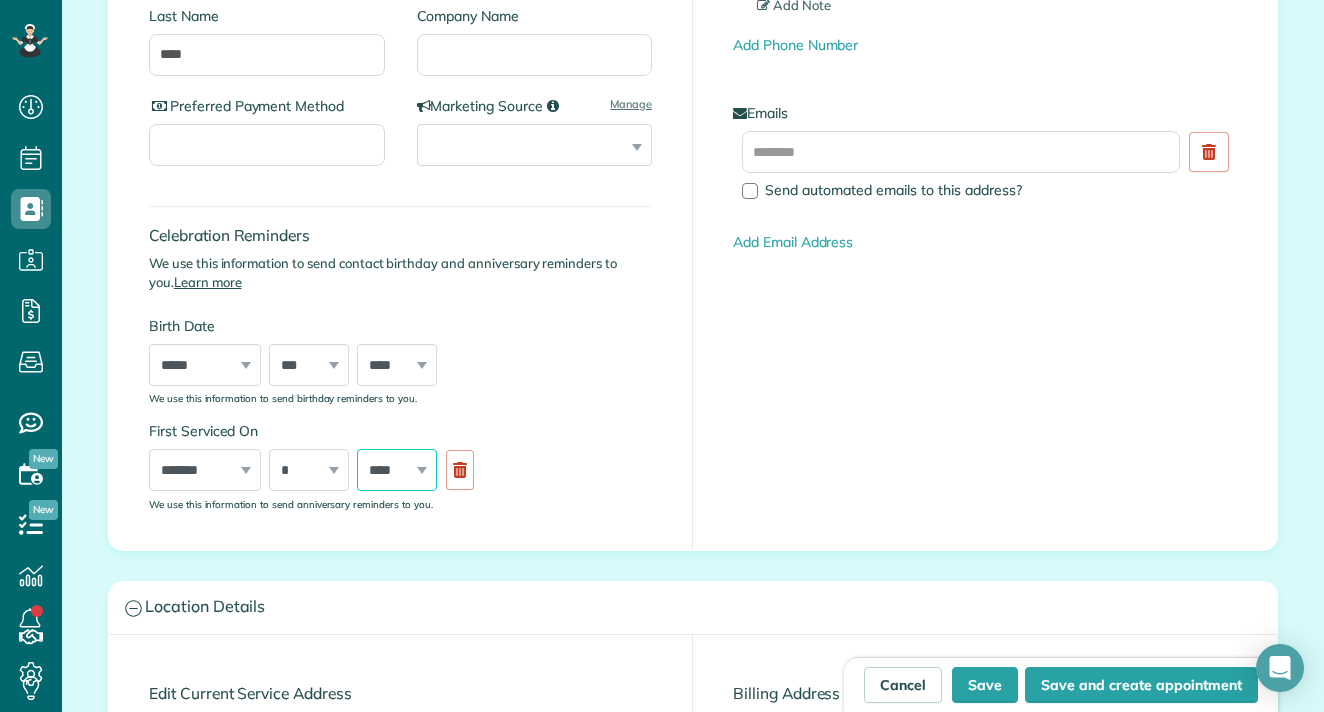 select on "****" 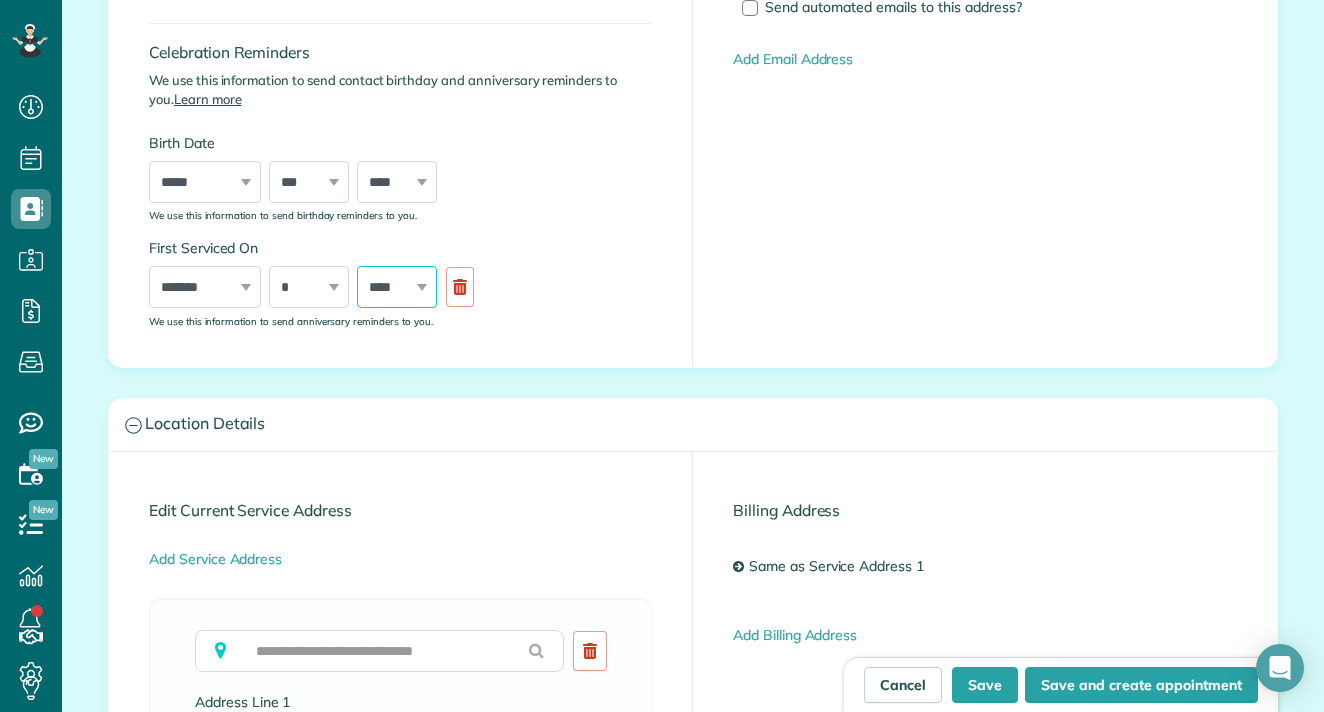 scroll, scrollTop: 861, scrollLeft: 0, axis: vertical 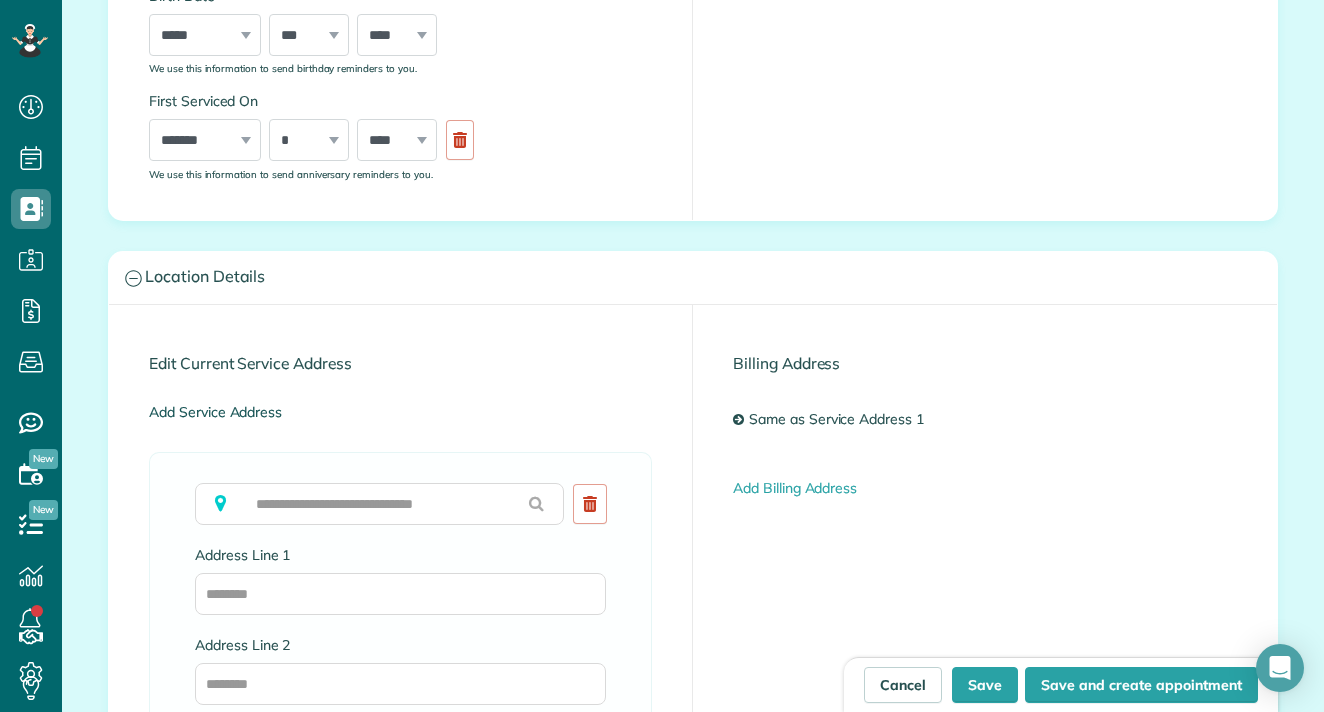 click on "Add Service Address" at bounding box center [215, 412] 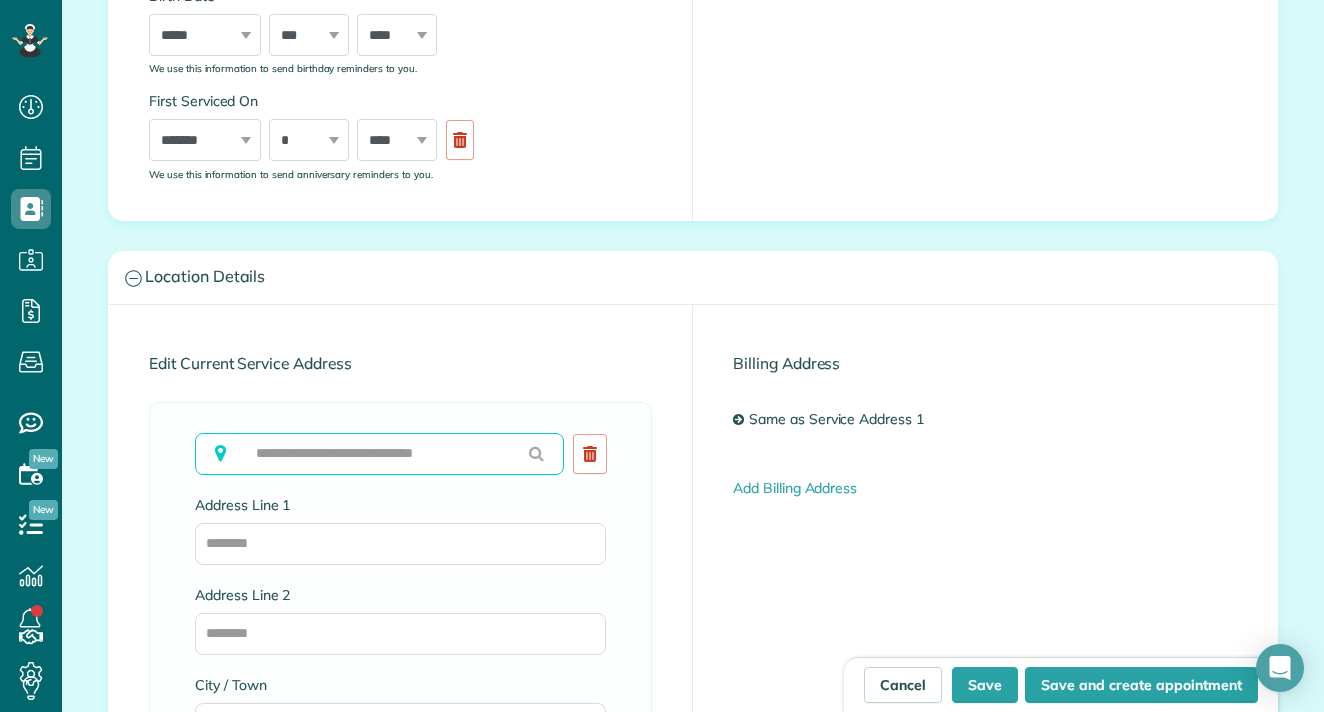 click at bounding box center [379, 454] 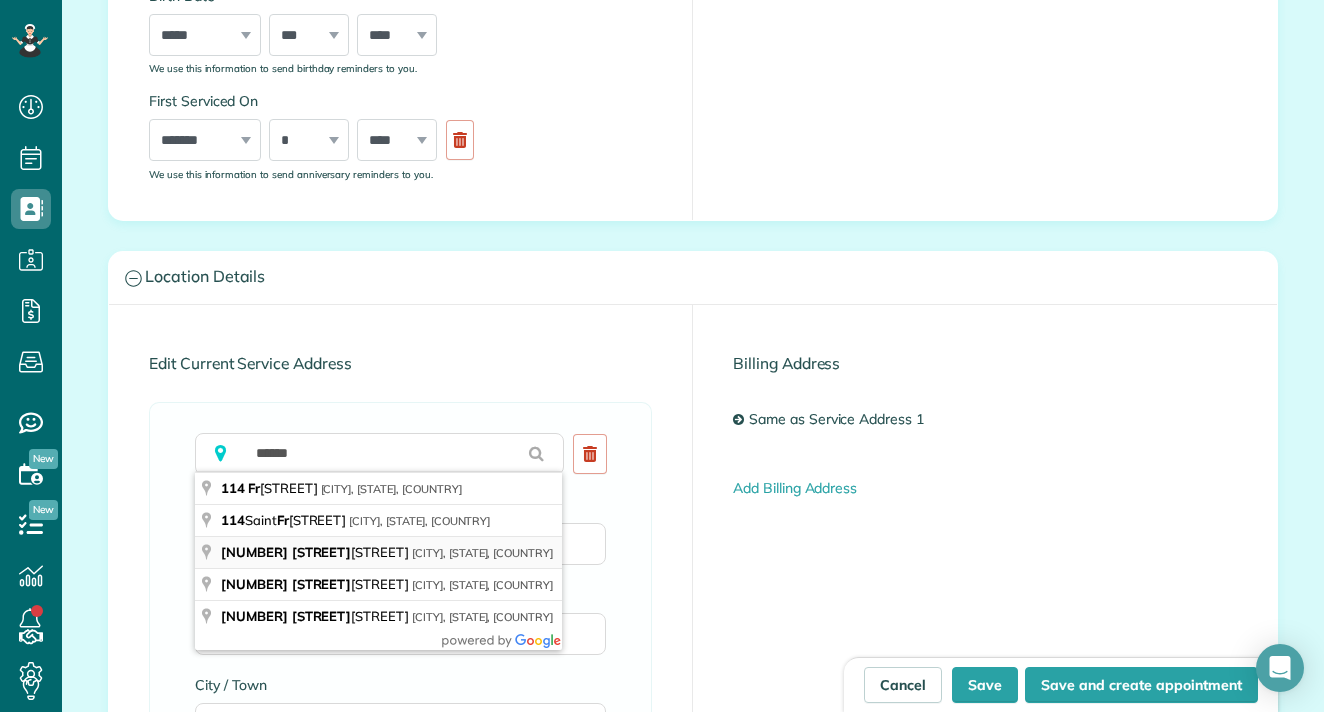 type on "**********" 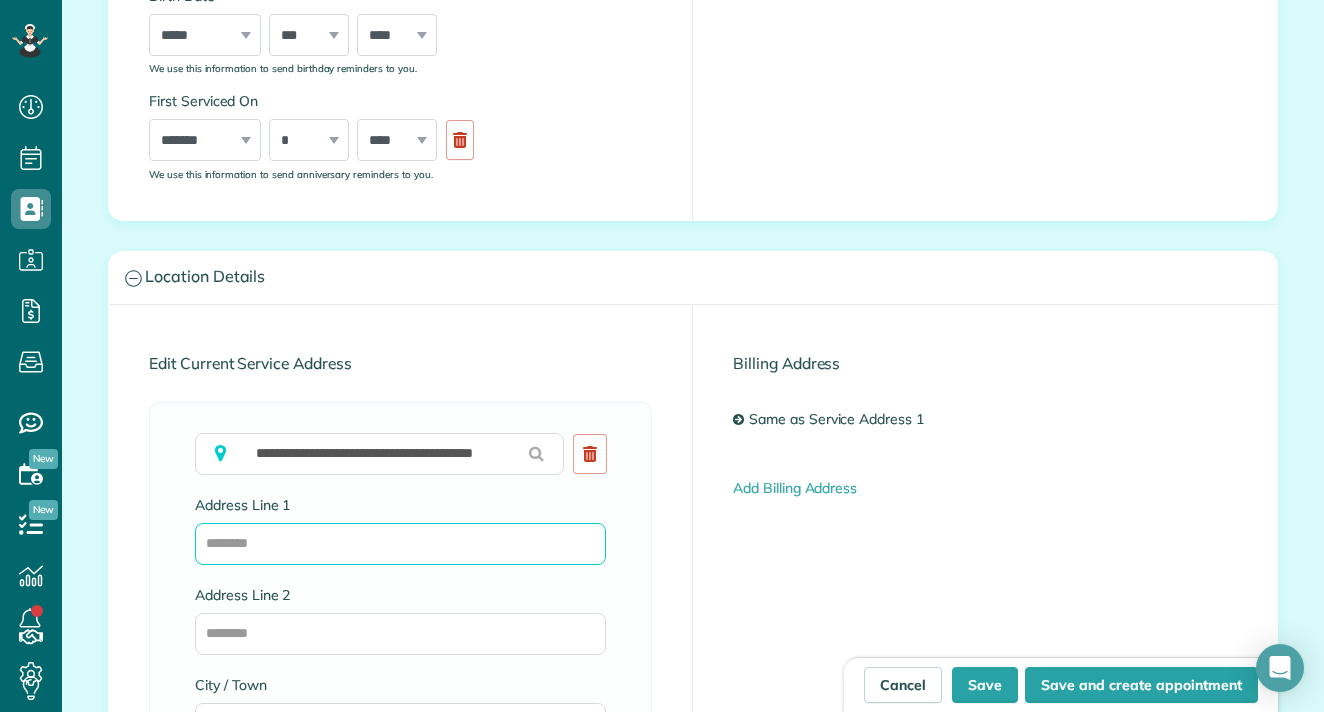 type on "**********" 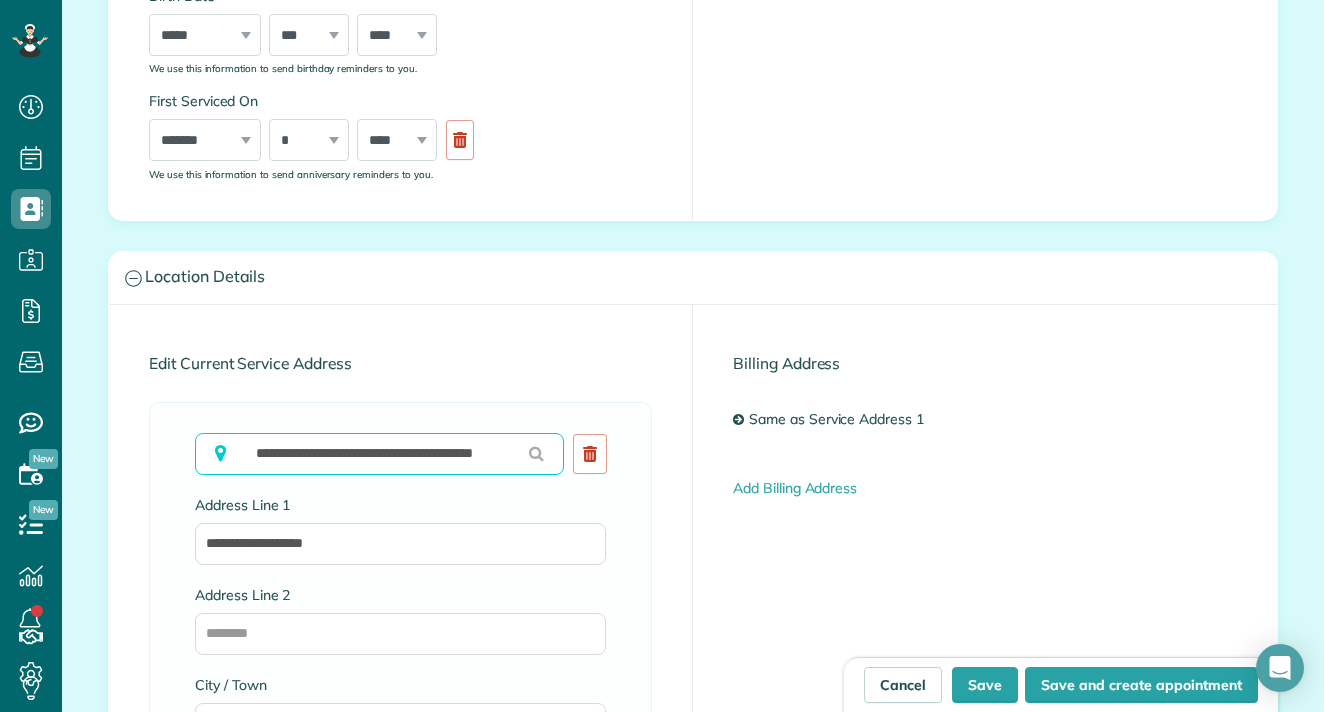 click on "**********" at bounding box center (379, 454) 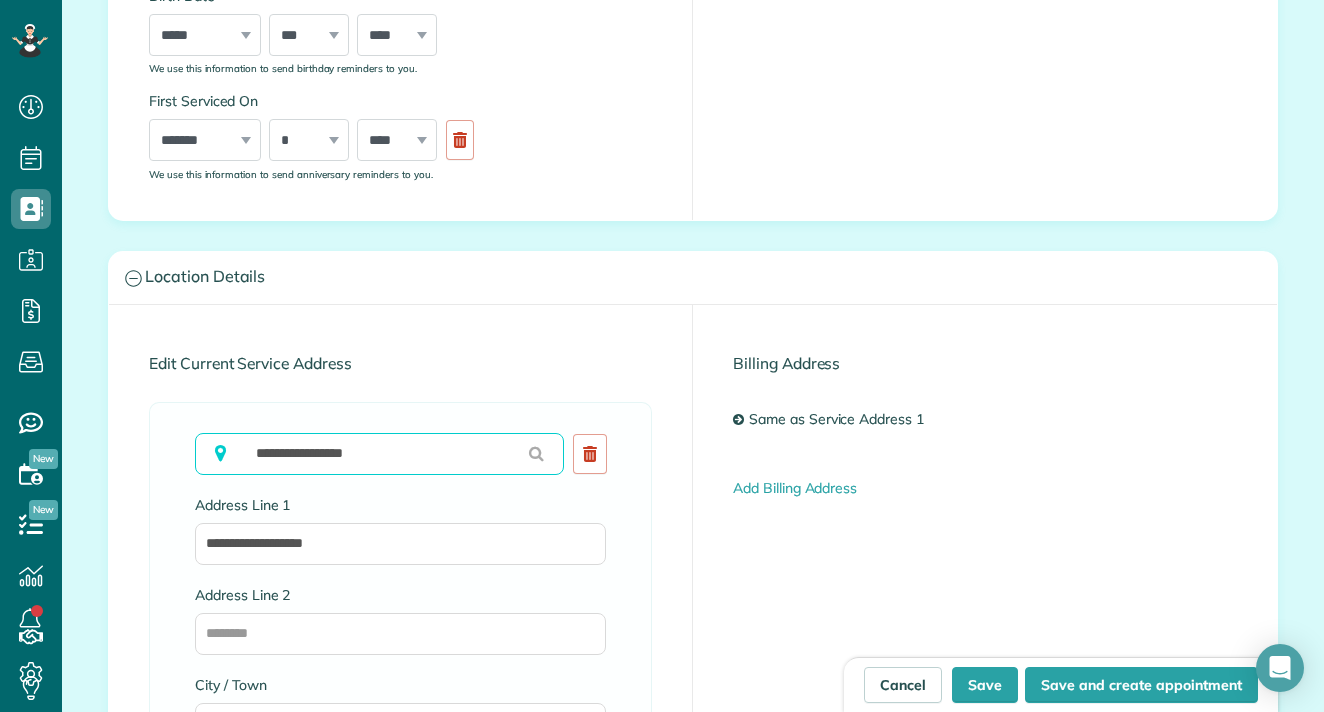 click on "**********" at bounding box center (379, 454) 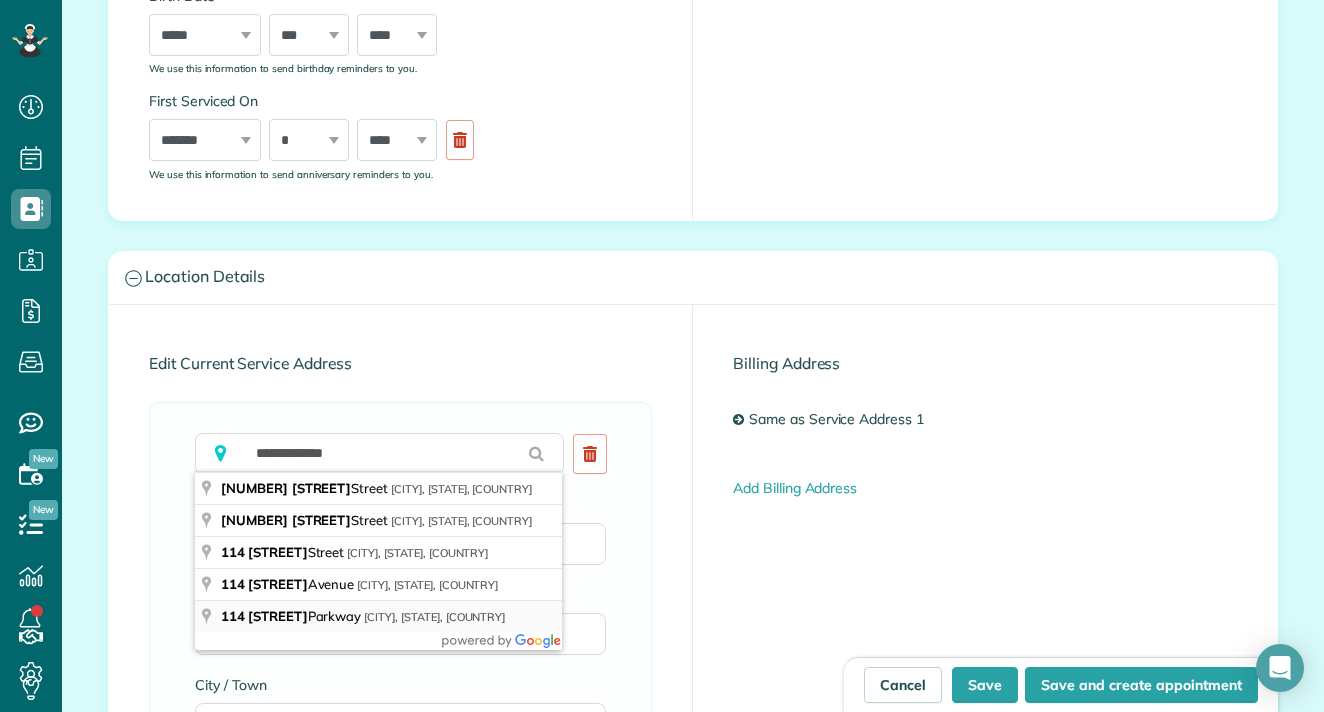 type on "**********" 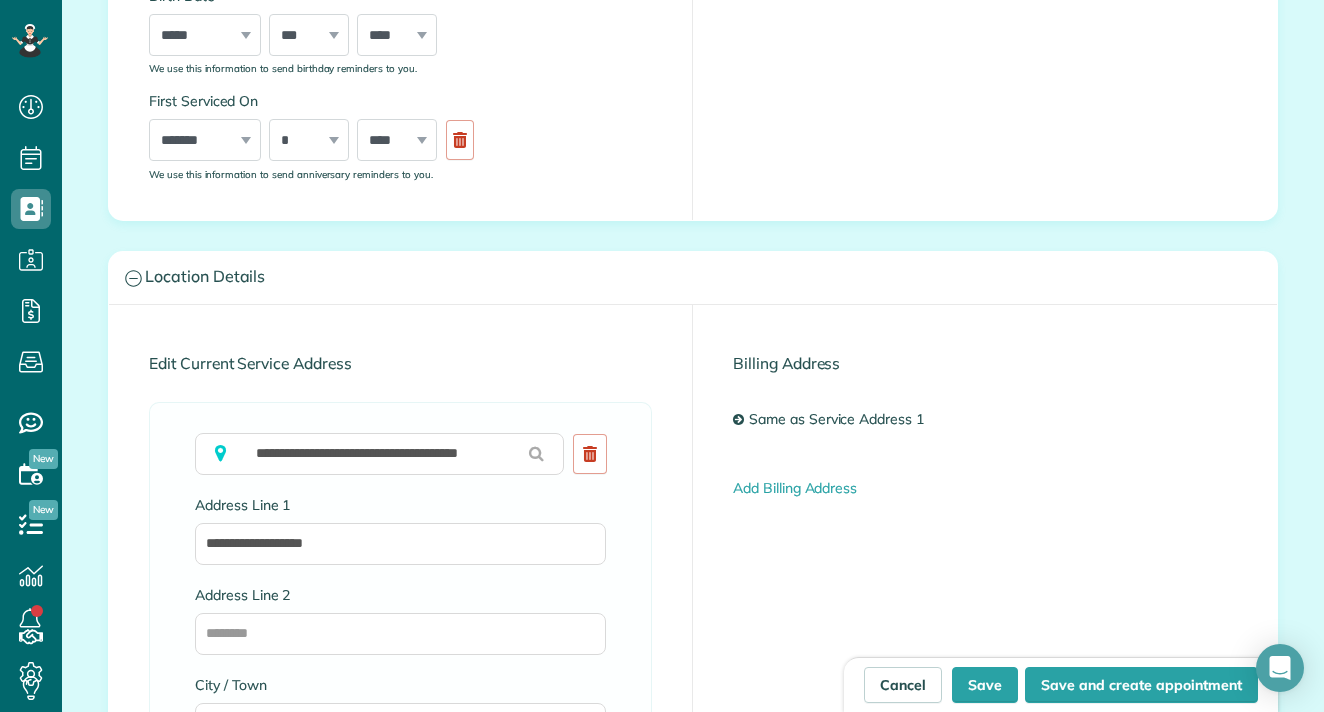 type on "**********" 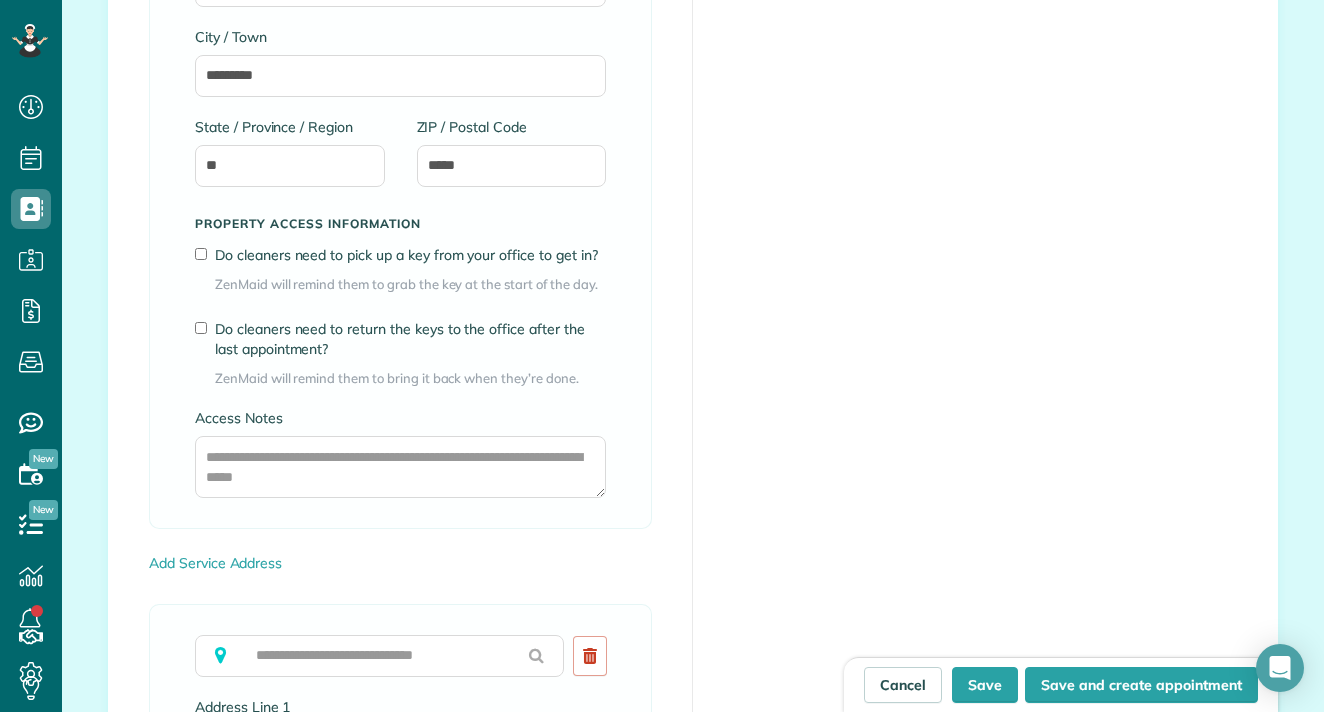 scroll, scrollTop: 1529, scrollLeft: 0, axis: vertical 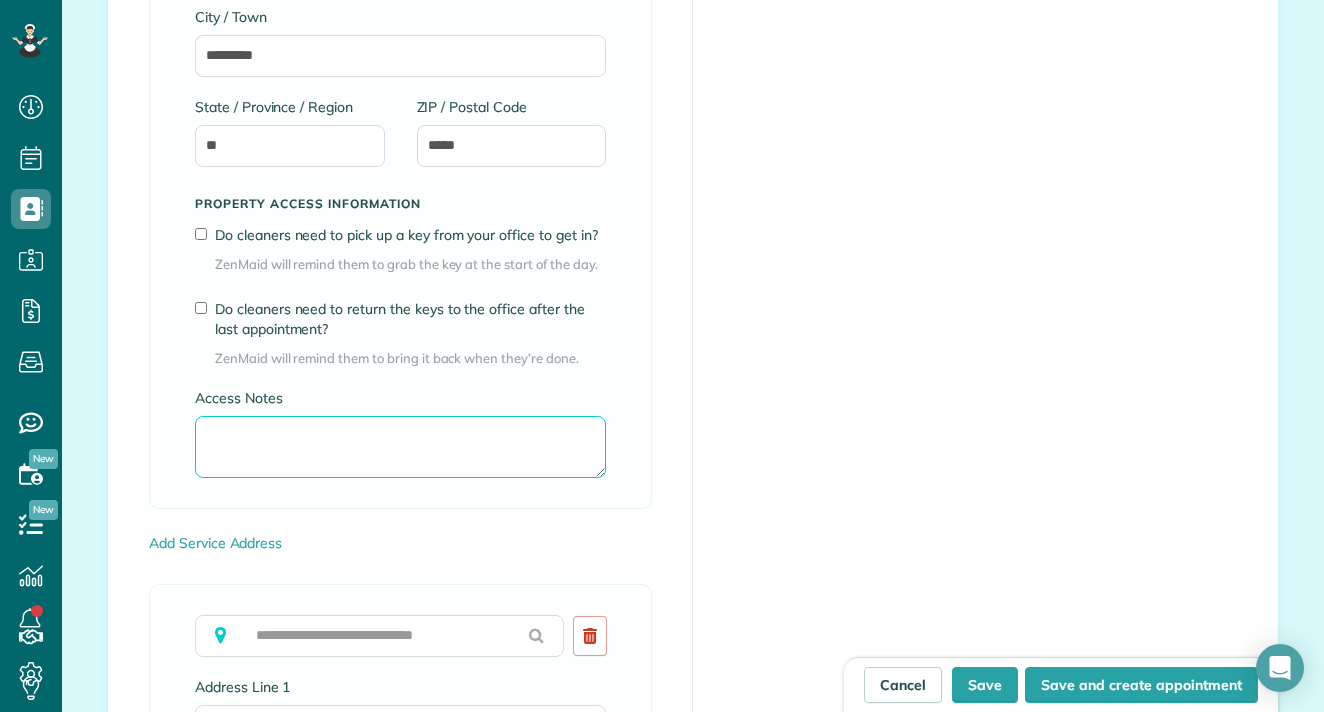click on "Access Notes" at bounding box center (400, 447) 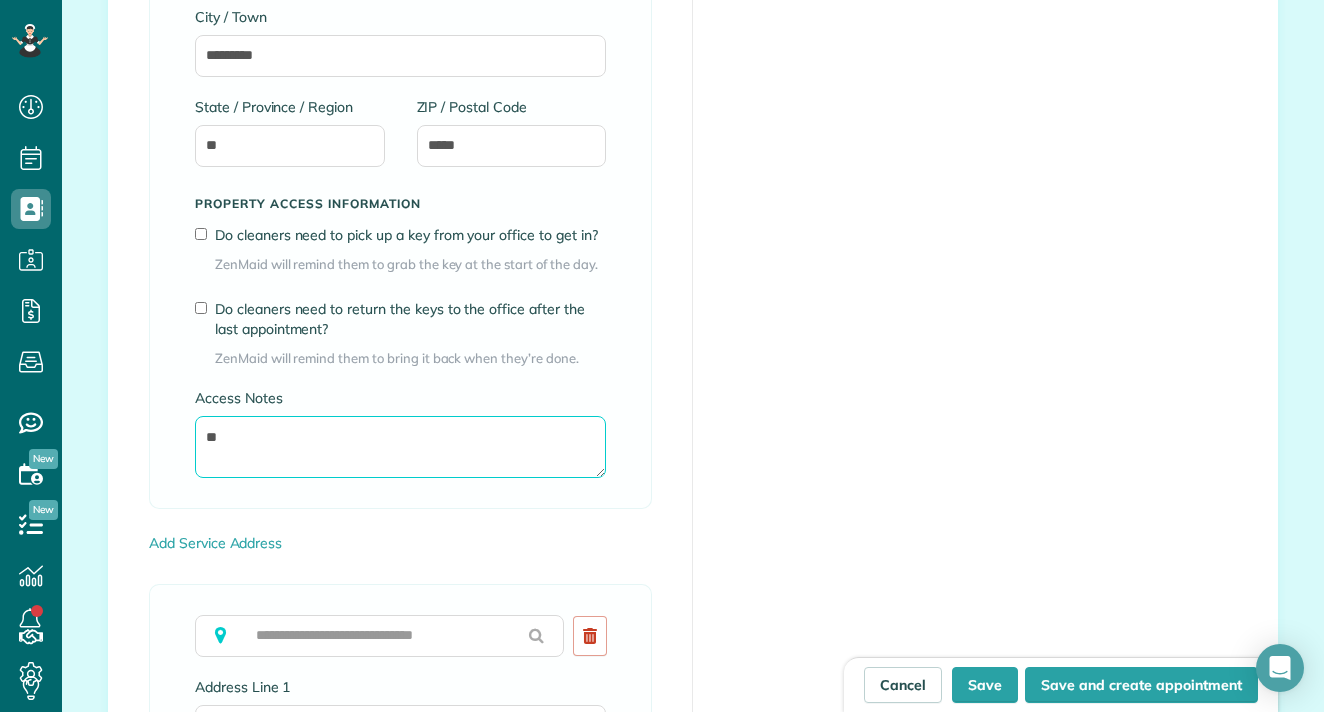 type on "*" 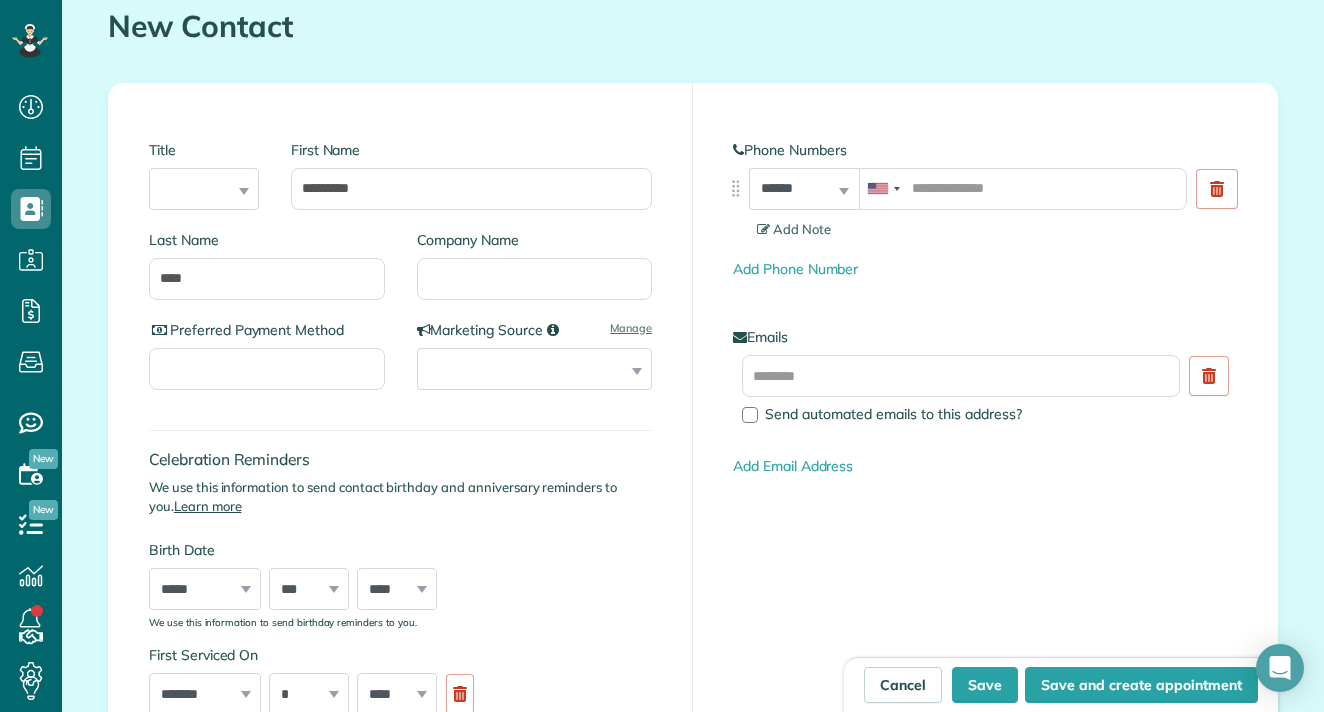 scroll, scrollTop: 279, scrollLeft: 0, axis: vertical 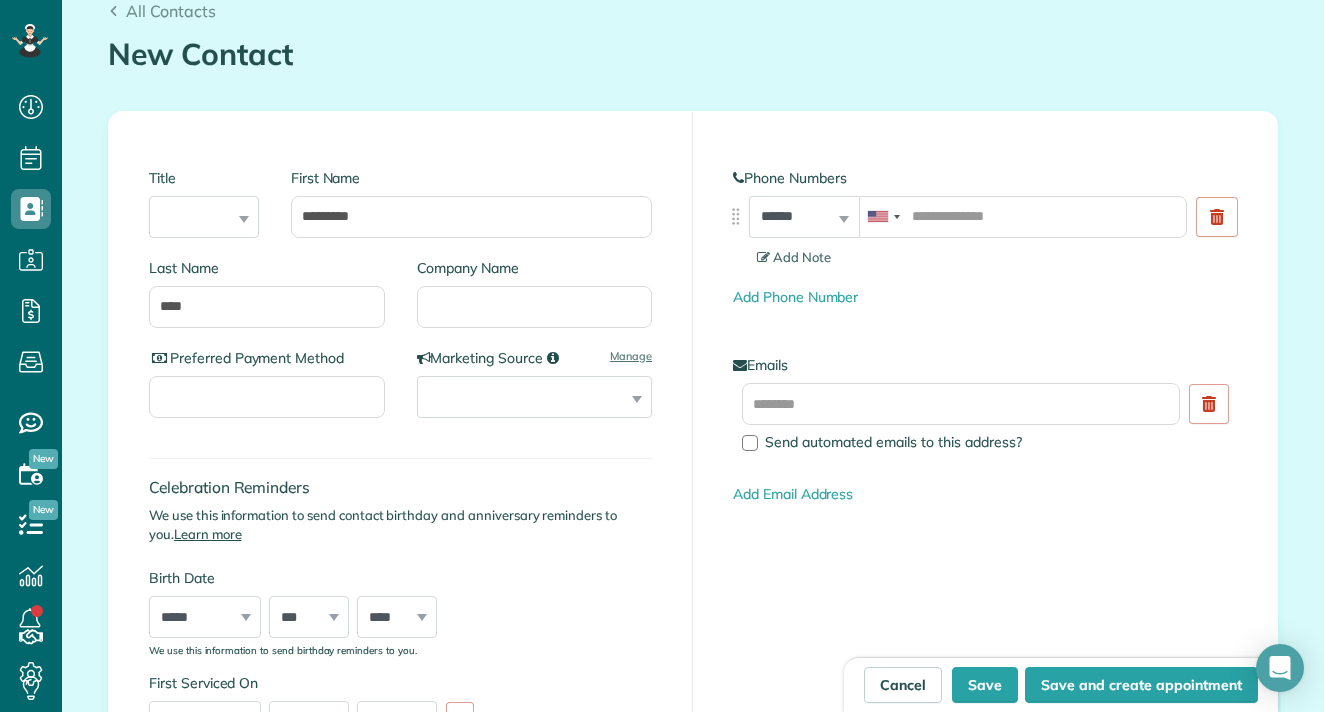 type on "**********" 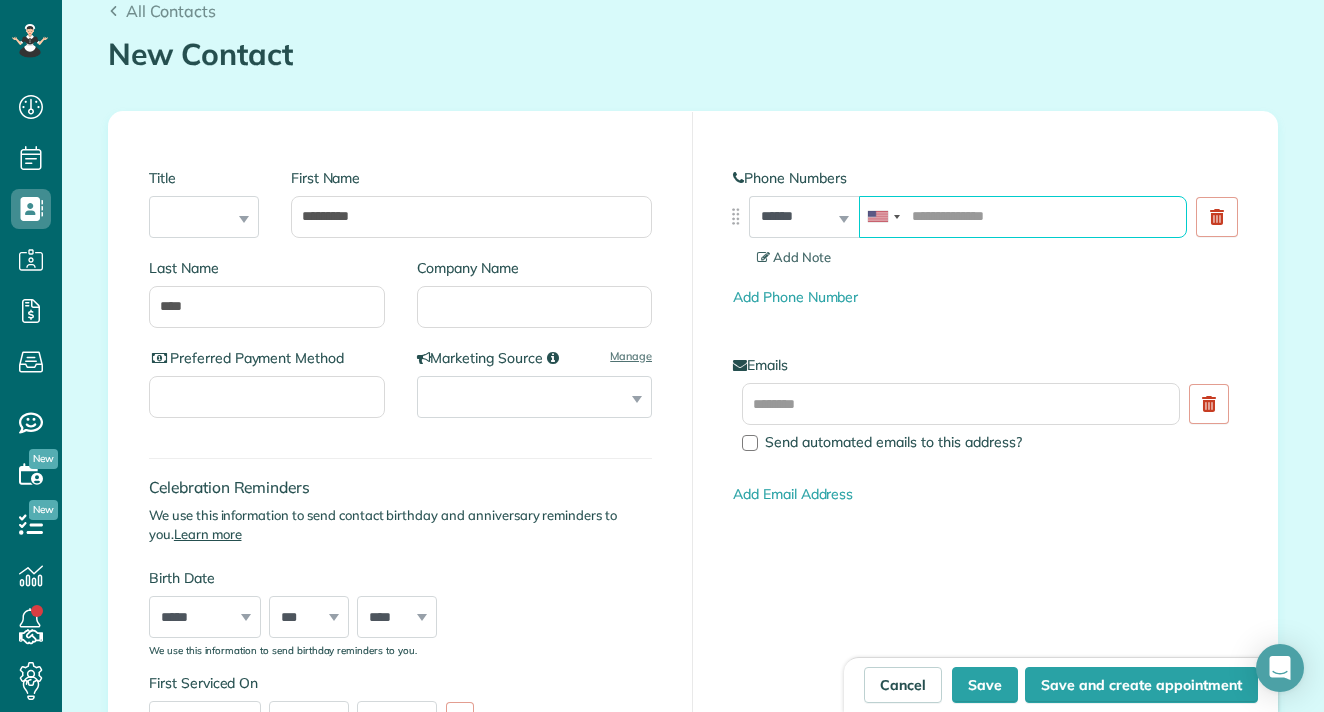 click at bounding box center [1023, 217] 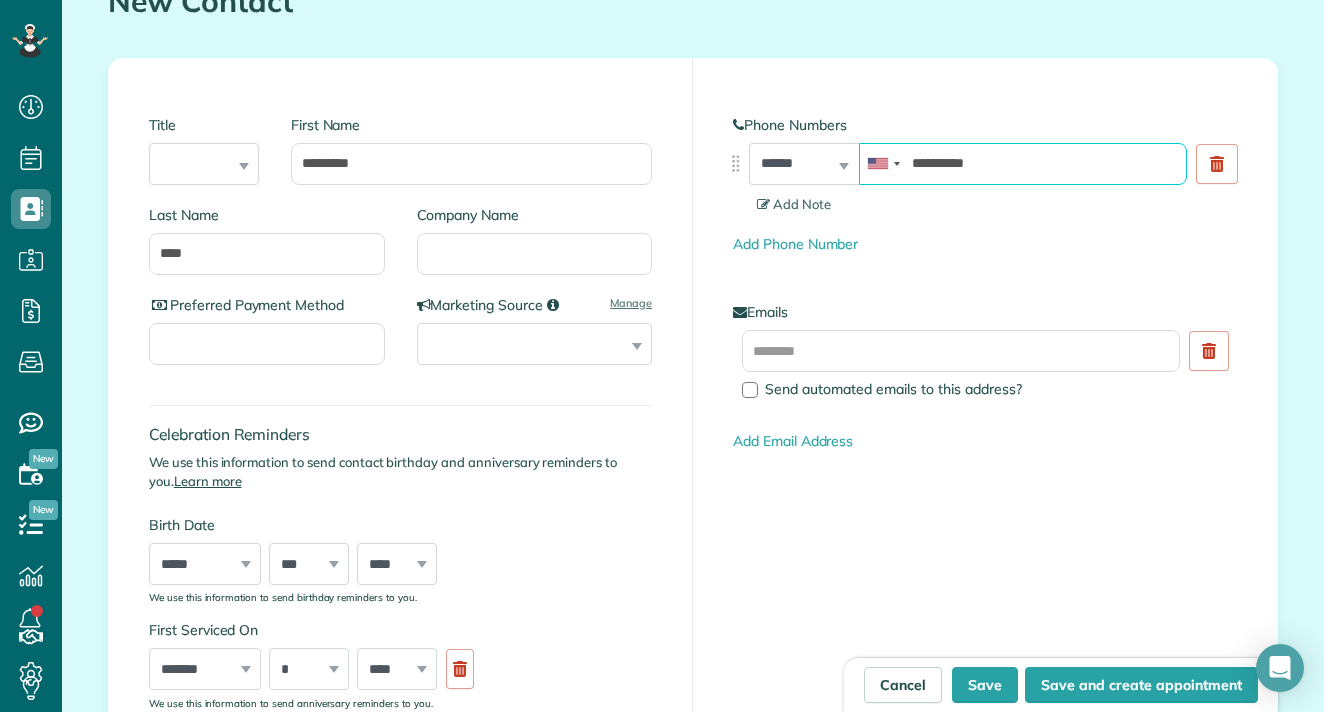 scroll, scrollTop: 335, scrollLeft: 0, axis: vertical 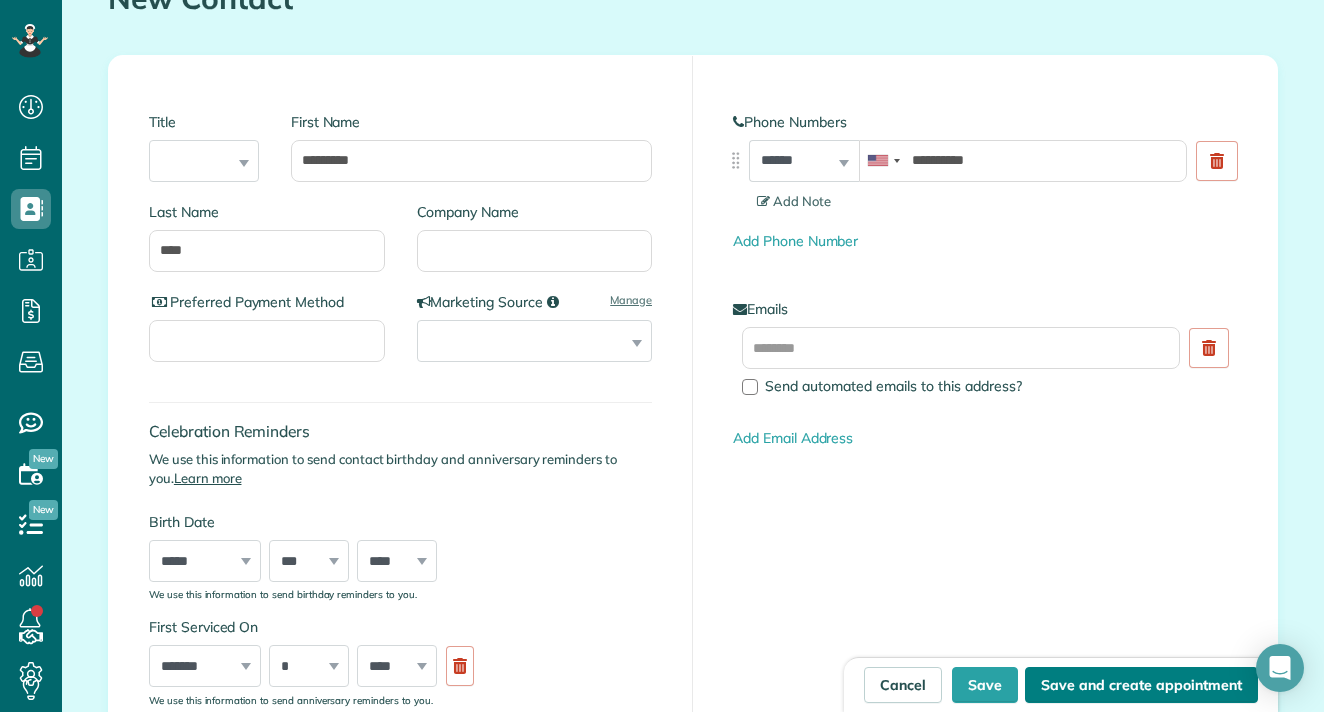 click on "Save and create appointment" at bounding box center (1141, 685) 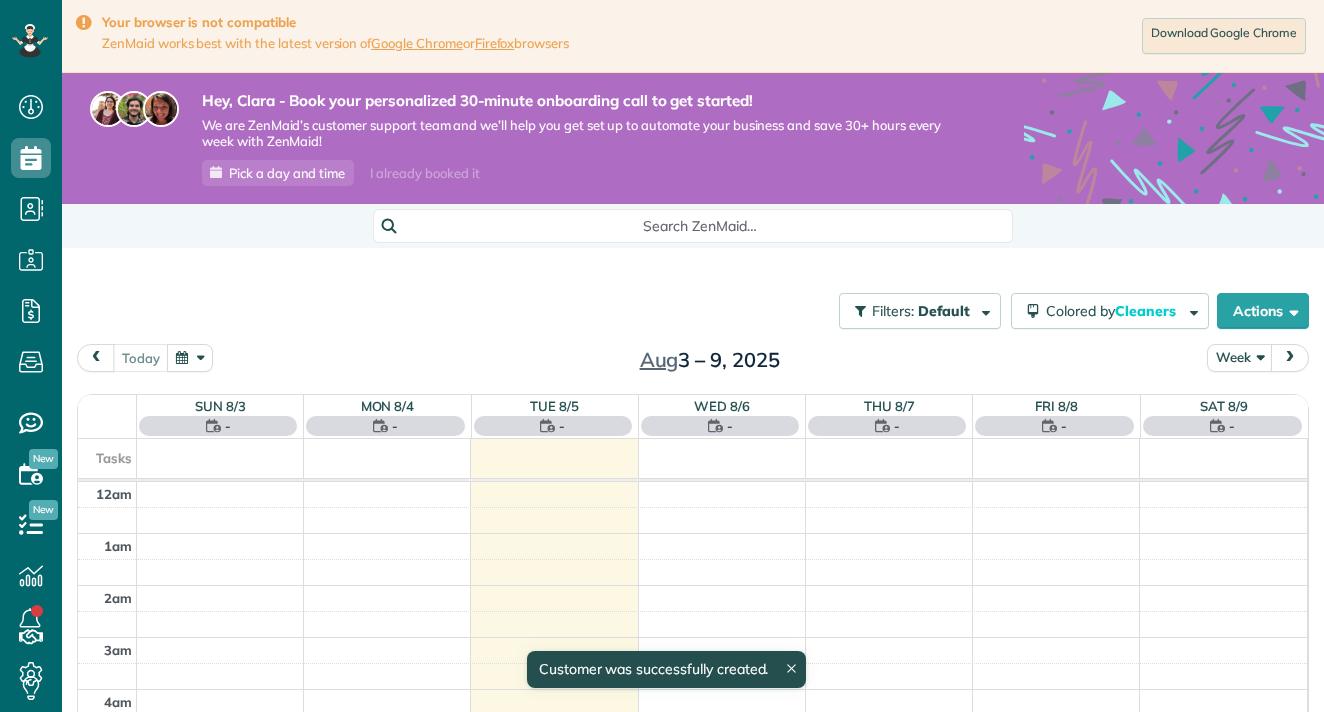 scroll, scrollTop: 0, scrollLeft: 0, axis: both 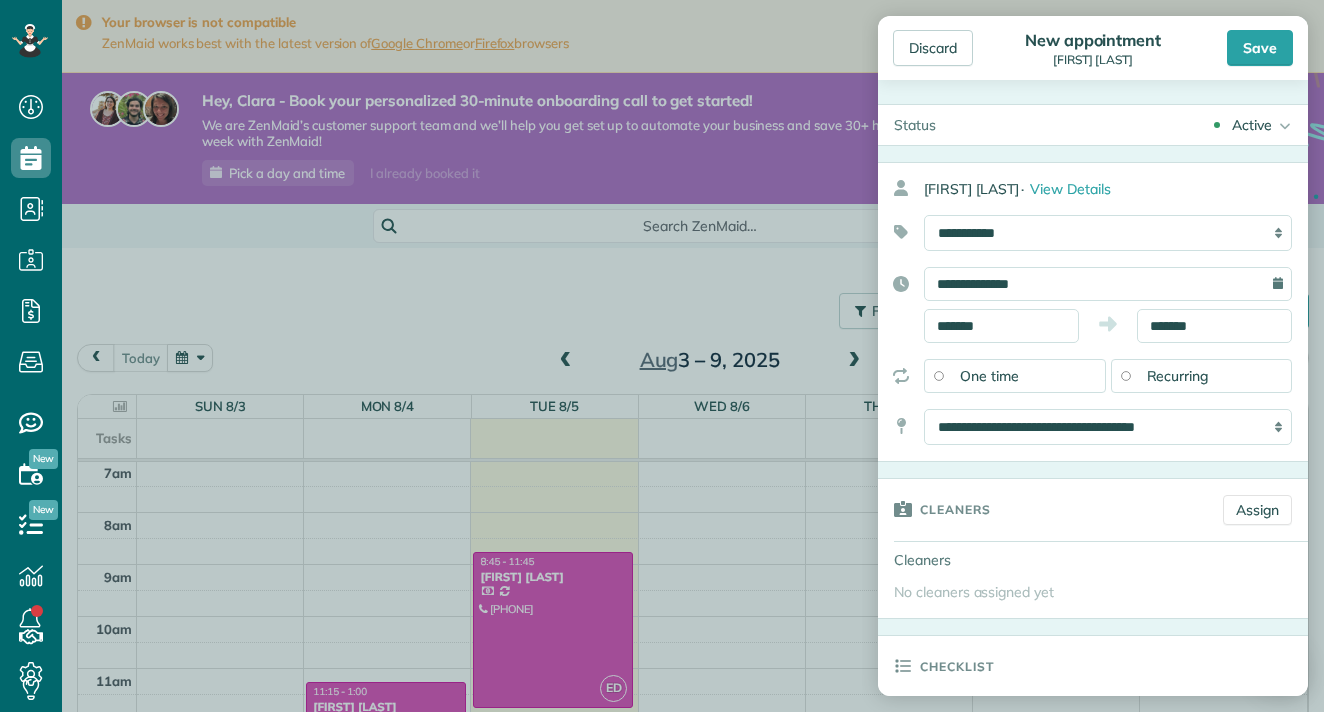 click on "Recurring" at bounding box center [1178, 376] 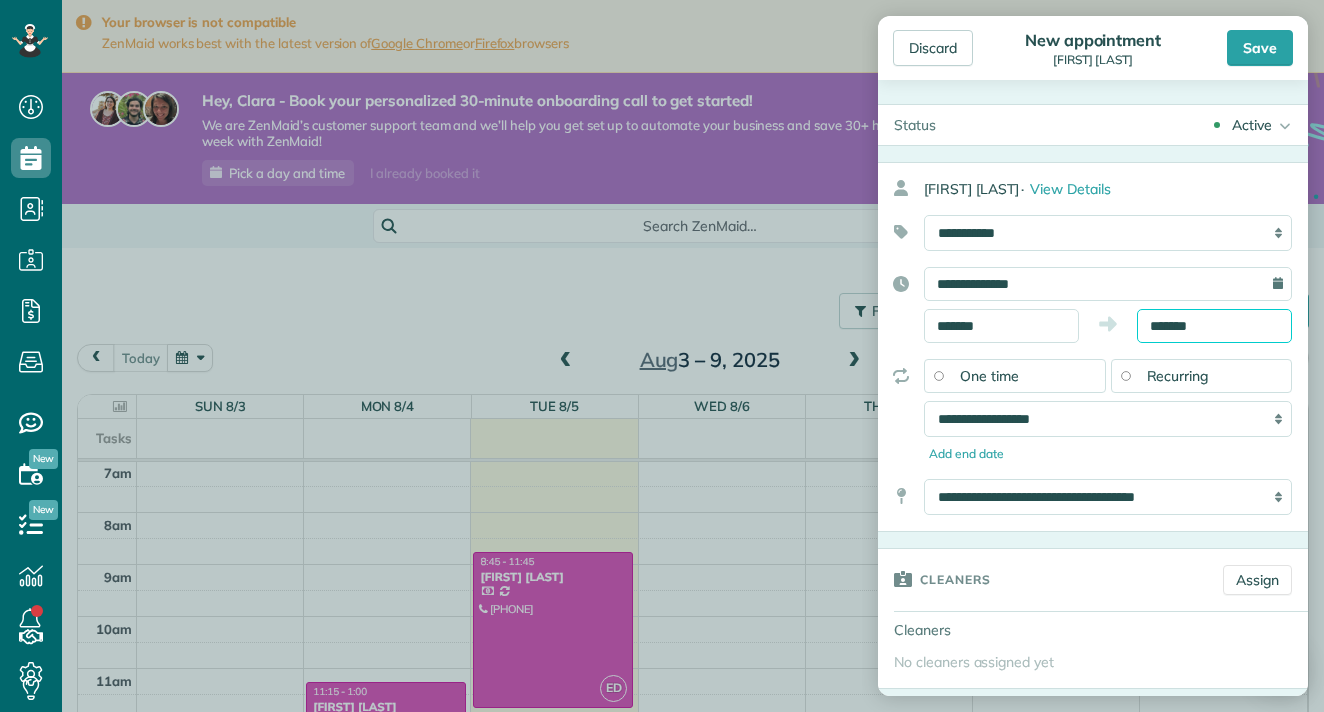 click on "Dashboard
Scheduling
Calendar View
List View
Dispatch View - Weekly scheduling (Beta)" at bounding box center [662, 356] 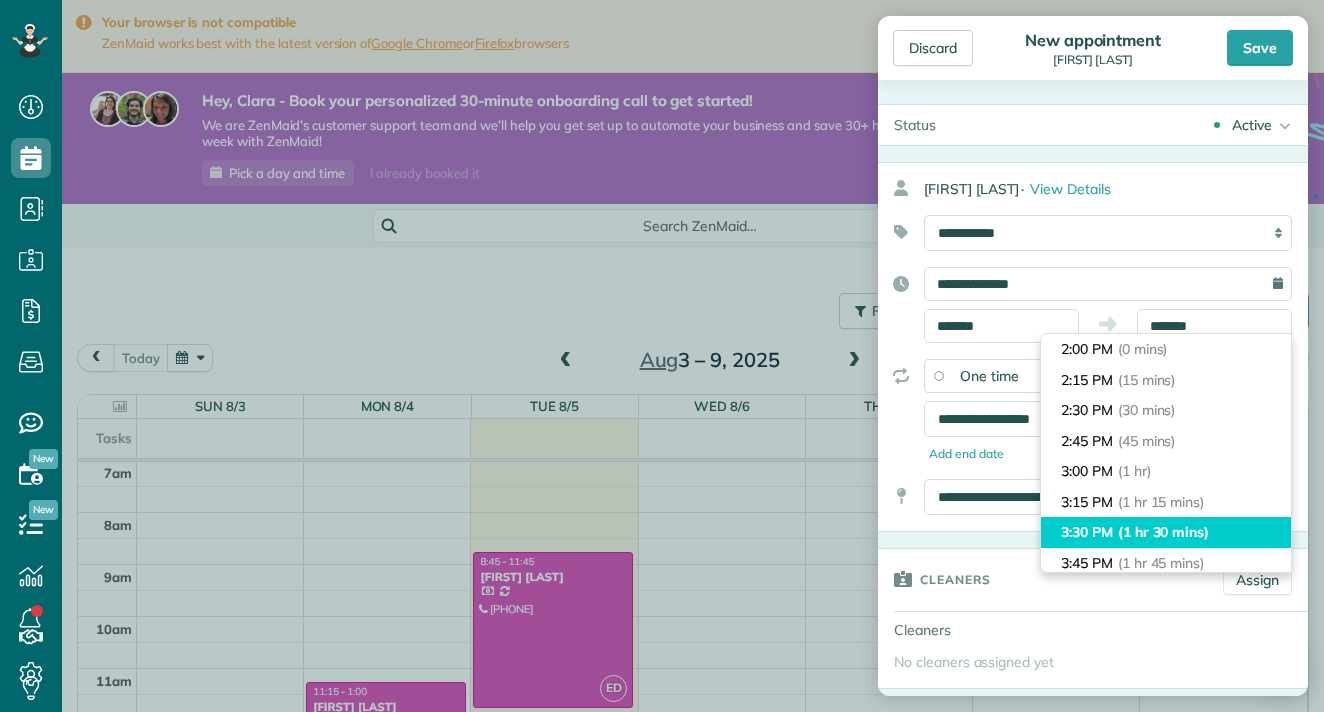 type on "*******" 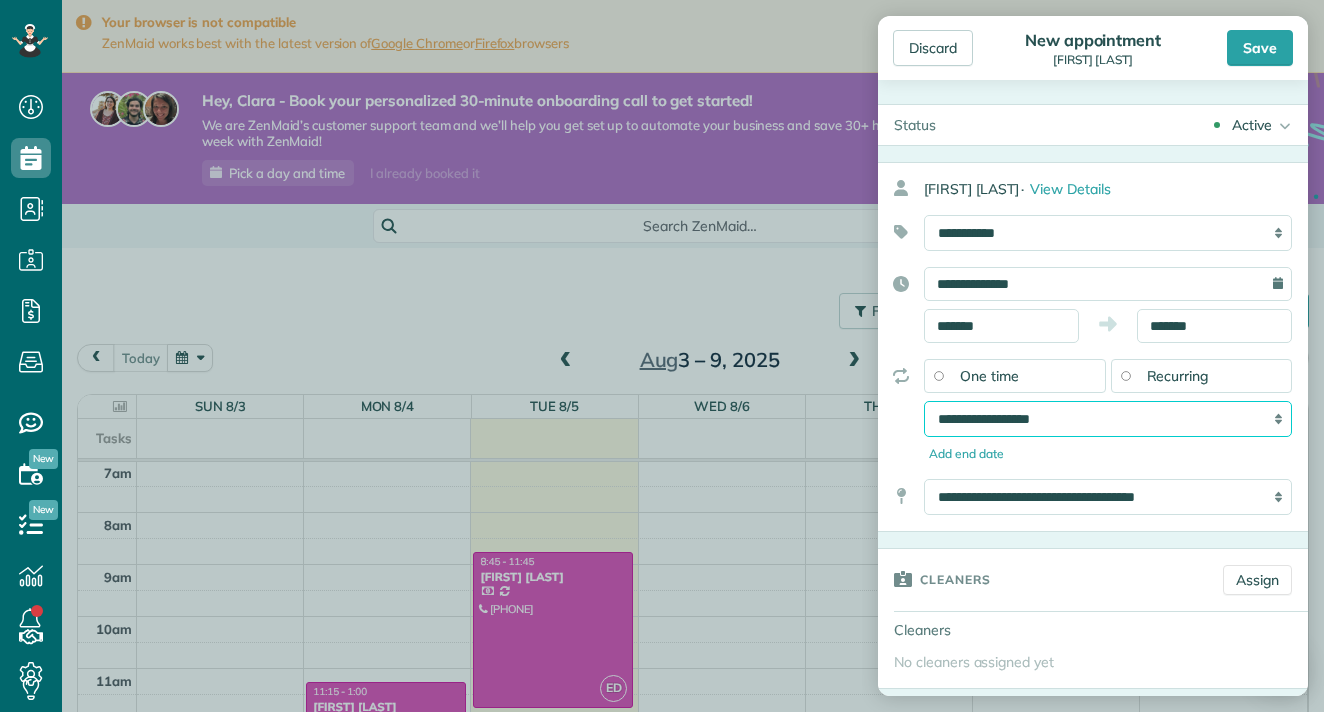 select on "**********" 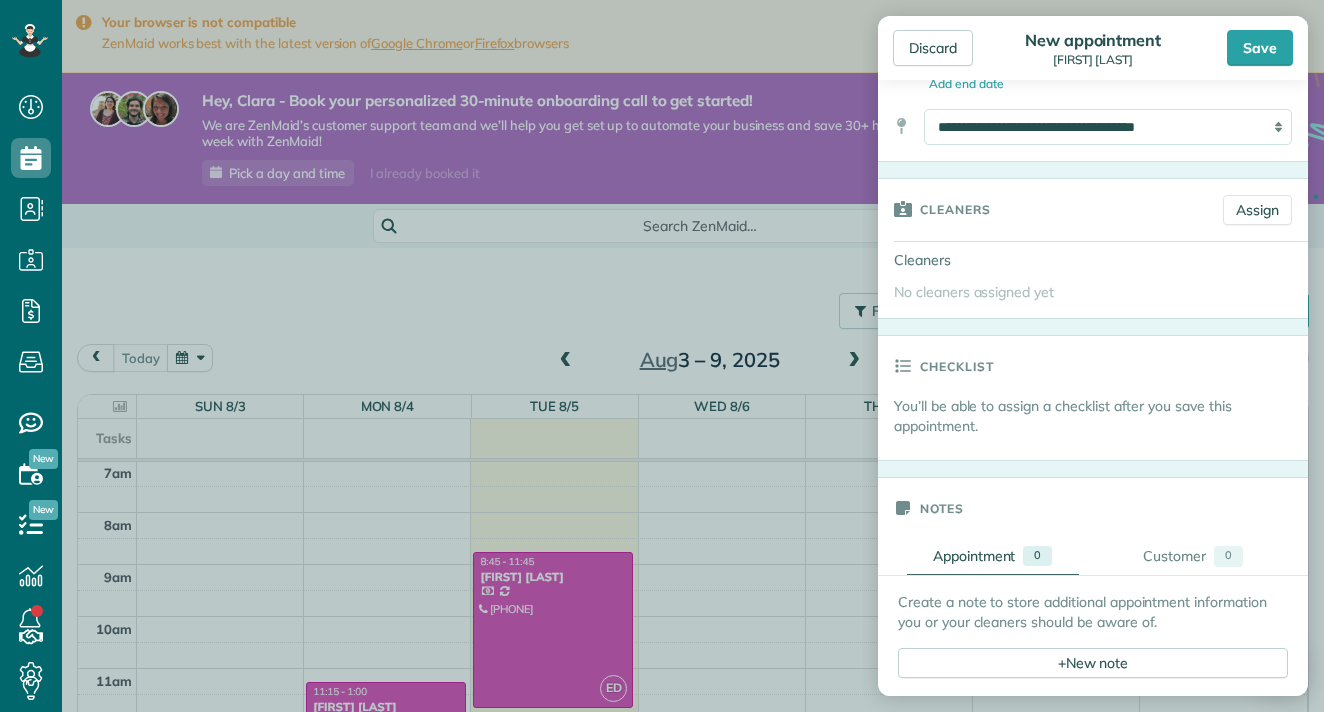 scroll, scrollTop: 403, scrollLeft: 0, axis: vertical 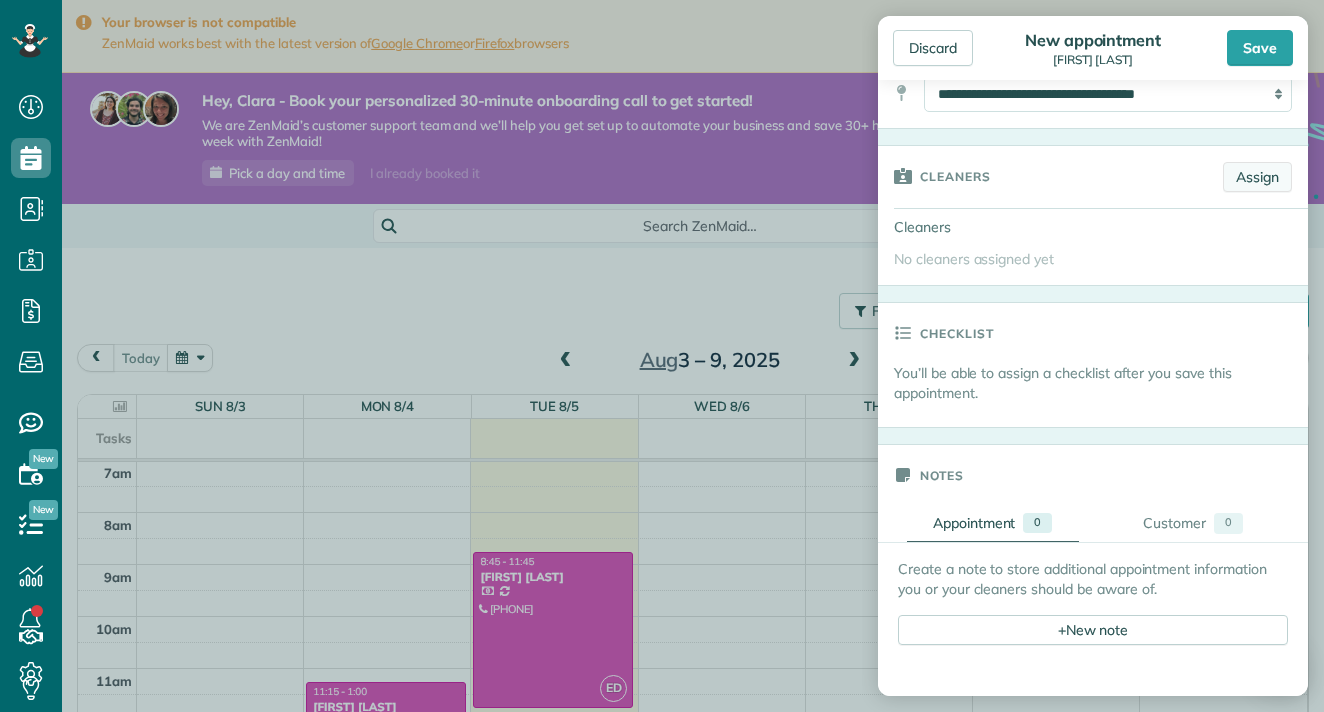 click on "Assign" at bounding box center (1257, 177) 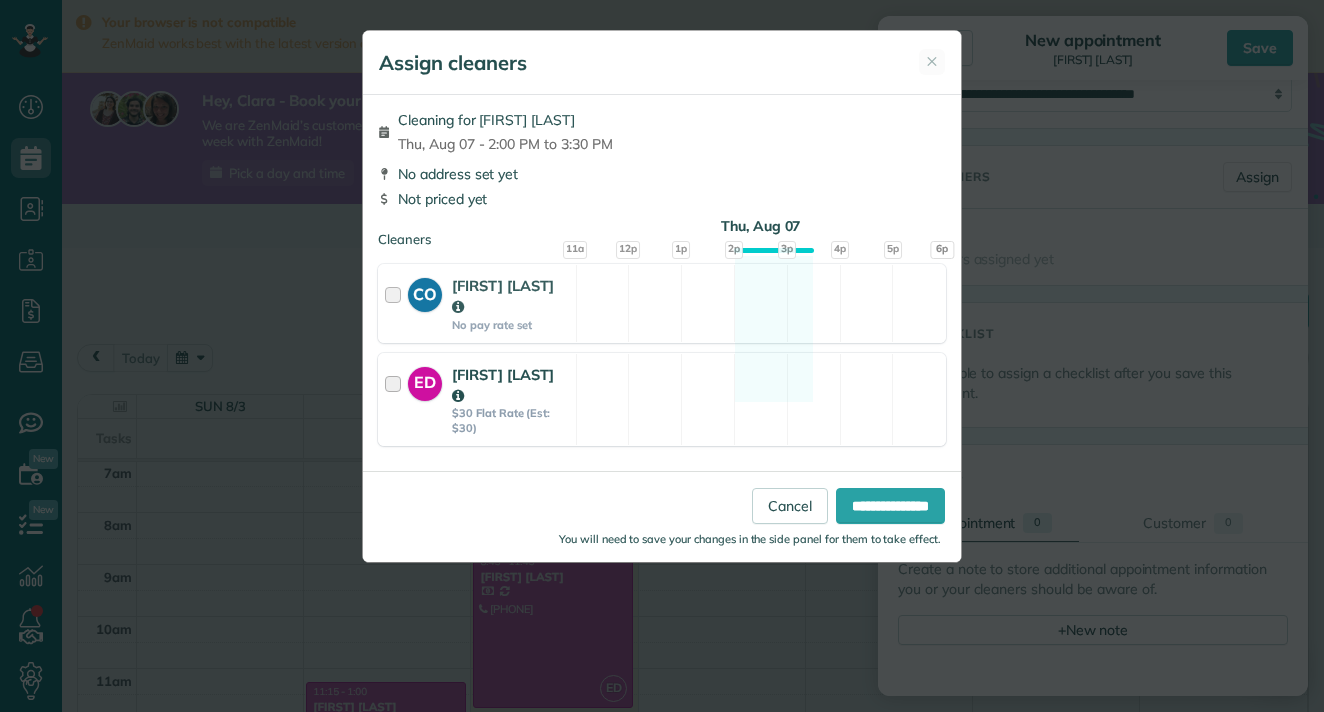 click on "Erika Diaz" at bounding box center (503, 385) 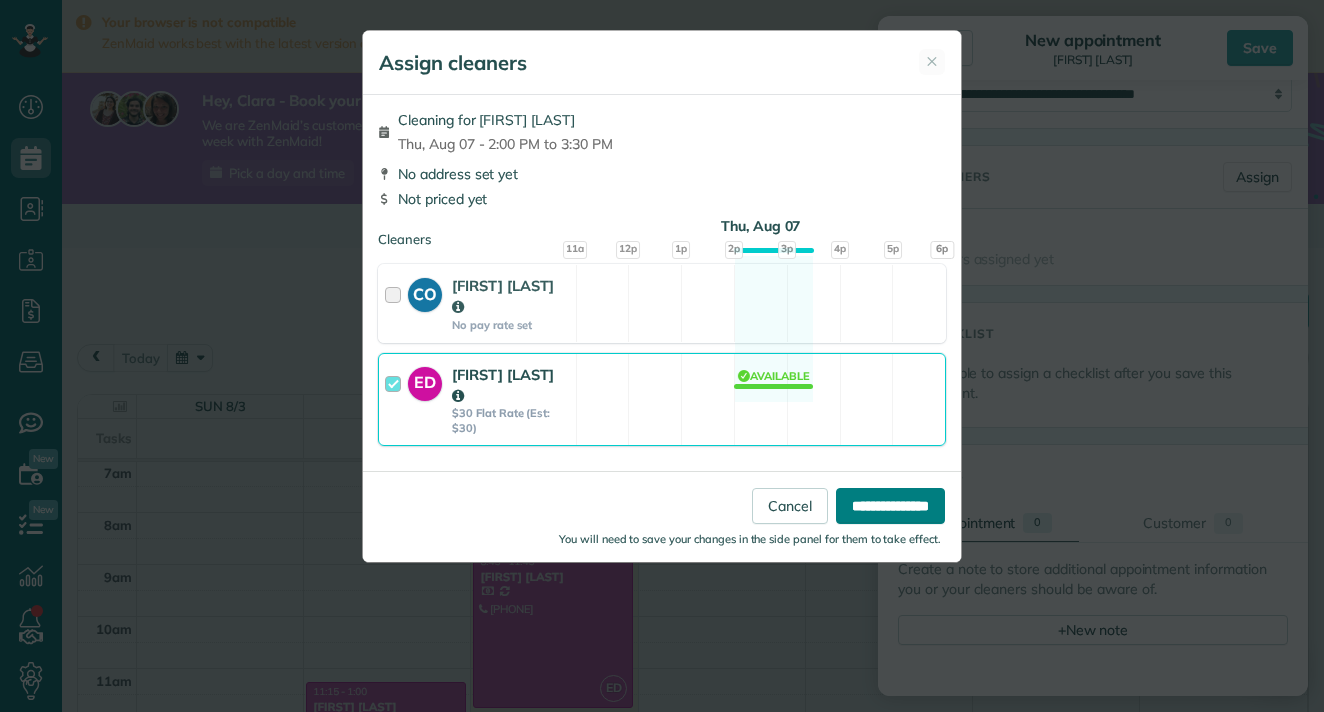 click on "**********" at bounding box center (890, 506) 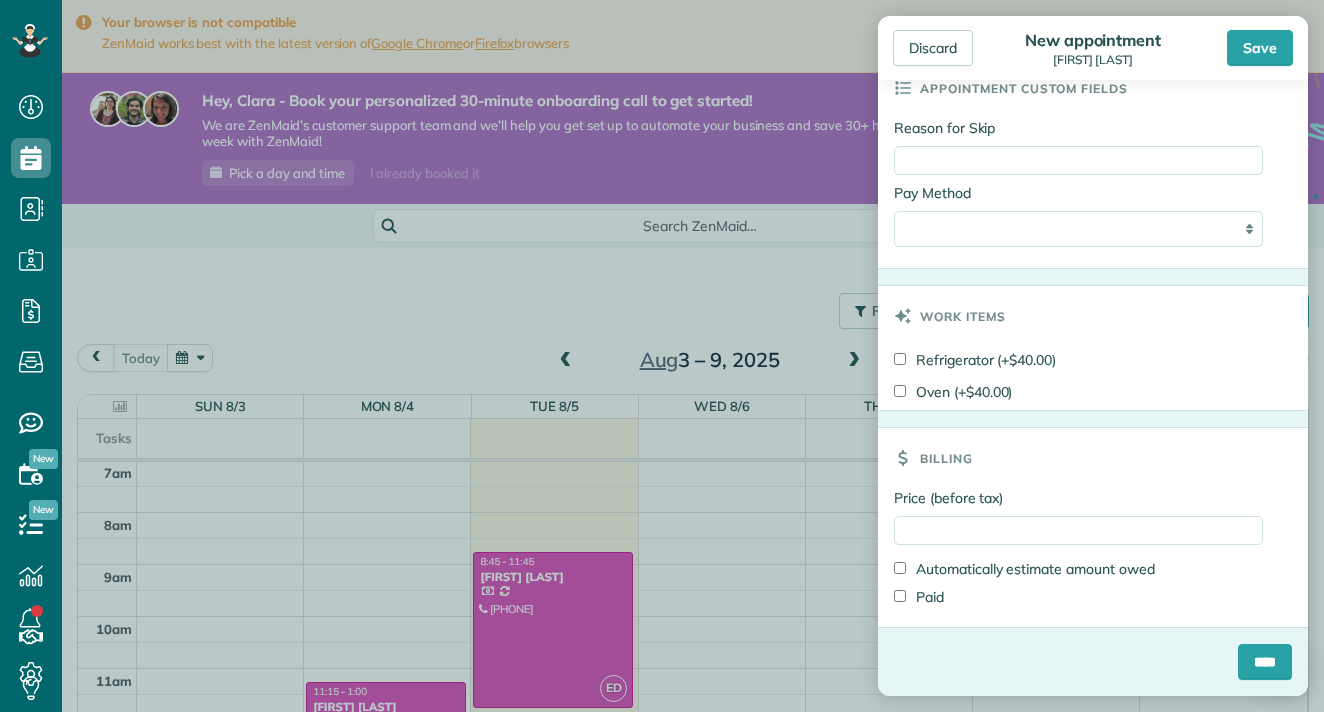 scroll, scrollTop: 1128, scrollLeft: 0, axis: vertical 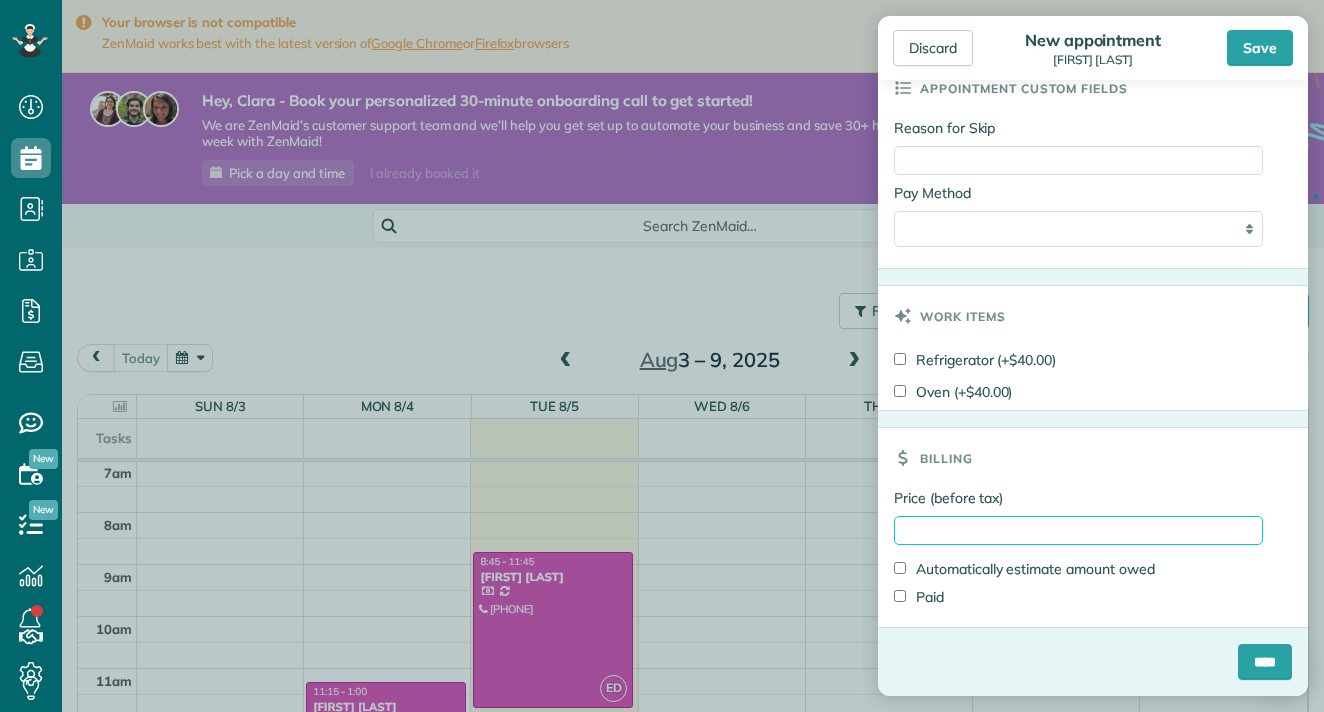 click on "Price (before tax)" at bounding box center [1078, 530] 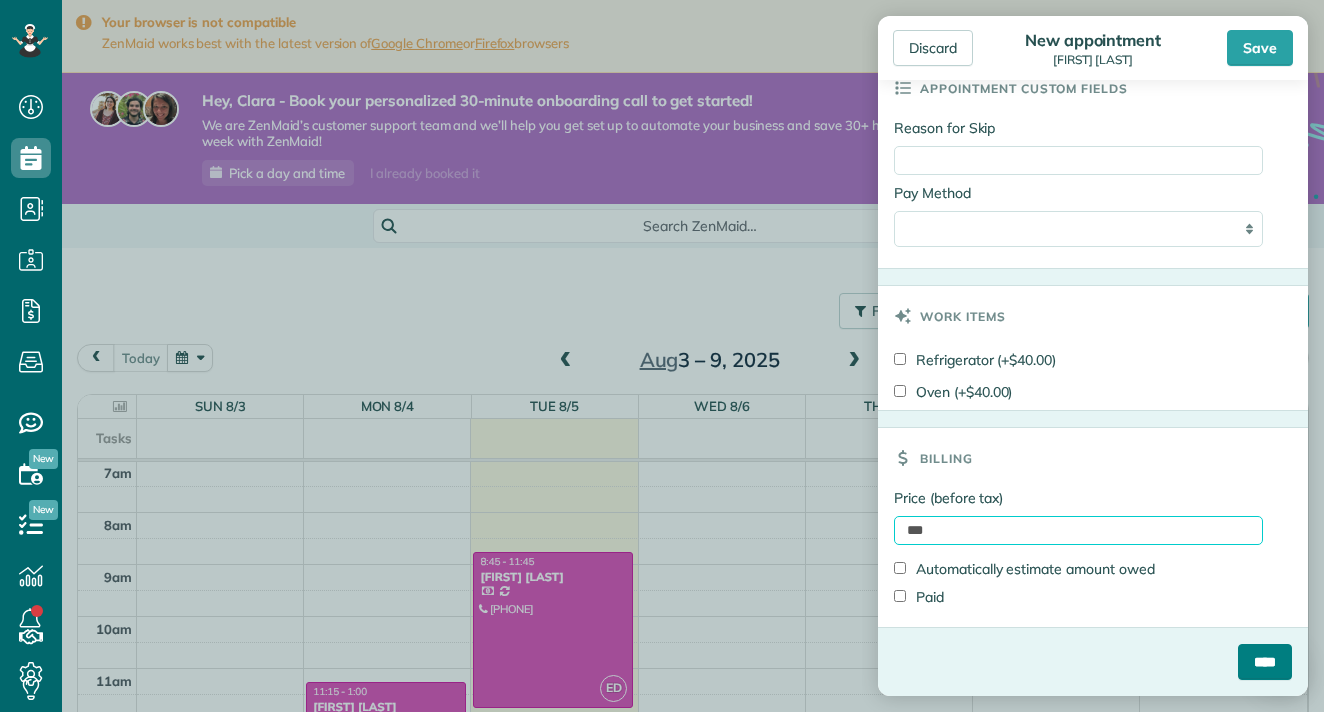 type on "***" 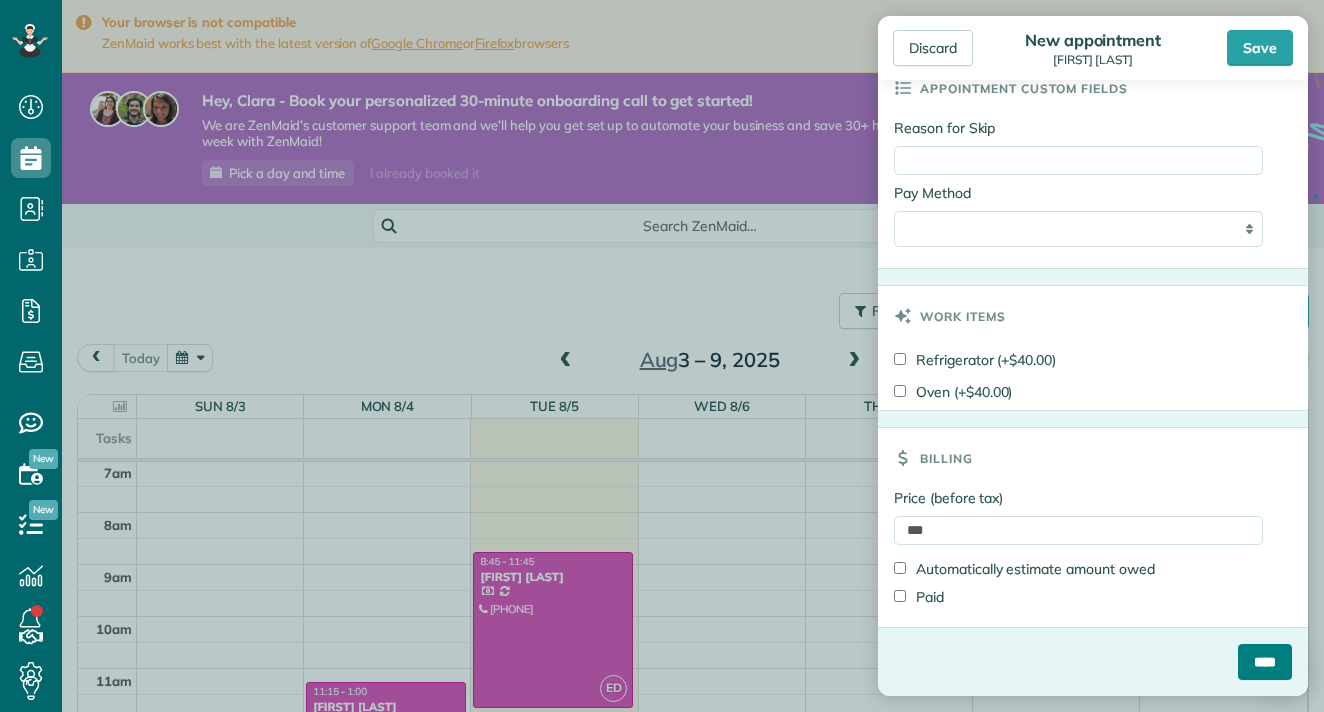 click on "****" at bounding box center [1265, 662] 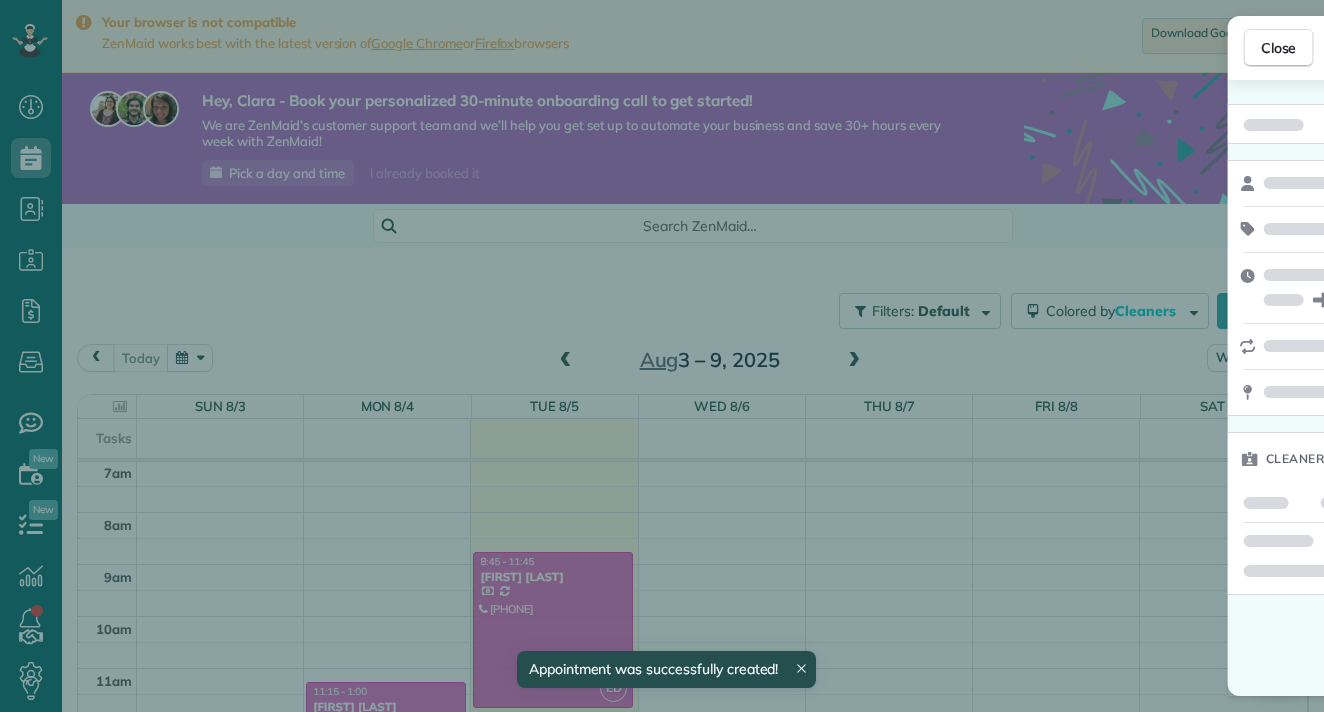 scroll, scrollTop: 365, scrollLeft: 0, axis: vertical 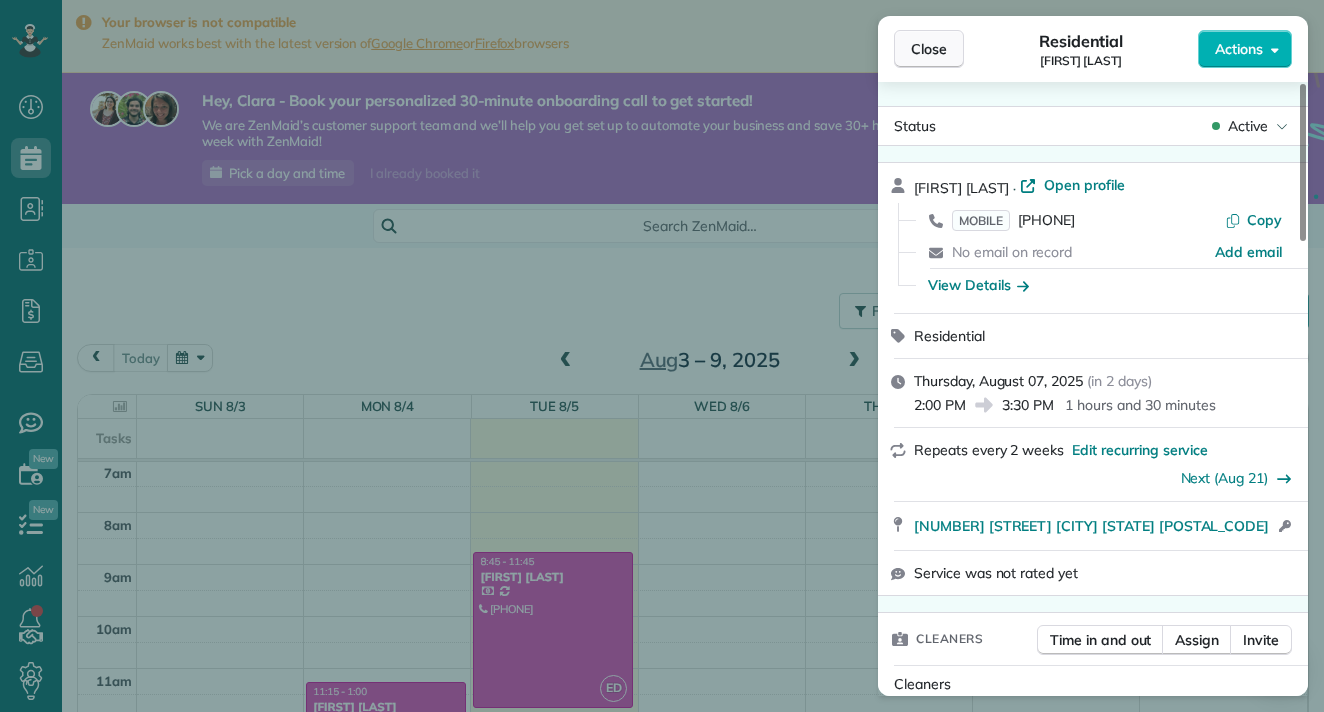 click on "Close" at bounding box center [929, 49] 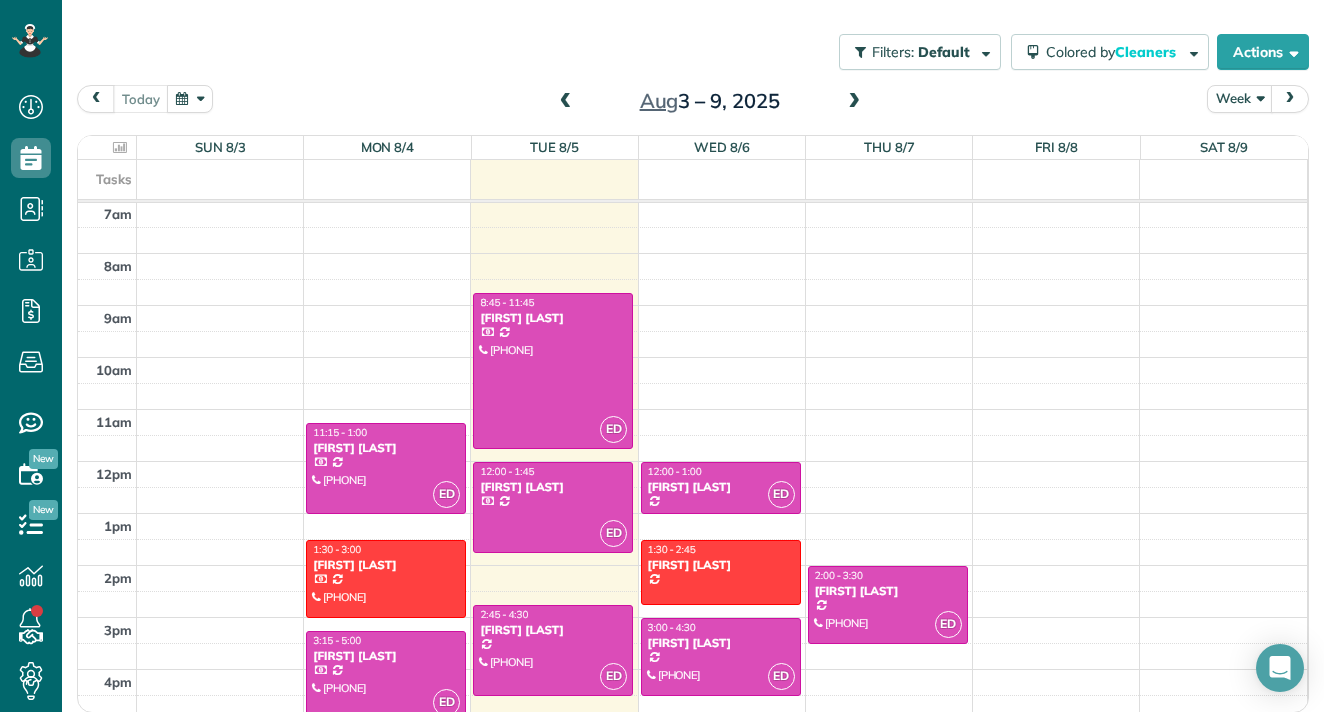 scroll, scrollTop: 258, scrollLeft: 0, axis: vertical 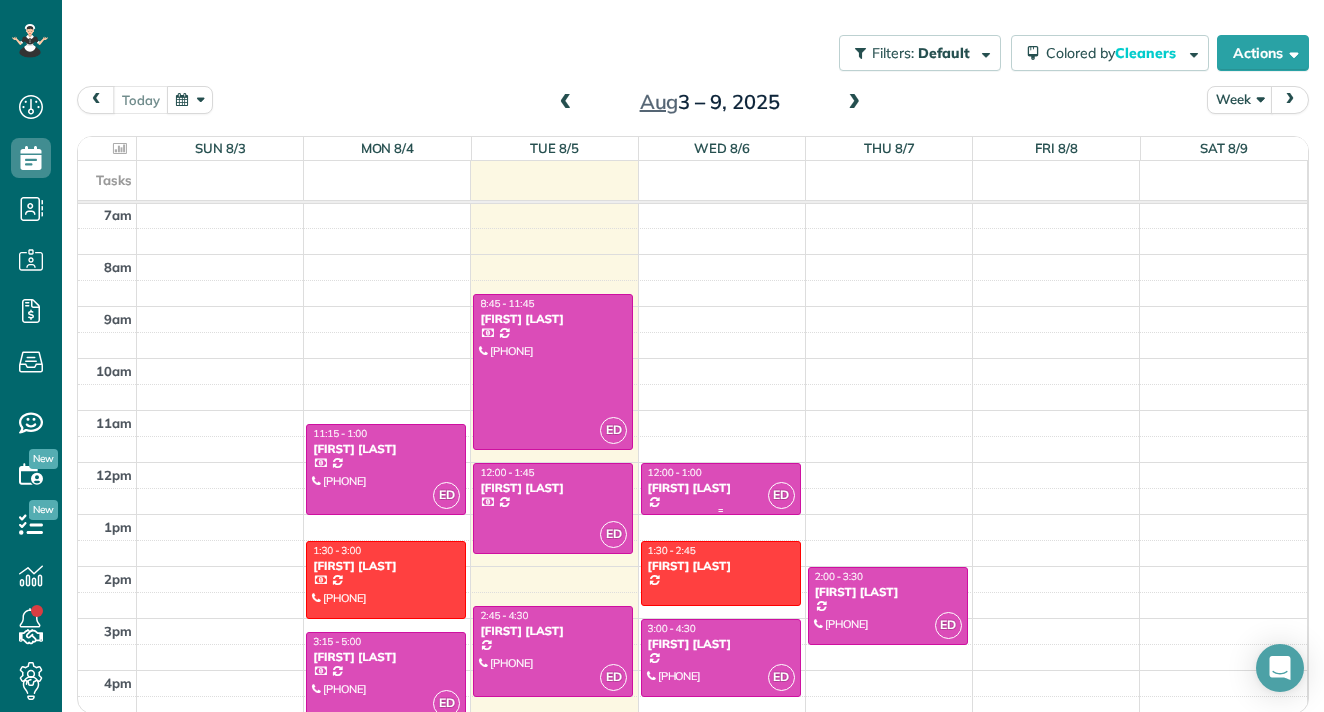 click on "12:00 - 1:00" at bounding box center (721, 472) 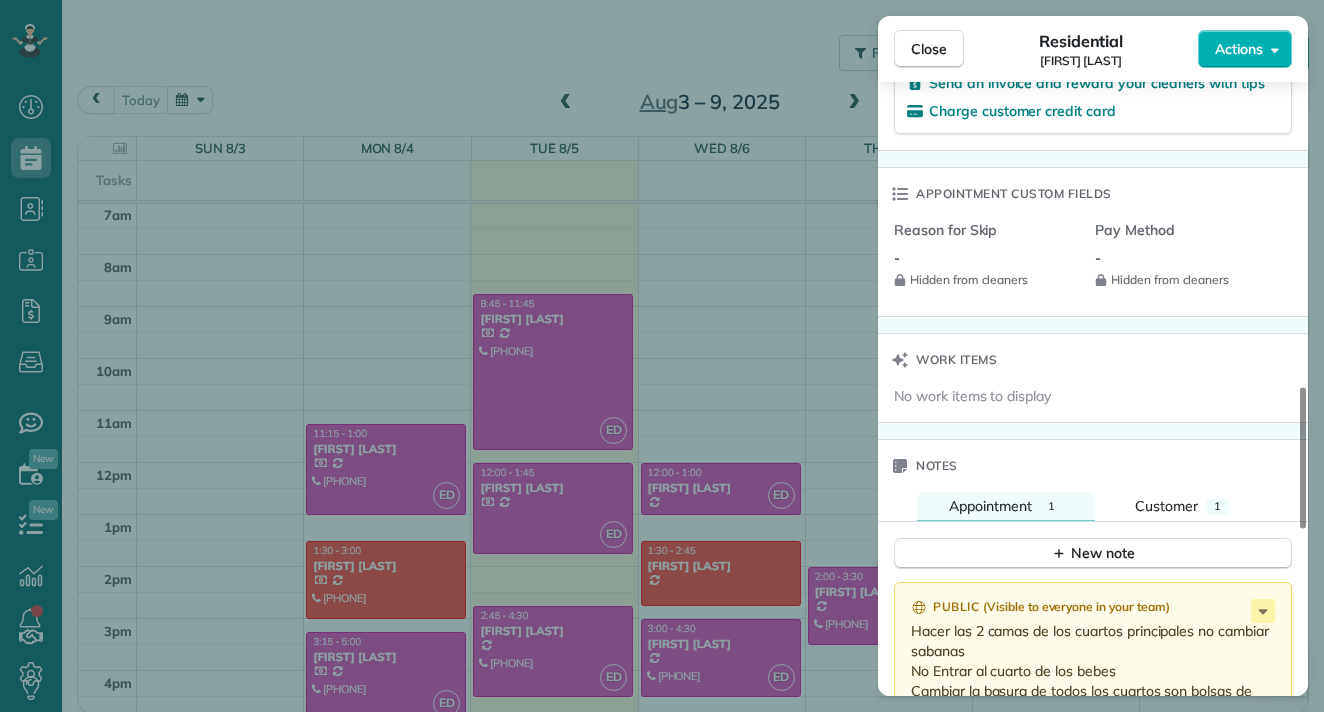 scroll, scrollTop: 1326, scrollLeft: 0, axis: vertical 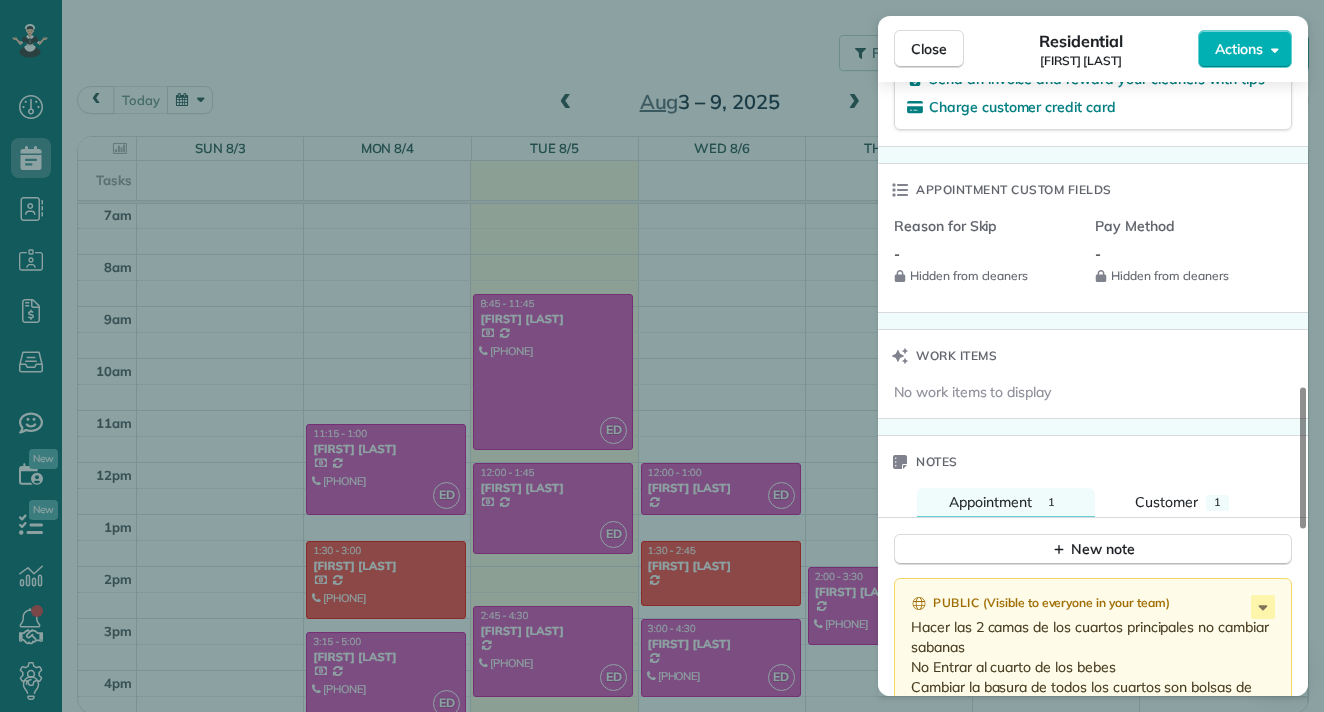 click on "Reason for Skip" at bounding box center (986, 226) 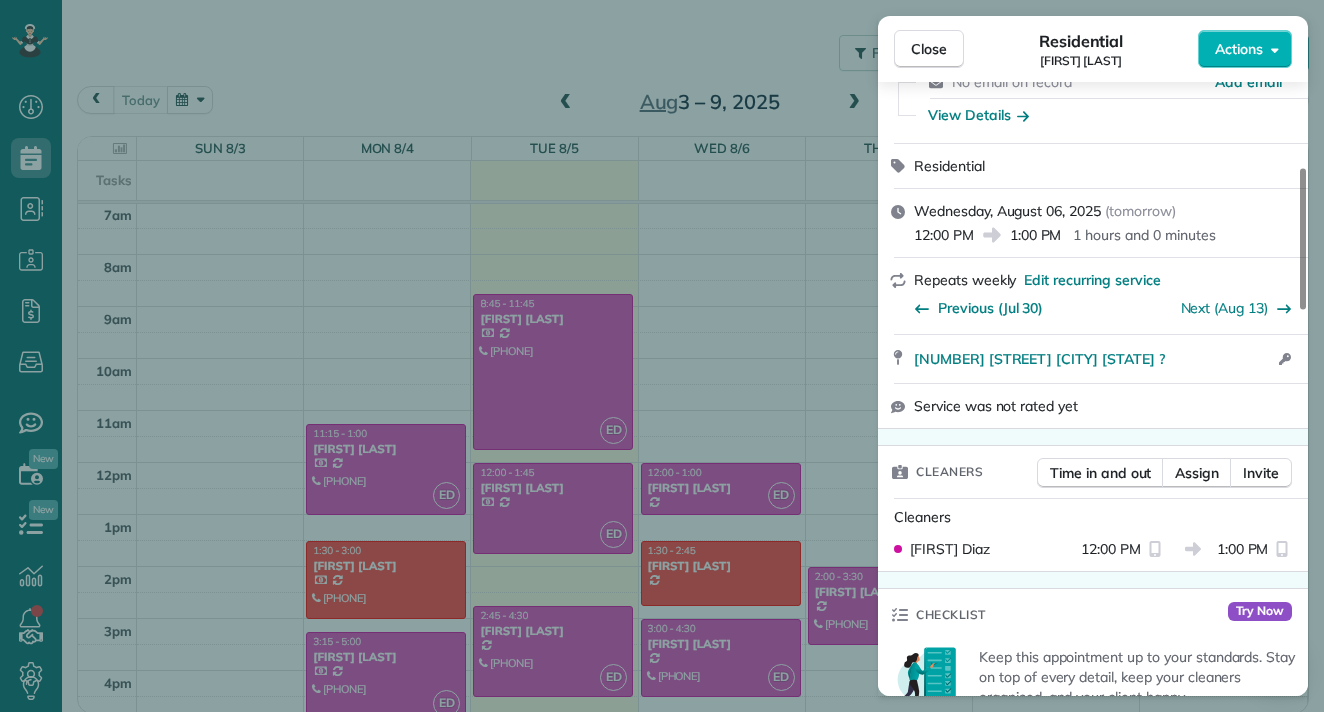 scroll, scrollTop: 462, scrollLeft: 0, axis: vertical 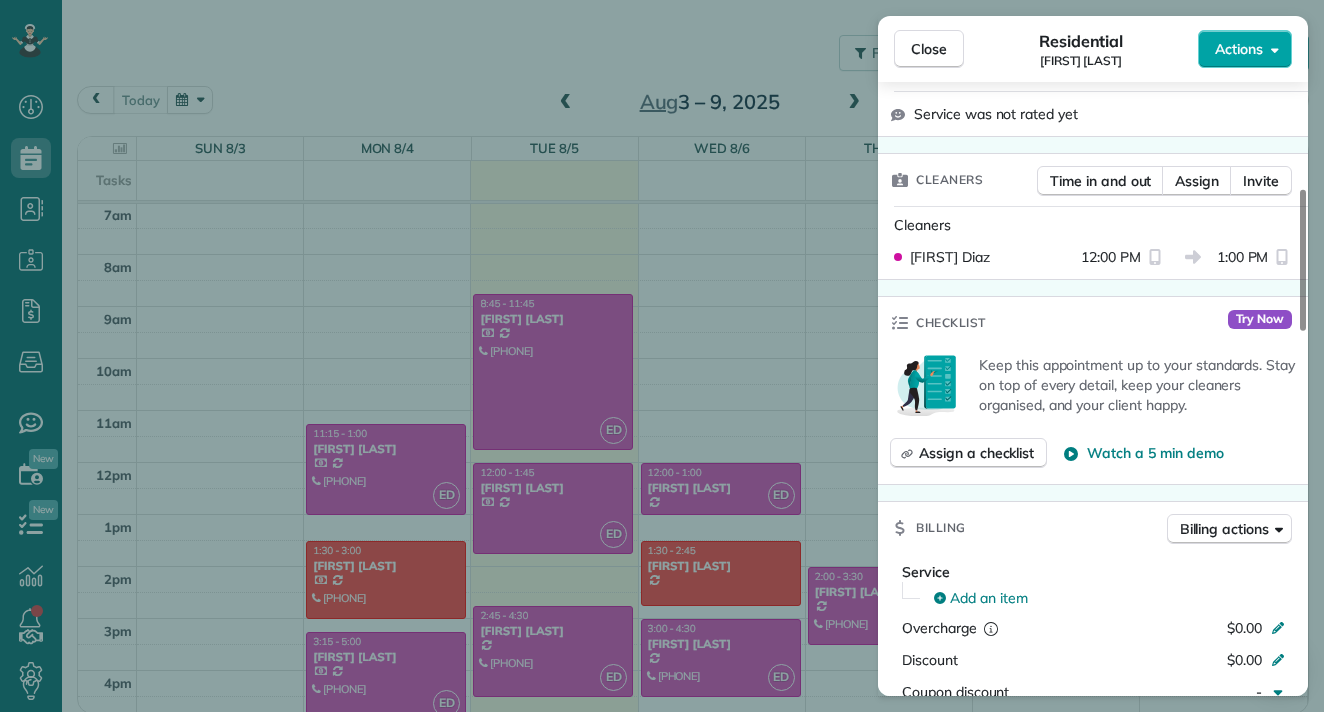 click on "Actions" at bounding box center [1239, 49] 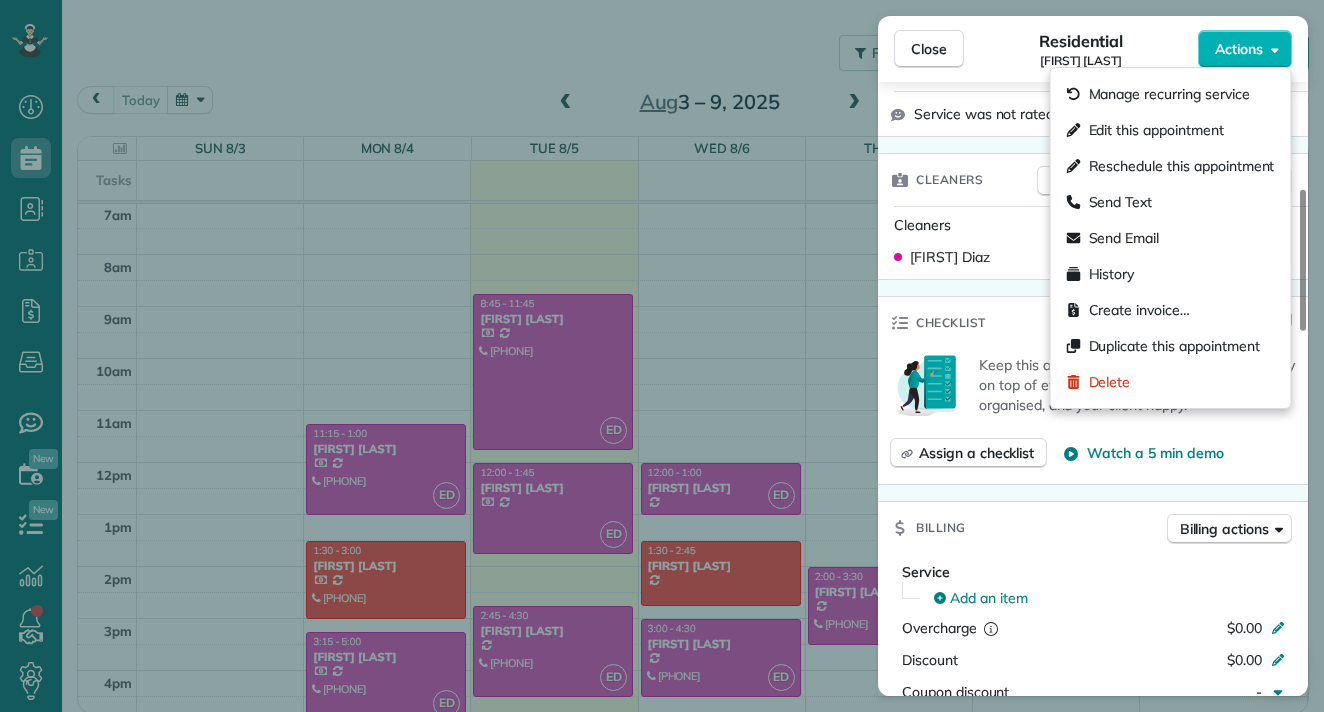 click on "Billing Billing actions" at bounding box center (1093, 528) 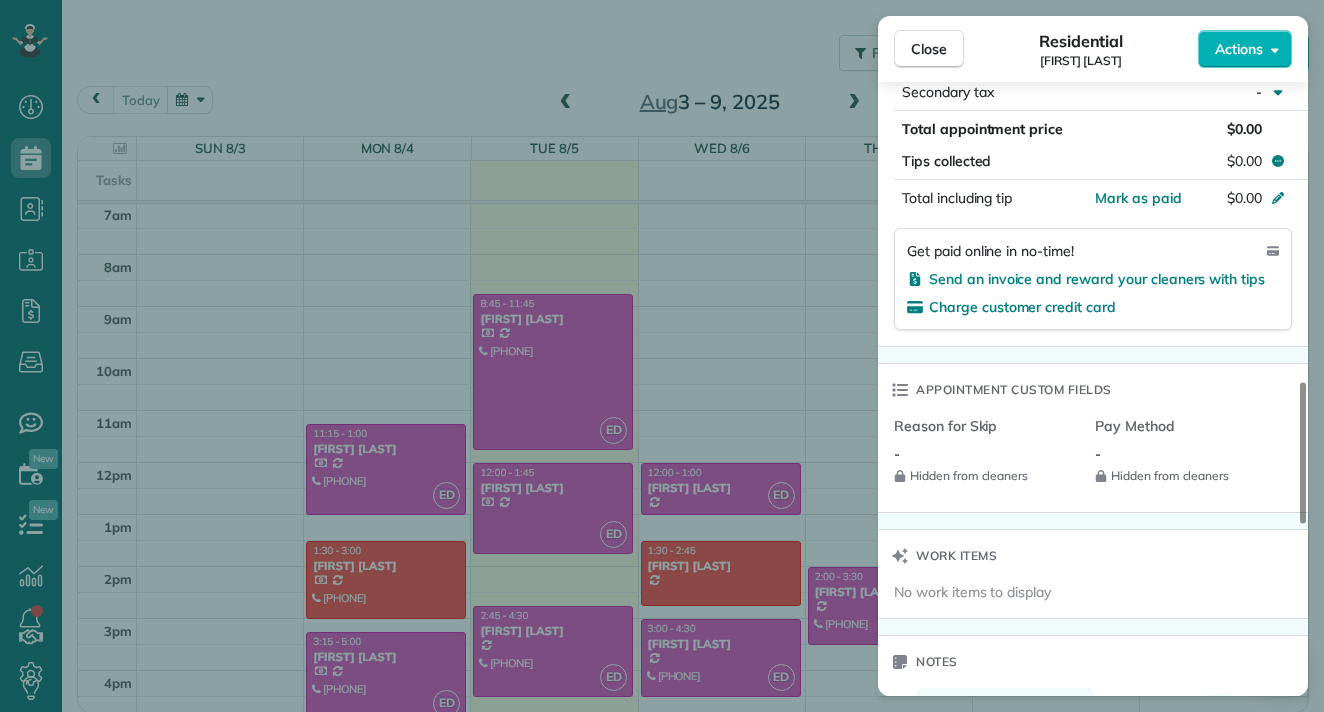 scroll, scrollTop: 1304, scrollLeft: 0, axis: vertical 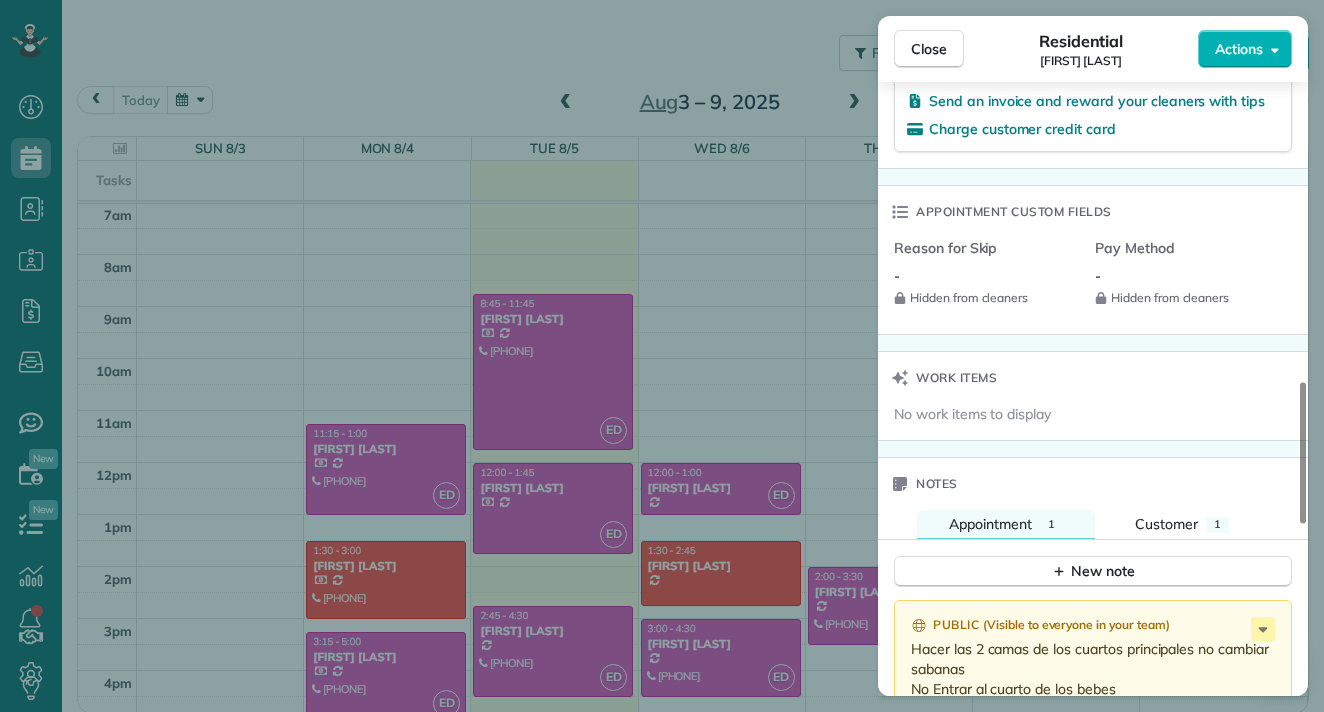 click on "Hidden from cleaners" at bounding box center (986, 298) 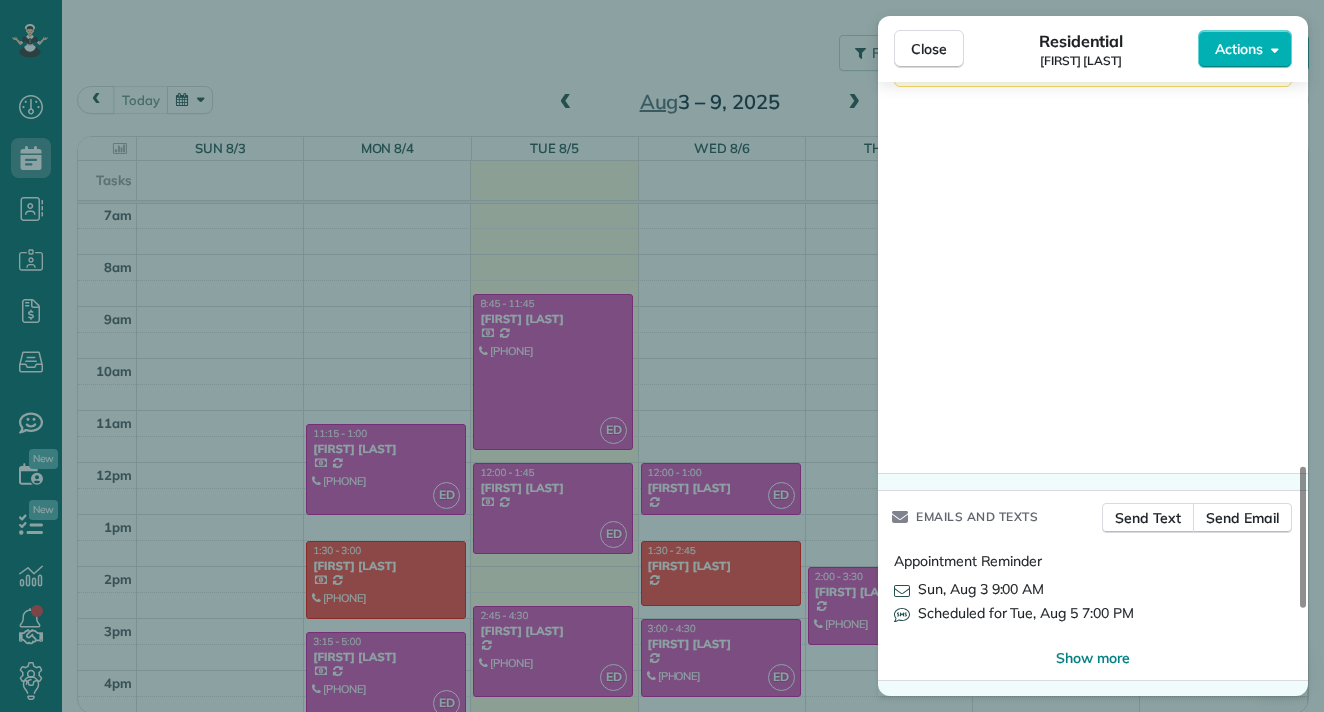 scroll, scrollTop: 2050, scrollLeft: 0, axis: vertical 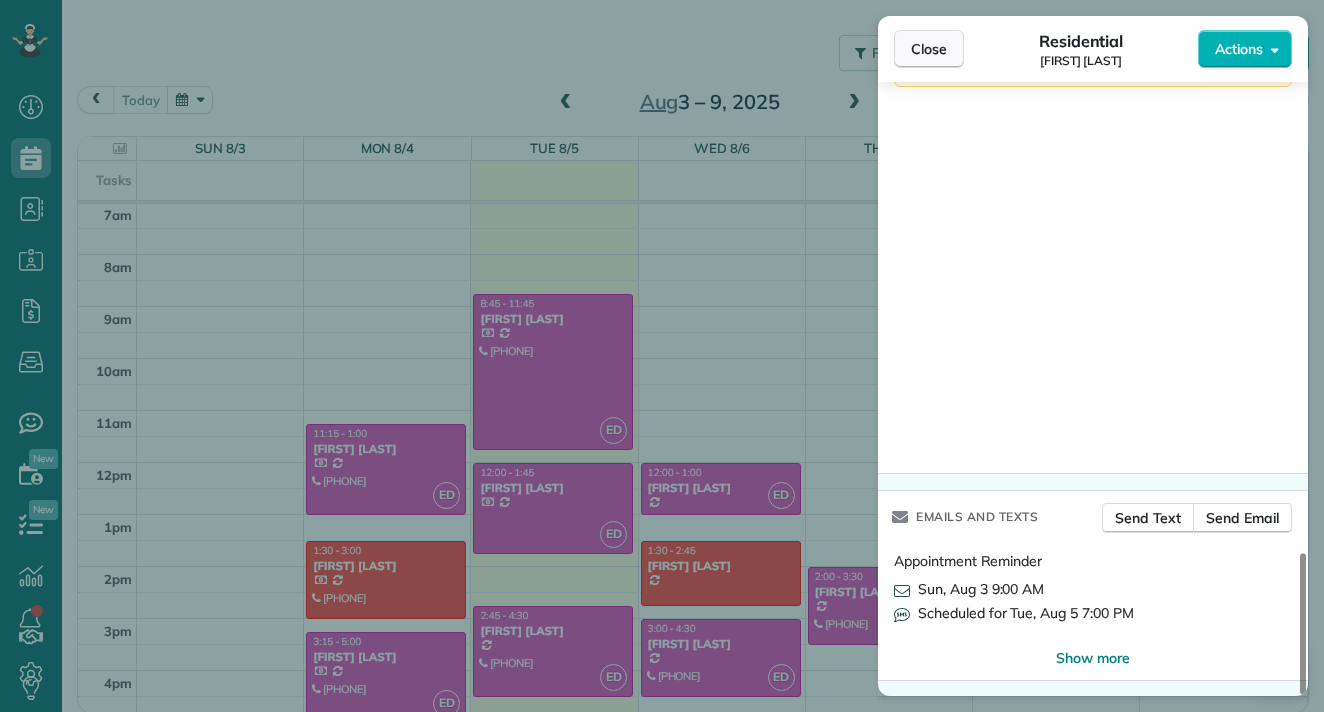 click on "Close" at bounding box center [929, 49] 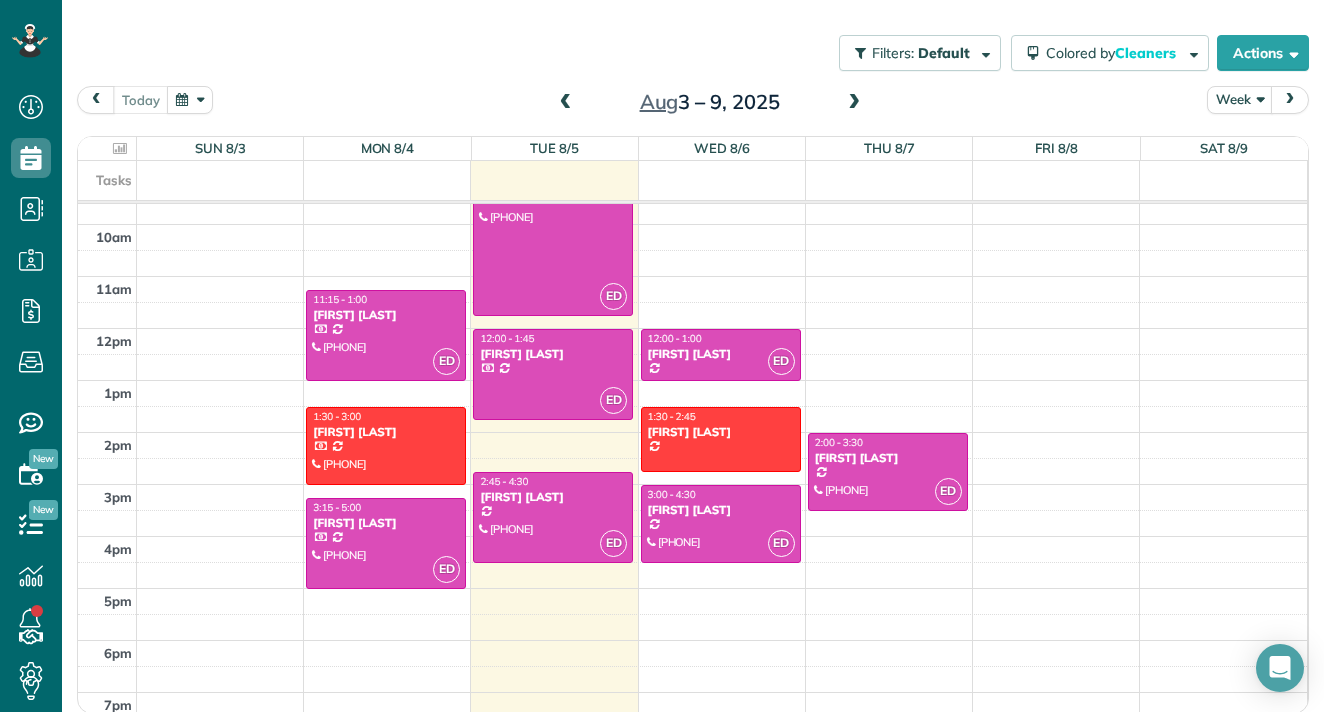 scroll, scrollTop: 492, scrollLeft: 0, axis: vertical 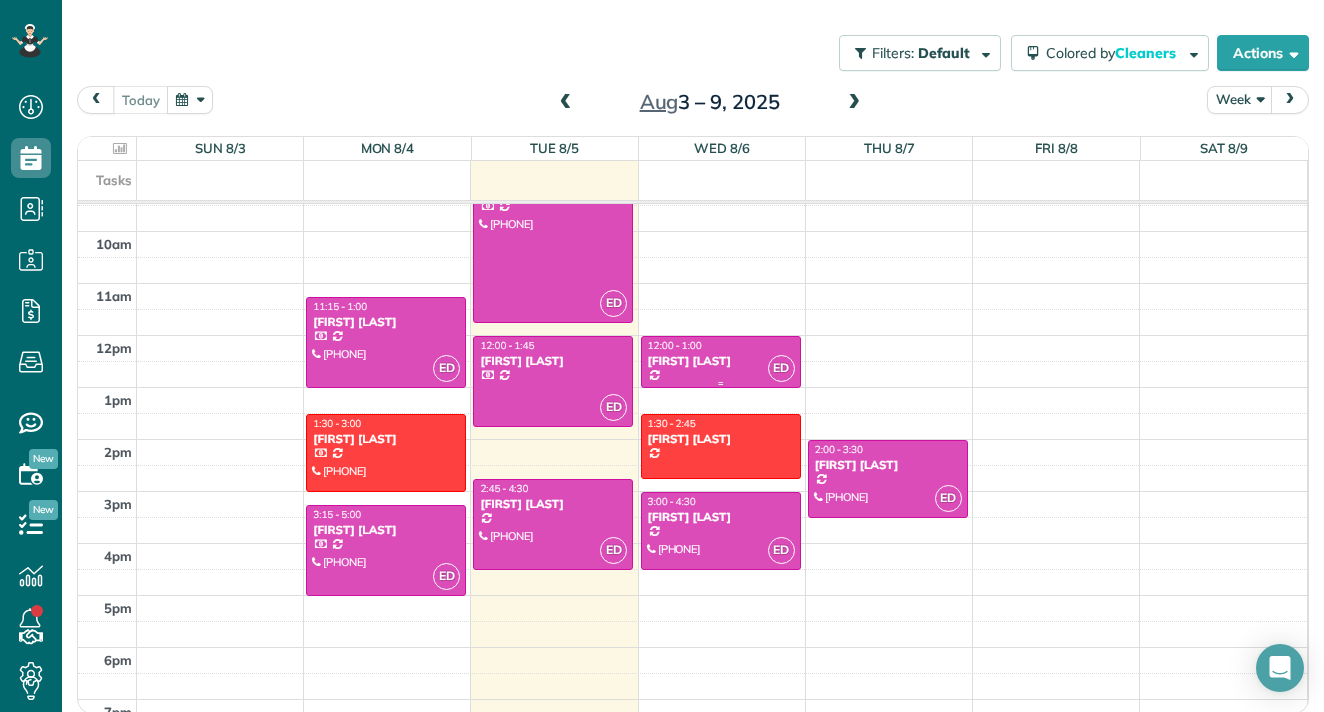 click on "ED" at bounding box center [781, 368] 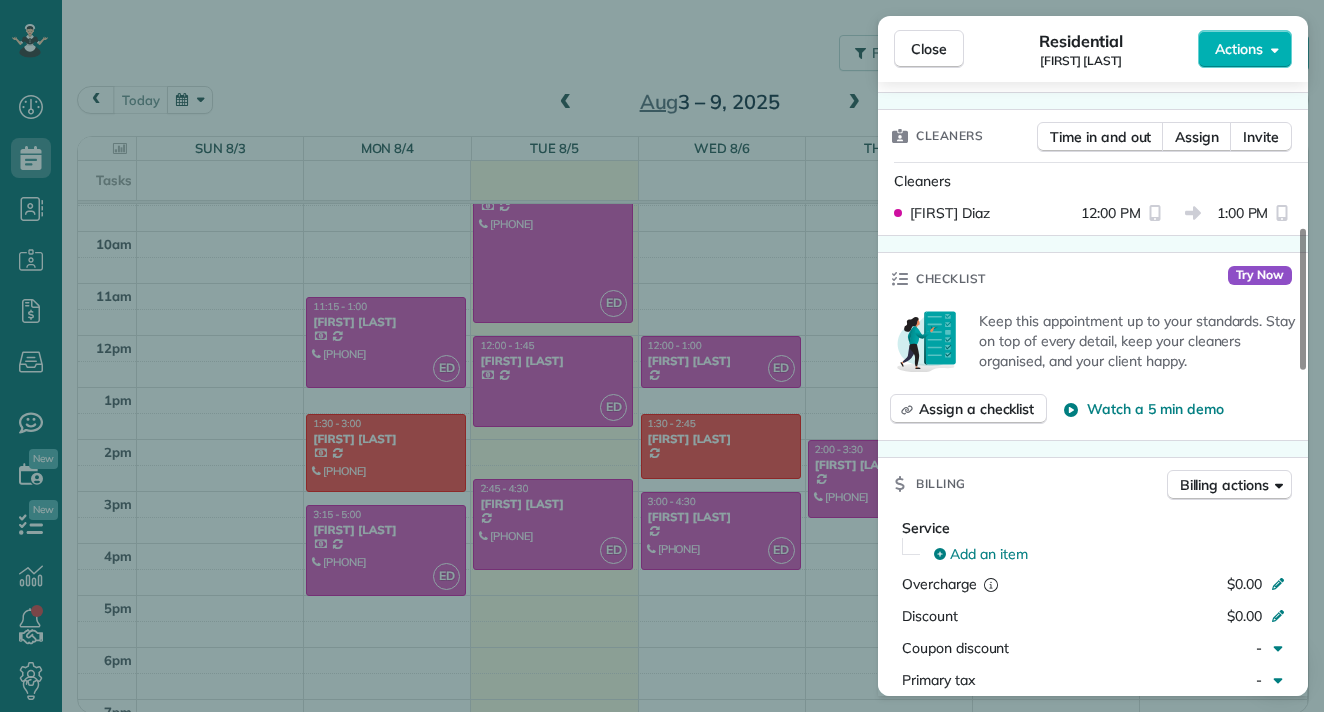 scroll, scrollTop: 632, scrollLeft: 0, axis: vertical 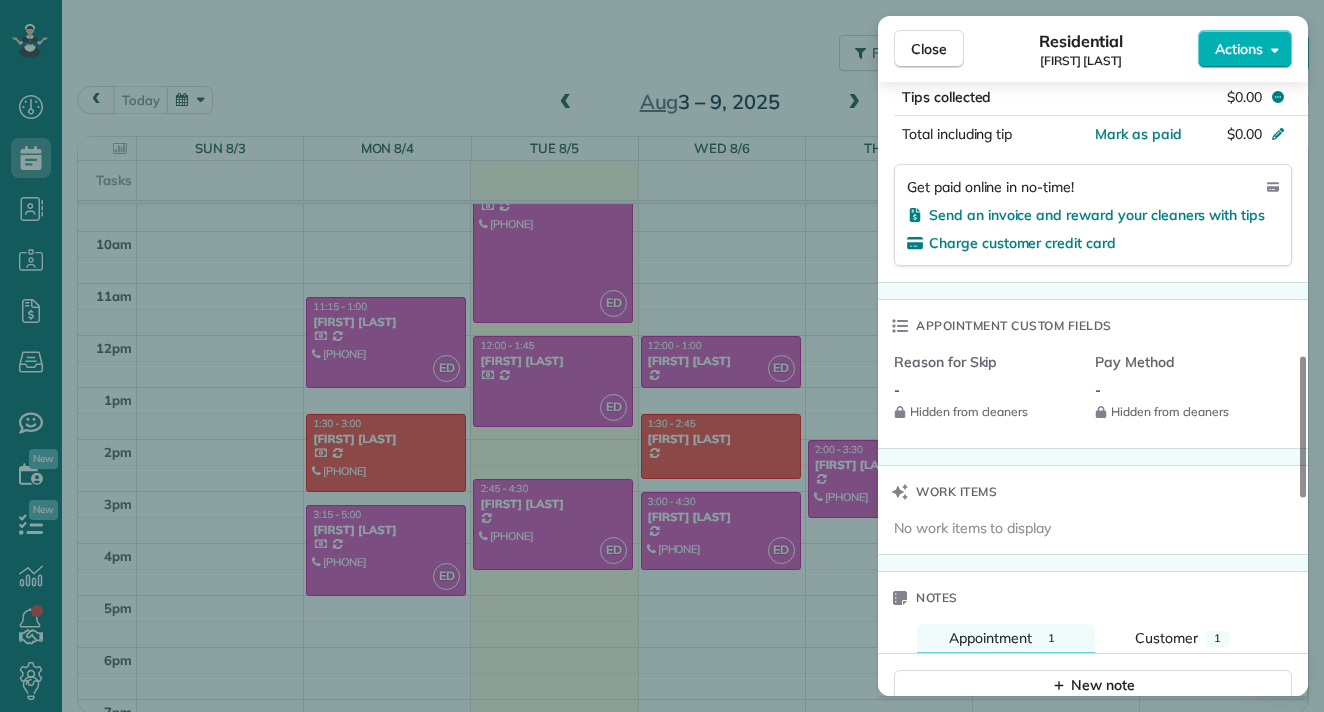 click on "Appointment custom fields" at bounding box center [1001, 326] 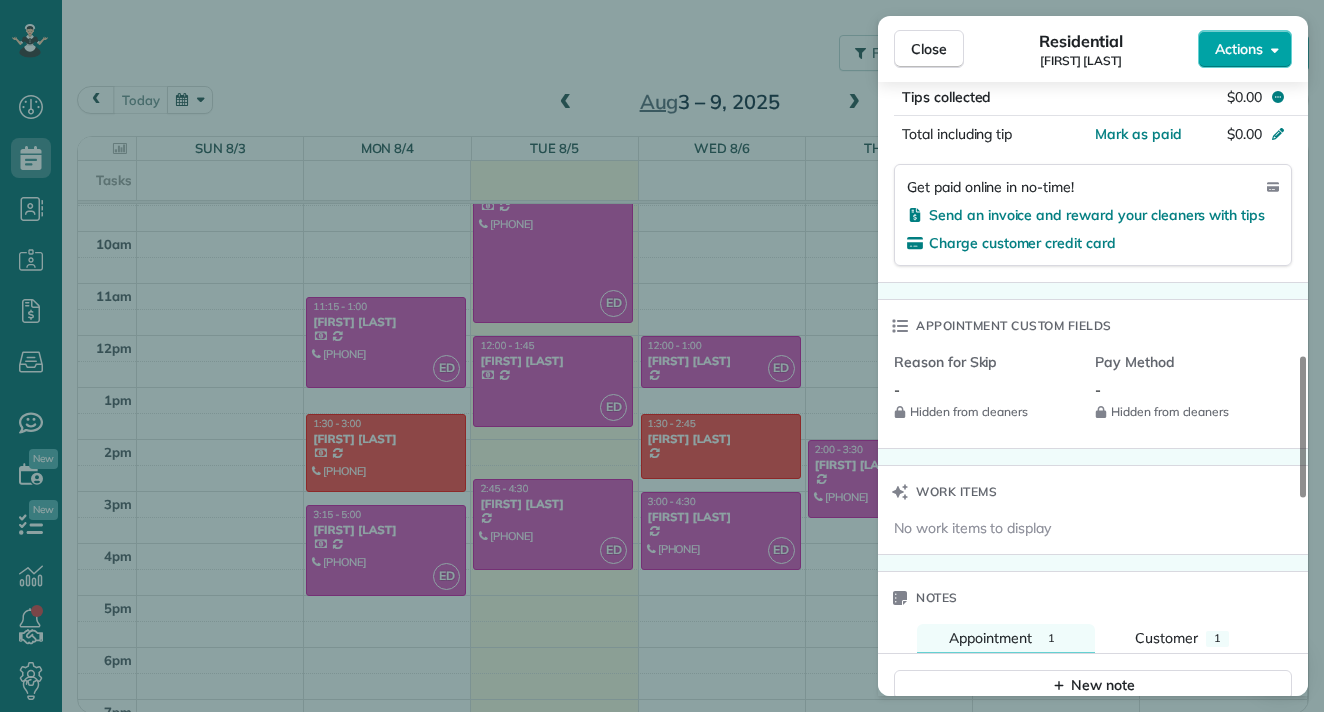 click on "Actions" at bounding box center (1239, 49) 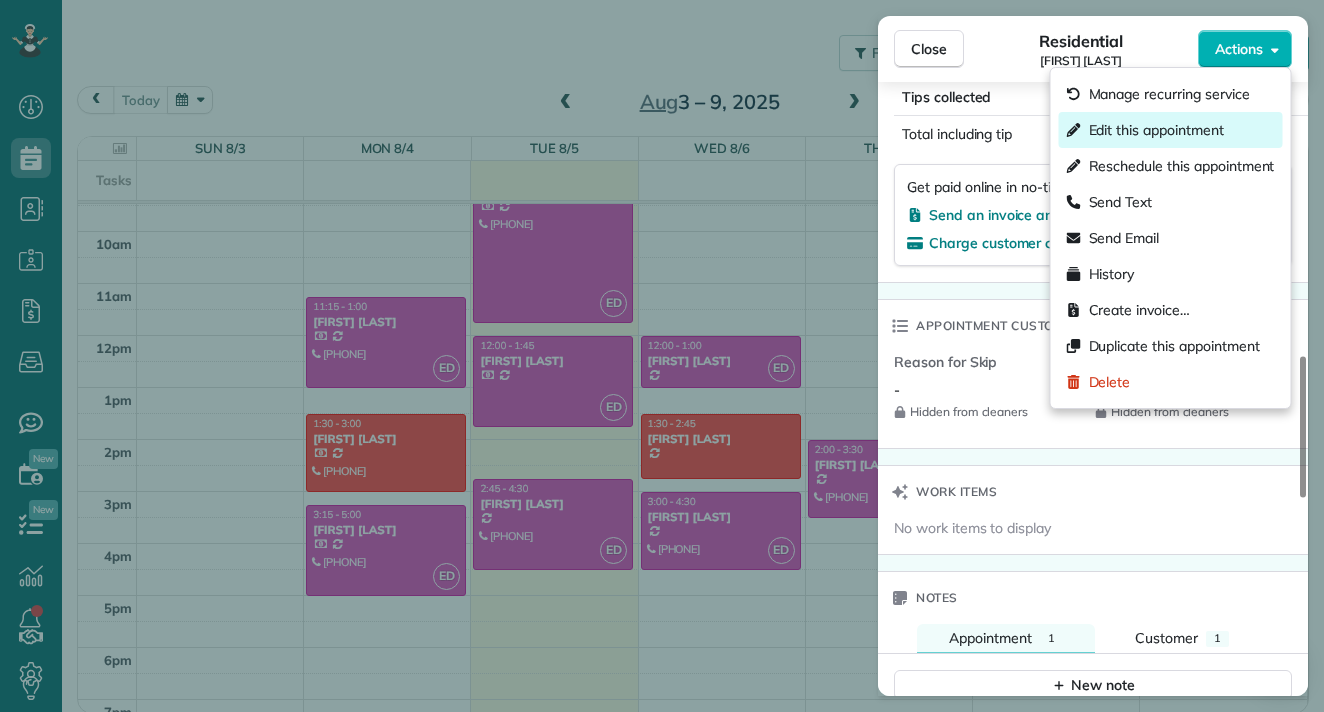 click on "Edit this appointment" at bounding box center (1156, 130) 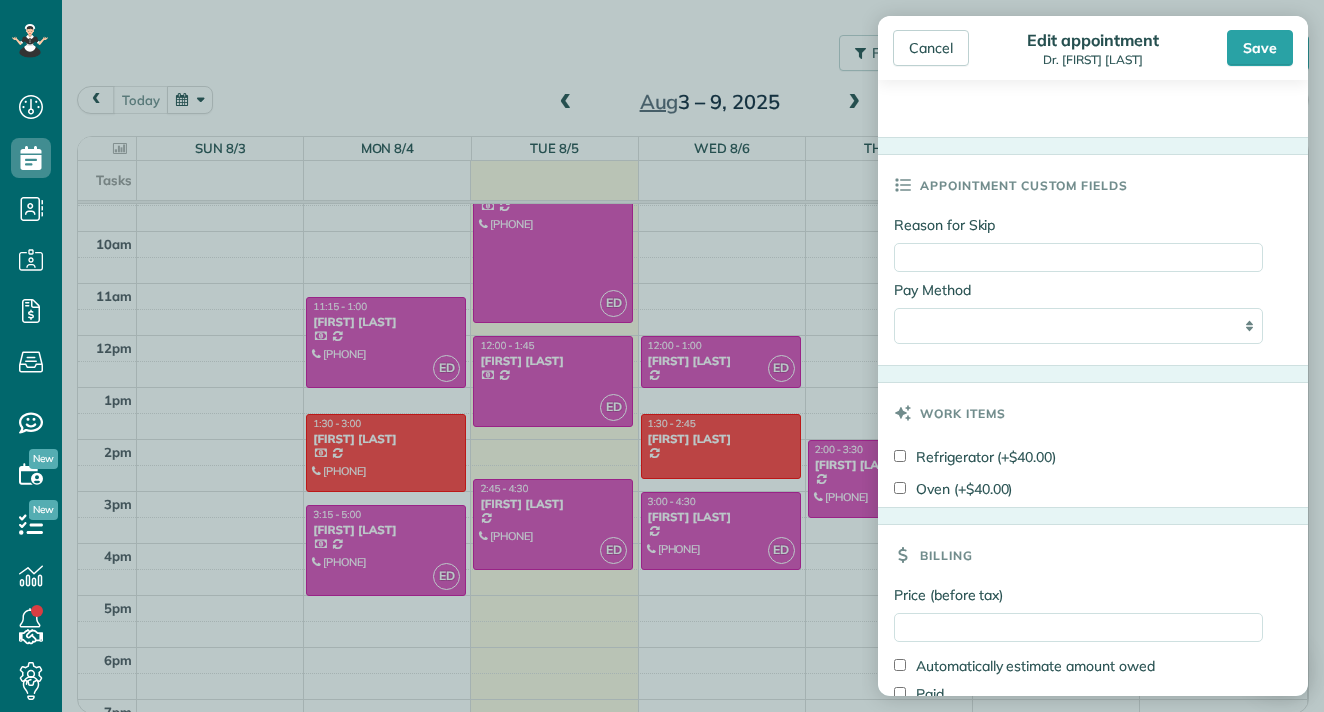 scroll, scrollTop: 1056, scrollLeft: 0, axis: vertical 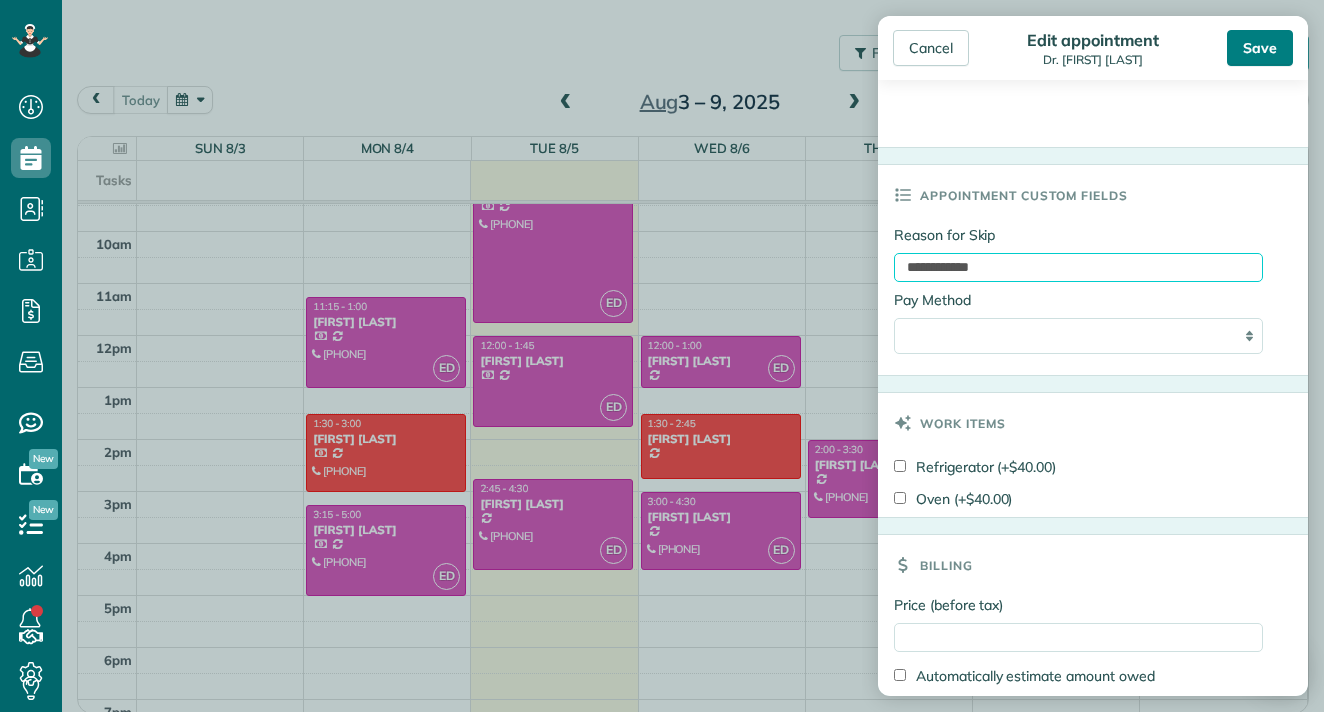 type on "**********" 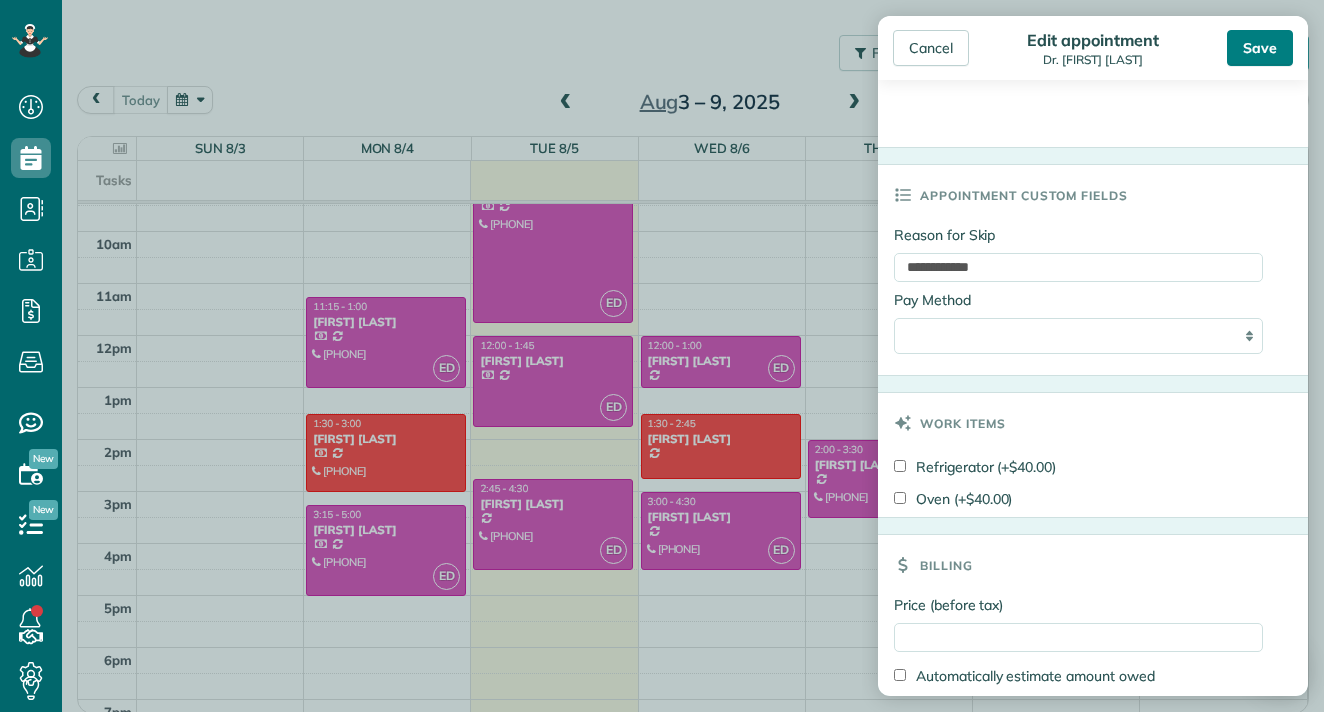 click on "Save" at bounding box center (1260, 48) 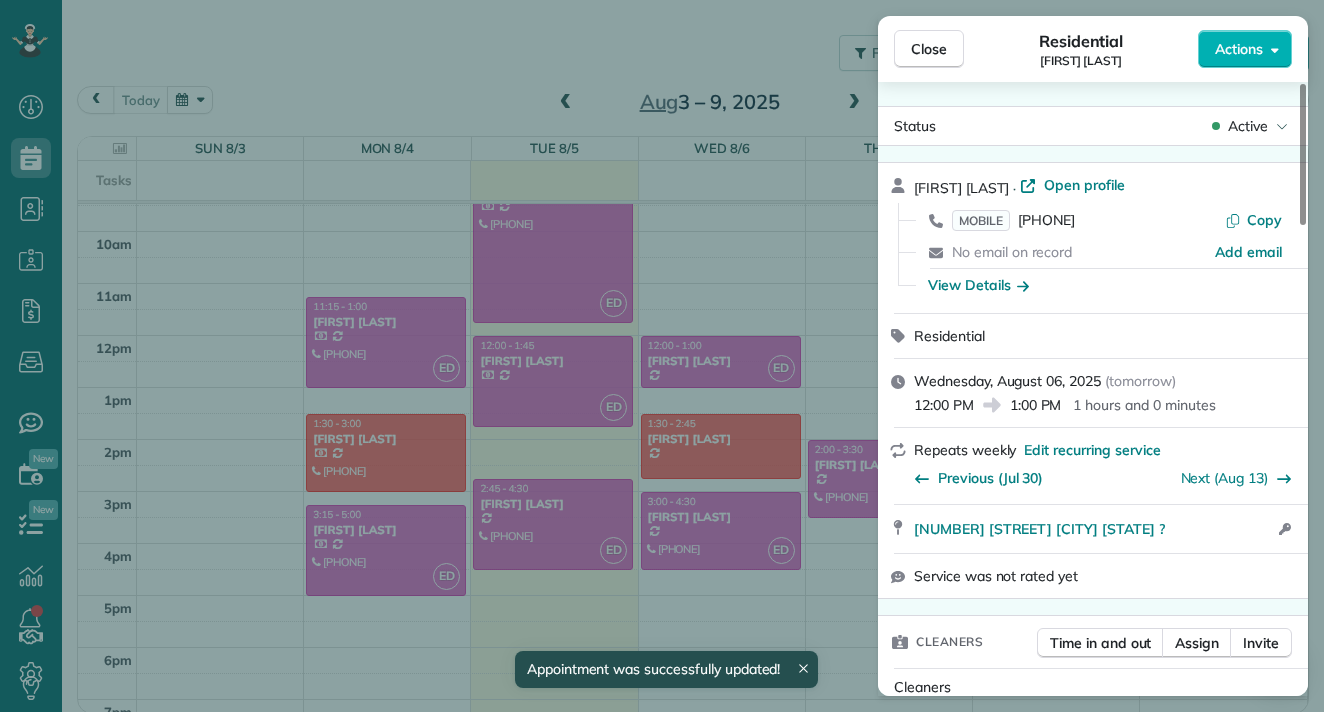 click on "Close Residential Jennifer Isaac Actions Status Active Jennifer Isaac · Open profile MOBILE (415) 595-2501 Copy No email on record Add email View Details Residential Wednesday, August 06, 2025 ( tomorrow ) 12:00 PM 1:00 PM 1 hours and 0 minutes Repeats weekly Edit recurring service Previous (Jul 30) Next (Aug 13) 2066 Kings Lane San Mateo Ca ? Open access information Service was not rated yet Cleaners Time in and out Assign Invite Cleaners Erika   Diaz 12:00 PM 1:00 PM Checklist Try Now Keep this appointment up to your standards. Stay on top of every detail, keep your cleaners organised, and your client happy. Assign a checklist Watch a 5 min demo Billing Billing actions Service Add an item Overcharge $0.00 Discount $0.00 Coupon discount - Primary tax - Secondary tax - Total appointment price $0.00 Tips collected $0.00 Mark as paid Total including tip $0.00 Get paid online in no-time! Send an invoice and reward your cleaners with tips Charge customer credit card Appointment custom fields Reason for Skip - -" at bounding box center [662, 356] 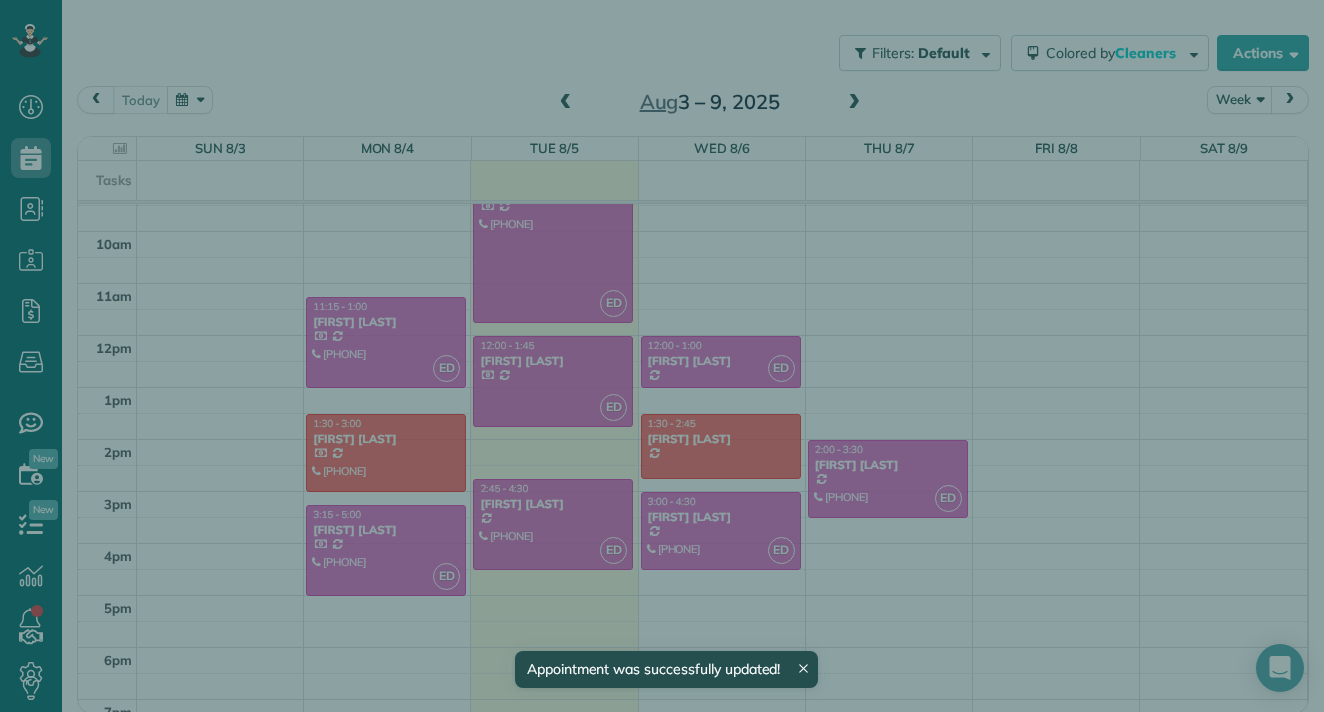 scroll, scrollTop: 256, scrollLeft: 0, axis: vertical 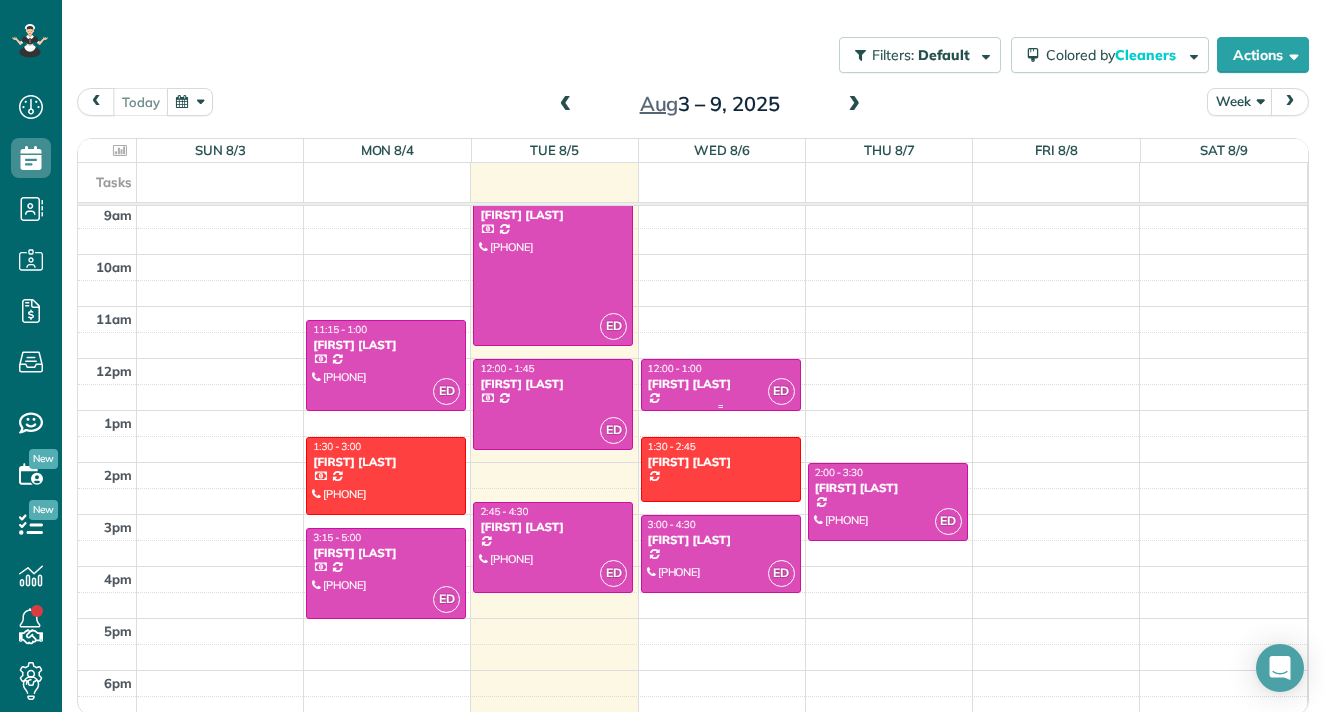 click on "12:00 - 1:00" at bounding box center (721, 368) 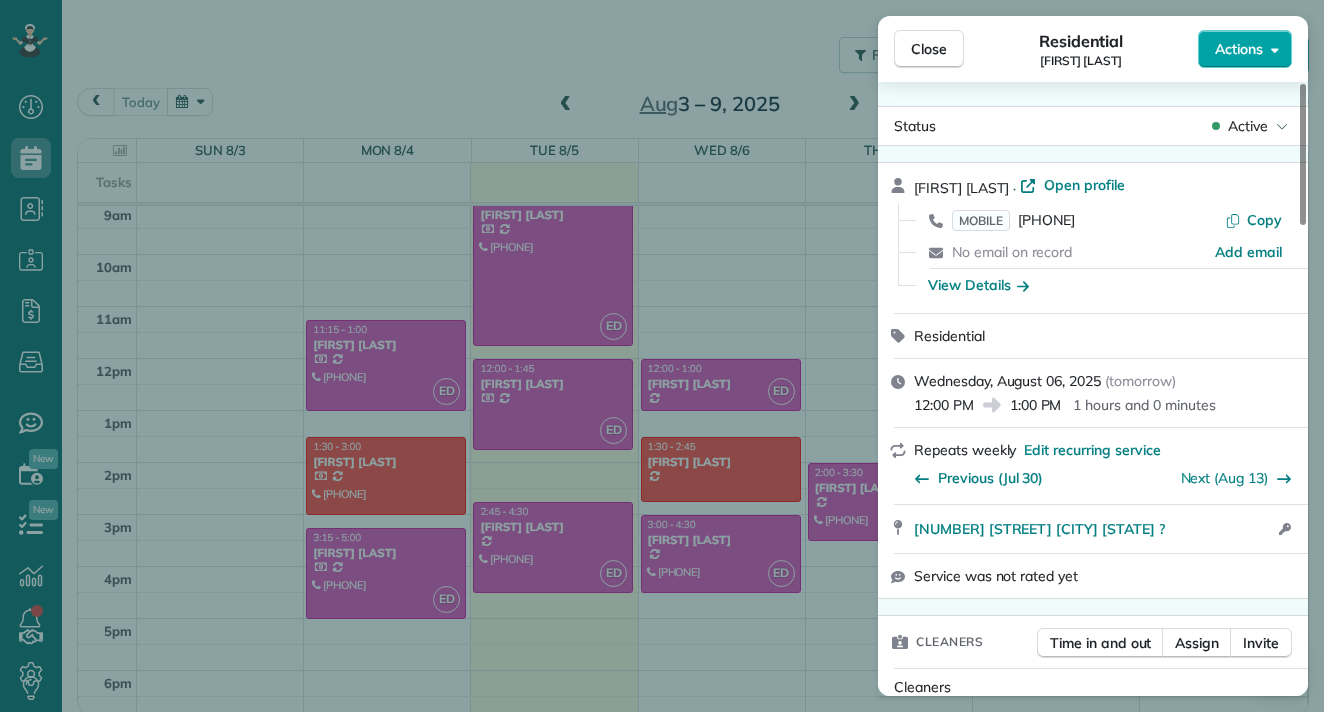 click on "Actions" at bounding box center (1239, 49) 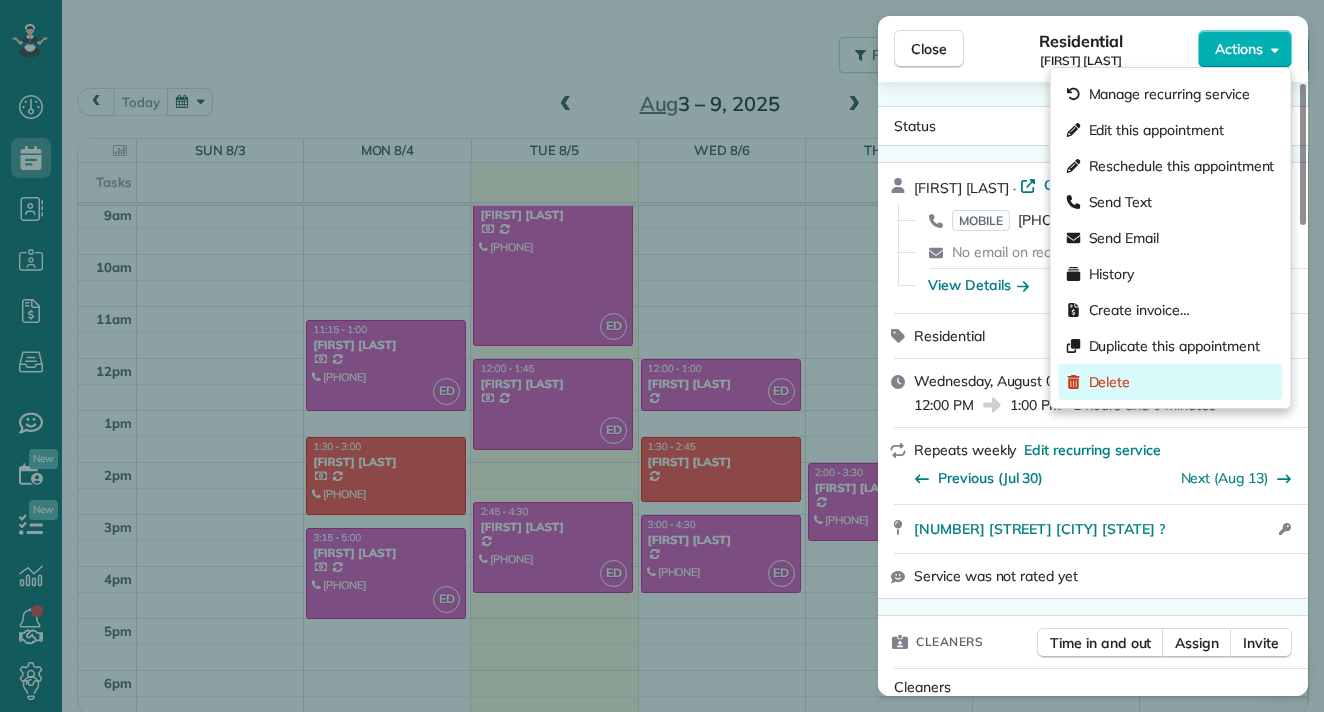click on "Delete" at bounding box center [1171, 382] 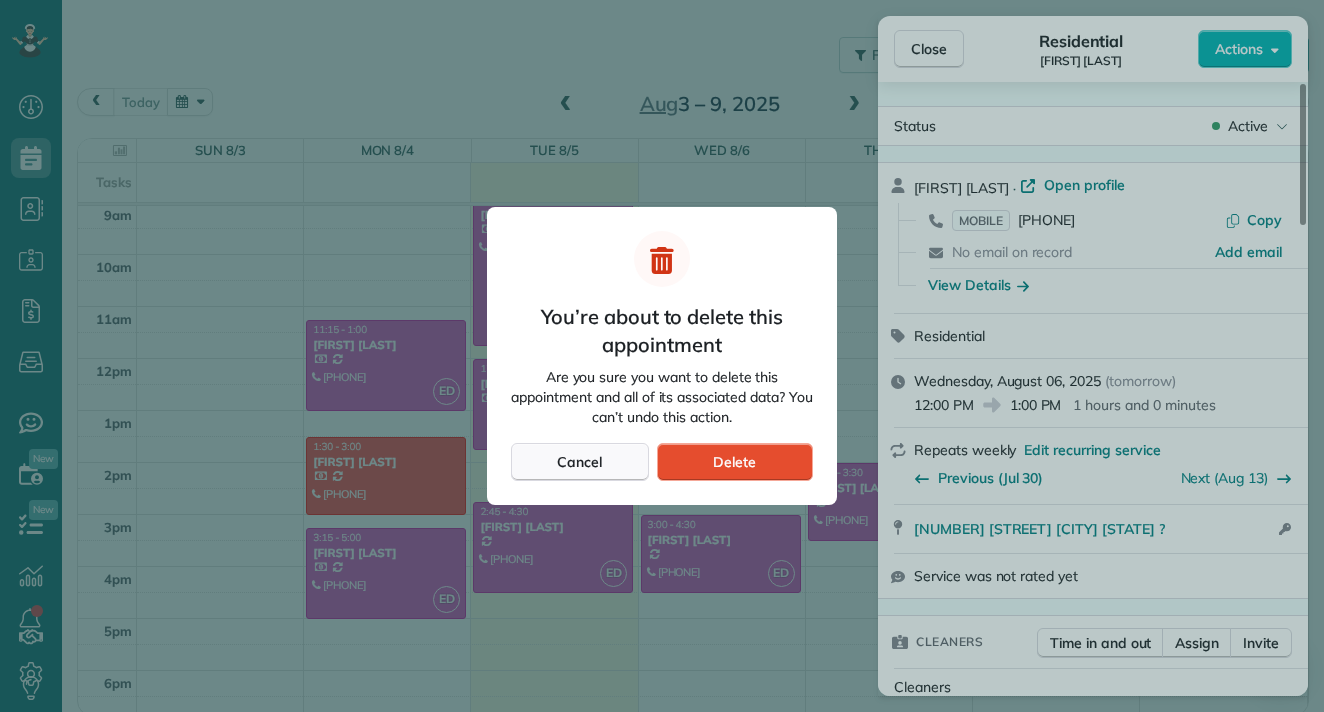 click on "Cancel" at bounding box center (579, 462) 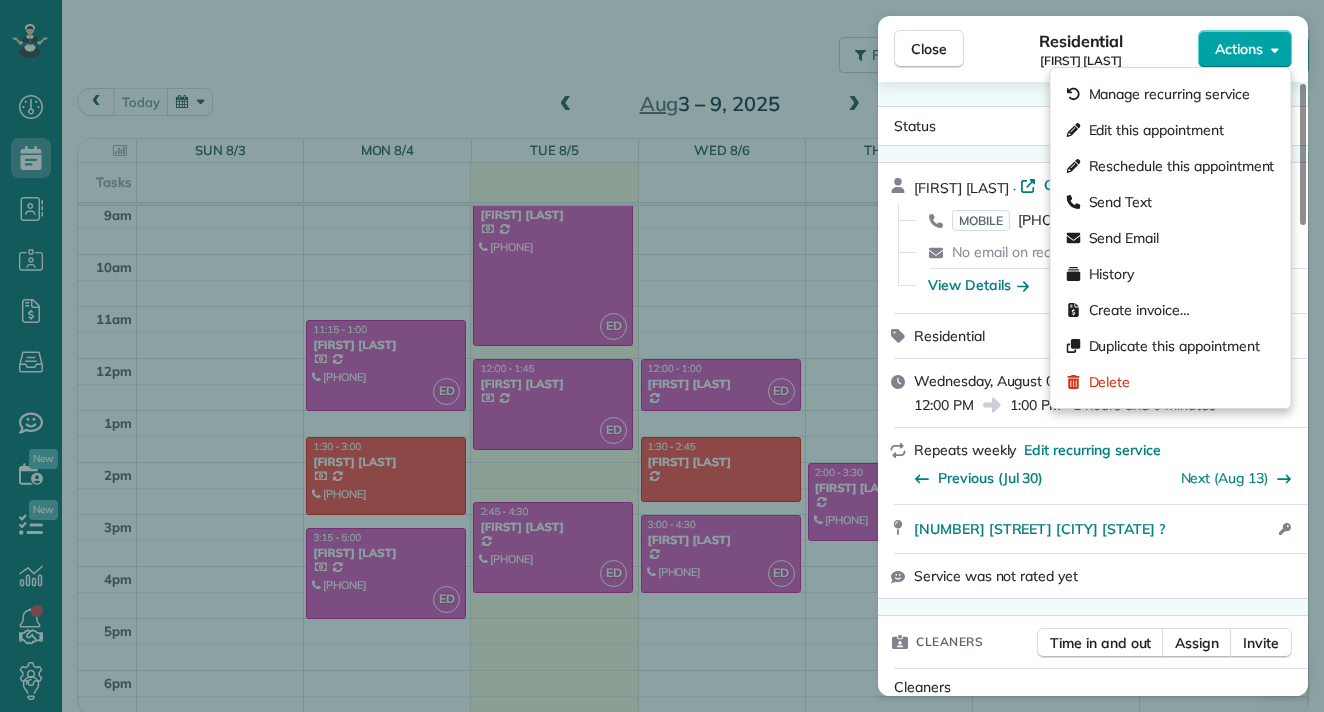 click on "Actions" at bounding box center [1239, 49] 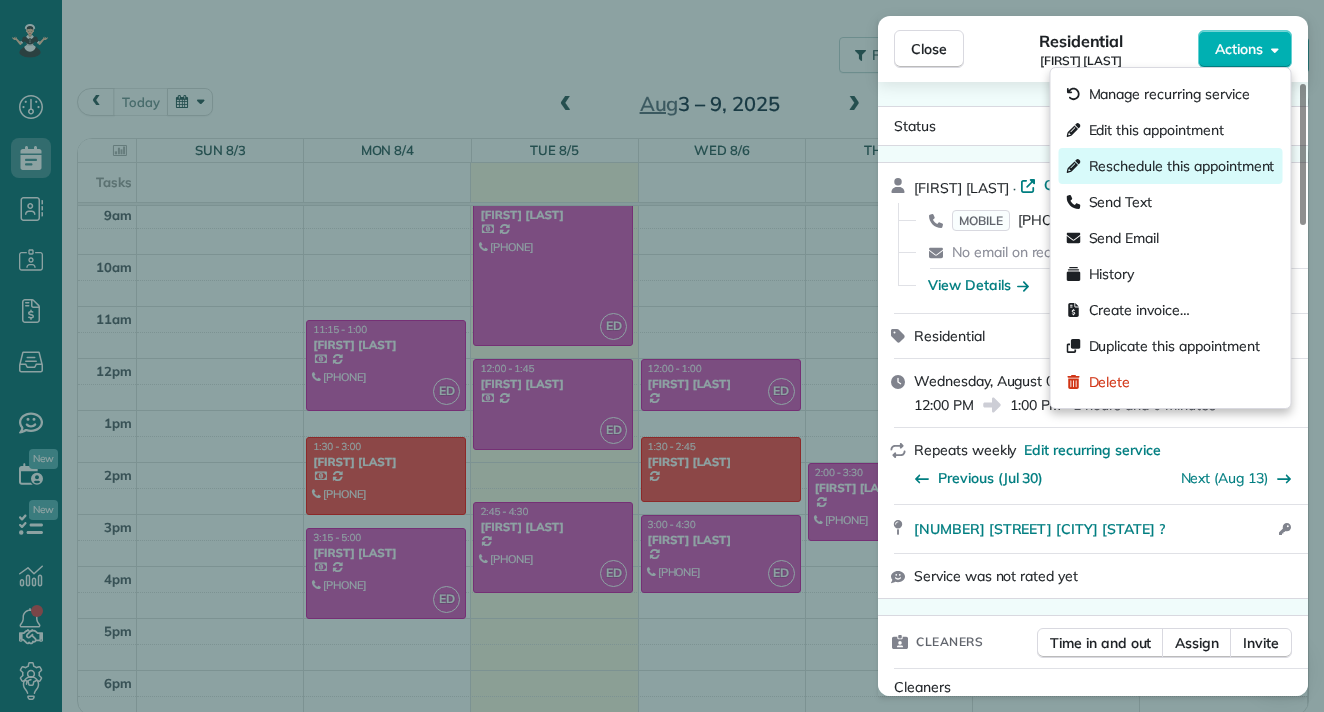 click on "Reschedule this appointment" at bounding box center [1182, 166] 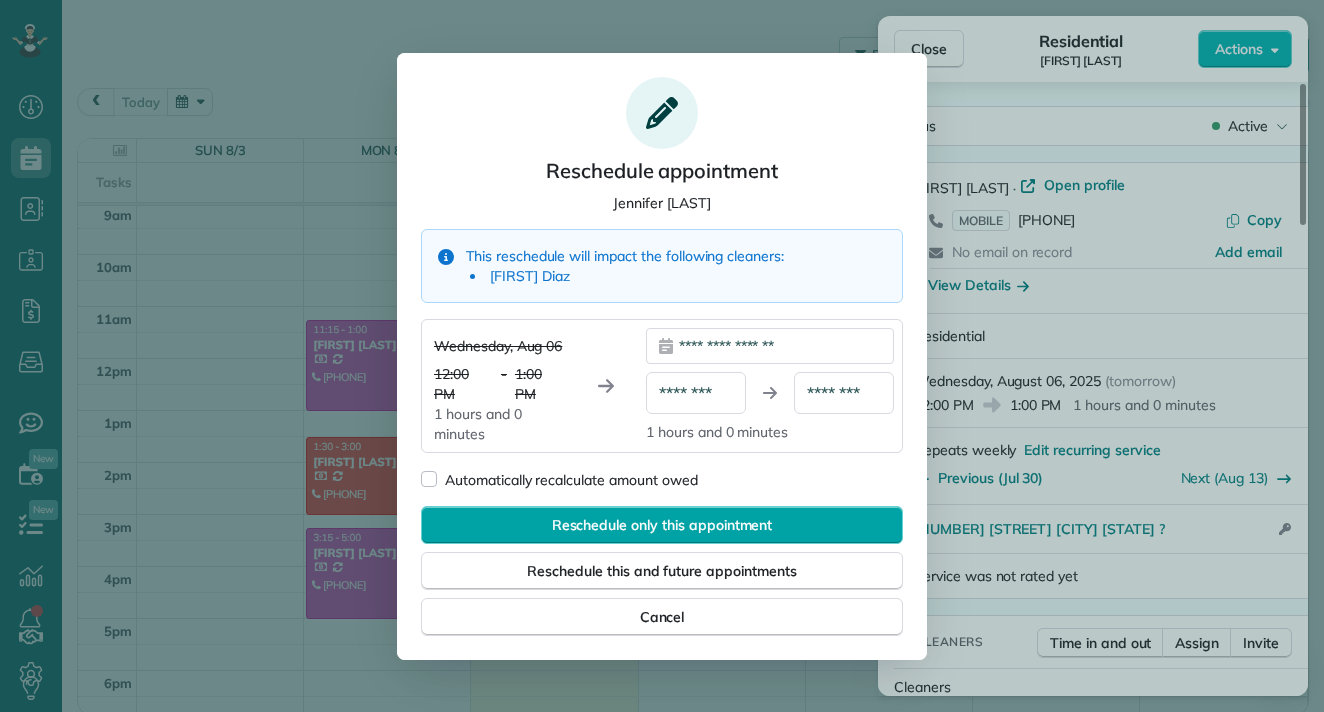 click on "Reschedule only this appointment" at bounding box center (662, 525) 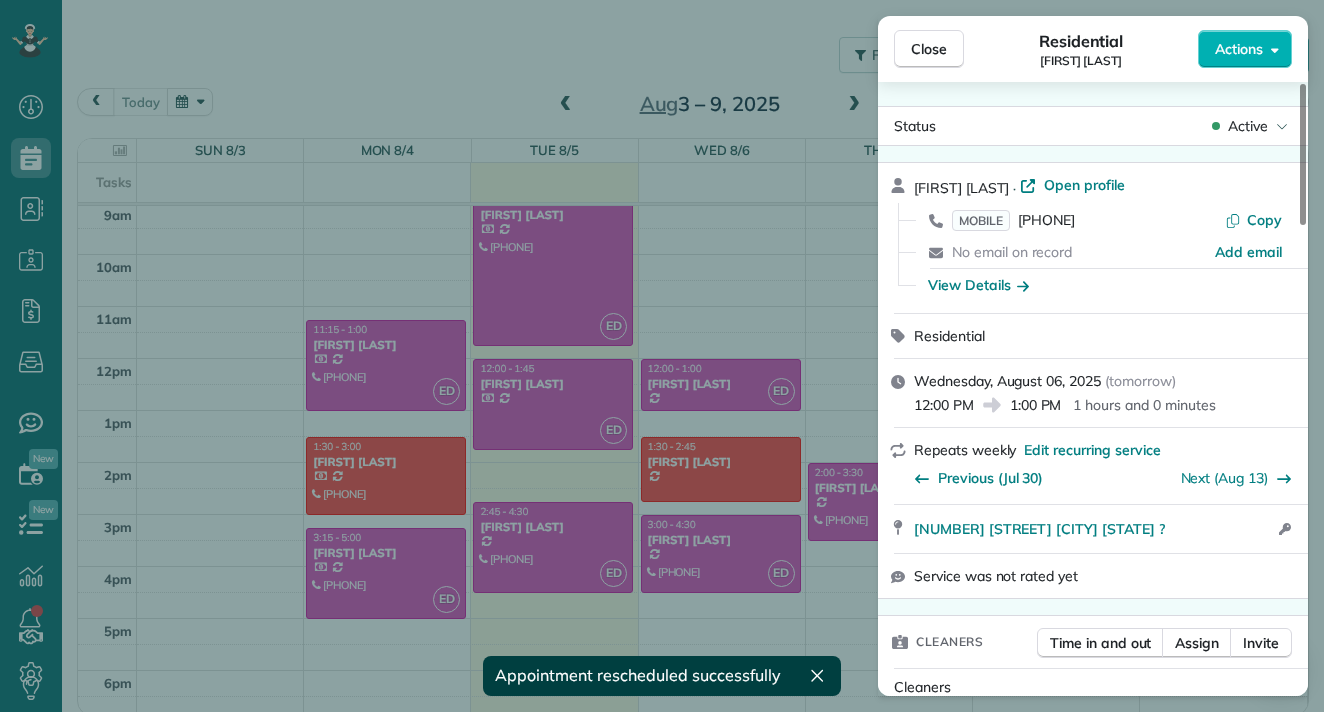 click on "Close Residential Jennifer Isaac Actions Status Active Jennifer Isaac · Open profile MOBILE (415) 595-2501 Copy No email on record Add email View Details Residential Wednesday, August 06, 2025 ( tomorrow ) 12:00 PM 1:00 PM 1 hours and 0 minutes Repeats weekly Edit recurring service Previous (Jul 30) Next (Aug 13) 2066 Kings Lane San Mateo Ca ? Open access information Service was not rated yet Cleaners Time in and out Assign Invite Cleaners Erika   Diaz 12:00 PM 1:00 PM Checklist Try Now Keep this appointment up to your standards. Stay on top of every detail, keep your cleaners organised, and your client happy. Assign a checklist Watch a 5 min demo Billing Billing actions Service Add an item Overcharge $0.00 Discount $0.00 Coupon discount - Primary tax - Secondary tax - Total appointment price $0.00 Tips collected $0.00 Mark as paid Total including tip $0.00 Get paid online in no-time! Send an invoice and reward your cleaners with tips Charge customer credit card Appointment custom fields Reason for Skip - 1" at bounding box center (662, 356) 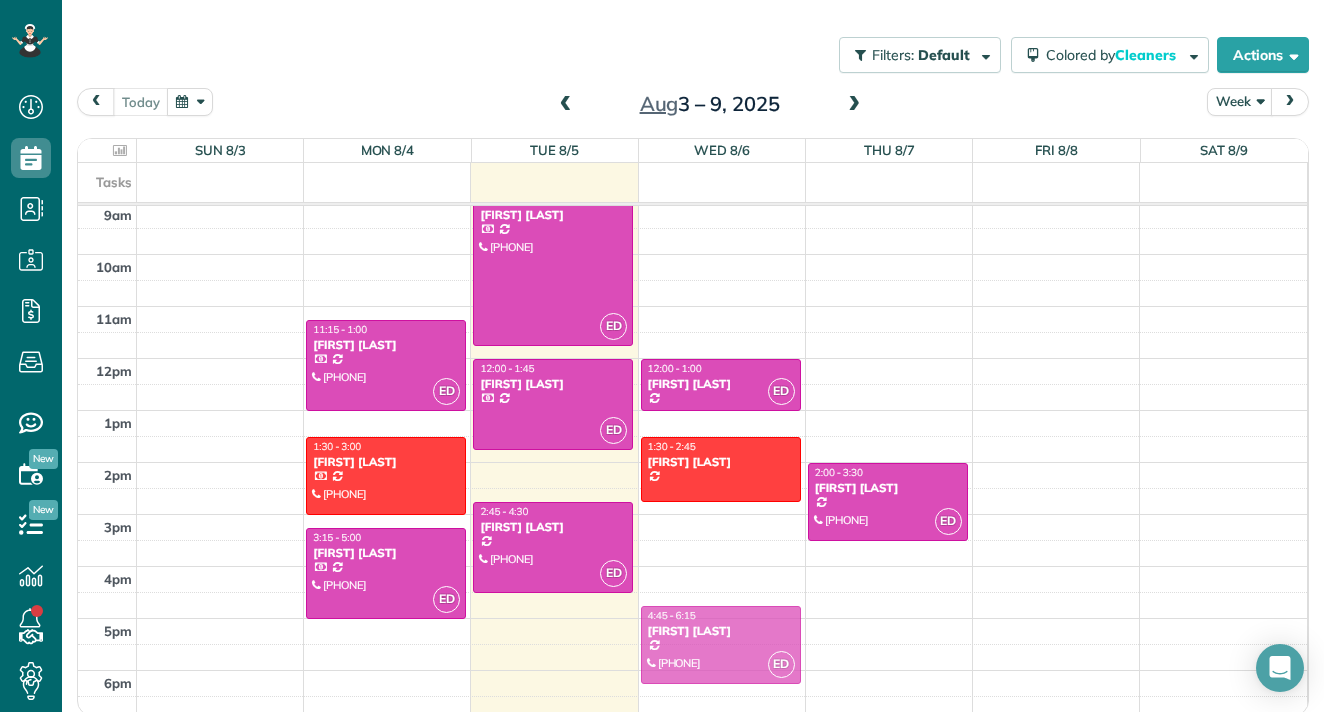 drag, startPoint x: 742, startPoint y: 557, endPoint x: 748, endPoint y: 646, distance: 89.20202 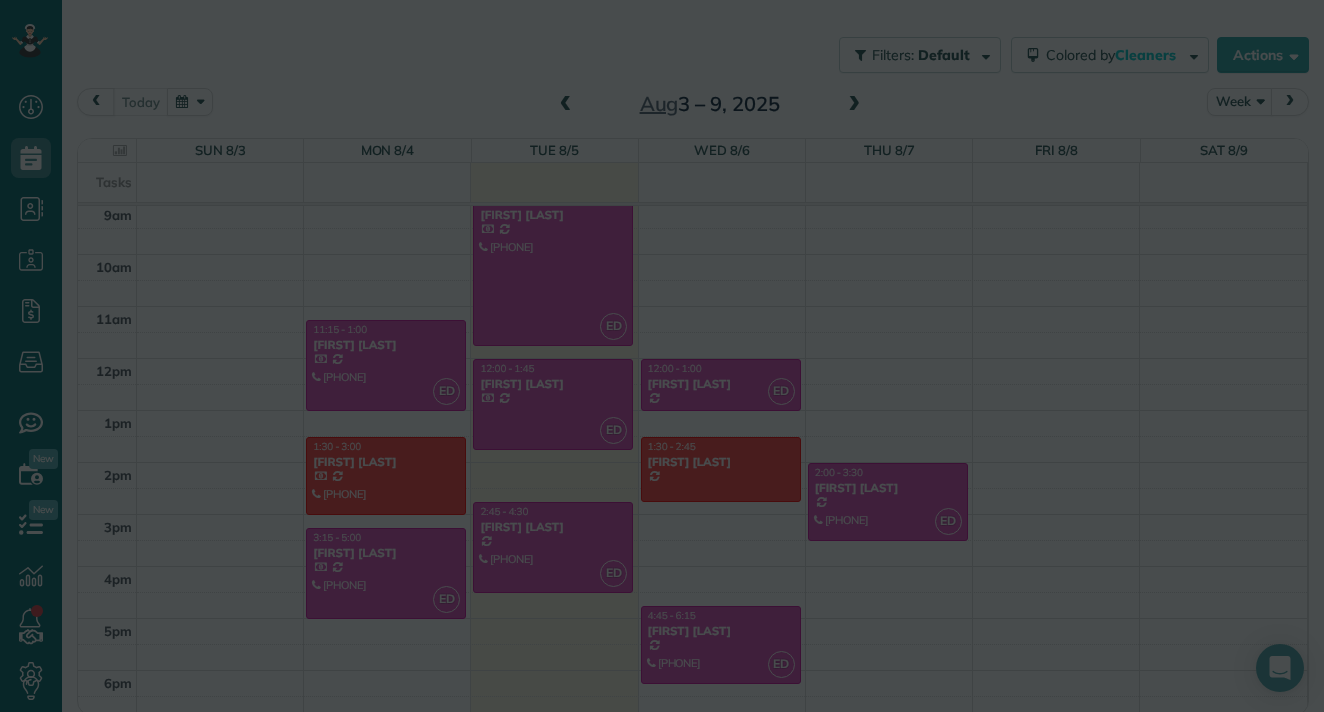 scroll, scrollTop: 471, scrollLeft: 0, axis: vertical 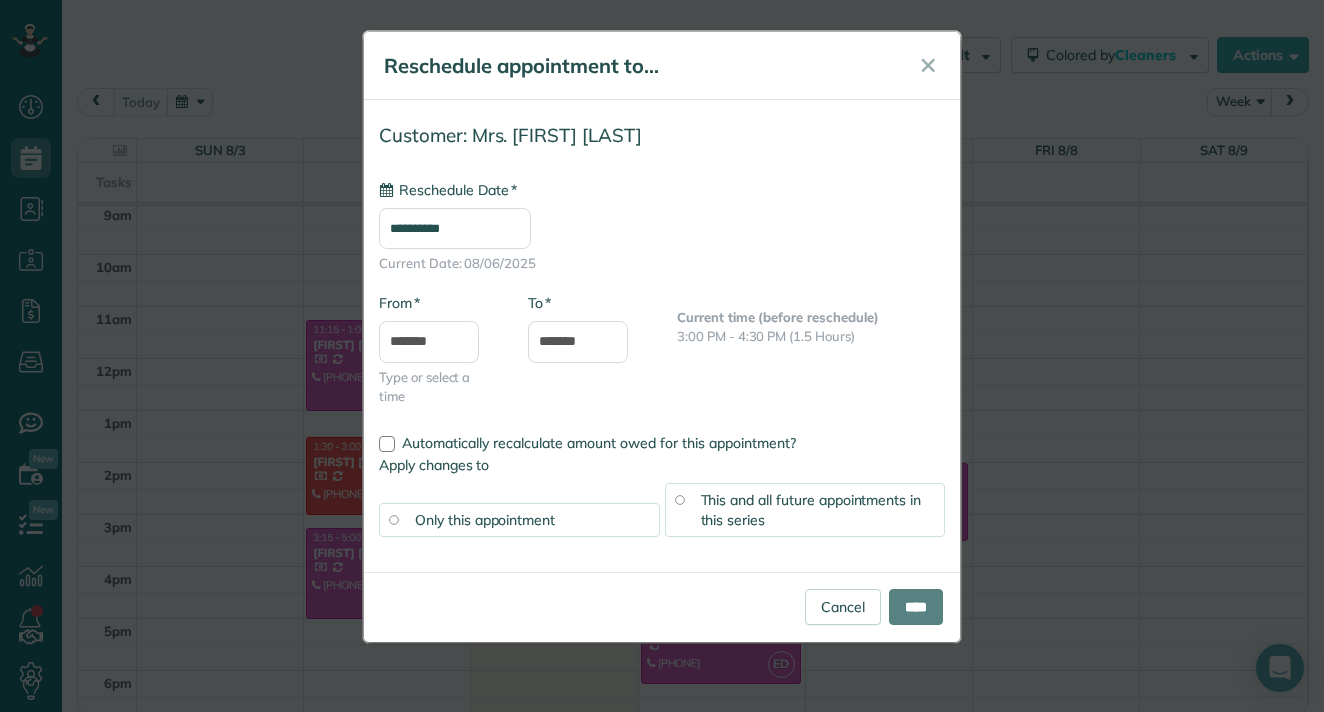 type on "**********" 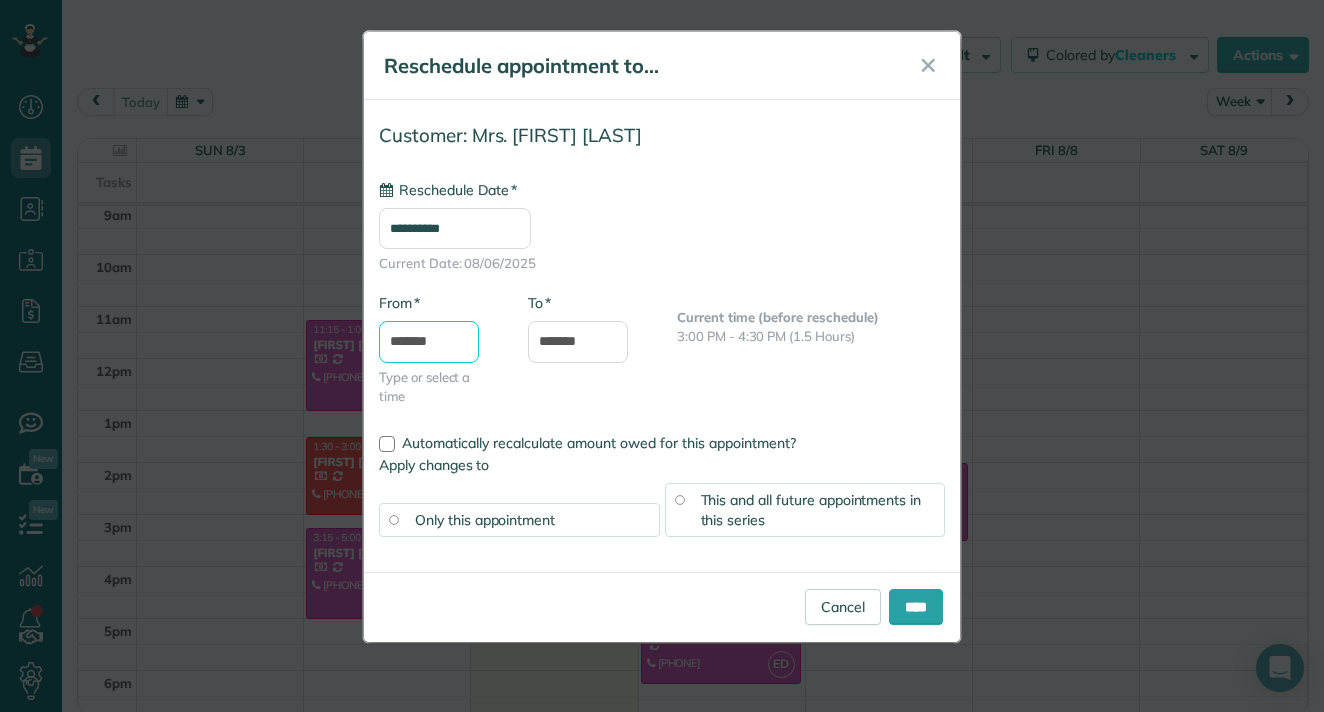 click on "Dashboard
Scheduling
Calendar View
List View
Dispatch View - Weekly scheduling (Beta)" at bounding box center [662, 356] 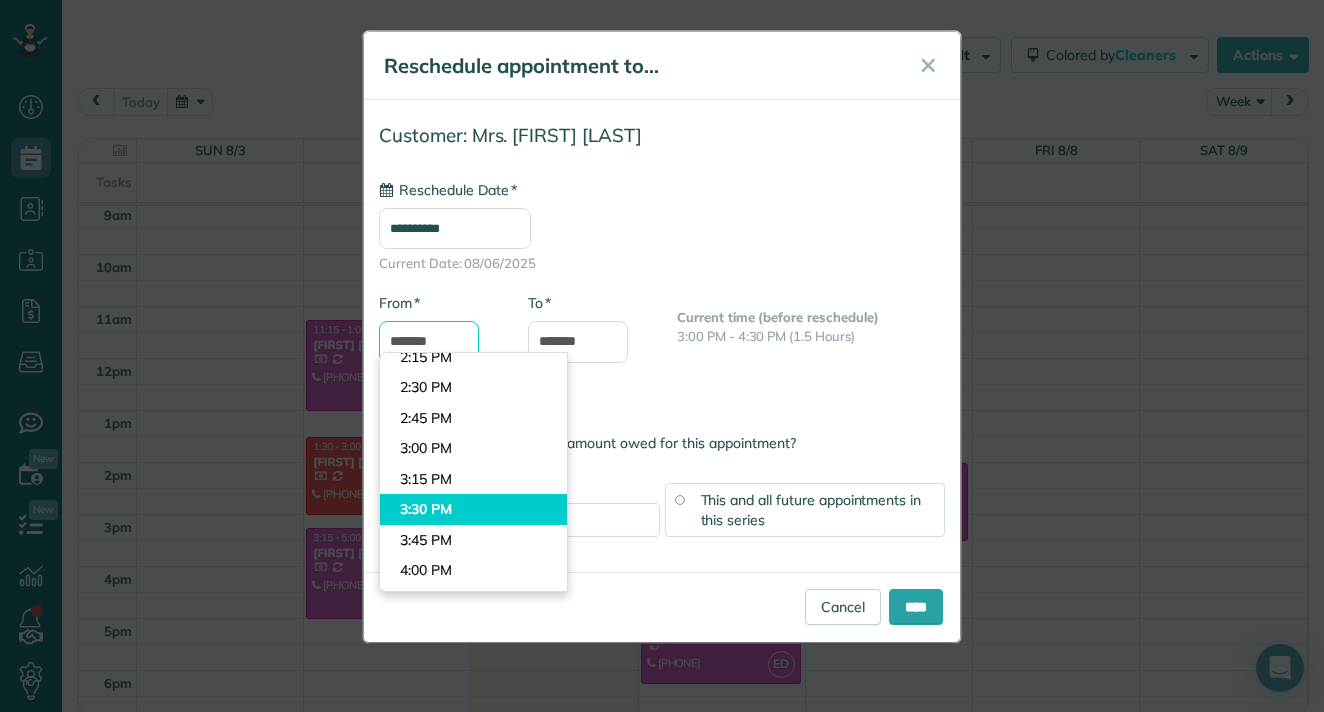 scroll, scrollTop: 1722, scrollLeft: 0, axis: vertical 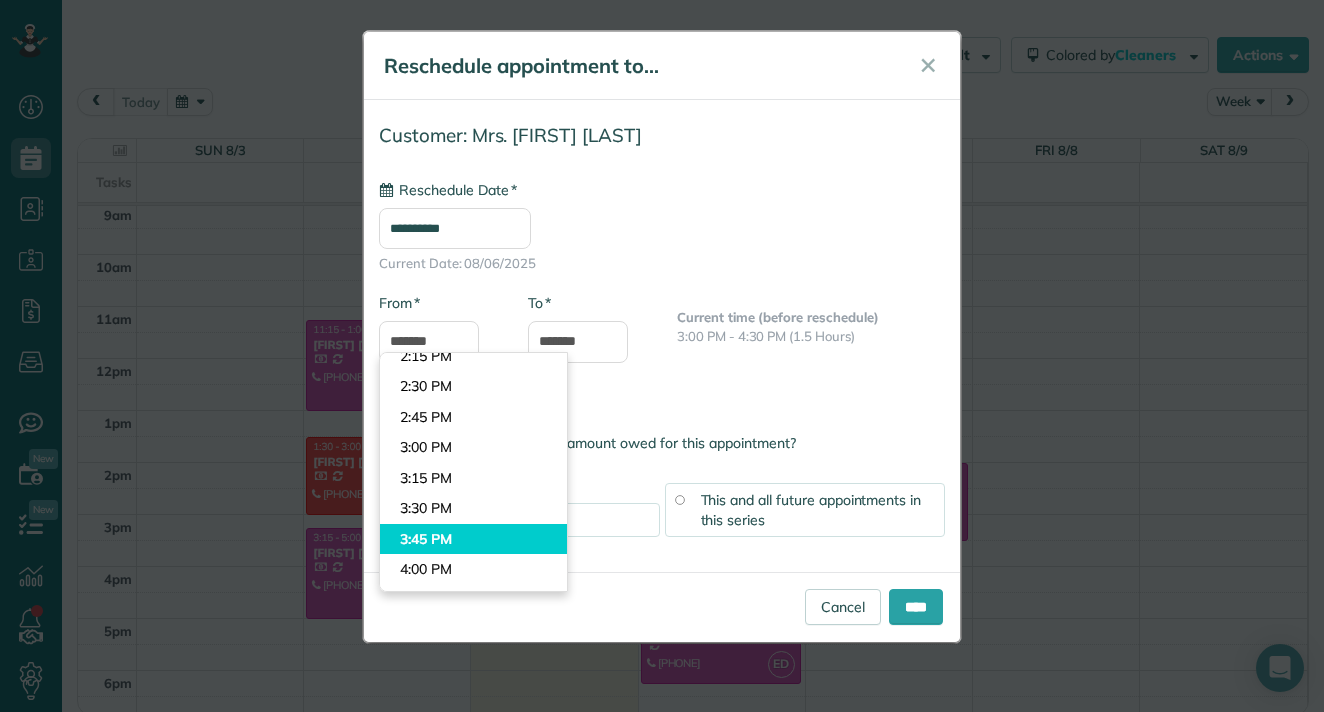 type on "*******" 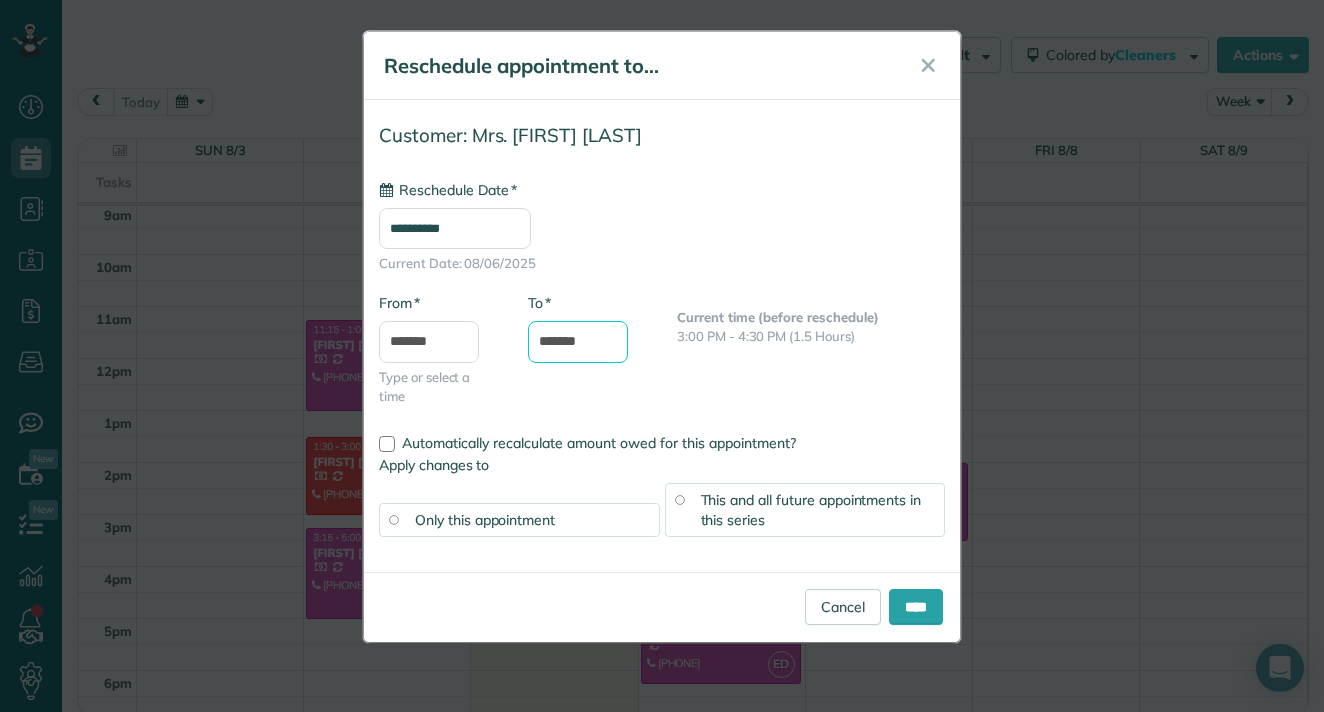 click on "*******" at bounding box center (578, 342) 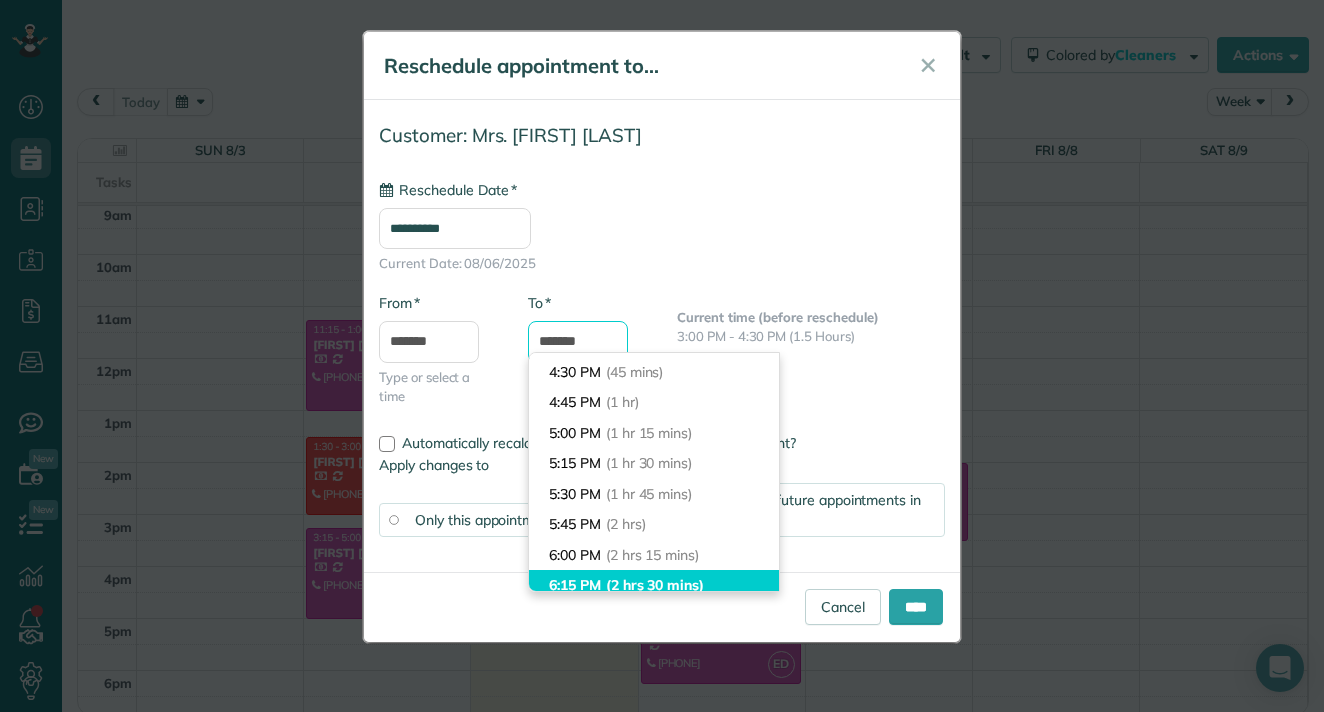 scroll, scrollTop: 84, scrollLeft: 0, axis: vertical 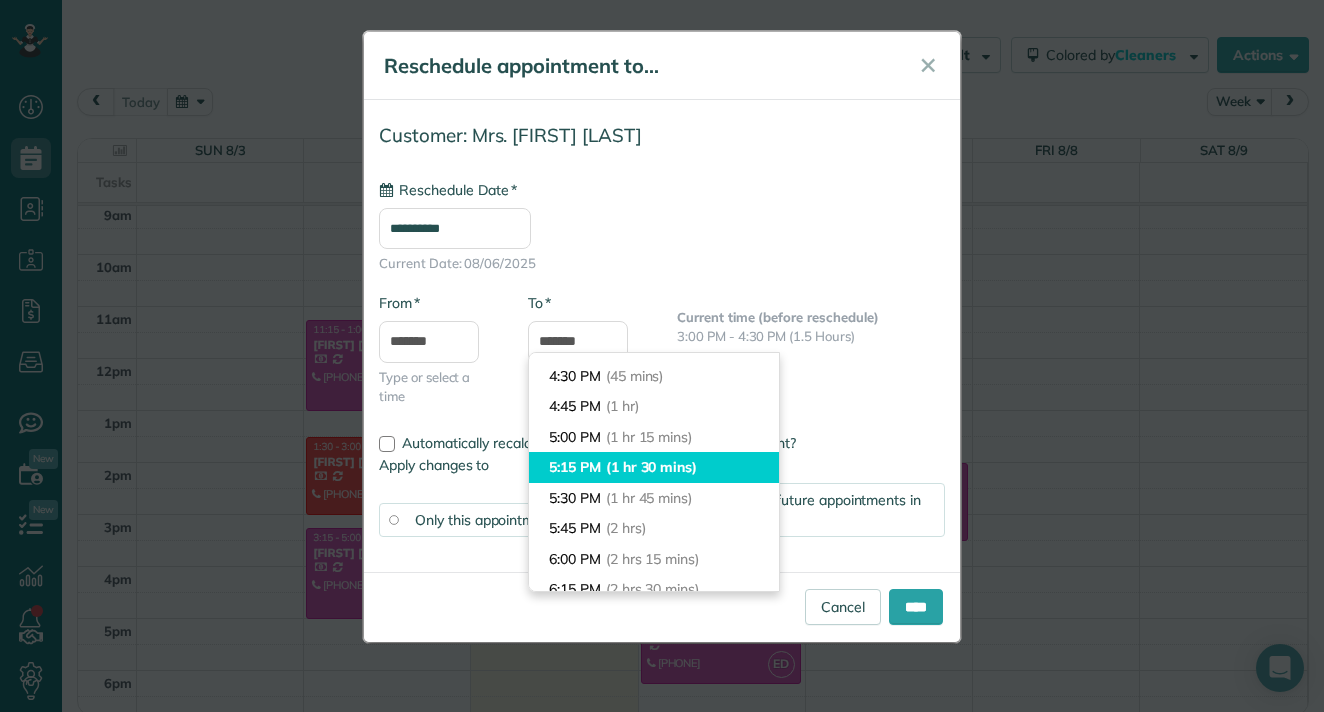 type on "*******" 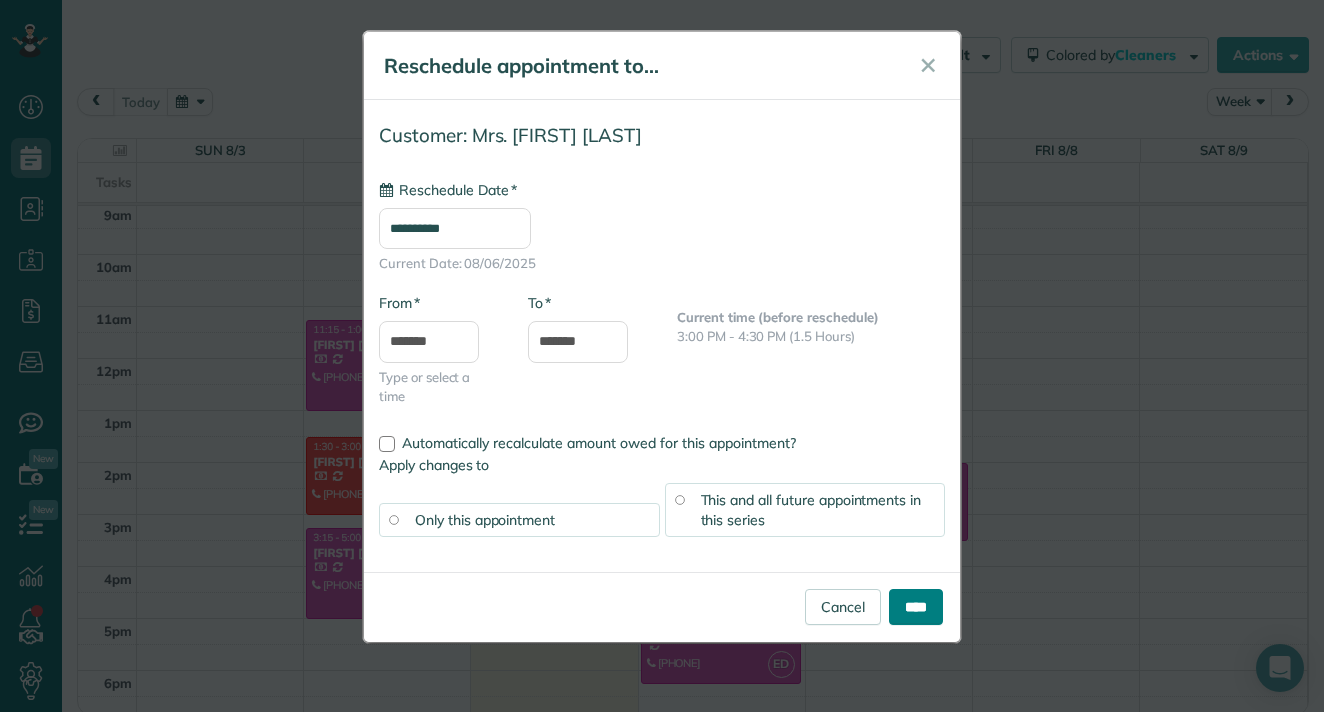 click on "****" at bounding box center [916, 607] 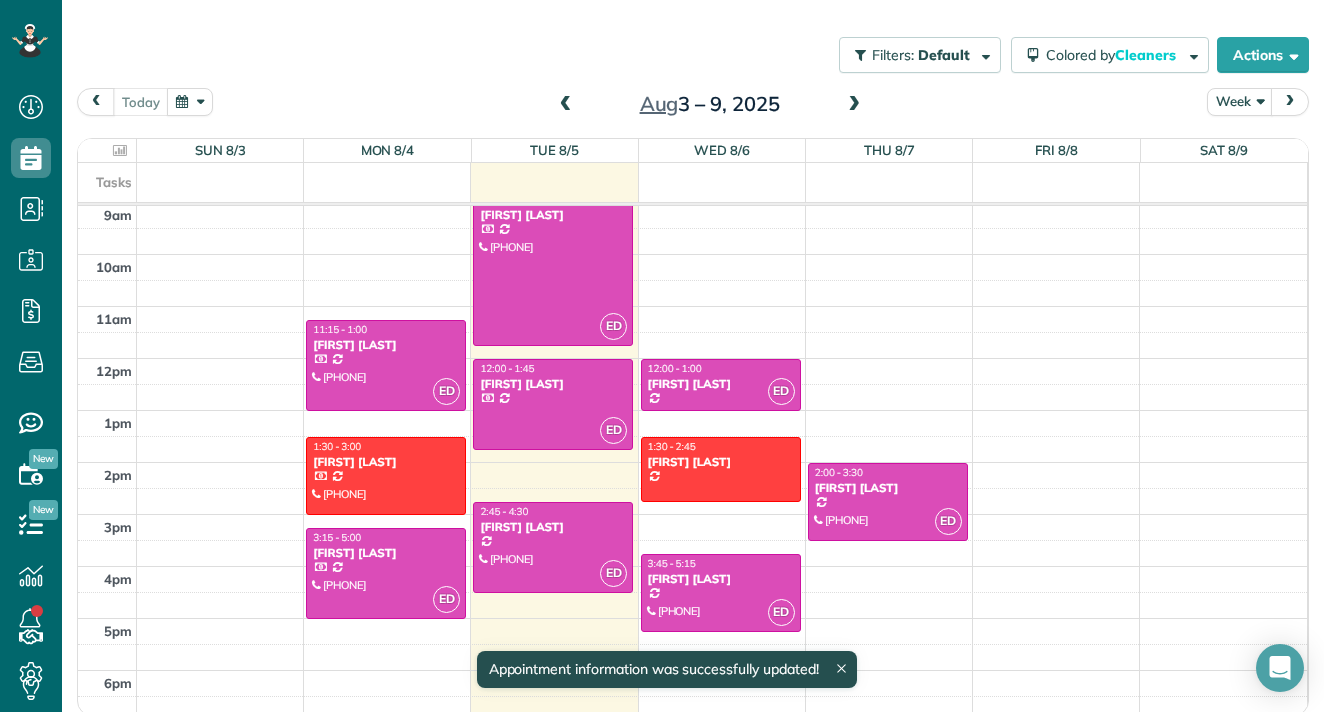 scroll, scrollTop: 471, scrollLeft: 0, axis: vertical 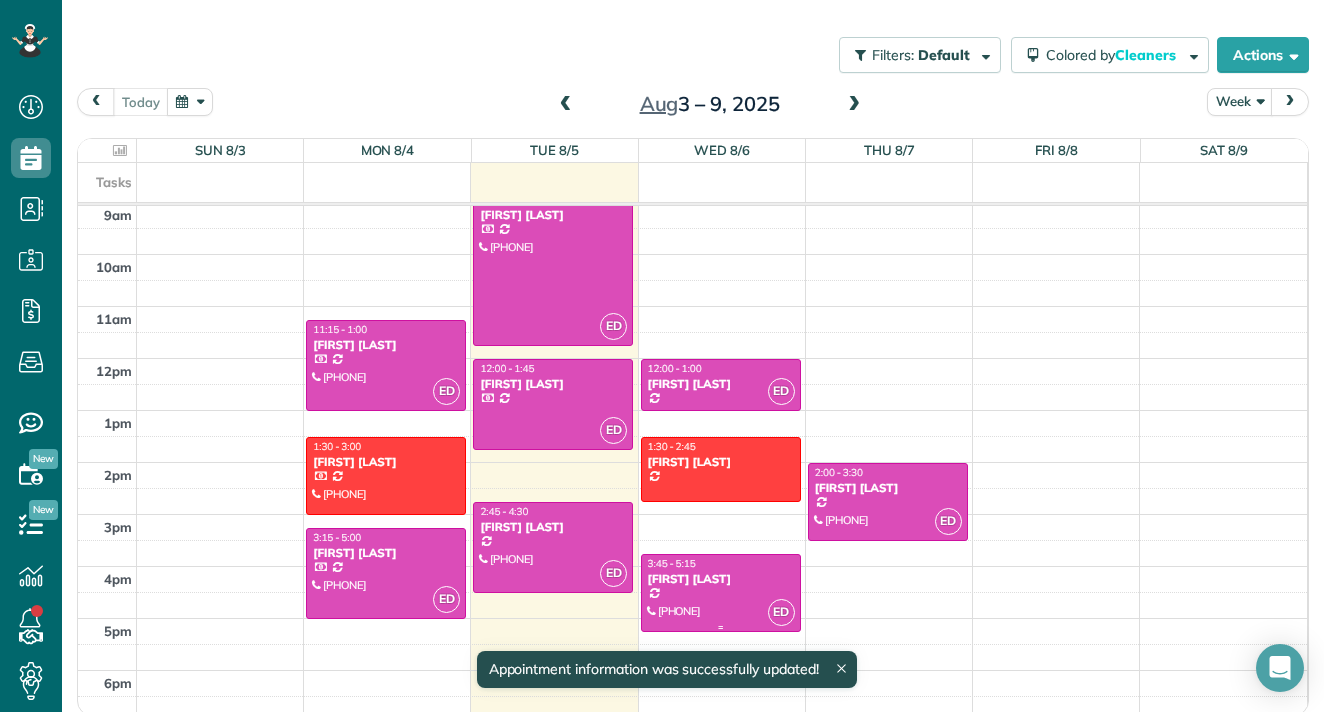 click on "[FIRST] [LAST]" at bounding box center (721, 579) 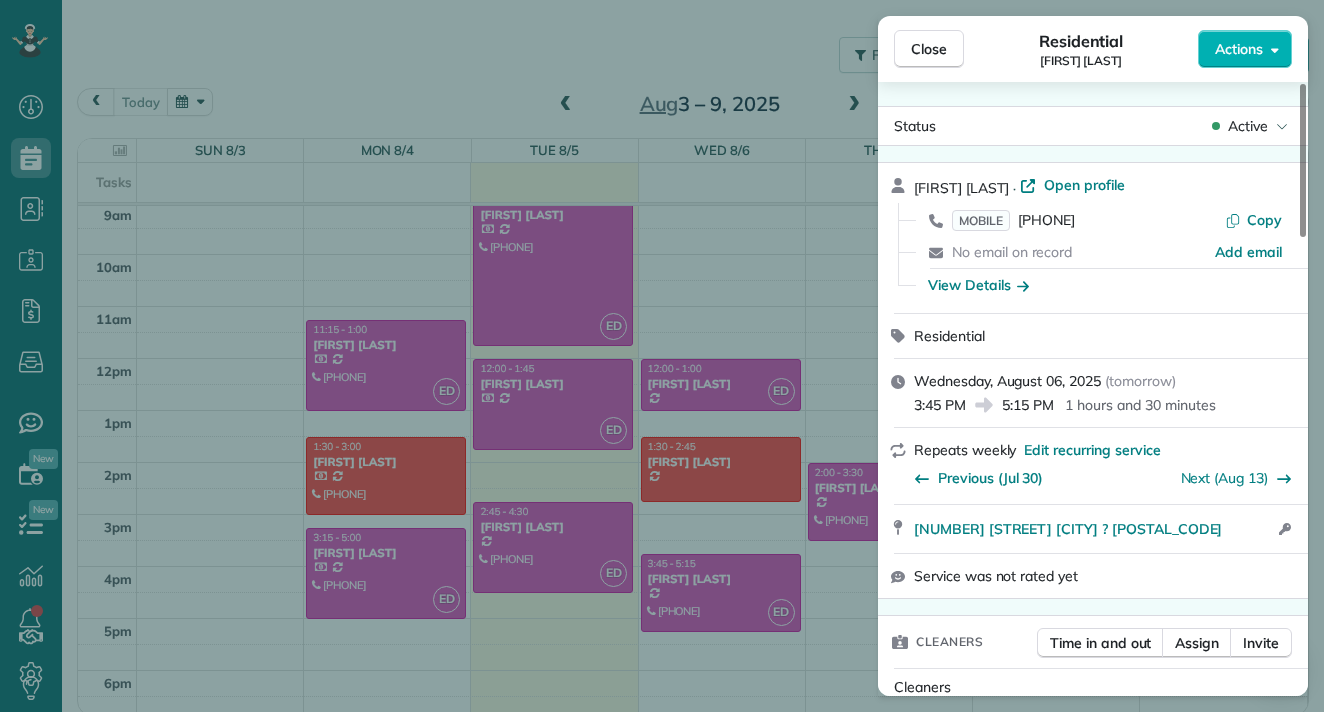 click on "Close Residential Nikhil Harsha Actions Status Active Nikhil Harsha · Open profile MOBILE (415) 961-8020 Copy No email on record Add email View Details Residential Wednesday, August 06, 2025 ( tomorrow ) 3:45 PM 5:15 PM 1 hours and 30 minutes Repeats weekly Edit recurring service Previous (Jul 30) Next (Aug 13) 509 Poinsettia Avenue San Mateo ? 94403 Open access information Service was not rated yet Cleaners Time in and out Assign Invite Cleaners Erika   Diaz 3:45 PM 5:15 PM Checklist Try Now Keep this appointment up to your standards. Stay on top of every detail, keep your cleaners organised, and your client happy. Assign a checklist Watch a 5 min demo Billing Billing actions Service Add an item Overcharge $0.00 Discount $0.00 Coupon discount - Primary tax - Secondary tax - Total appointment price $0.00 Tips collected $0.00 Mark as paid Total including tip $0.00 Get paid online in no-time! Send an invoice and reward your cleaners with tips Charge customer credit card Appointment custom fields - Pay Method -" at bounding box center (662, 356) 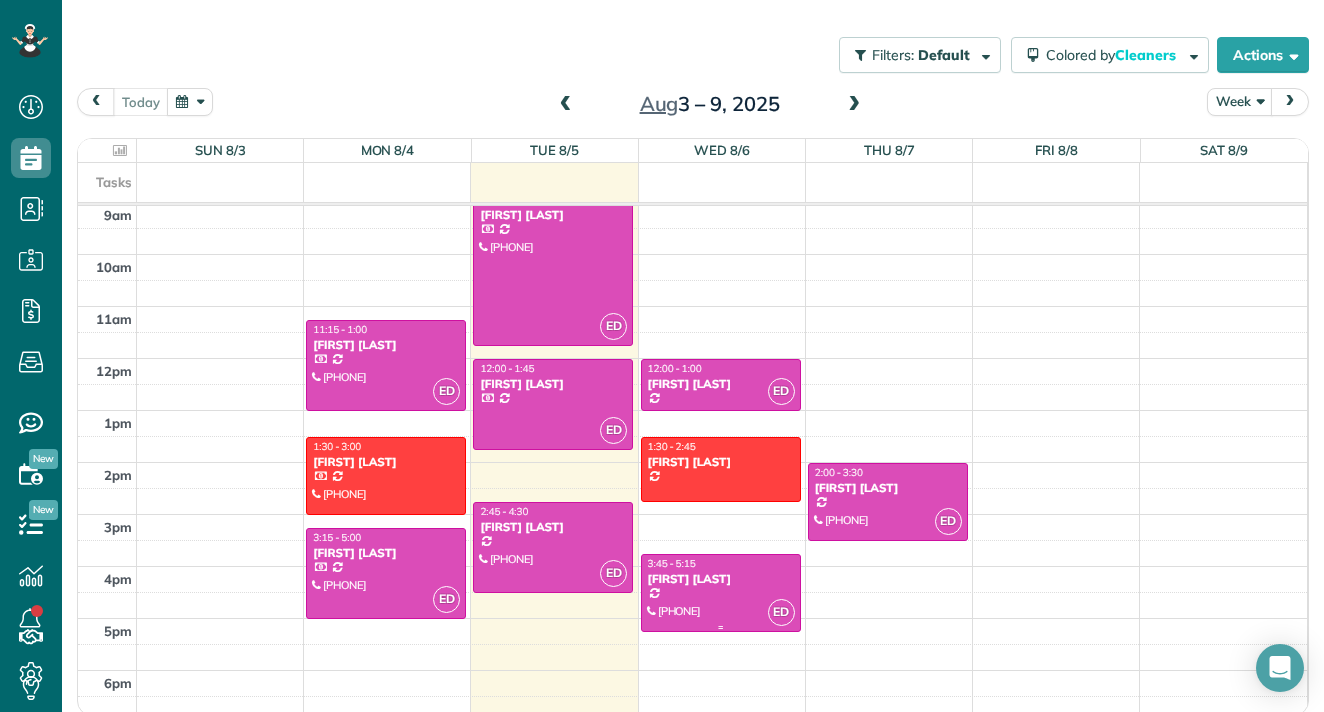 click at bounding box center (721, 593) 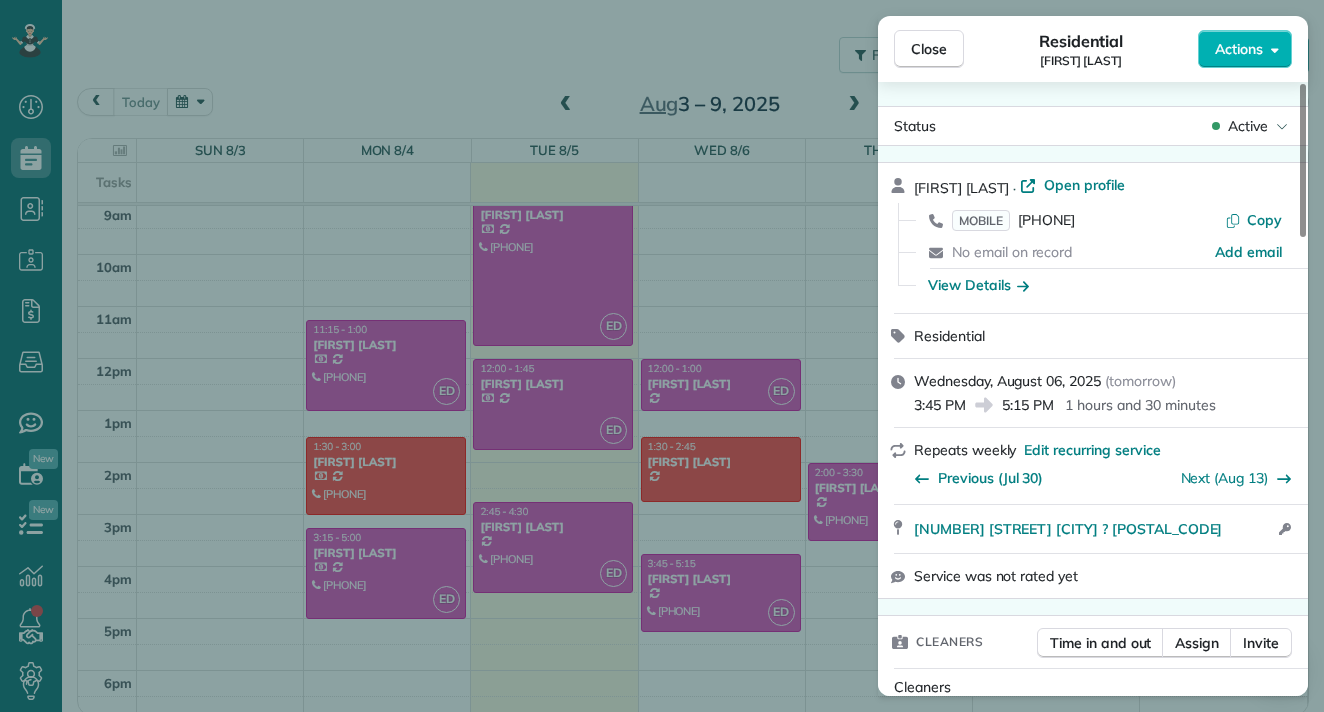 click on "Close Residential Nikhil Harsha Actions Status Active Nikhil Harsha · Open profile MOBILE (415) 961-8020 Copy No email on record Add email View Details Residential Wednesday, August 06, 2025 ( tomorrow ) 3:45 PM 5:15 PM 1 hours and 30 minutes Repeats weekly Edit recurring service Previous (Jul 30) Next (Aug 13) 509 Poinsettia Avenue San Mateo ? 94403 Open access information Service was not rated yet Cleaners Time in and out Assign Invite Cleaners Erika   Diaz 3:45 PM 5:15 PM Checklist Try Now Keep this appointment up to your standards. Stay on top of every detail, keep your cleaners organised, and your client happy. Assign a checklist Watch a 5 min demo Billing Billing actions Service Add an item Overcharge $0.00 Discount $0.00 Coupon discount - Primary tax - Secondary tax - Total appointment price $0.00 Tips collected $0.00 Mark as paid Total including tip $0.00 Get paid online in no-time! Send an invoice and reward your cleaners with tips Charge customer credit card Appointment custom fields - Pay Method -" at bounding box center (662, 356) 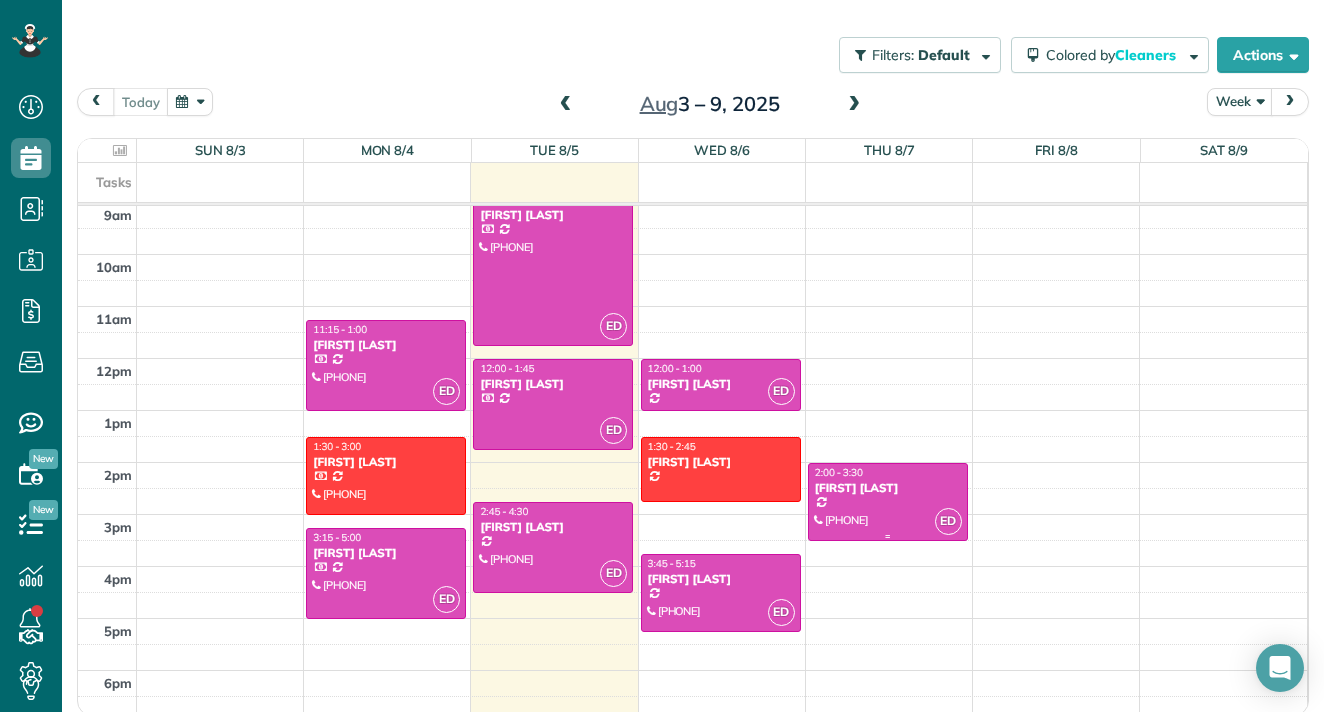 click at bounding box center (888, 502) 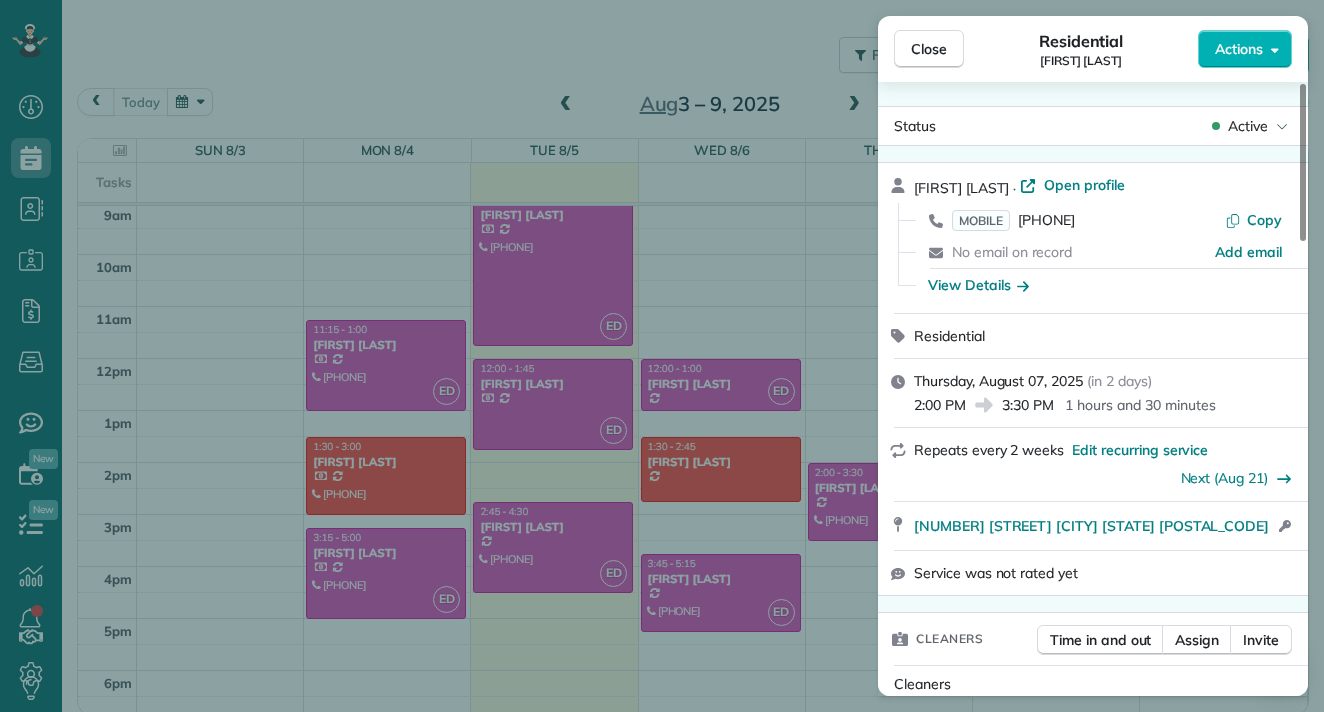 click on "Close Residential Carolynn Beer Actions Status Active Carolynn Beer · Open profile MOBILE (858) 344-9781 Copy No email on record Add email View Details Residential Thursday, August 07, 2025 ( in 2 days ) 2:00 PM 3:30 PM 1 hours and 30 minutes Repeats every 2 weeks Edit recurring service Next (Aug 21) 114 Franklin Parkway San Mateo CA 94403 Open access information Service was not rated yet Cleaners Time in and out Assign Invite Cleaners Erika   Diaz 2:00 PM 3:30 PM Checklist Try Now Keep this appointment up to your standards. Stay on top of every detail, keep your cleaners organised, and your client happy. Assign a checklist Watch a 5 min demo Billing Billing actions Service Service Price (1x $150.00) $150.00 Add an item Overcharge $0.00 Discount $0.00 Coupon discount - Primary tax - Secondary tax - Total appointment price $150.00 Tips collected $0.00 Unpaid Mark as paid Total including tip $150.00 Get paid online in no-time! Send an invoice and reward your cleaners with tips Charge customer credit card - - 0" at bounding box center (662, 356) 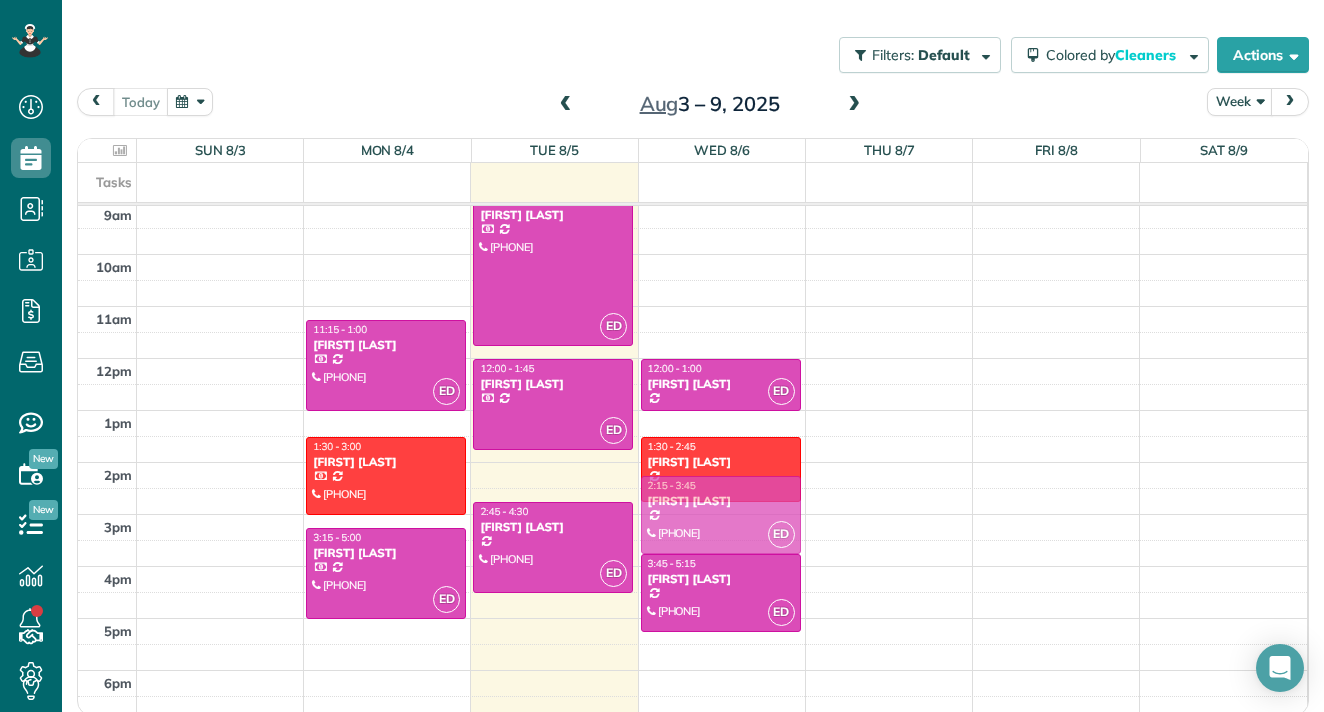 drag, startPoint x: 873, startPoint y: 491, endPoint x: 706, endPoint y: 509, distance: 167.96725 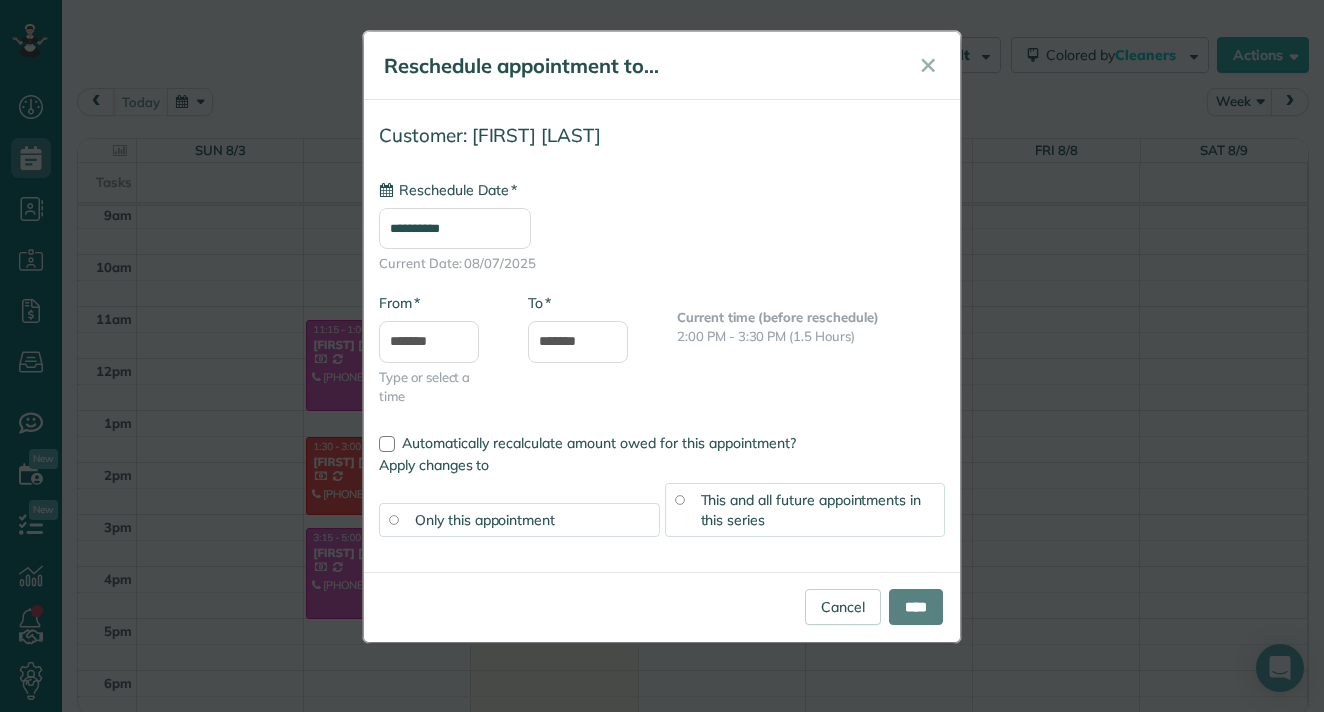 type on "**********" 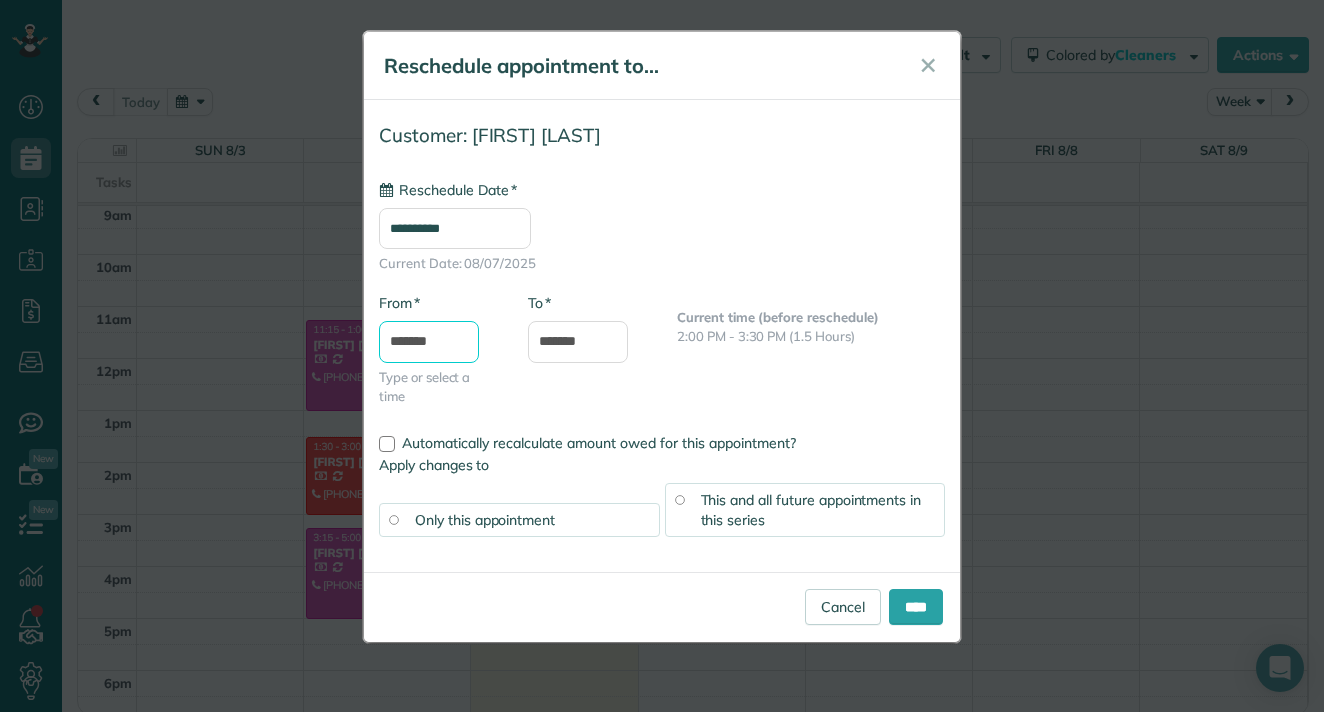 click on "*******" at bounding box center (429, 342) 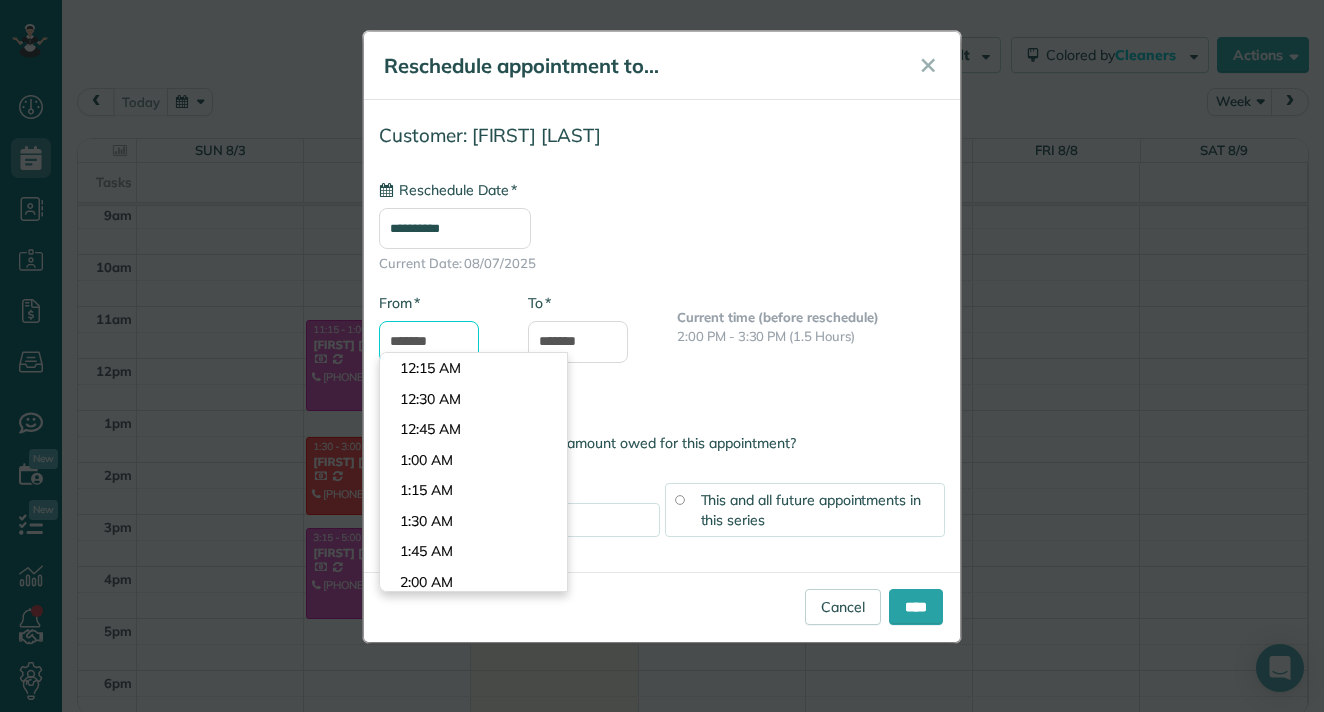 scroll, scrollTop: 1650, scrollLeft: 0, axis: vertical 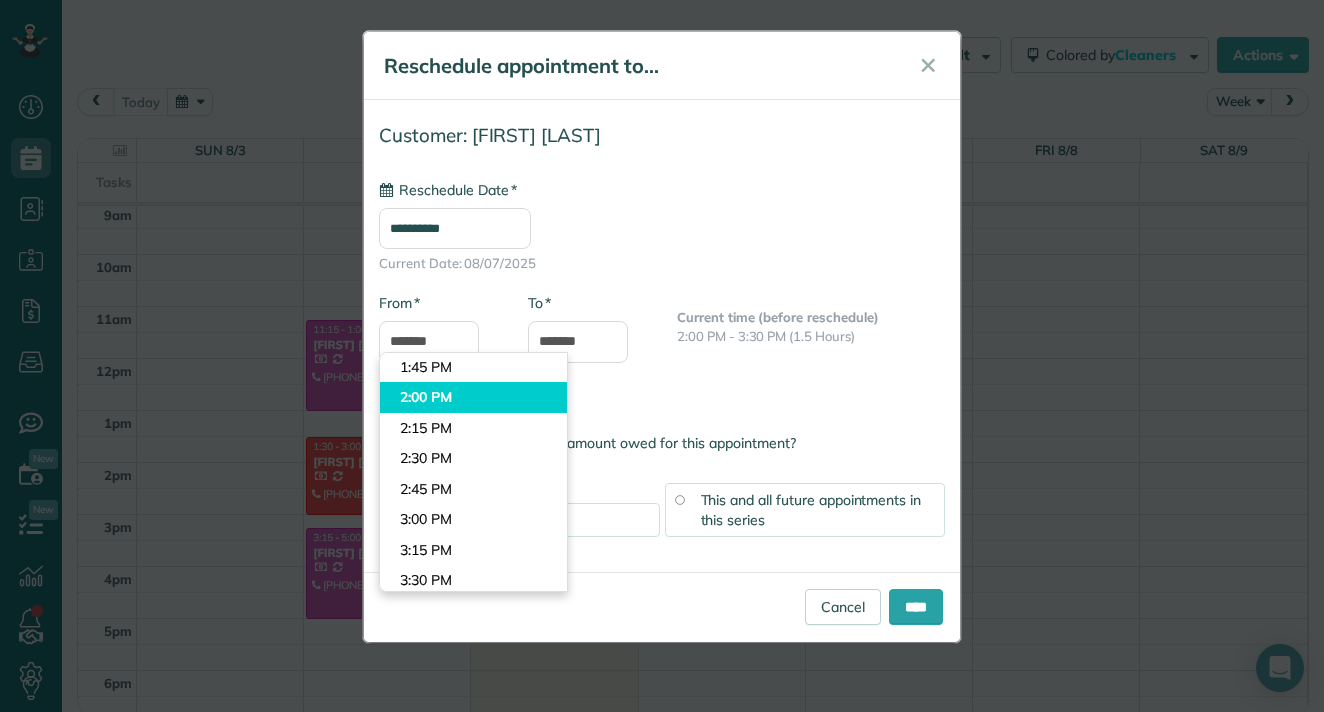 type on "*******" 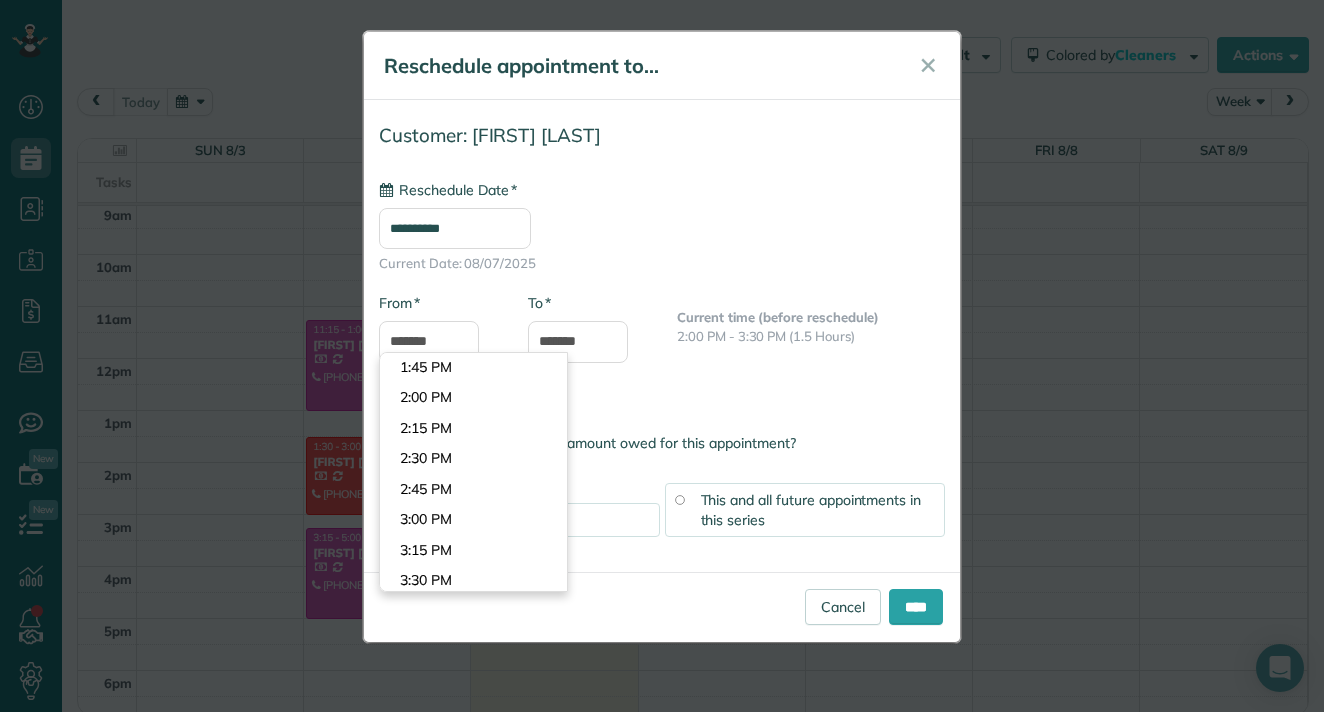 click on "Dashboard
Scheduling
Calendar View
List View
Dispatch View - Weekly scheduling (Beta)" at bounding box center (662, 356) 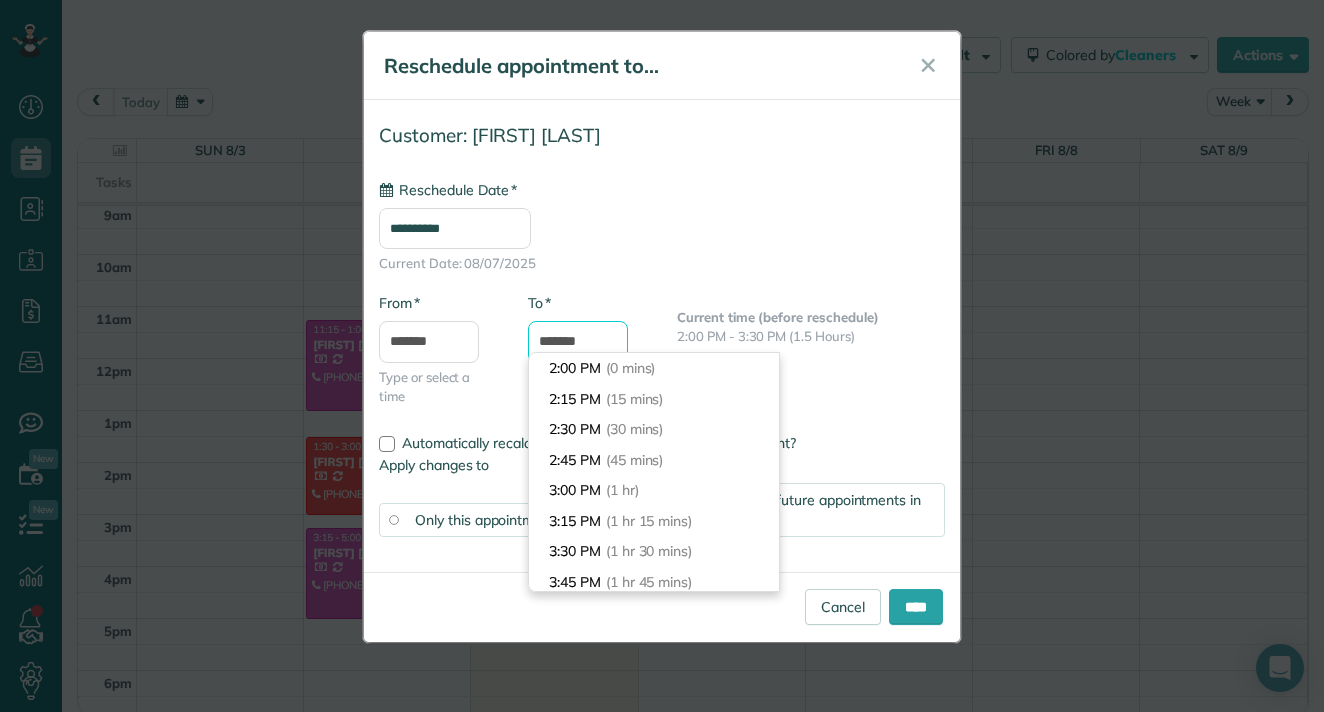 click on "*******" at bounding box center (578, 342) 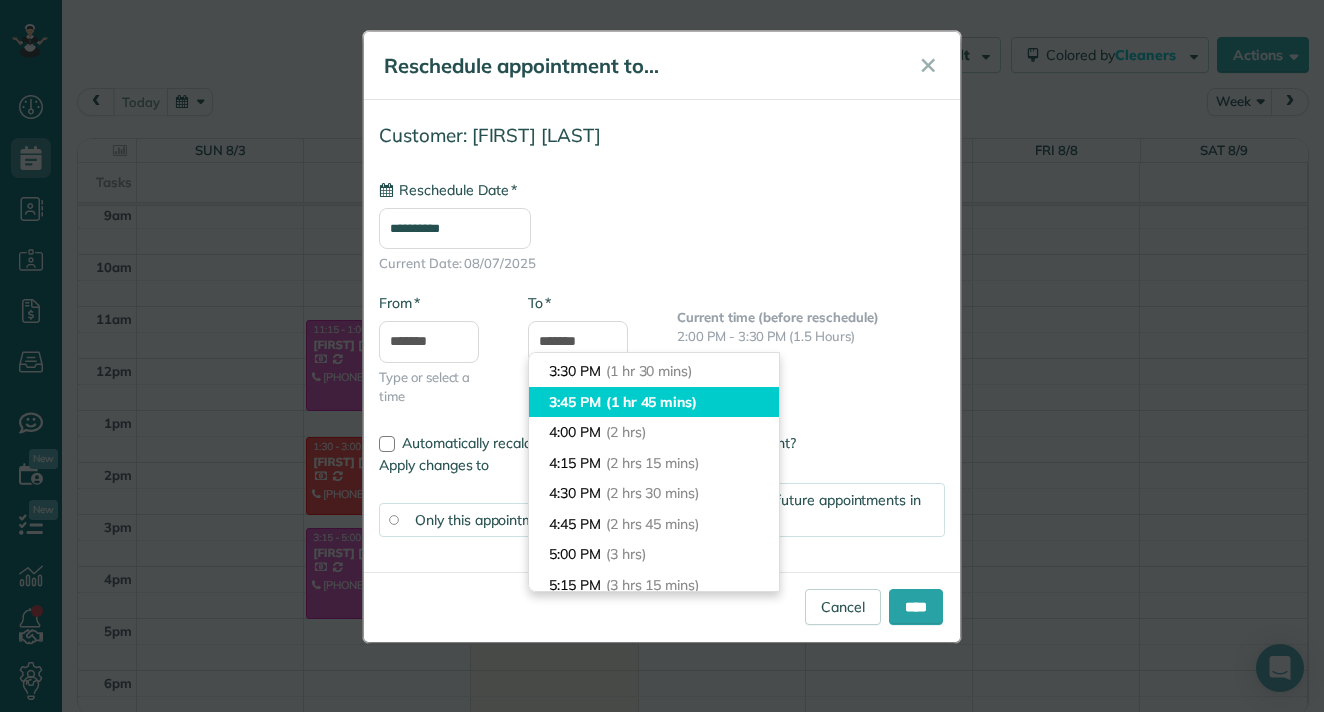 click on "3:45 PM  (1 hr 45 mins)" at bounding box center [654, 402] 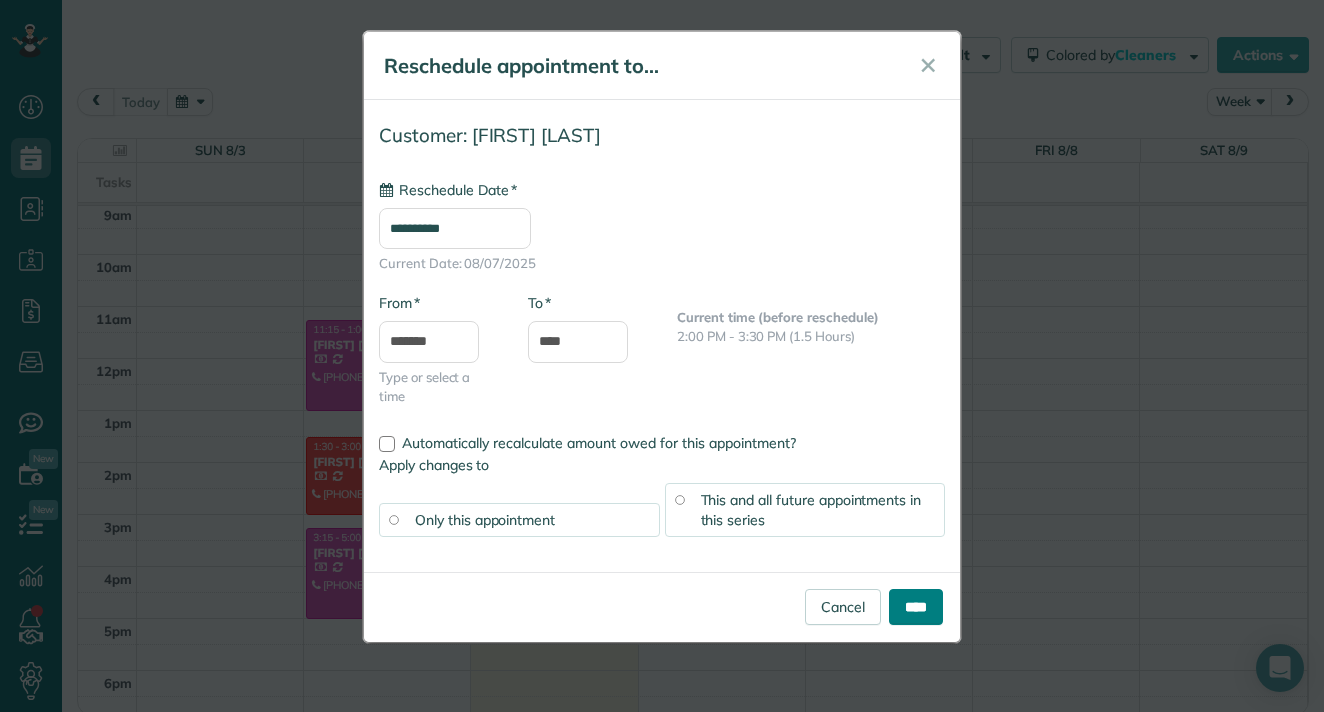type on "*******" 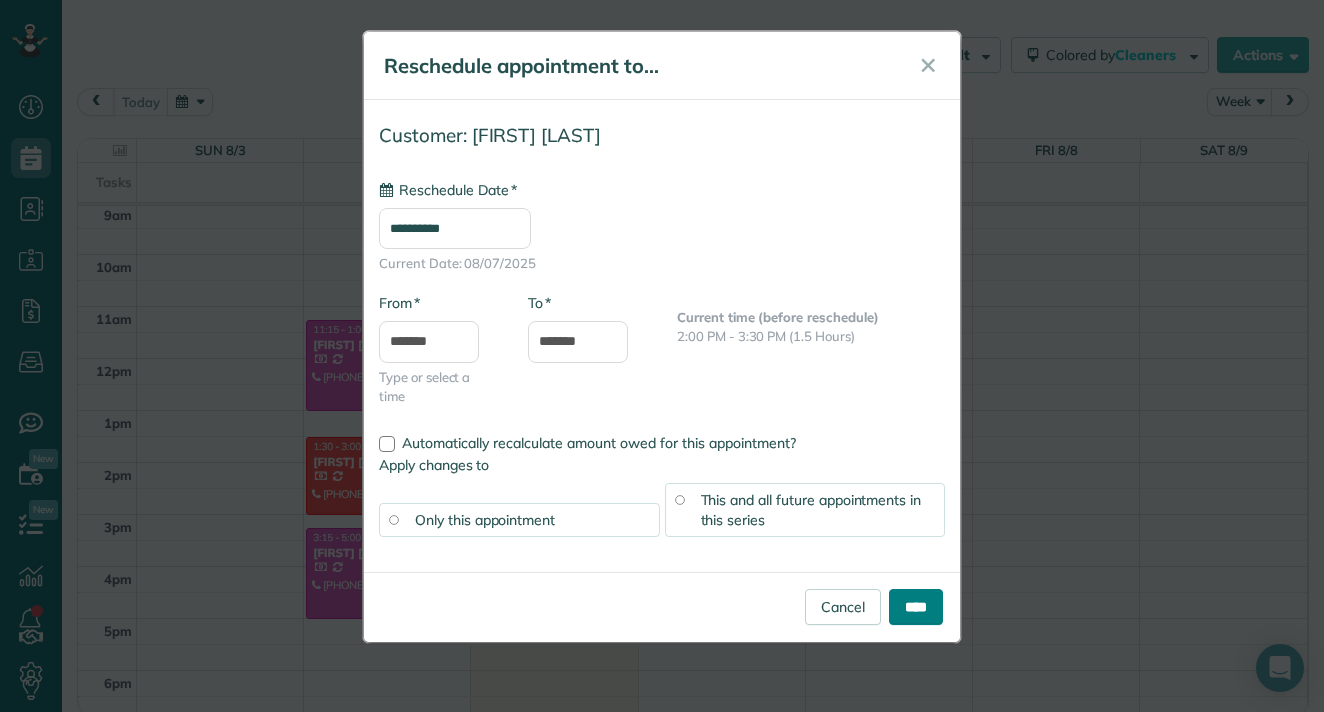 click on "****" at bounding box center (916, 607) 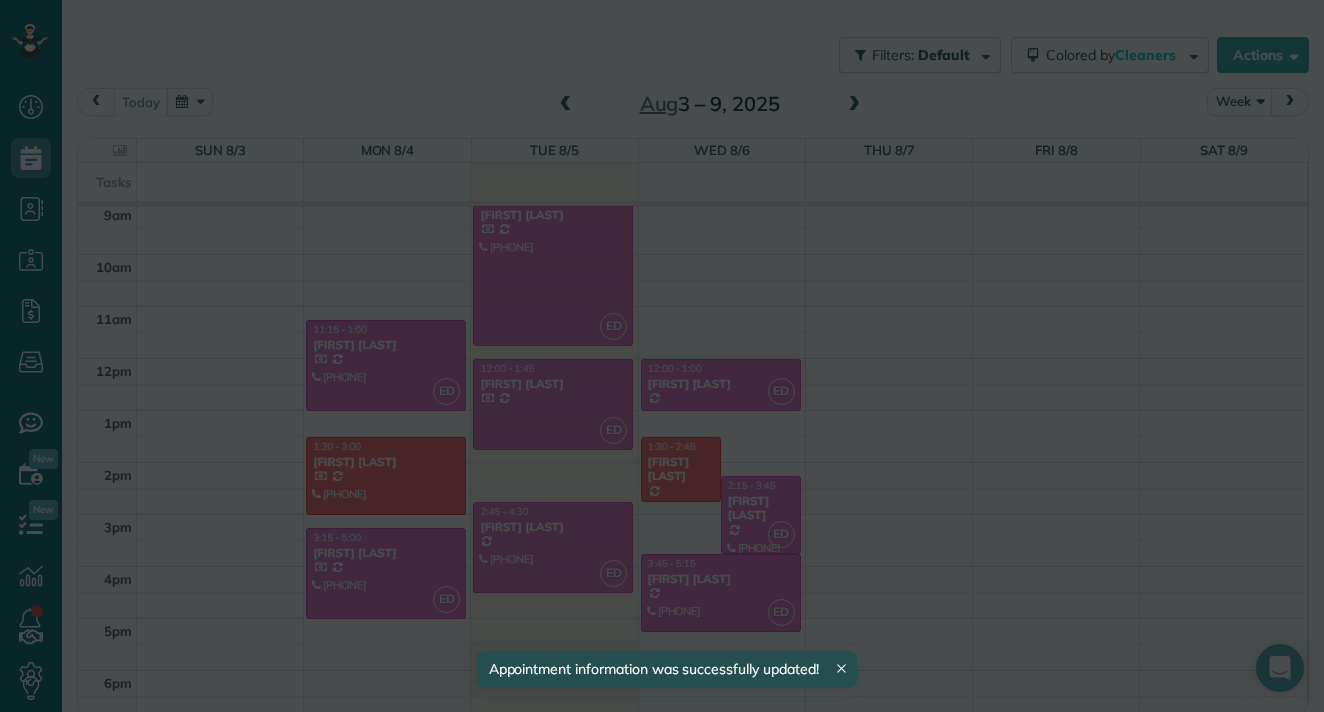 scroll, scrollTop: 471, scrollLeft: 0, axis: vertical 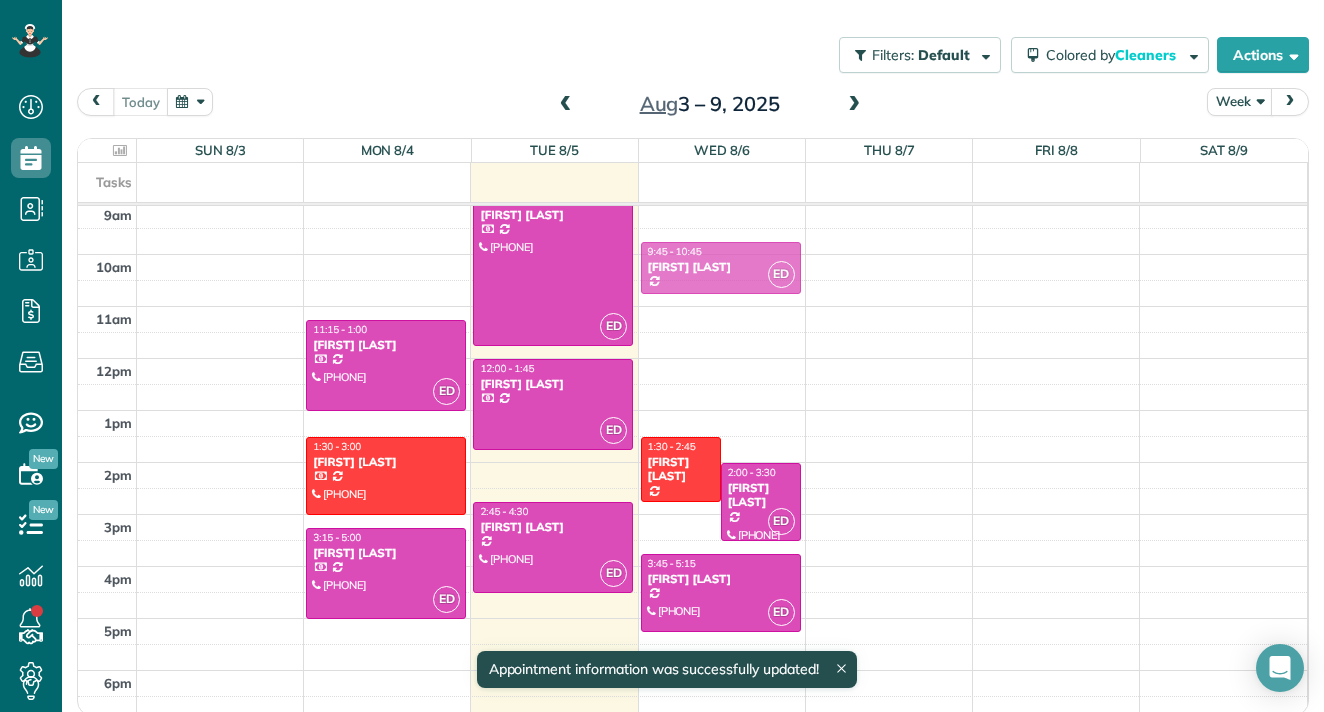 drag, startPoint x: 733, startPoint y: 382, endPoint x: 734, endPoint y: 263, distance: 119.0042 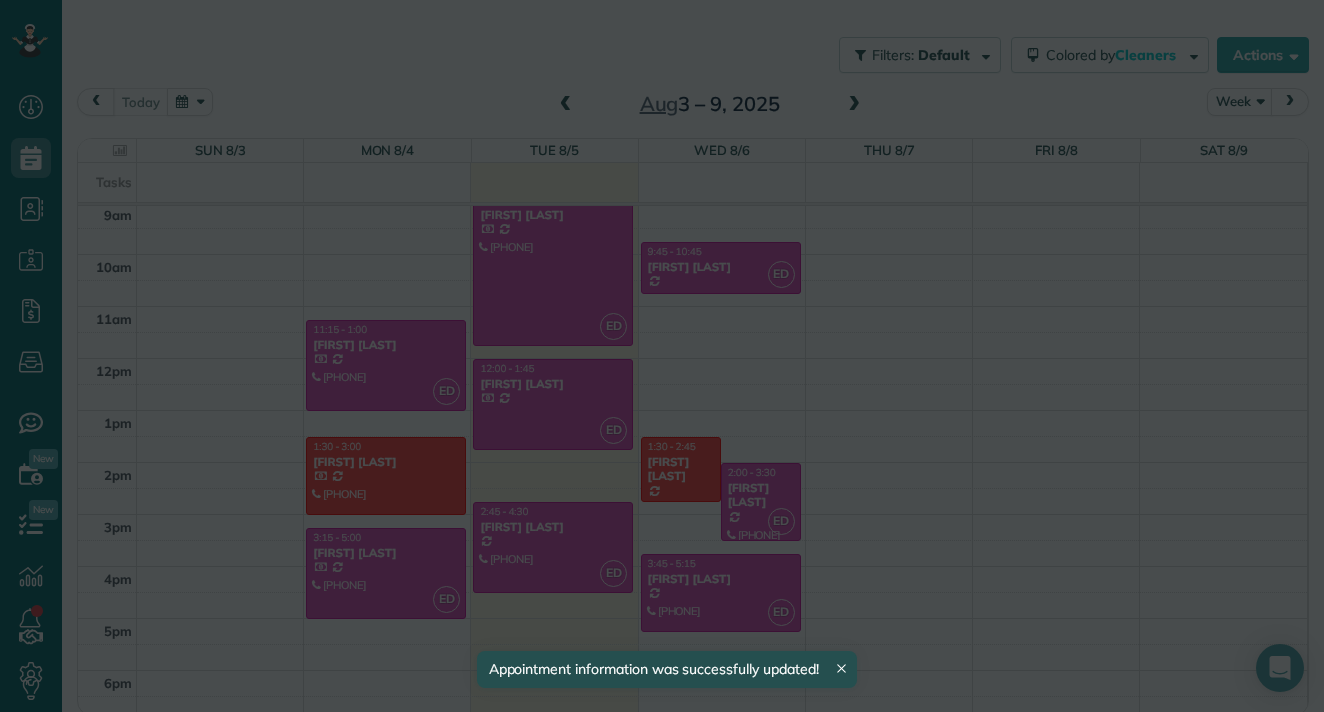 scroll, scrollTop: 471, scrollLeft: 0, axis: vertical 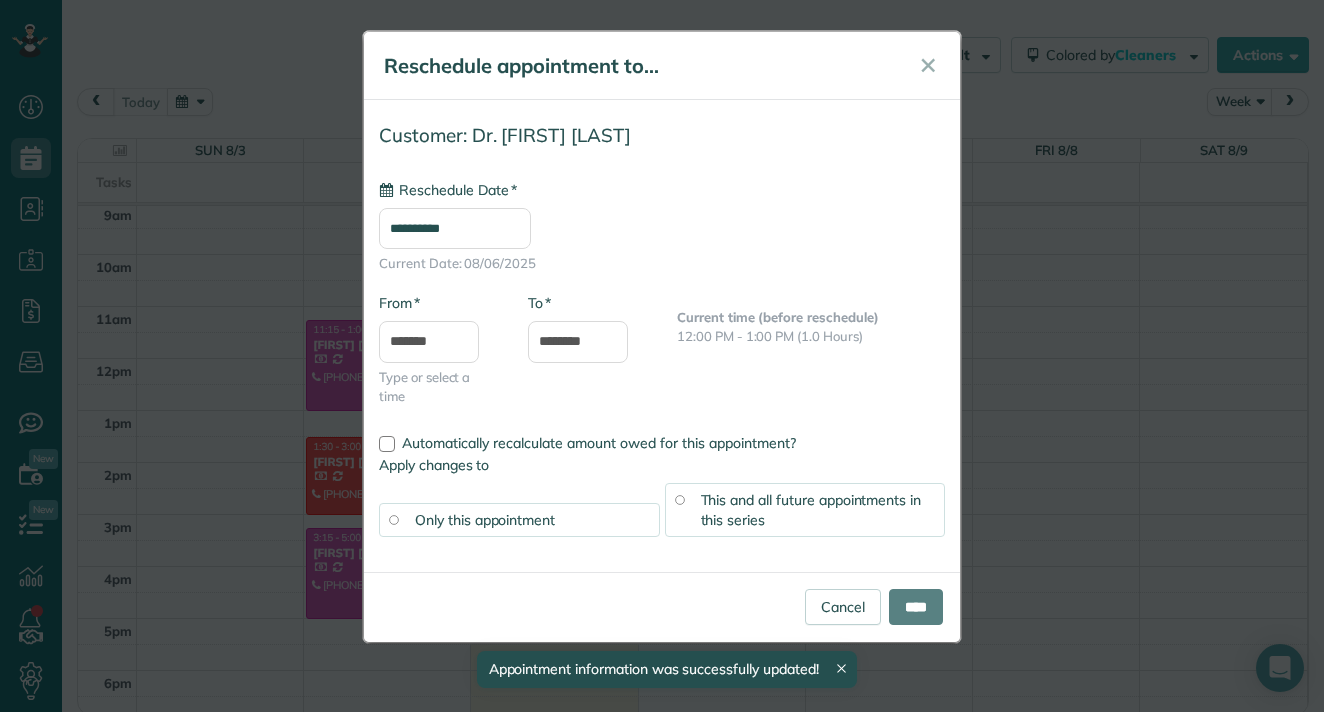 type on "**********" 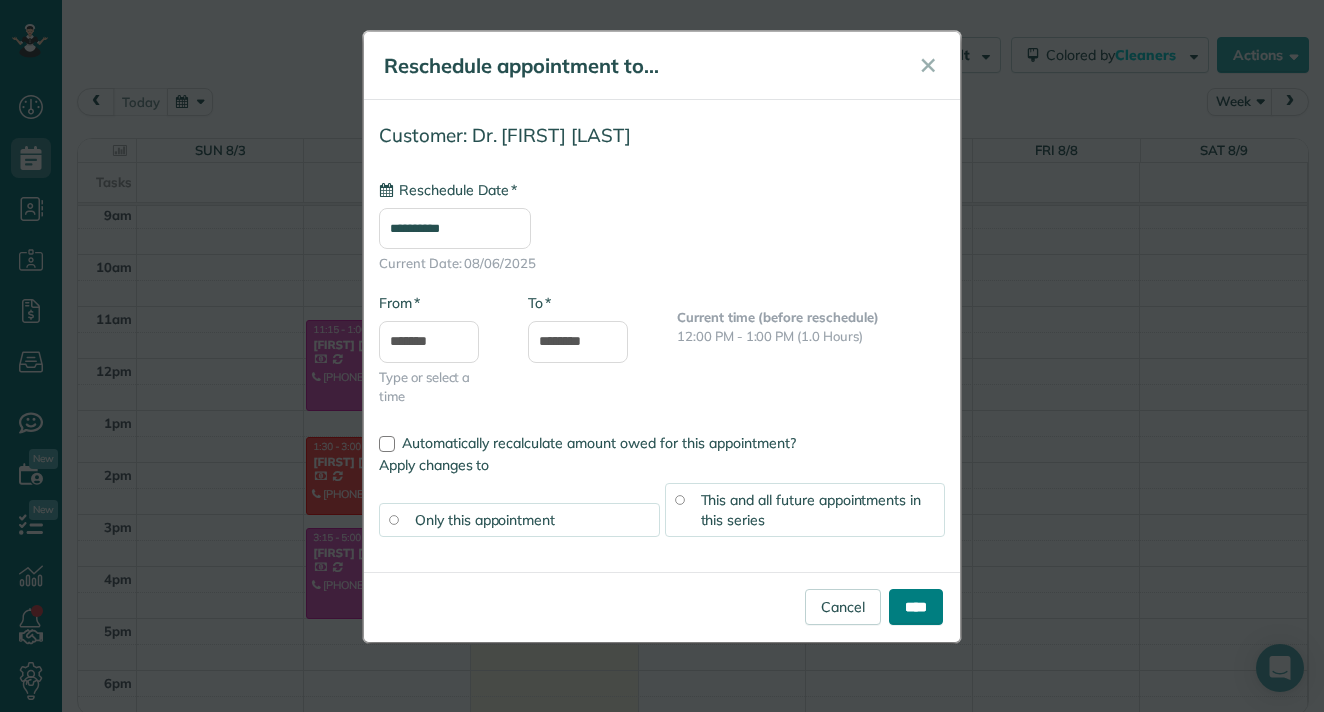 click on "****" at bounding box center (916, 607) 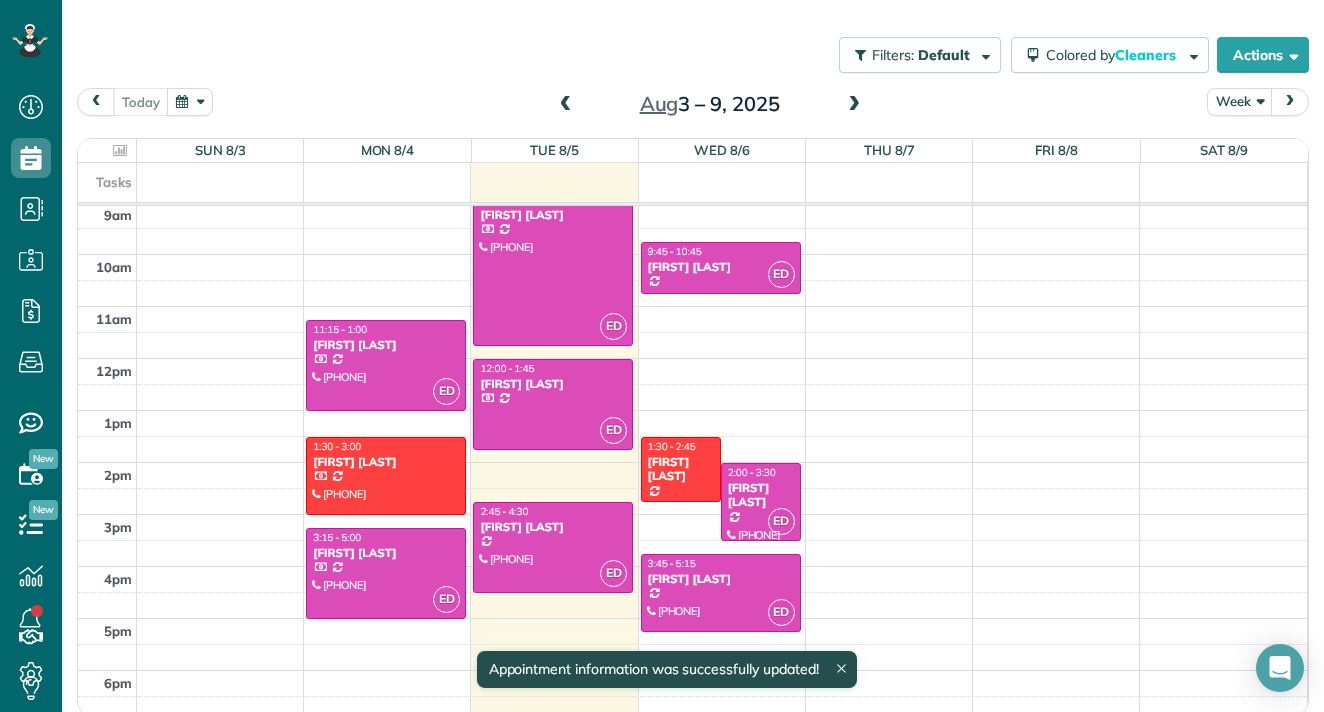 scroll, scrollTop: 471, scrollLeft: 0, axis: vertical 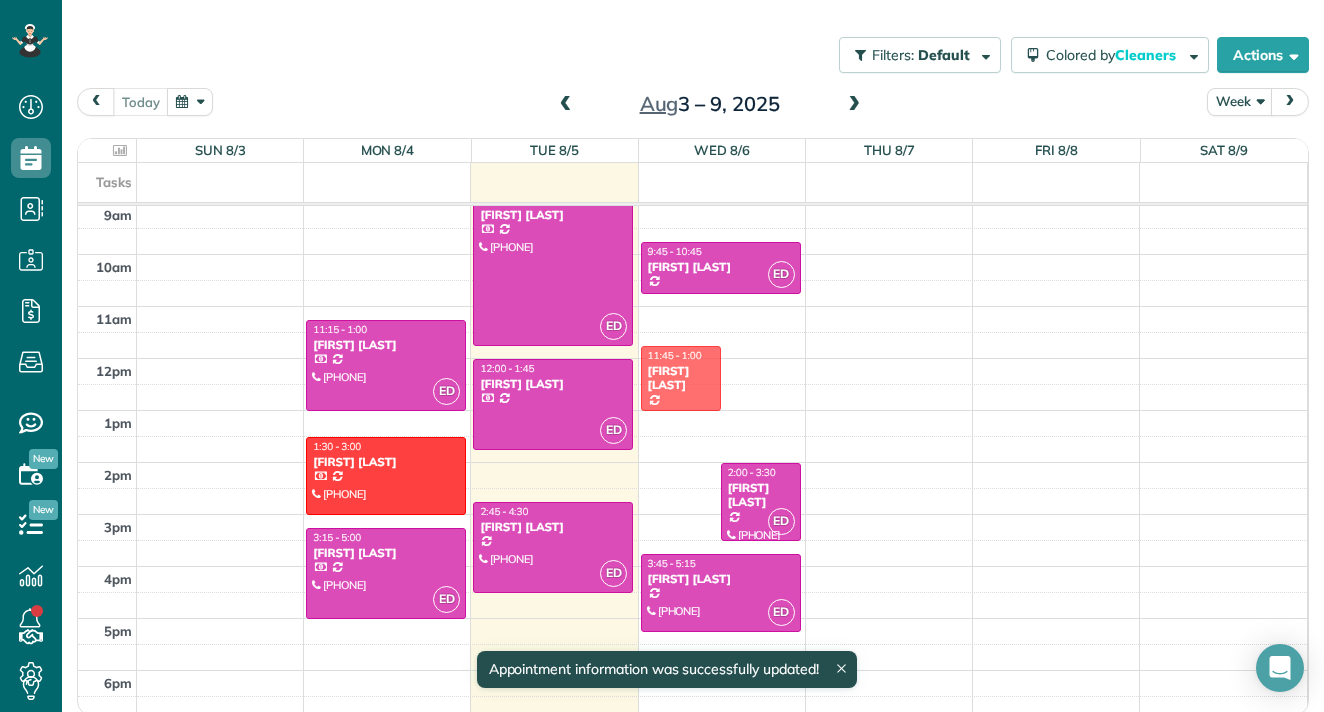 drag, startPoint x: 685, startPoint y: 467, endPoint x: 693, endPoint y: 381, distance: 86.37129 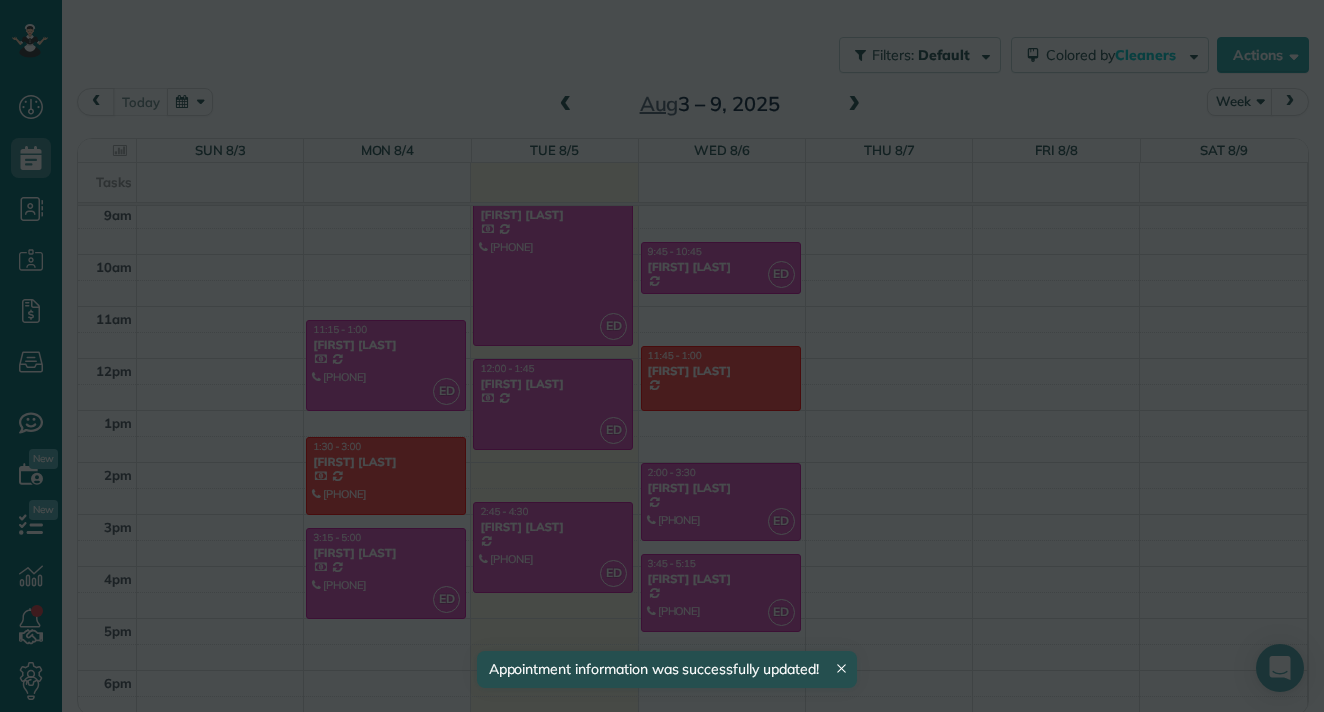 scroll, scrollTop: 471, scrollLeft: 0, axis: vertical 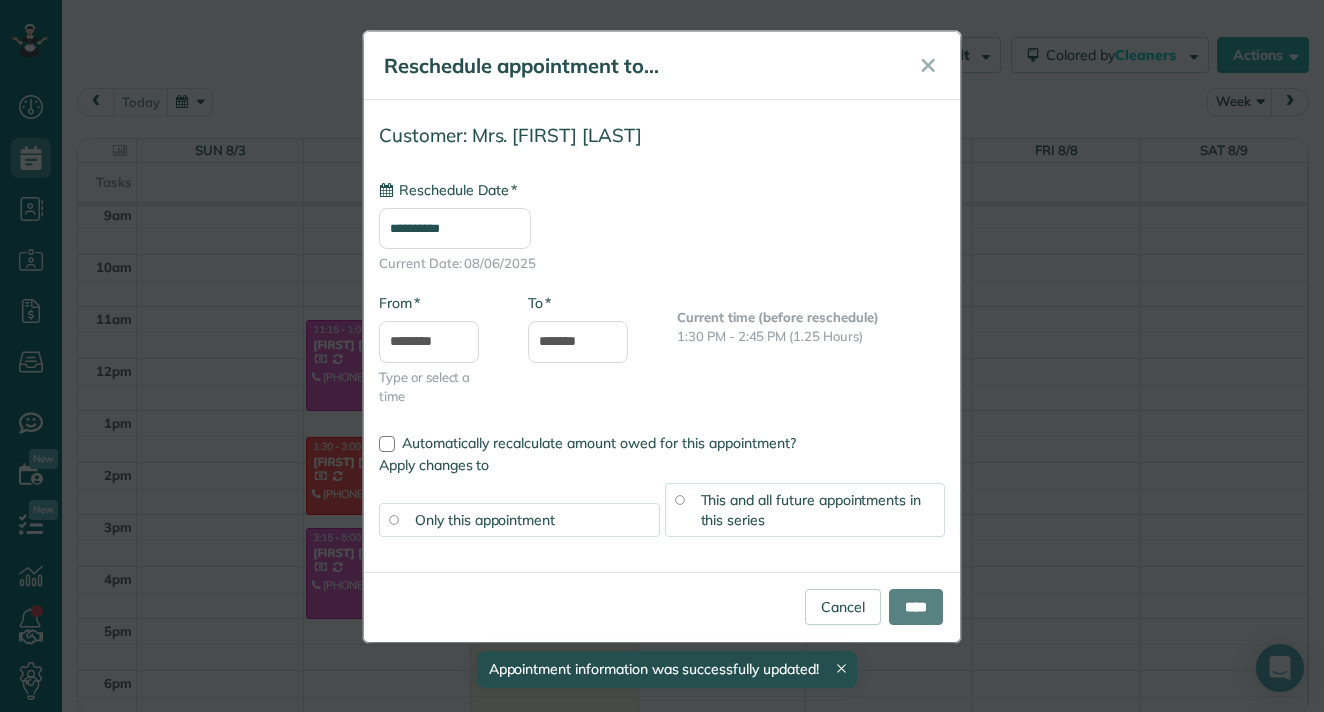 type on "**********" 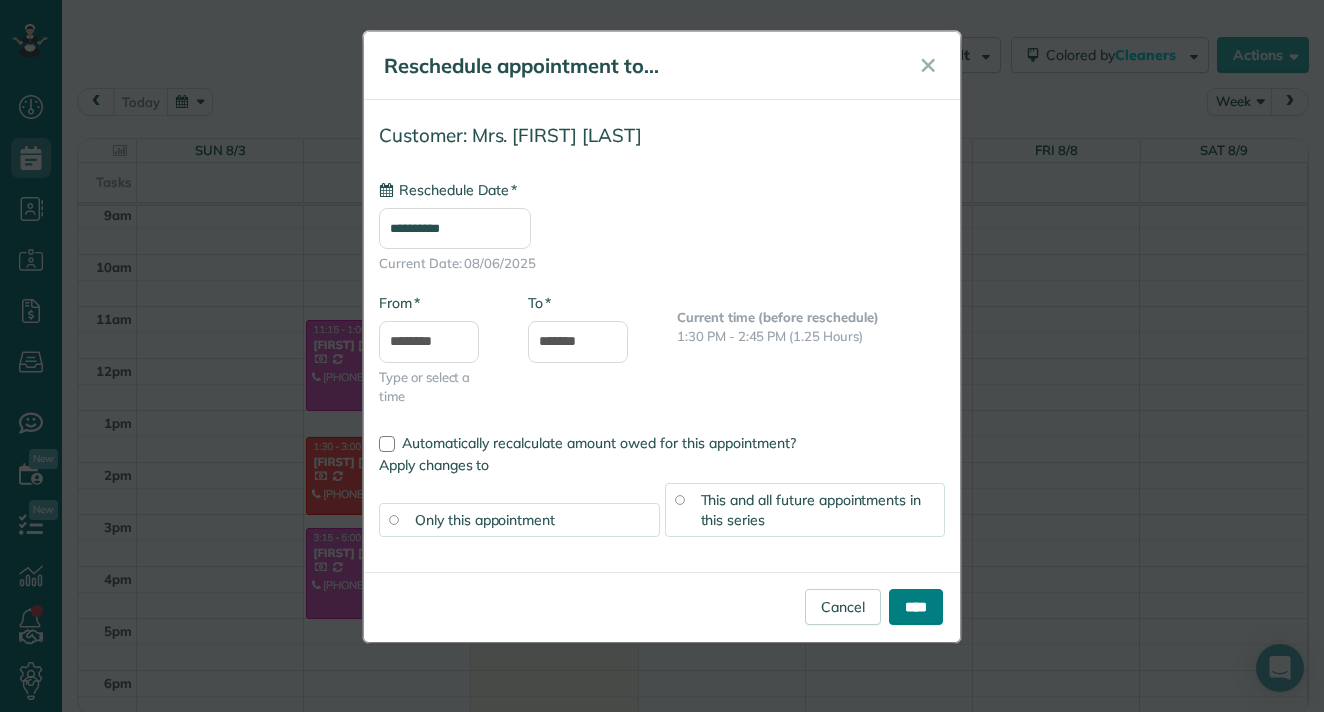 click on "****" at bounding box center [916, 607] 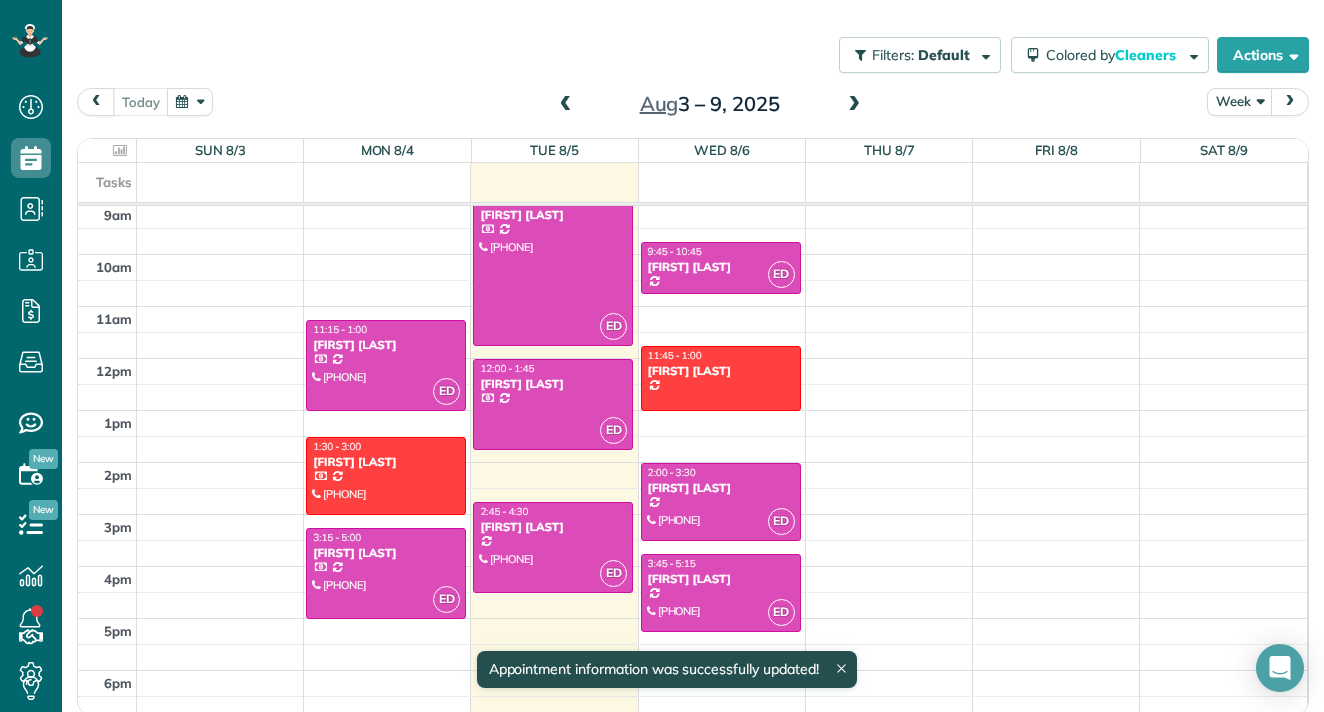 scroll, scrollTop: 471, scrollLeft: 0, axis: vertical 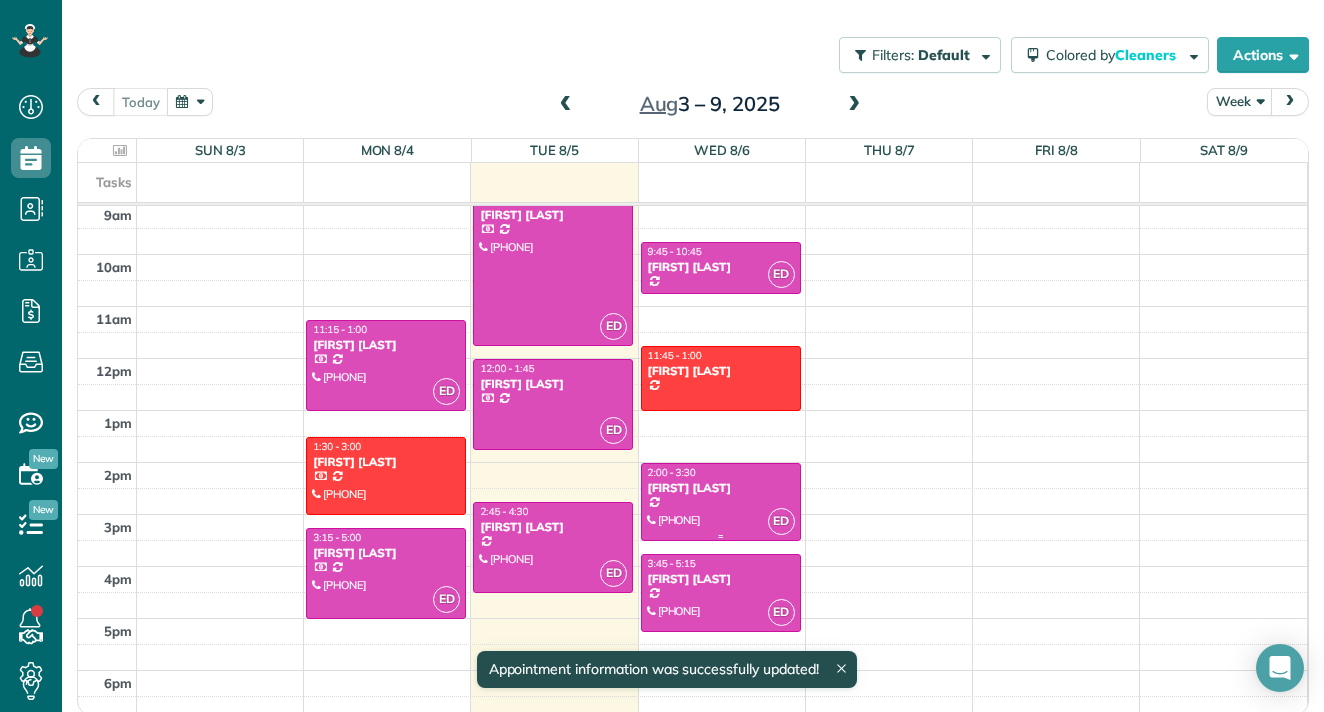 click at bounding box center [721, 502] 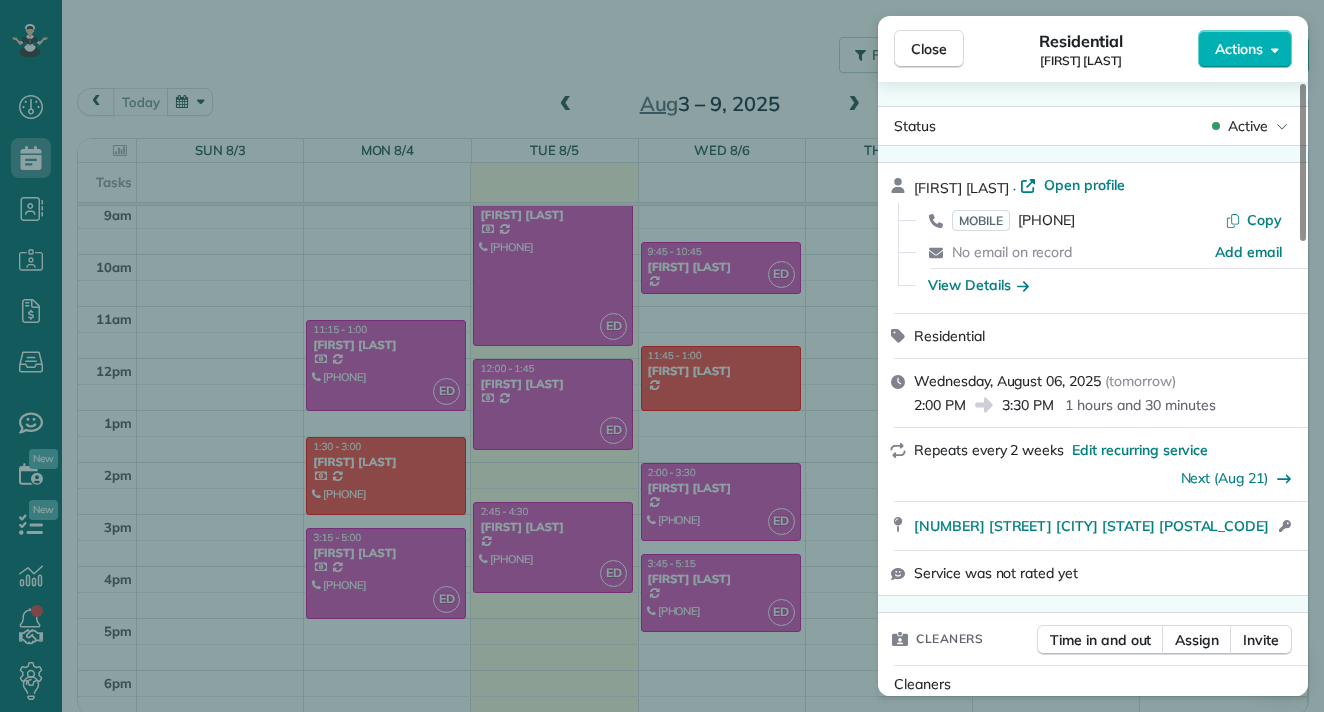click on "Close Residential Carolynn Beer Actions Status Active Carolynn Beer · Open profile MOBILE (858) 344-9781 Copy No email on record Add email View Details Residential Wednesday, August 06, 2025 ( tomorrow ) 2:00 PM 3:30 PM 1 hours and 30 minutes Repeats every 2 weeks Edit recurring service Next (Aug 21) 114 Franklin Parkway San Mateo CA 94403 Open access information Service was not rated yet Cleaners Time in and out Assign Invite Cleaners Erika   Diaz 2:00 PM 3:30 PM Checklist Try Now Keep this appointment up to your standards. Stay on top of every detail, keep your cleaners organised, and your client happy. Assign a checklist Watch a 5 min demo Billing Billing actions Service Service Price (1x $150.00) $150.00 Add an item Overcharge $0.00 Discount $0.00 Coupon discount - Primary tax - Secondary tax - Total appointment price $150.00 Tips collected $0.00 Unpaid Mark as paid Total including tip $150.00 Get paid online in no-time! Send an invoice and reward your cleaners with tips Charge customer credit card - - 0" at bounding box center (662, 356) 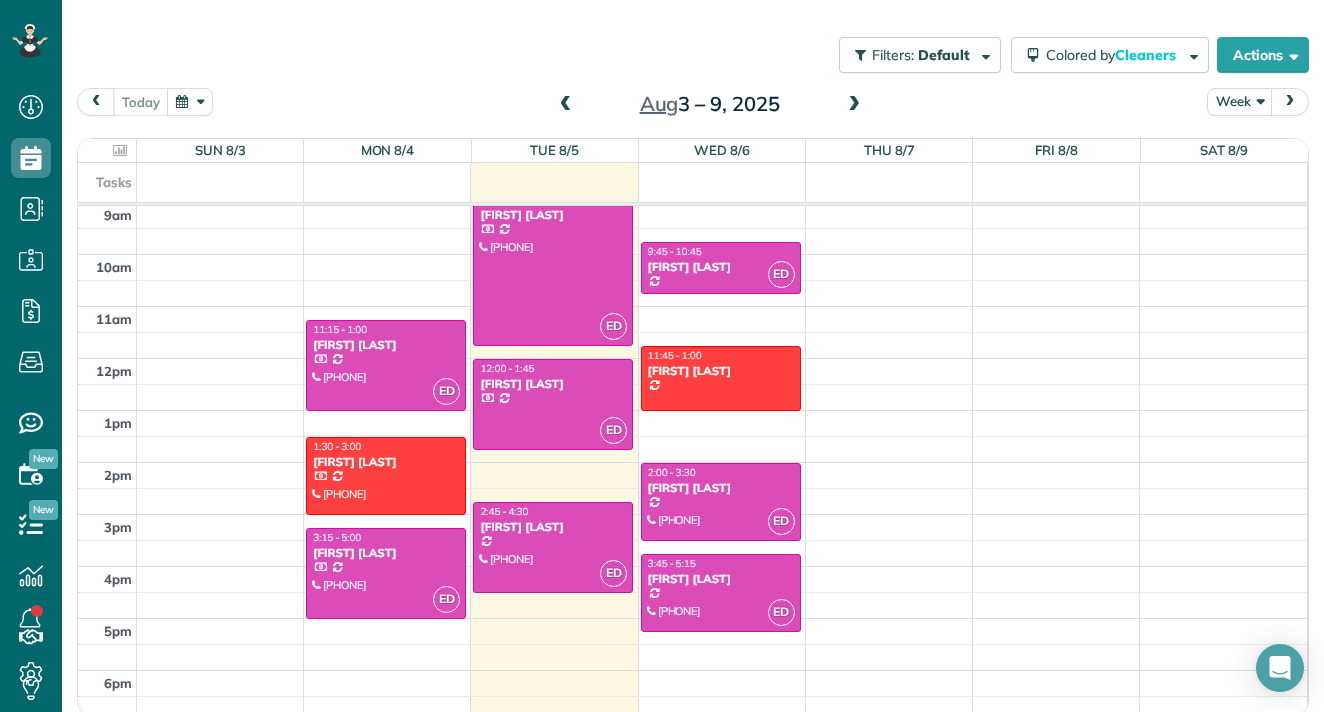 click at bounding box center [721, 502] 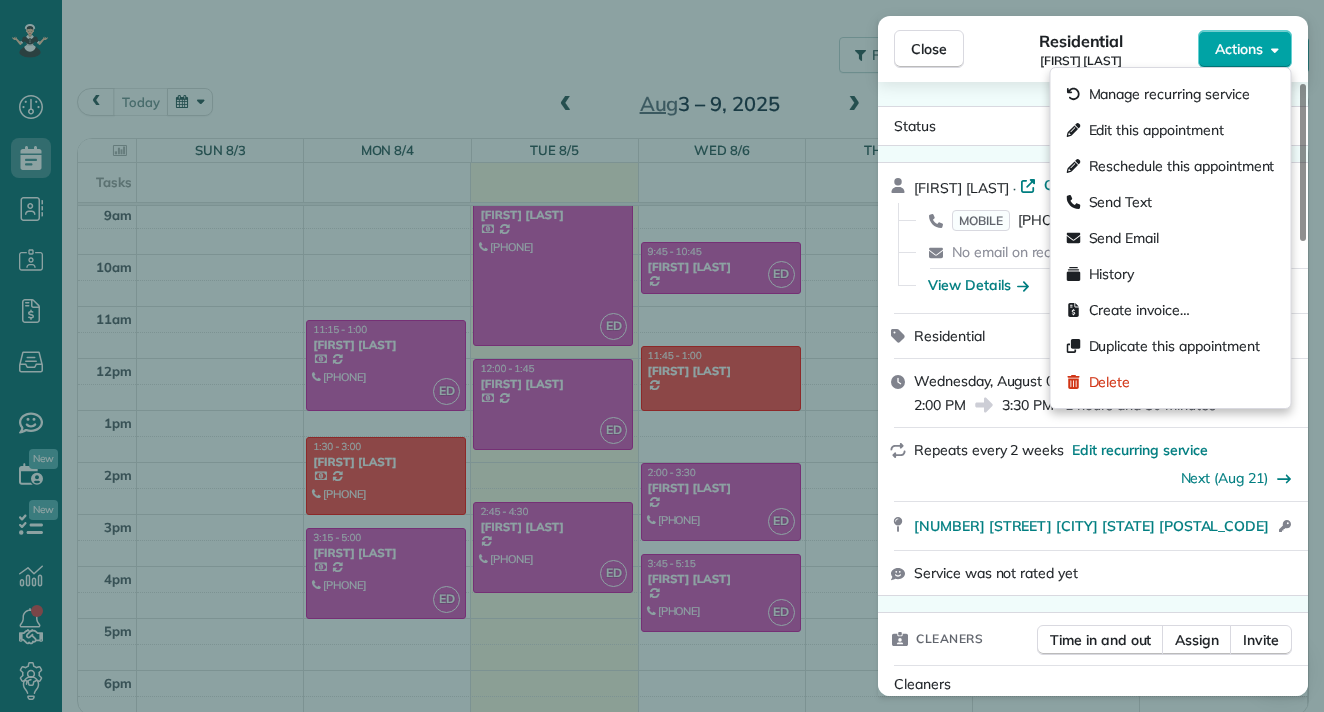 click on "Actions" at bounding box center (1245, 49) 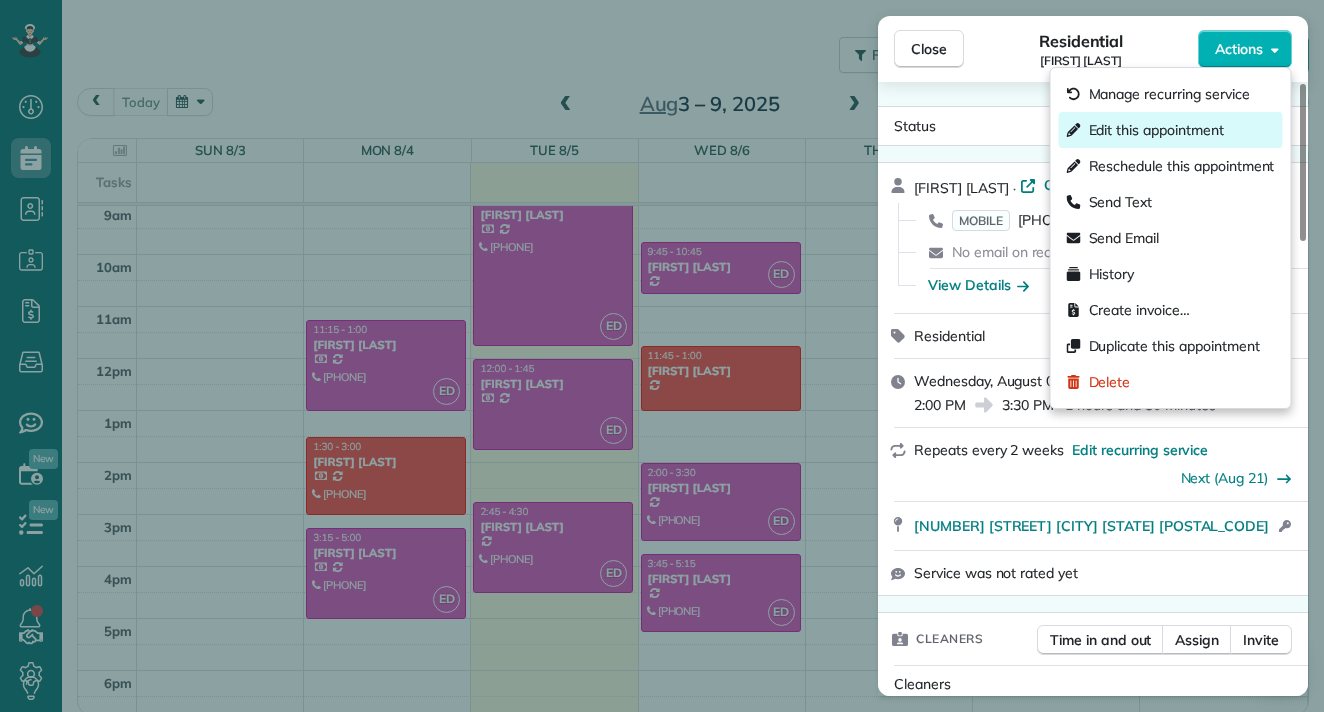 click on "Edit this appointment" at bounding box center [1156, 130] 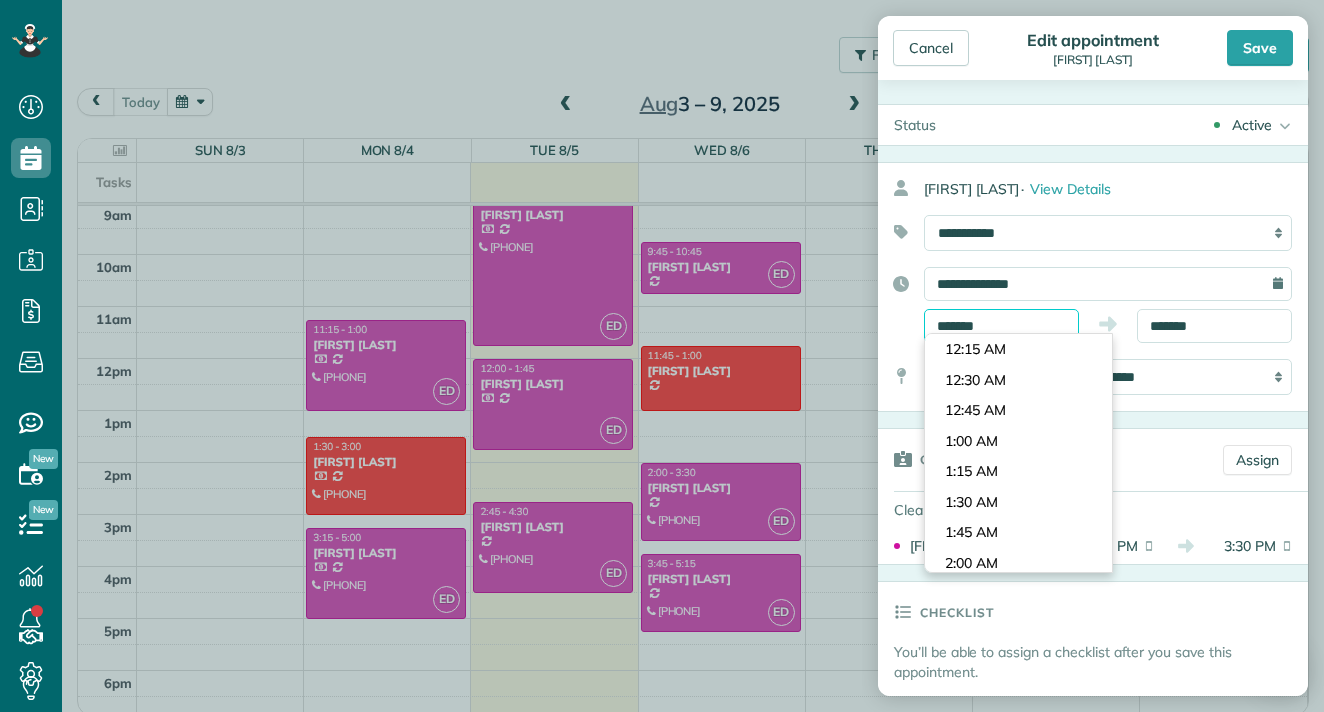 click on "*******" at bounding box center (1001, 326) 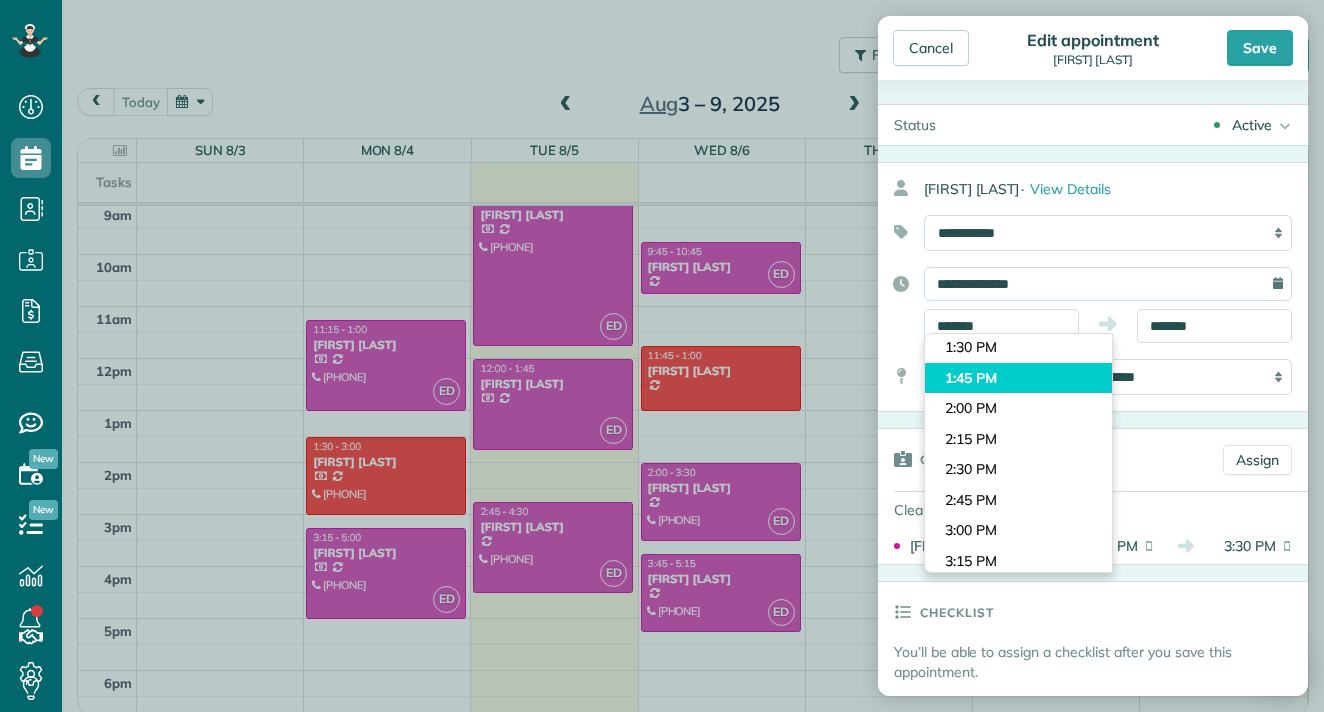 type on "*******" 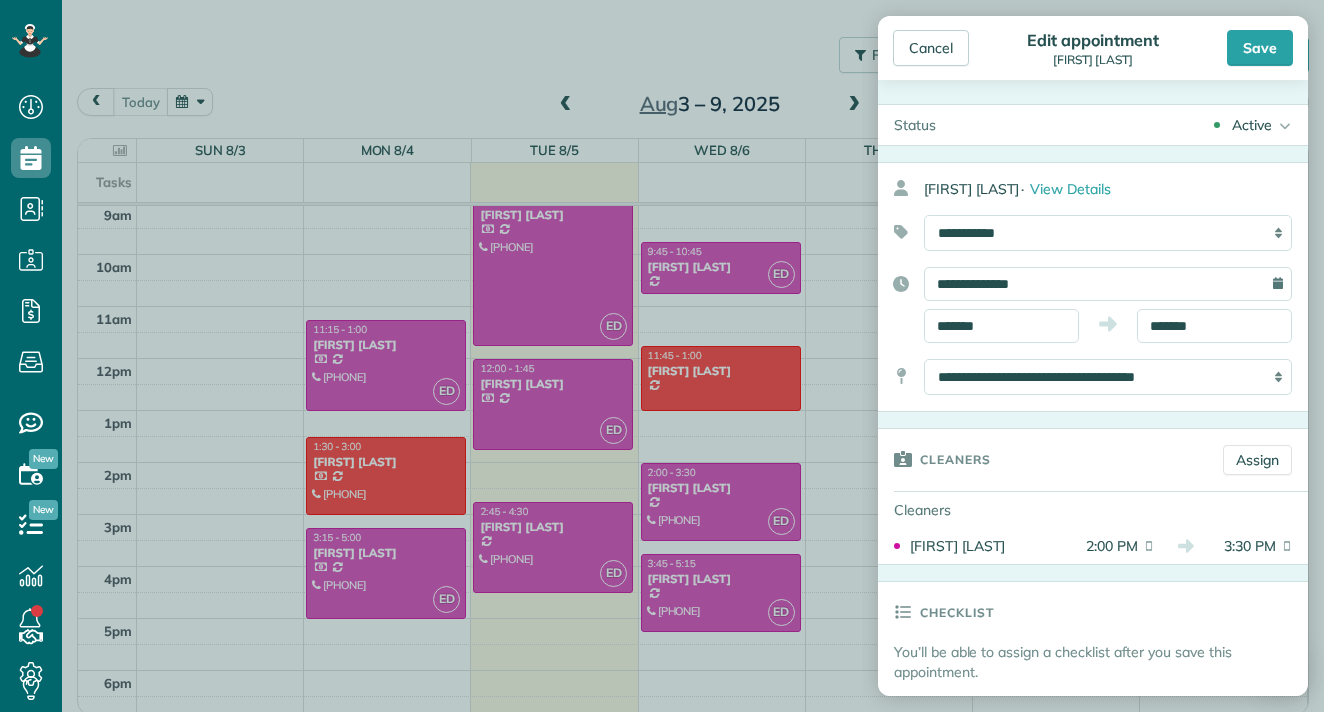click on "Dashboard
Scheduling
Calendar View
List View
Dispatch View - Weekly scheduling (Beta)" at bounding box center (662, 356) 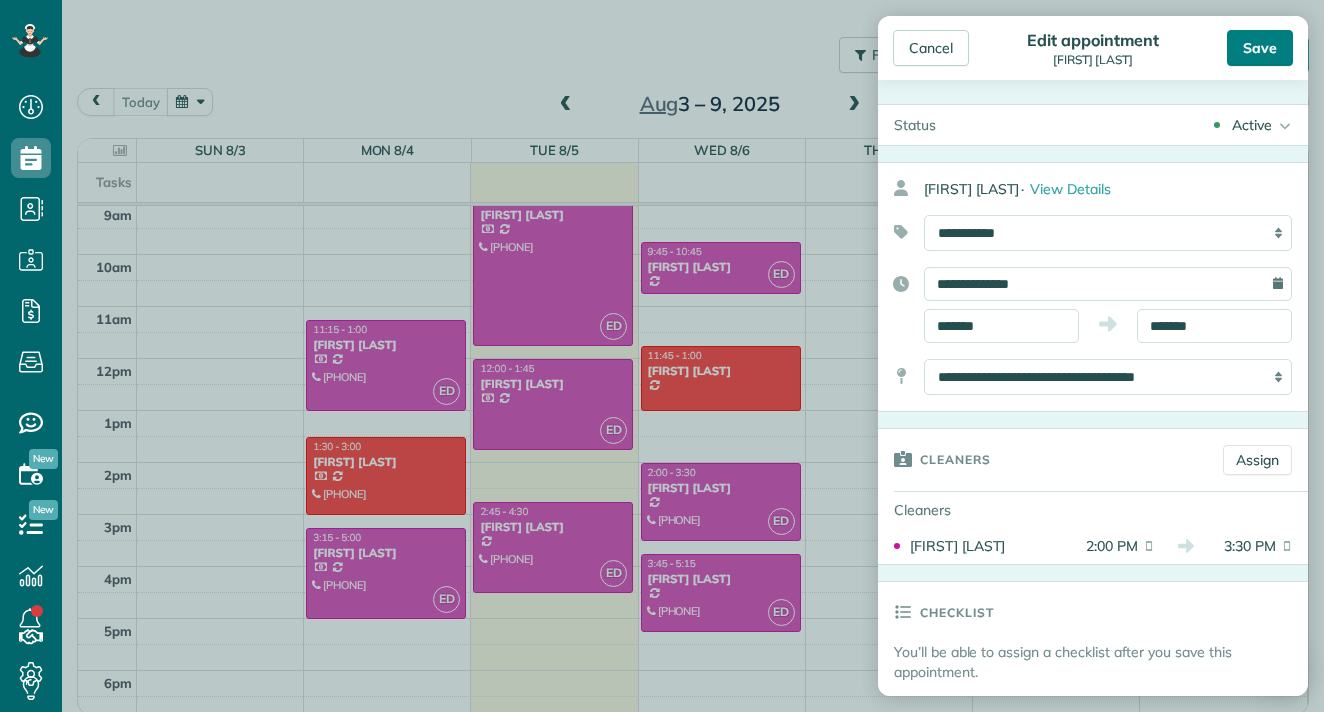 click on "Save" at bounding box center [1260, 48] 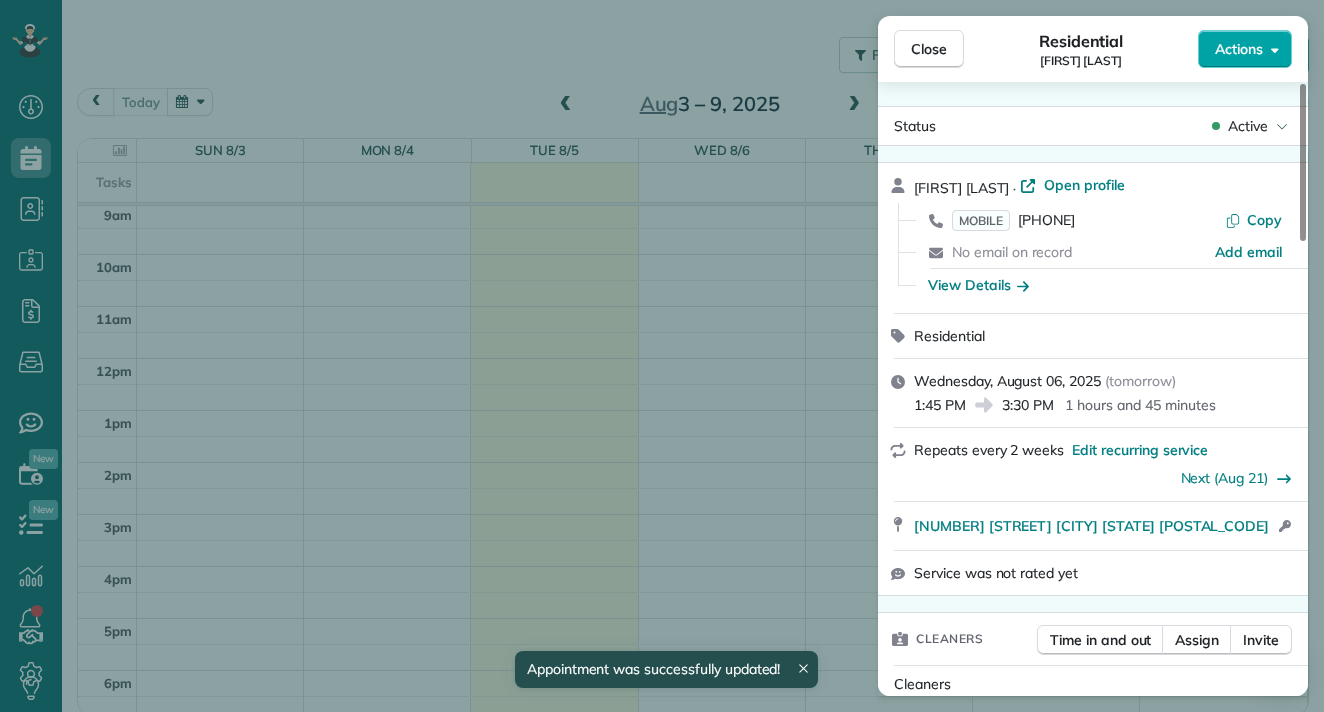 scroll, scrollTop: 471, scrollLeft: 0, axis: vertical 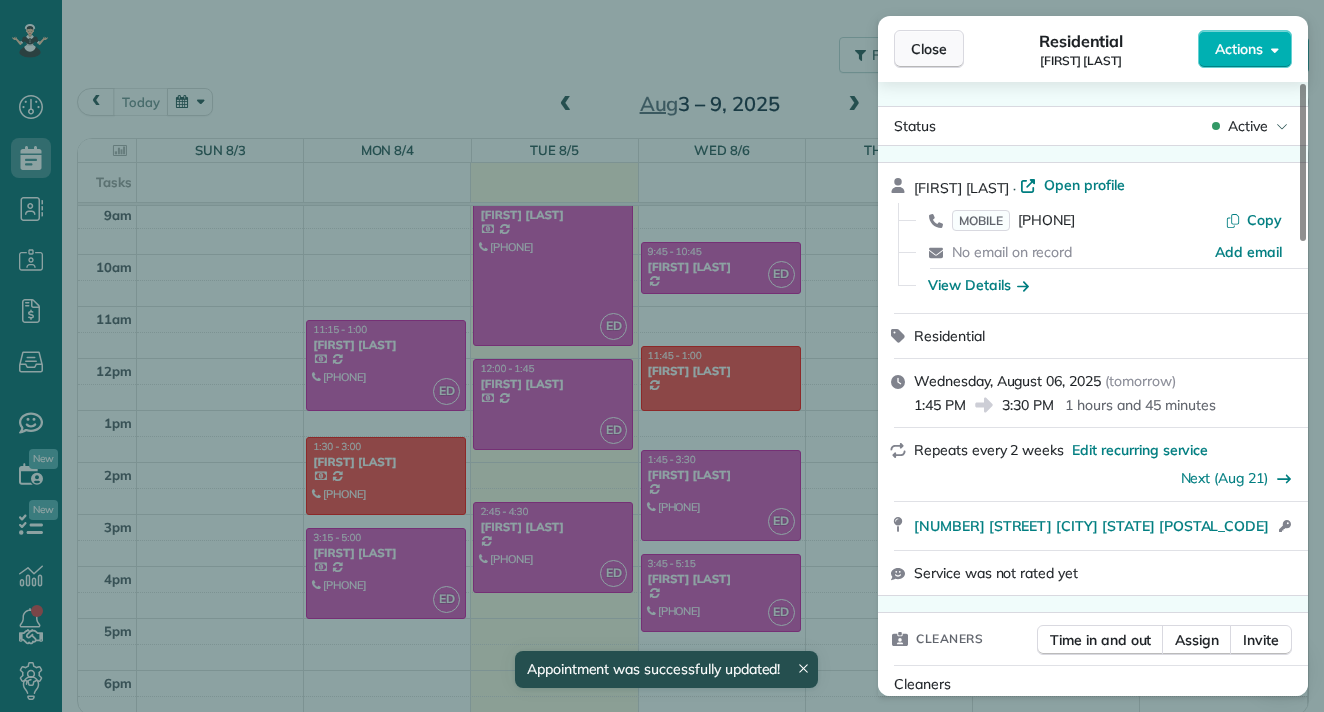 click on "Close" at bounding box center (929, 49) 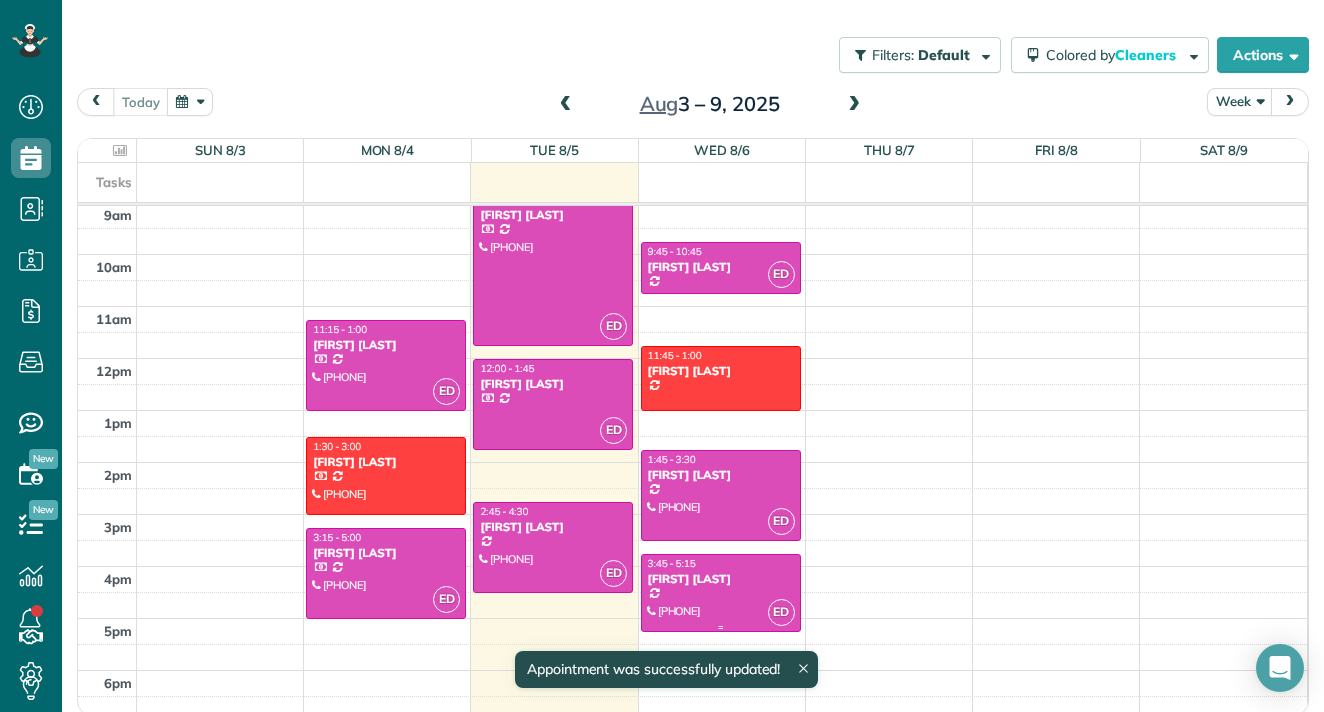 click on "[FIRST] [LAST]" at bounding box center (721, 579) 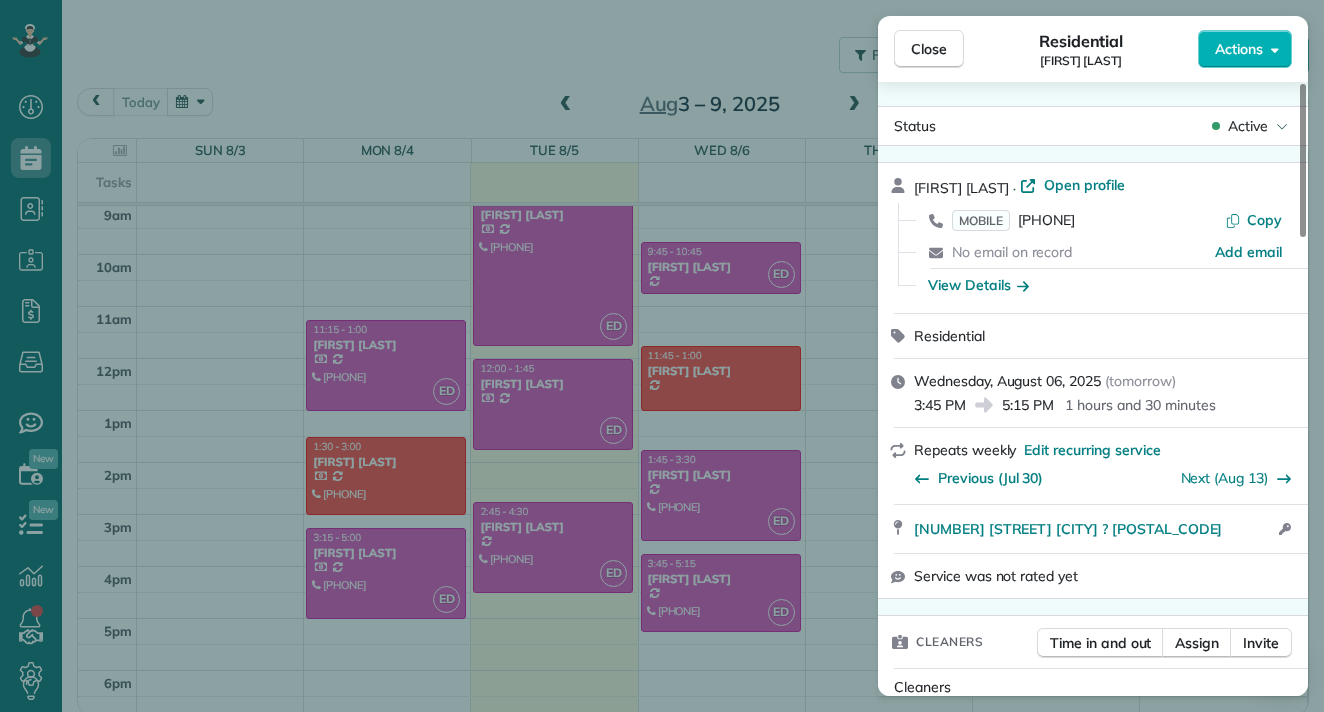 click on "Close Residential Nikhil Harsha Actions Status Active Nikhil Harsha · Open profile MOBILE (415) 961-8020 Copy No email on record Add email View Details Residential Wednesday, August 06, 2025 ( tomorrow ) 3:45 PM 5:15 PM 1 hours and 30 minutes Repeats weekly Edit recurring service Previous (Jul 30) Next (Aug 13) 509 Poinsettia Avenue San Mateo ? 94403 Open access information Service was not rated yet Cleaners Time in and out Assign Invite Cleaners Erika   Diaz 3:45 PM 5:15 PM Checklist Try Now Keep this appointment up to your standards. Stay on top of every detail, keep your cleaners organised, and your client happy. Assign a checklist Watch a 5 min demo Billing Billing actions Service Add an item Overcharge $0.00 Discount $0.00 Coupon discount - Primary tax - Secondary tax - Total appointment price $0.00 Tips collected $0.00 Mark as paid Total including tip $0.00 Get paid online in no-time! Send an invoice and reward your cleaners with tips Charge customer credit card Appointment custom fields - Pay Method -" at bounding box center (662, 356) 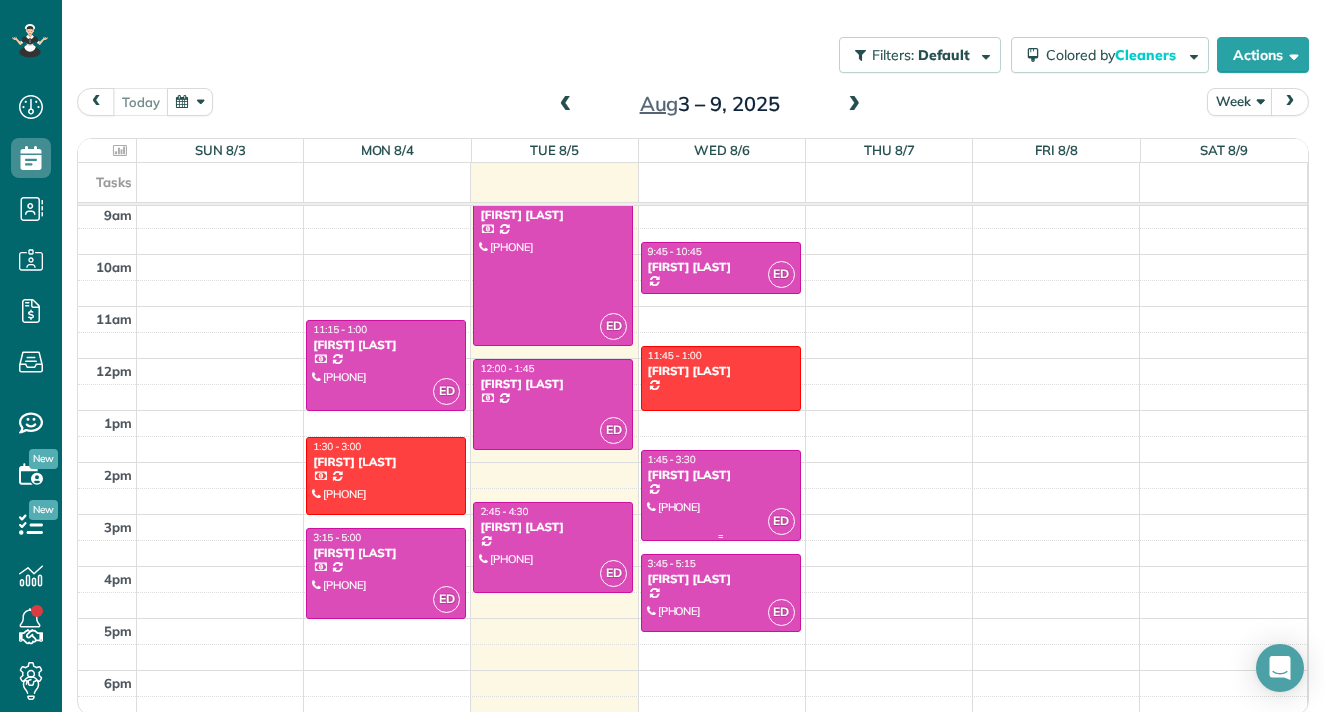 click at bounding box center (721, 495) 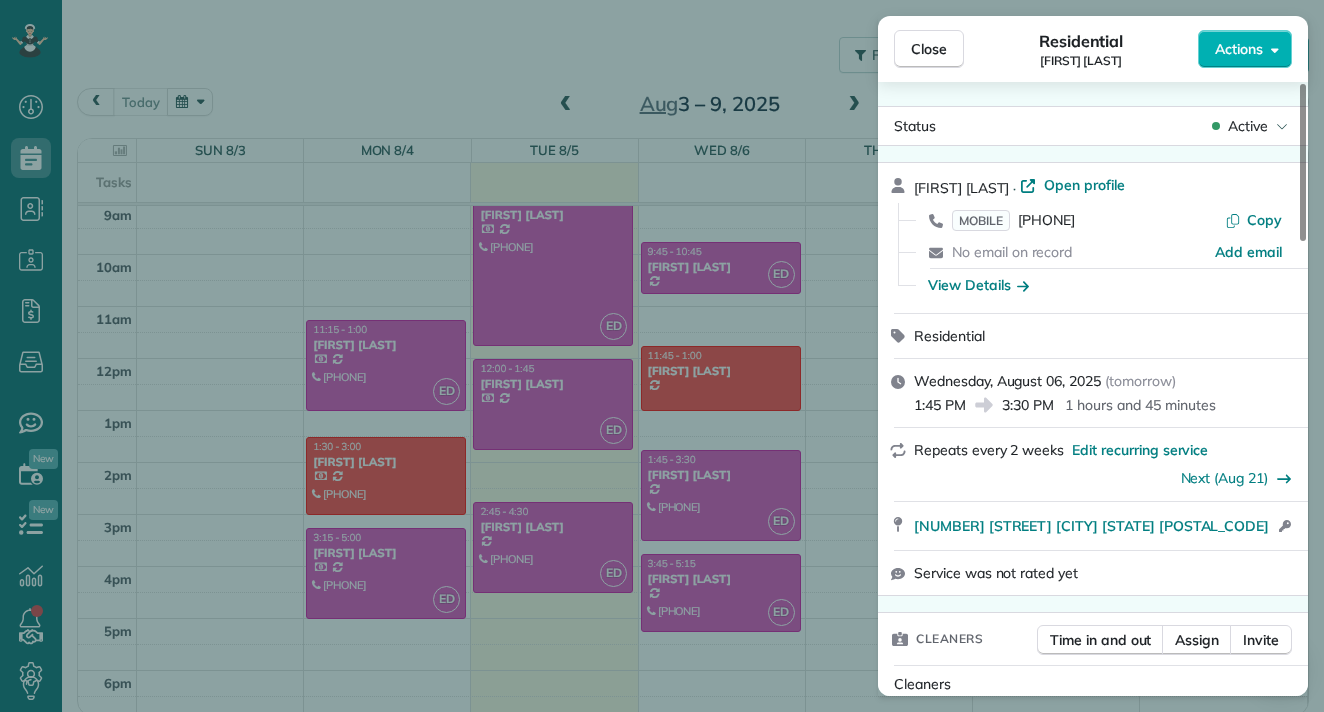 click on "Close Residential Carolynn Beer Actions Status Active Carolynn Beer · Open profile MOBILE (858) 344-9781 Copy No email on record Add email View Details Residential Wednesday, August 06, 2025 ( tomorrow ) 1:45 PM 3:30 PM 1 hours and 45 minutes Repeats every 2 weeks Edit recurring service Next (Aug 21) 114 Franklin Parkway San Mateo CA 94403 Open access information Service was not rated yet Cleaners Time in and out Assign Invite Cleaners Erika   Diaz 1:45 PM 3:30 PM Checklist Try Now Keep this appointment up to your standards. Stay on top of every detail, keep your cleaners organised, and your client happy. Assign a checklist Watch a 5 min demo Billing Billing actions Service Service Price (1x $150.00) $150.00 Add an item Overcharge $0.00 Discount $0.00 Coupon discount - Primary tax - Secondary tax - Total appointment price $150.00 Tips collected $0.00 Unpaid Mark as paid Total including tip $150.00 Get paid online in no-time! Send an invoice and reward your cleaners with tips Charge customer credit card - - 0" at bounding box center (662, 356) 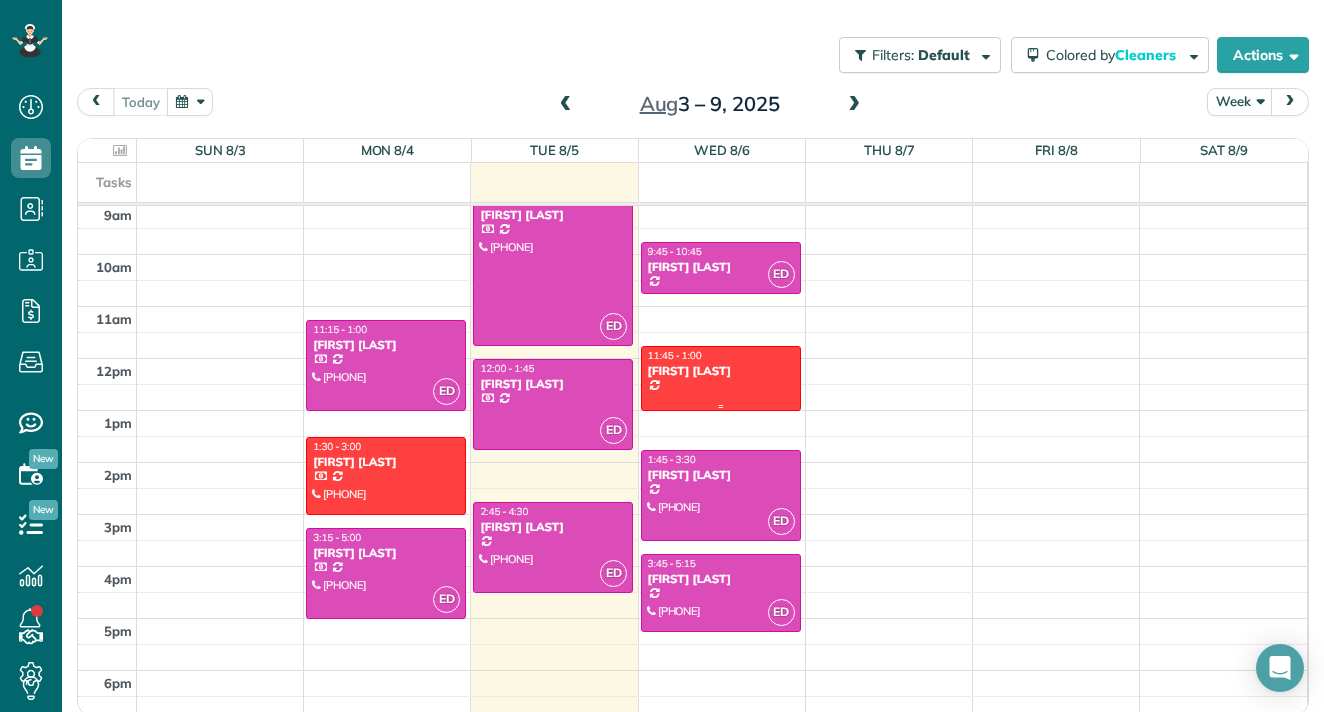 click at bounding box center [721, 378] 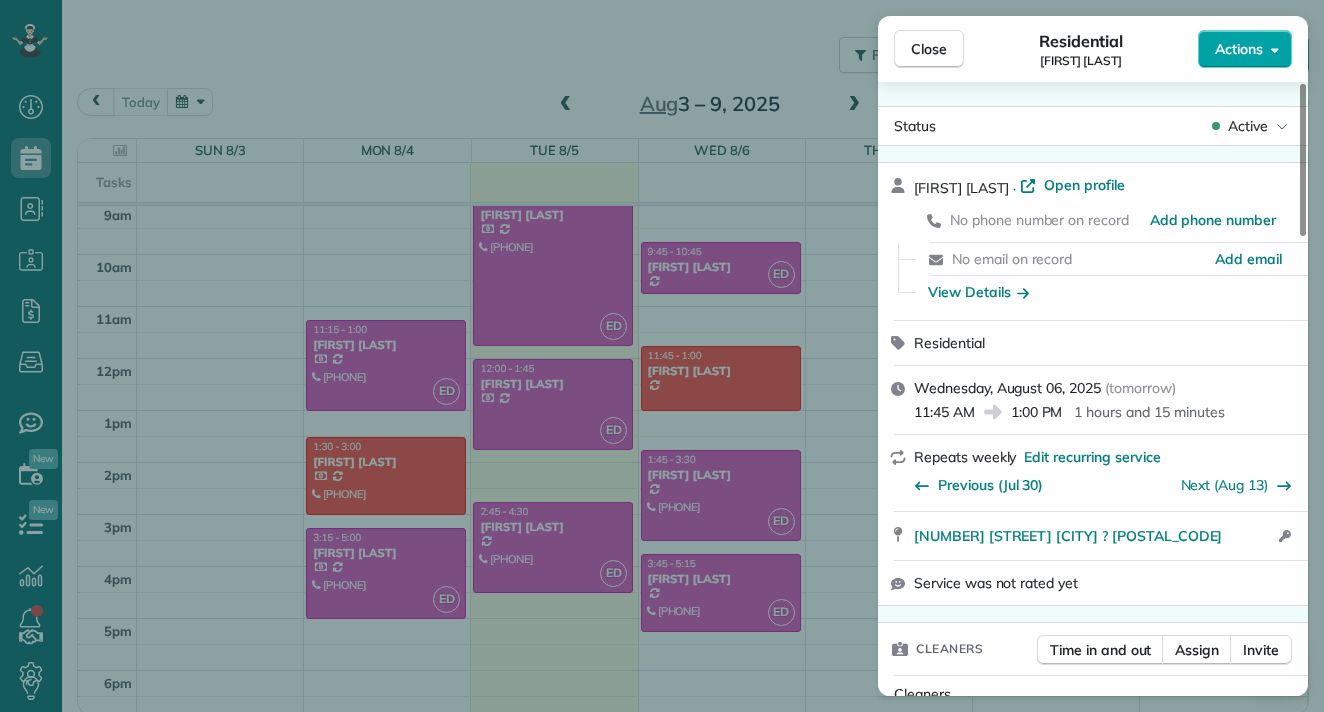 click on "Actions" at bounding box center [1239, 49] 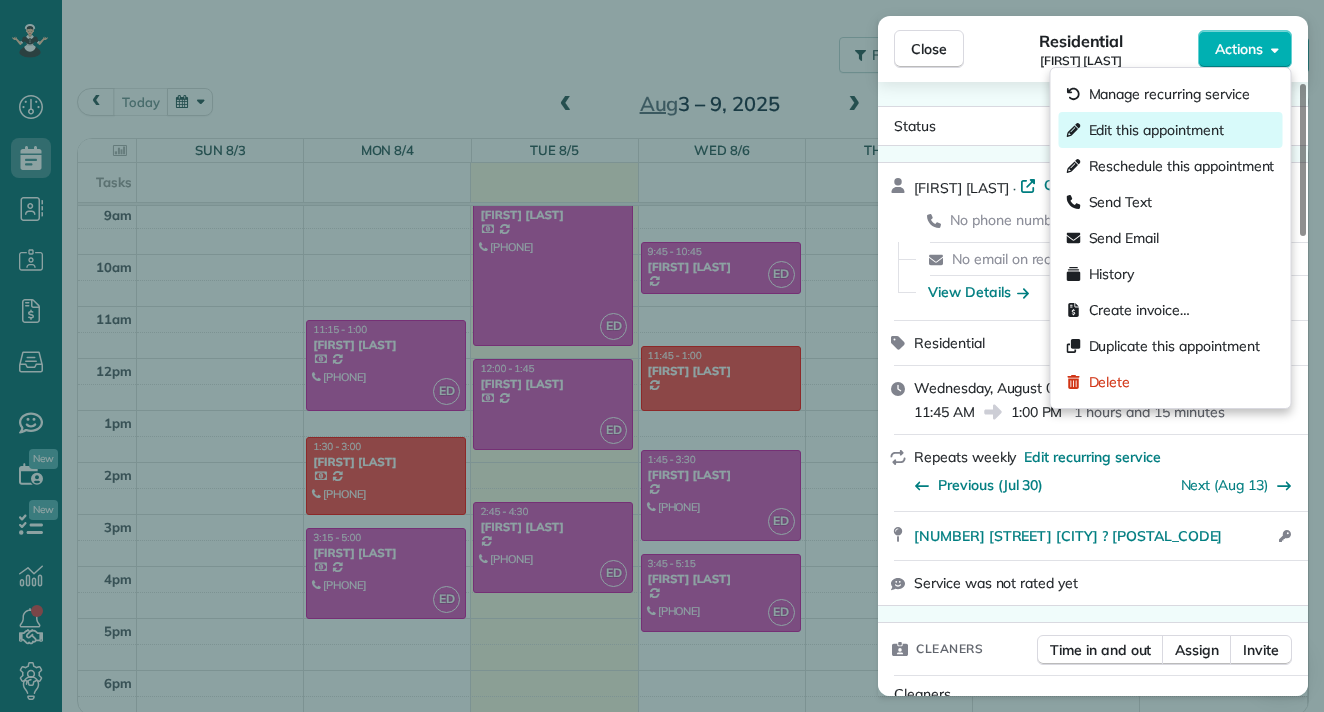 click on "Edit this appointment" at bounding box center [1156, 130] 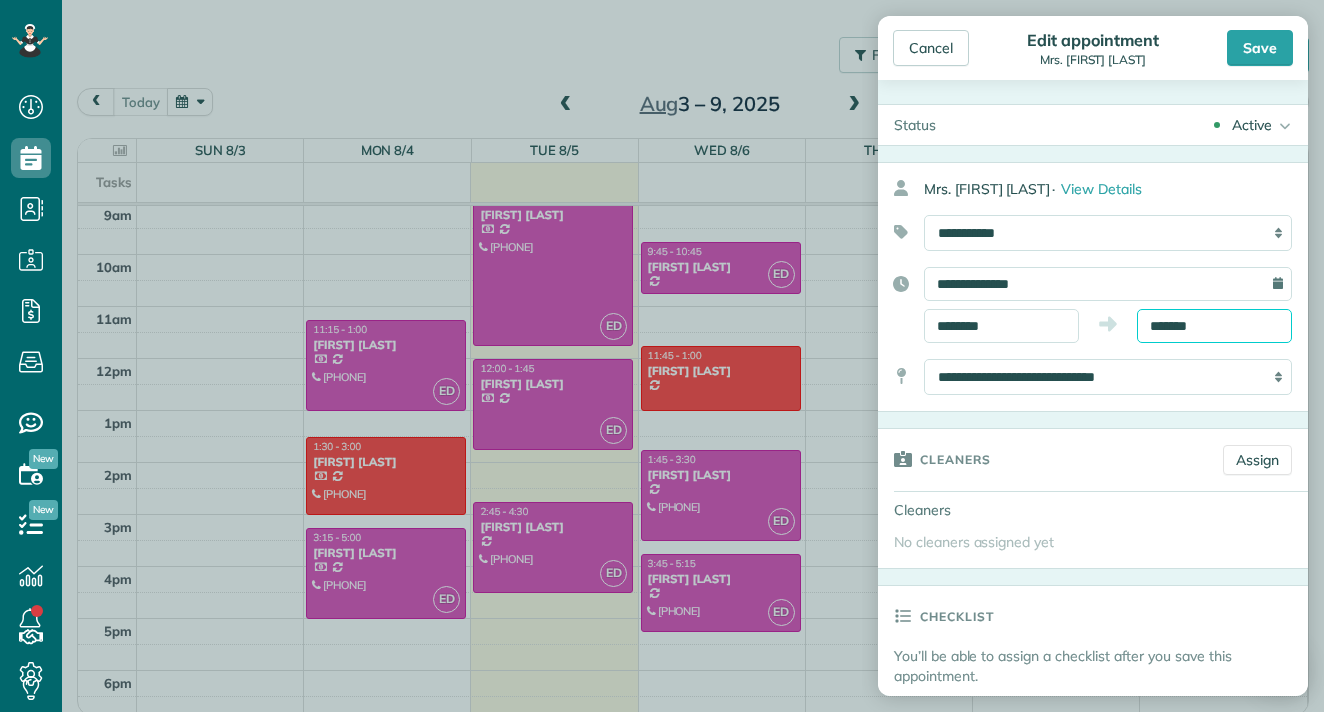 click on "Dashboard
Scheduling
Calendar View
List View
Dispatch View - Weekly scheduling (Beta)" at bounding box center (662, 356) 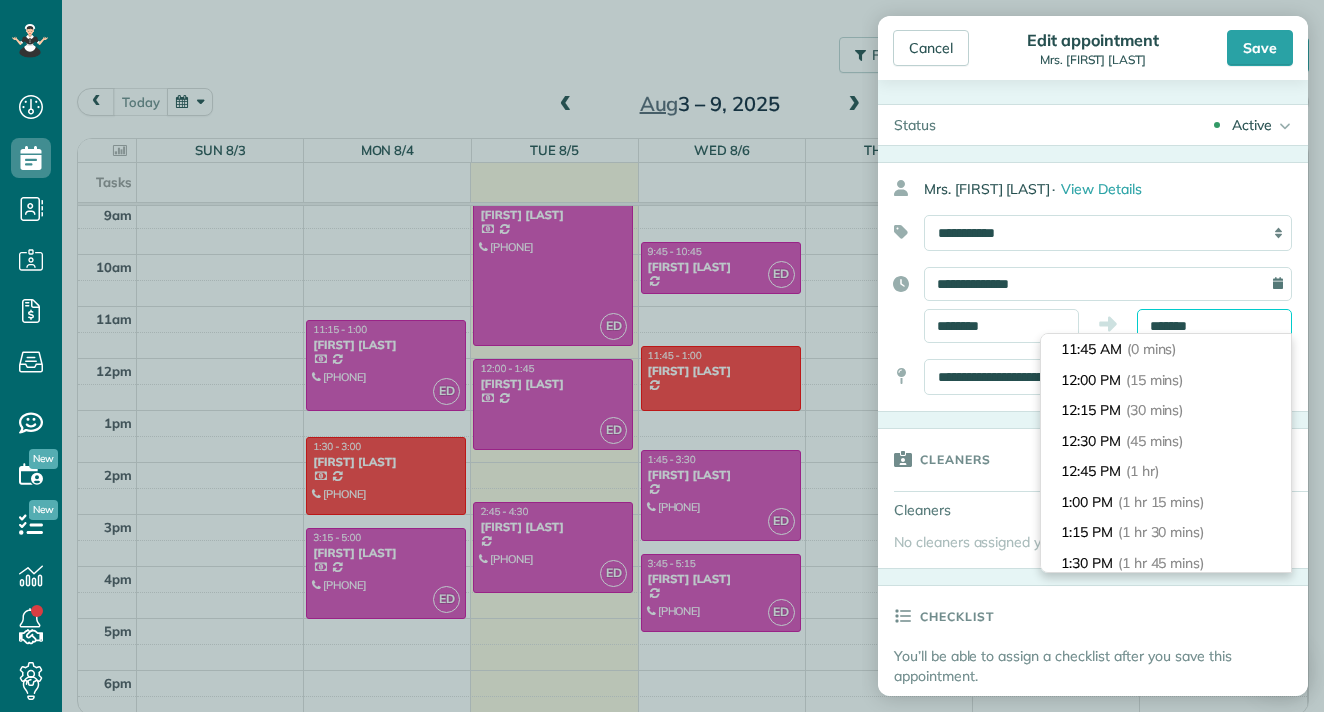 scroll, scrollTop: 120, scrollLeft: 0, axis: vertical 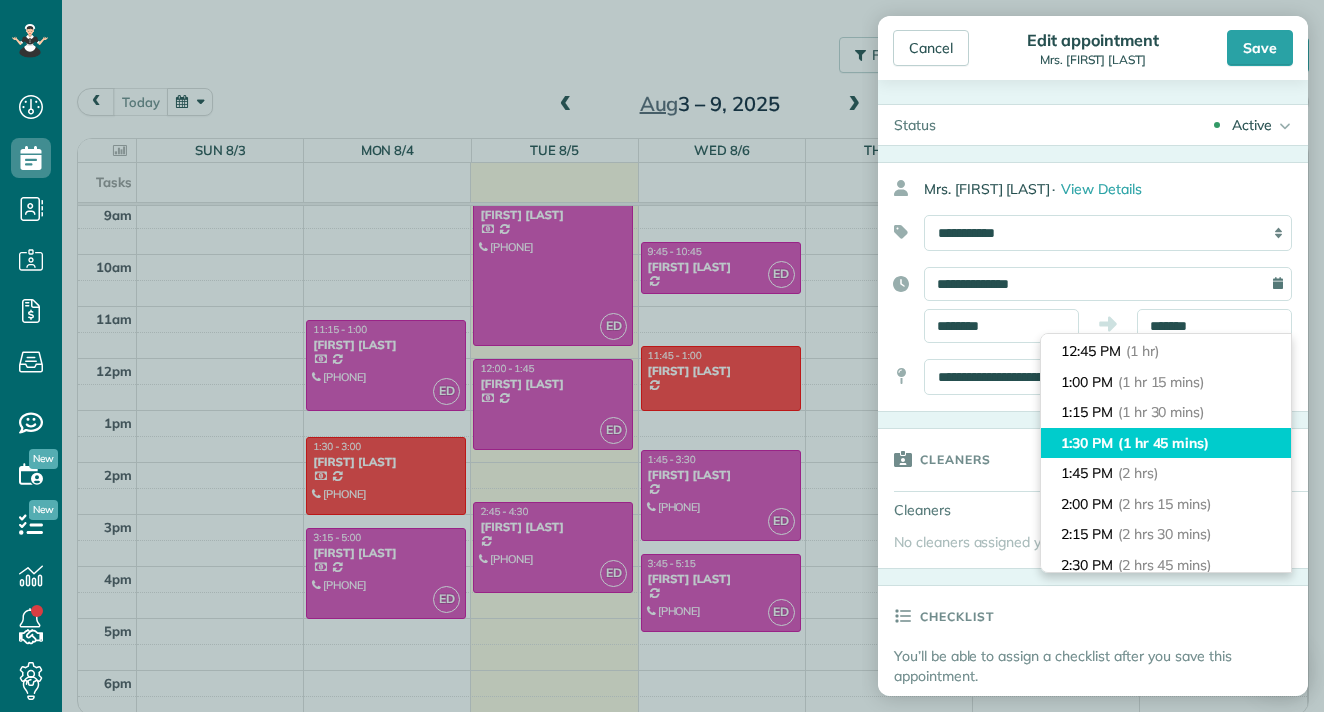 type on "*******" 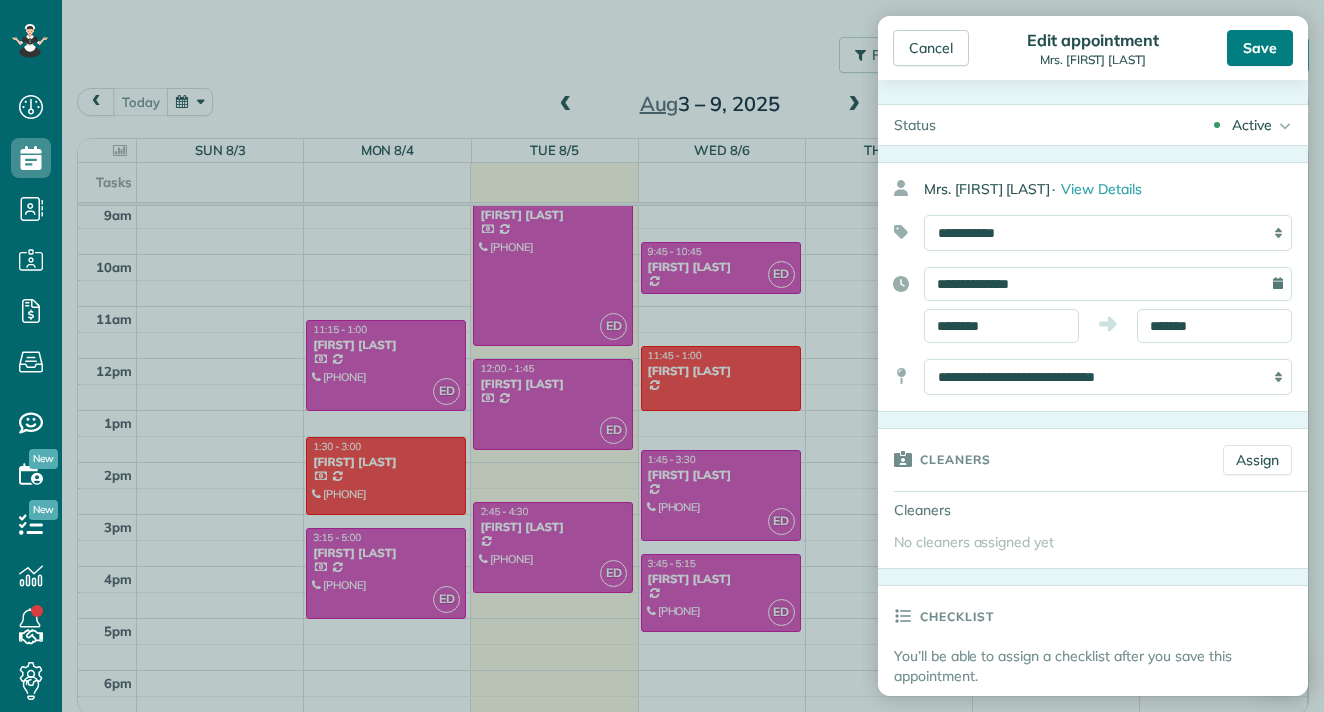 click on "Save" at bounding box center [1260, 48] 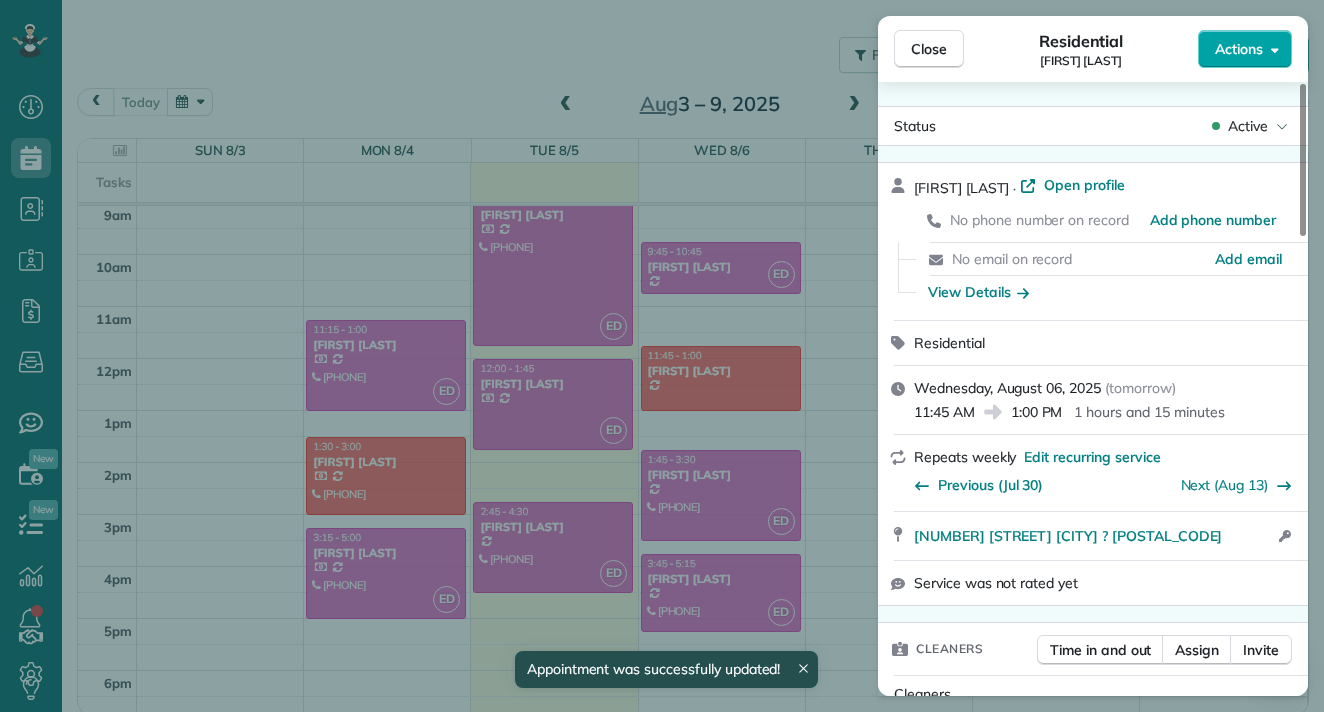 scroll, scrollTop: 471, scrollLeft: 0, axis: vertical 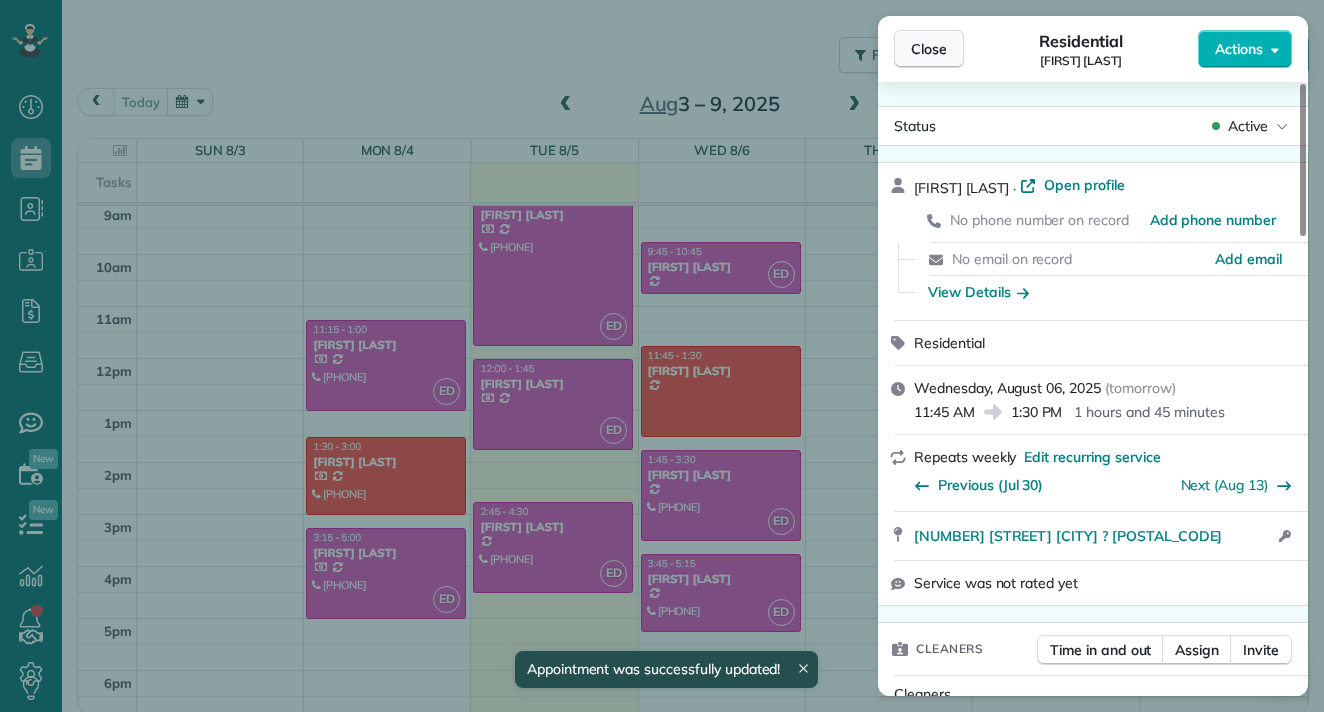 click on "Close" at bounding box center (929, 49) 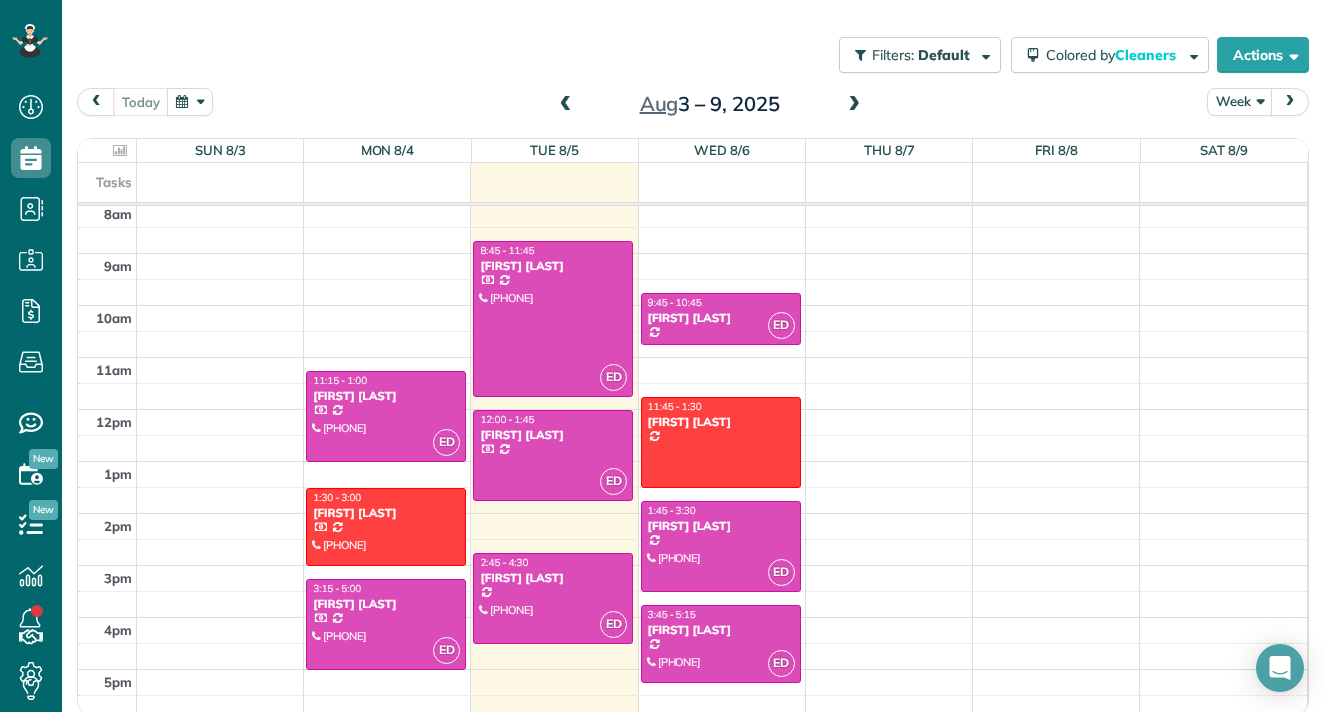 scroll, scrollTop: 415, scrollLeft: 0, axis: vertical 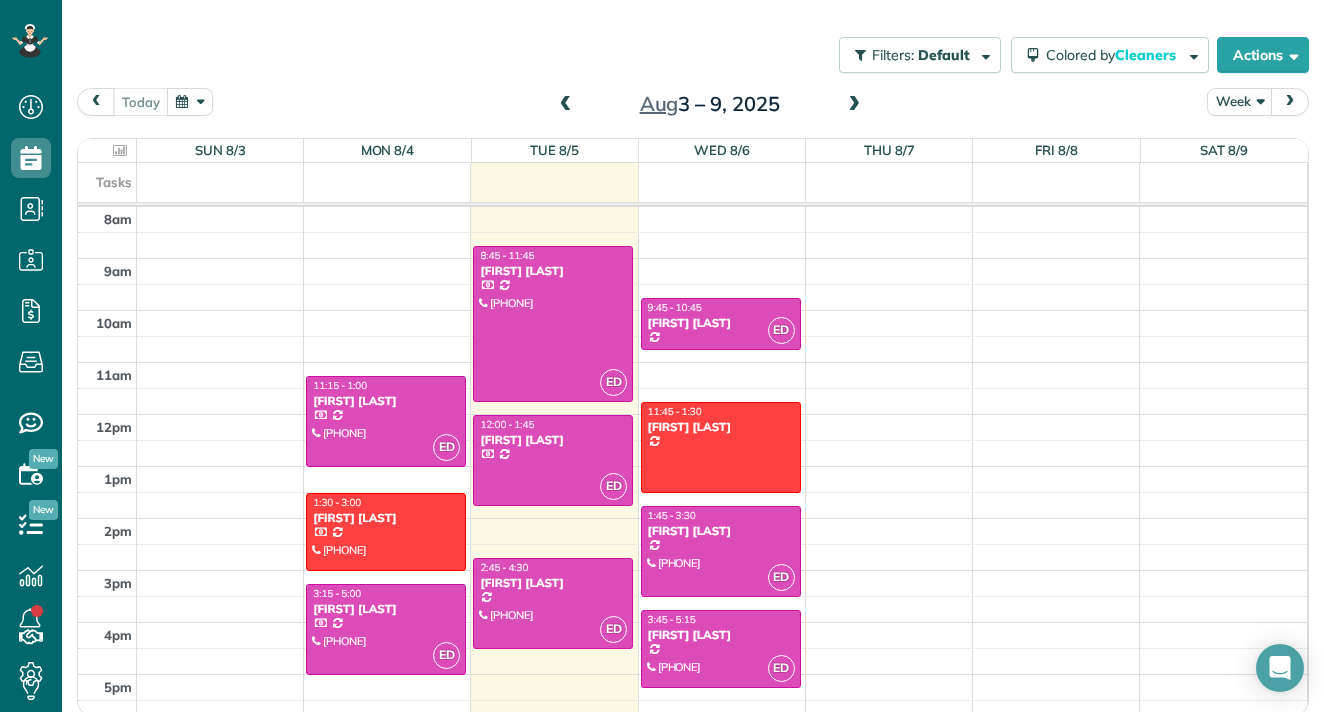 click on "12am 1am 2am 3am 4am 5am 6am 7am 8am 9am 10am 11am 12pm 1pm 2pm 3pm 4pm 5pm 6pm 7pm 8pm 9pm 10pm 11pm ED 11:15 - 1:00 Laura H (650) 703-0515 44 Hobart Avenue San Mateo, CA 94402 1:30 - 3:00 Laura Cupps (847) 224-6820 3523 Pacific Boulevard San Mateo, CA 94403 ED 3:15 - 5:00 Amruta A (650) 799-4345 981 Cumberland Court Foster City, CA 94404 ED 8:45 - 11:45 Rachael Rosenberg (216) 288-7859 26 Liberty Hall Lane Redwood City, CA 94062 ED 12:00 - 1:45 Amy B. 1363 5th Avenue Belmont, CA 94002 ED 2:45 - 4:30 Cristina Hsu (202) 285-2984 967 De Soto Lane Foster City, CA 94404 ED 9:45 - 10:45 Jennifer Isaac (415) 595-2501 2066 Kings Lane San Mateo, Ca ? 11:45 - 1:30 Clara Orobio 1323 2nd Avenue San Mateo, ? 94401 ED 1:45 - 3:30 Carolynn Beer (858) 344-9781 114 Franklin Parkway San Mateo, CA 94403 ED 3:45 - 5:15 Nikhil Harsha (415) 961-8020 509 Poinsettia Avenue San Mateo, ? 94403" at bounding box center [692, 414] 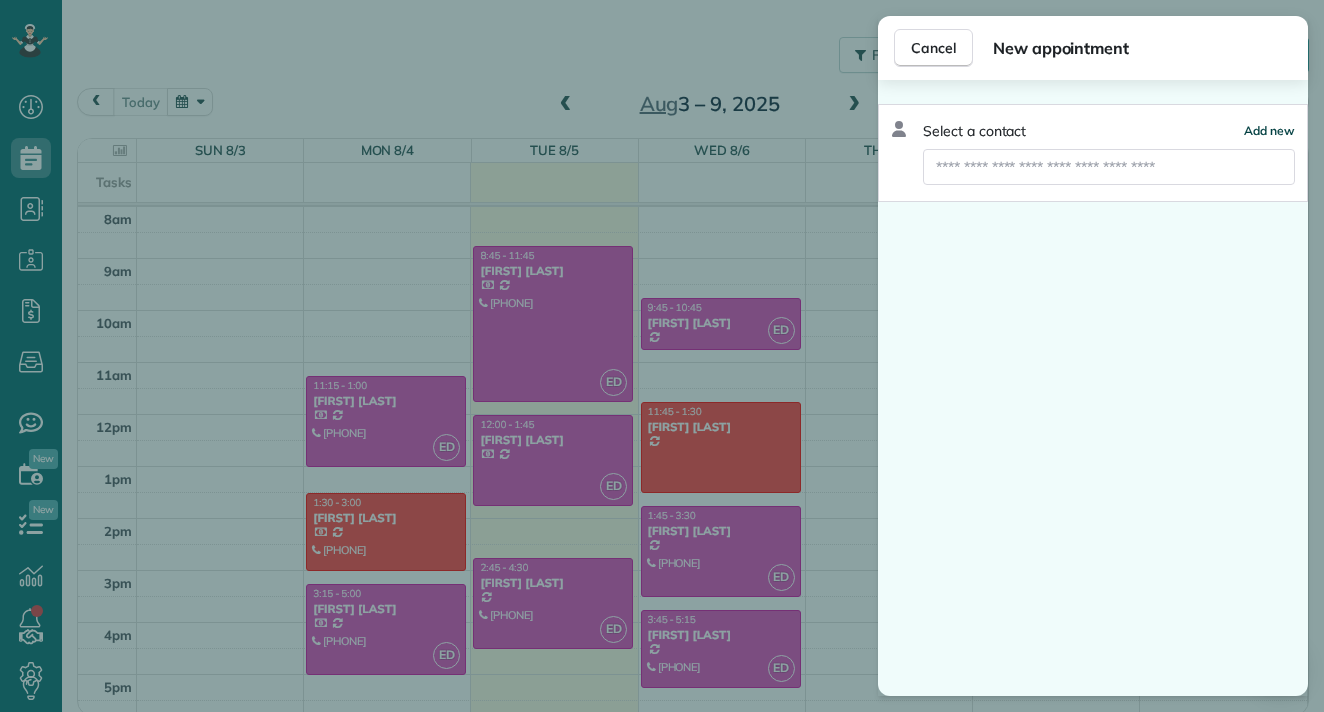 click on "Add new" at bounding box center (1269, 130) 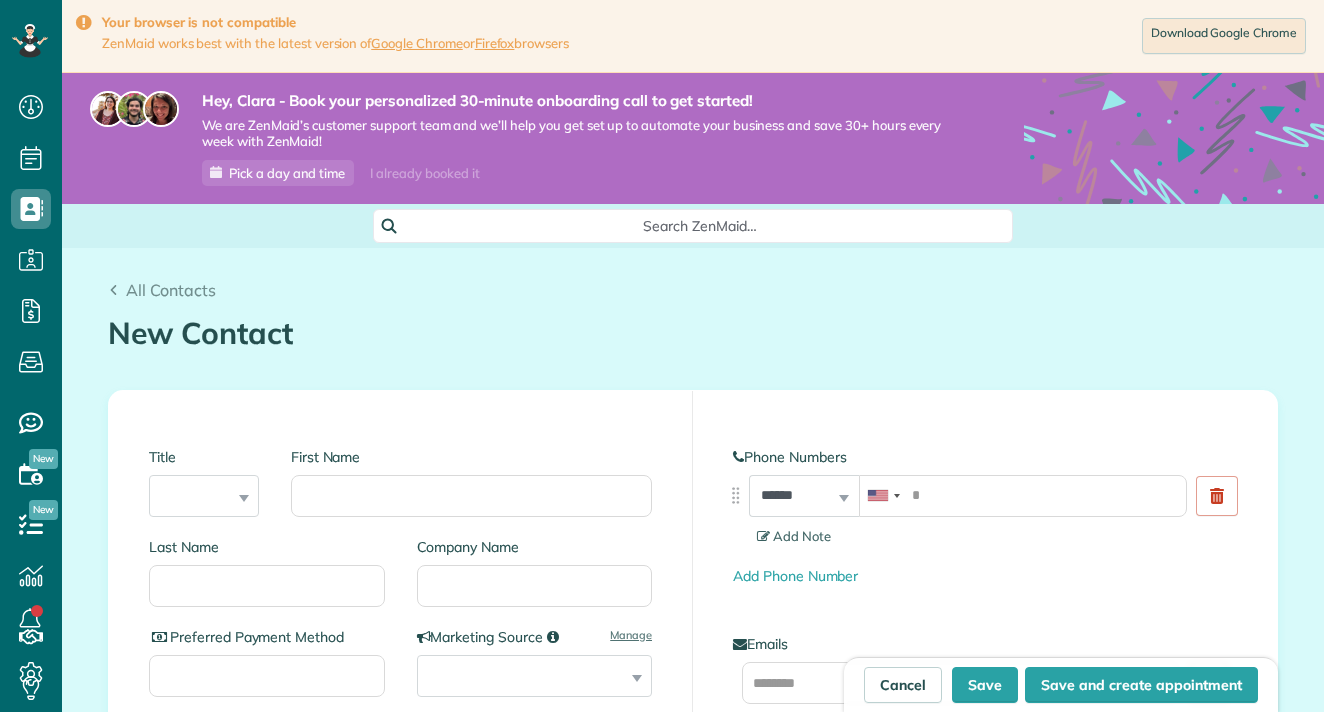 scroll, scrollTop: 0, scrollLeft: 0, axis: both 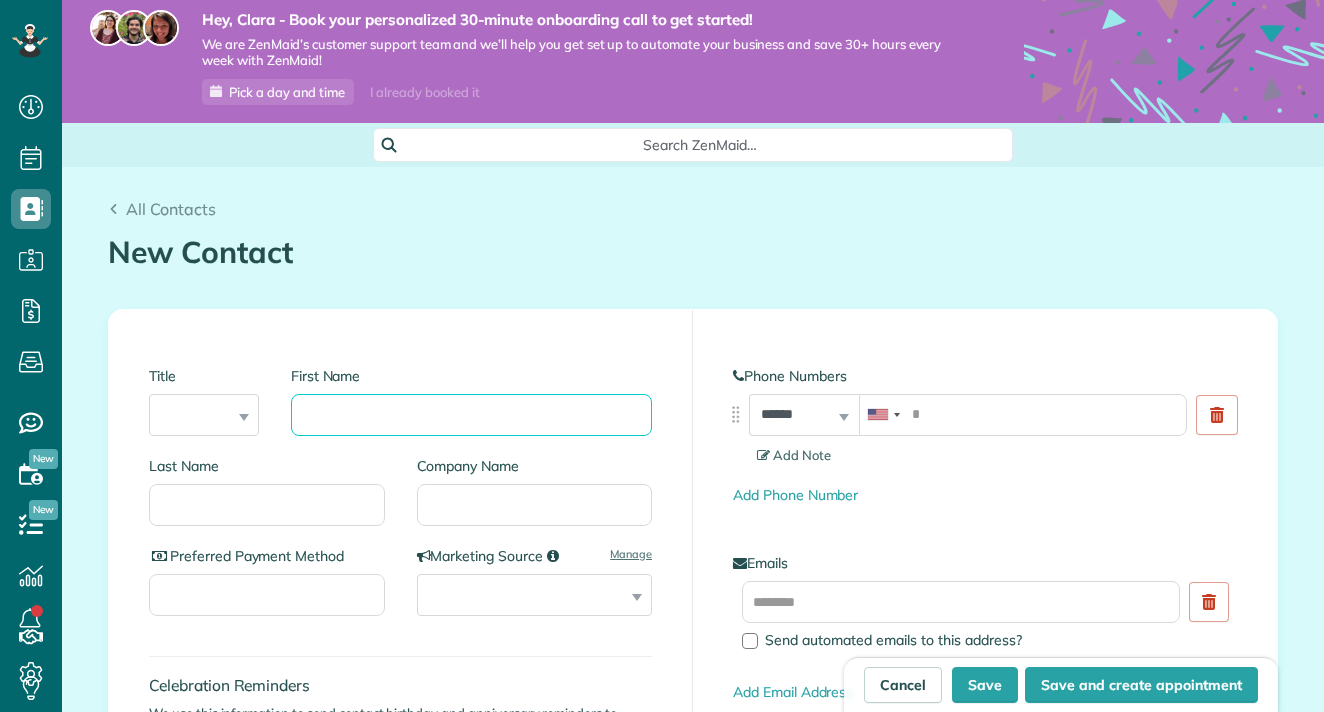 click on "First Name" at bounding box center [471, 415] 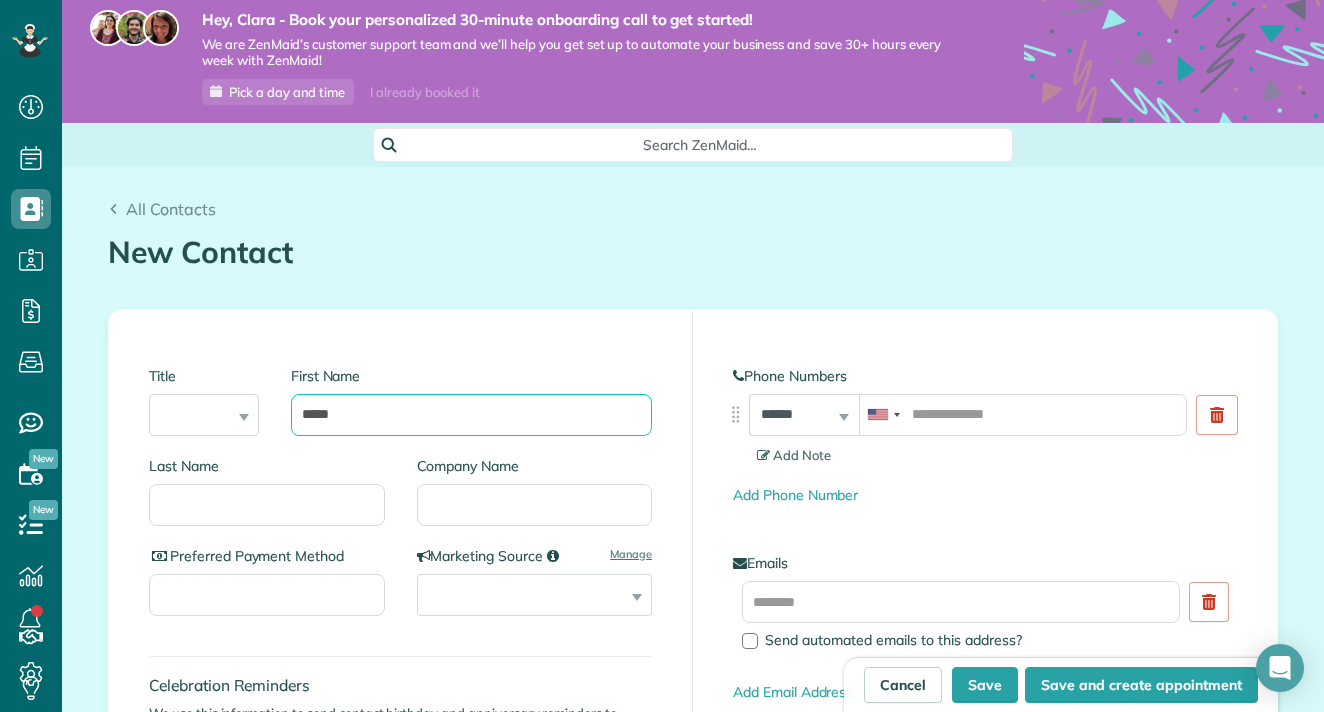 type on "****" 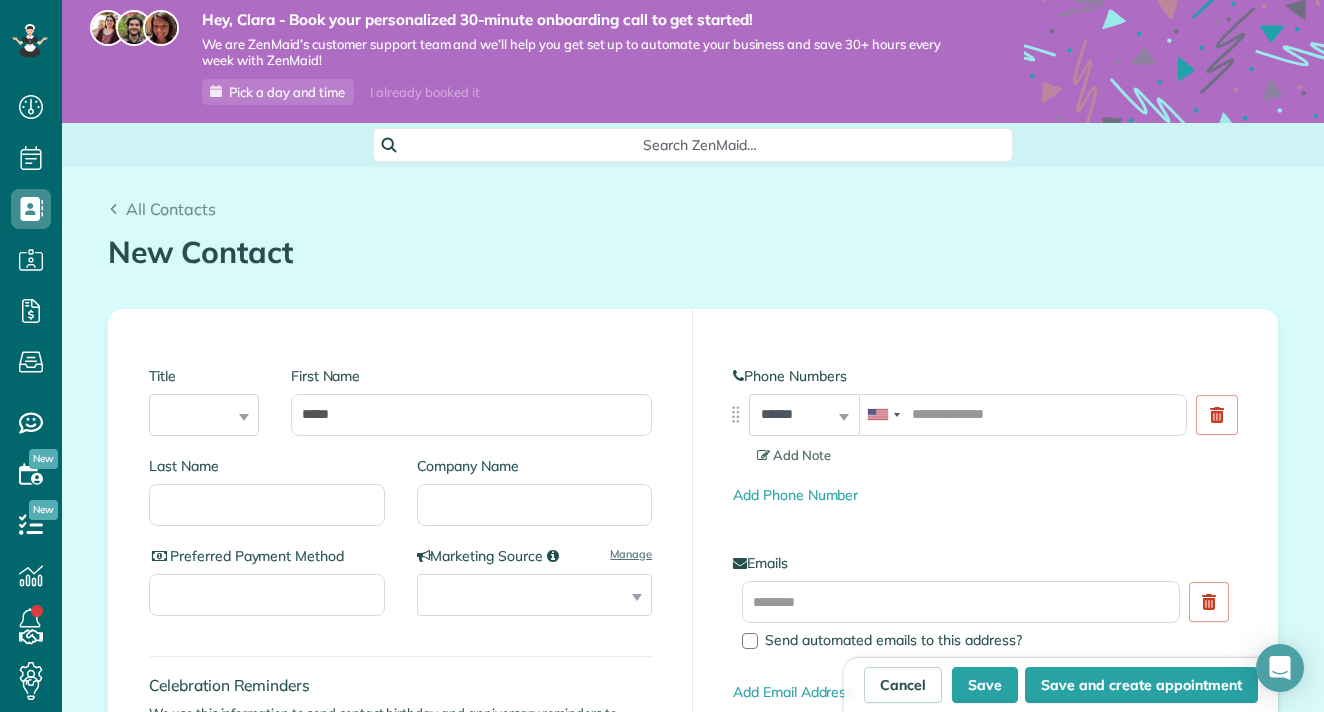 click on "Last Name" at bounding box center [275, 501] 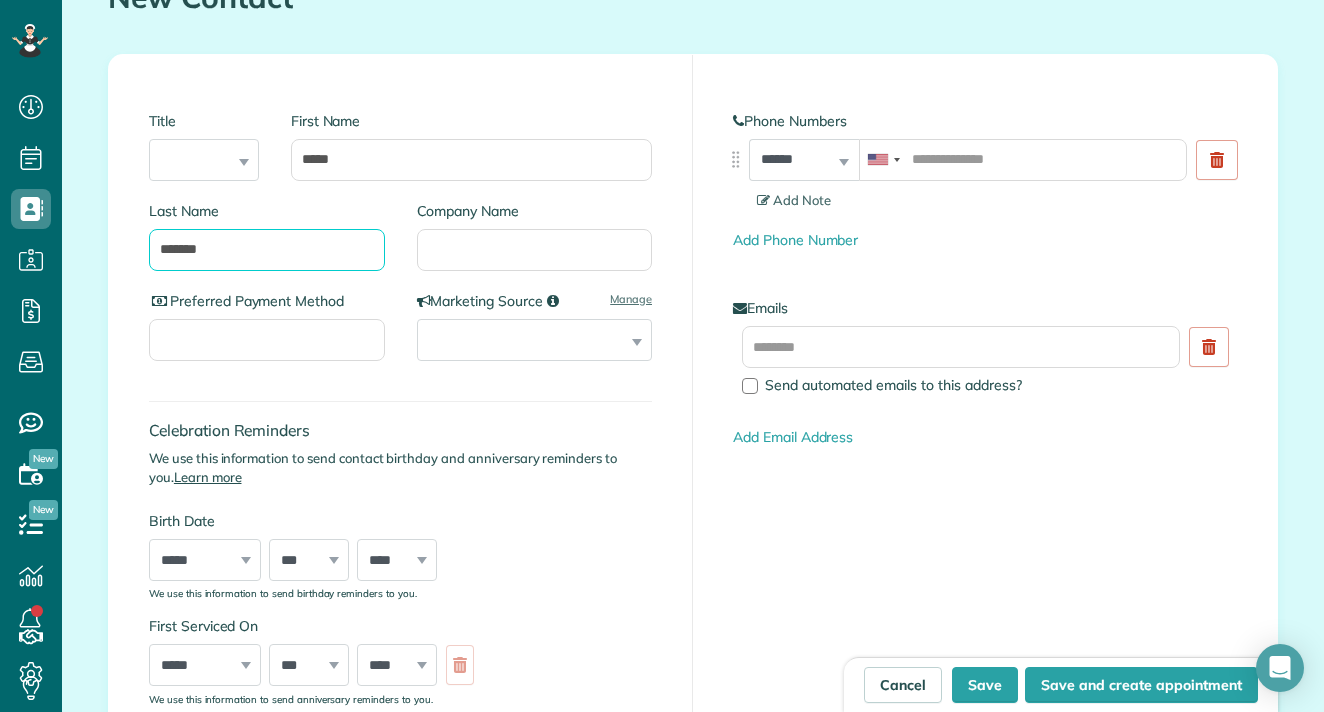 scroll, scrollTop: 372, scrollLeft: 0, axis: vertical 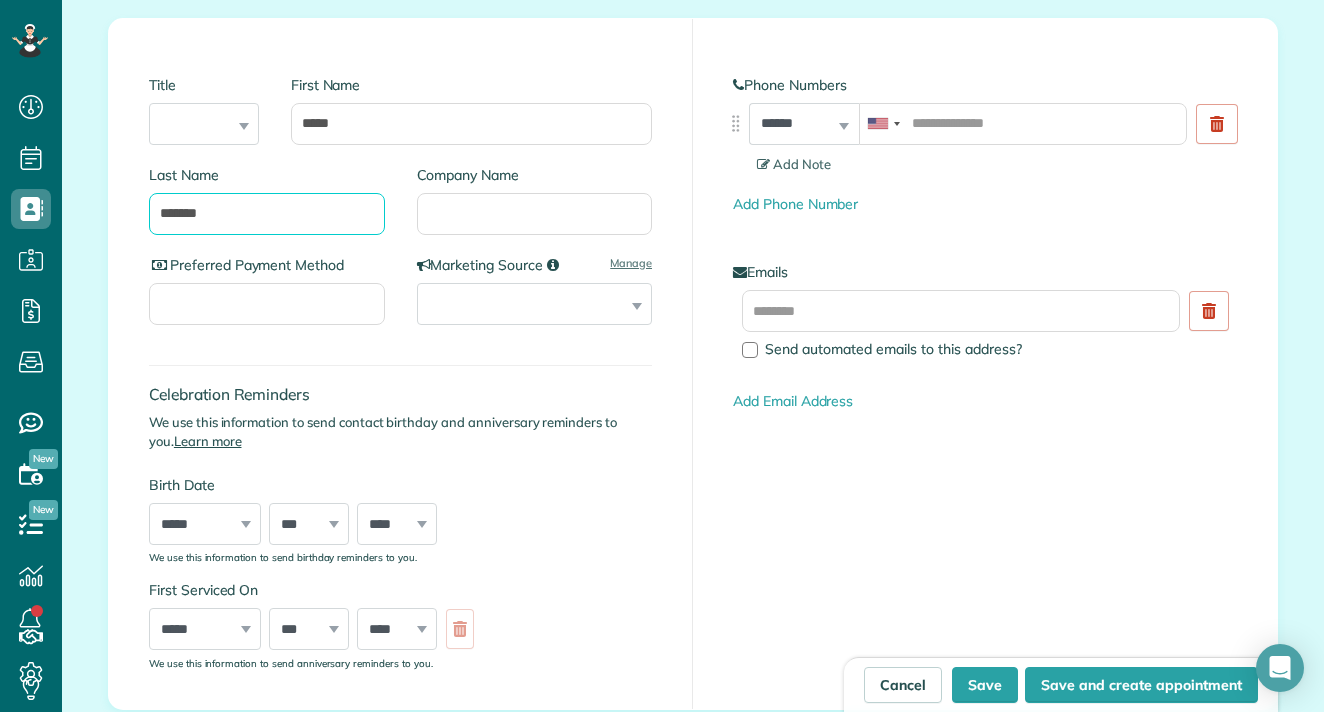 type on "******" 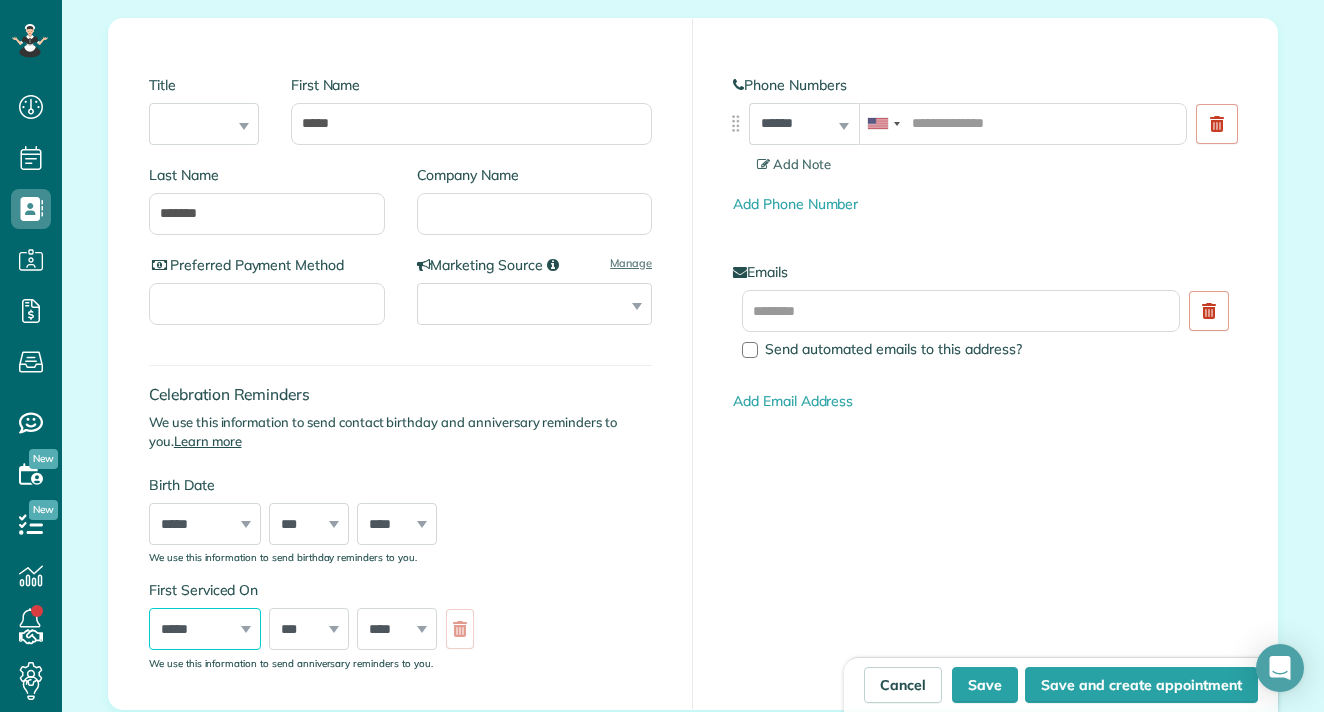 scroll, scrollTop: 334, scrollLeft: 0, axis: vertical 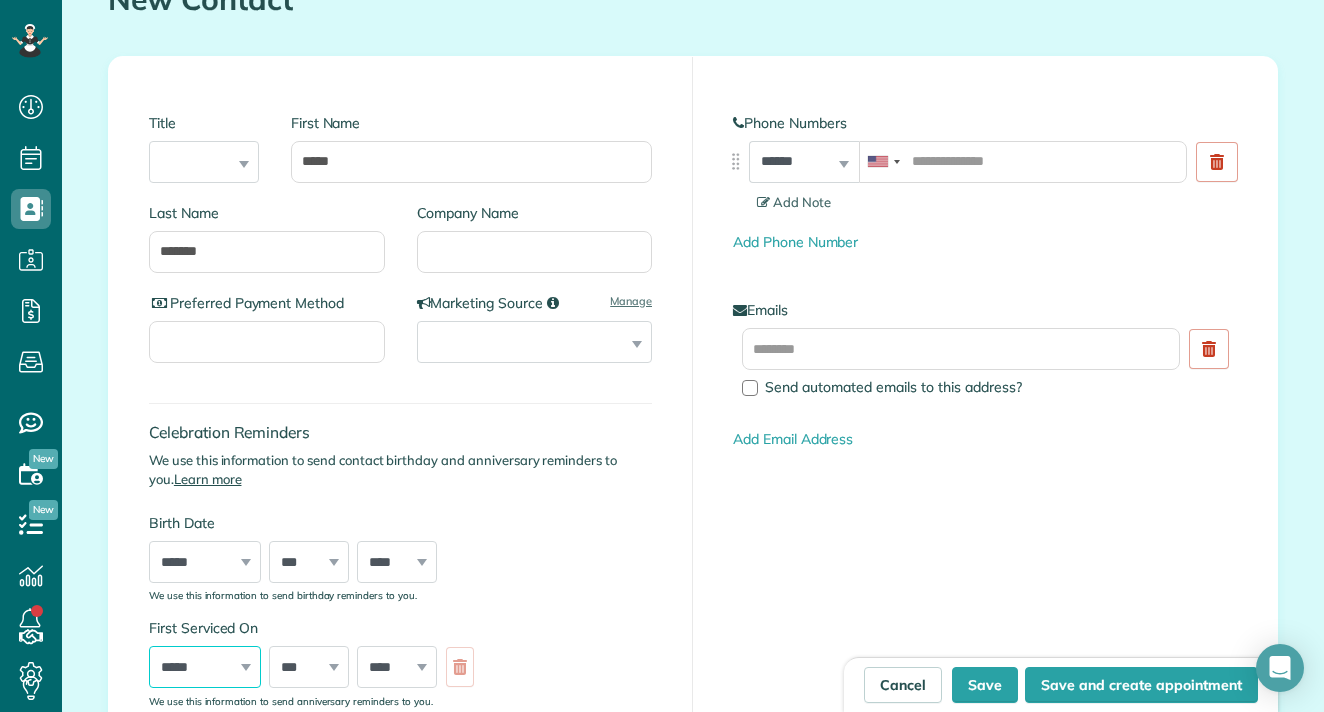 select on "*" 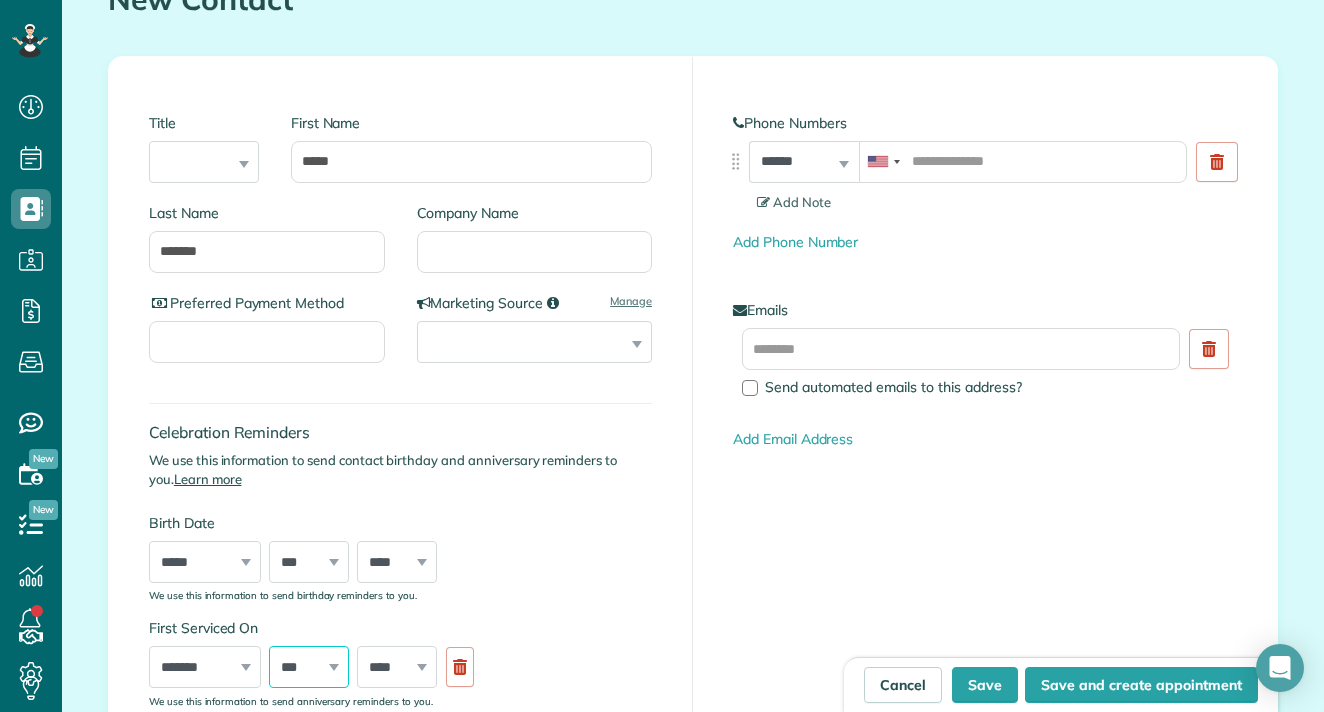 select on "**" 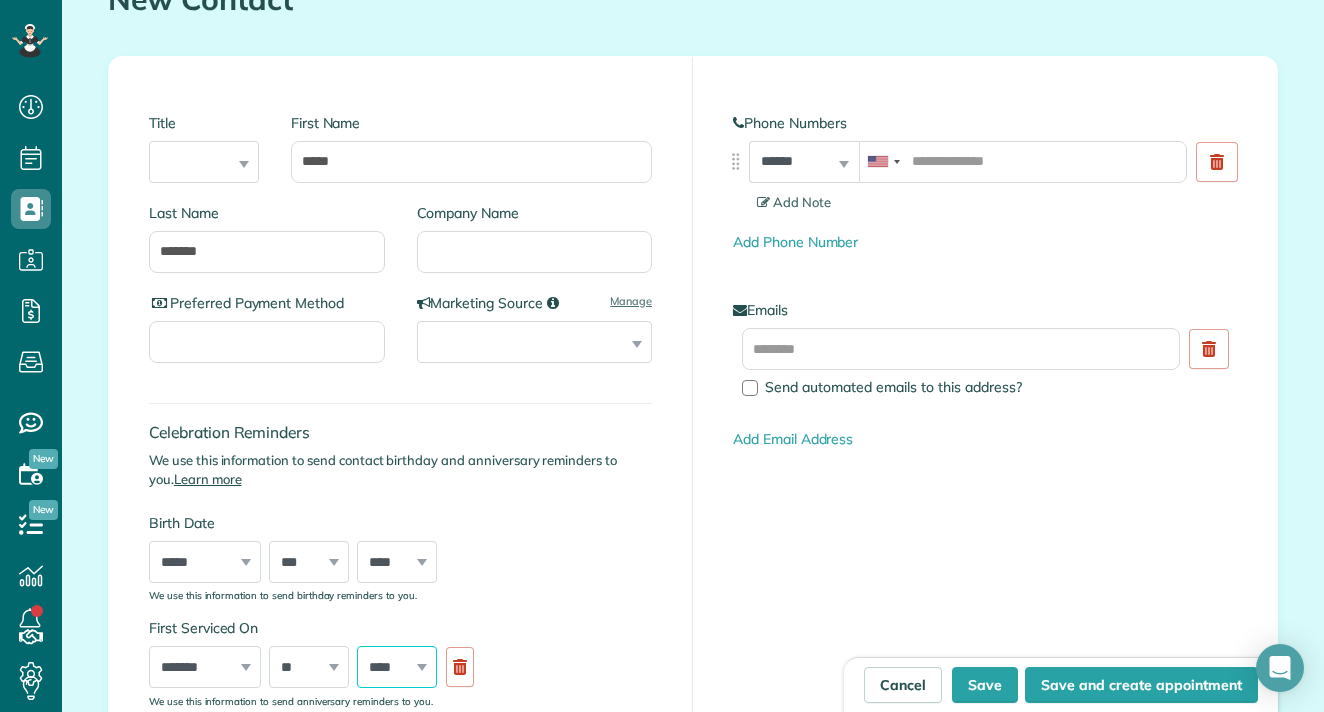 select on "****" 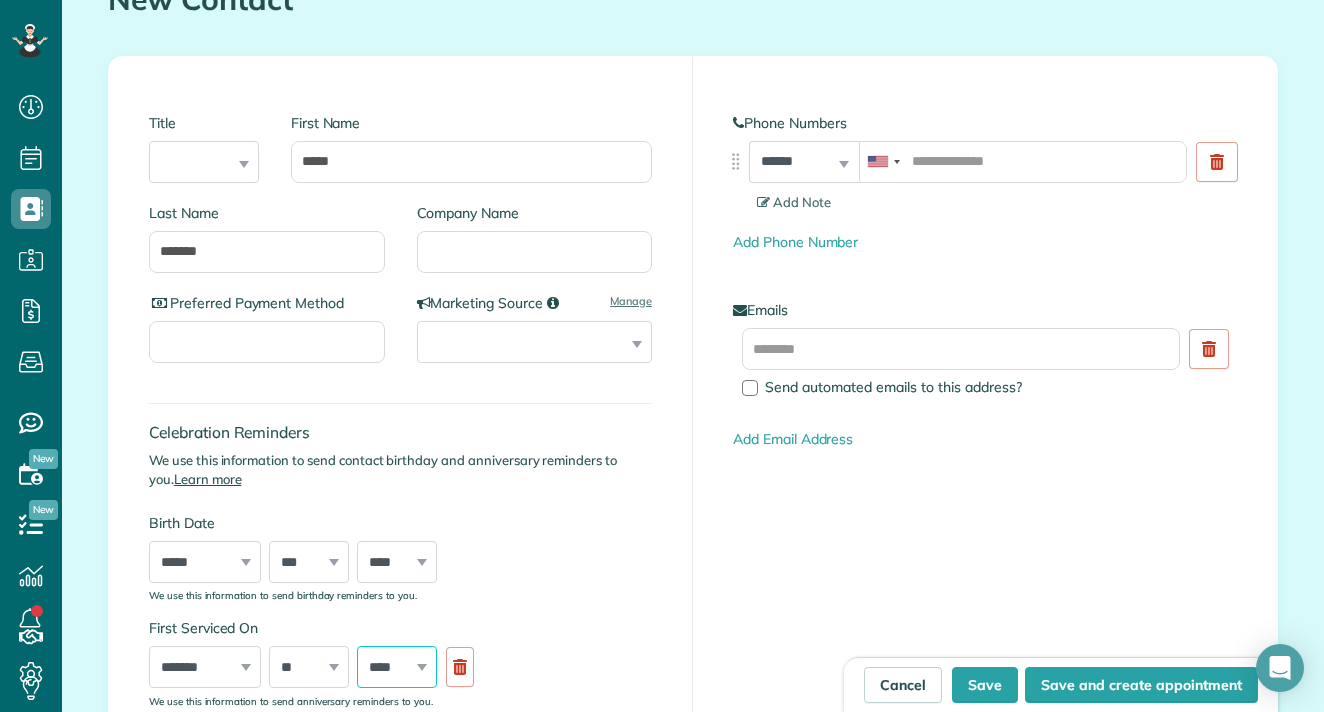 scroll, scrollTop: 892, scrollLeft: 0, axis: vertical 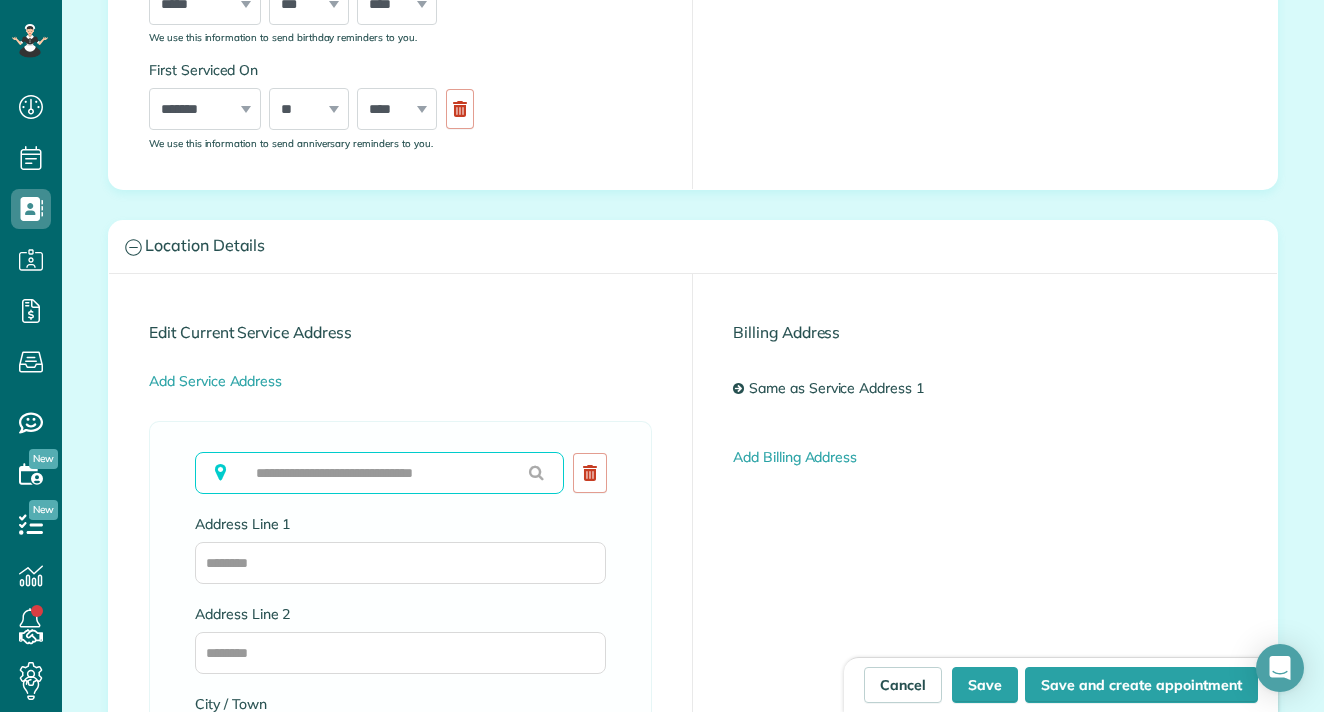 click at bounding box center [379, 473] 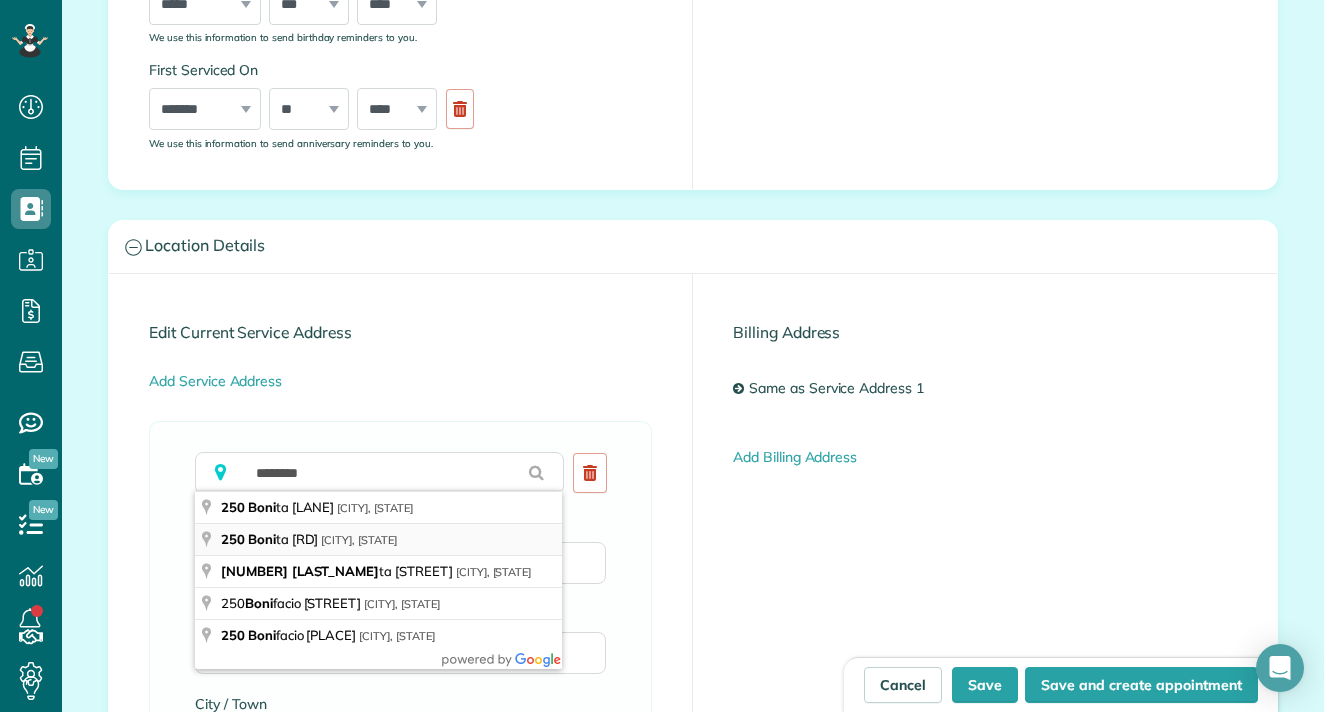 type on "**********" 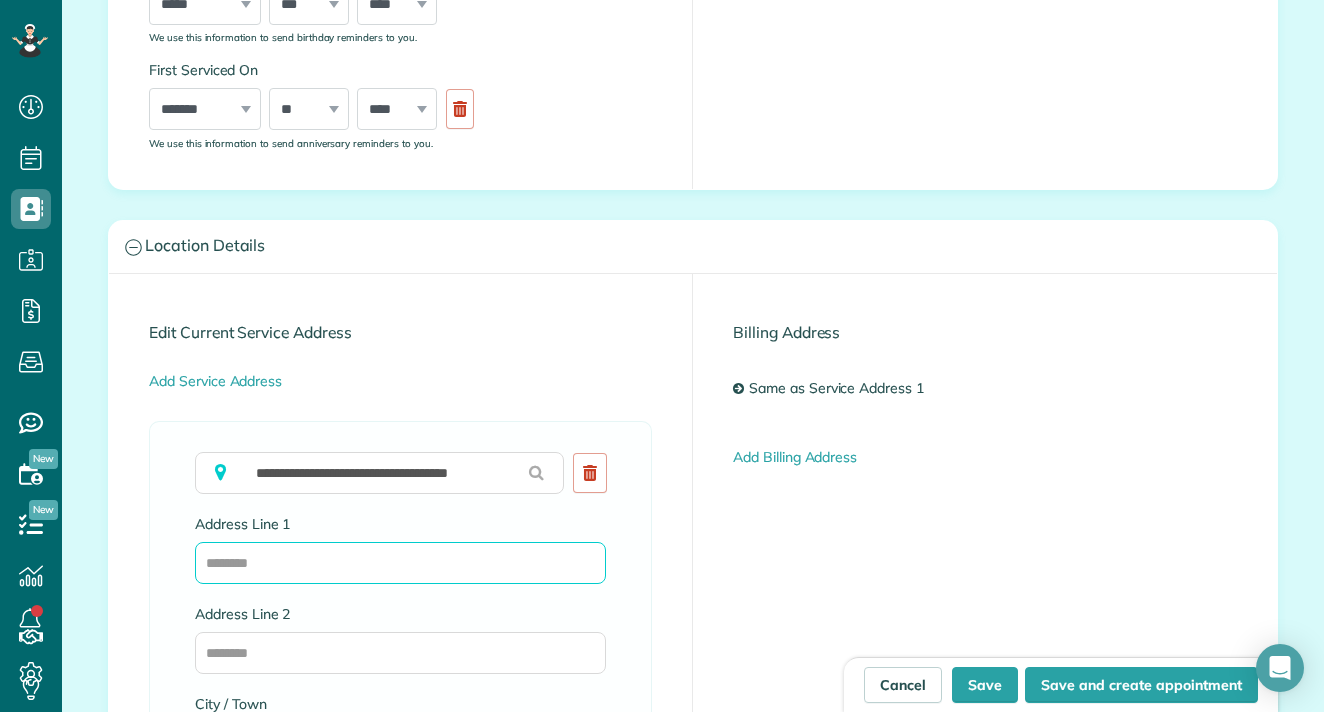 type on "**********" 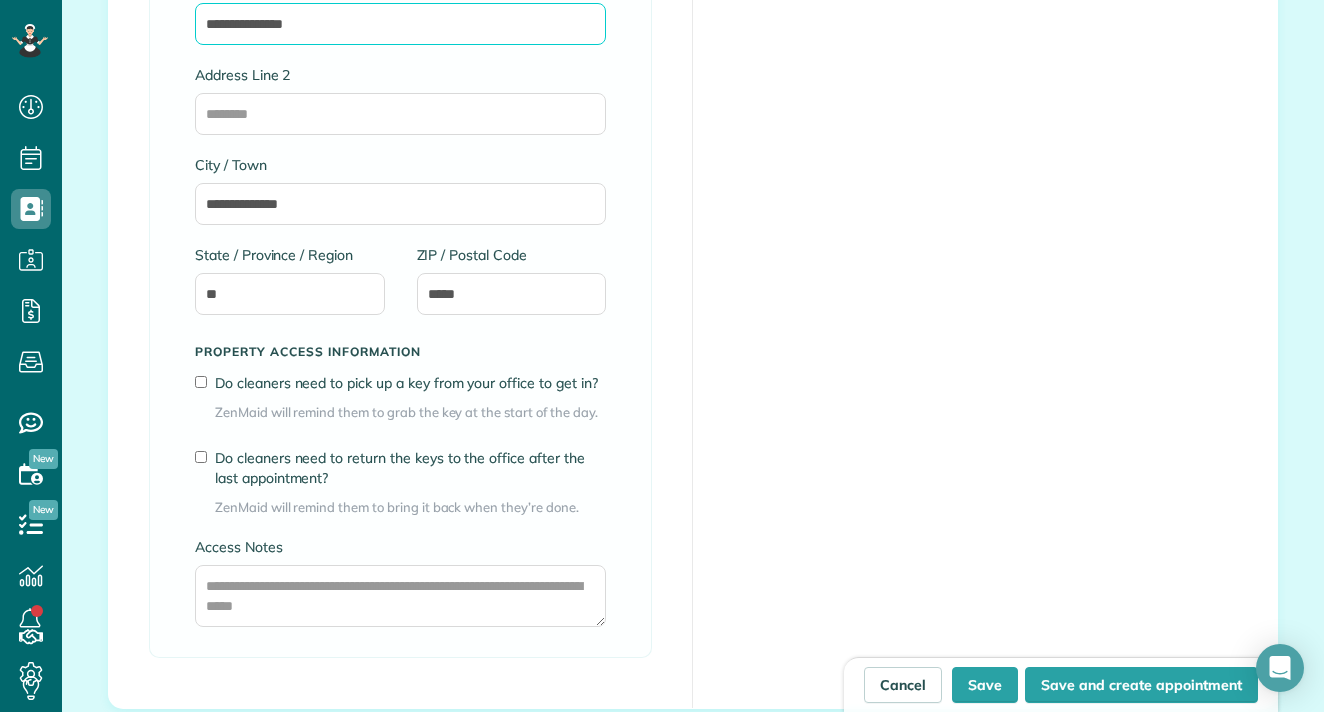 scroll, scrollTop: 1432, scrollLeft: 0, axis: vertical 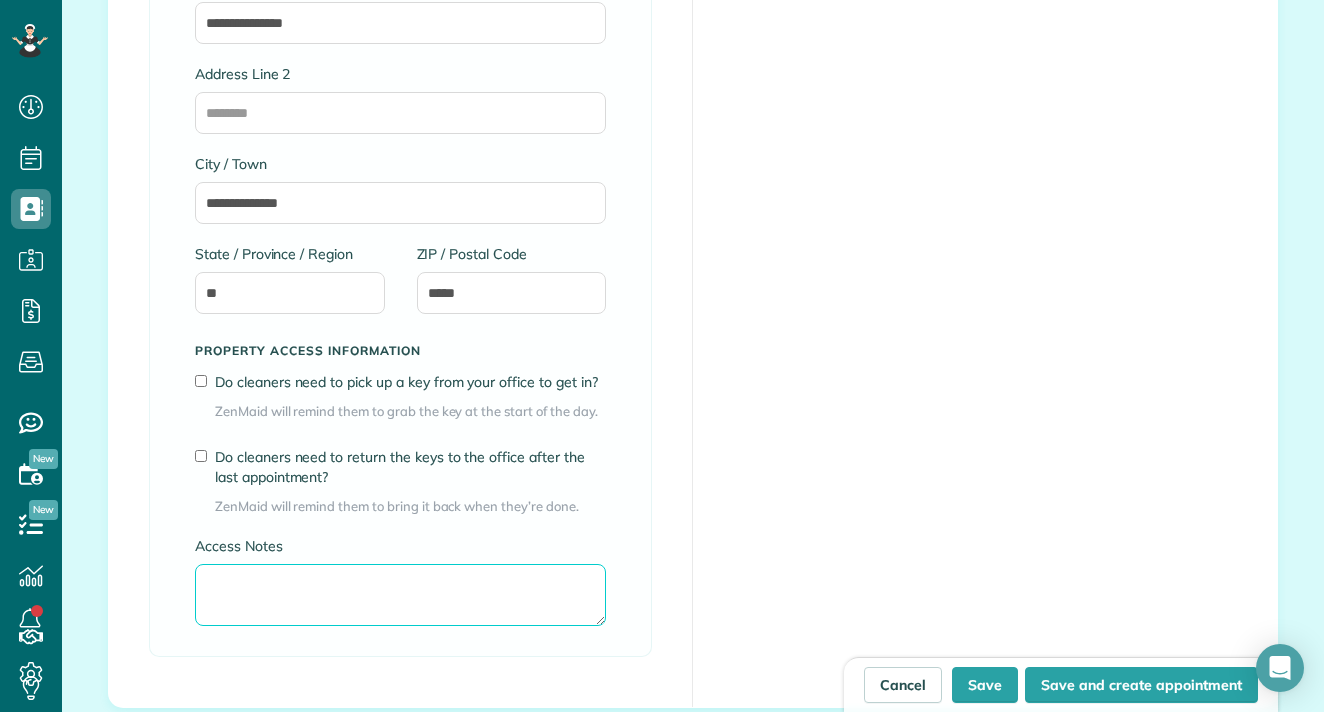 click on "Access Notes" at bounding box center [400, 595] 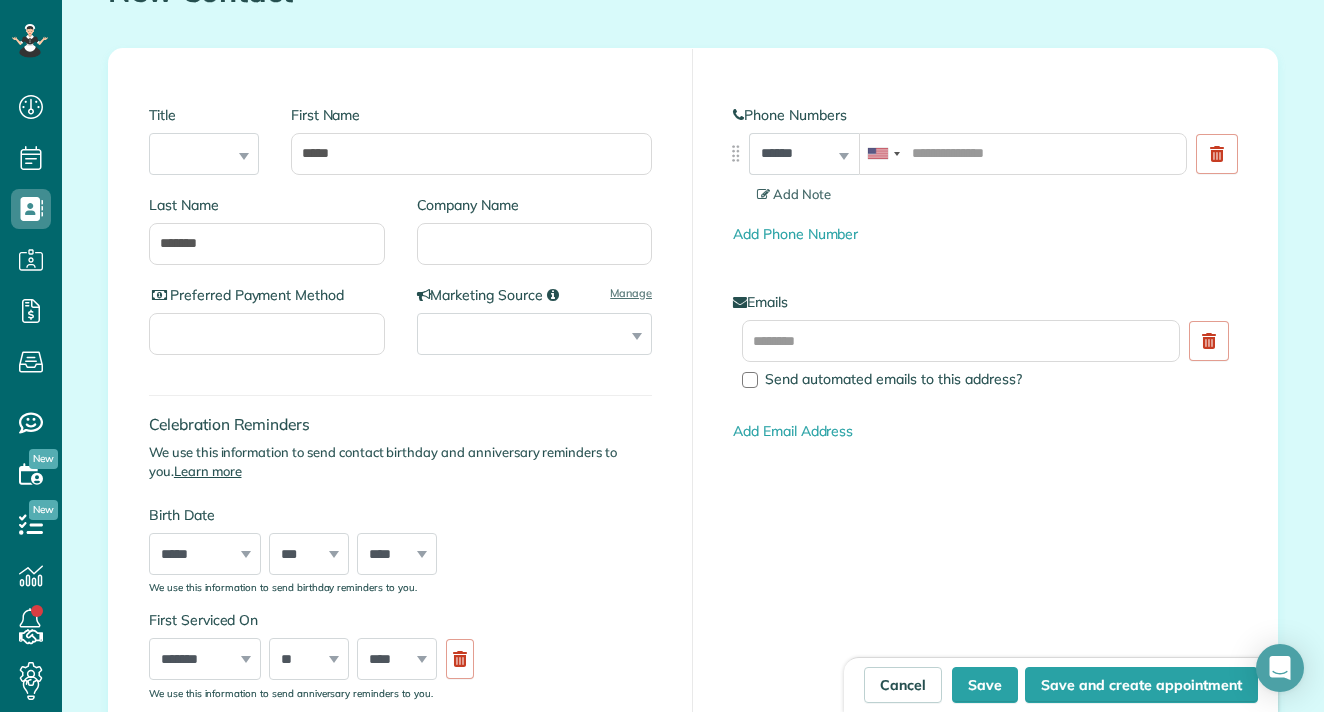 scroll, scrollTop: 316, scrollLeft: 0, axis: vertical 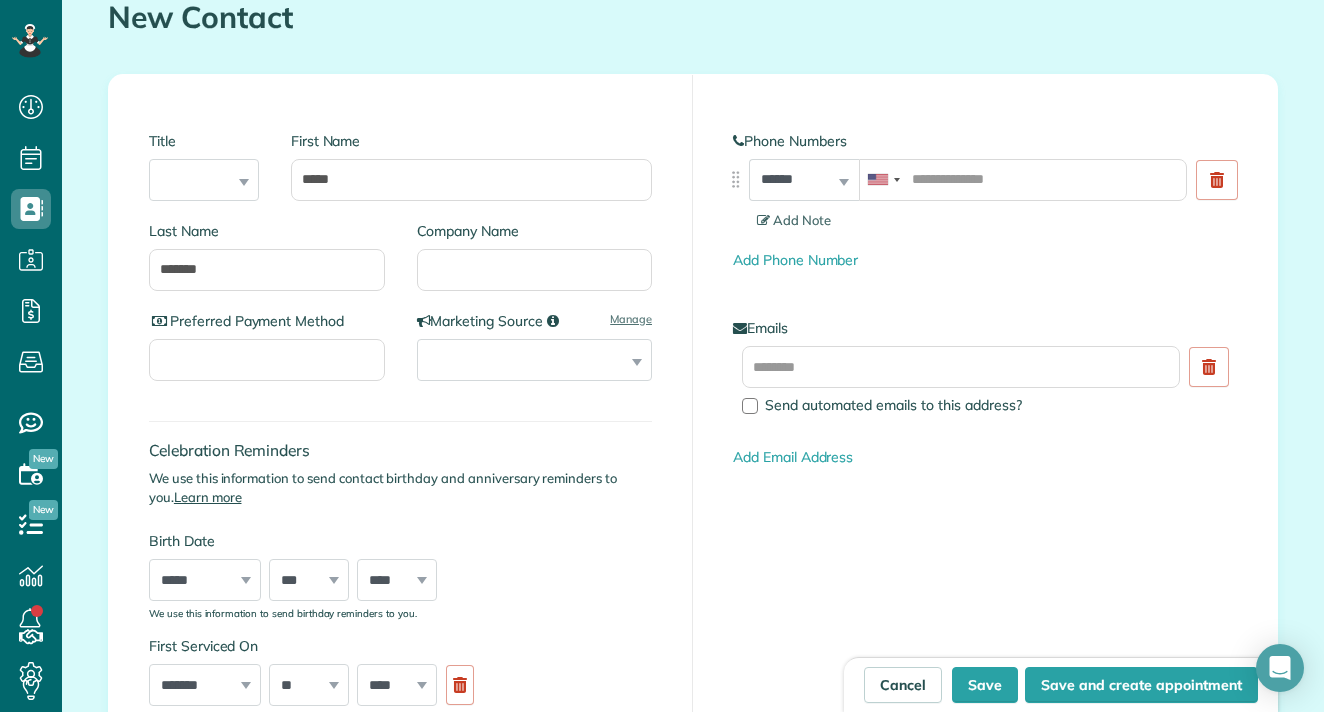 type on "**********" 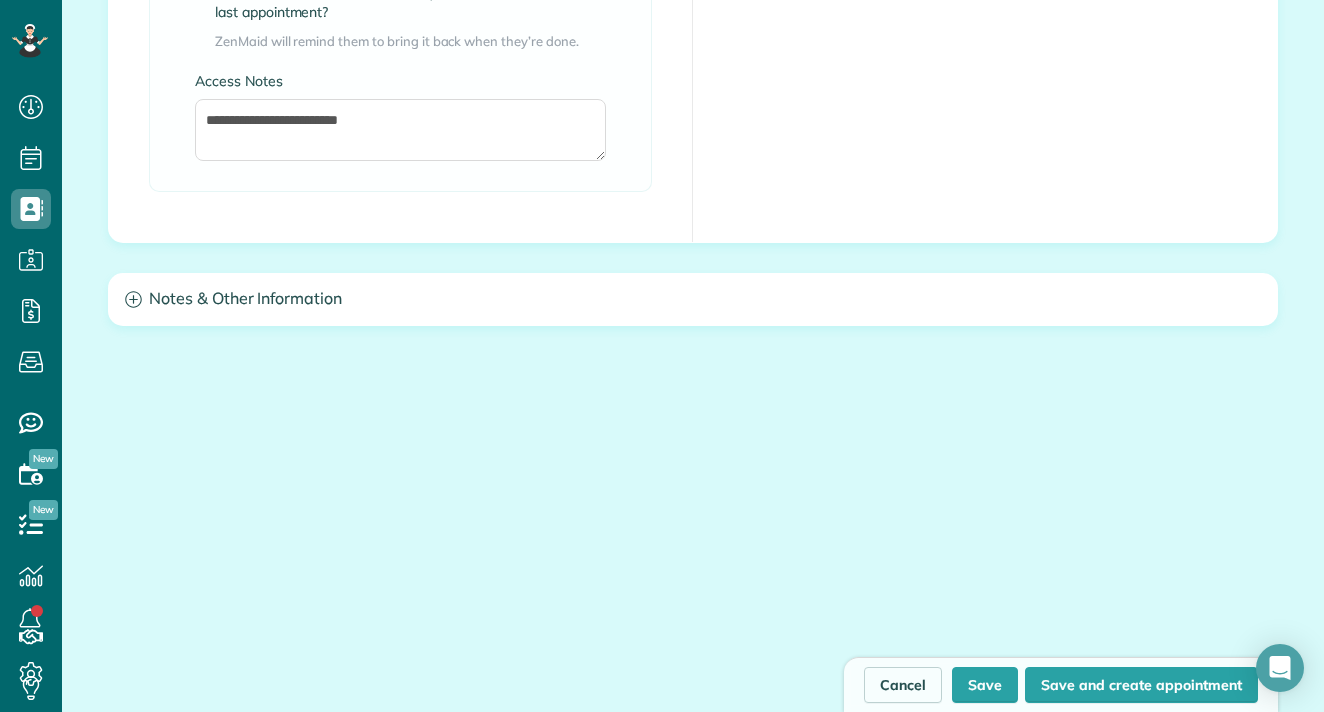 scroll, scrollTop: 1896, scrollLeft: 0, axis: vertical 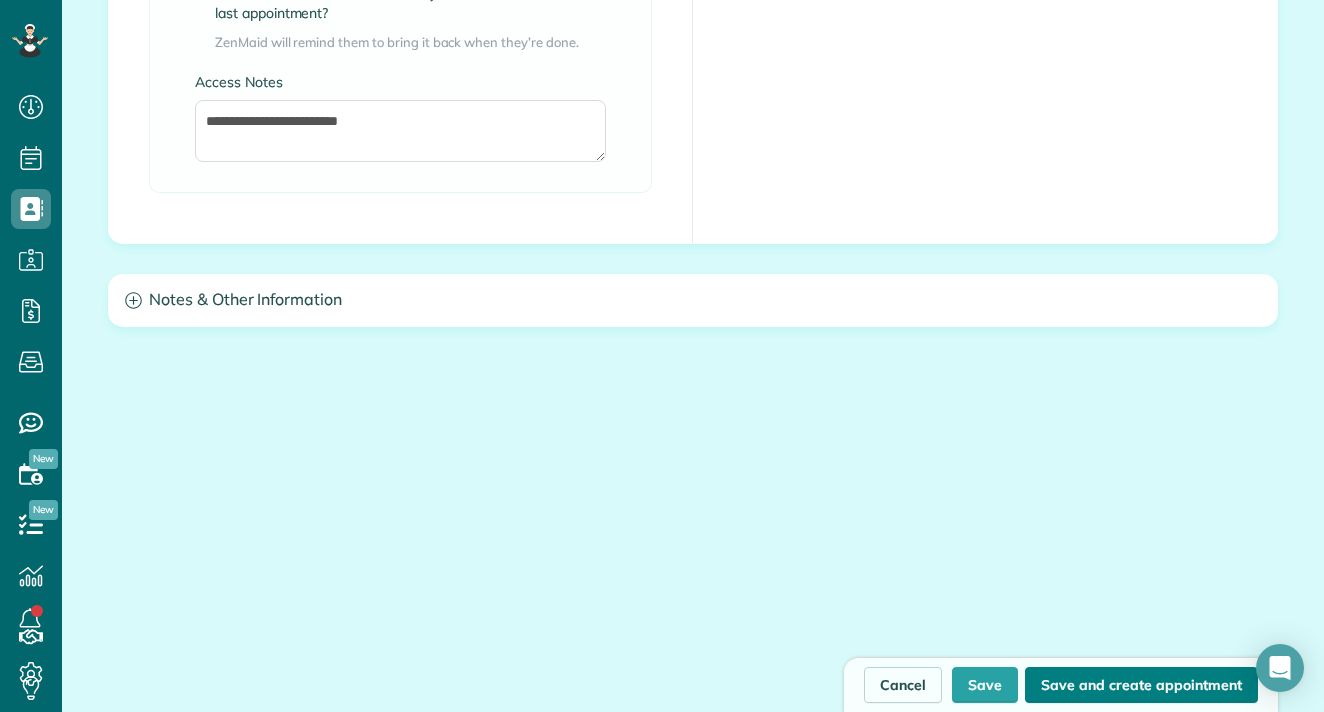 click on "Save and create appointment" at bounding box center [1141, 685] 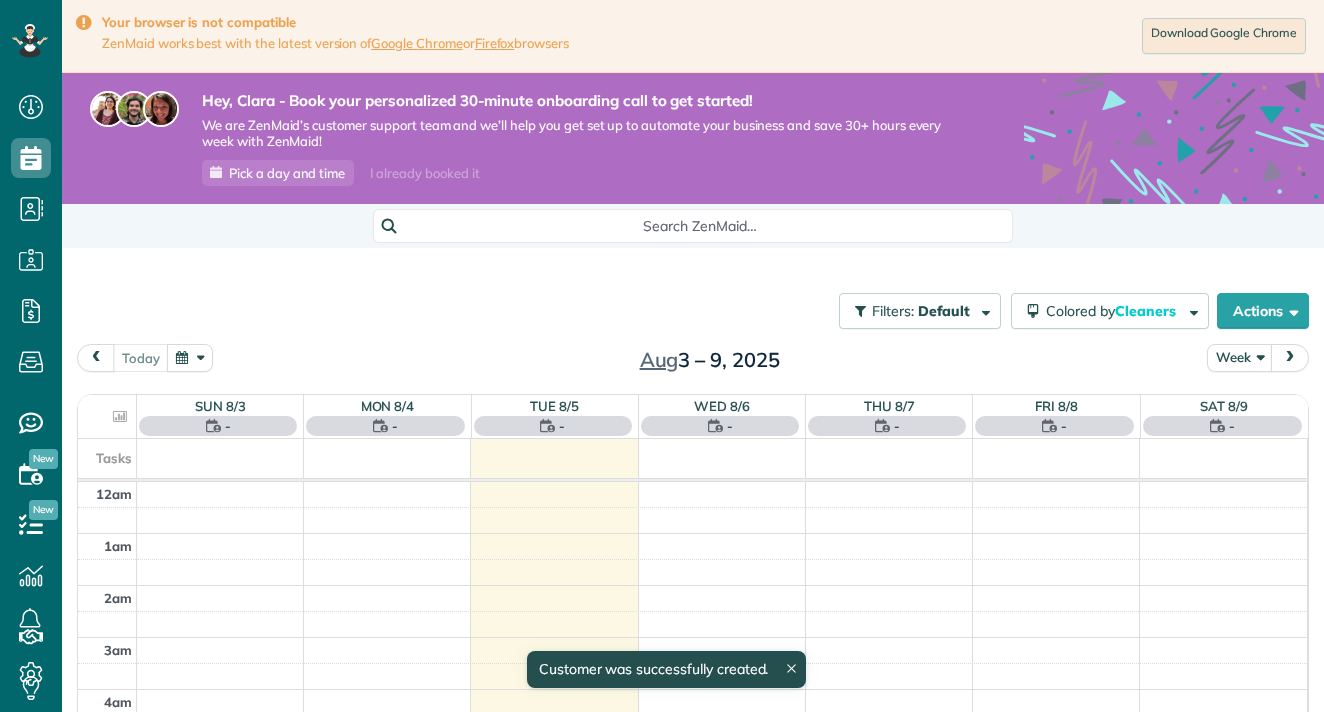 scroll, scrollTop: 0, scrollLeft: 0, axis: both 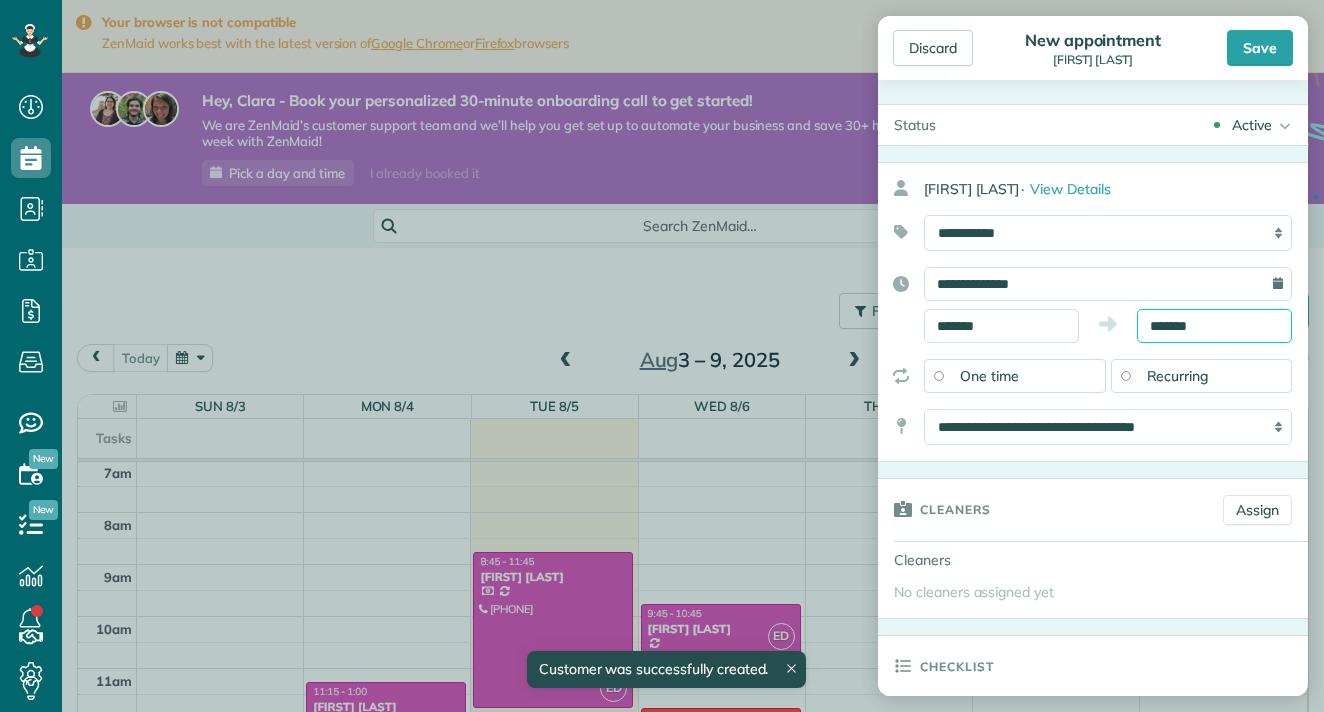 click on "*******" at bounding box center (1214, 326) 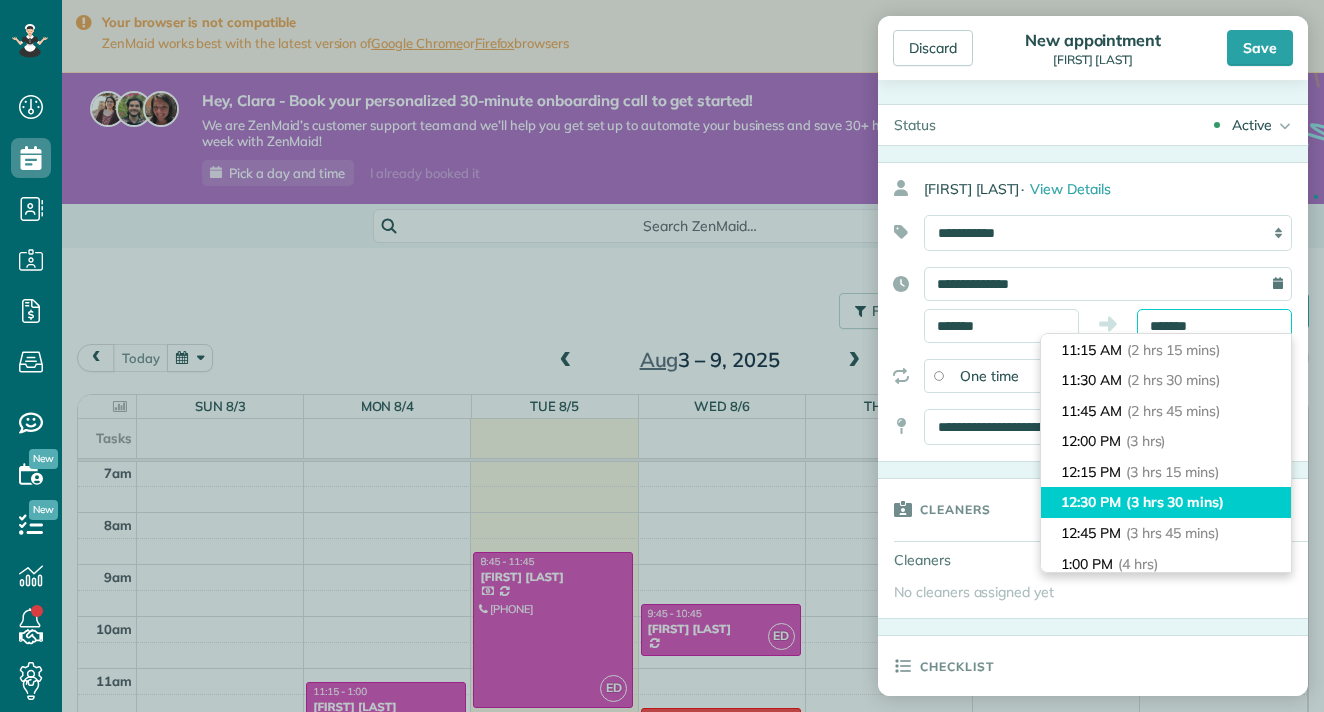 scroll, scrollTop: 277, scrollLeft: 0, axis: vertical 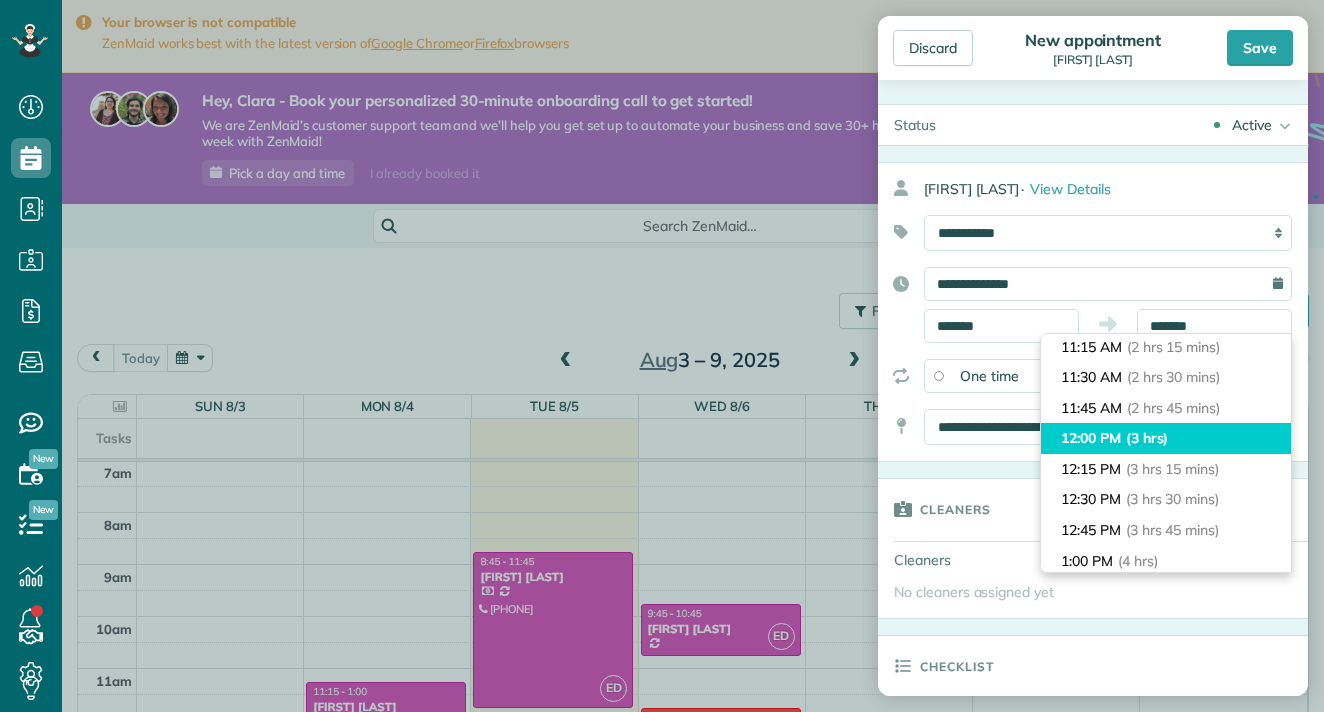 type on "********" 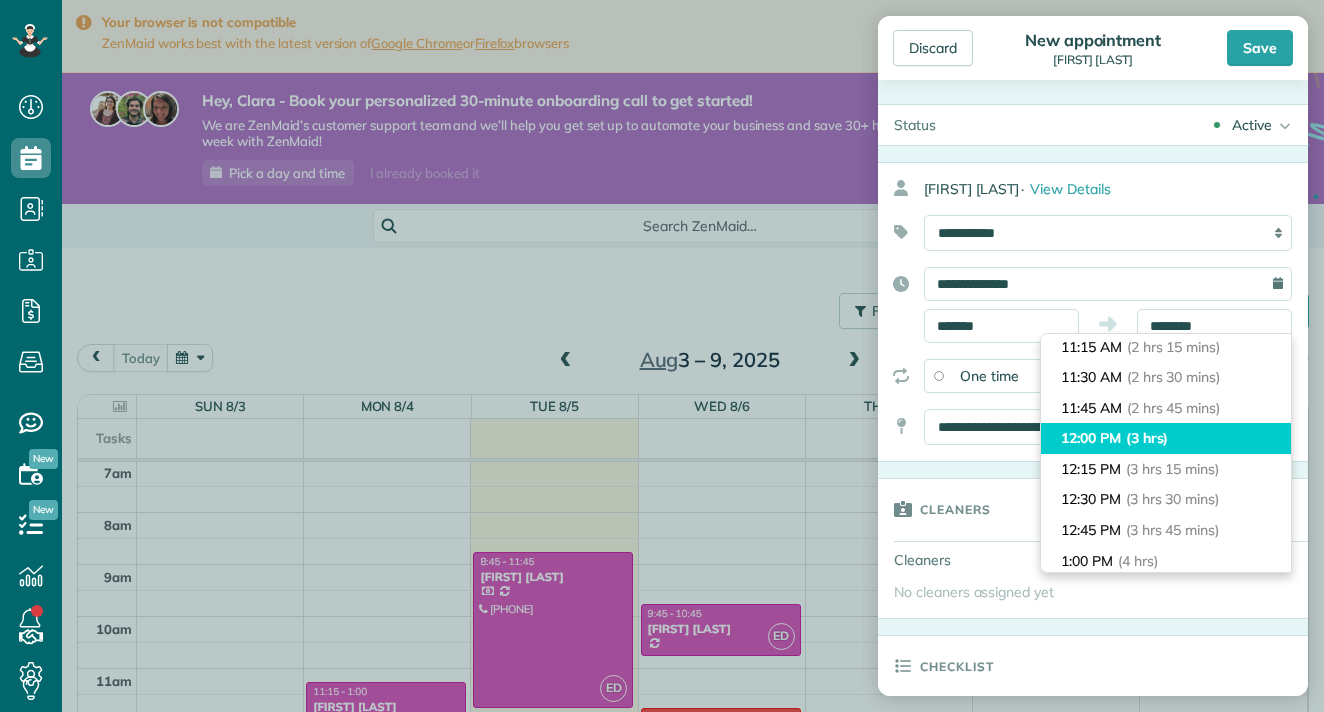 click on "(3 hrs)" at bounding box center (1147, 438) 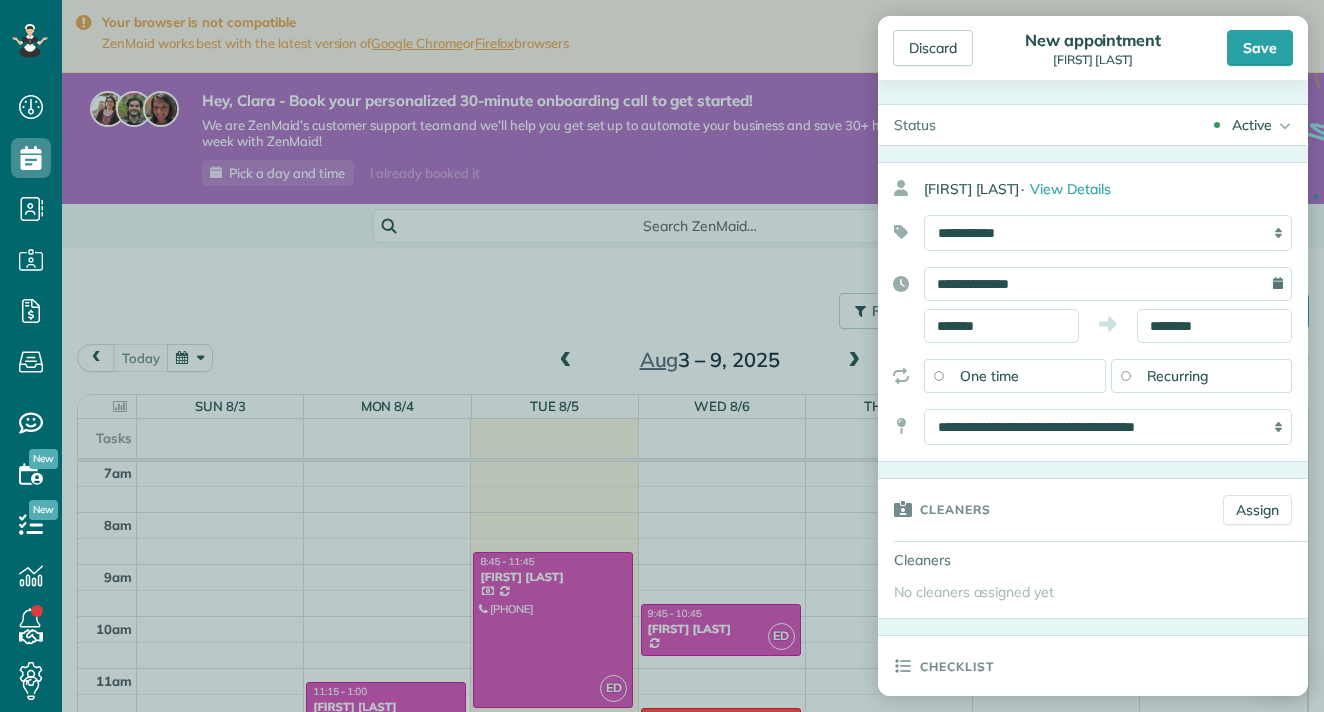 click on "Recurring" at bounding box center [1178, 376] 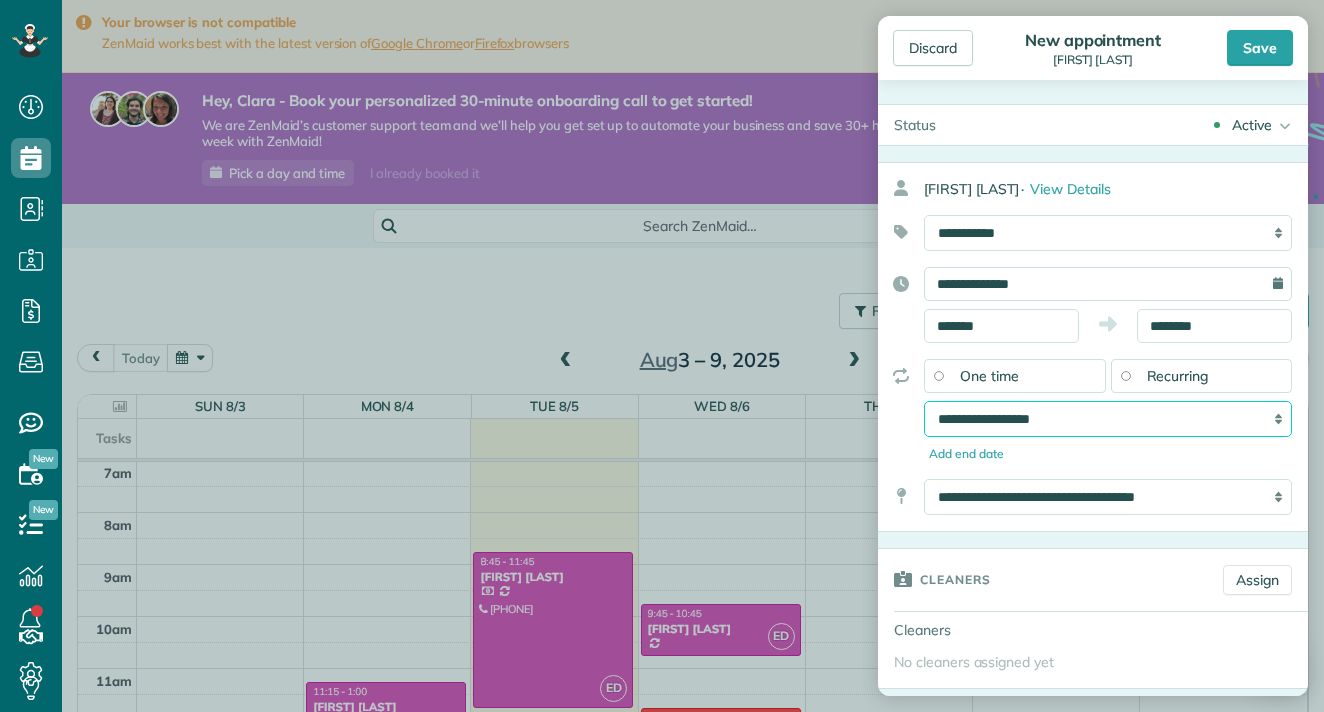select on "**********" 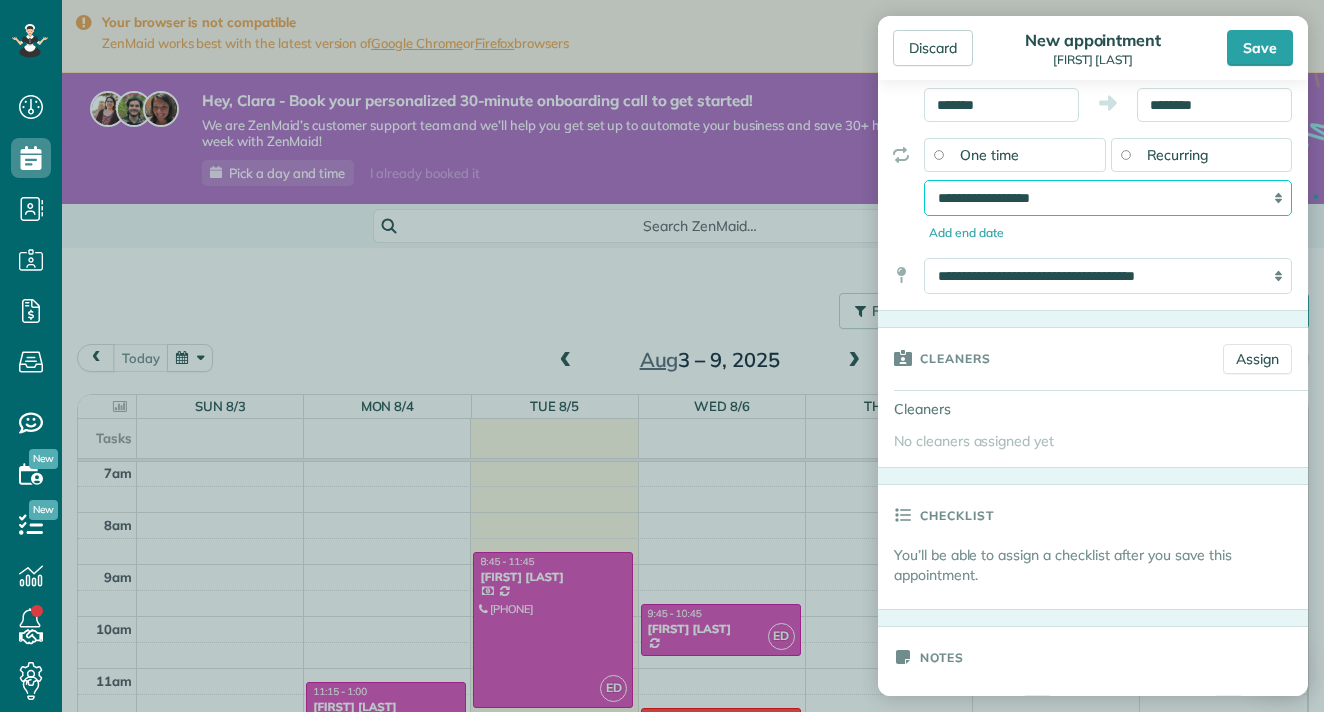 scroll, scrollTop: 235, scrollLeft: 0, axis: vertical 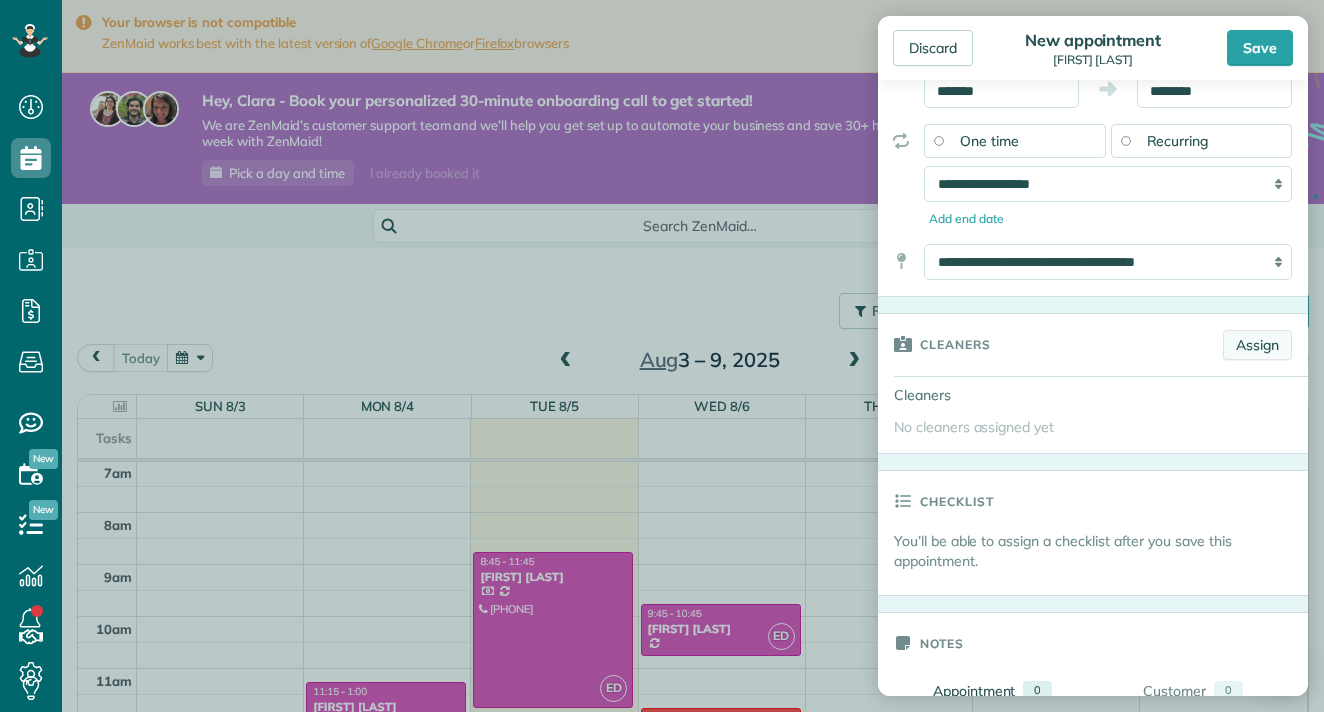 click on "Assign" at bounding box center (1257, 345) 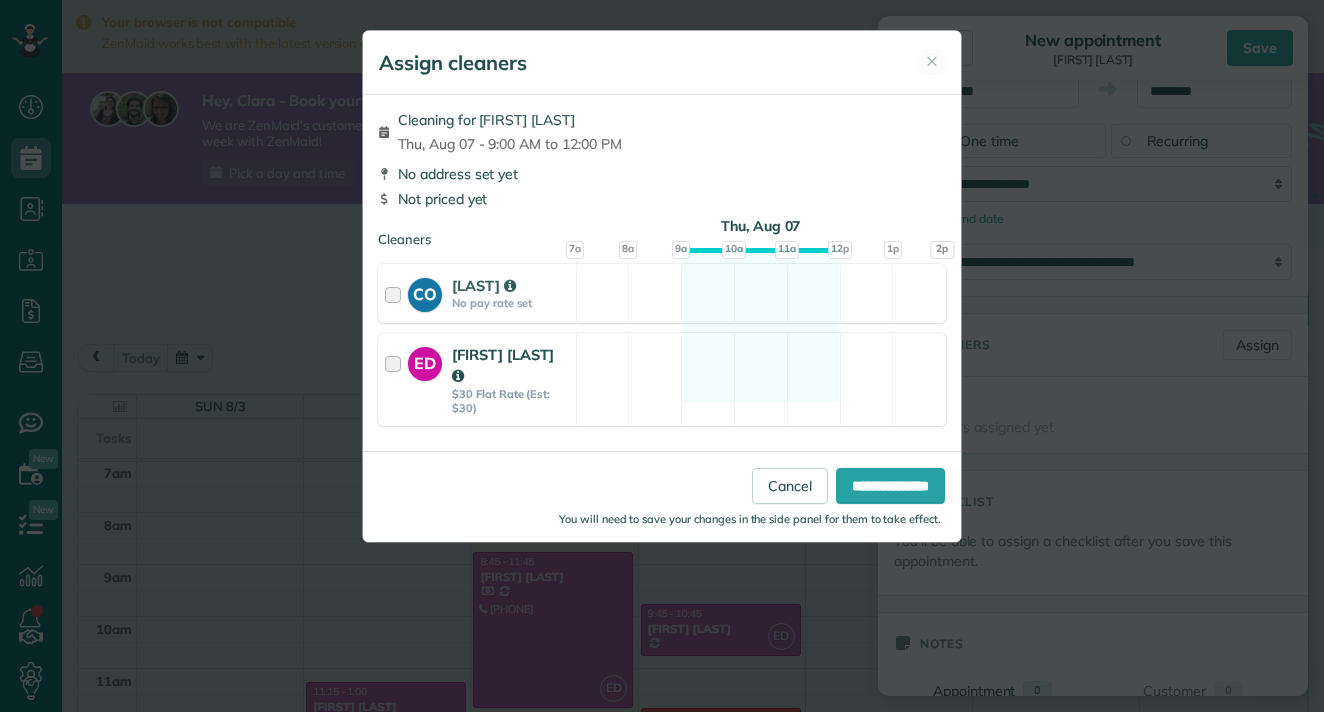 click on "ED
Erika Diaz
$30 Flat Rate (Est: $30)
Available" at bounding box center [662, 379] 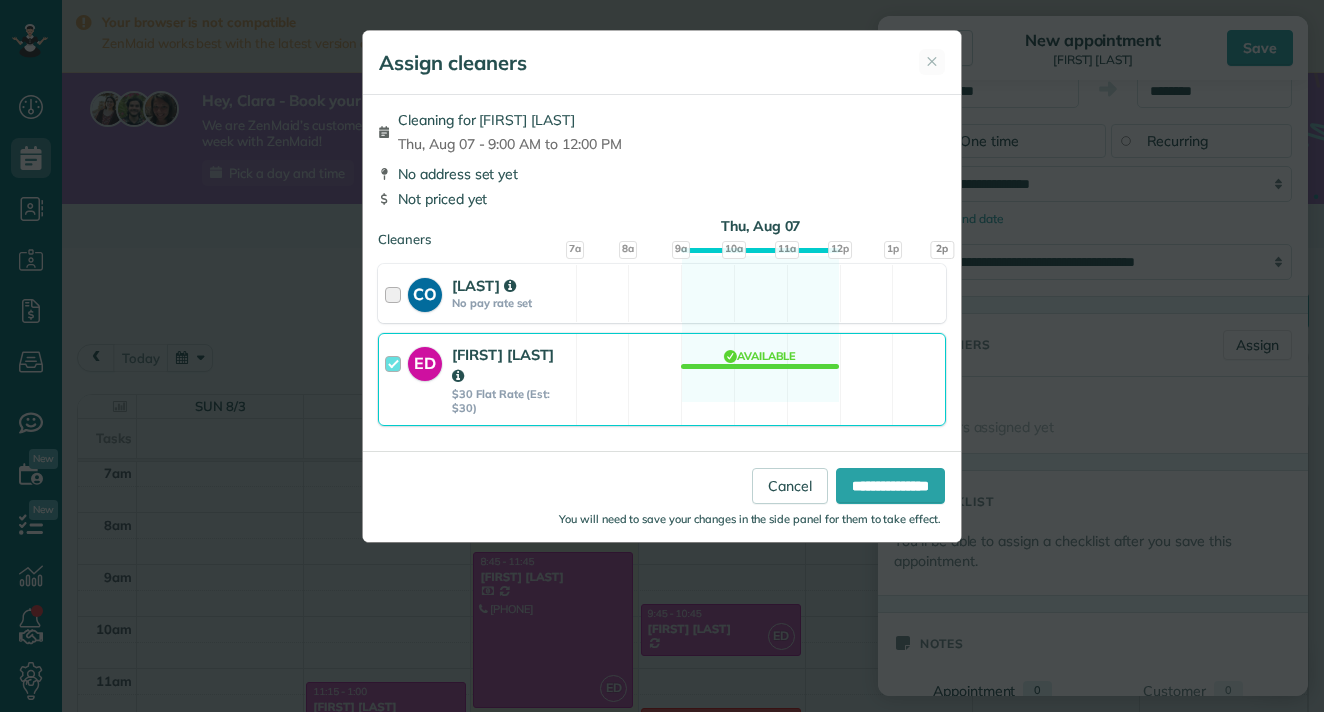 click on "CO
Clara Orobio
No pay rate set
Available" at bounding box center (662, 293) 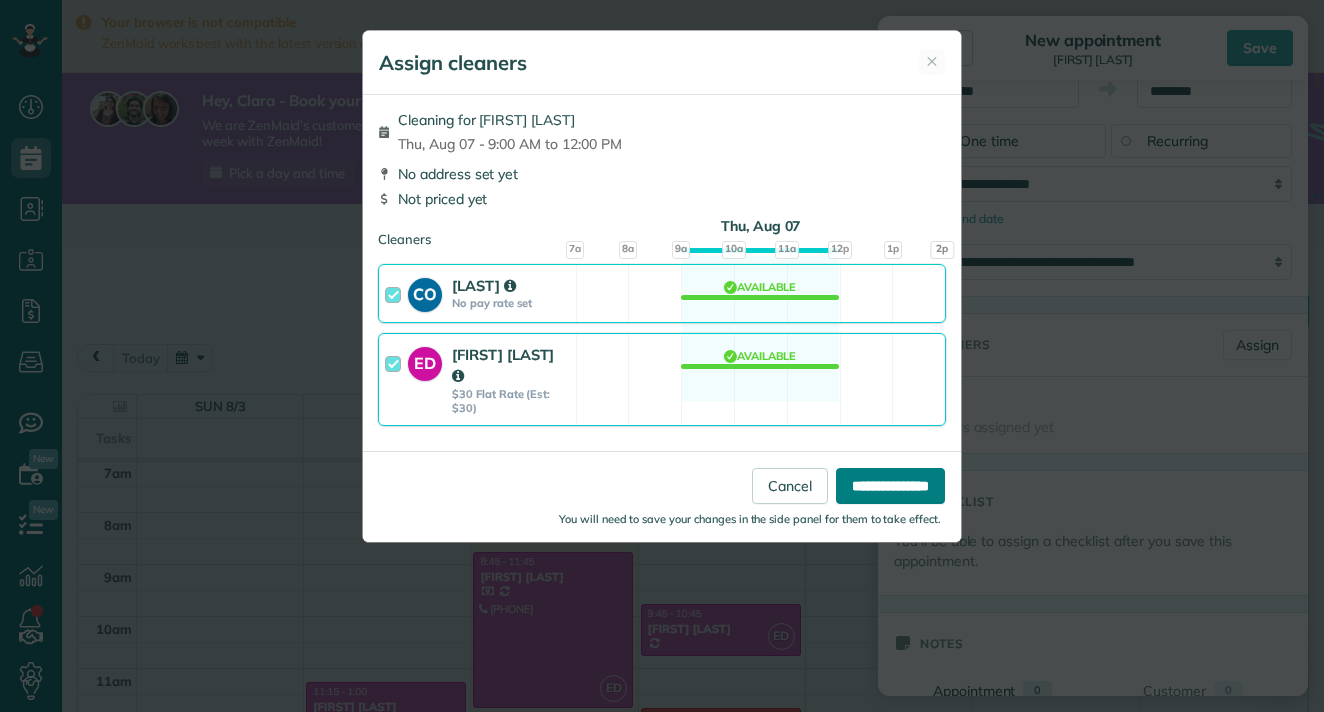 click on "**********" at bounding box center [890, 486] 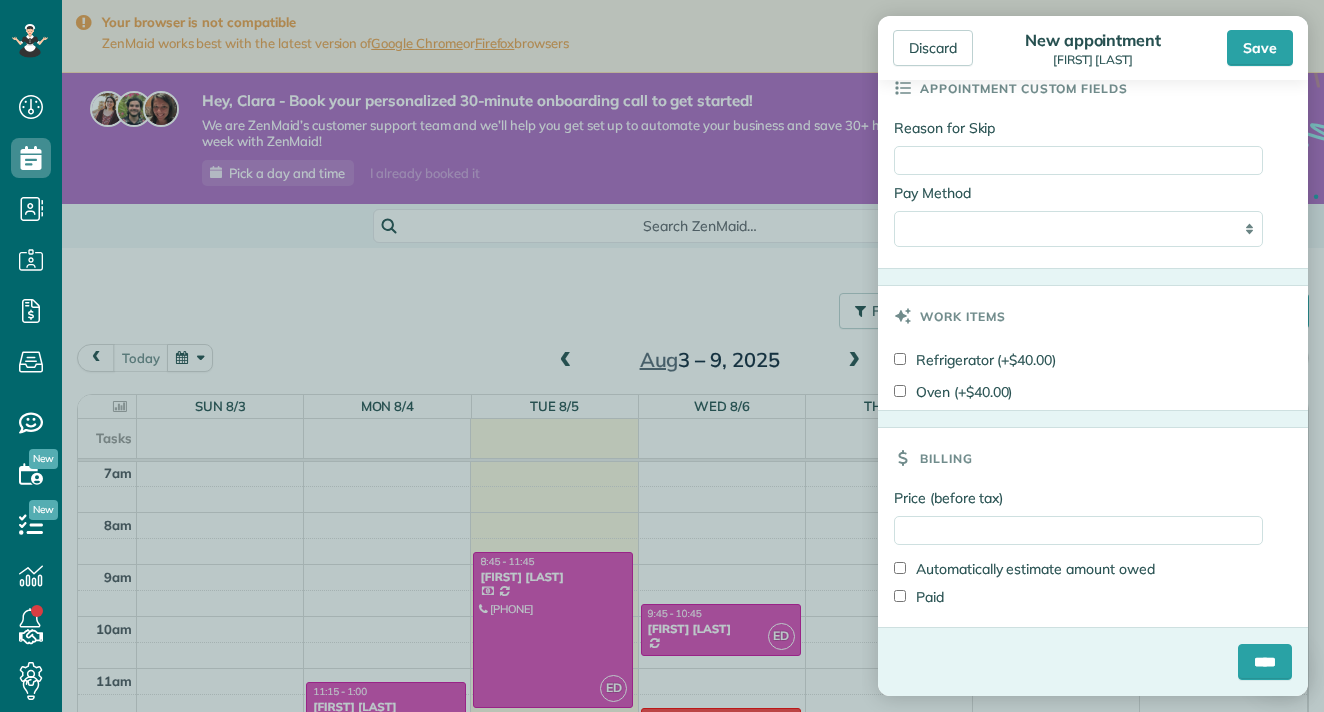 scroll, scrollTop: 1164, scrollLeft: 0, axis: vertical 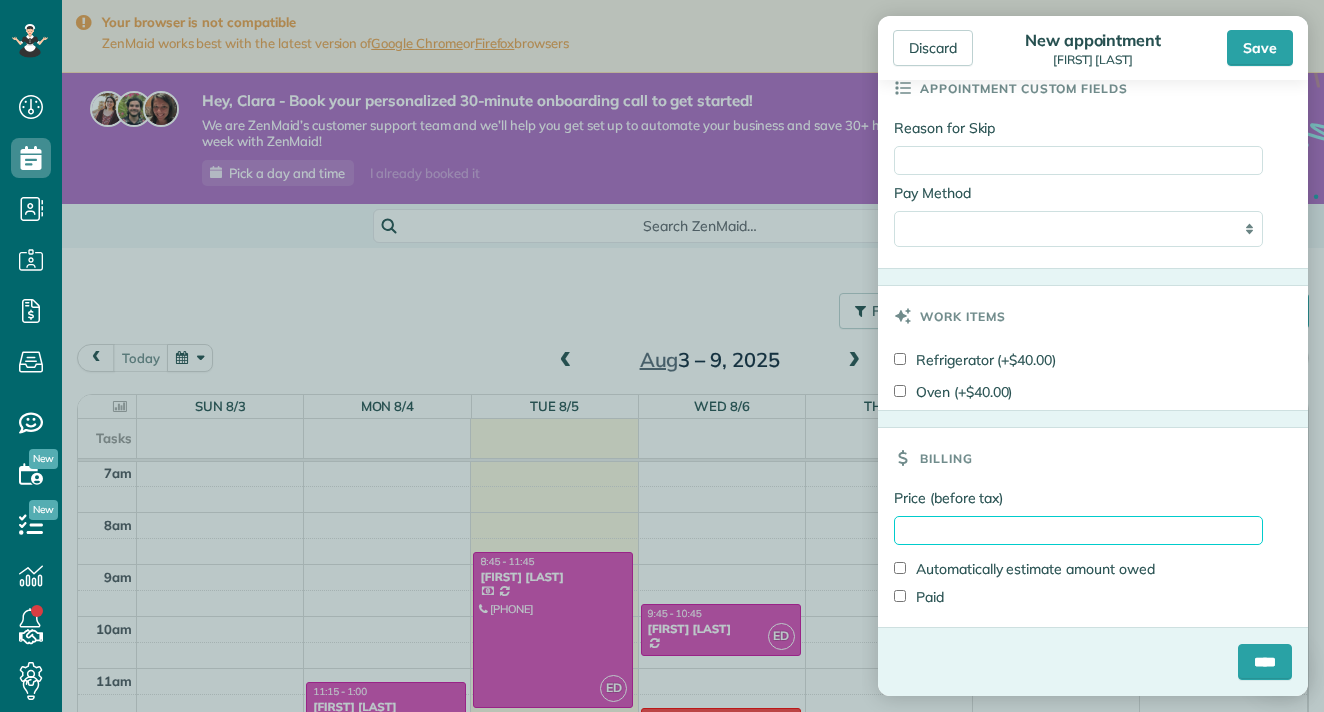 click on "Price (before tax)" at bounding box center [1078, 530] 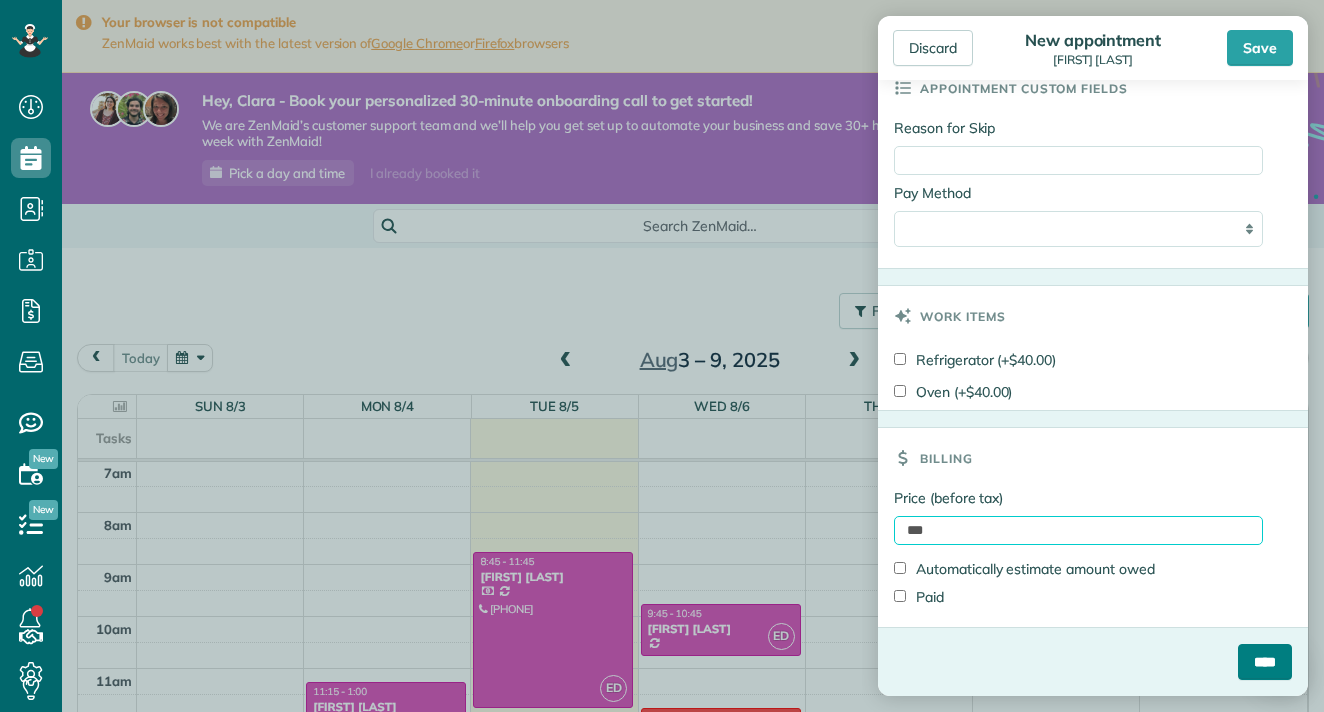 type on "***" 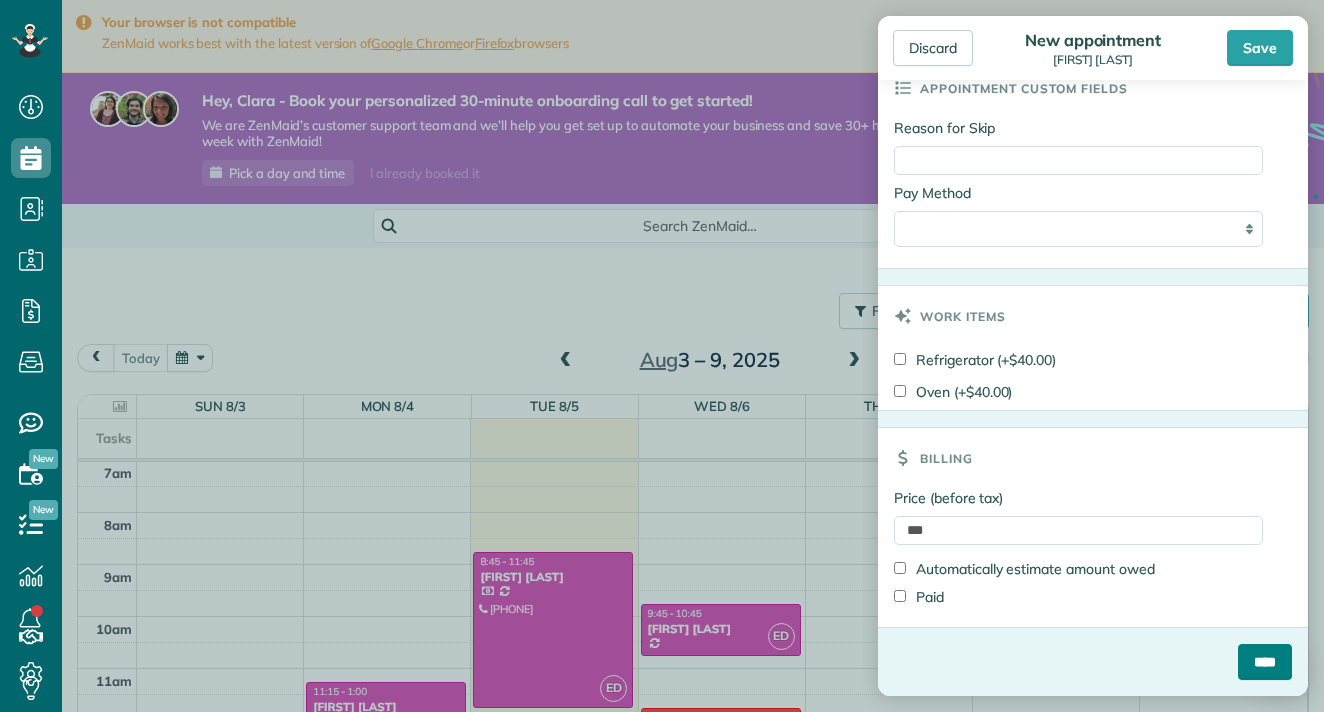 click on "****" at bounding box center [1265, 662] 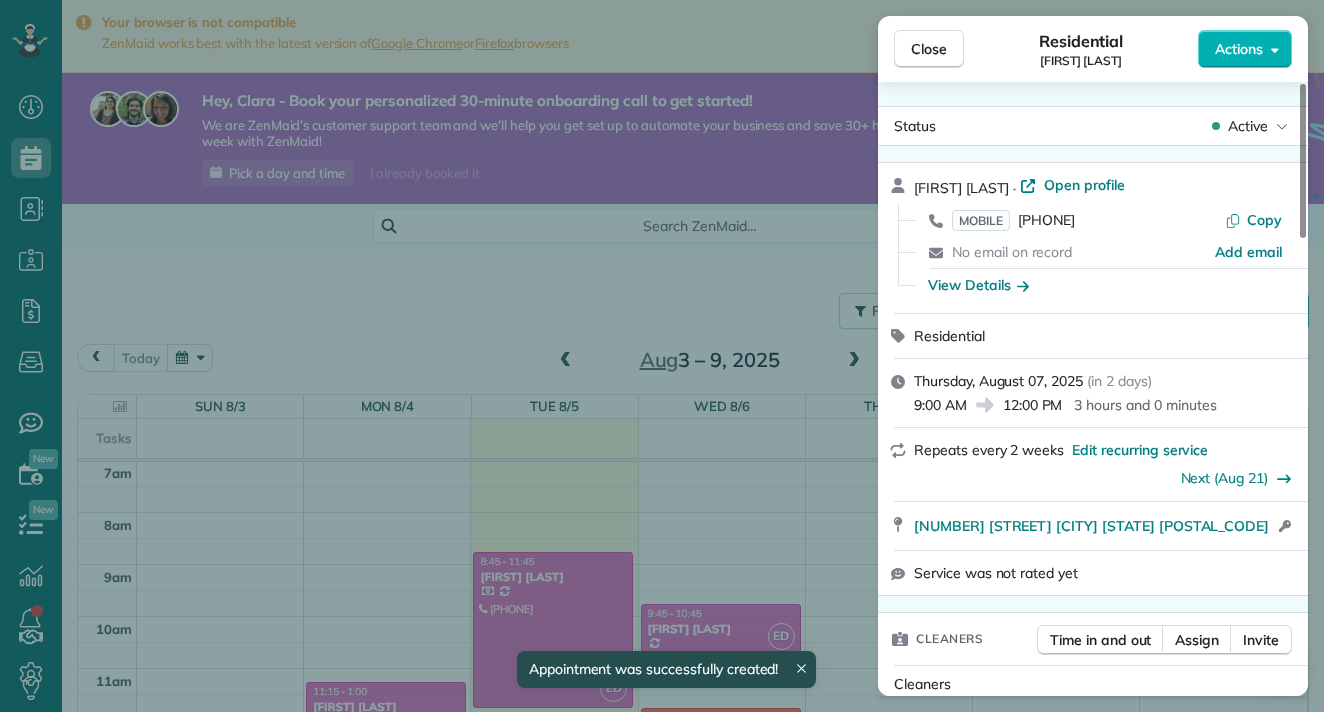 scroll, scrollTop: 365, scrollLeft: 0, axis: vertical 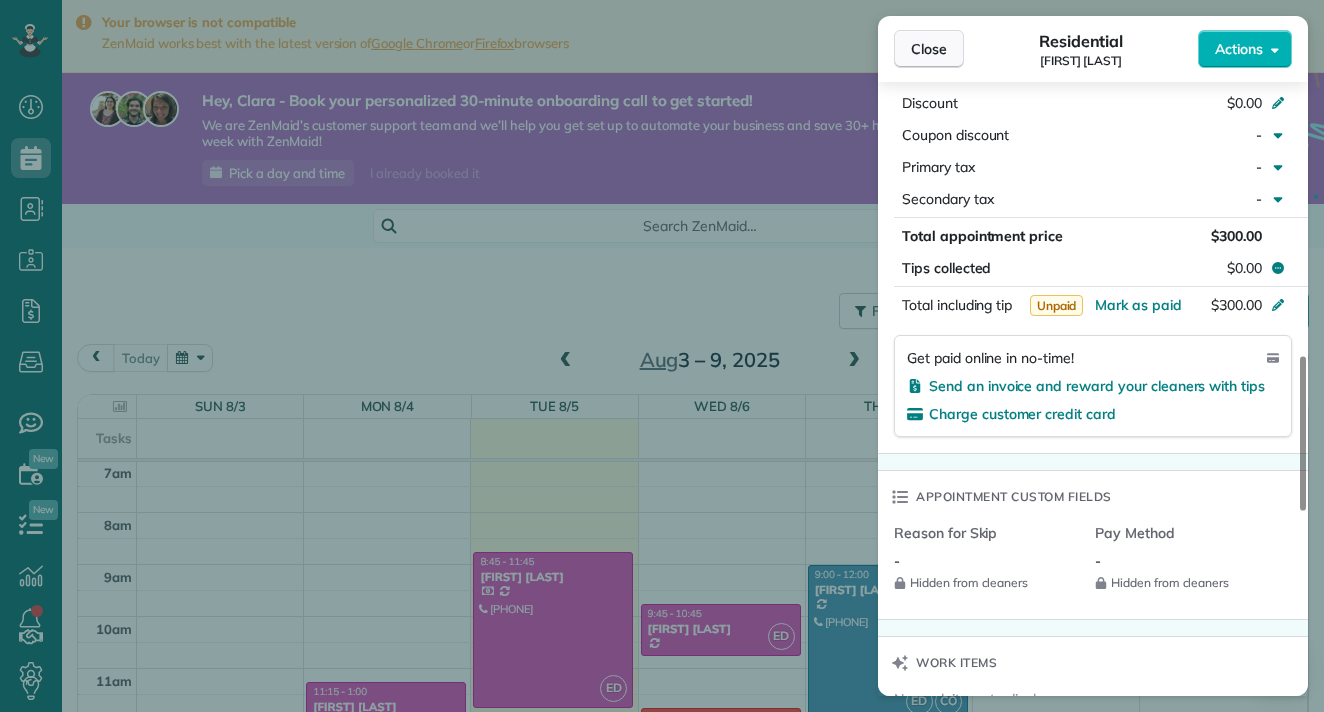 click on "Close" at bounding box center [929, 49] 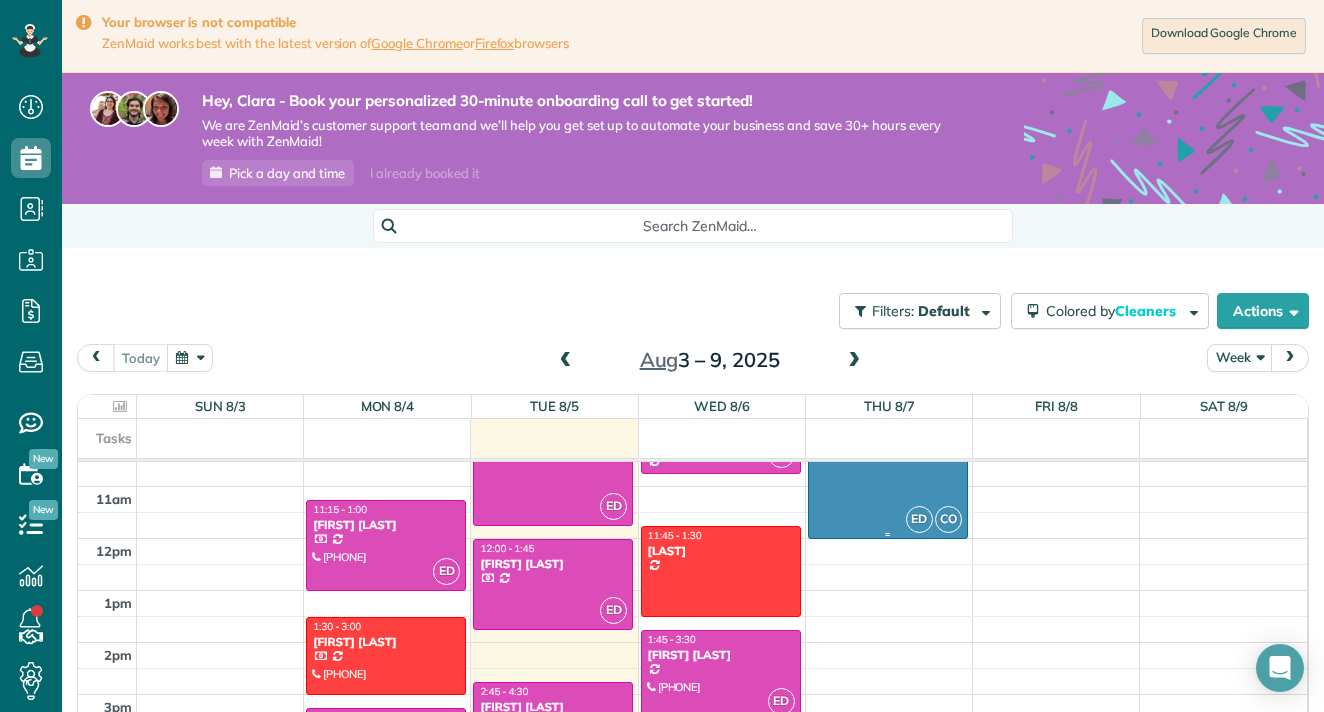 scroll, scrollTop: 551, scrollLeft: 0, axis: vertical 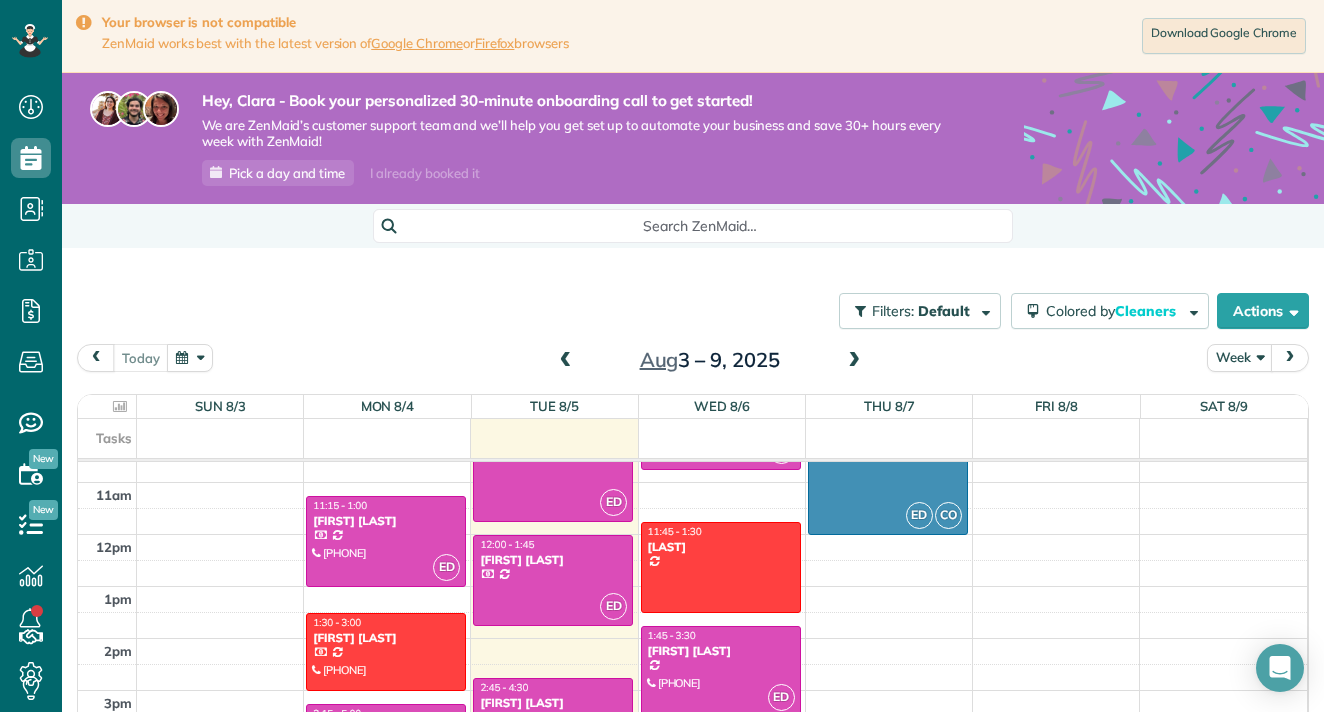 click on "12am 1am 2am 3am 4am 5am 6am 7am 8am 9am 10am 11am 12pm 1pm 2pm 3pm 4pm 5pm 6pm 7pm 8pm 9pm 10pm 11pm ED 11:15 - 1:00 Laura H (650) 703-0515 44 Hobart Avenue San Mateo, CA 94402 1:30 - 3:00 Laura Cupps (847) 224-6820 3523 Pacific Boulevard San Mateo, CA 94403 ED 3:15 - 5:00 Amruta A (650) 799-4345 981 Cumberland Court Foster City, CA 94404 ED 8:45 - 11:45 Rachael Rosenberg (216) 288-7859 26 Liberty Hall Lane Redwood City, CA 94062 ED 12:00 - 1:45 Amy B. 1363 5th Avenue Belmont, CA 94002 ED 2:45 - 4:30 Cristina Hsu (202) 285-2984 967 De Soto Lane Foster City, CA 94404 ED 9:45 - 10:45 Jennifer Isaac (415) 595-2501 2066 Kings Lane San Mateo, Ca ? 11:45 - 1:30 Clara Orobio 1323 2nd Avenue San Mateo, ? 94401 ED 1:45 - 3:30 Carolynn Beer (858) 344-9781 114 Franklin Parkway San Mateo, CA 94403 ED 3:45 - 5:15 Nikhil Harsha (415) 961-8020 509 Poinsettia Avenue San Mateo, ? 94403 ED CO 9:00 - 12:00 Gina Zarina (916) 320-5212 250 Bonita Road Portola Valley, CA 94028" at bounding box center (692, 534) 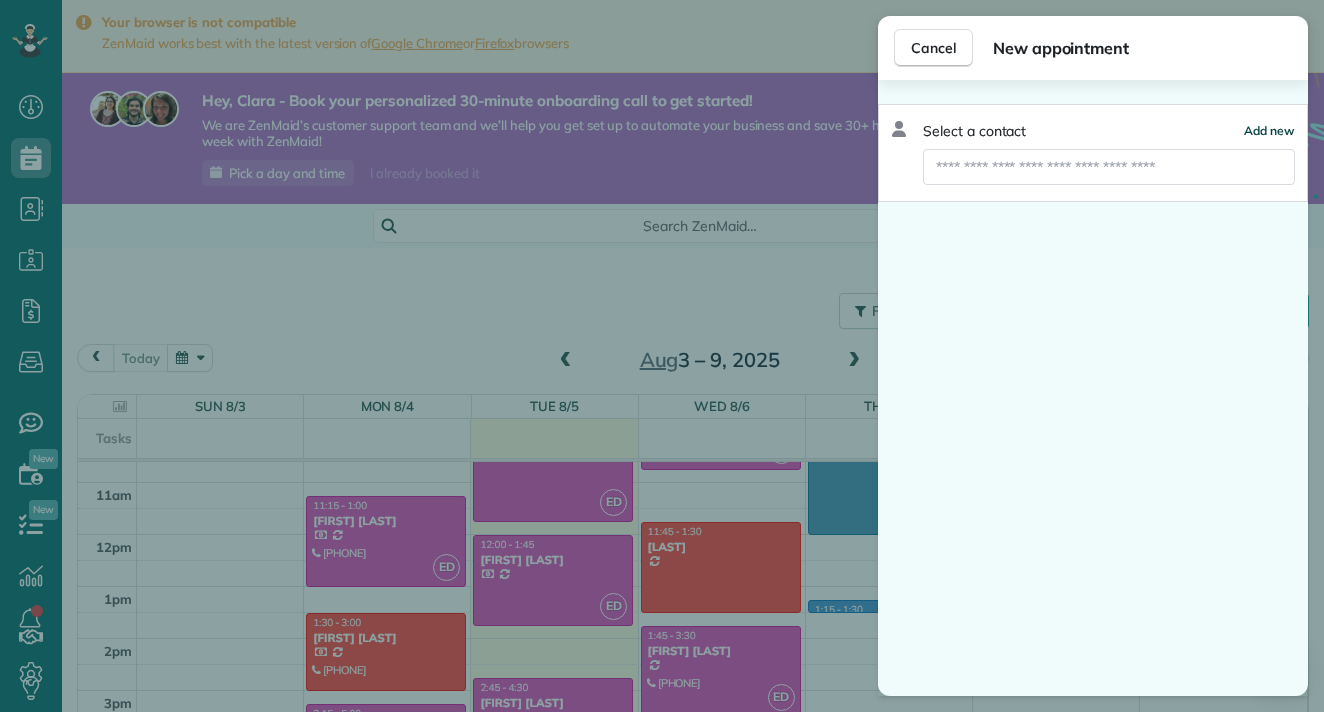 click on "Add new" at bounding box center [1269, 131] 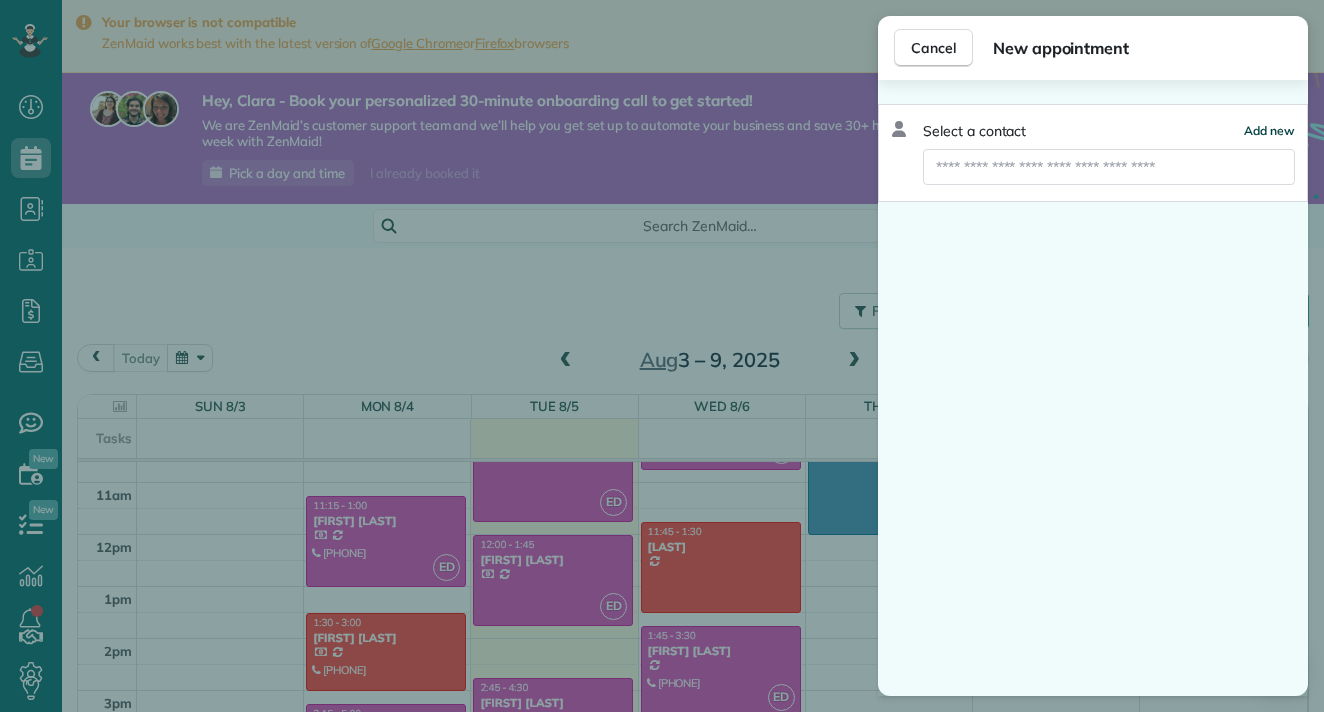 click on "Add new" at bounding box center [1269, 130] 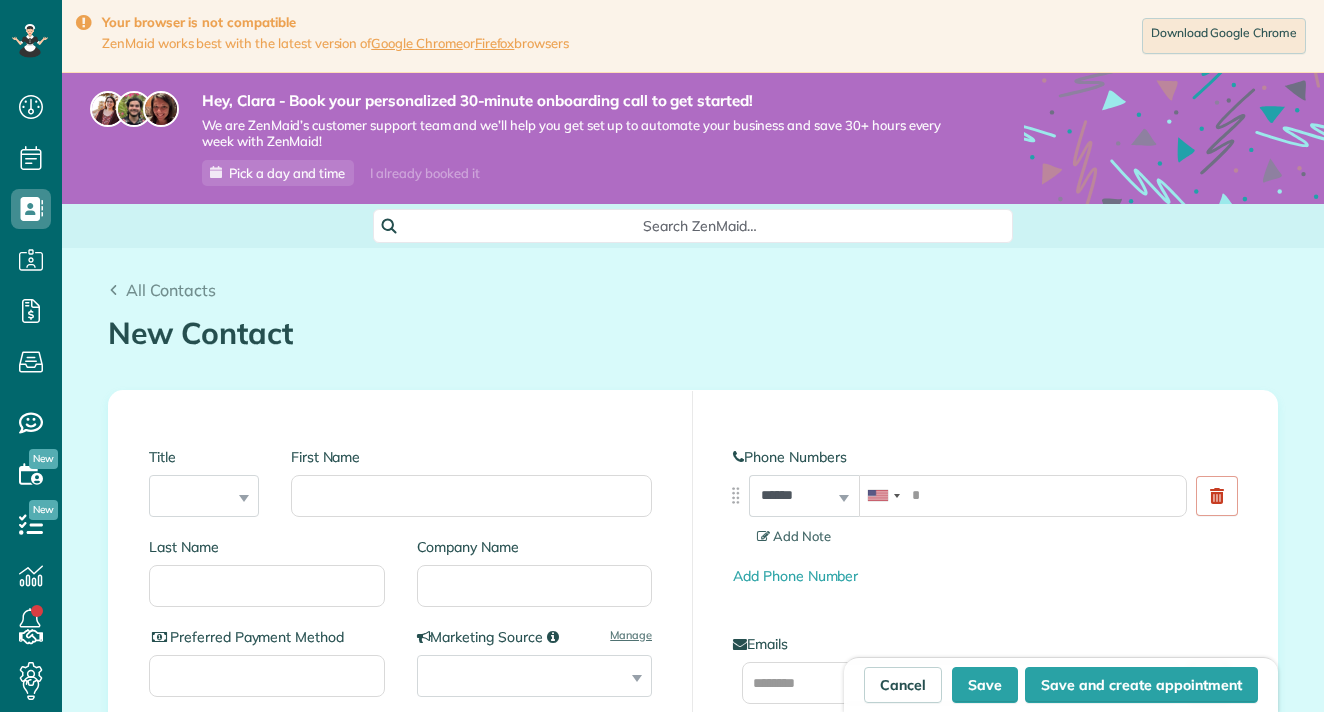 scroll, scrollTop: 0, scrollLeft: 0, axis: both 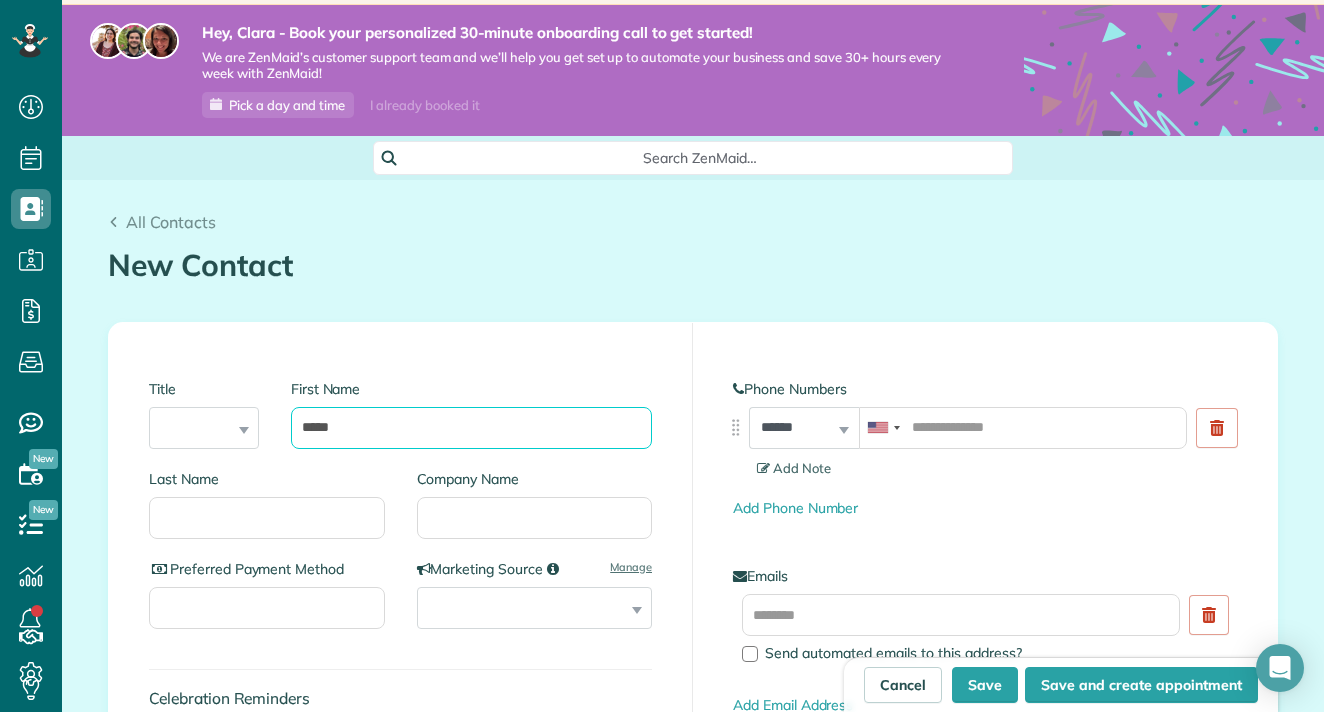 type on "****" 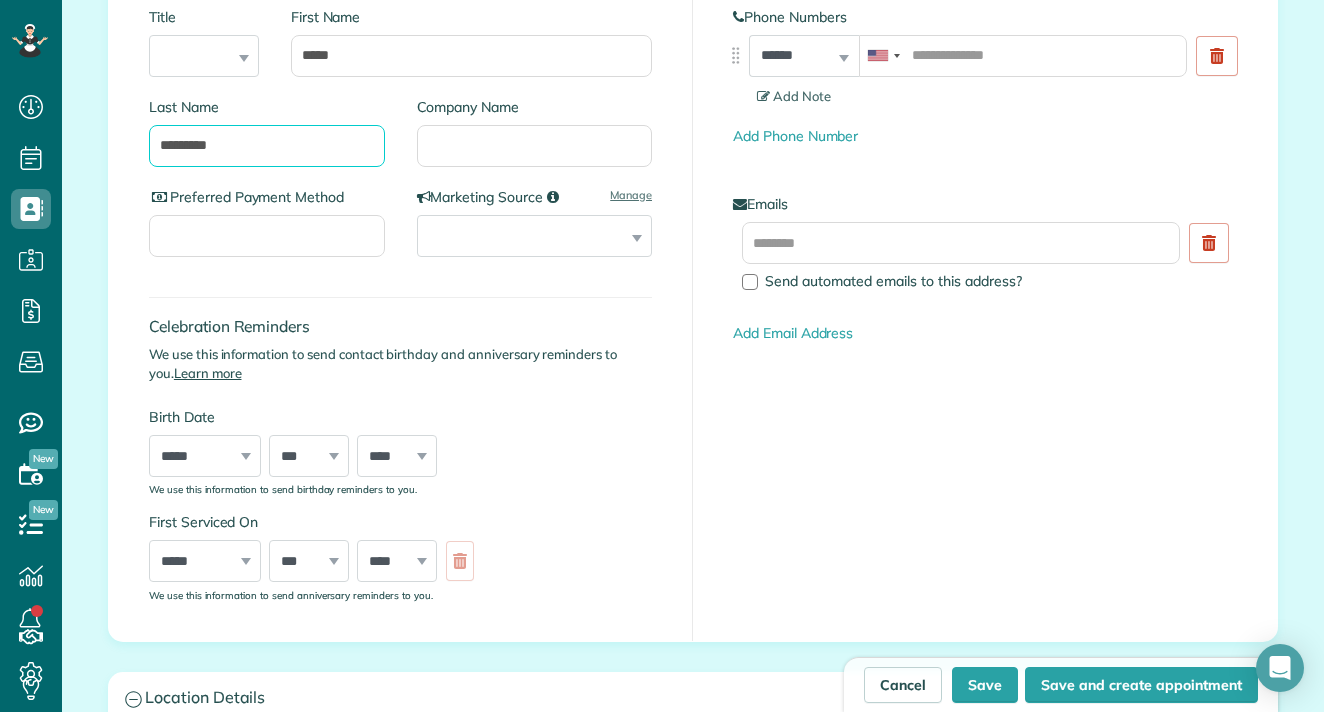 scroll, scrollTop: 467, scrollLeft: 0, axis: vertical 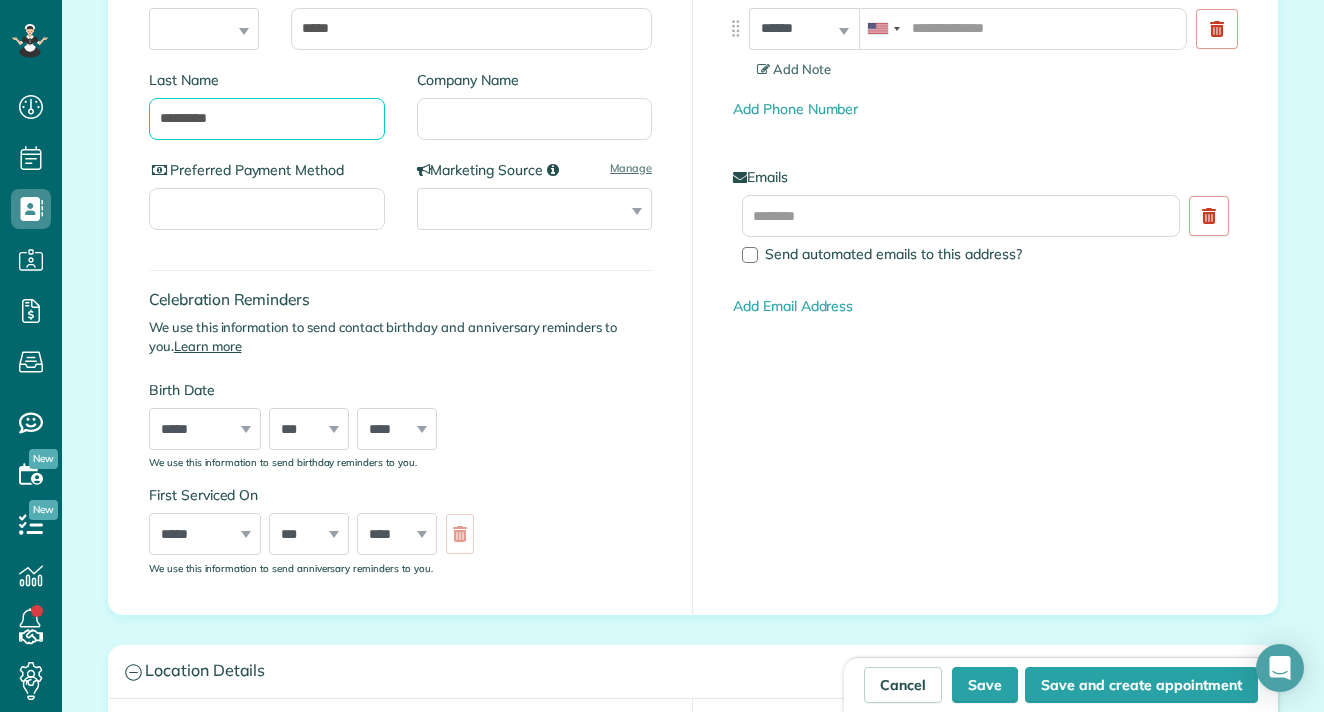 type on "********" 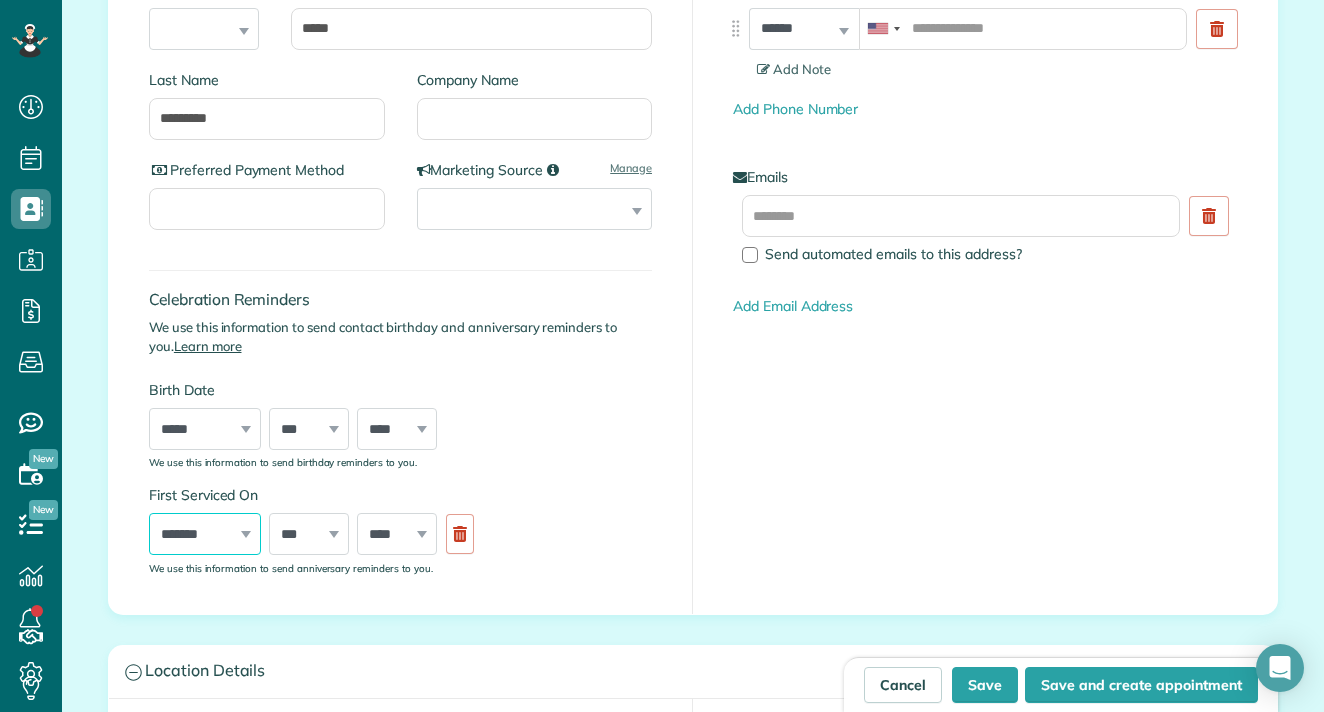 select on "*" 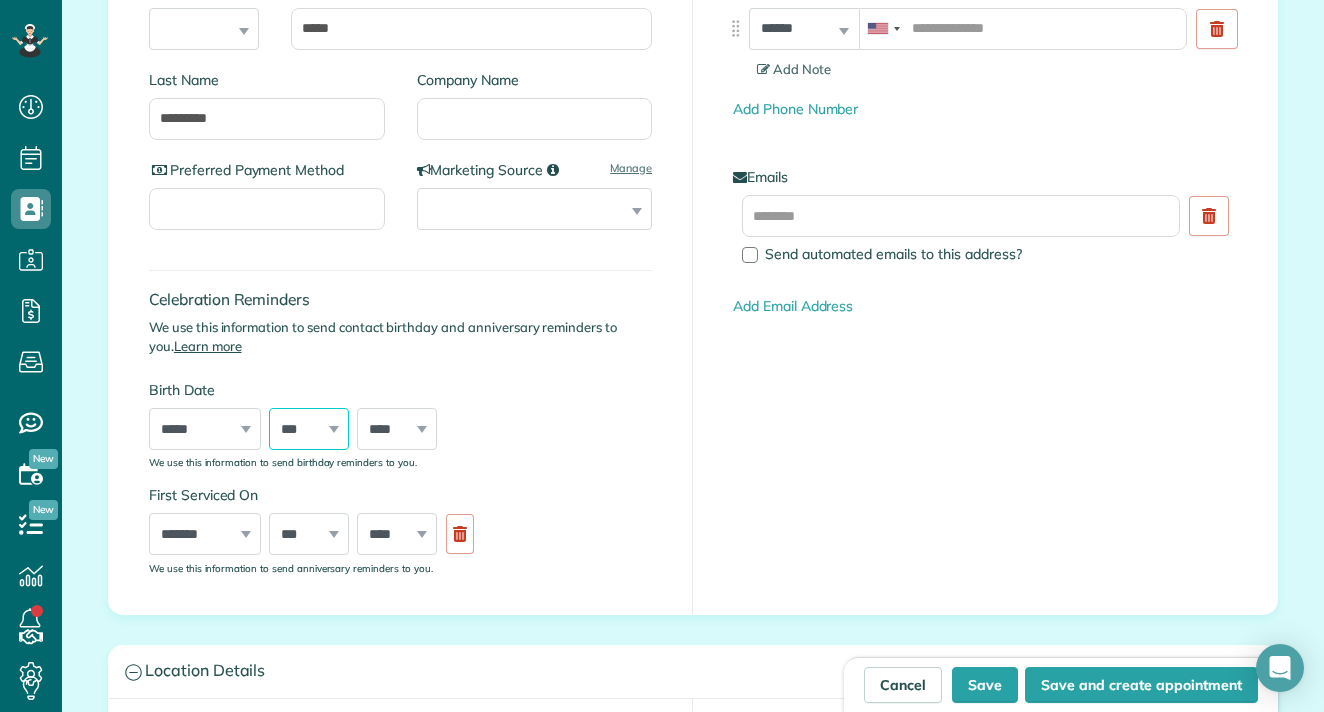 select on "*" 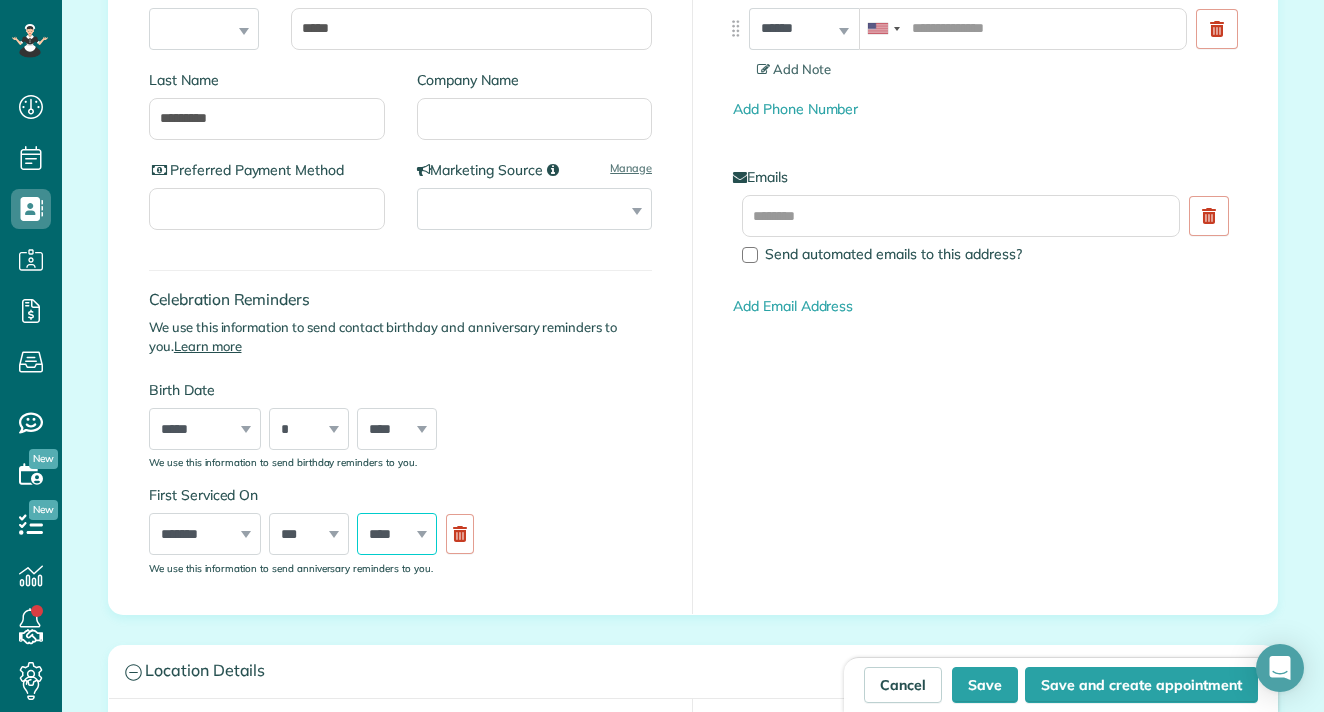 select on "****" 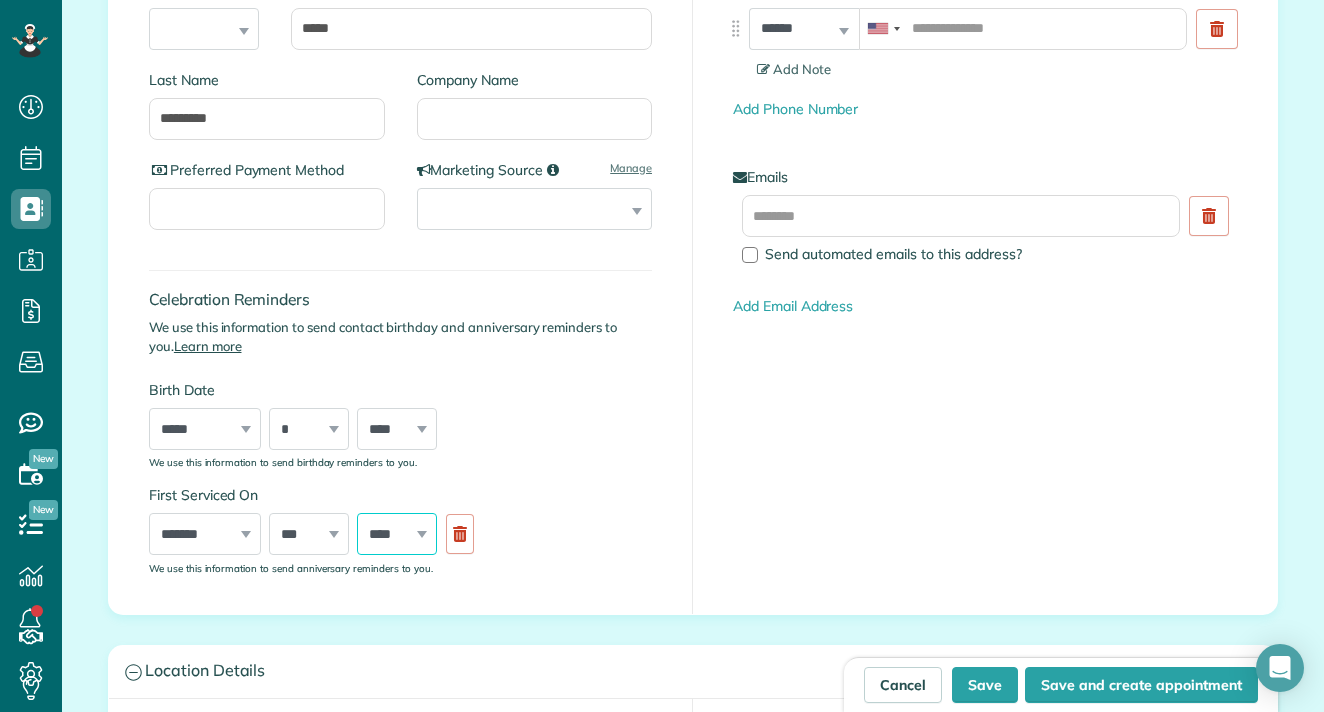 scroll, scrollTop: 480, scrollLeft: 0, axis: vertical 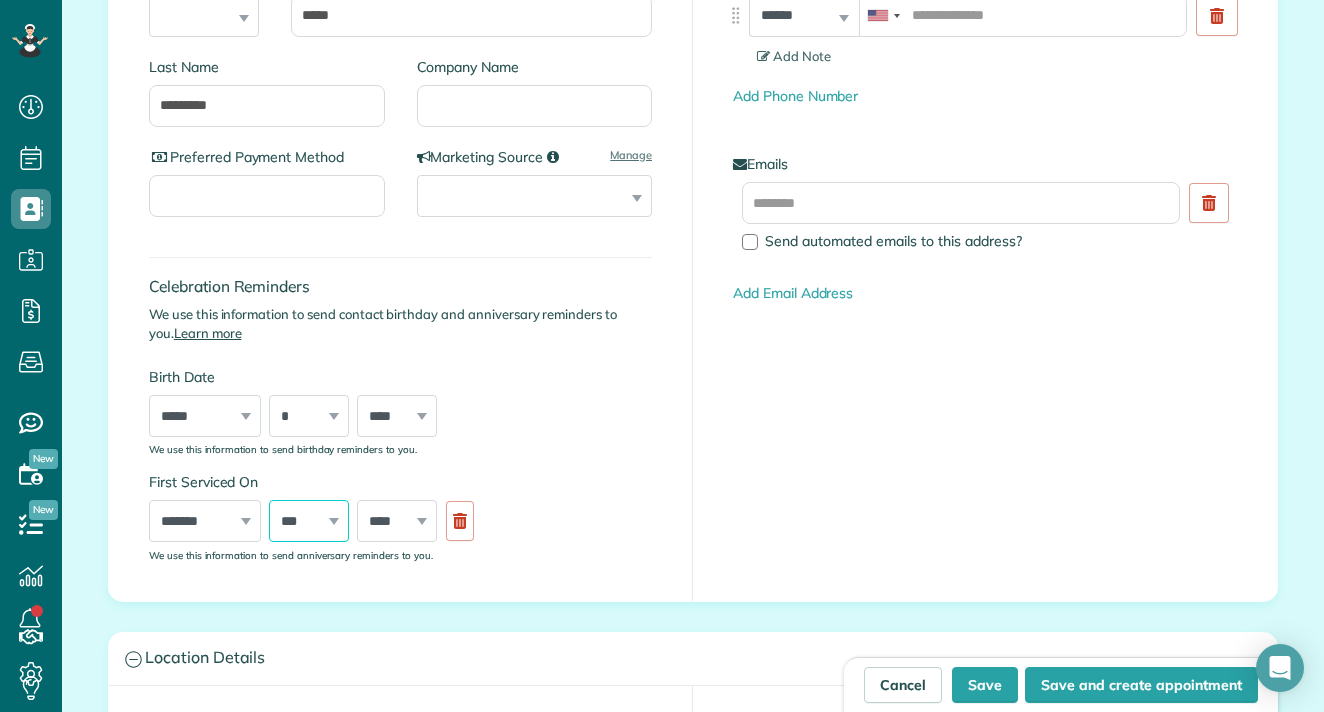 select on "*" 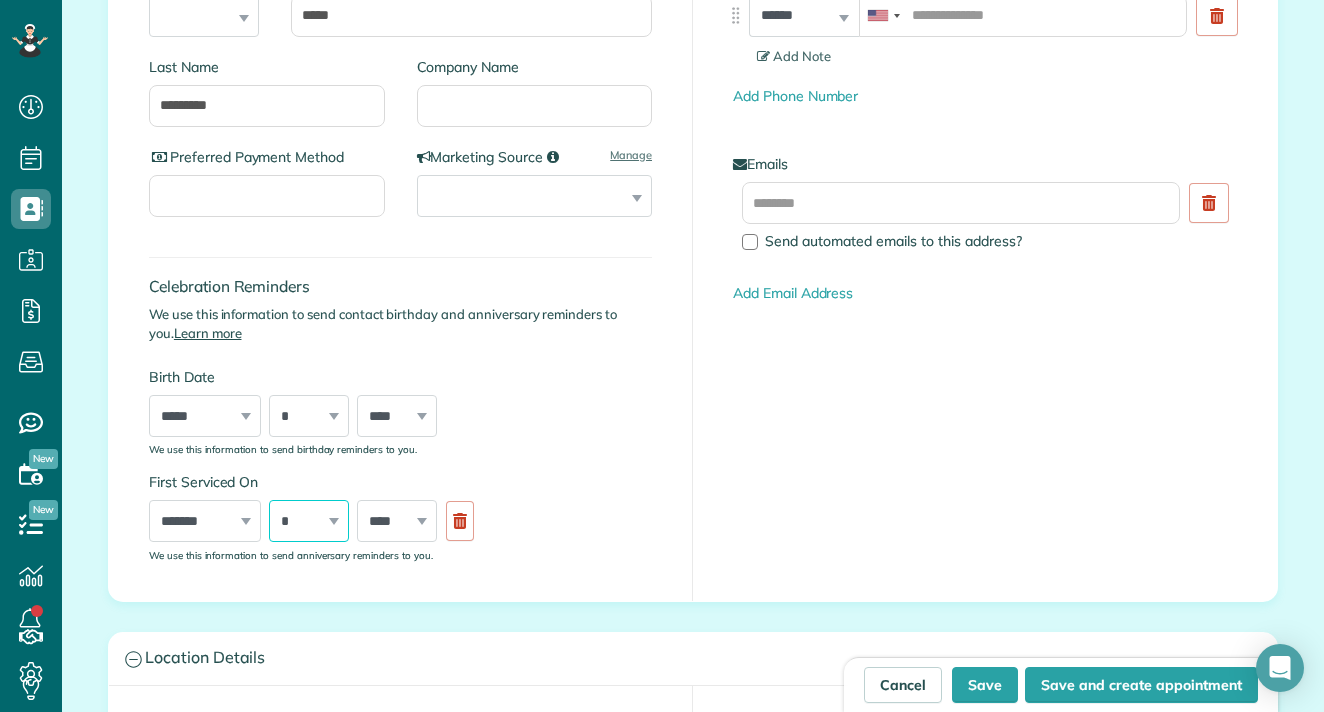 scroll, scrollTop: 857, scrollLeft: 0, axis: vertical 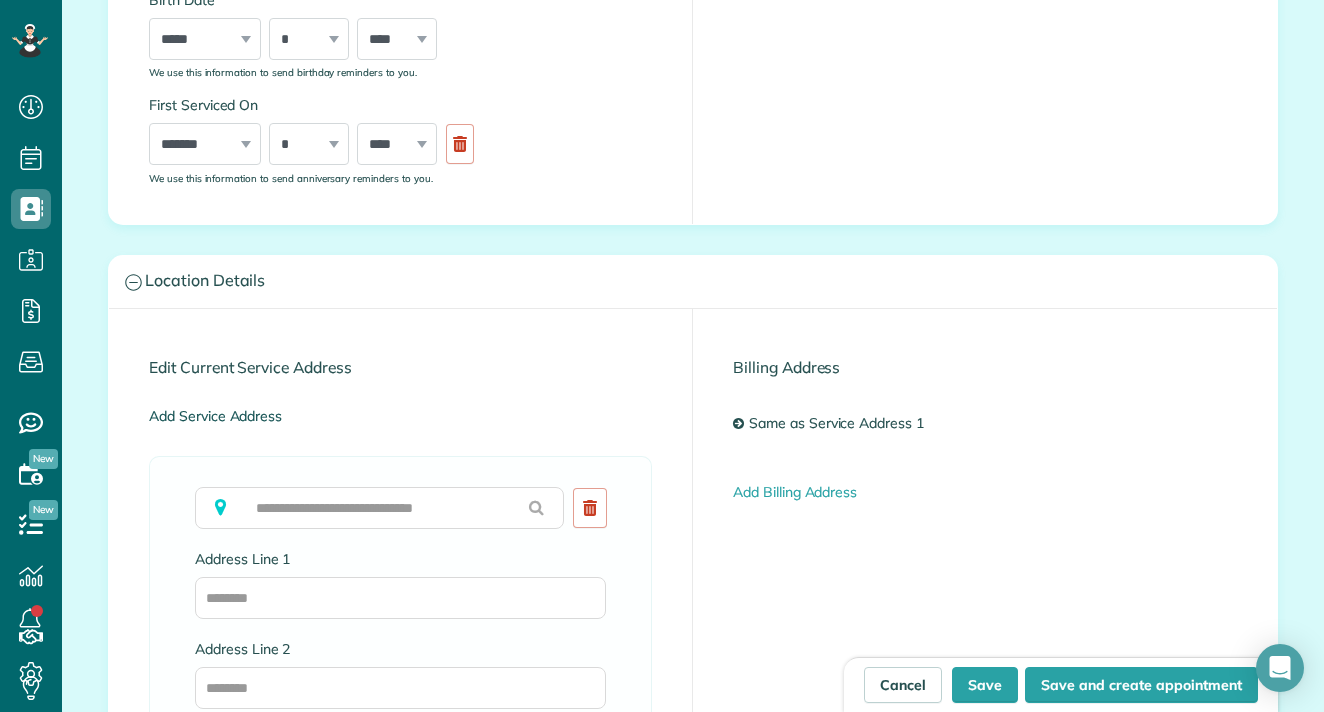 click on "Add Service Address" at bounding box center (215, 416) 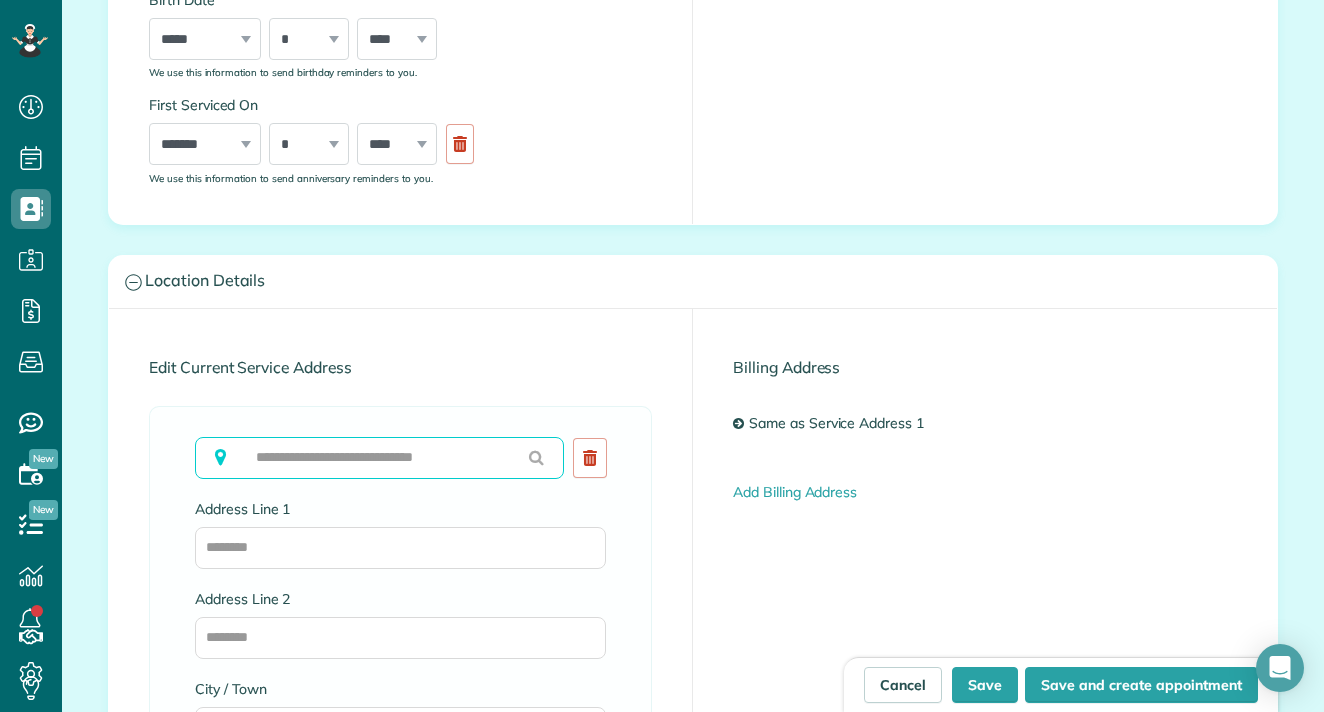 click at bounding box center (379, 458) 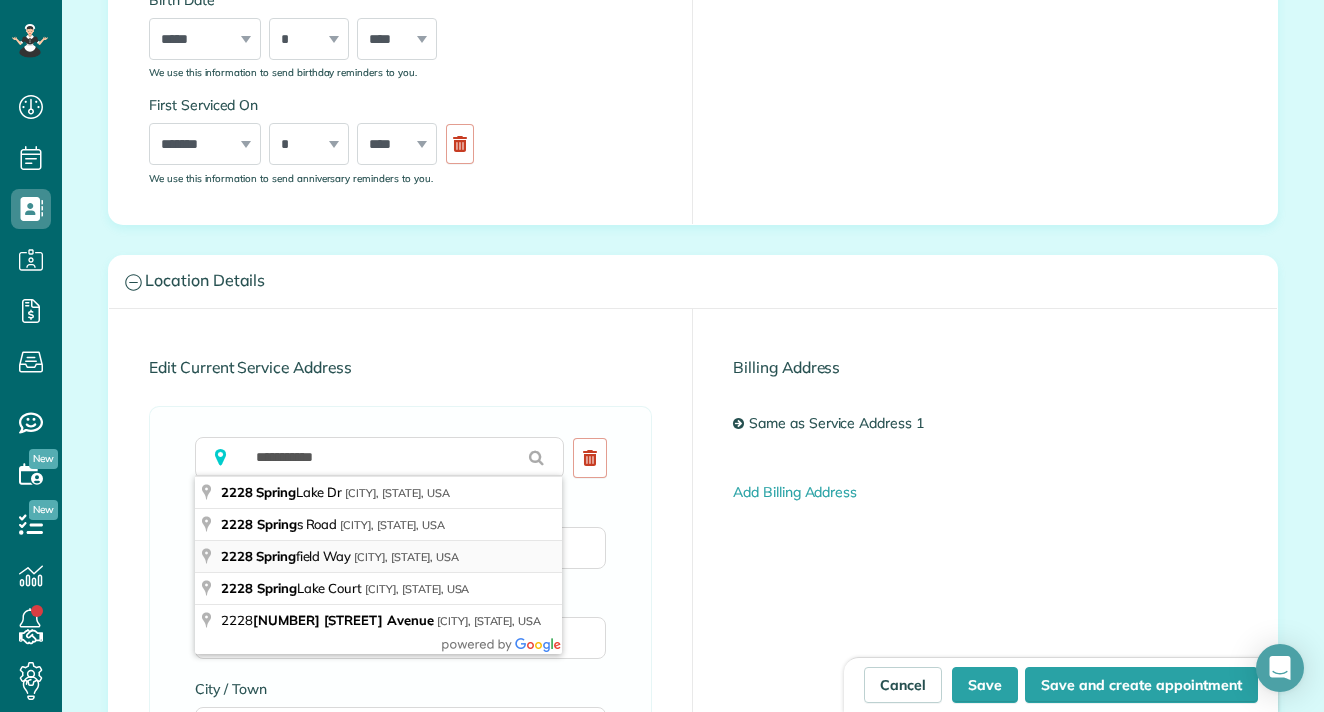 type on "**********" 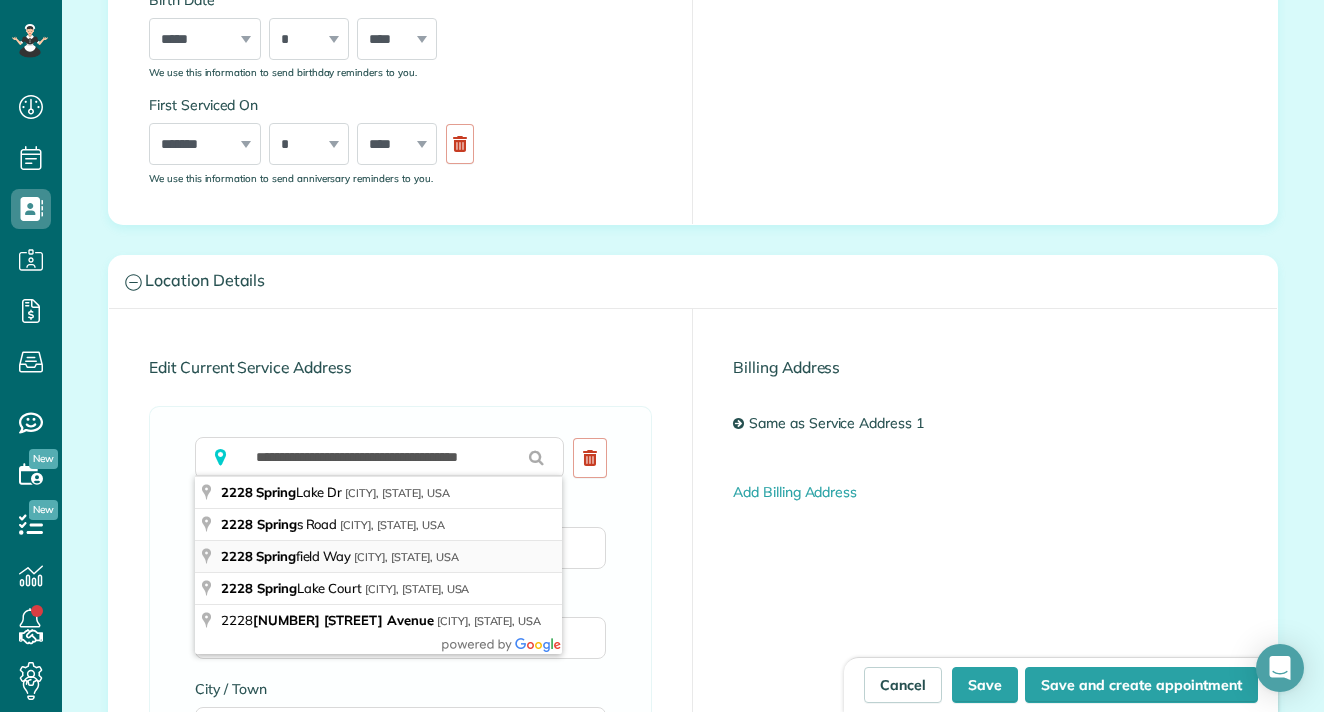 type on "**********" 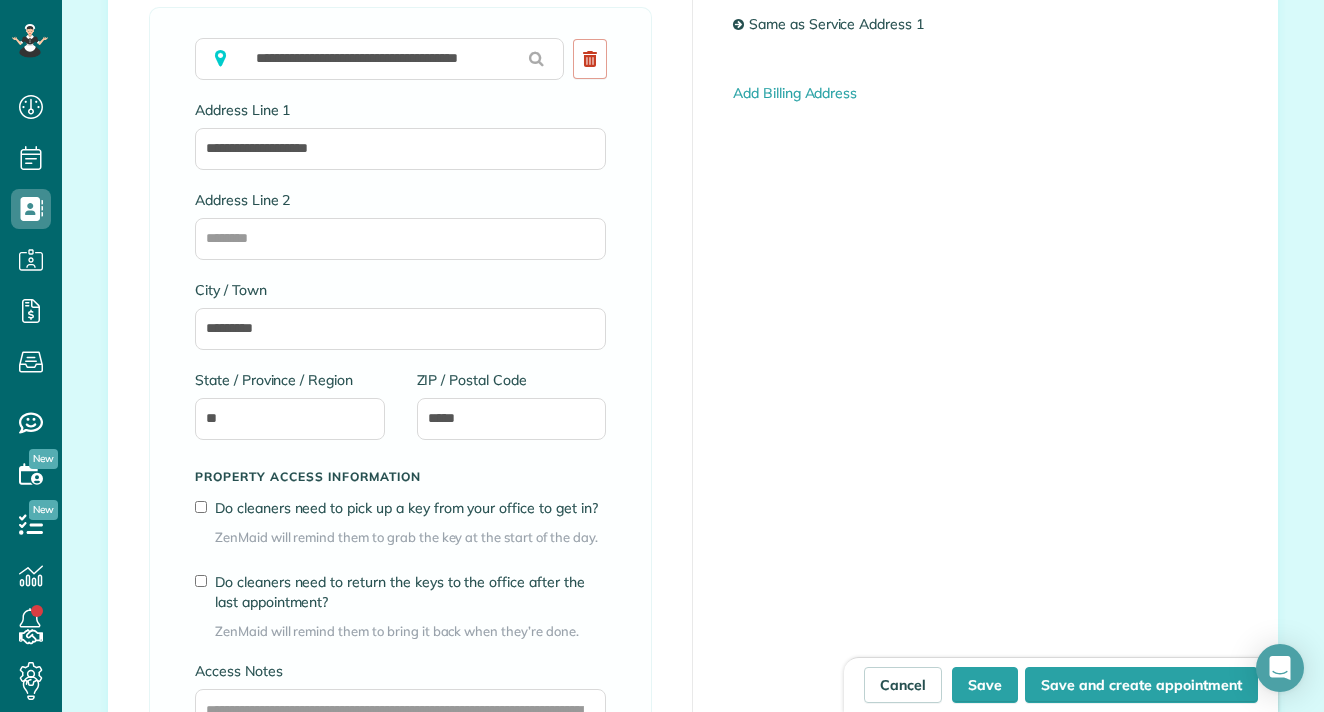 scroll, scrollTop: 1422, scrollLeft: 0, axis: vertical 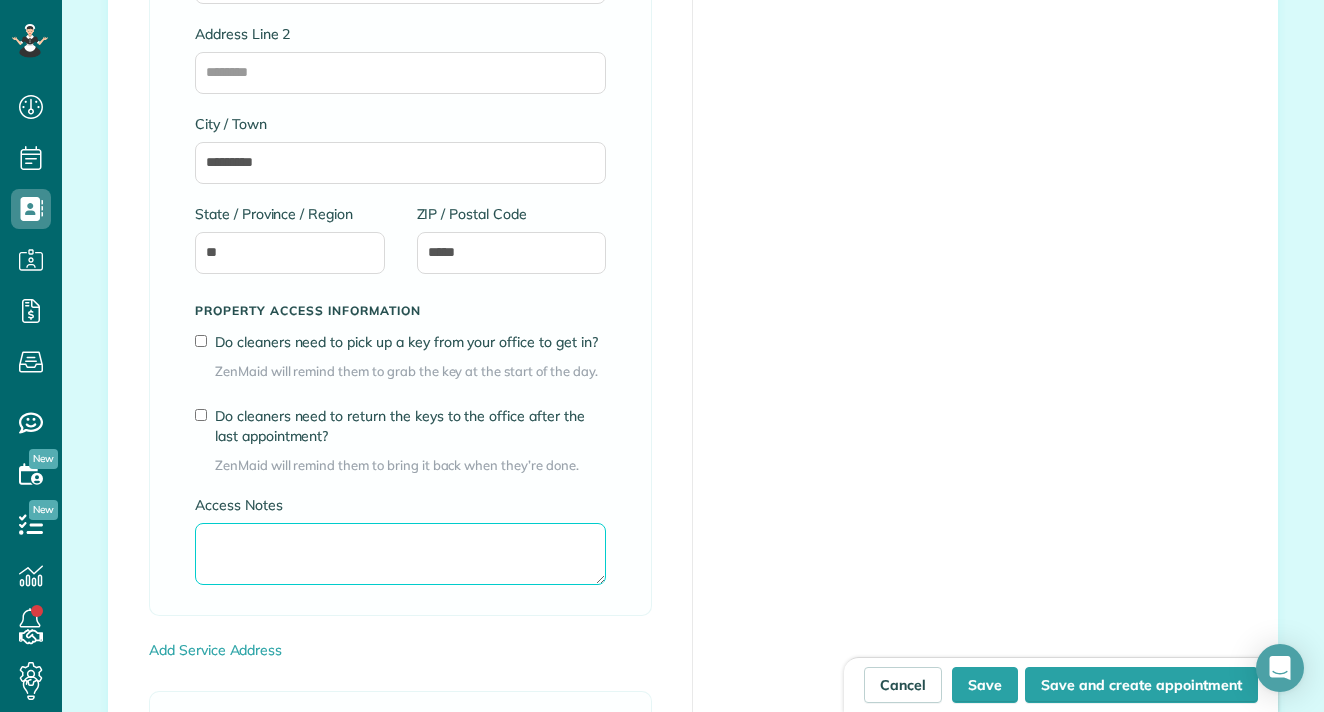 click on "Access Notes" at bounding box center [400, 554] 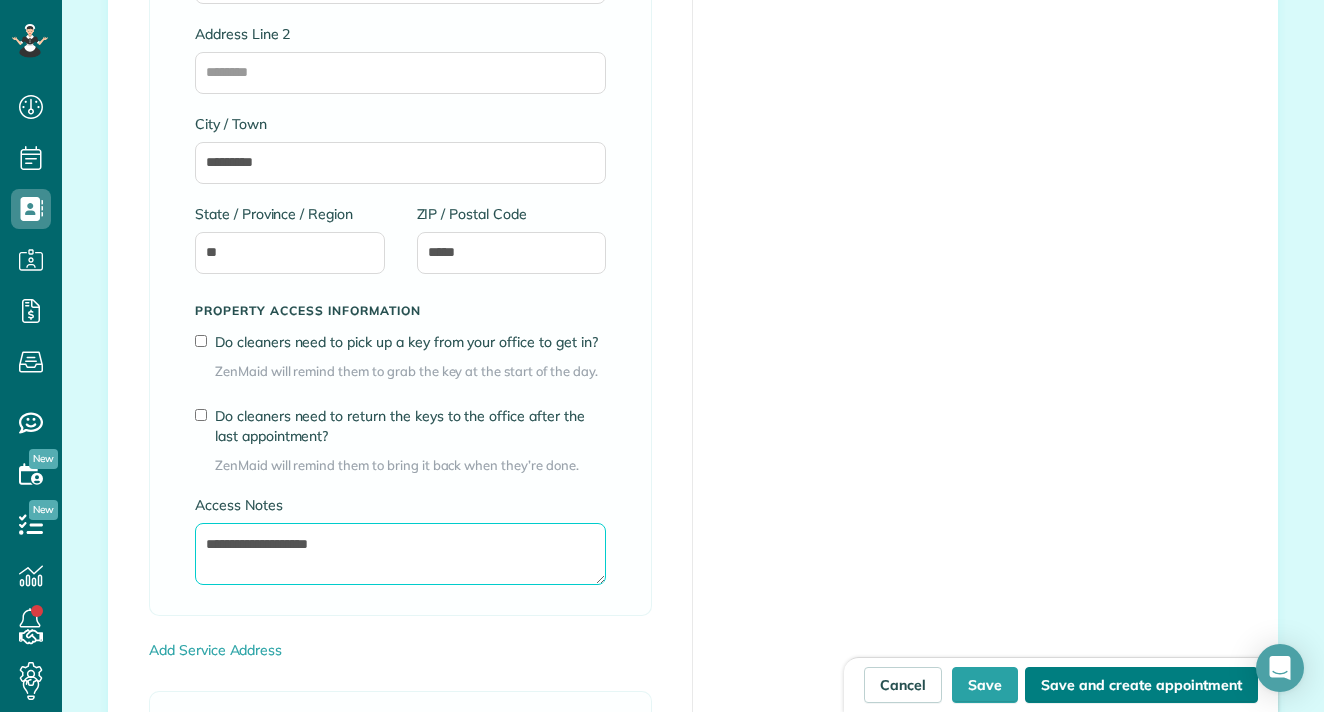 type on "**********" 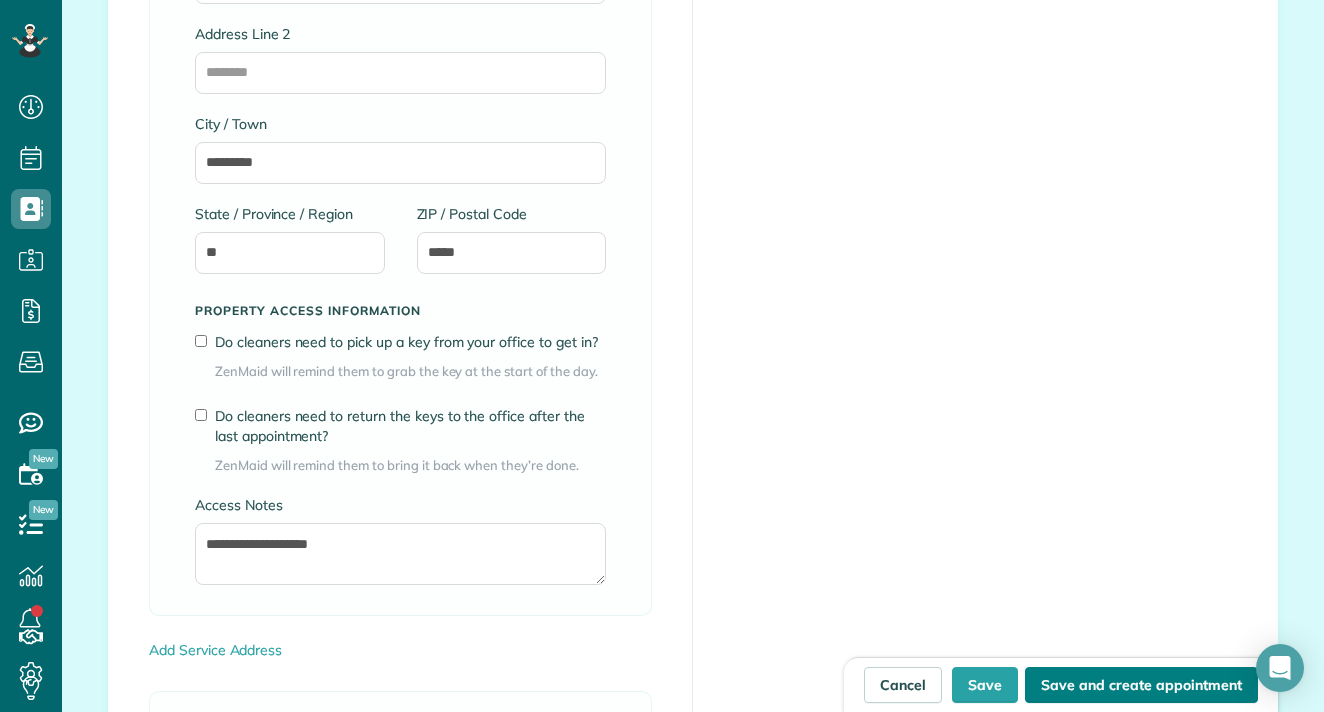 click on "Save and create appointment" at bounding box center (1141, 685) 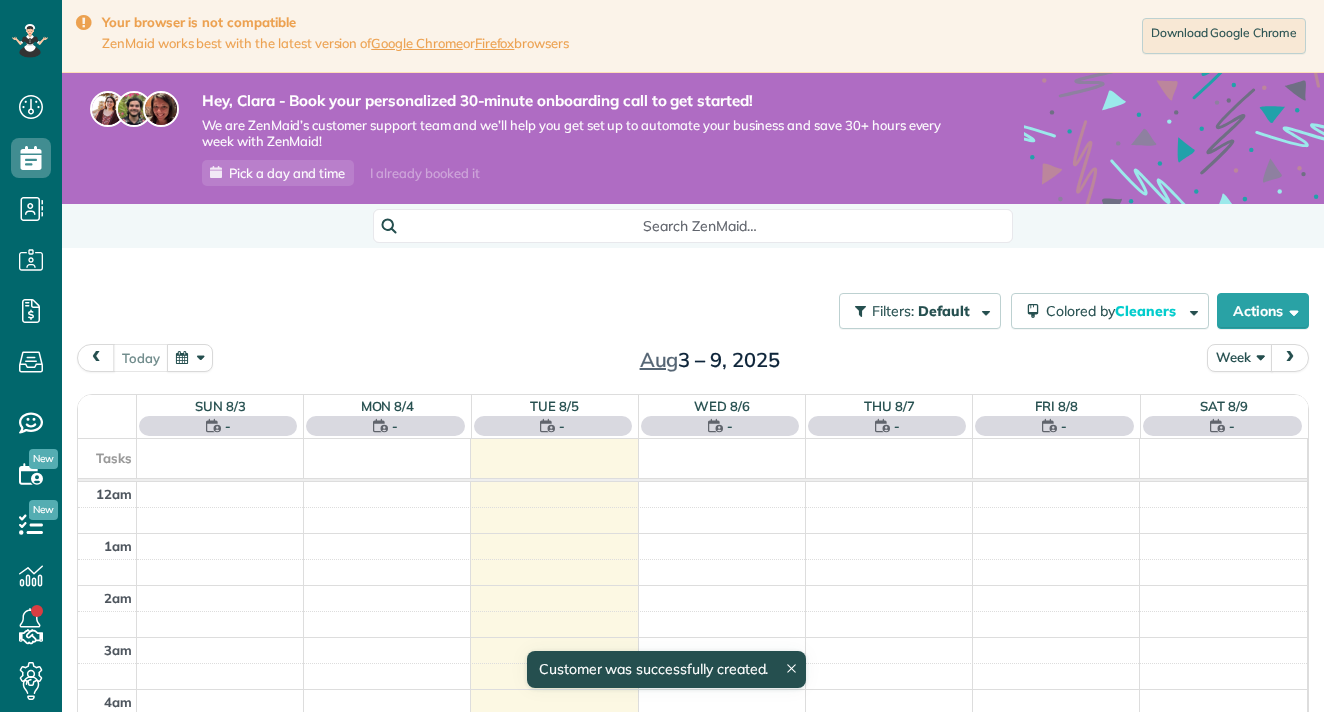 scroll, scrollTop: 0, scrollLeft: 0, axis: both 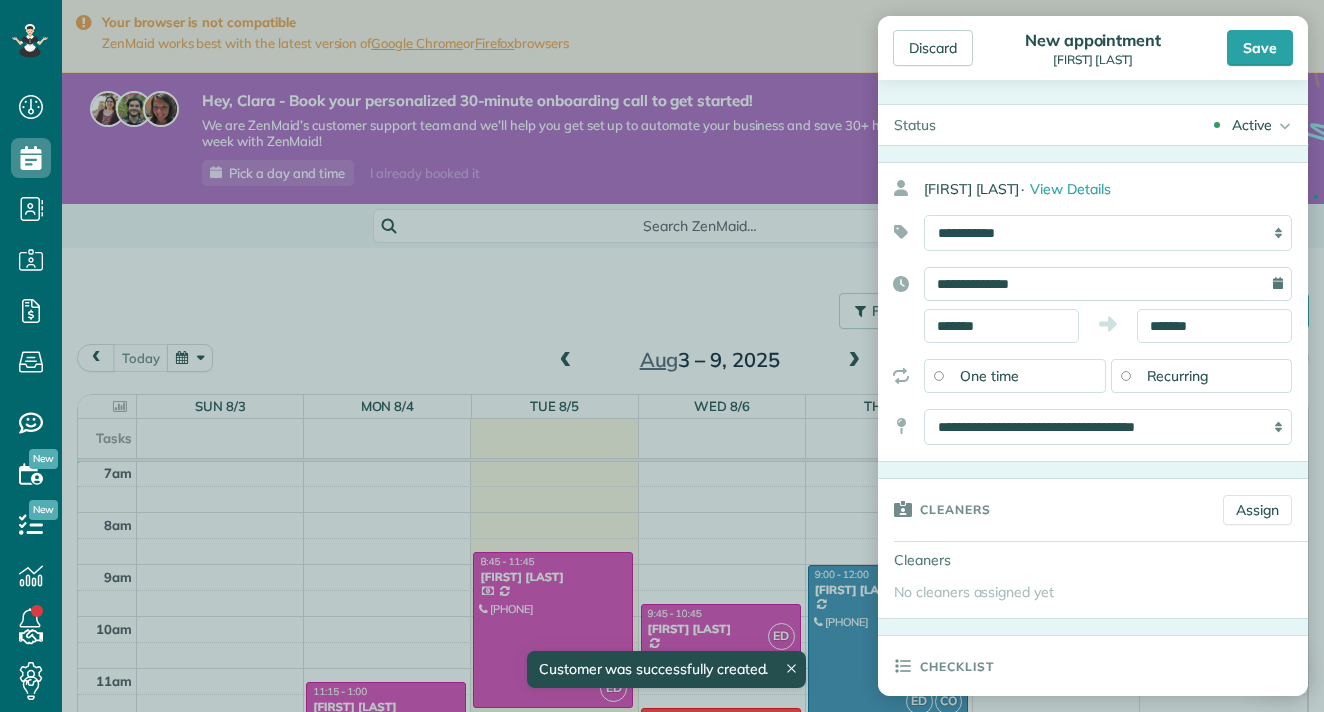 click on "Recurring" at bounding box center [1178, 376] 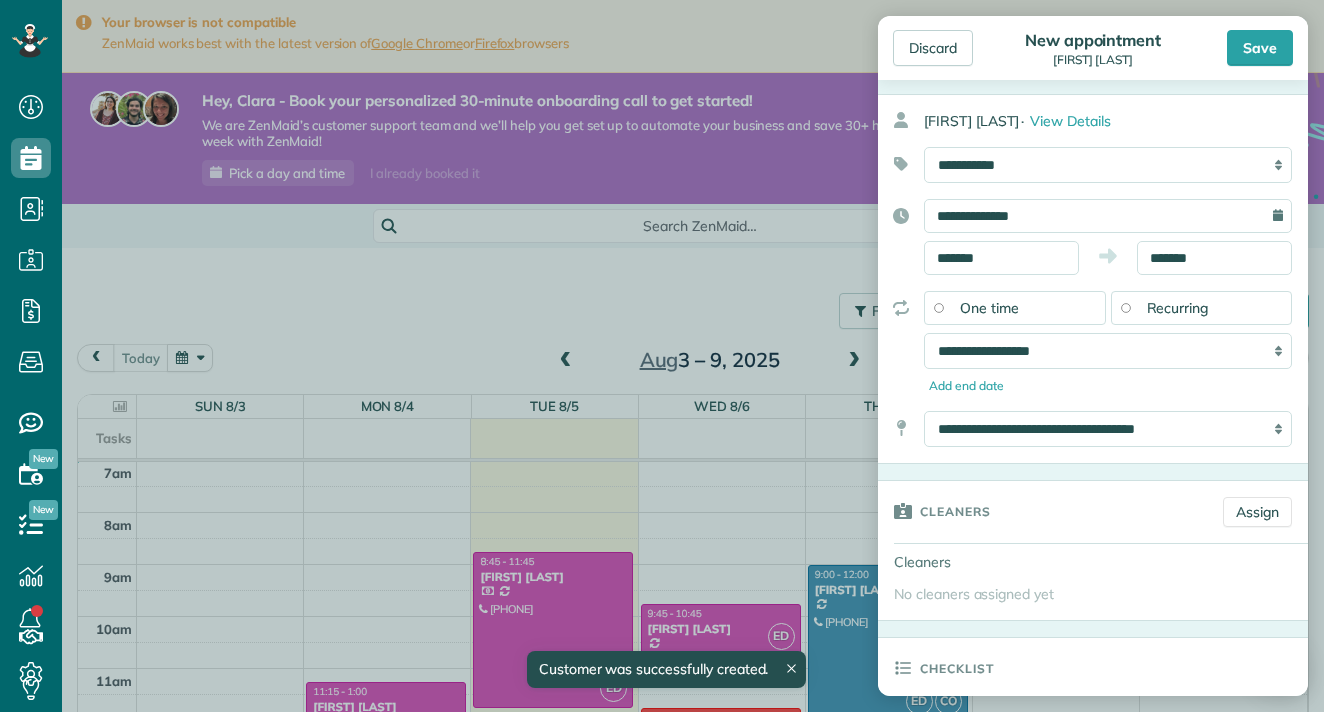 scroll, scrollTop: 200, scrollLeft: 0, axis: vertical 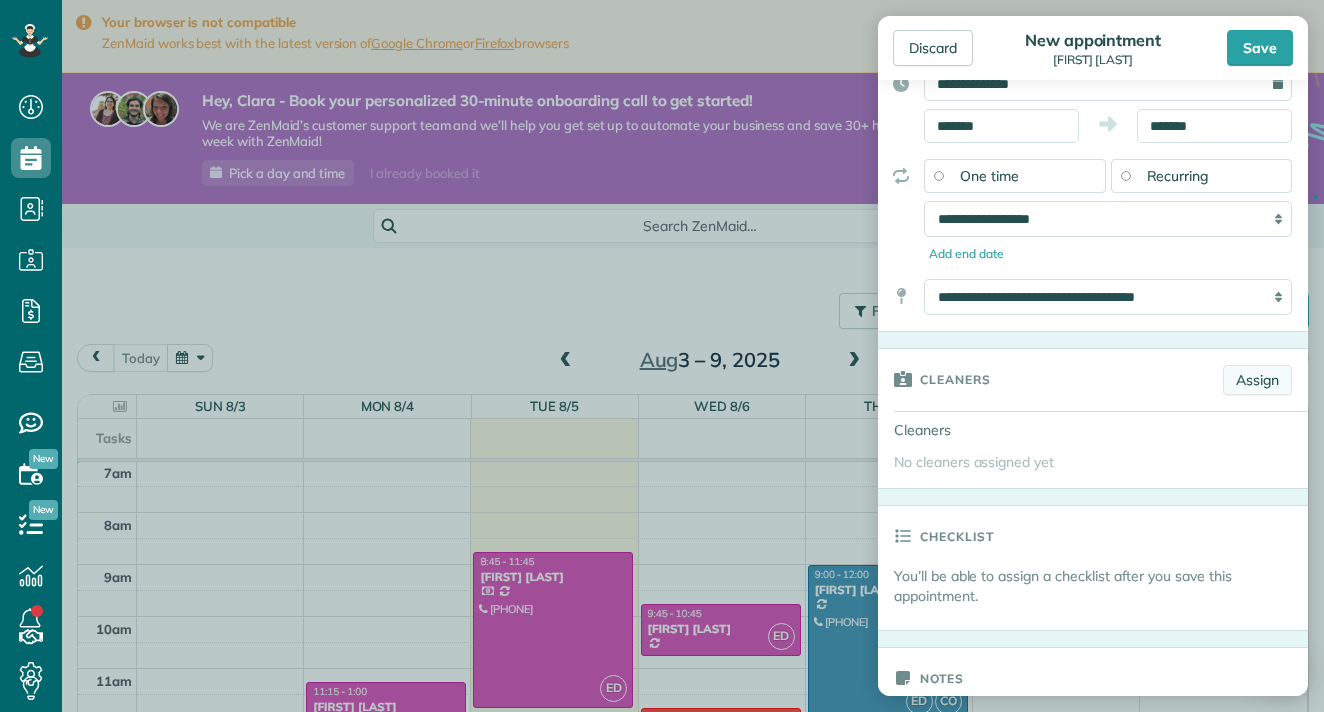 click on "Assign" at bounding box center (1257, 380) 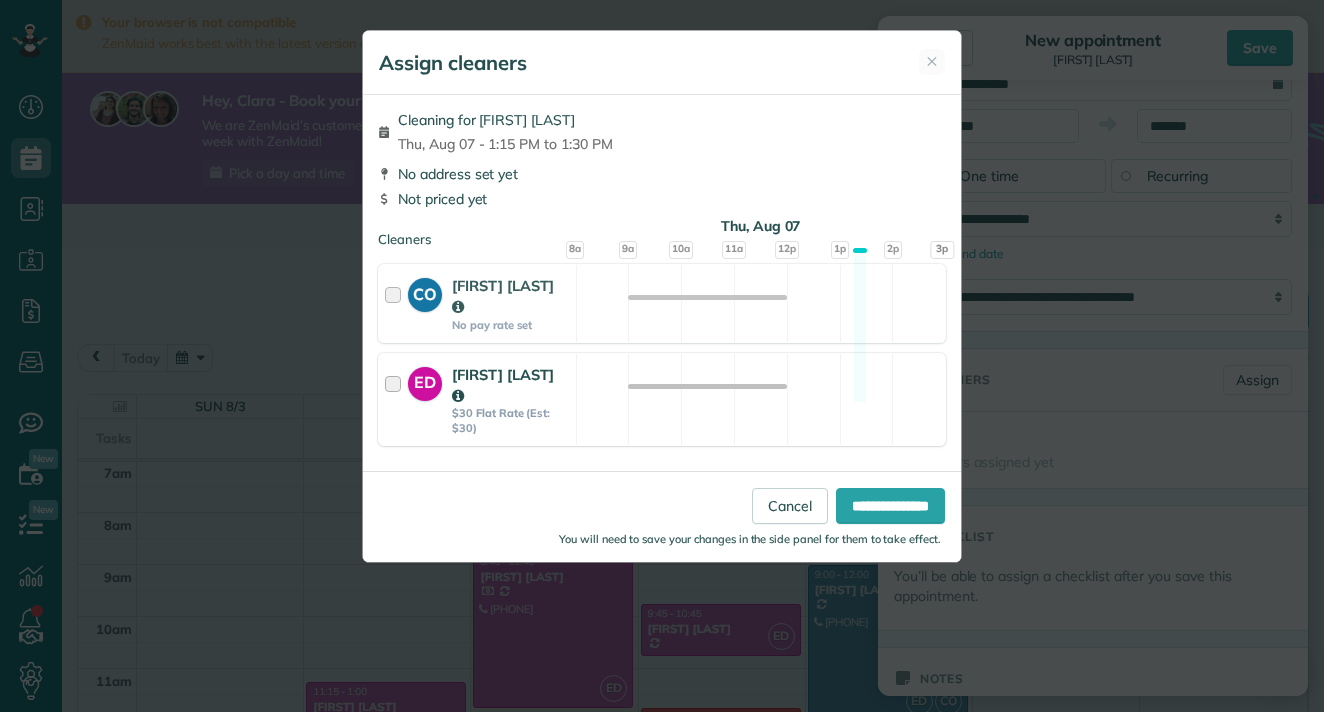 click on "$30 Flat Rate (Est: $30)" at bounding box center (511, 420) 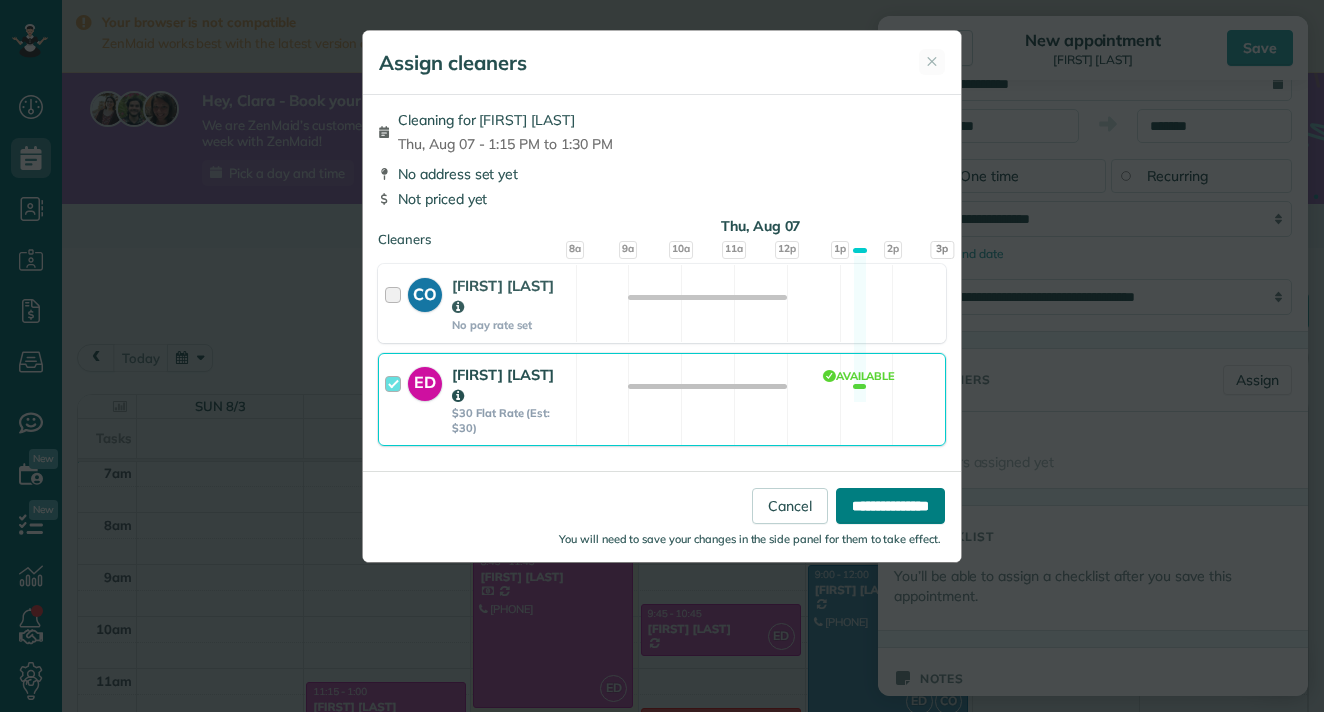 click on "**********" at bounding box center (890, 506) 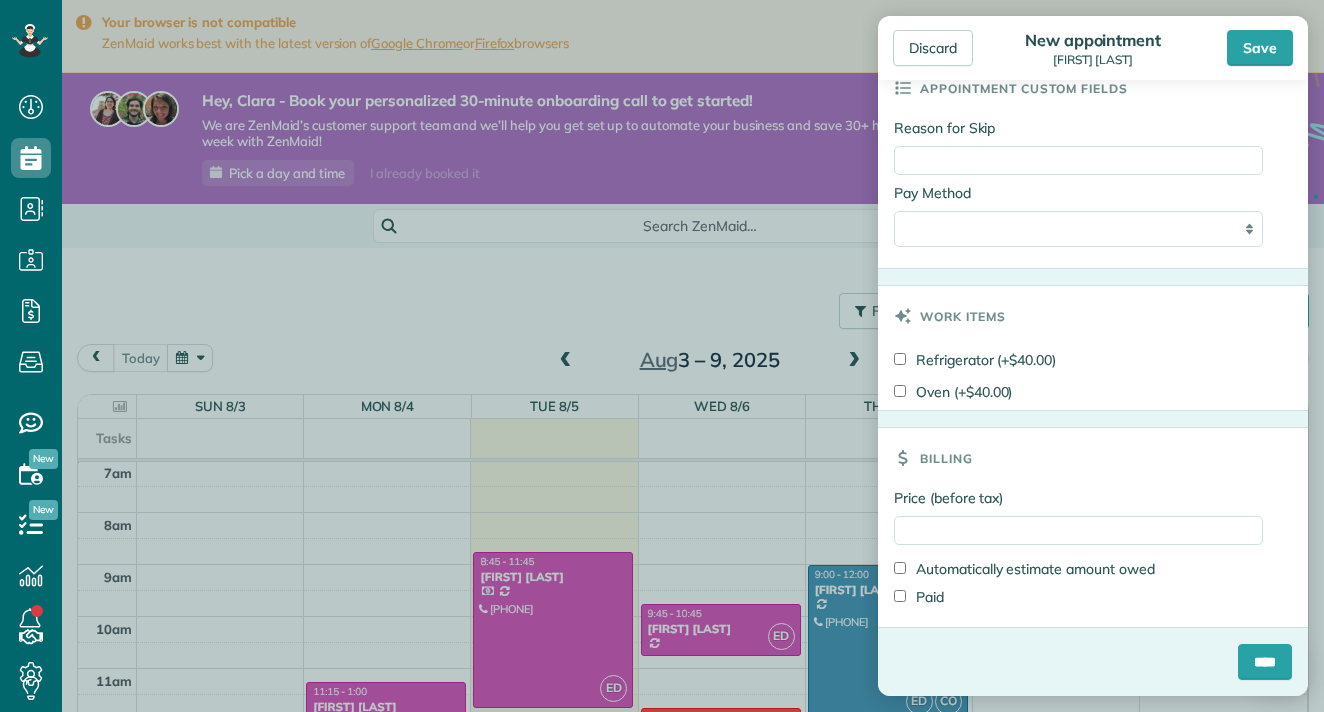 scroll, scrollTop: 1034, scrollLeft: 0, axis: vertical 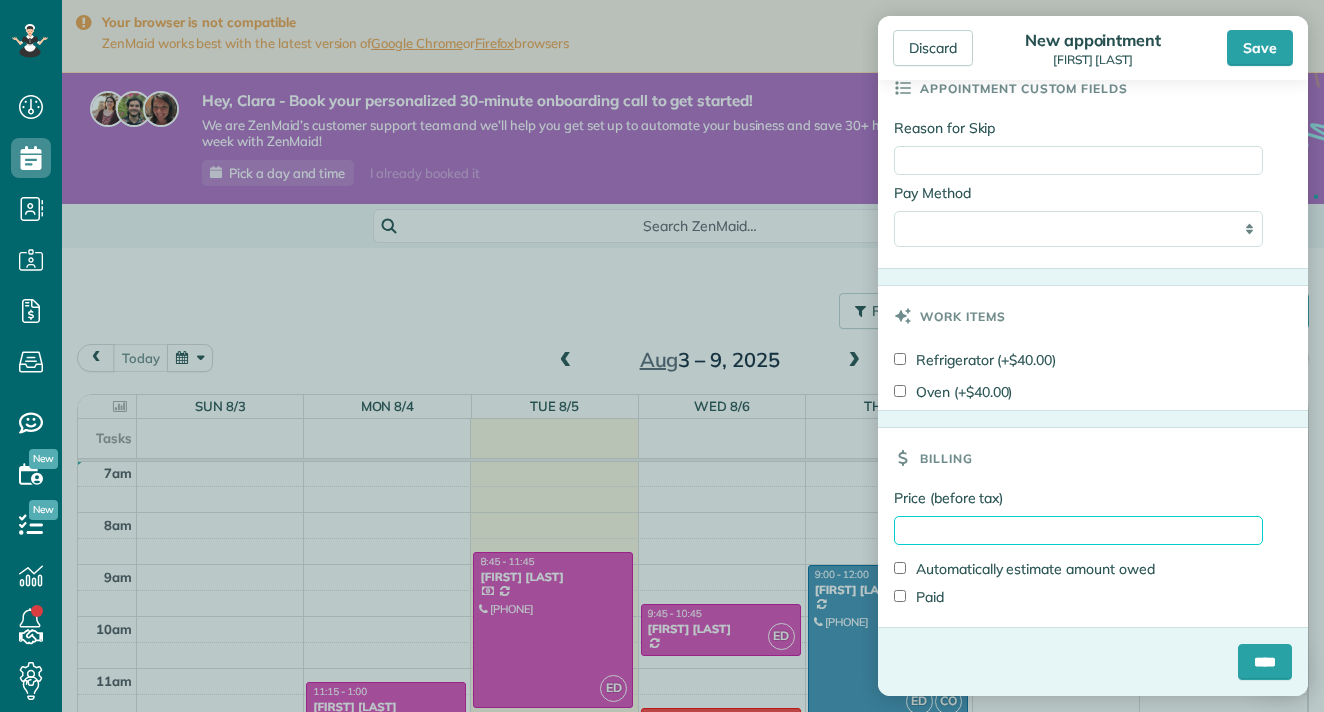 click on "Price (before tax)" at bounding box center (1078, 530) 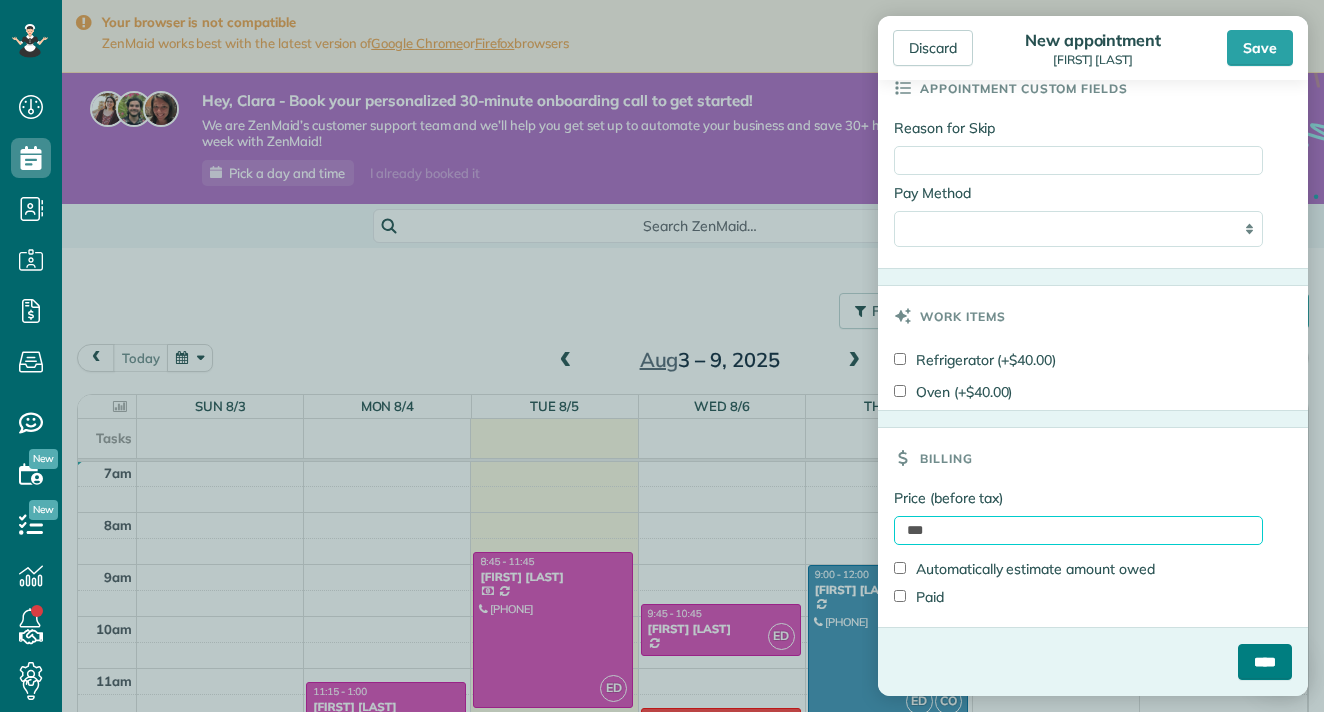 type on "***" 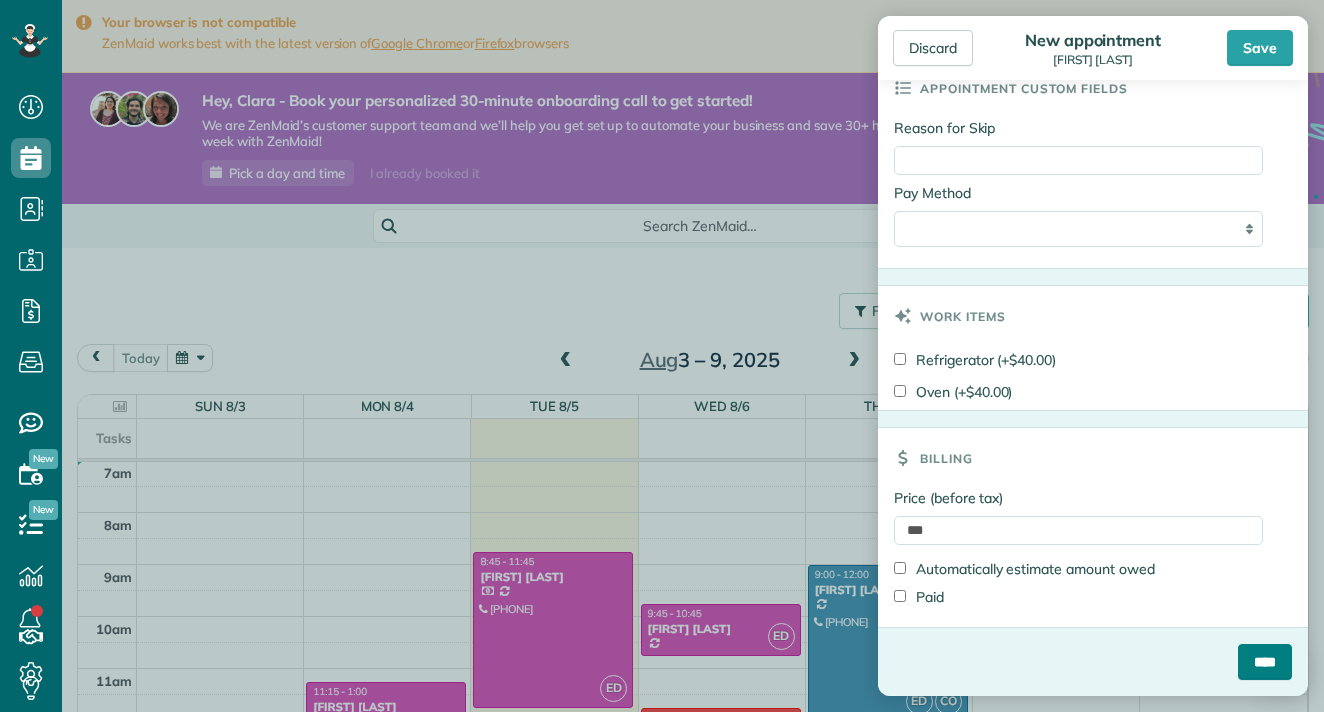 click on "****" at bounding box center (1265, 662) 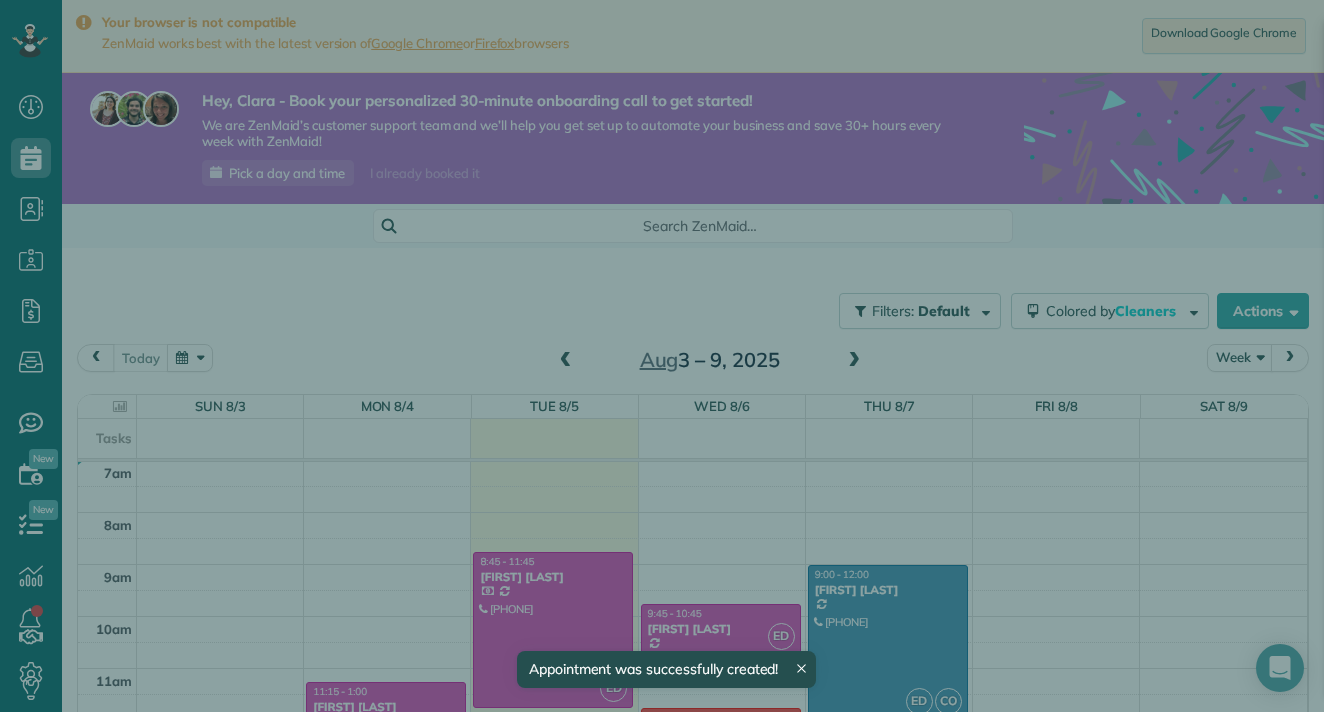 scroll, scrollTop: 365, scrollLeft: 0, axis: vertical 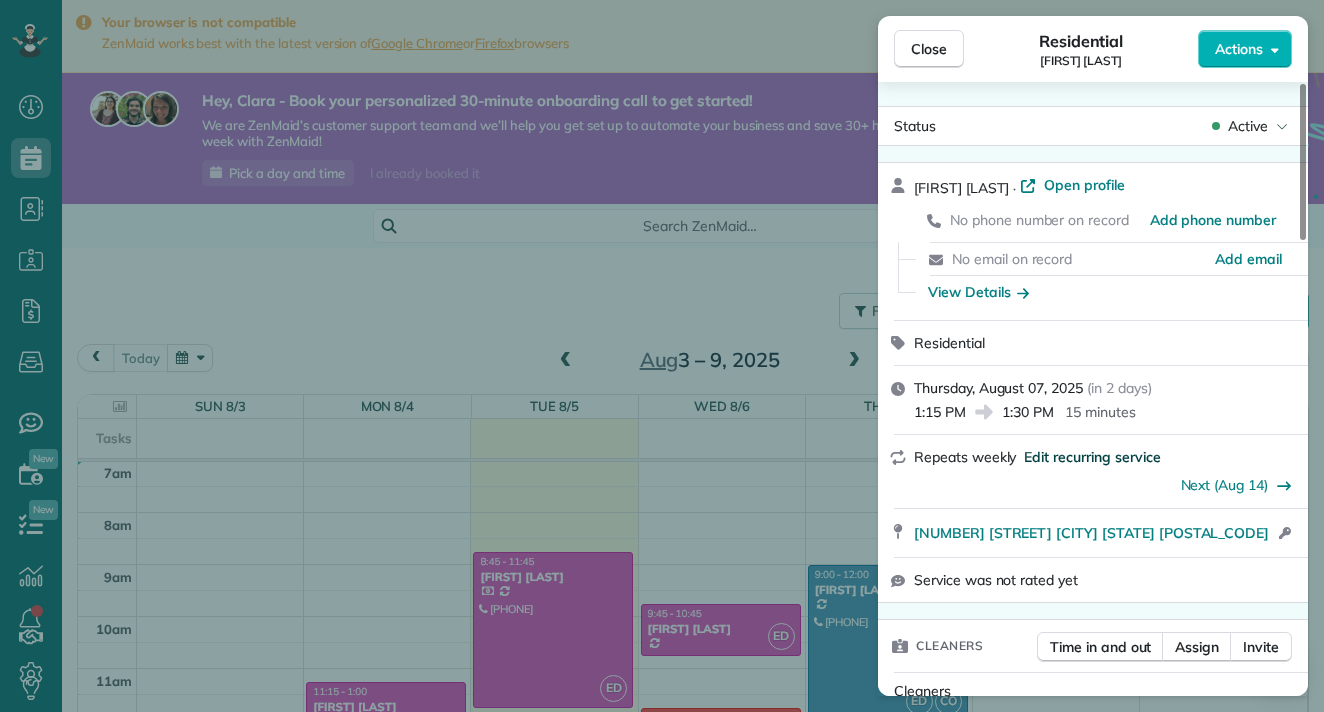 click on "Edit recurring service" at bounding box center [1092, 457] 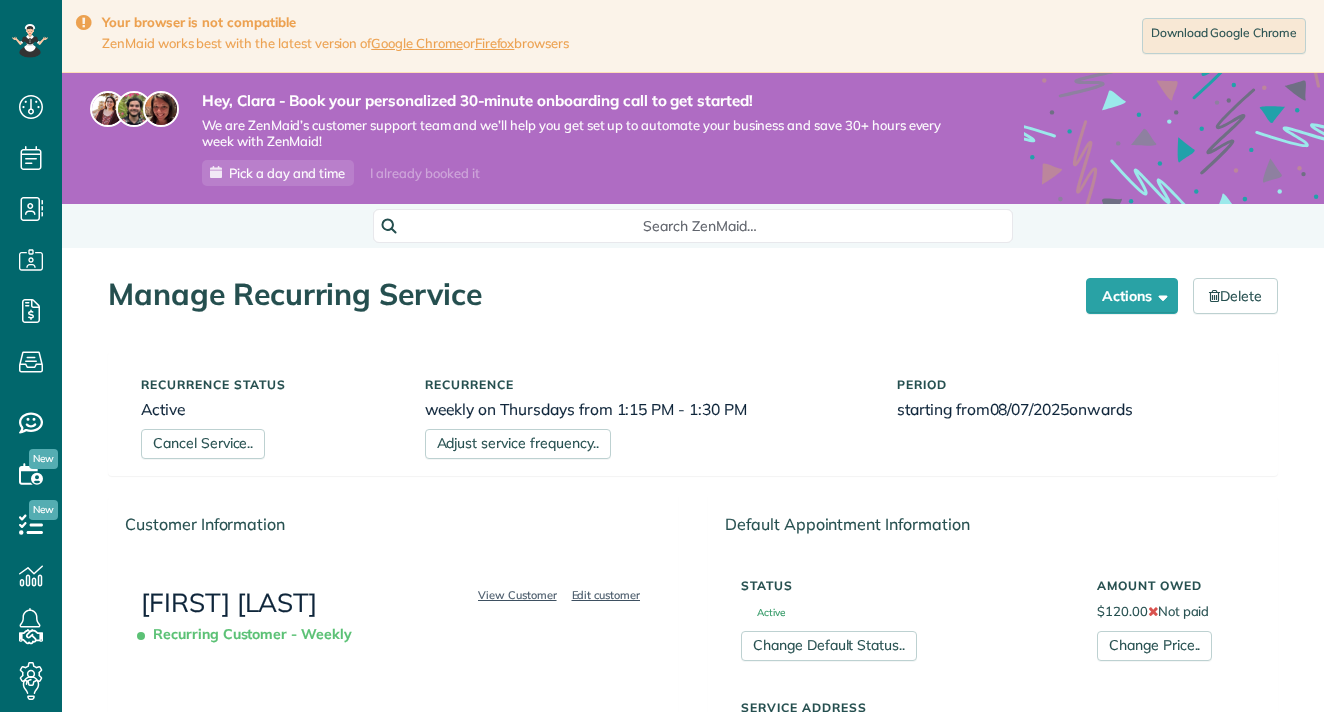 scroll, scrollTop: 0, scrollLeft: 0, axis: both 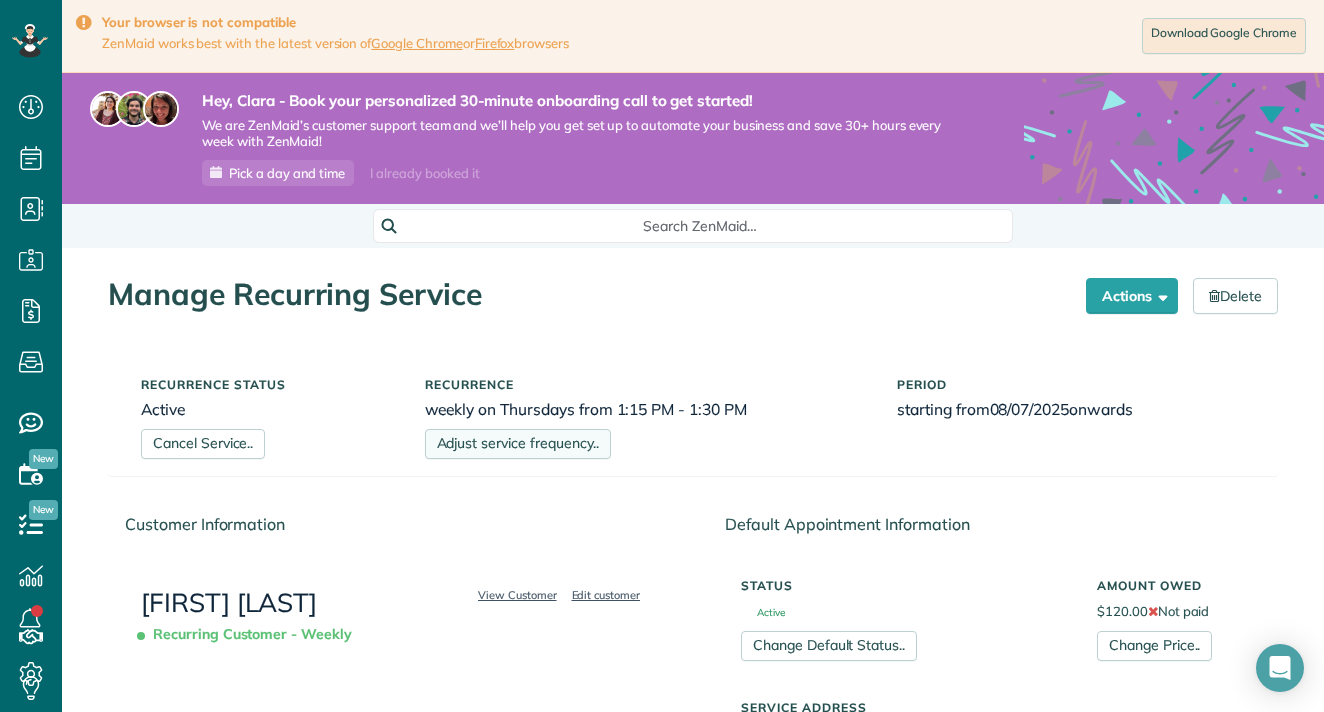 click on "Adjust service frequency.." at bounding box center (518, 444) 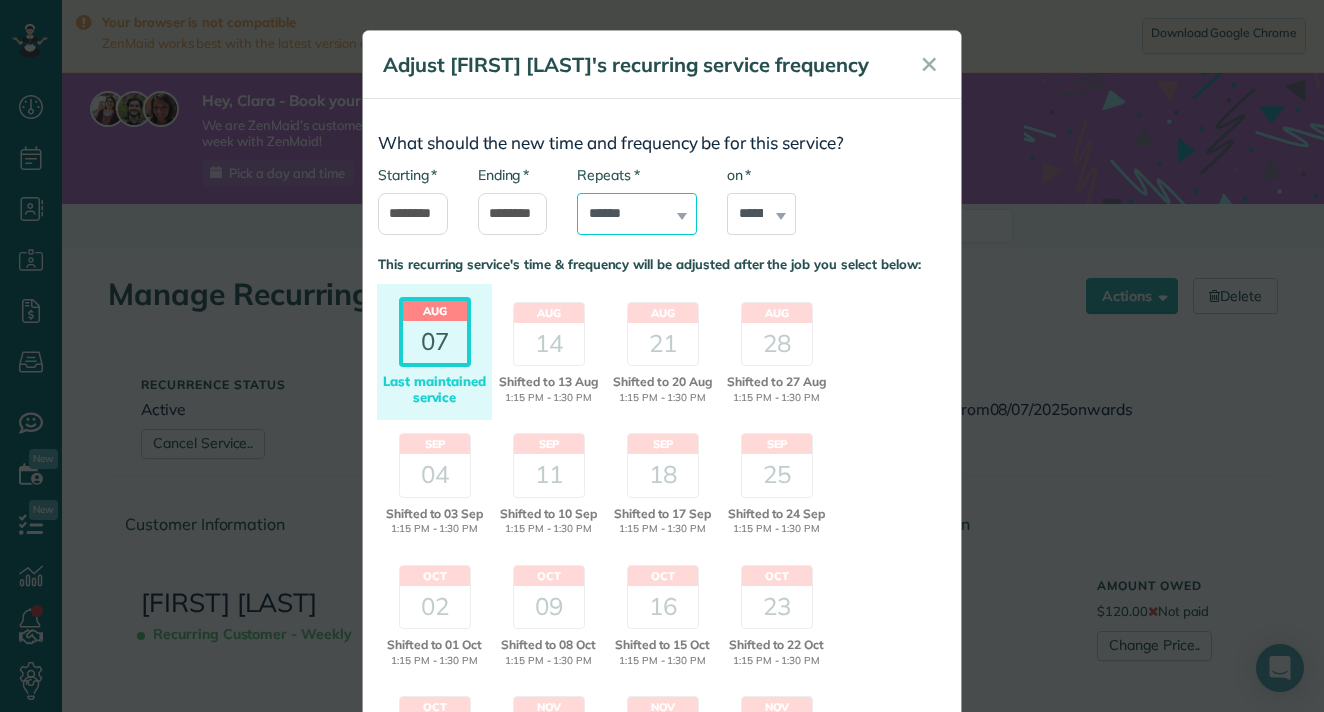 select on "**********" 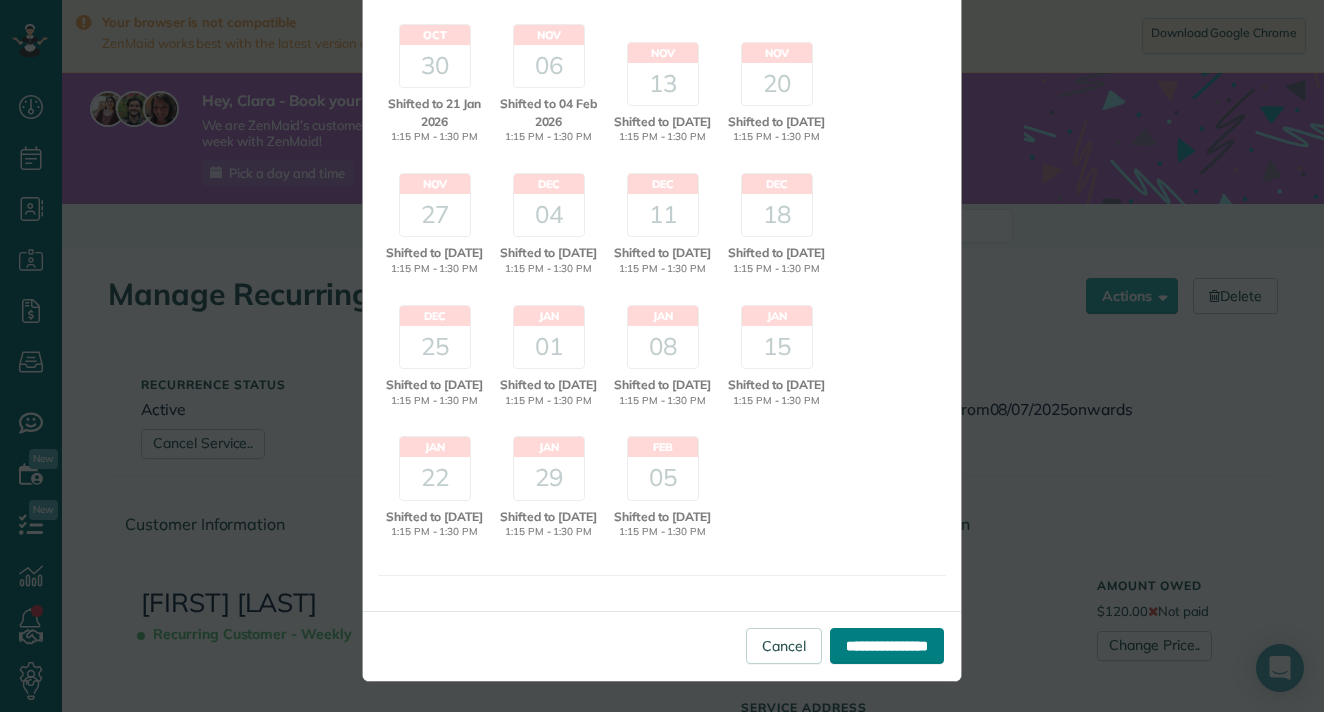 scroll, scrollTop: 728, scrollLeft: 0, axis: vertical 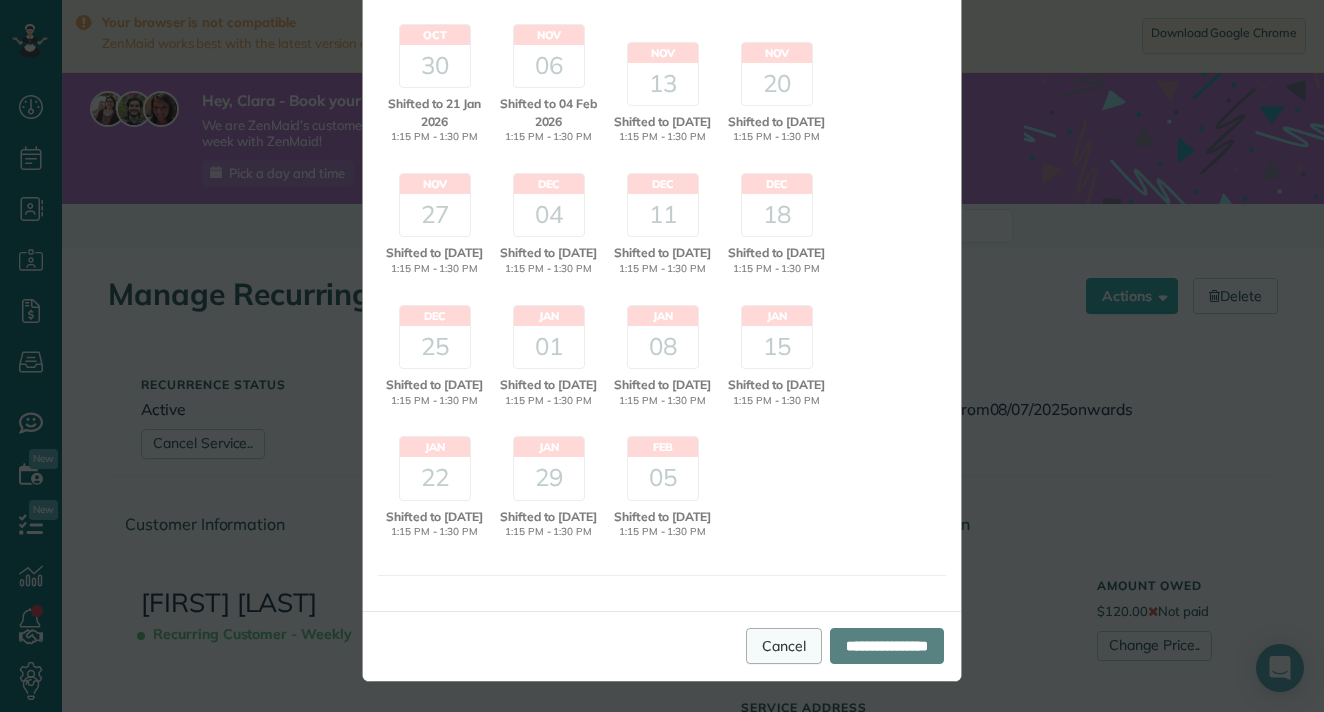 click on "Cancel" at bounding box center (784, 646) 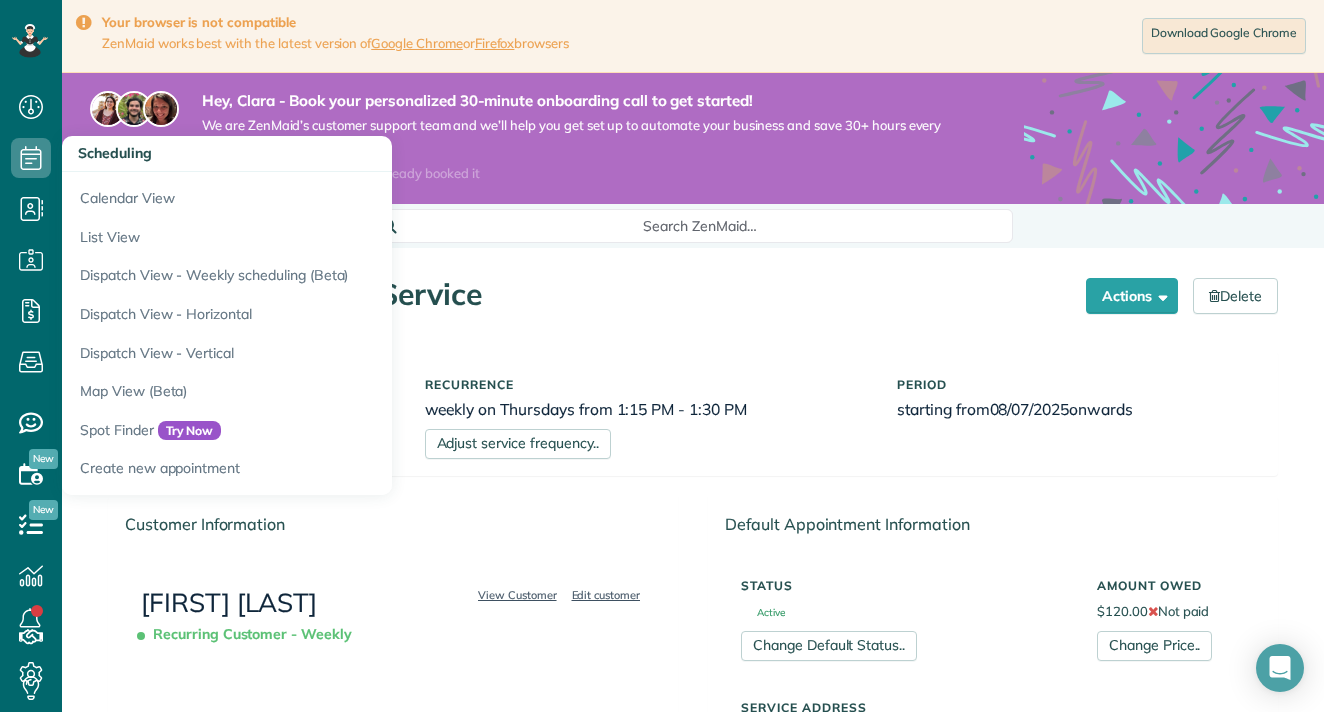 click 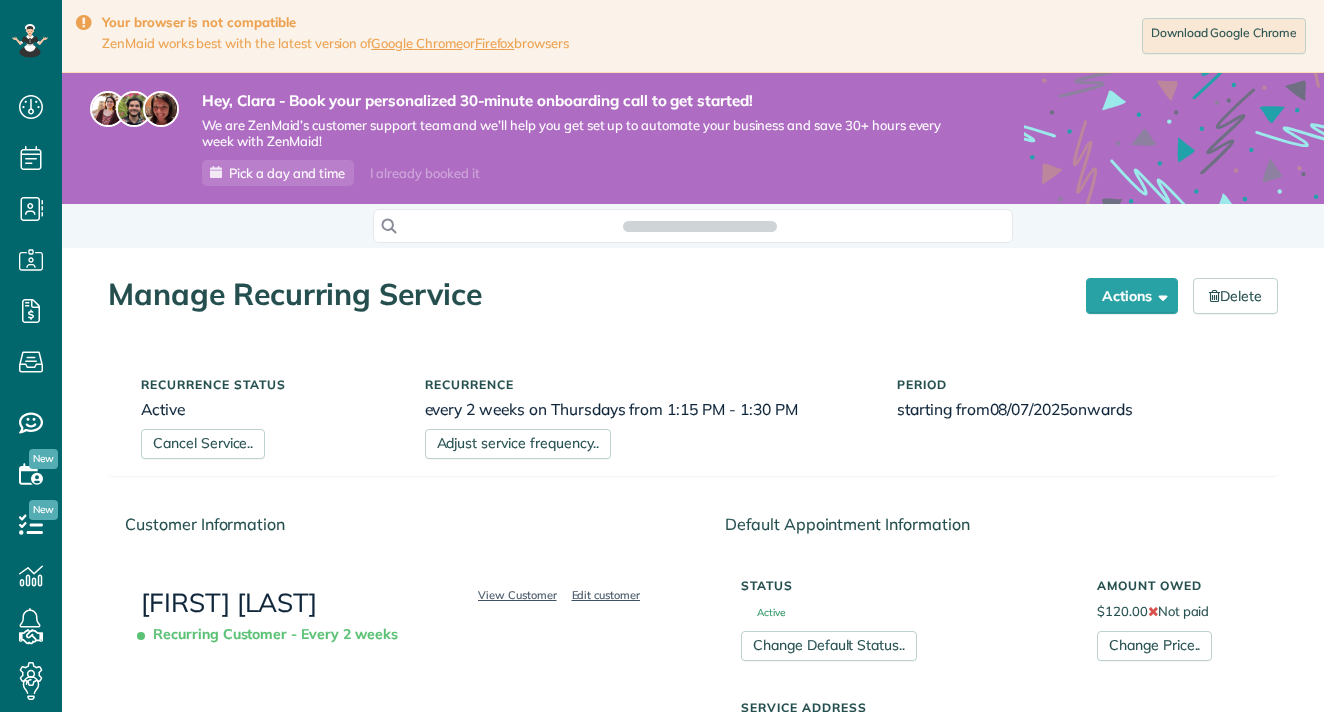 scroll, scrollTop: 0, scrollLeft: 0, axis: both 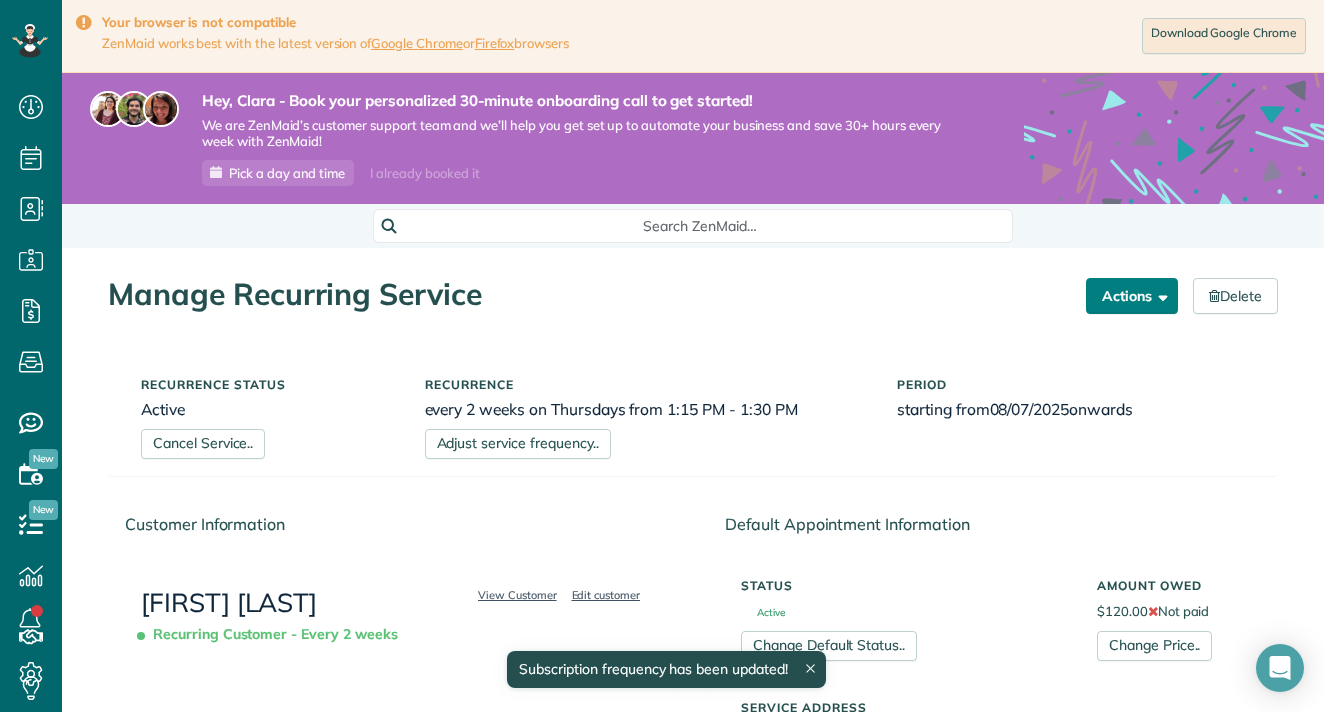 click on "Actions" at bounding box center [1132, 296] 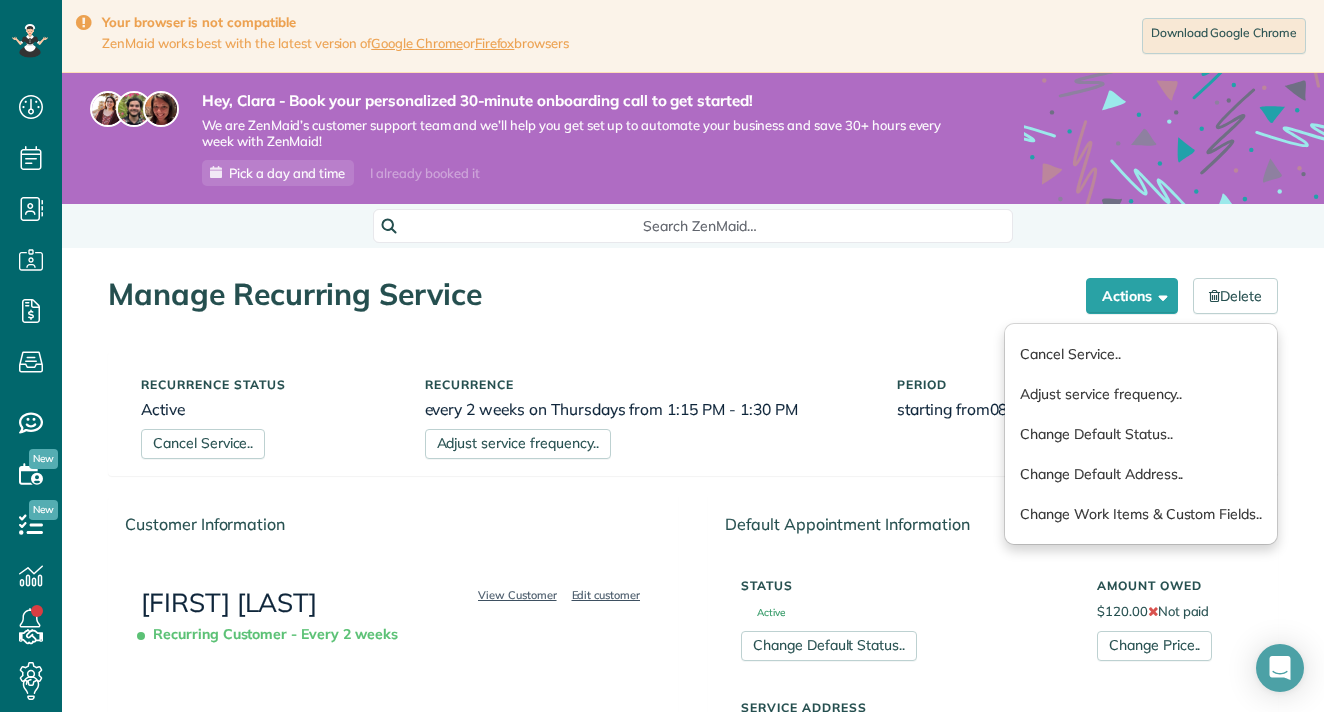 click on "Manage Recurring Service
Actions
Cancel Service..
Adjust service frequency..
Change Default Status..
Change Default Address..
Change Work Items & Custom Fields..
Delete" at bounding box center [693, 284] 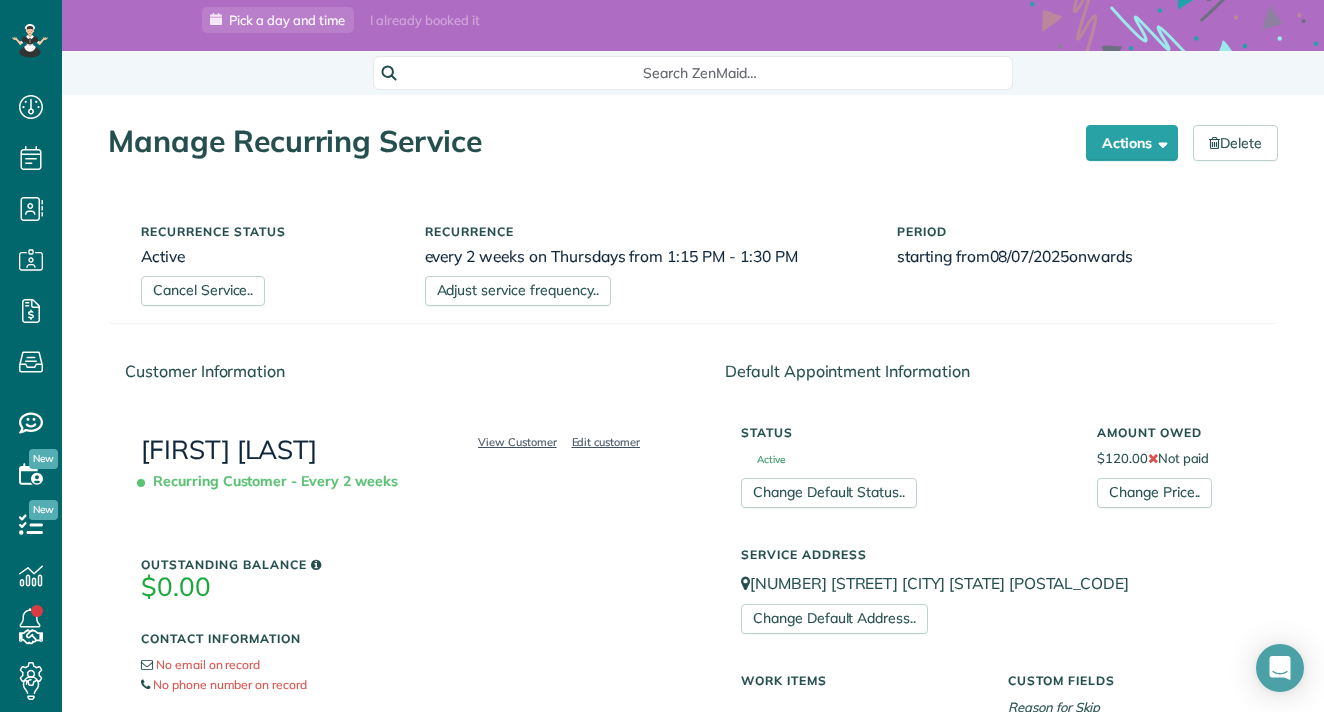 scroll, scrollTop: 106, scrollLeft: 0, axis: vertical 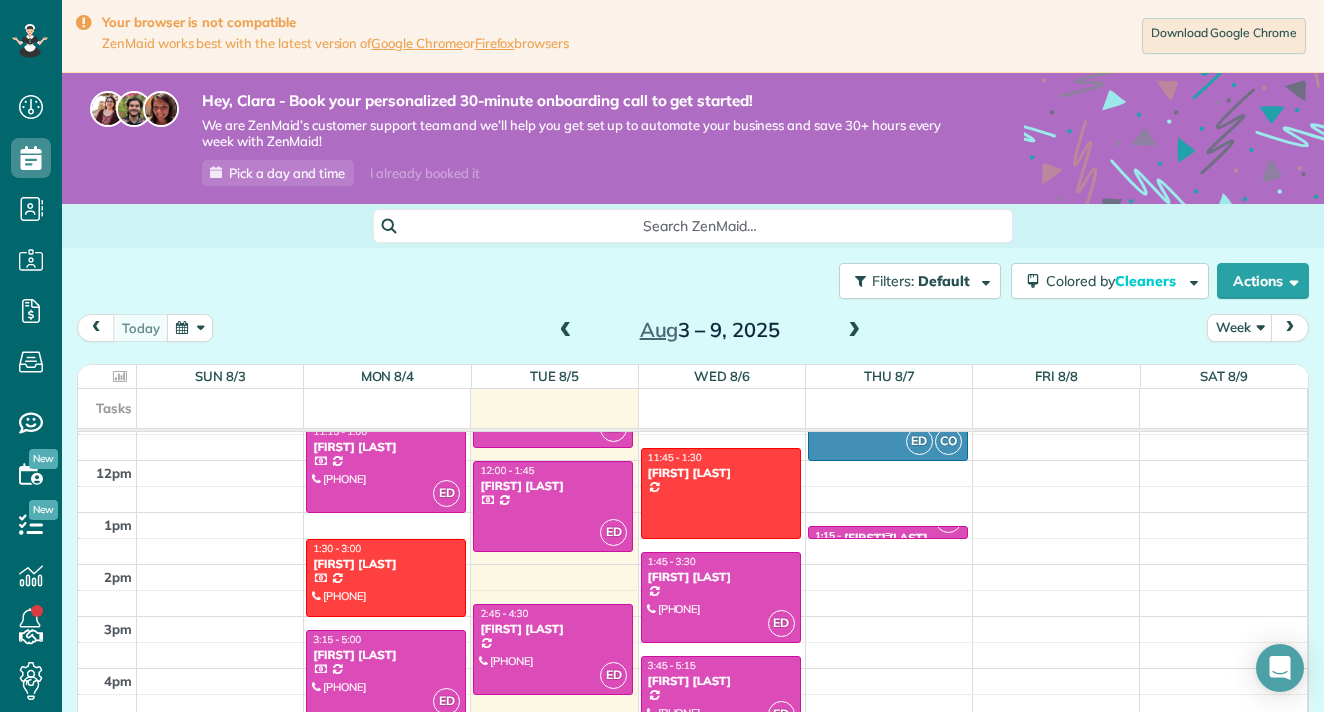 click on "ED 1:15 - 1:30 Sara Santiago 2228 Springfield Way San Mateo, CA 94403" at bounding box center [888, 532] 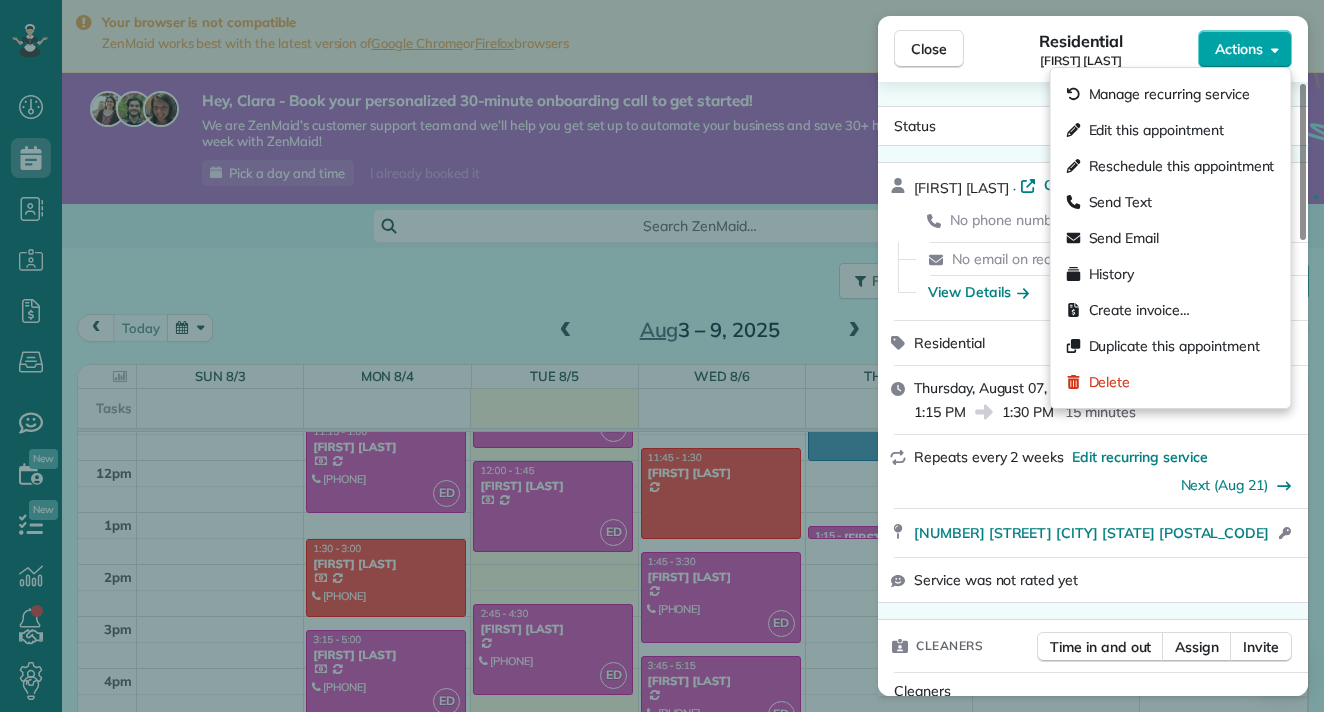 click on "Actions" at bounding box center [1239, 49] 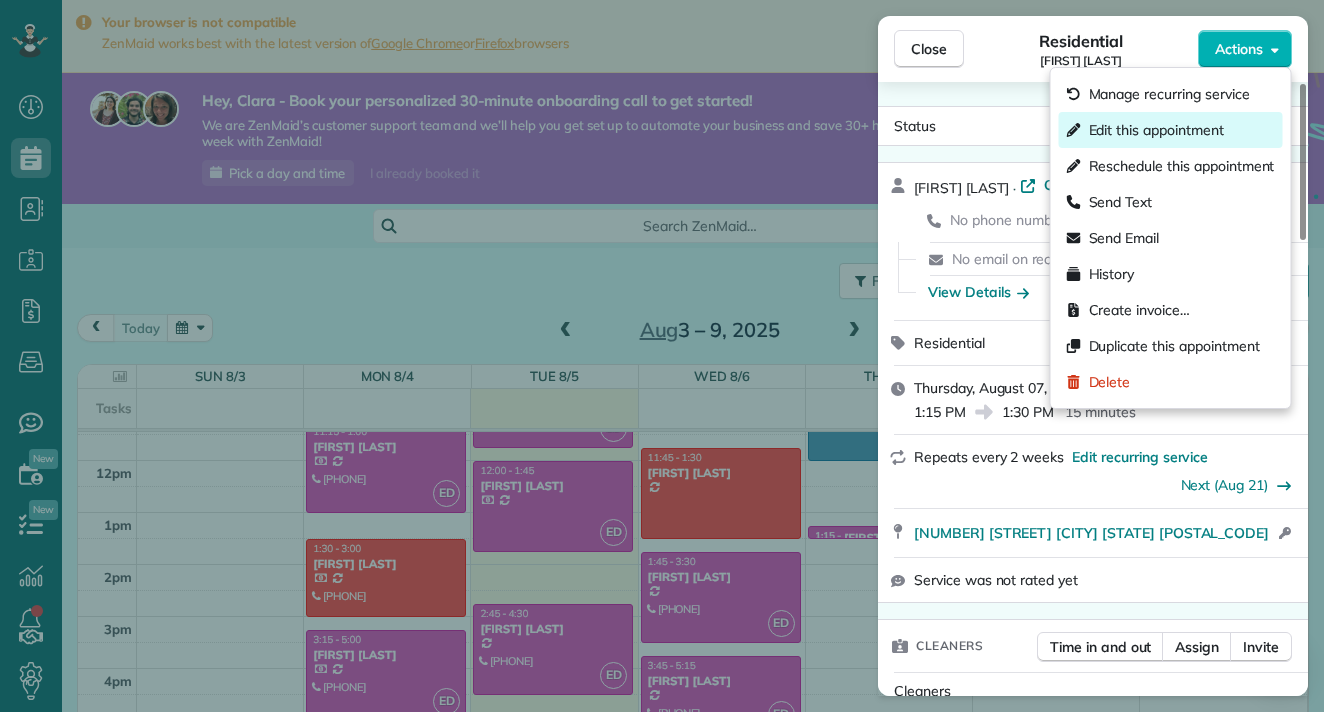 click on "Edit this appointment" at bounding box center [1156, 130] 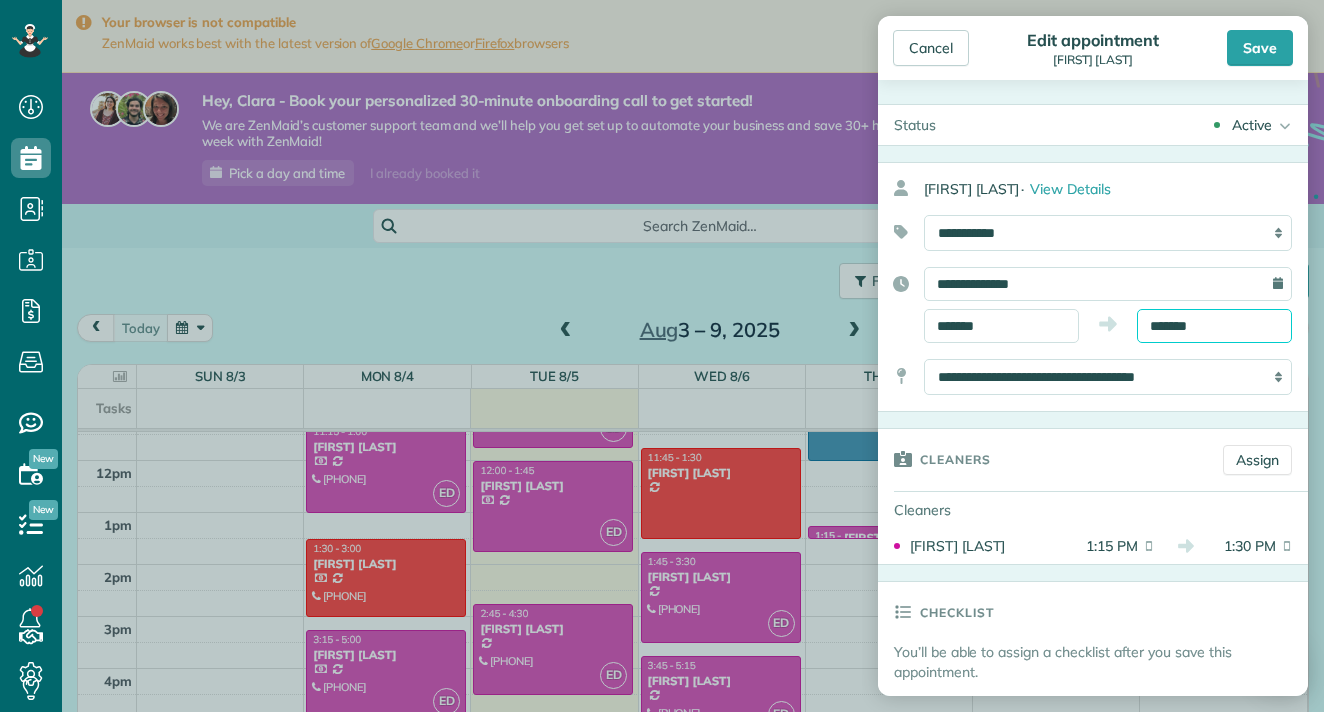 click on "*******" at bounding box center (1214, 326) 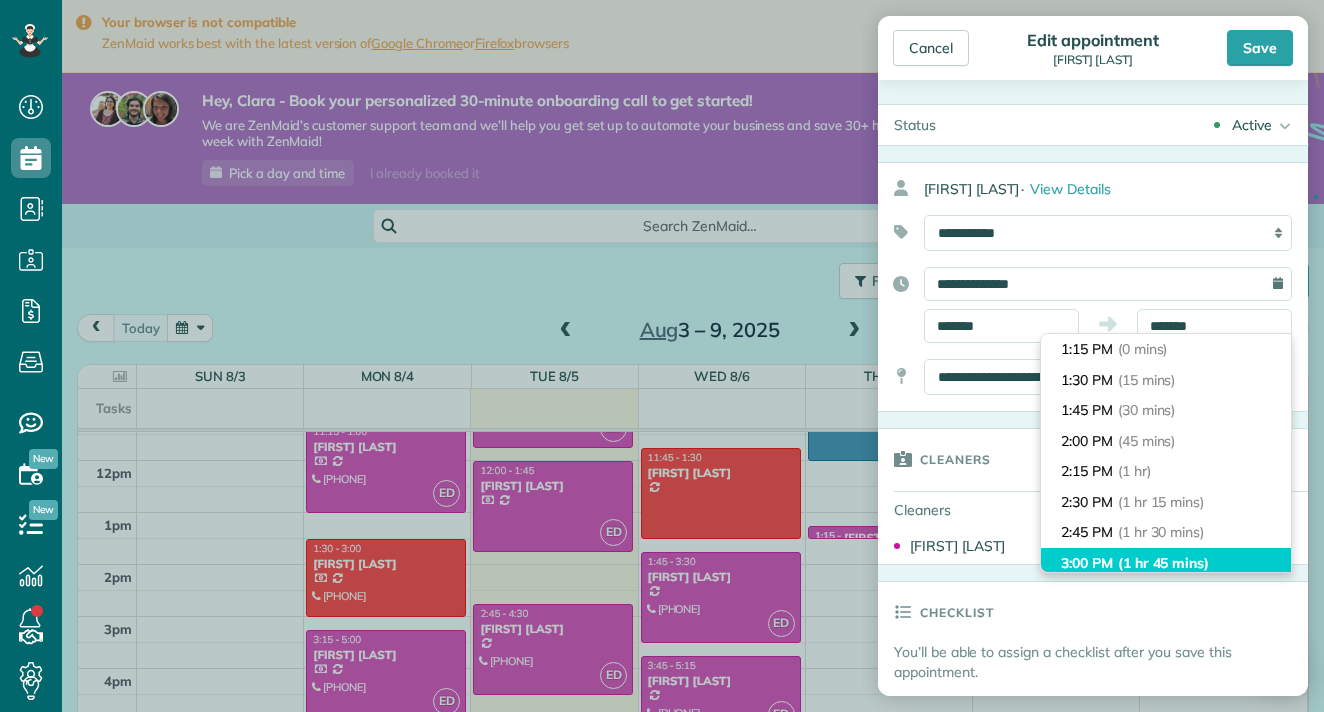 type on "*******" 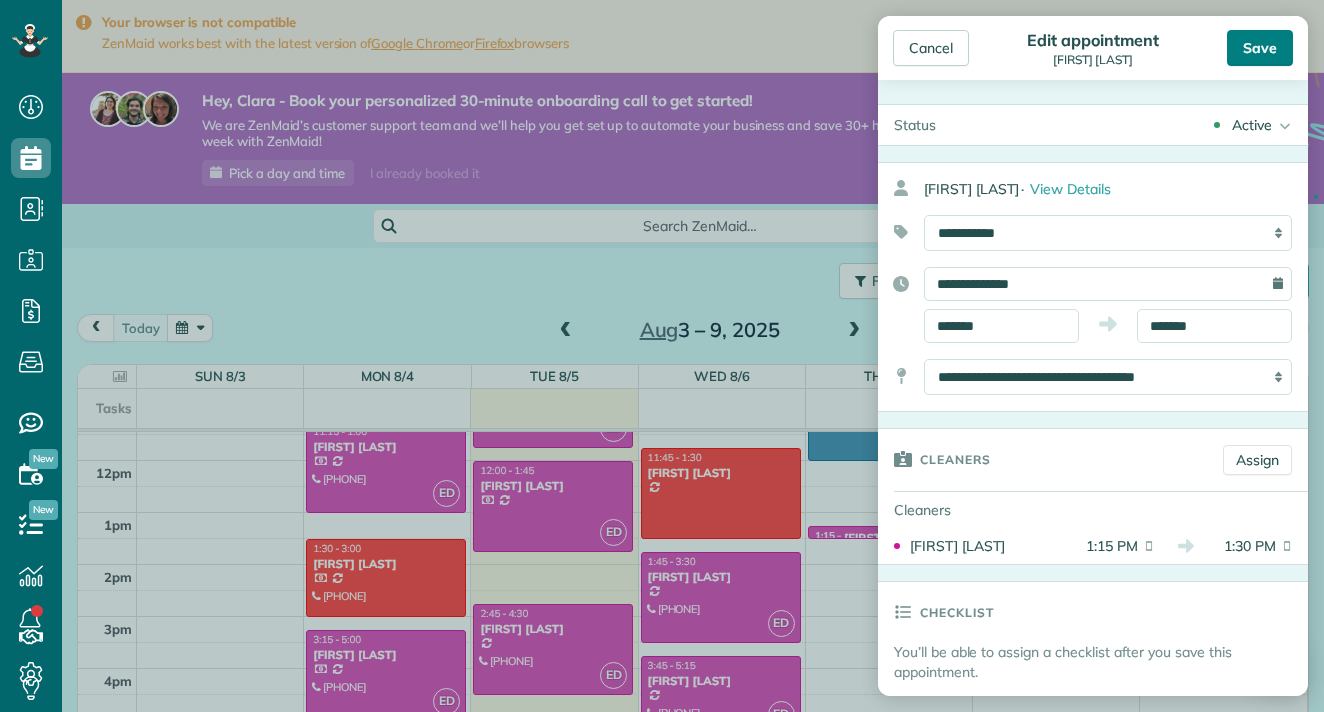 click on "Save" at bounding box center [1260, 48] 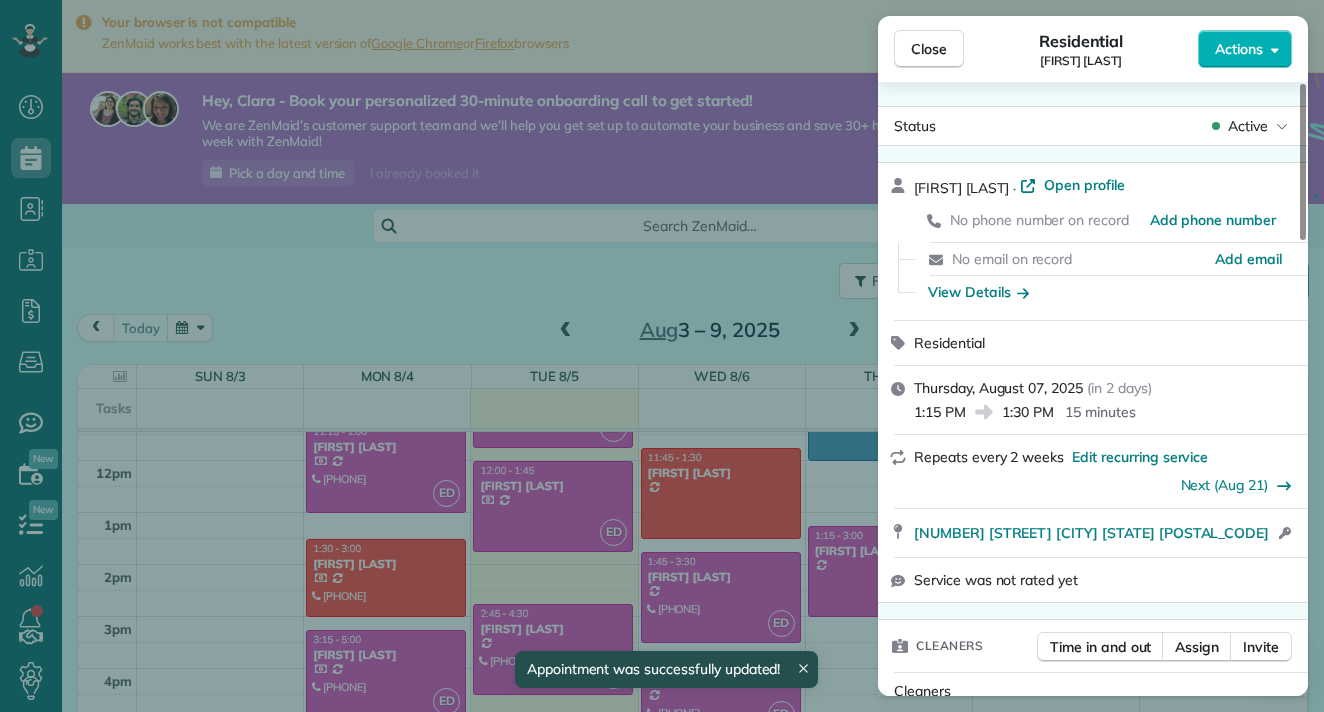 scroll, scrollTop: 595, scrollLeft: 0, axis: vertical 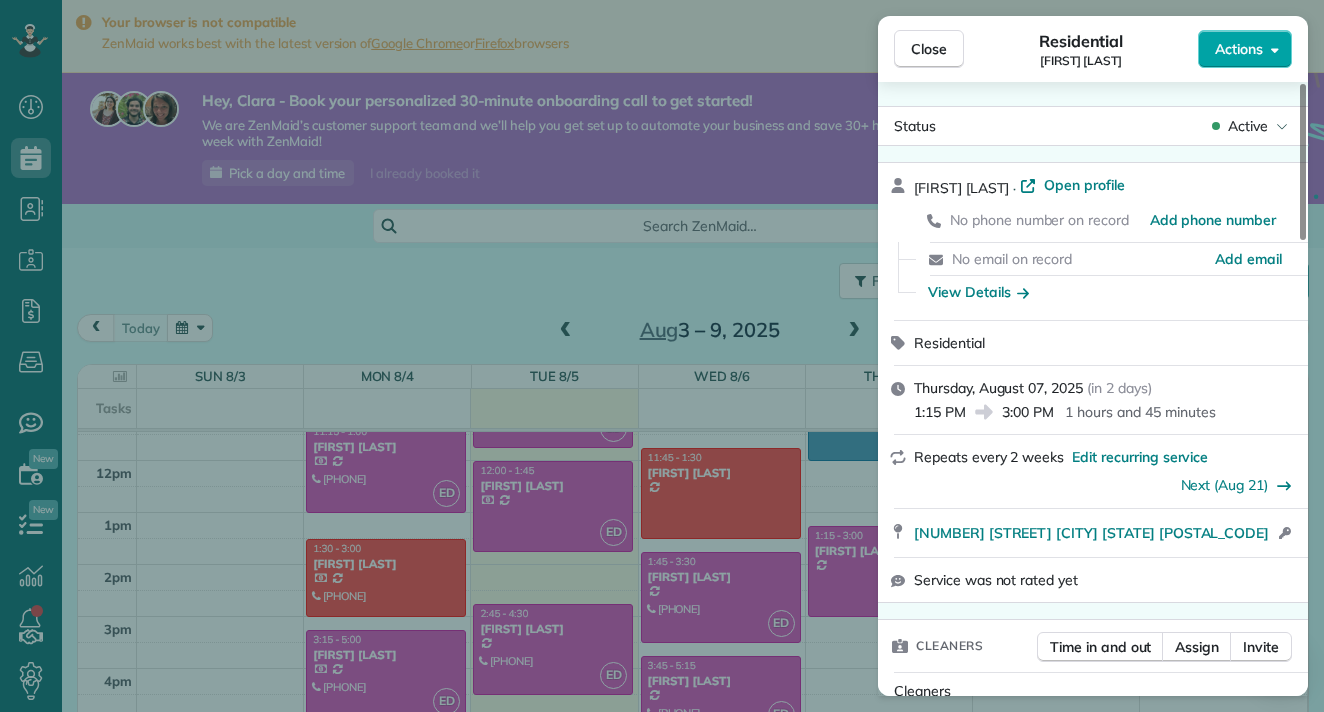 click on "Actions" at bounding box center [1239, 49] 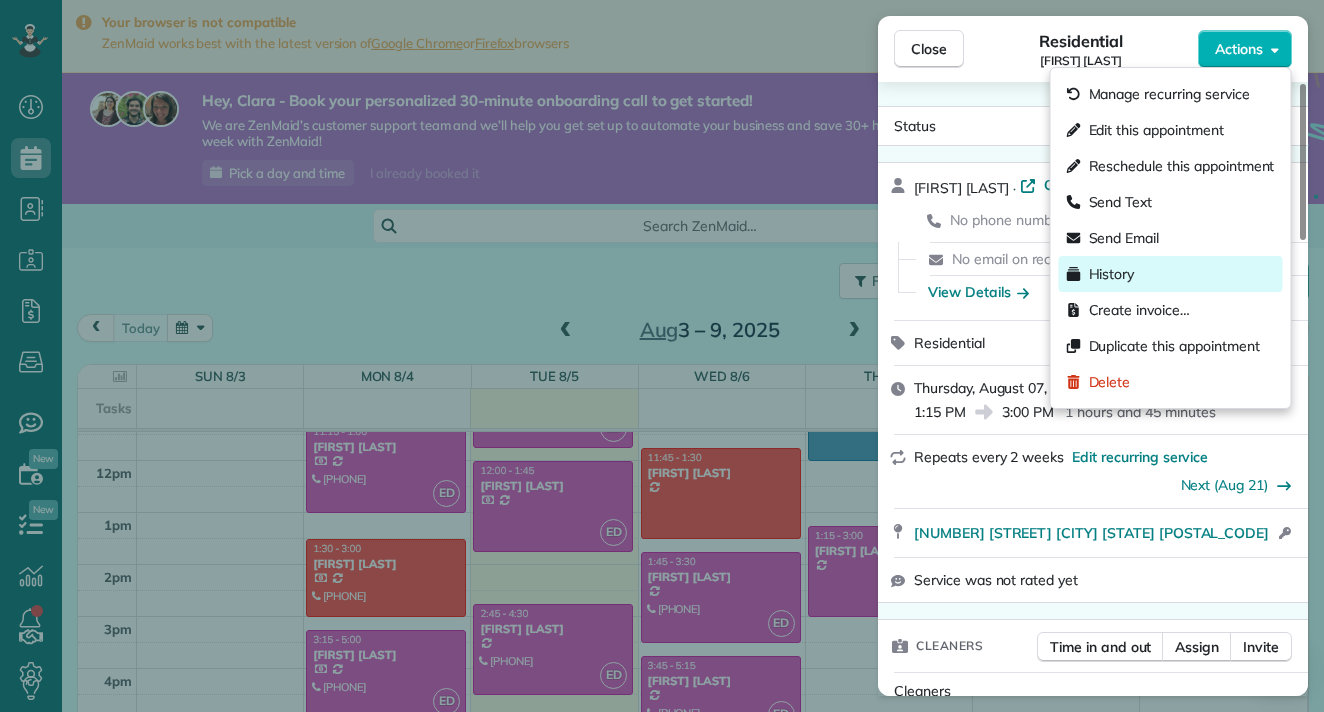 scroll, scrollTop: 0, scrollLeft: 0, axis: both 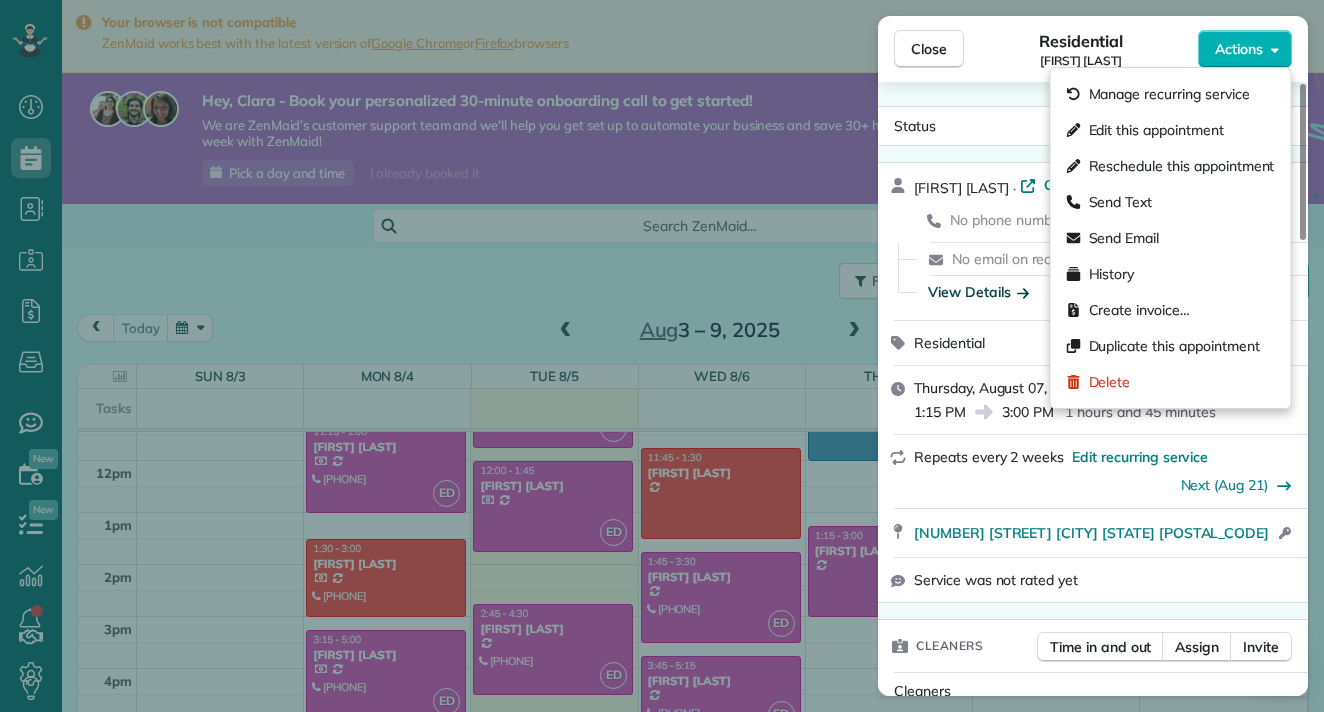 click on "View Details" at bounding box center (978, 292) 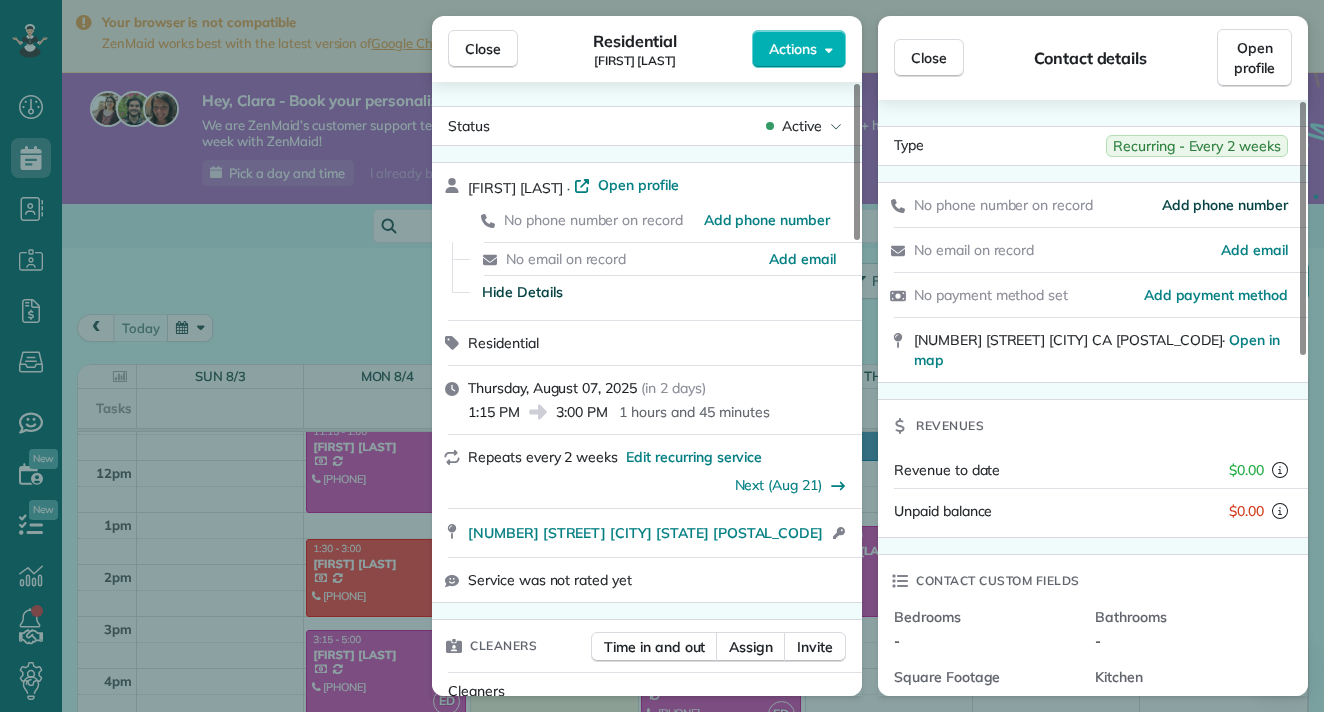 click on "Add phone number" at bounding box center [1225, 205] 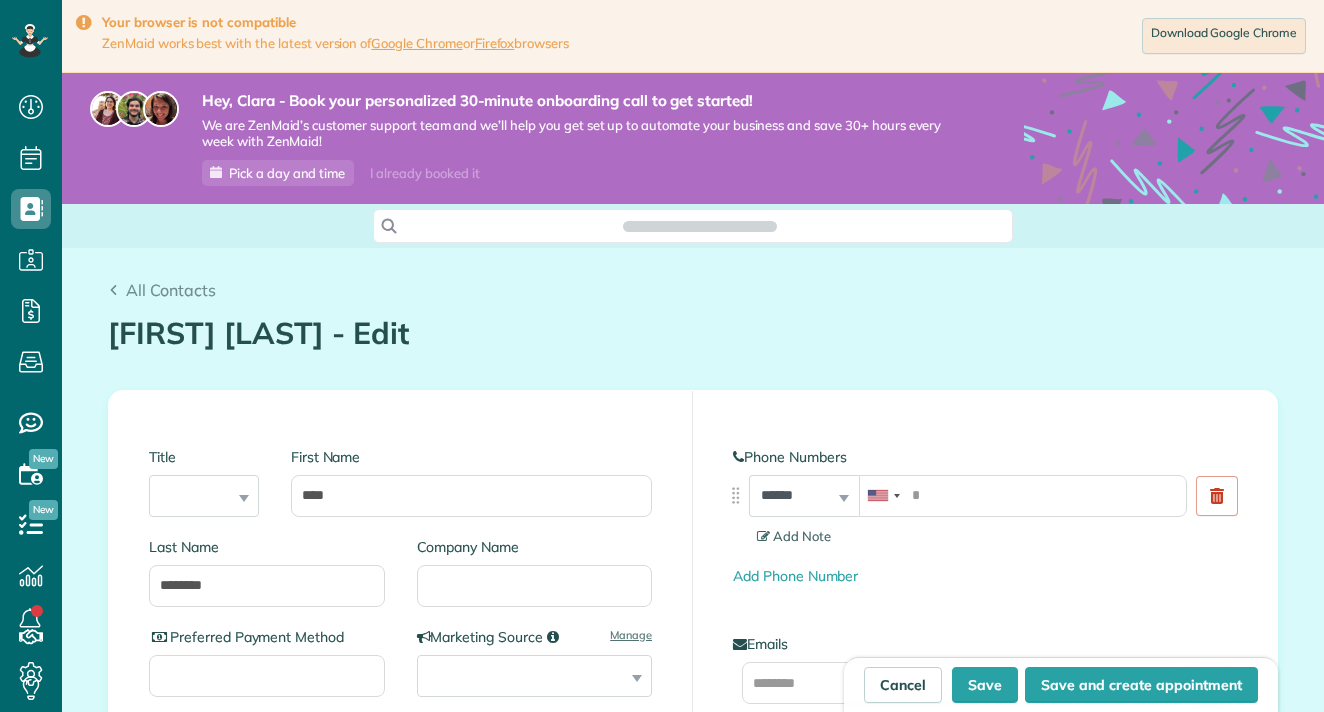 scroll, scrollTop: 0, scrollLeft: 0, axis: both 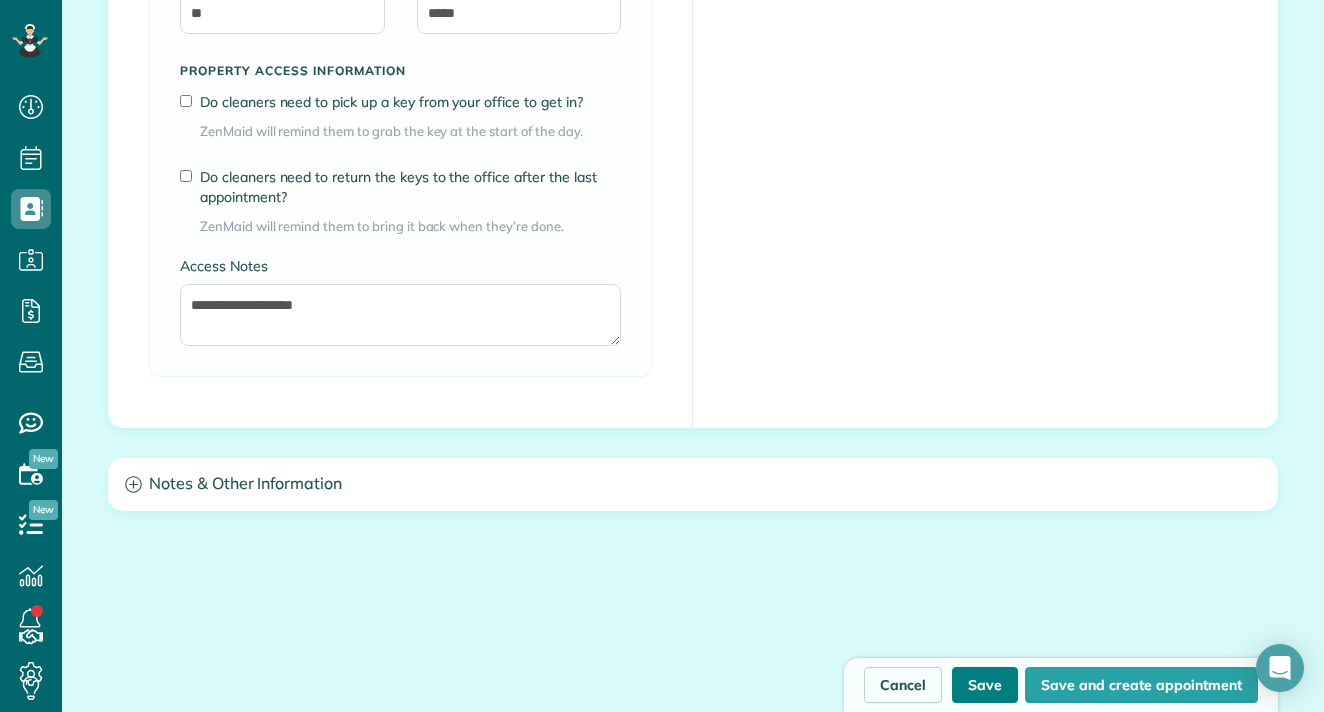 click on "Save" at bounding box center [985, 685] 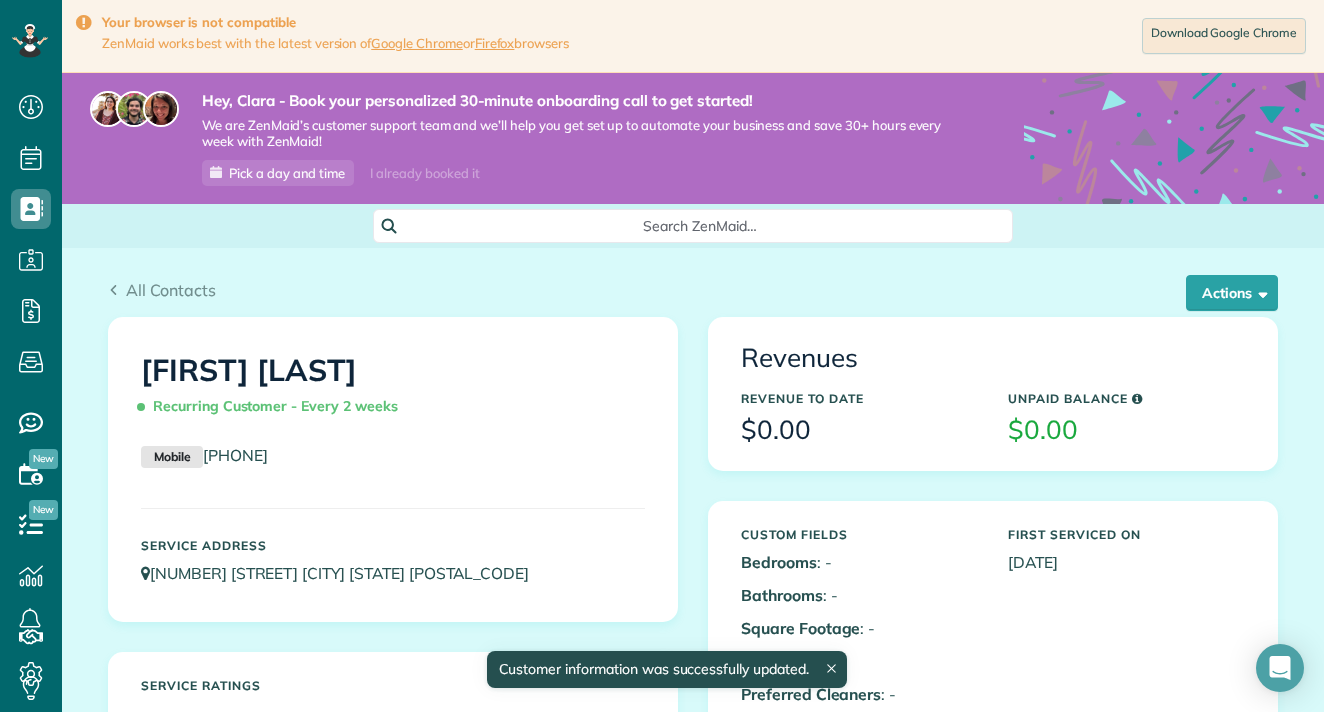 scroll, scrollTop: 0, scrollLeft: 0, axis: both 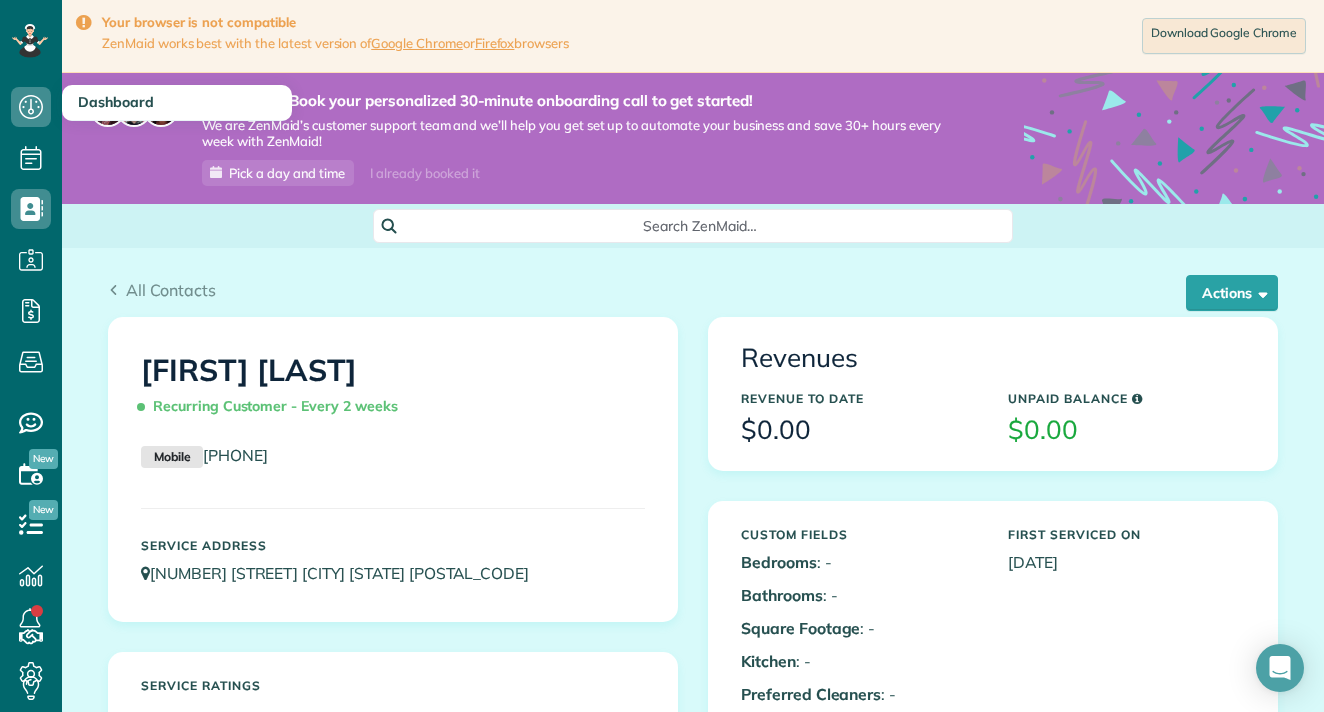 click 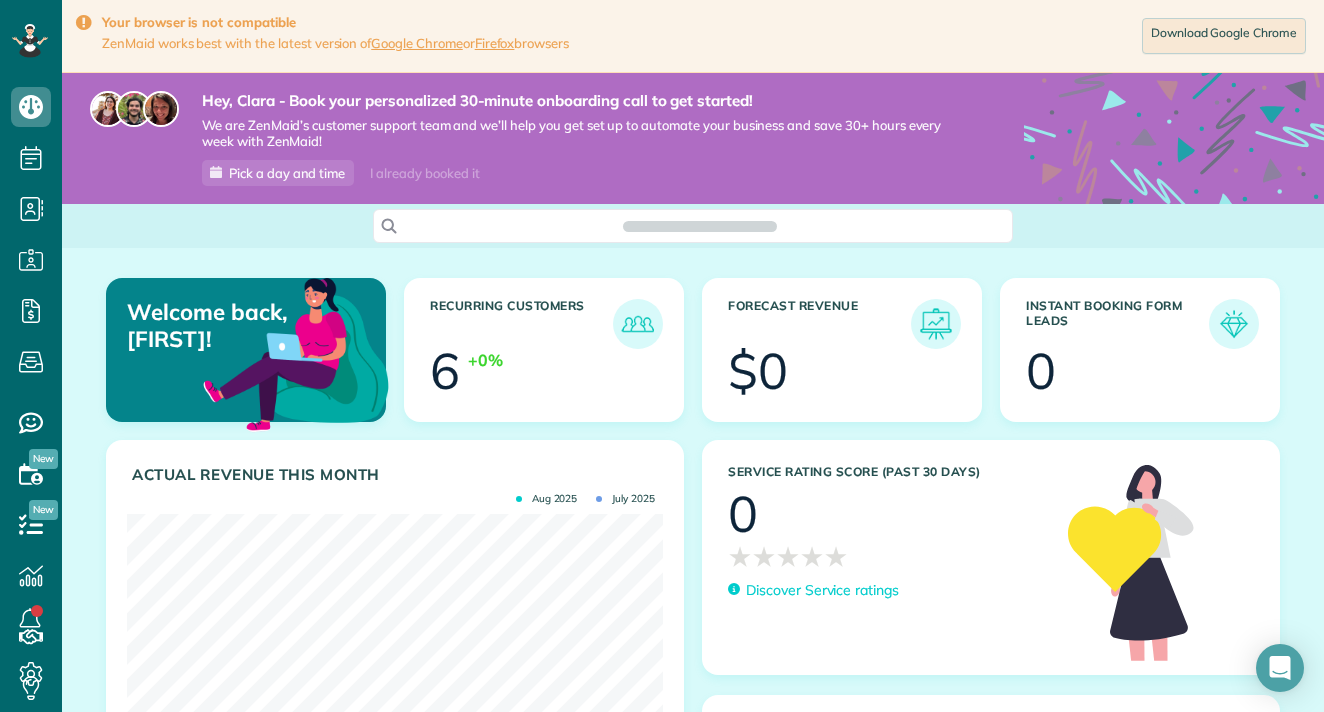 scroll, scrollTop: 0, scrollLeft: 0, axis: both 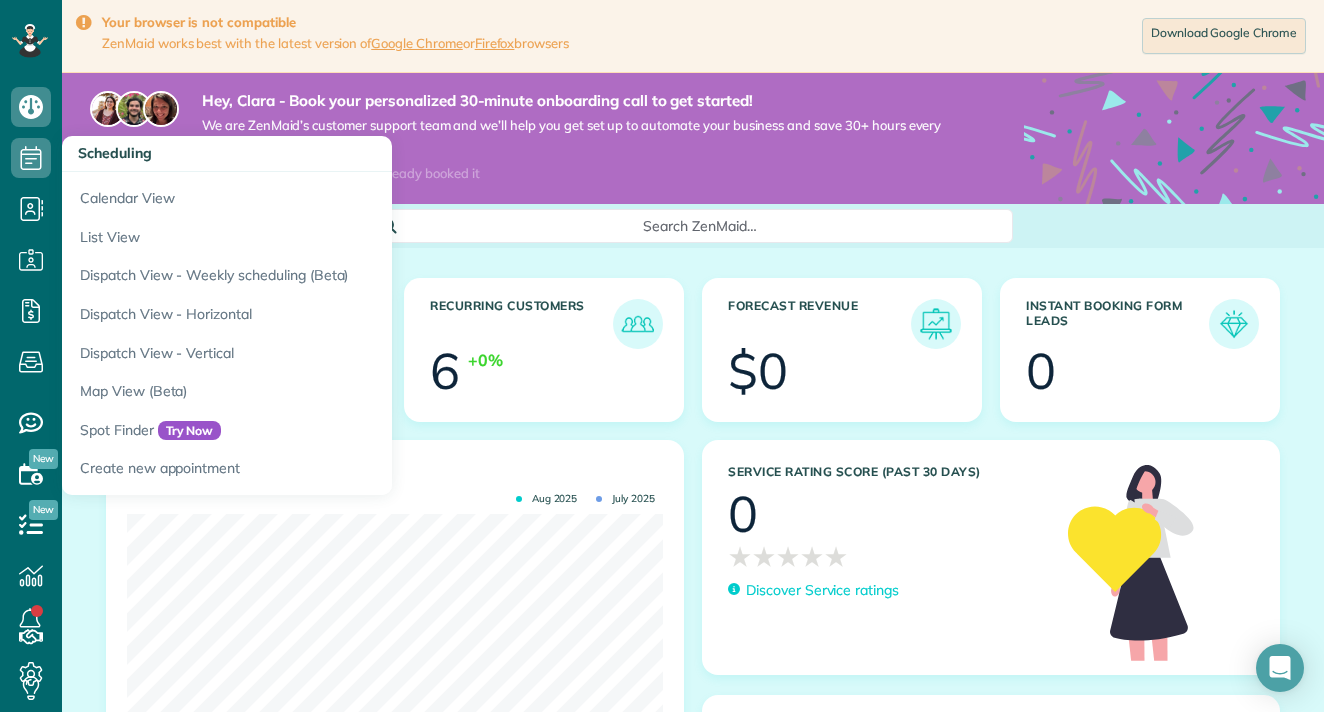 click 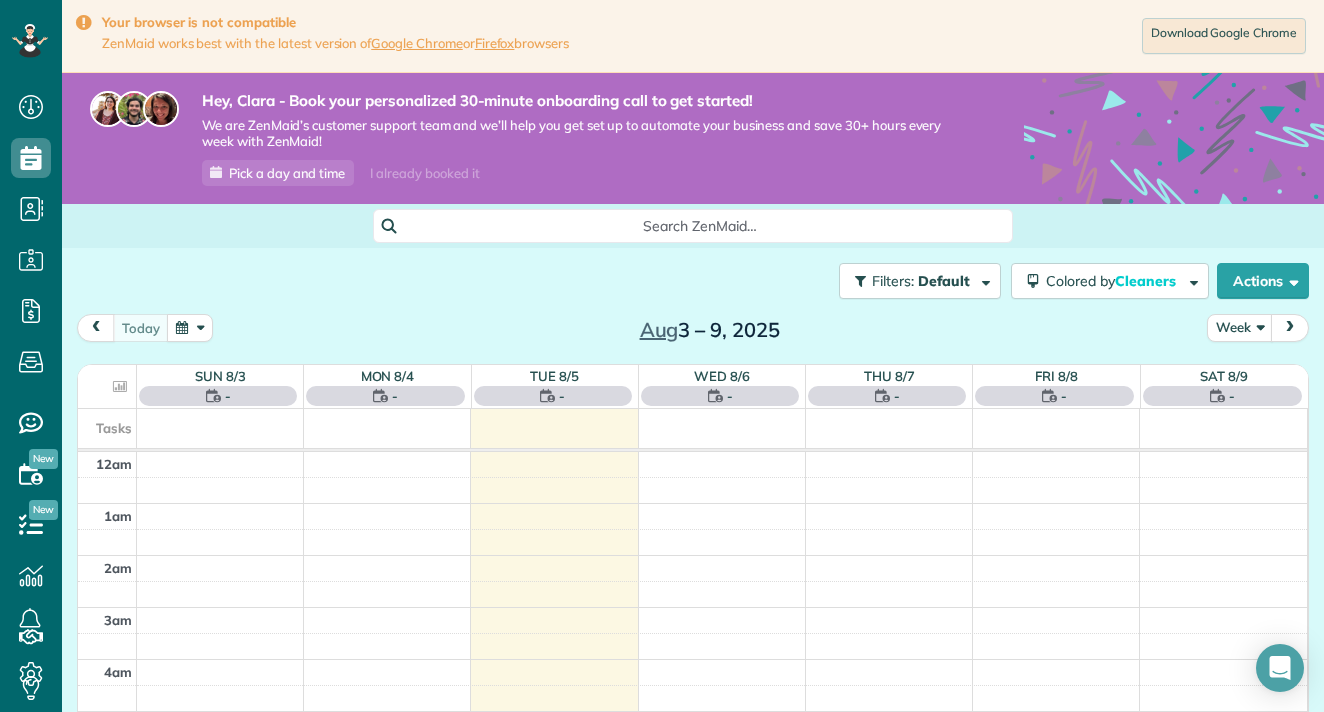 scroll, scrollTop: 0, scrollLeft: 0, axis: both 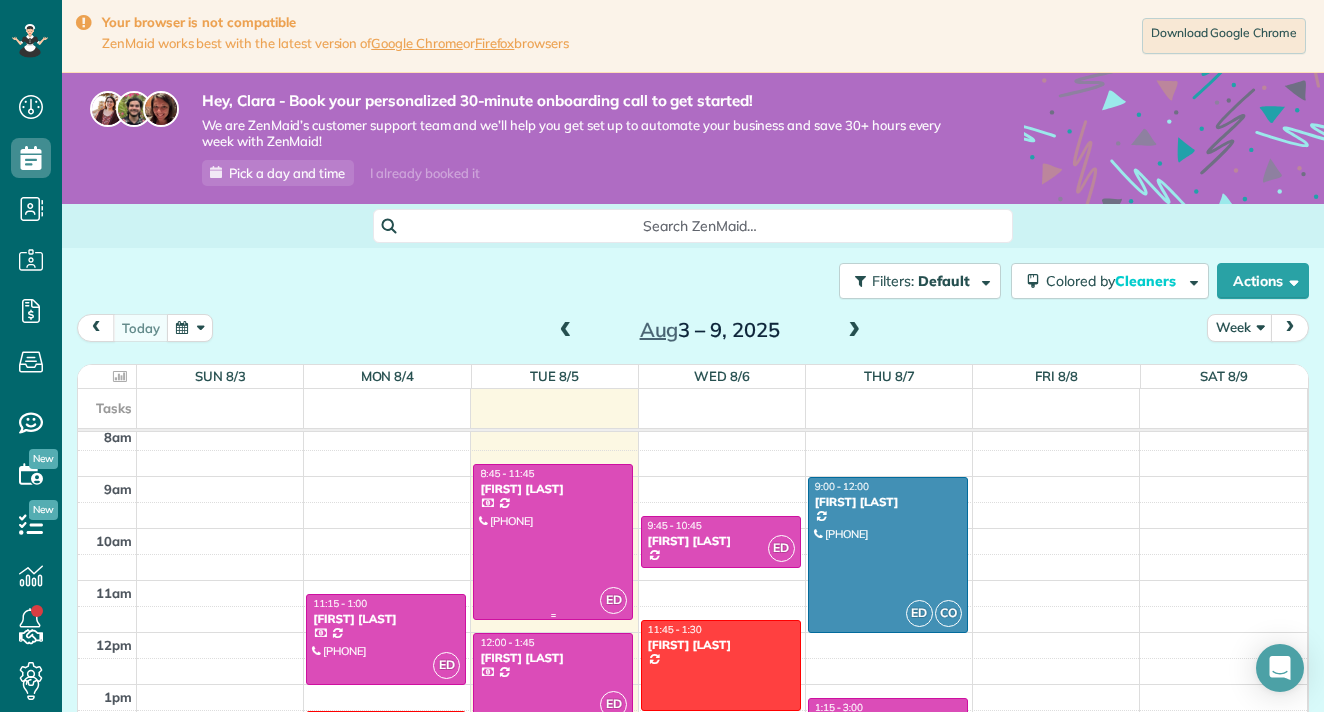 click at bounding box center (553, 542) 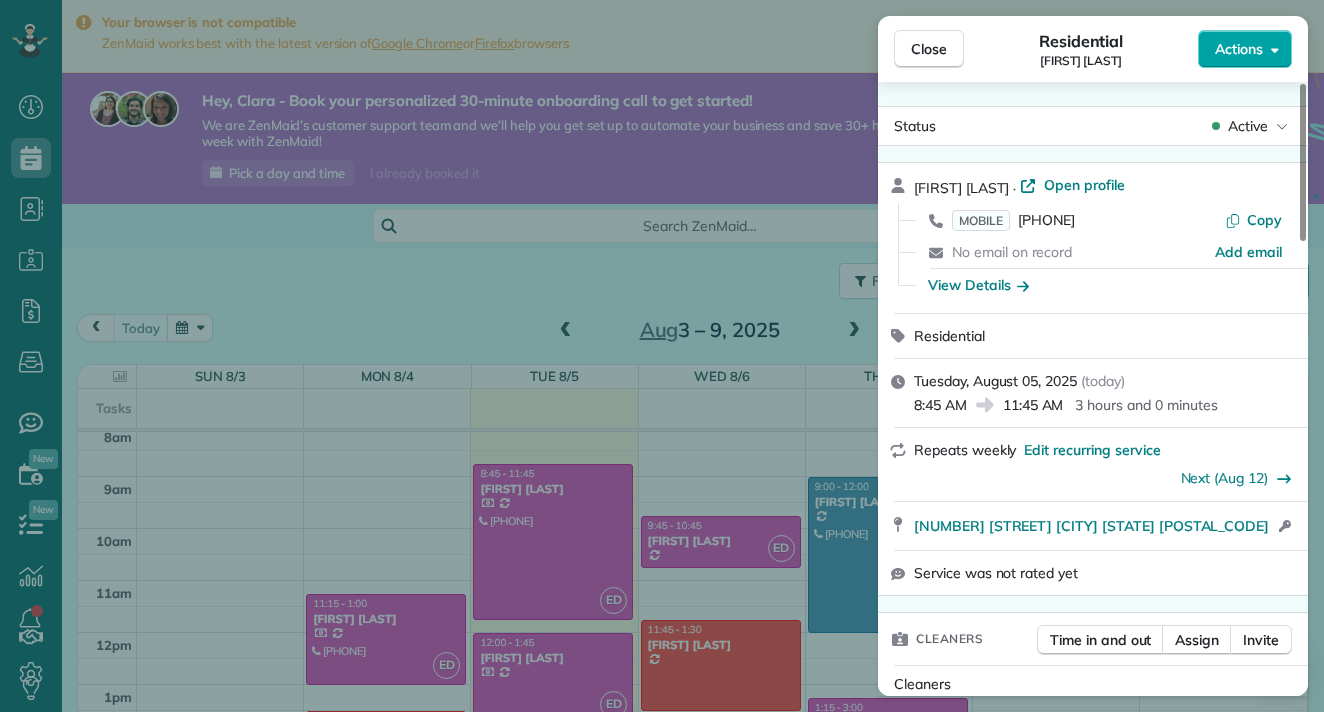 click on "Actions" at bounding box center (1239, 49) 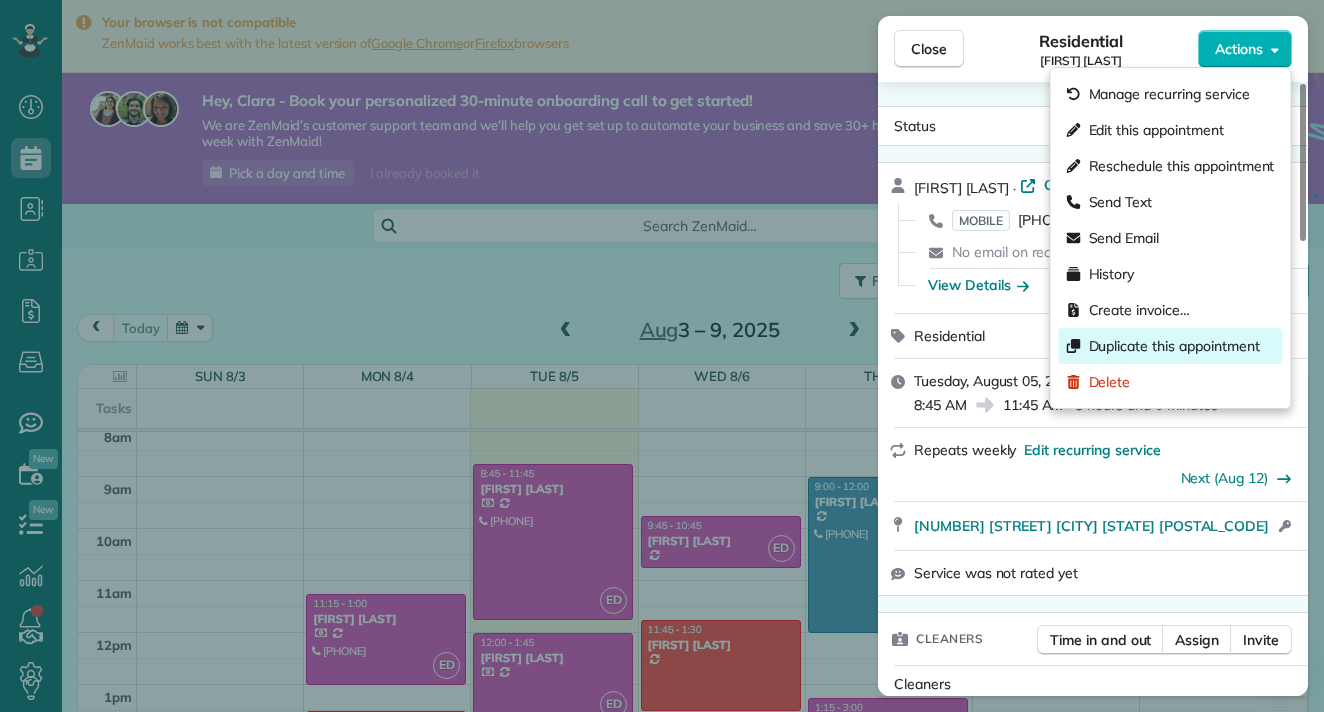 click on "Duplicate this appointment" at bounding box center (1174, 346) 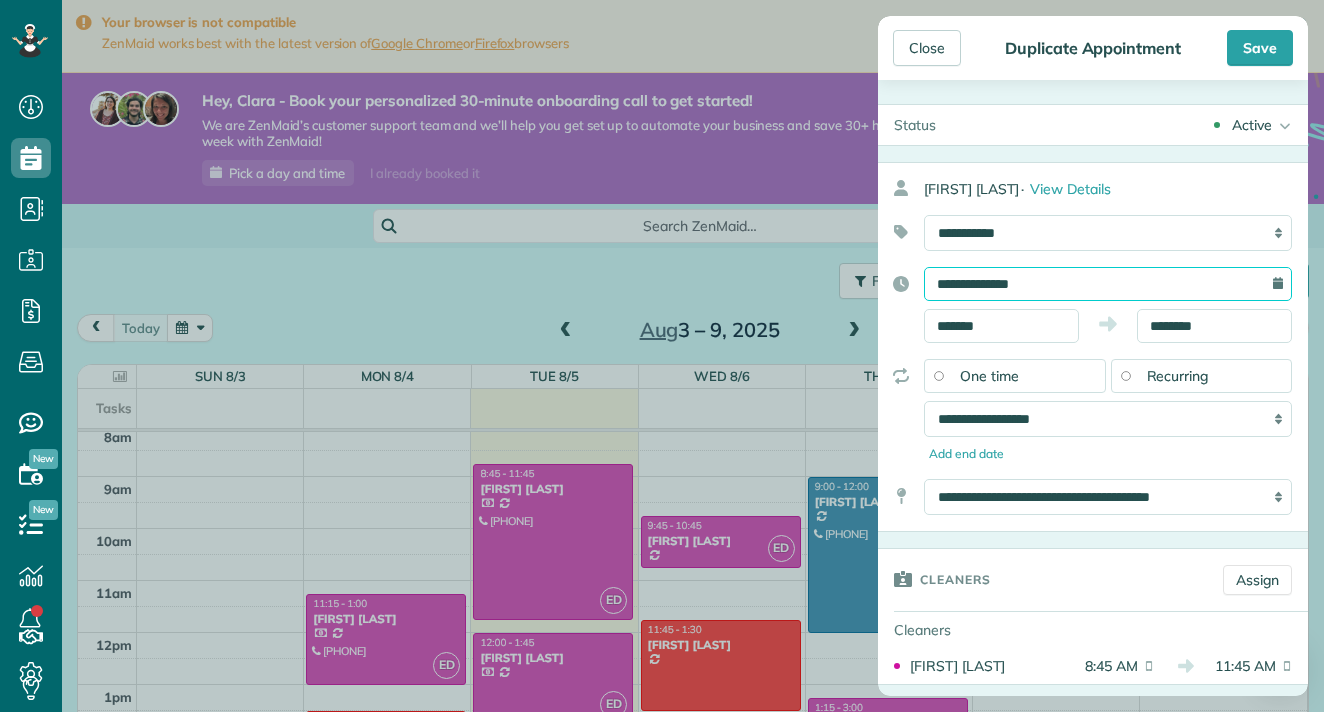 click on "**********" at bounding box center (1108, 284) 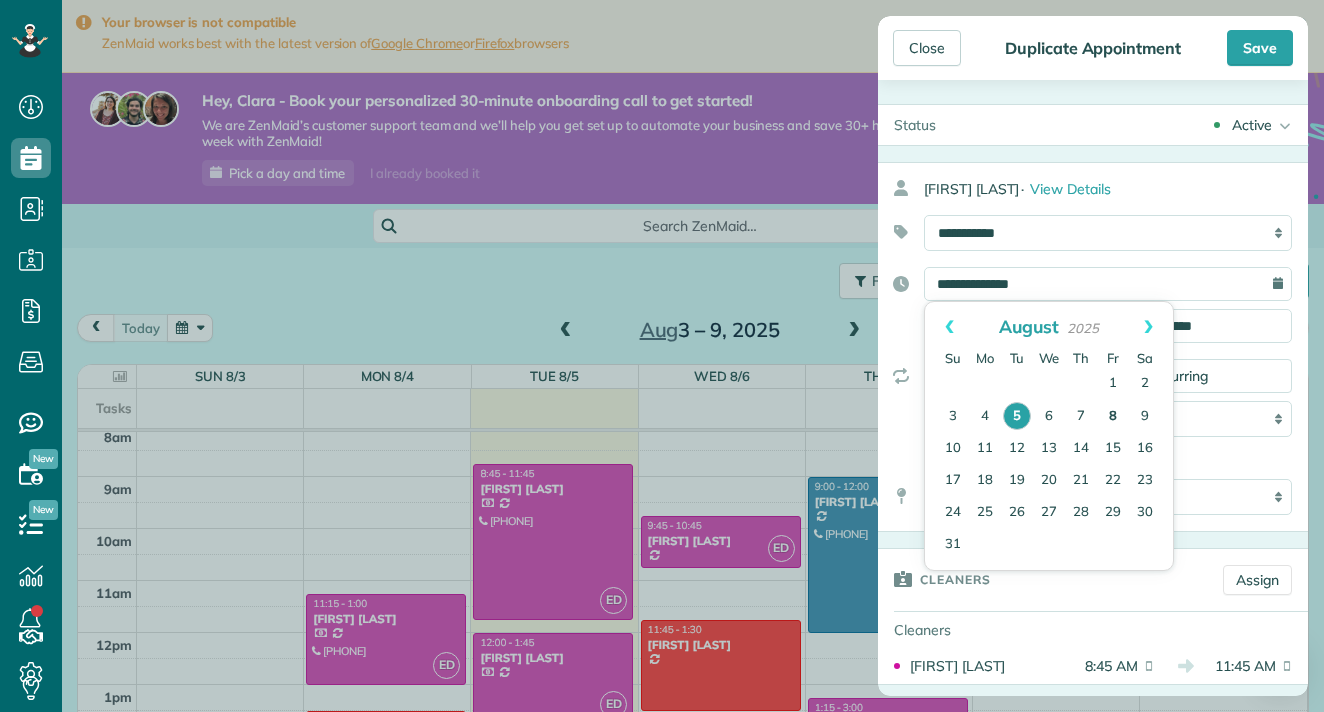 click on "8" at bounding box center (1113, 417) 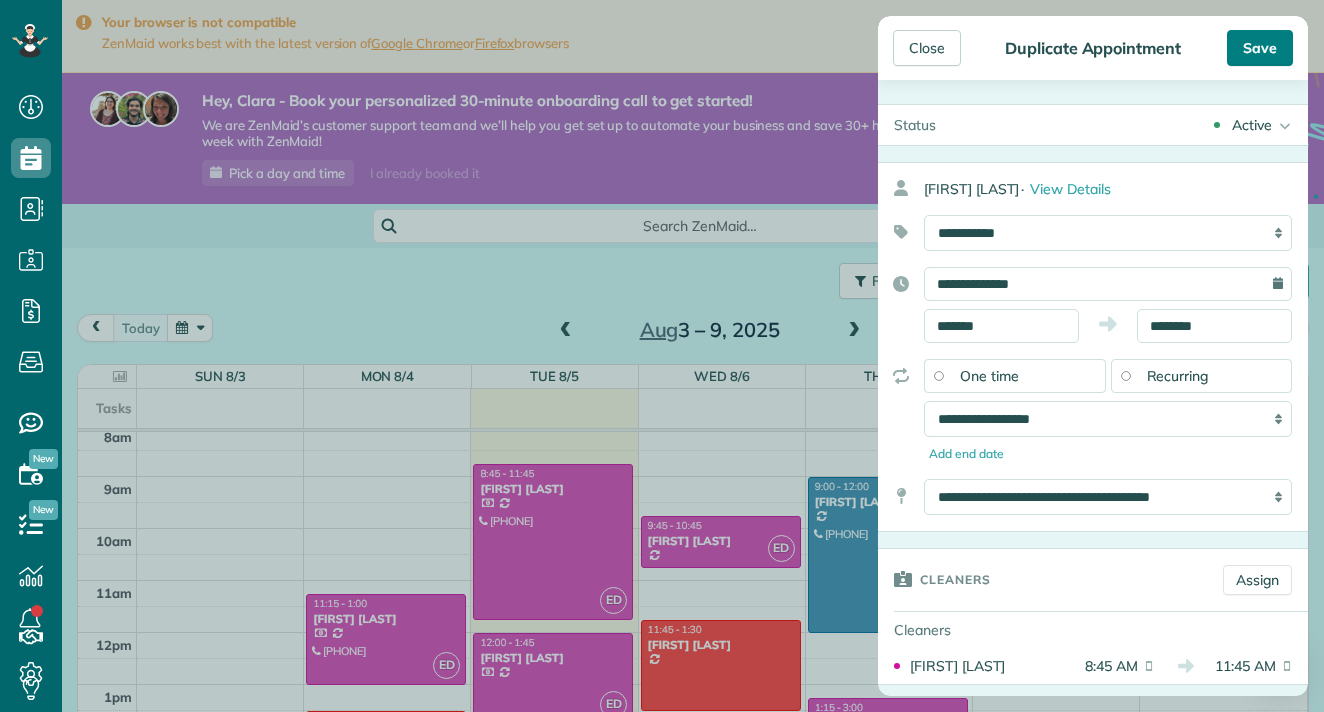 click on "Save" at bounding box center (1260, 48) 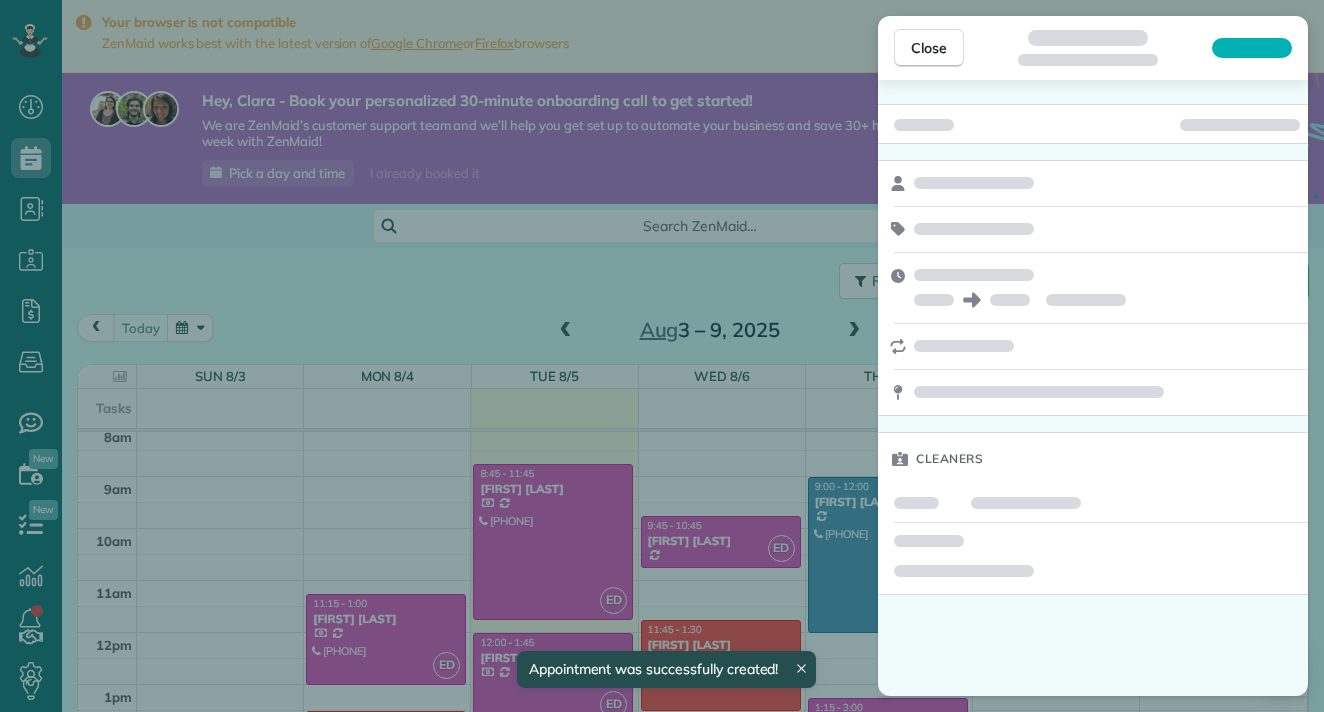 scroll, scrollTop: 423, scrollLeft: 0, axis: vertical 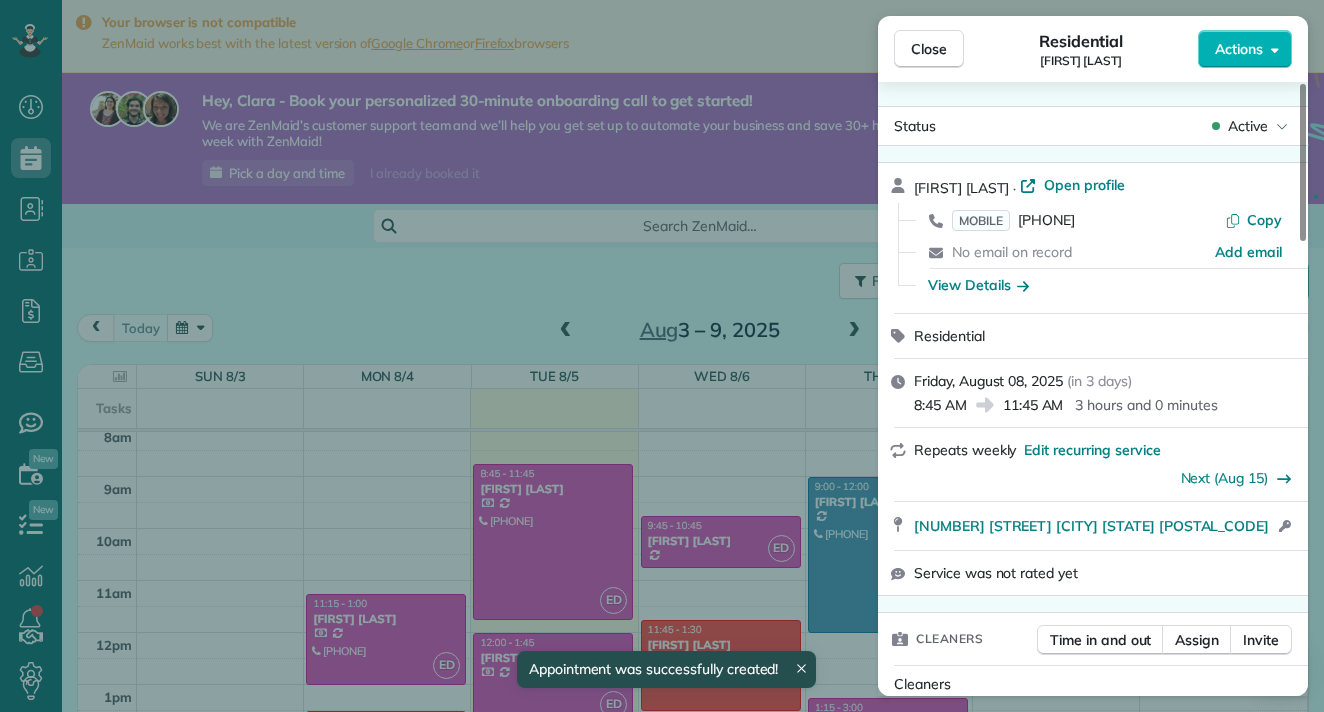 click on "Close Residential Rachael Rosenberg Actions Status Active Rachael Rosenberg · Open profile MOBILE (216) 288-7859 Copy No email on record Add email View Details Residential Friday, August 08, 2025 ( in 3 days ) 8:45 AM 11:45 AM 3 hours and 0 minutes Repeats weekly Edit recurring service Next (Aug 15) 26 Liberty Hall Lane Redwood City CA 94062 Open access information Service was not rated yet Cleaners Time in and out Assign Invite Cleaners Erika   Diaz 8:45 AM 11:45 AM Checklist Try Now Keep this appointment up to your standards. Stay on top of every detail, keep your cleaners organised, and your client happy. Assign a checklist Watch a 5 min demo Billing Billing actions Service Service Price (1x $200.00) $200.00 Add an item Overcharge $0.00 Discount $0.00 Coupon discount - Primary tax - Secondary tax - Total appointment price $200.00 Tips collected $0.00 Unpaid Mark as paid Total including tip $200.00 Get paid online in no-time! Send an invoice and reward your cleaners with tips Charge customer credit card -" at bounding box center (662, 356) 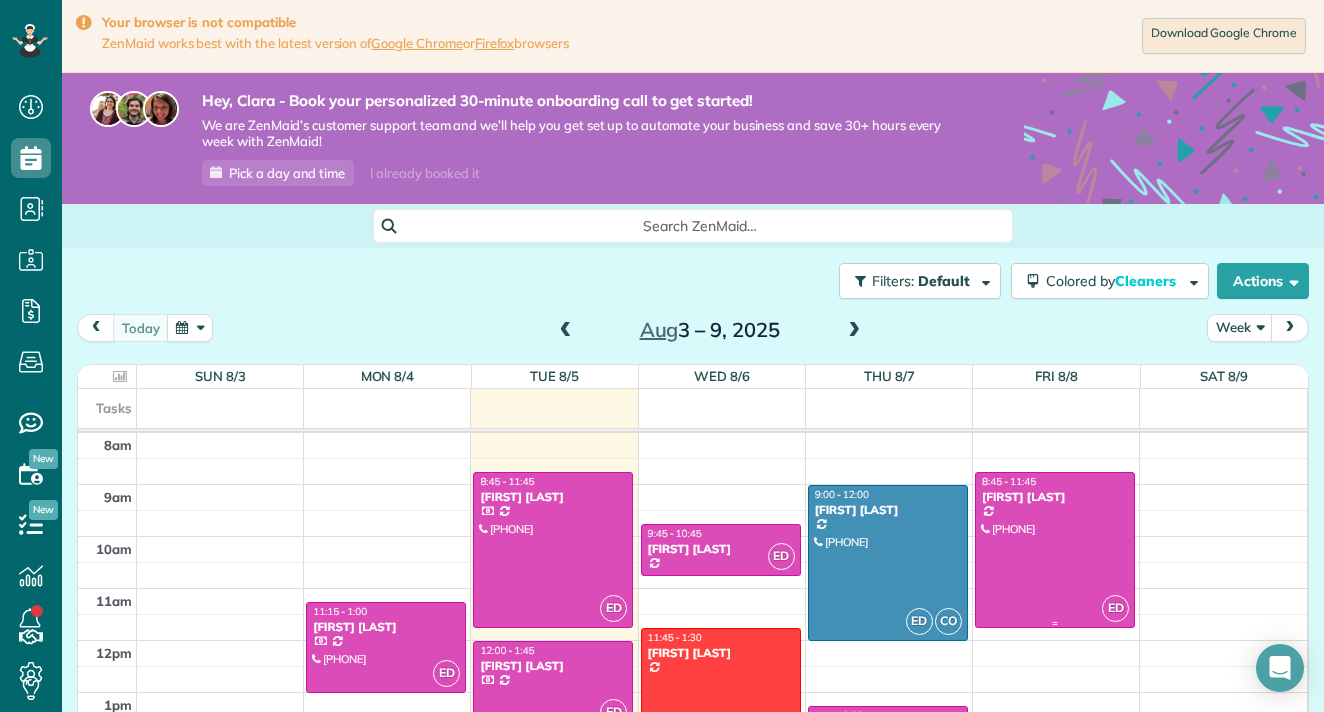 scroll, scrollTop: 404, scrollLeft: 0, axis: vertical 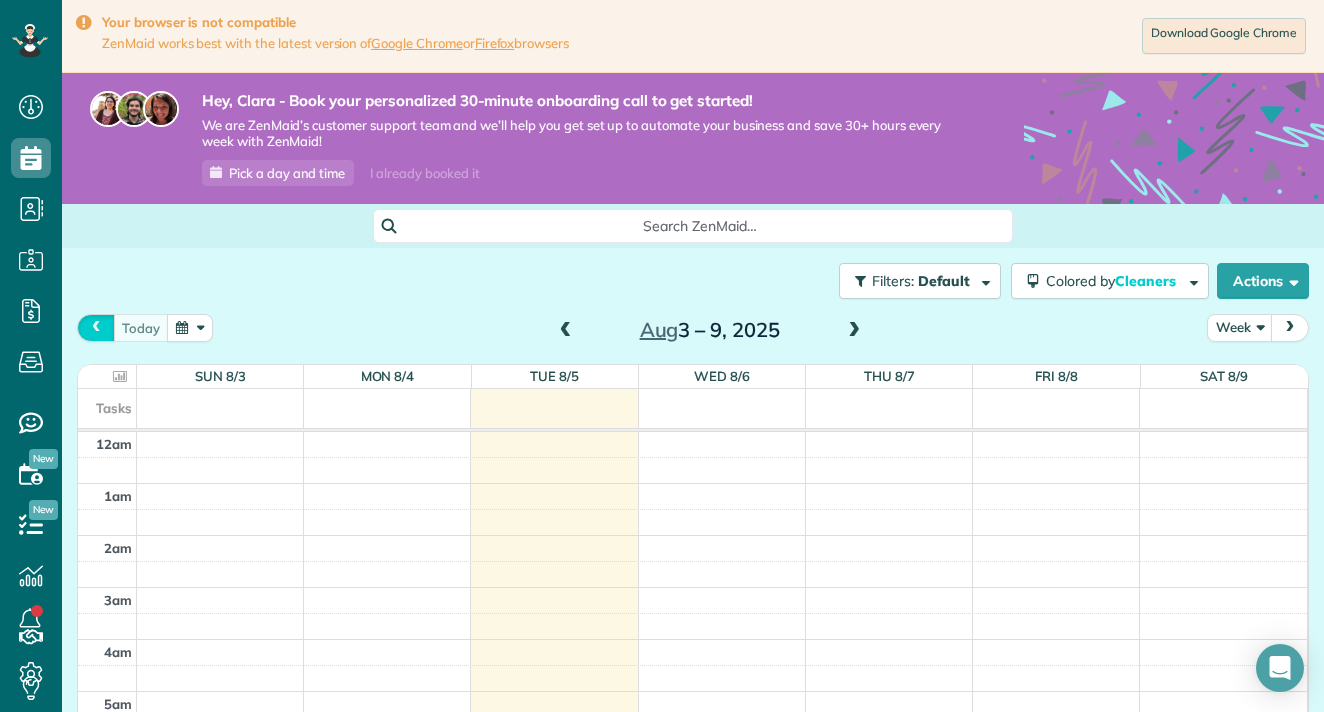 click at bounding box center [96, 327] 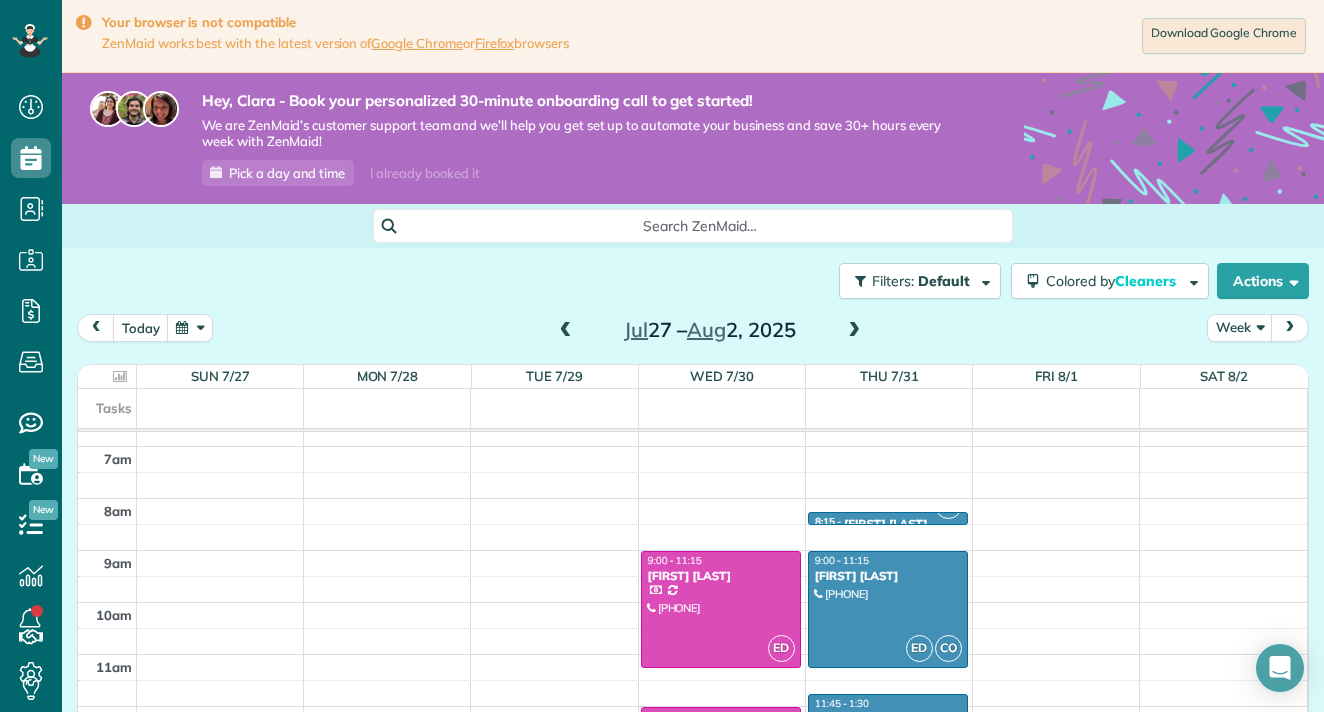 scroll, scrollTop: 398, scrollLeft: 0, axis: vertical 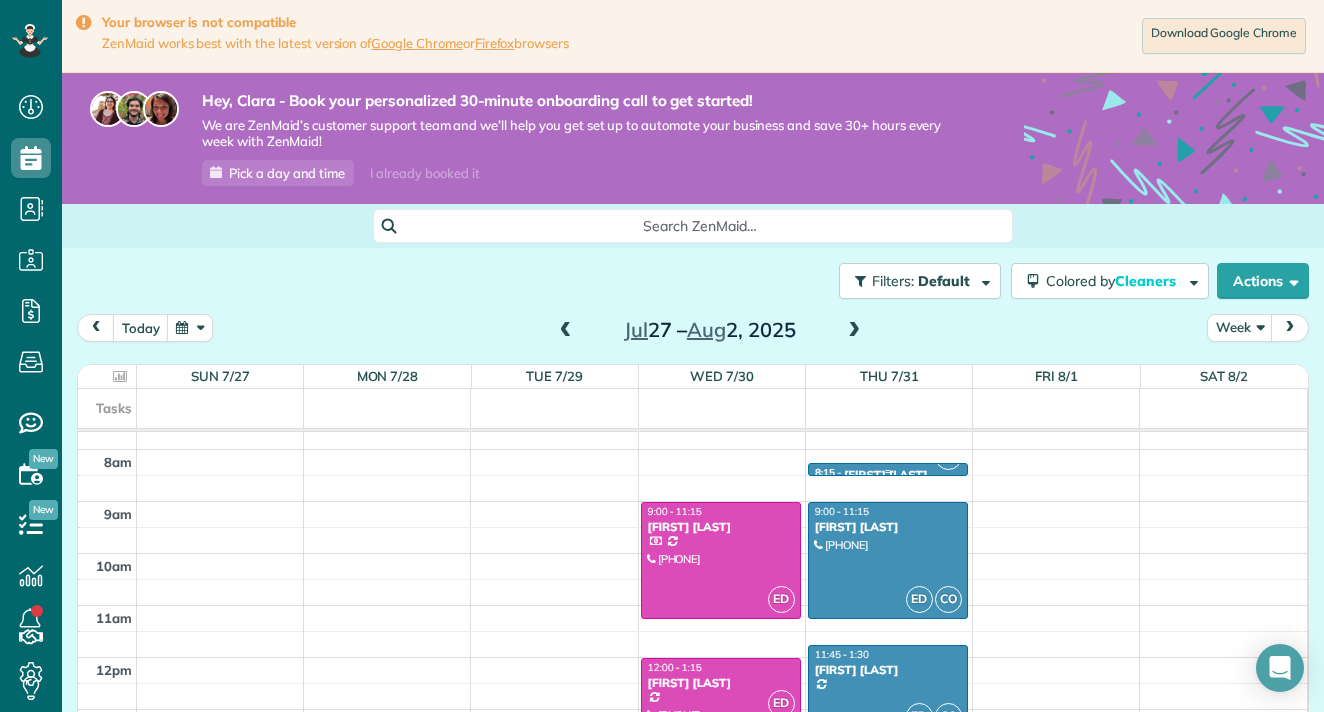 click at bounding box center [888, 471] 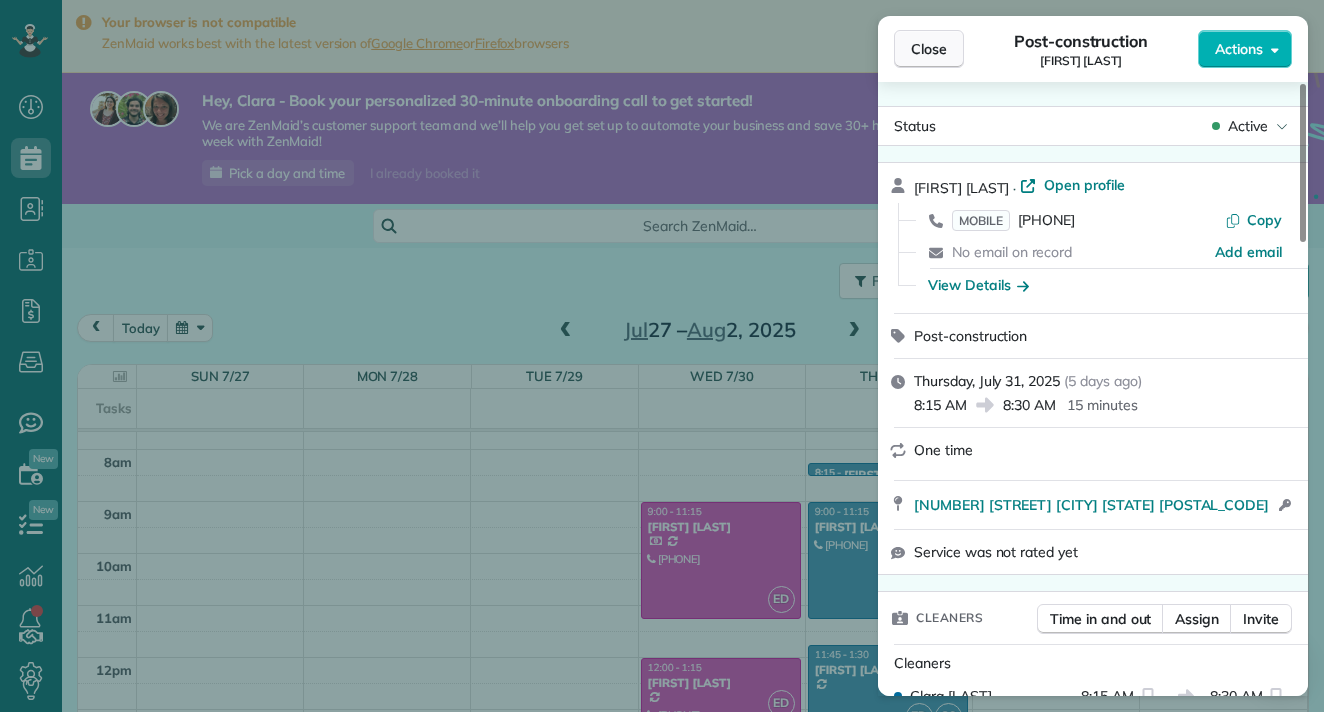 click on "Close" at bounding box center (929, 49) 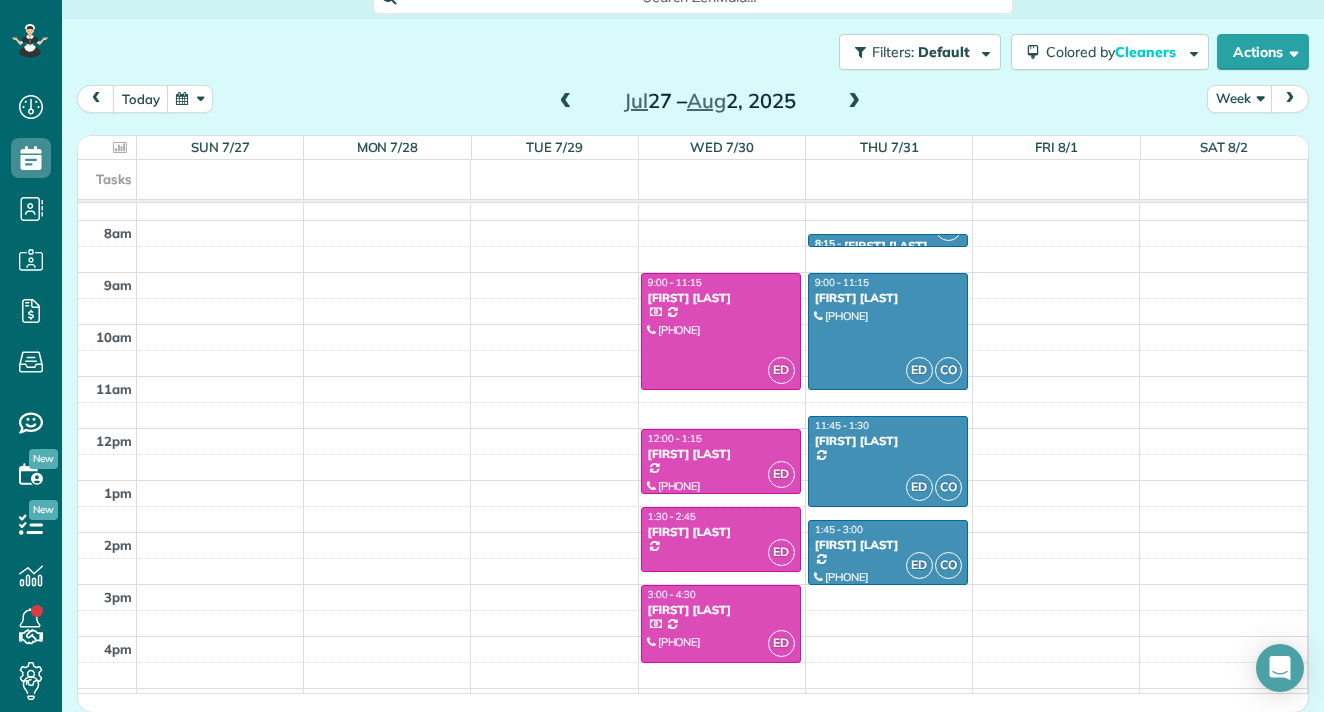 scroll, scrollTop: 228, scrollLeft: 0, axis: vertical 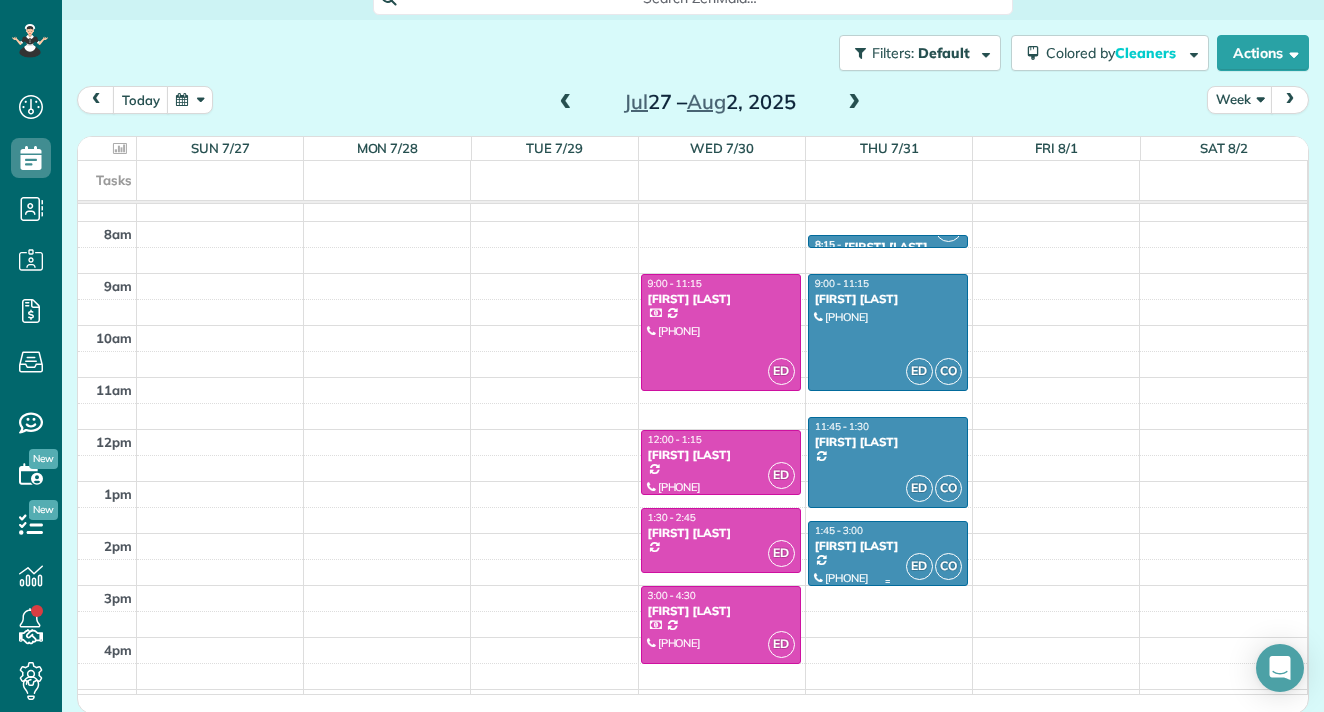 click on "1:45 - 3:00" at bounding box center (888, 530) 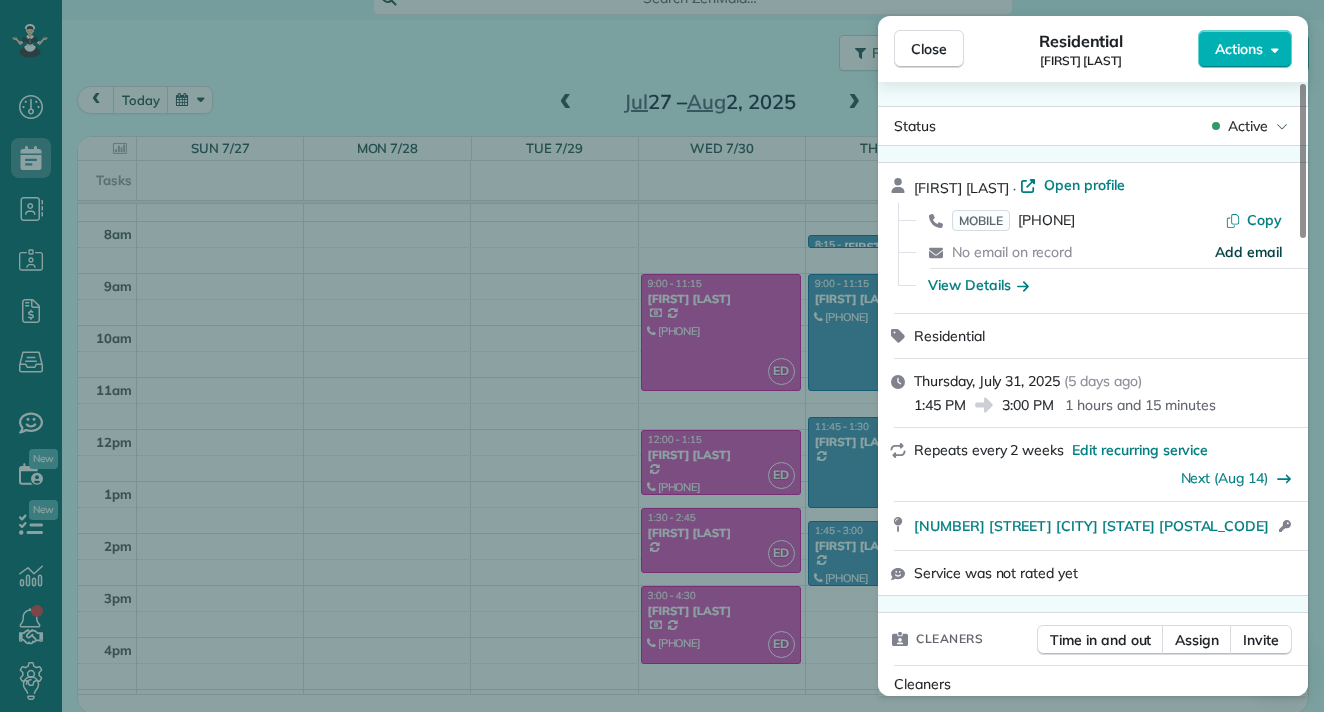 click on "Add email" at bounding box center [1248, 252] 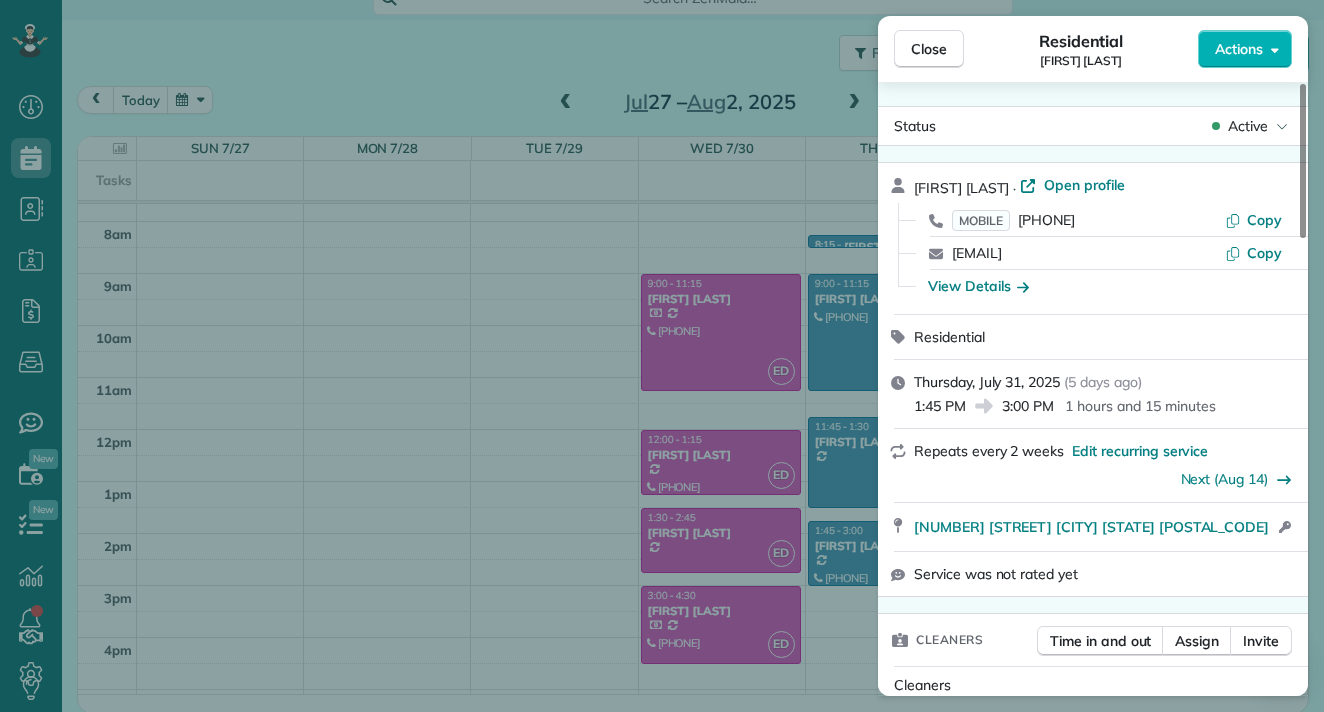 click on "Close Residential Danielle Shinnick Actions Status Active Danielle Shinnick · Open profile MOBILE (650) 307-0276 Copy dani_51@yahoo.com Copy View Details Residential Thursday, July 31, 2025 ( 5 days ago ) 1:45 PM 3:00 PM 1 hours and 15 minutes Repeats every 2 weeks Edit recurring service Next (Aug 14) 234 East Bellevue Avenue San Mateo CA 94401 Open access information Service was not rated yet Cleaners Time in and out Assign Invite Cleaners Erika   Diaz 1:45 PM 3:00 PM Clara   Orobio 1:45 PM 3:00 PM Checklist Try Now Keep this appointment up to your standards. Stay on top of every detail, keep your cleaners organised, and your client happy. Assign a checklist Watch a 5 min demo Billing Billing actions Service Service Price (1x $0.00) $0.00 Add an item Overcharge $0.00 Discount $0.00 Coupon discount - Primary tax - Secondary tax - Total appointment price $0.00 Tips collected $0.00 Mark as paid Total including tip $0.00 Get paid online in no-time! Send an invoice and reward your cleaners with tips - Pay Method" at bounding box center (662, 356) 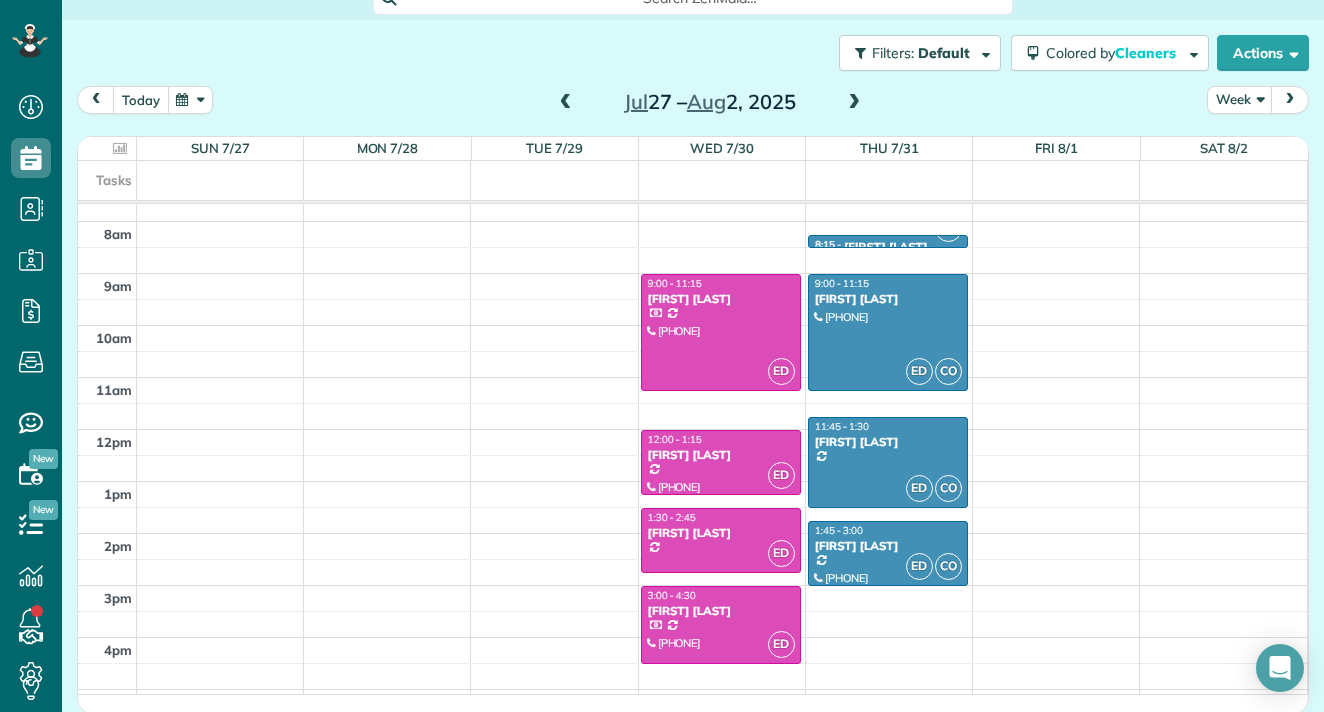 click on "today" at bounding box center (141, 99) 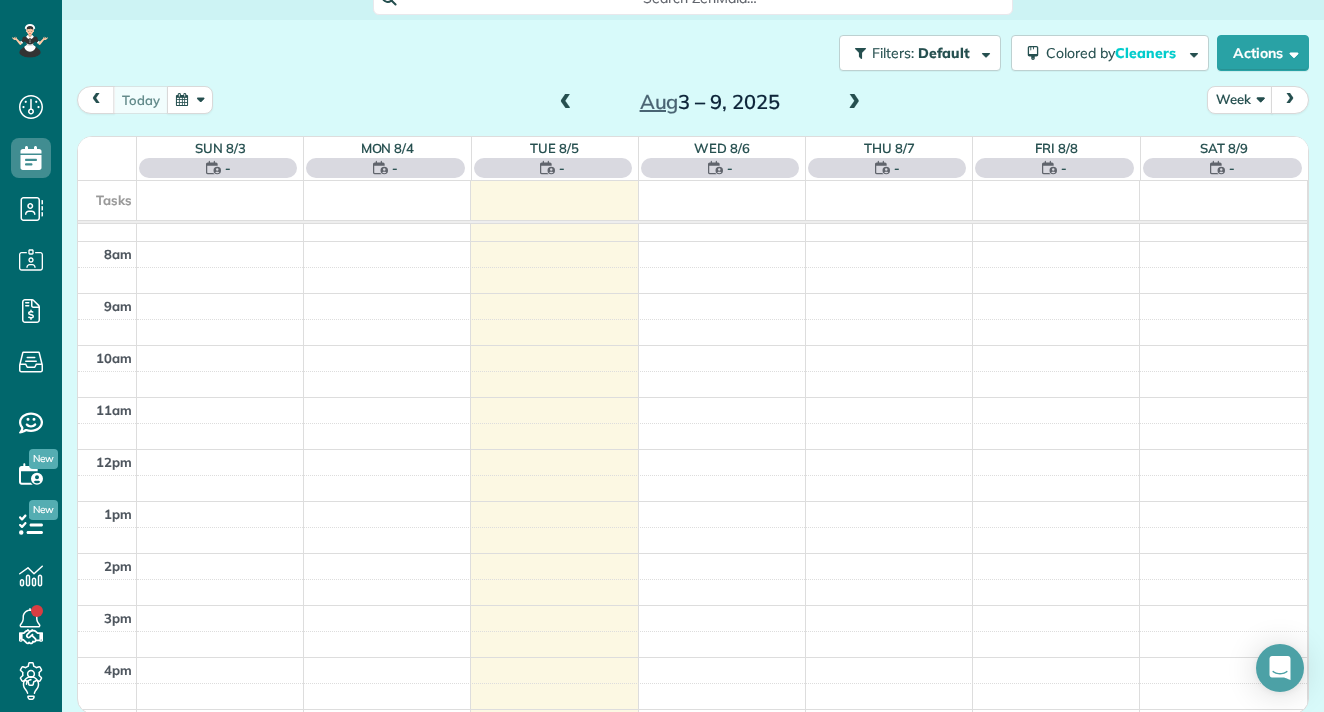 scroll, scrollTop: 226, scrollLeft: 0, axis: vertical 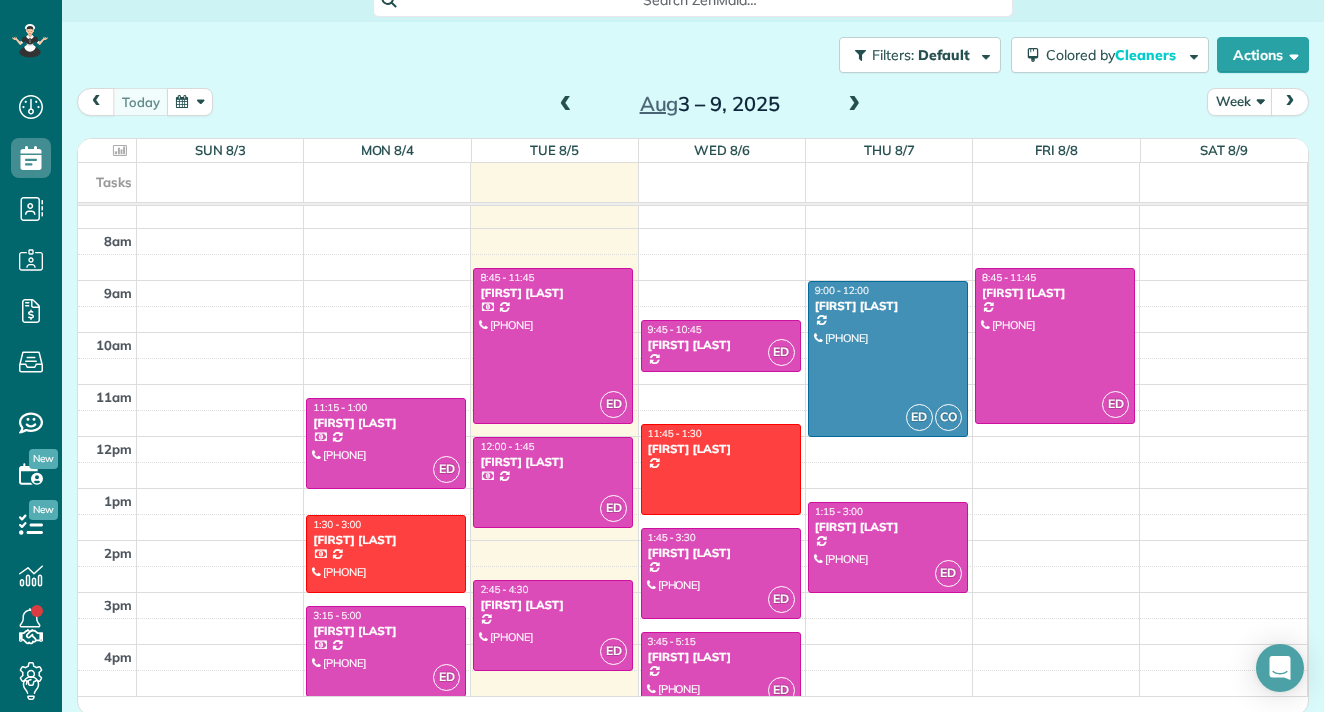 click on "12am 1am 2am 3am 4am 5am 6am 7am 8am 9am 10am 11am 12pm 1pm 2pm 3pm 4pm 5pm 6pm 7pm 8pm 9pm 10pm 11pm ED 11:15 - 1:00 Laura H (650) 703-0515 44 Hobart Avenue San Mateo, CA 94402 1:30 - 3:00 Laura Cupps (847) 224-6820 3523 Pacific Boulevard San Mateo, CA 94403 ED 3:15 - 5:00 Amruta A (650) 799-4345 981 Cumberland Court Foster City, CA 94404 ED 8:45 - 11:45 Rachael Rosenberg (216) 288-7859 26 Liberty Hall Lane Redwood City, CA 94062 ED 12:00 - 1:45 Amy B. 1363 5th Avenue Belmont, CA 94002 ED 2:45 - 4:30 Cristina Hsu (202) 285-2984 967 De Soto Lane Foster City, CA 94404 ED 9:45 - 10:45 Jennifer Isaac (415) 595-2501 2066 Kings Lane San Mateo, Ca ? 11:45 - 1:30 Clara Orobio 1323 2nd Avenue San Mateo, ? 94401 ED 1:45 - 3:30 Carolynn Beer (858) 344-9781 114 Franklin Parkway San Mateo, CA 94403 ED 3:45 - 5:15 Nikhil Harsha (415) 961-8020 509 Poinsettia Avenue San Mateo, ? 94403 ED CO 9:00 - 12:00 Gina Zarina (916) 320-5212 250 Bonita Road Portola Valley, CA 94028 ED 1:15 - 3:00 Sara Santiago (510) 220-5740 ED" at bounding box center (692, 436) 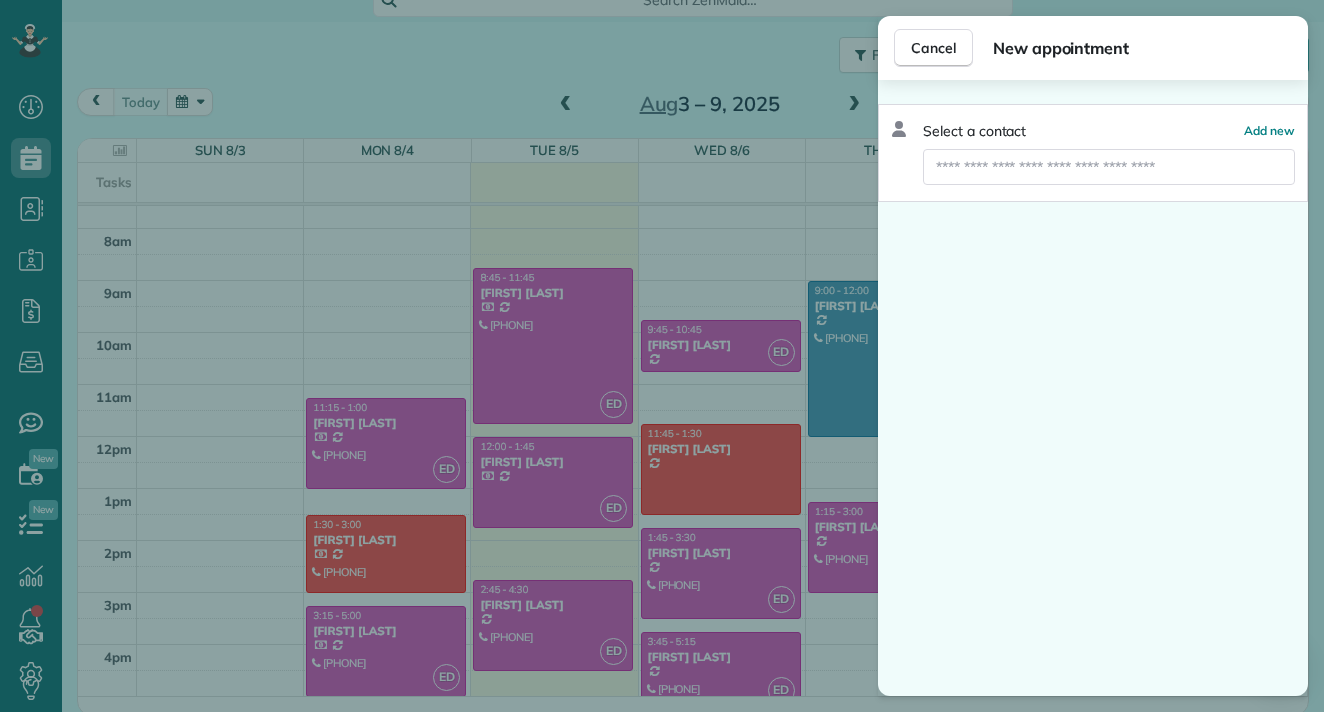 click on "Select a contact Add new" at bounding box center [1093, 153] 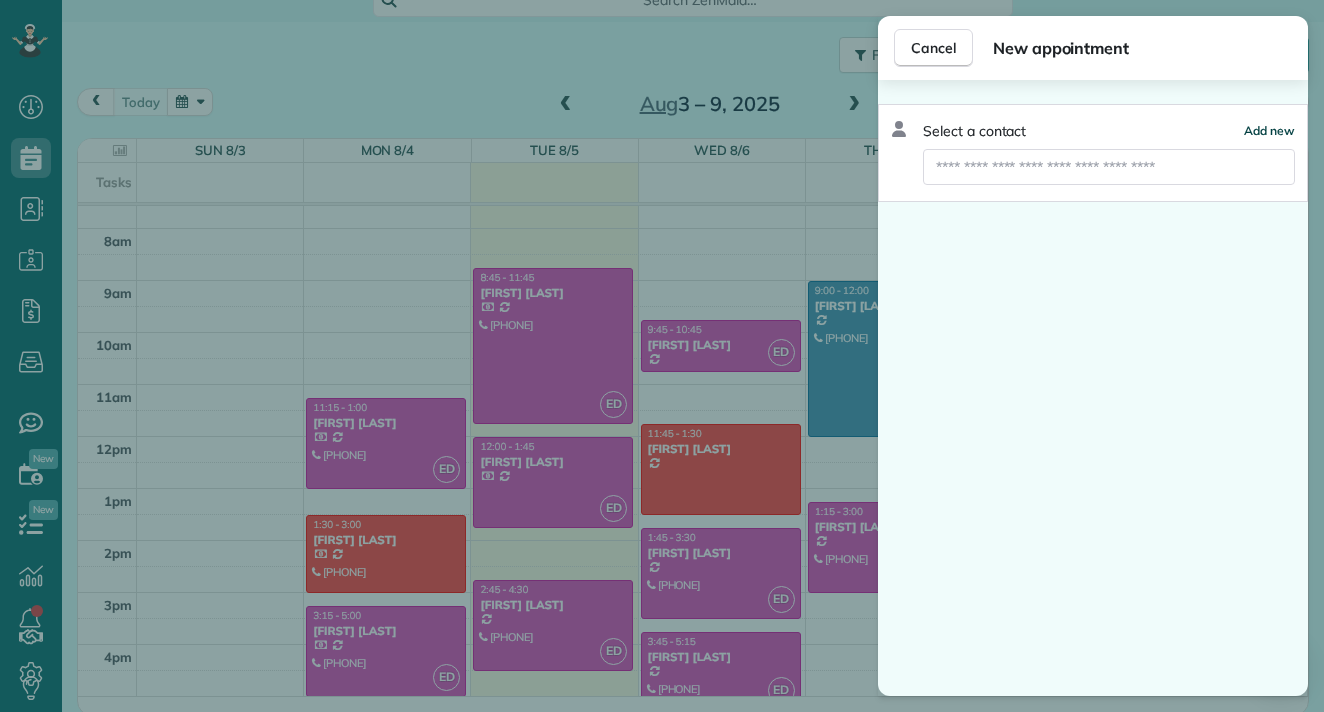 click on "Add new" at bounding box center [1269, 130] 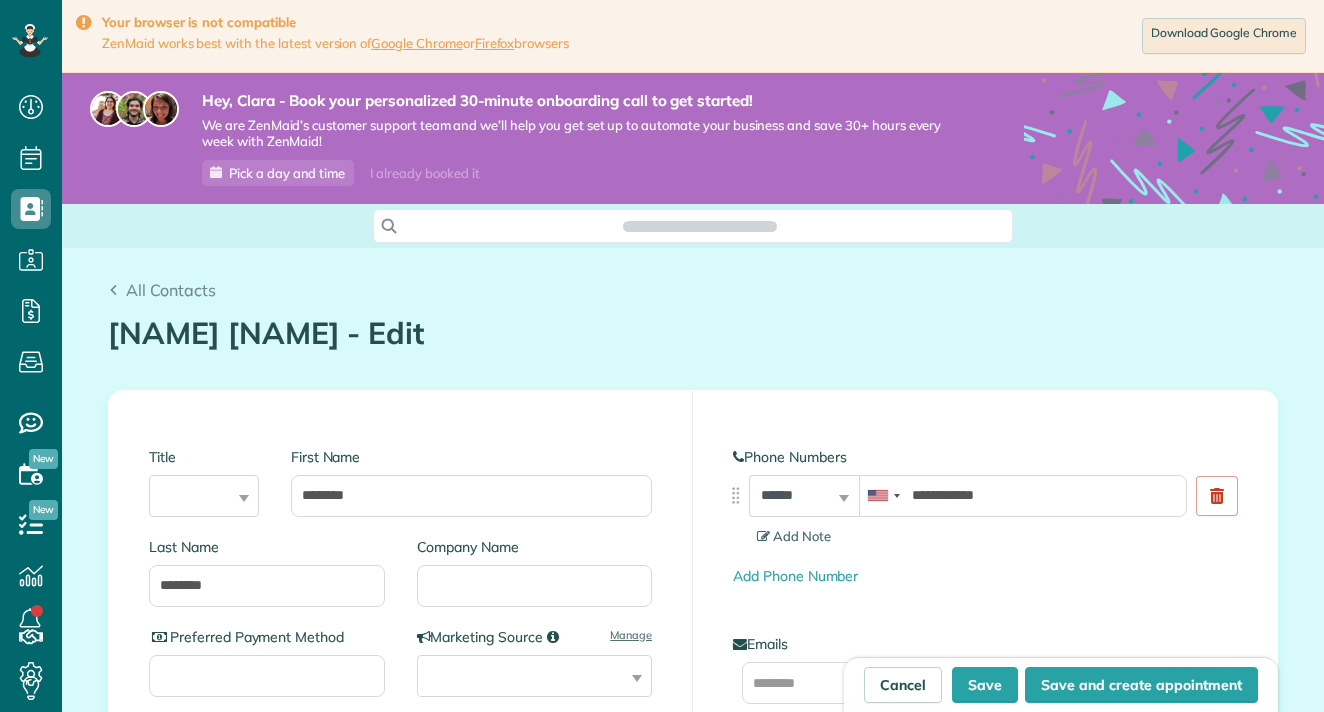 scroll, scrollTop: 0, scrollLeft: 0, axis: both 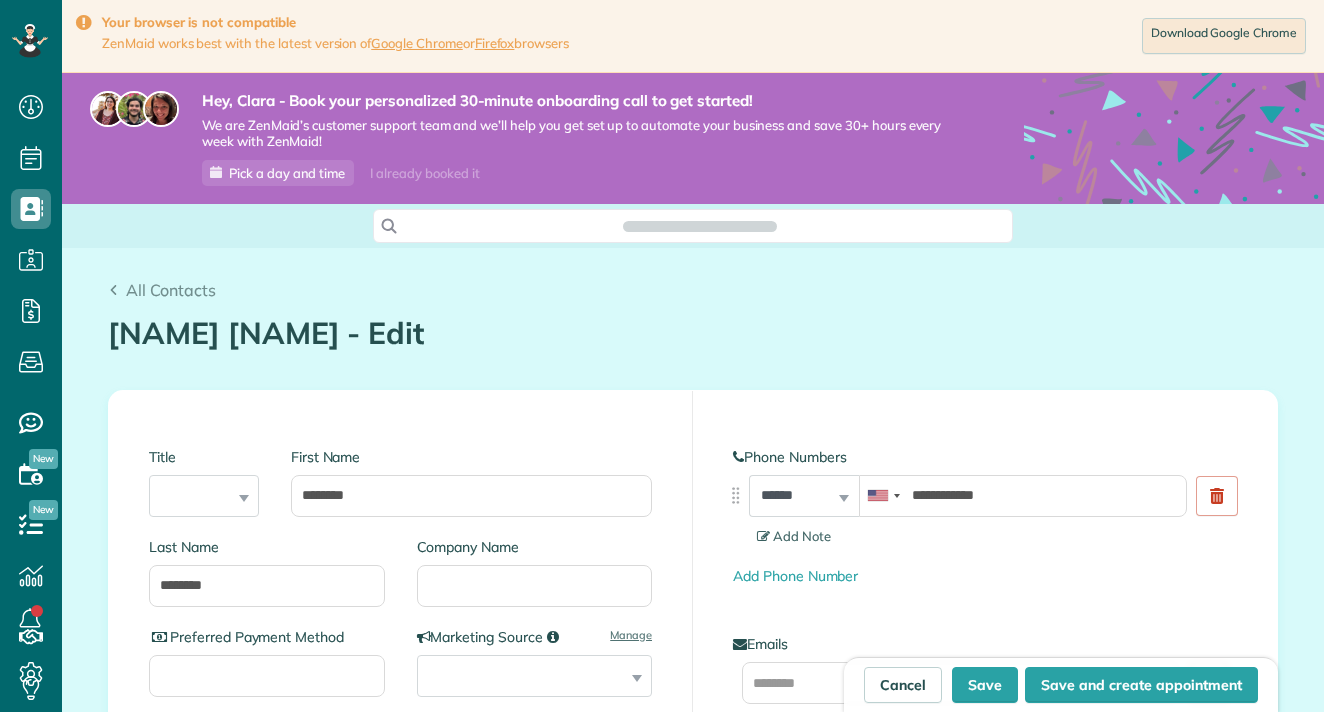 type on "**********" 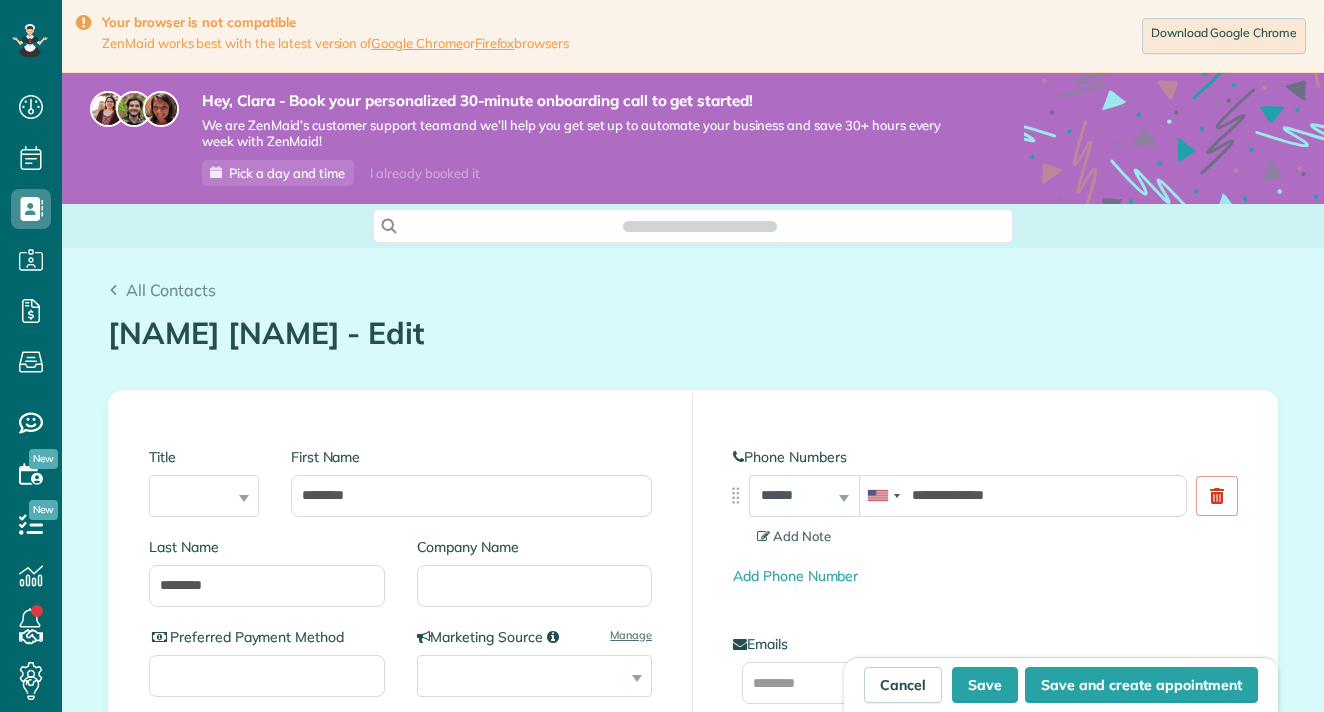 scroll, scrollTop: 712, scrollLeft: 62, axis: both 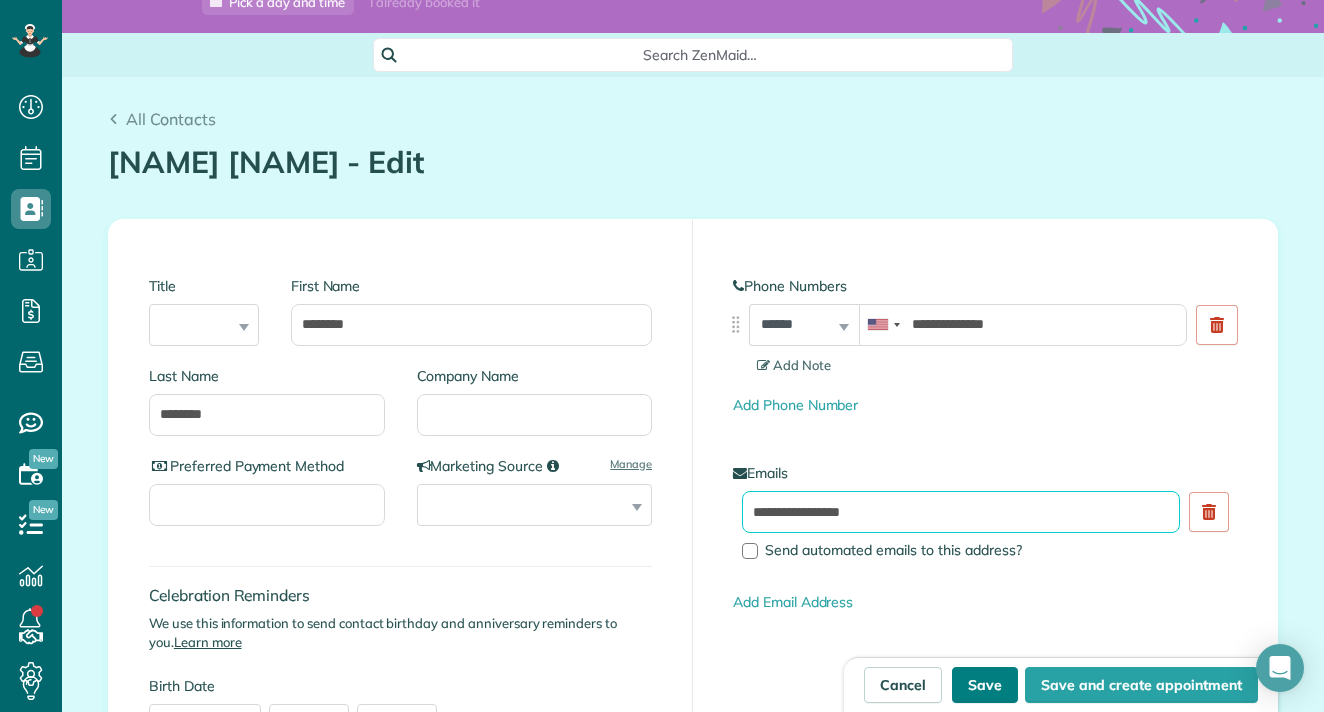 type on "**********" 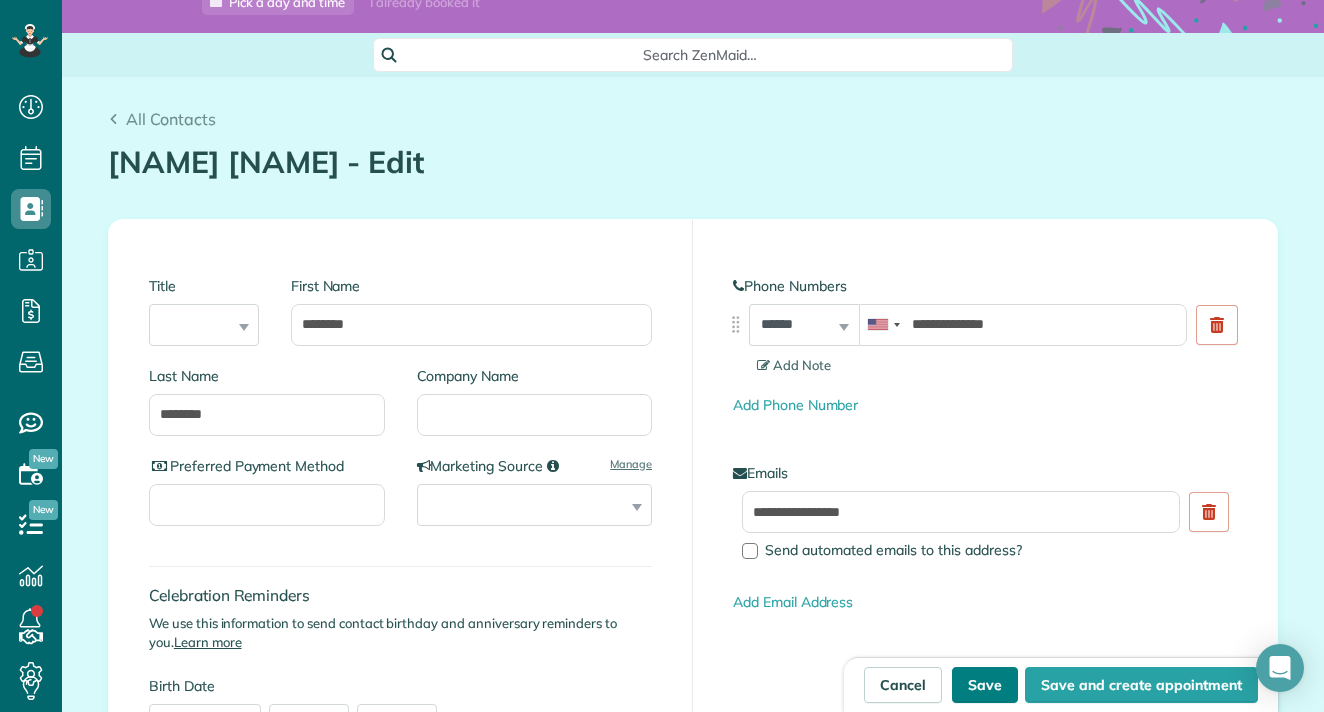 click on "Save" at bounding box center (985, 685) 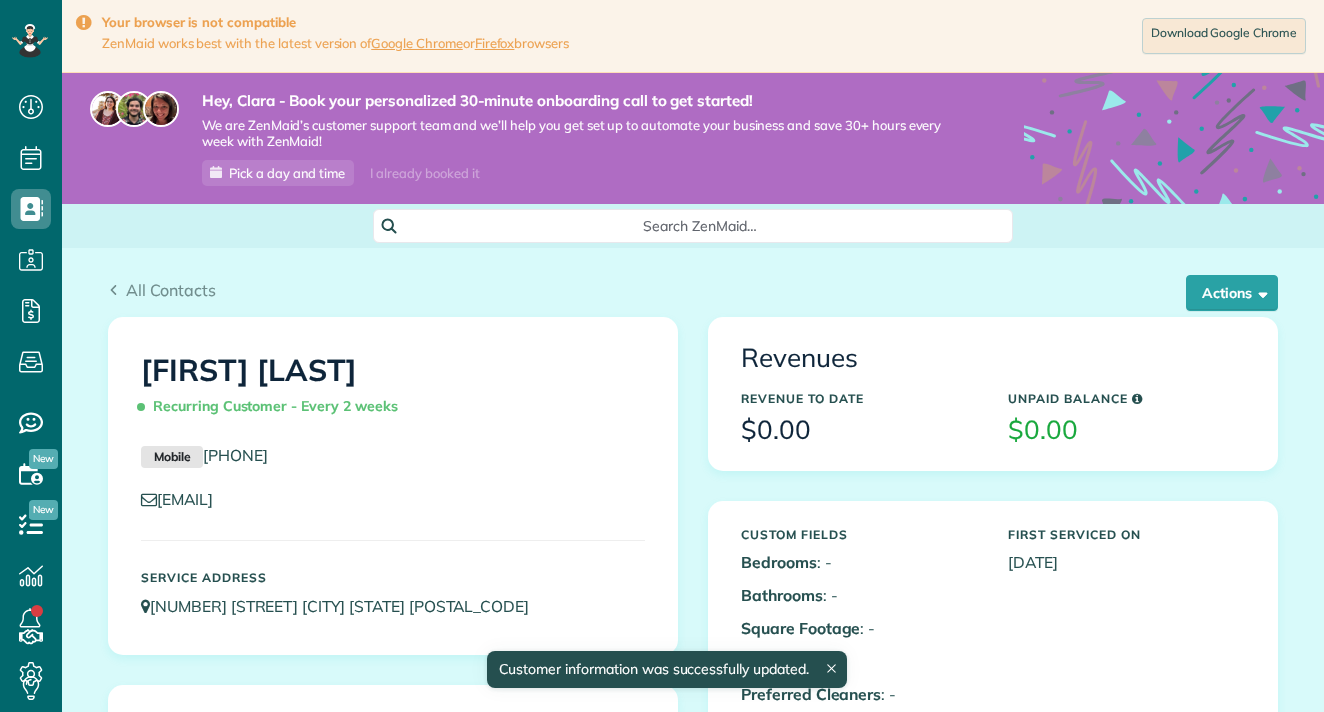 scroll, scrollTop: 0, scrollLeft: 0, axis: both 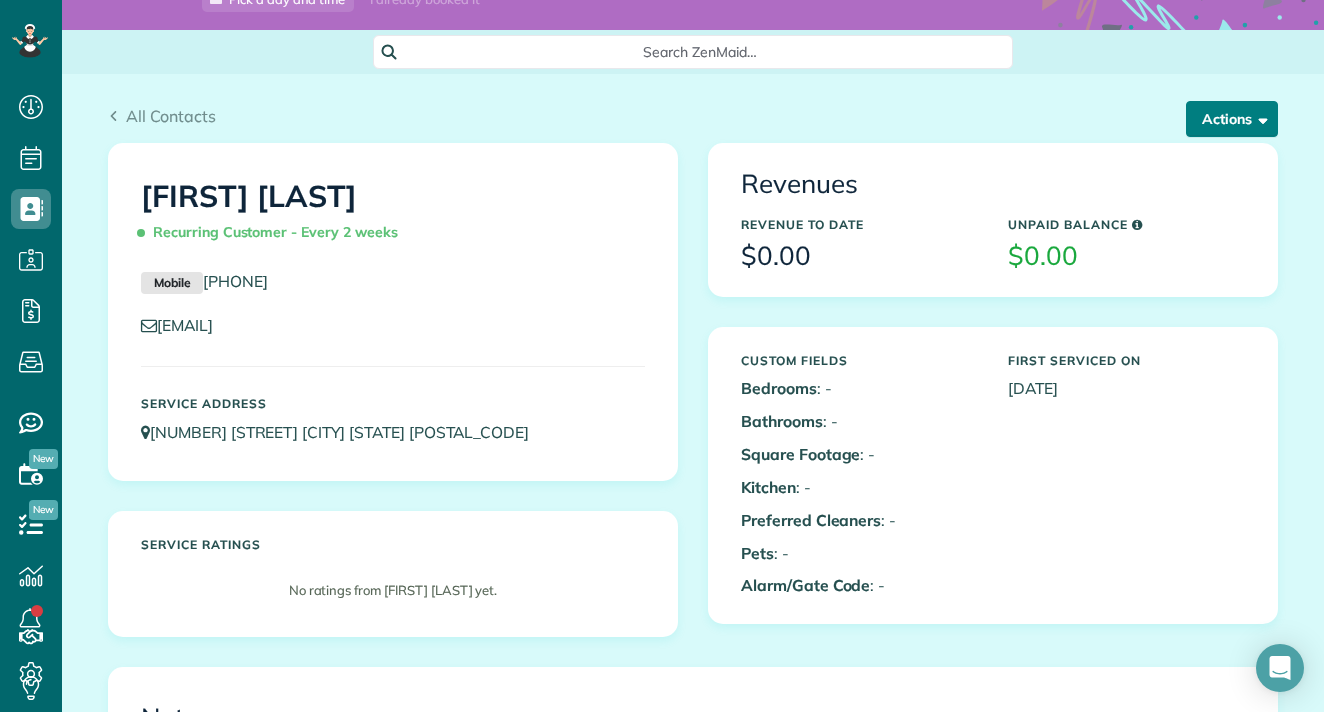 click on "Actions" at bounding box center [1232, 119] 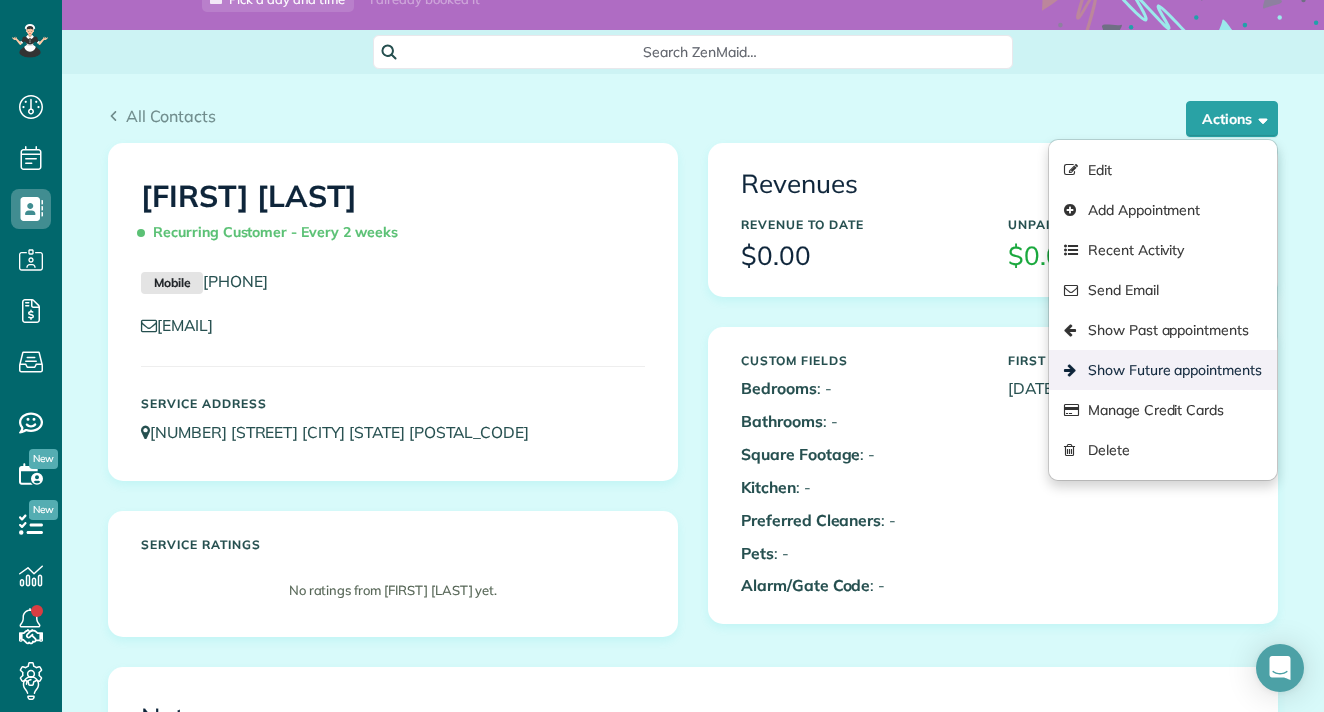 click on "Show Future appointments" at bounding box center (1163, 370) 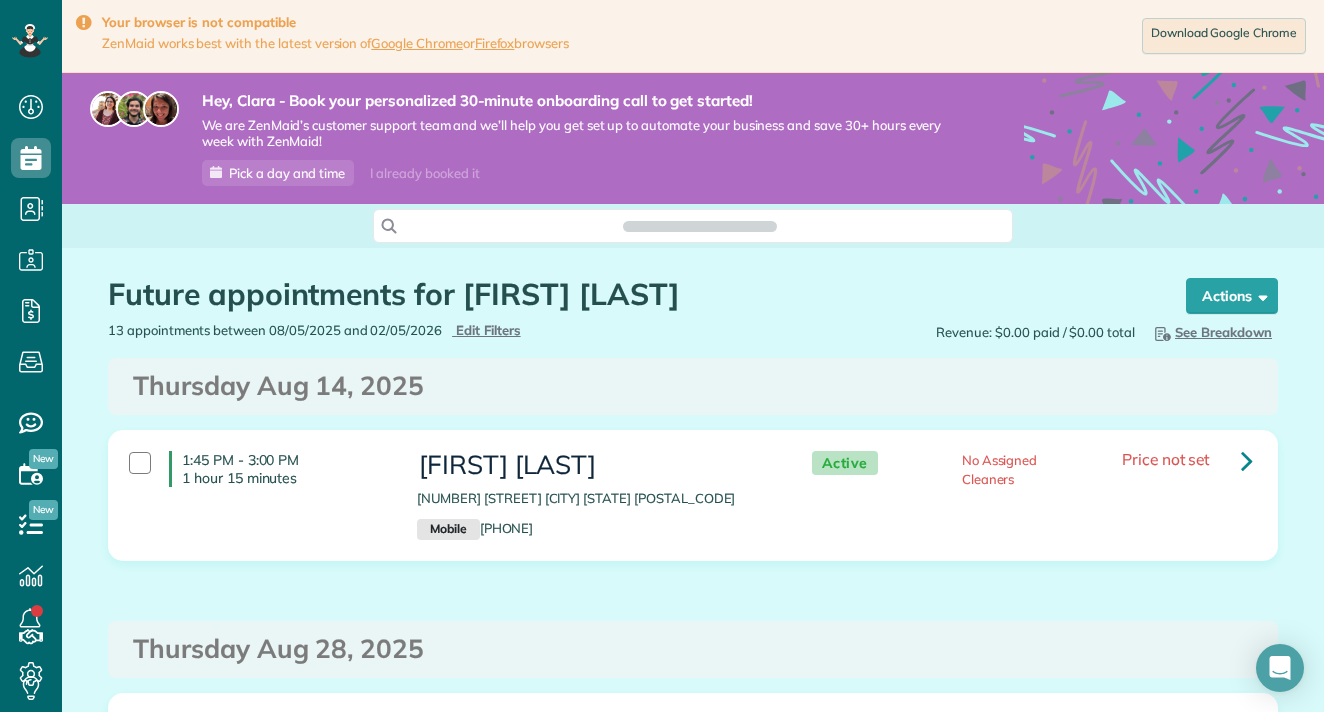 scroll, scrollTop: 0, scrollLeft: 0, axis: both 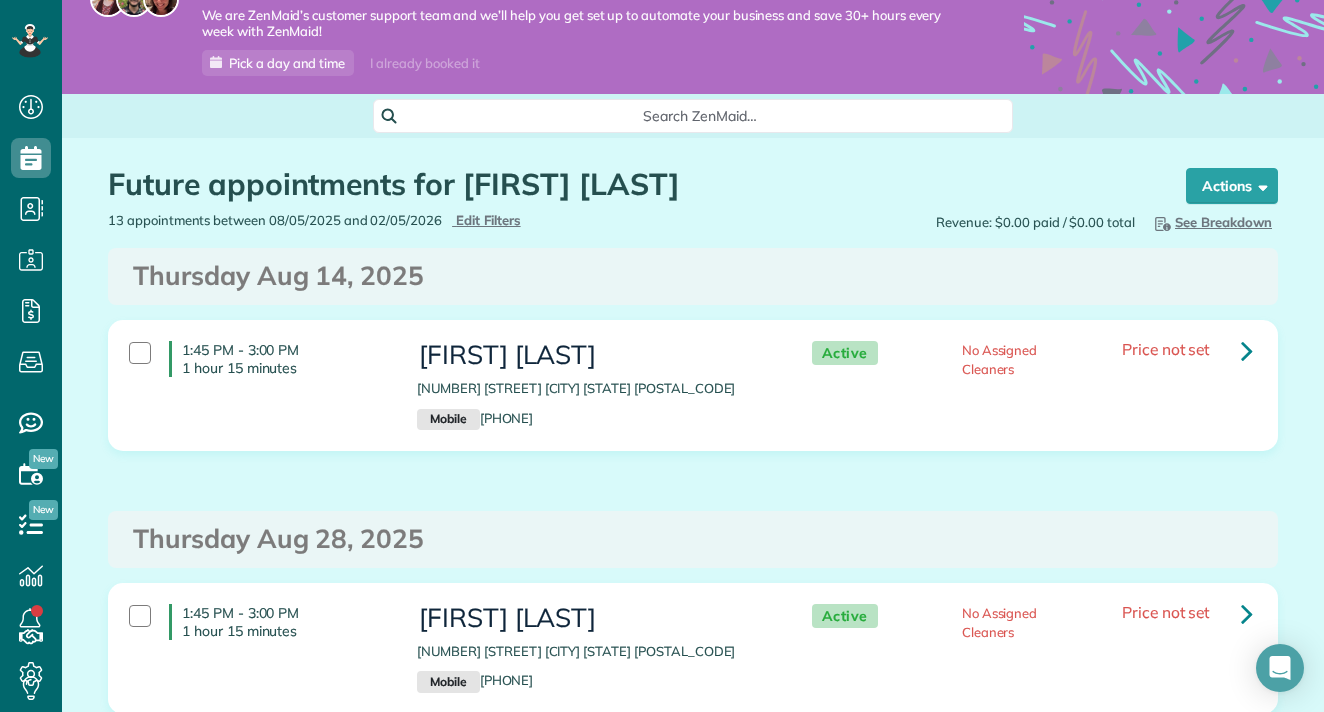 click at bounding box center (1247, 350) 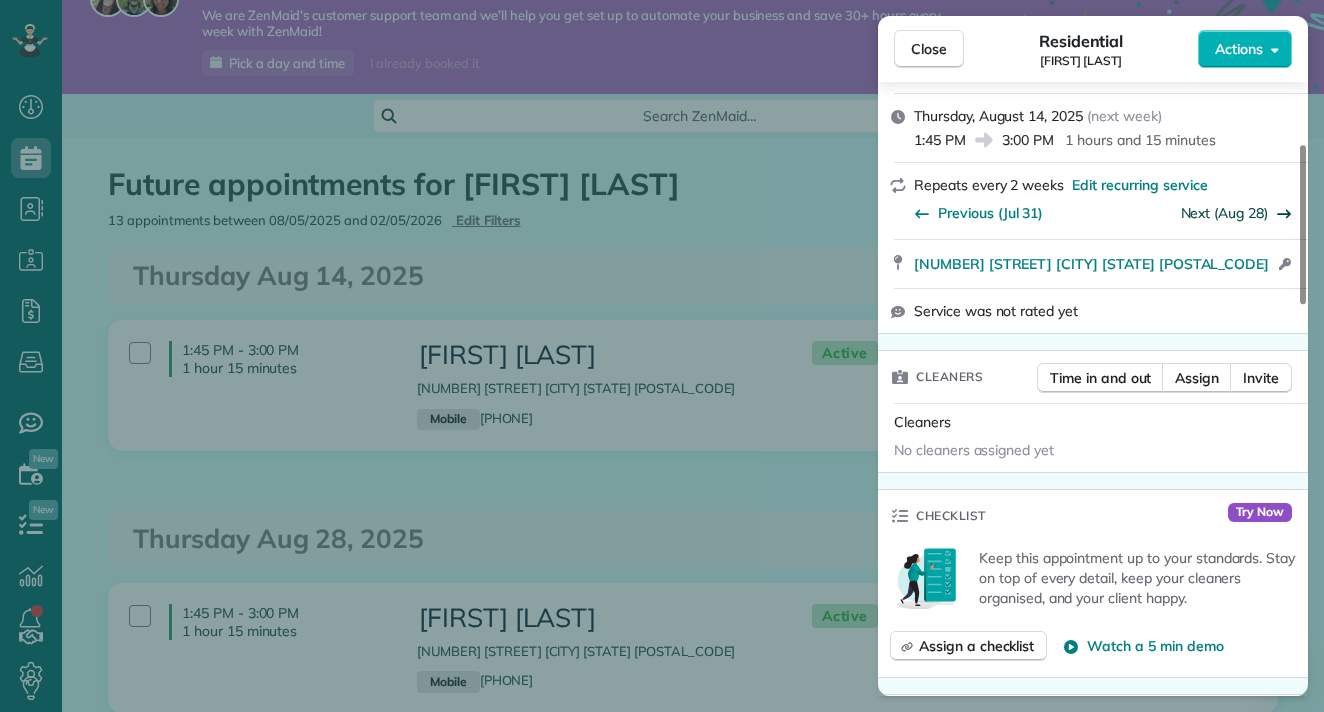 scroll, scrollTop: 284, scrollLeft: 0, axis: vertical 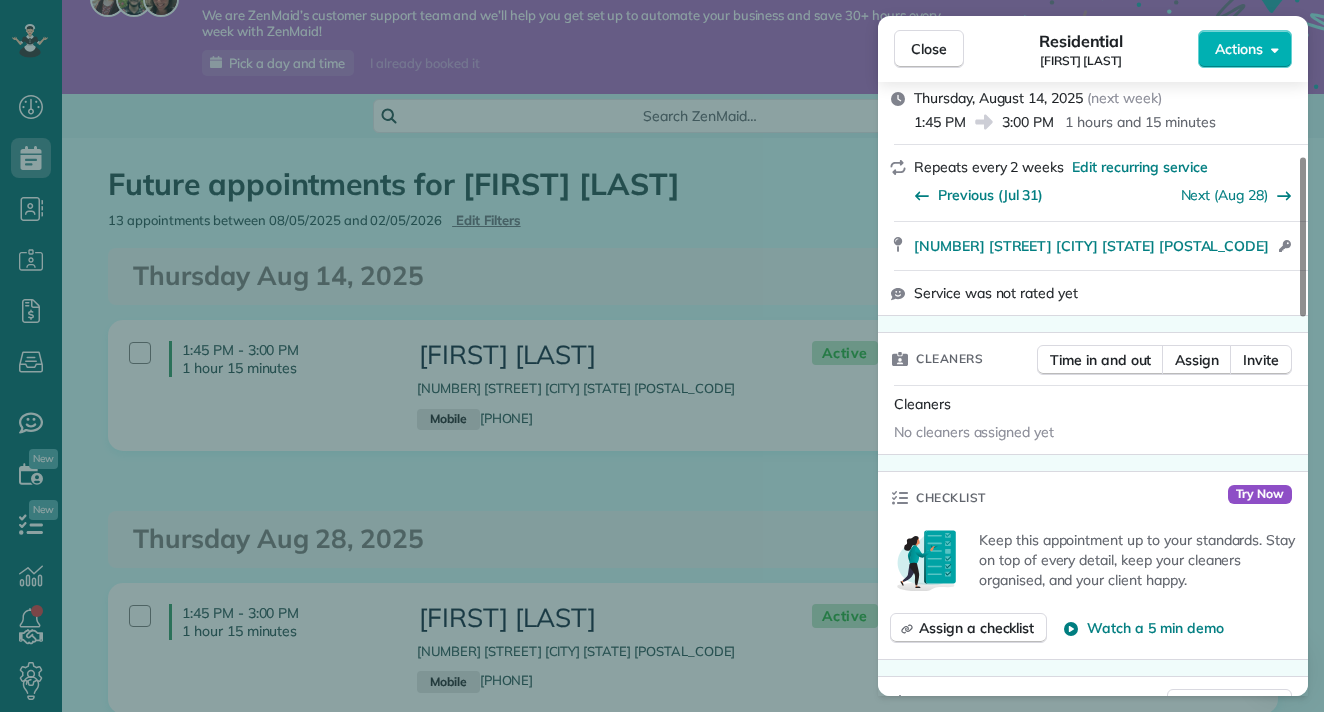 click on "No cleaners assigned yet" at bounding box center [1093, 434] 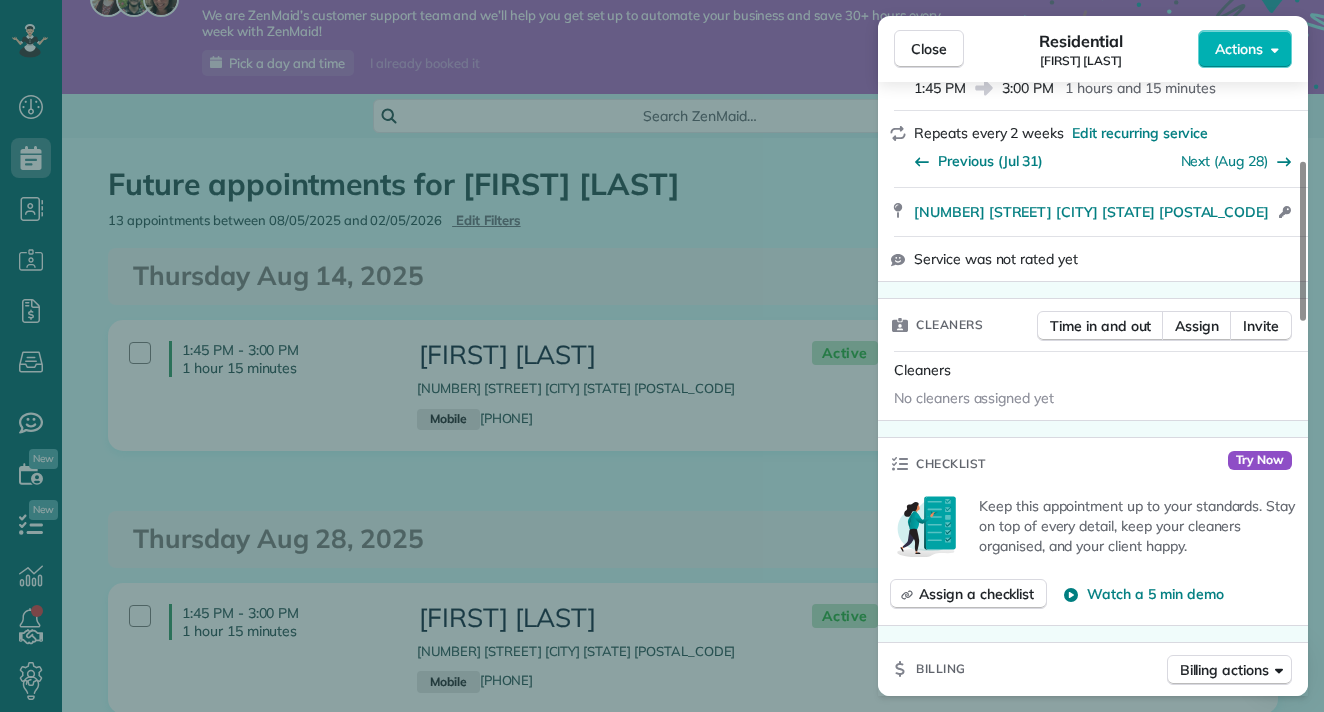 scroll, scrollTop: 332, scrollLeft: 0, axis: vertical 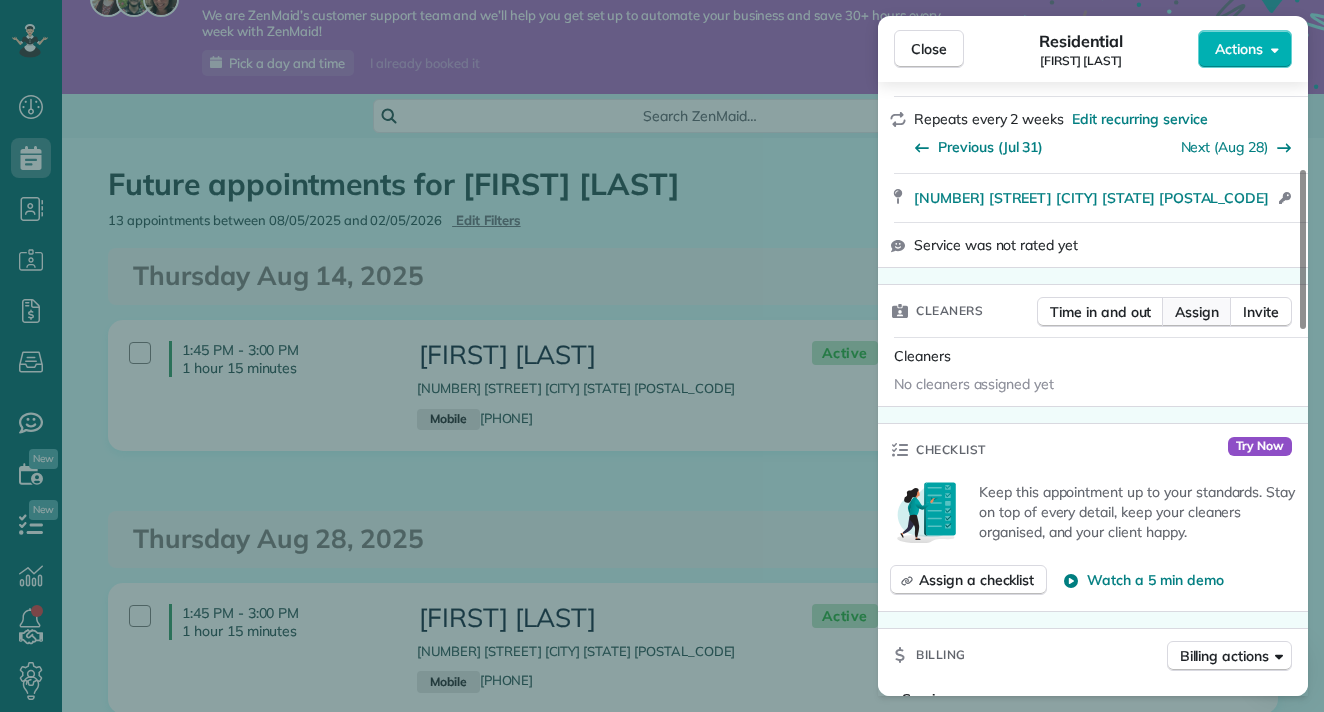 click on "Assign" at bounding box center [1197, 312] 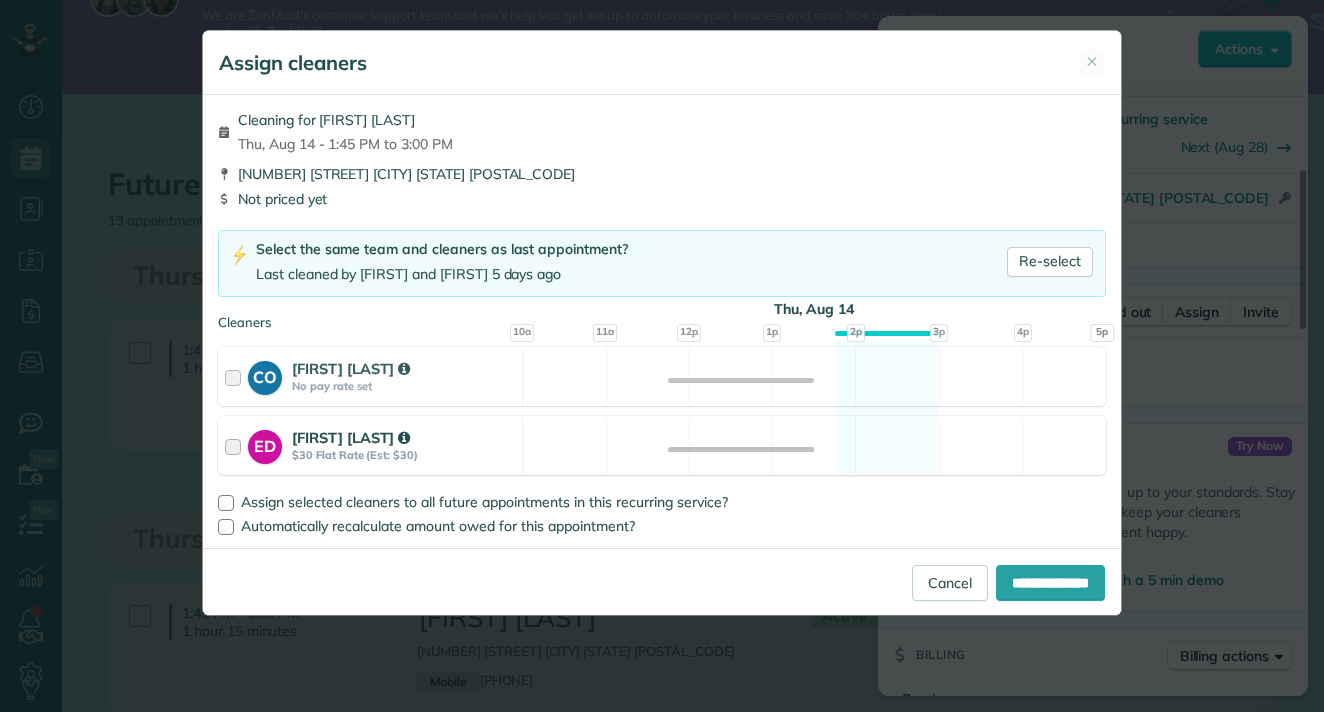 click on "$30 Flat Rate (Est: $30)" at bounding box center (404, 455) 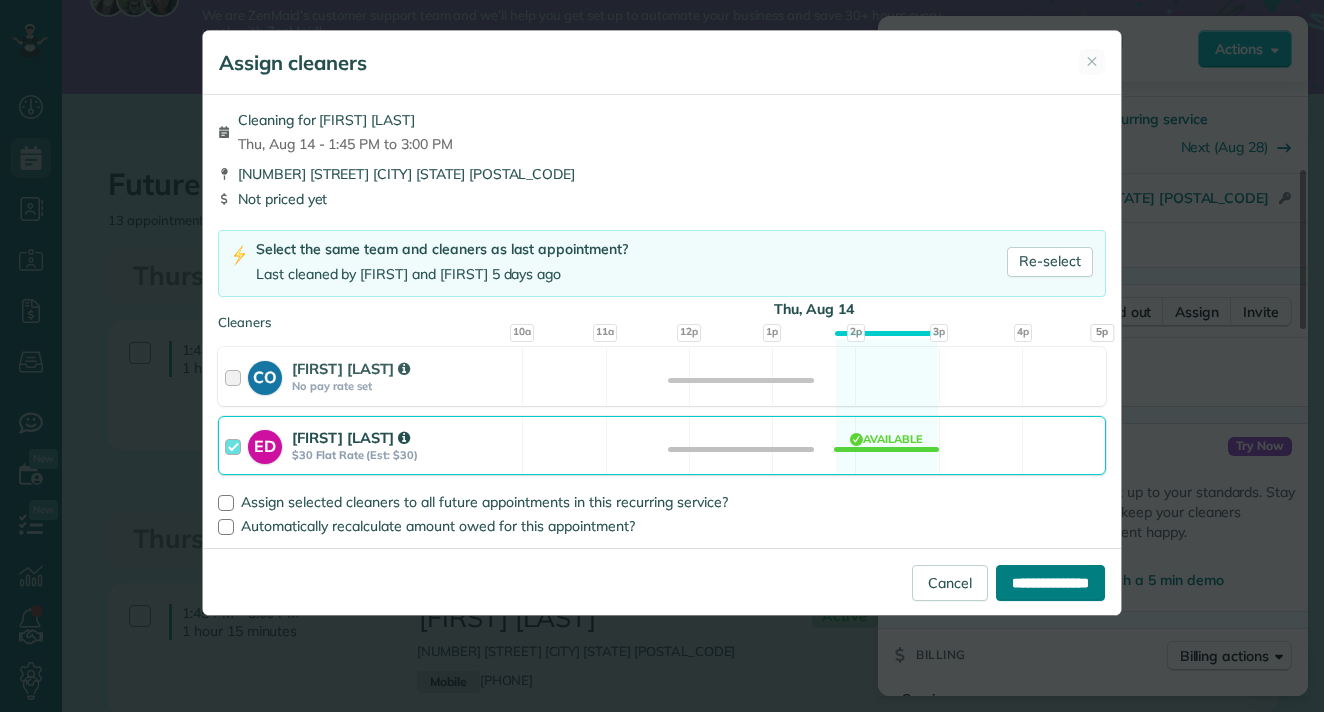click on "**********" at bounding box center (1050, 583) 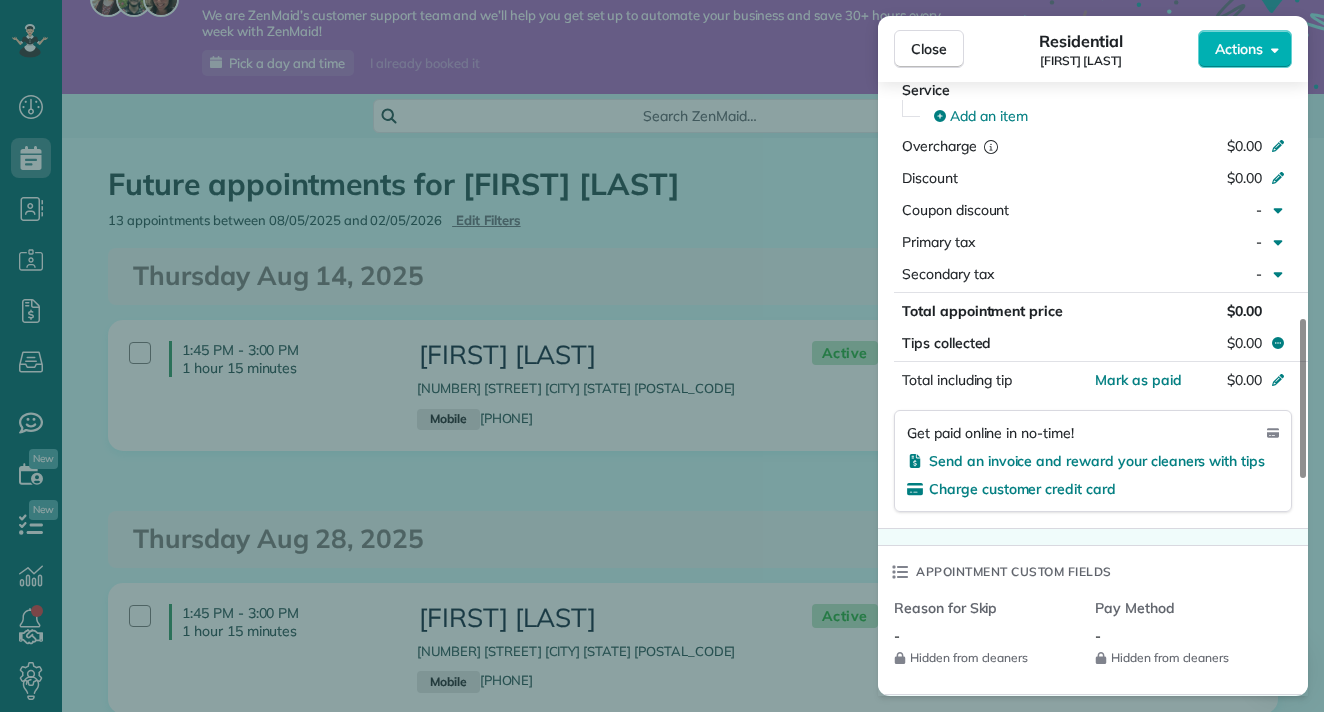 scroll, scrollTop: 909, scrollLeft: 0, axis: vertical 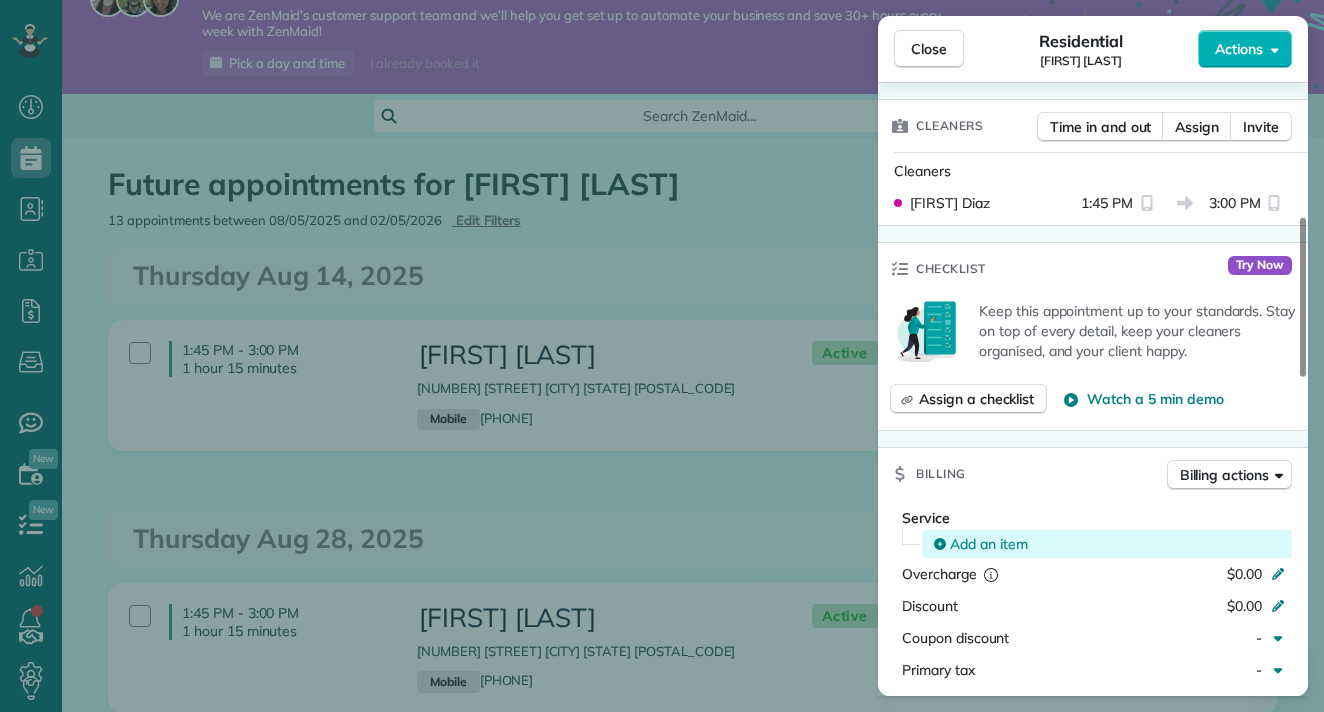 click on "Add an item" at bounding box center (1110, 544) 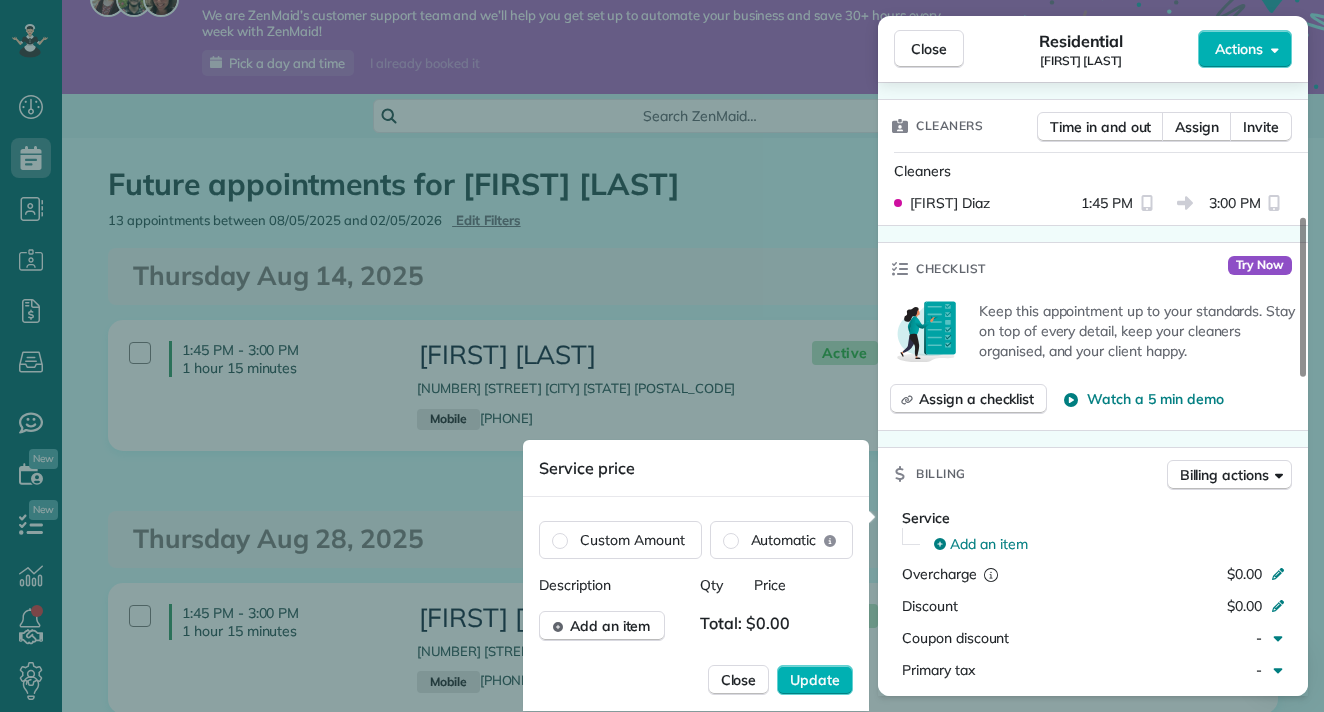 click on "Description Qty Price Add an item Total: $0.00" at bounding box center [696, 608] 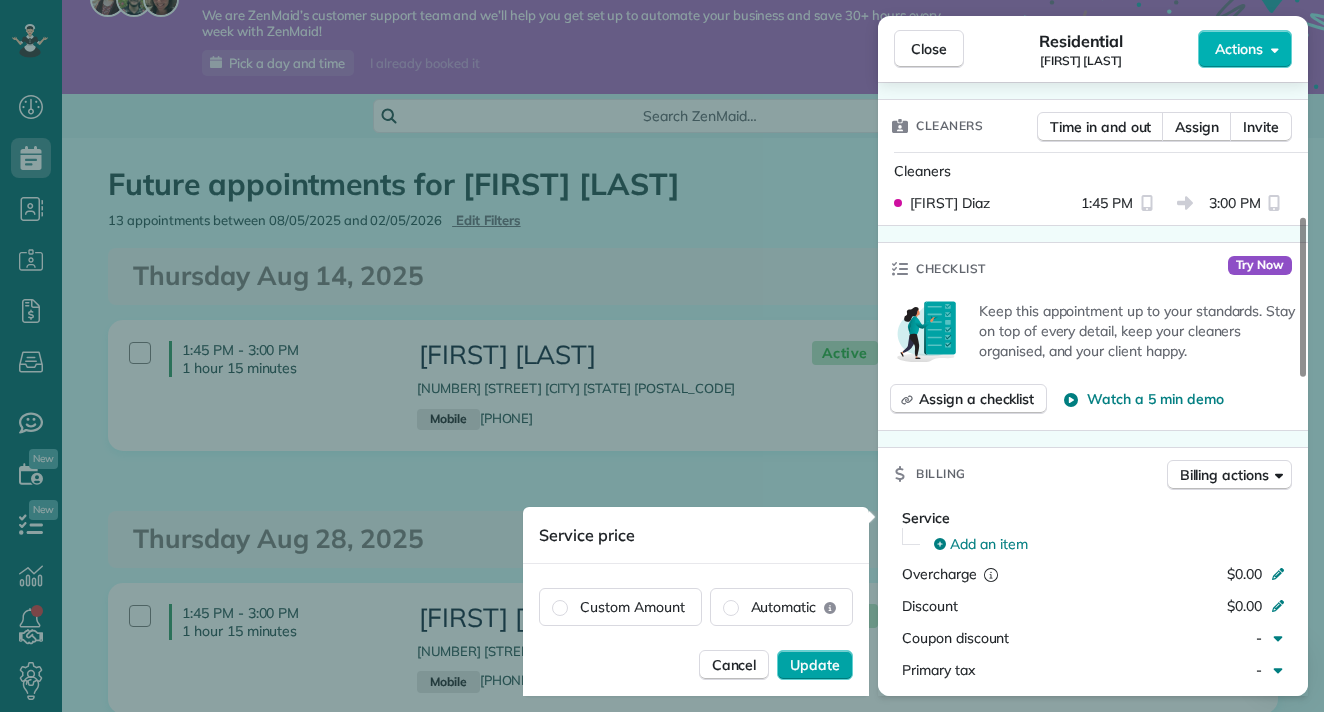 click on "Update" at bounding box center [815, 665] 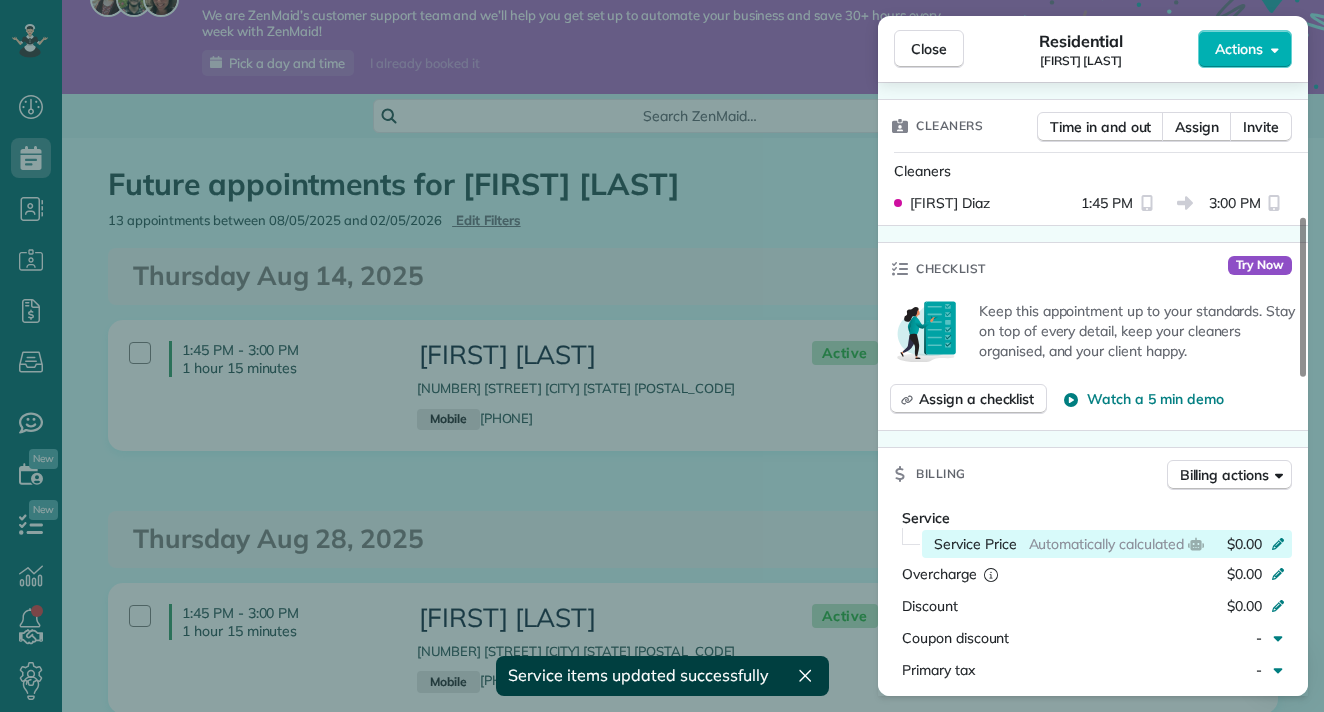 click on "Automatically calculated" at bounding box center (1106, 544) 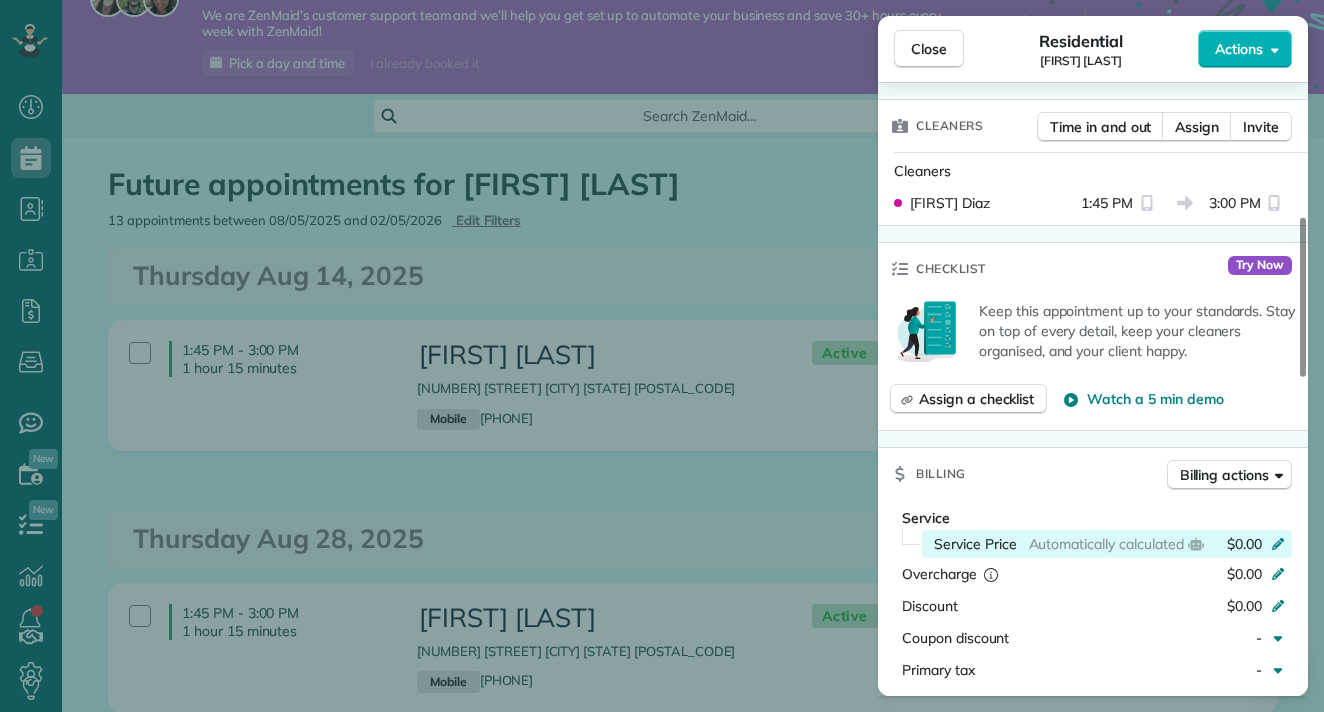 click 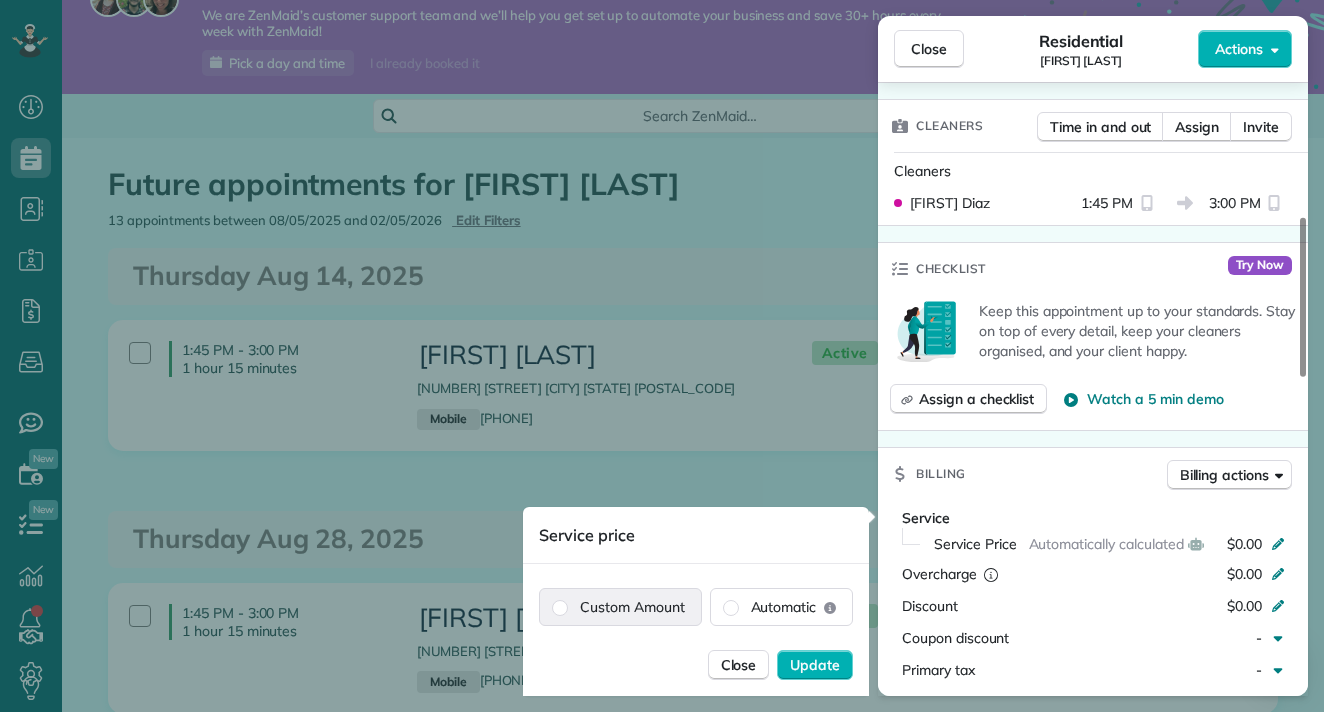 click on "Custom Amount" at bounding box center (620, 607) 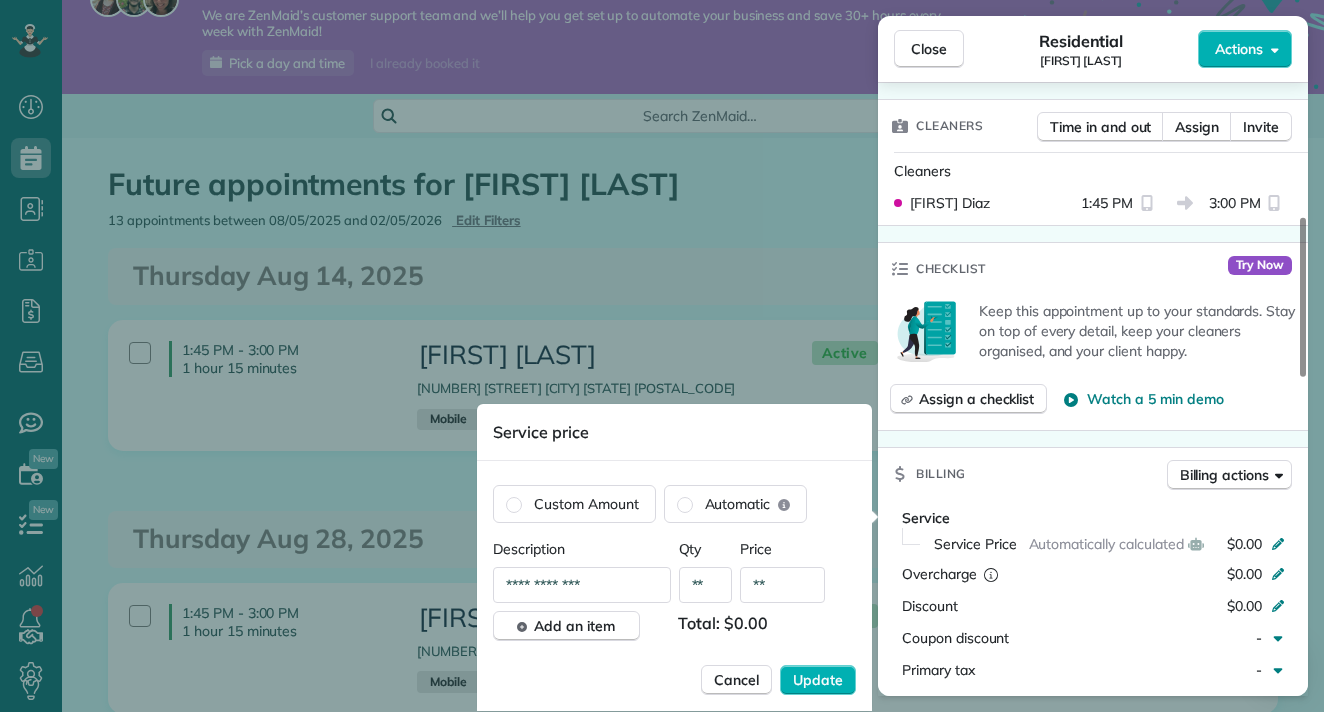click on "**" at bounding box center (782, 585) 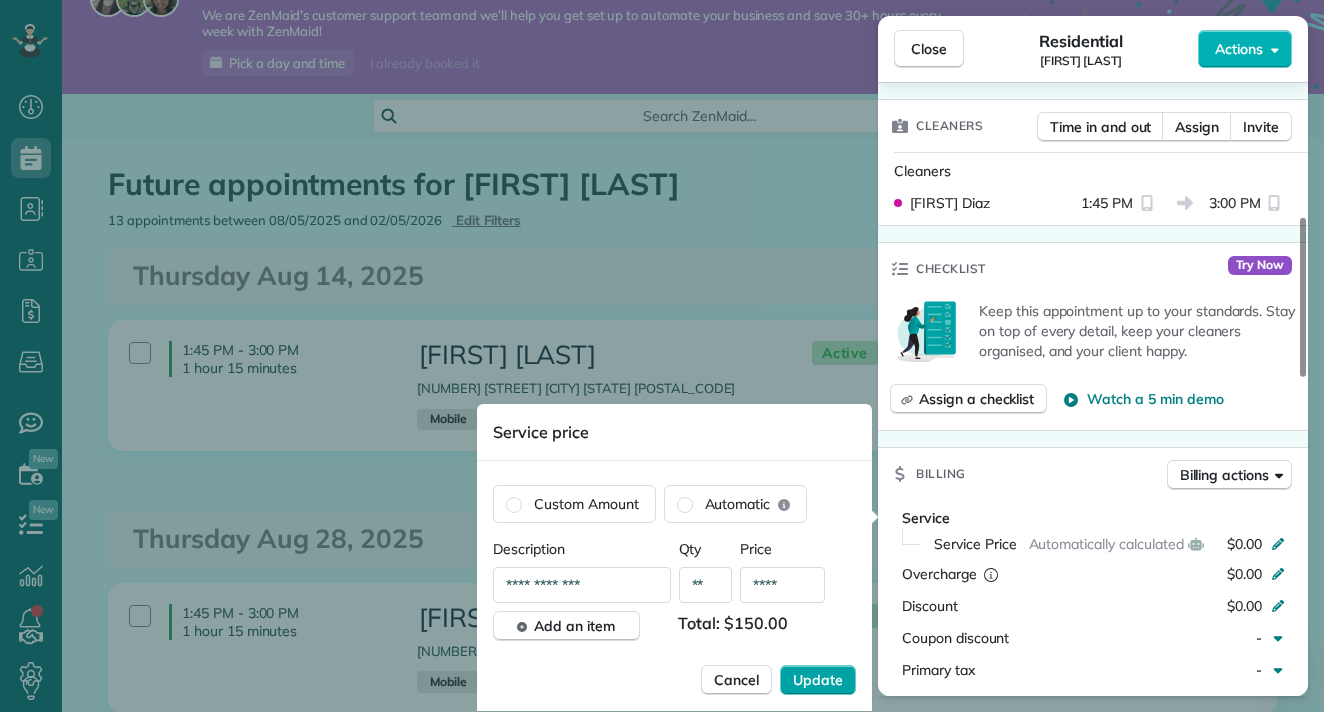 type on "****" 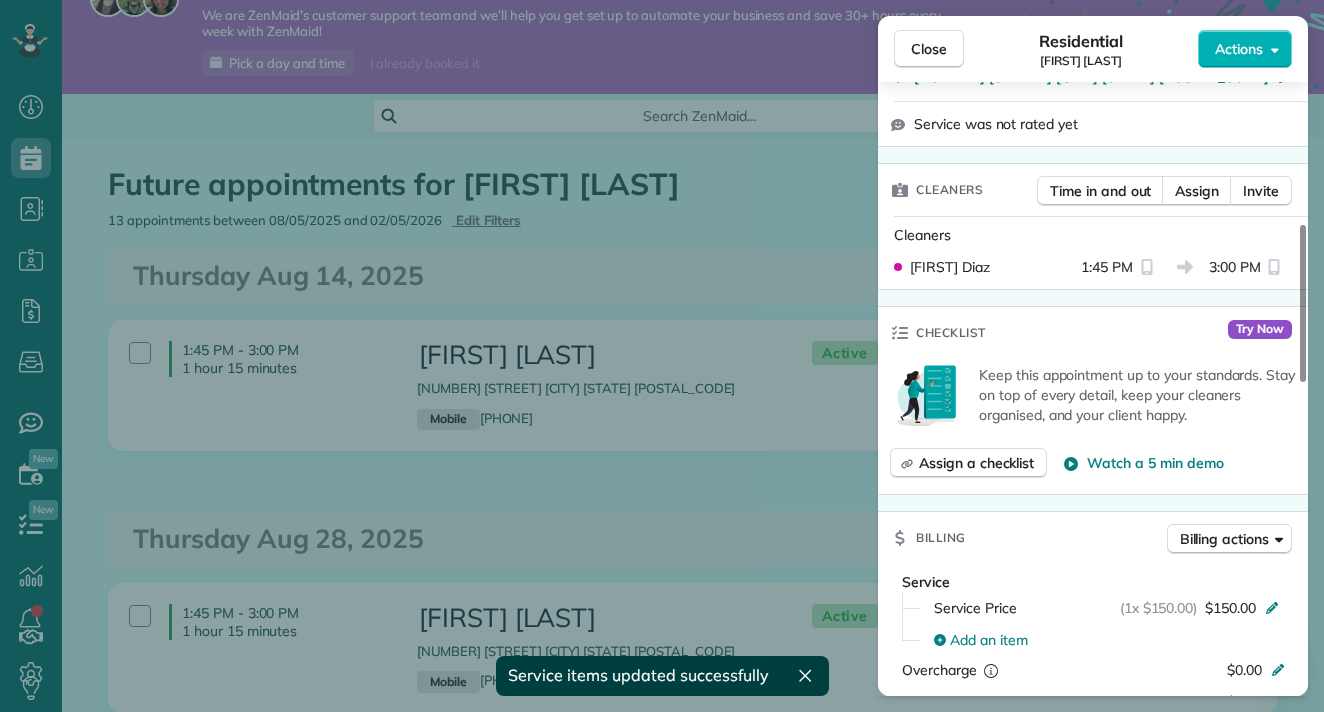scroll, scrollTop: 750, scrollLeft: 0, axis: vertical 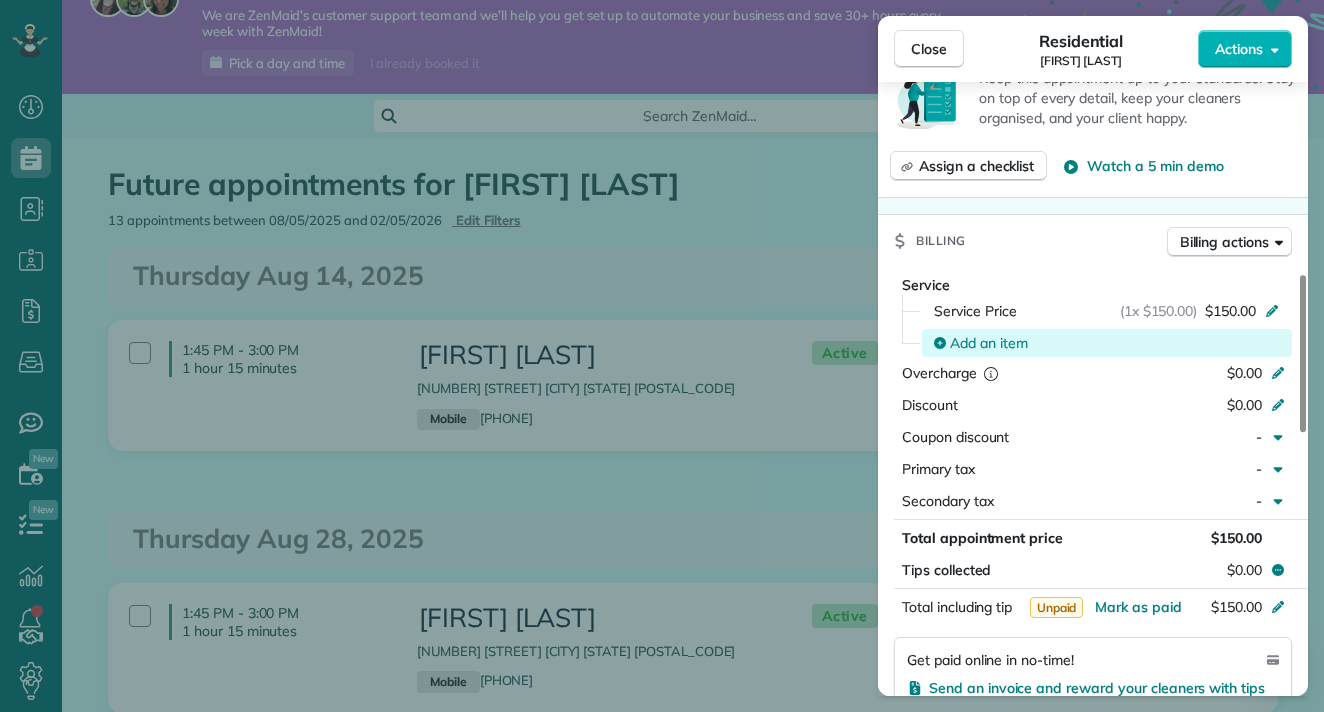 click on "Add an item" at bounding box center (989, 343) 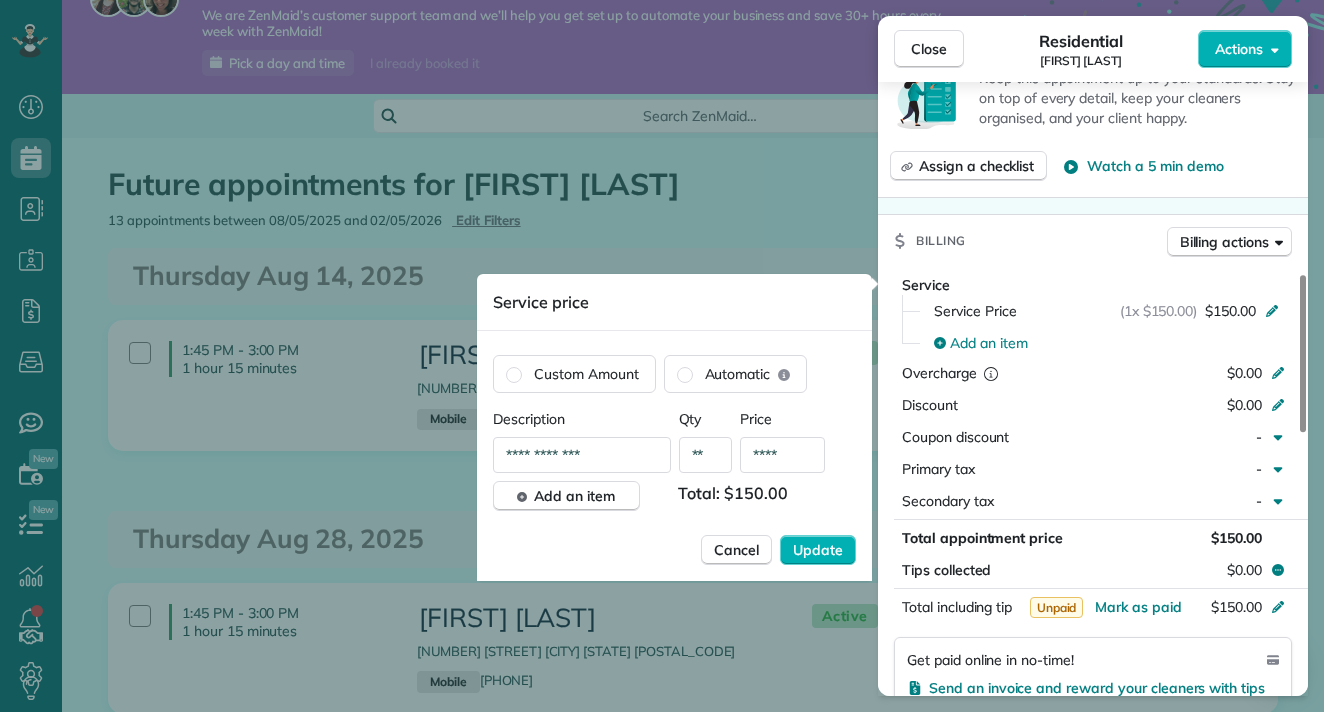 click on "**********" at bounding box center [582, 455] 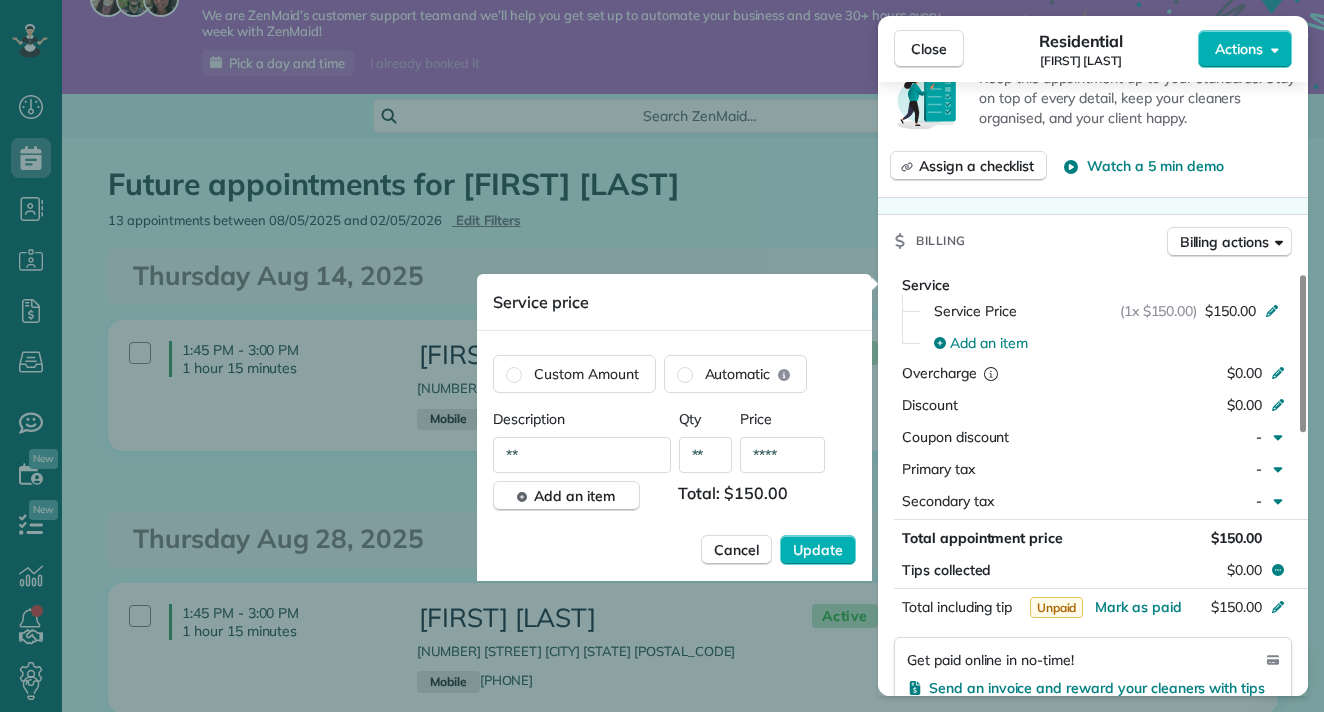 type on "*" 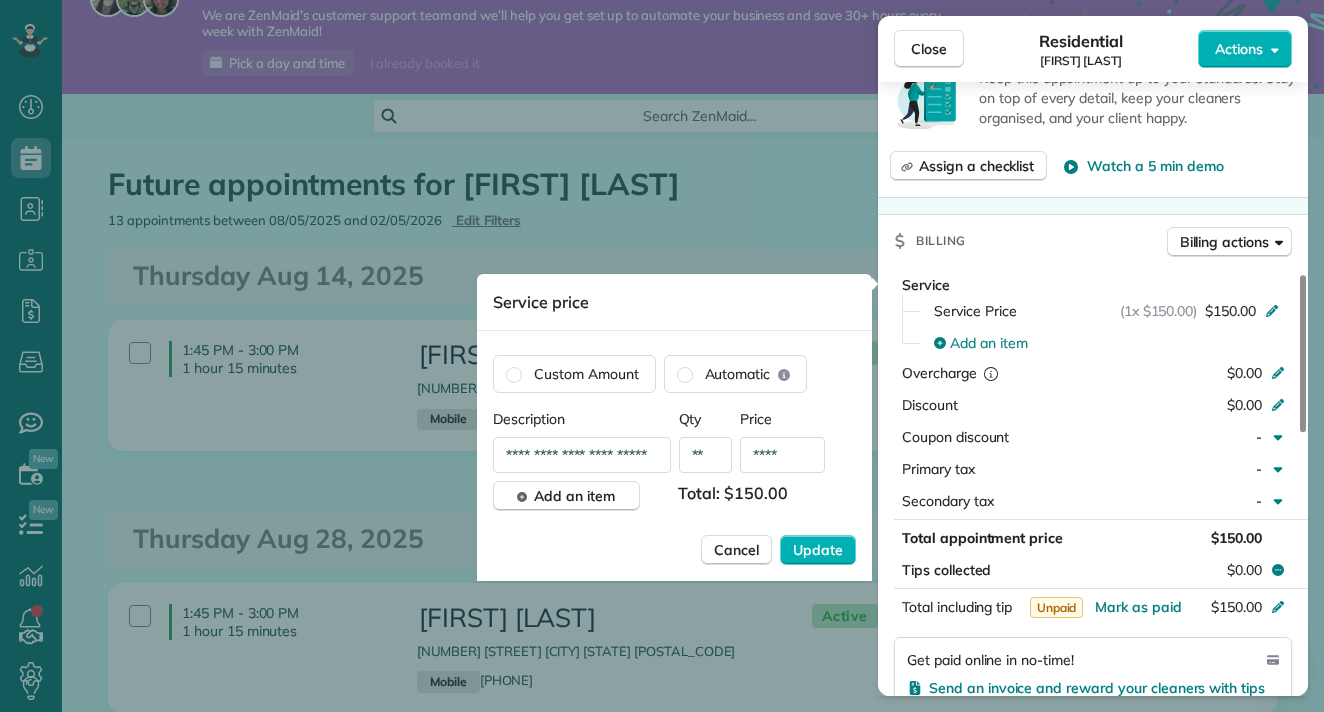 type on "**********" 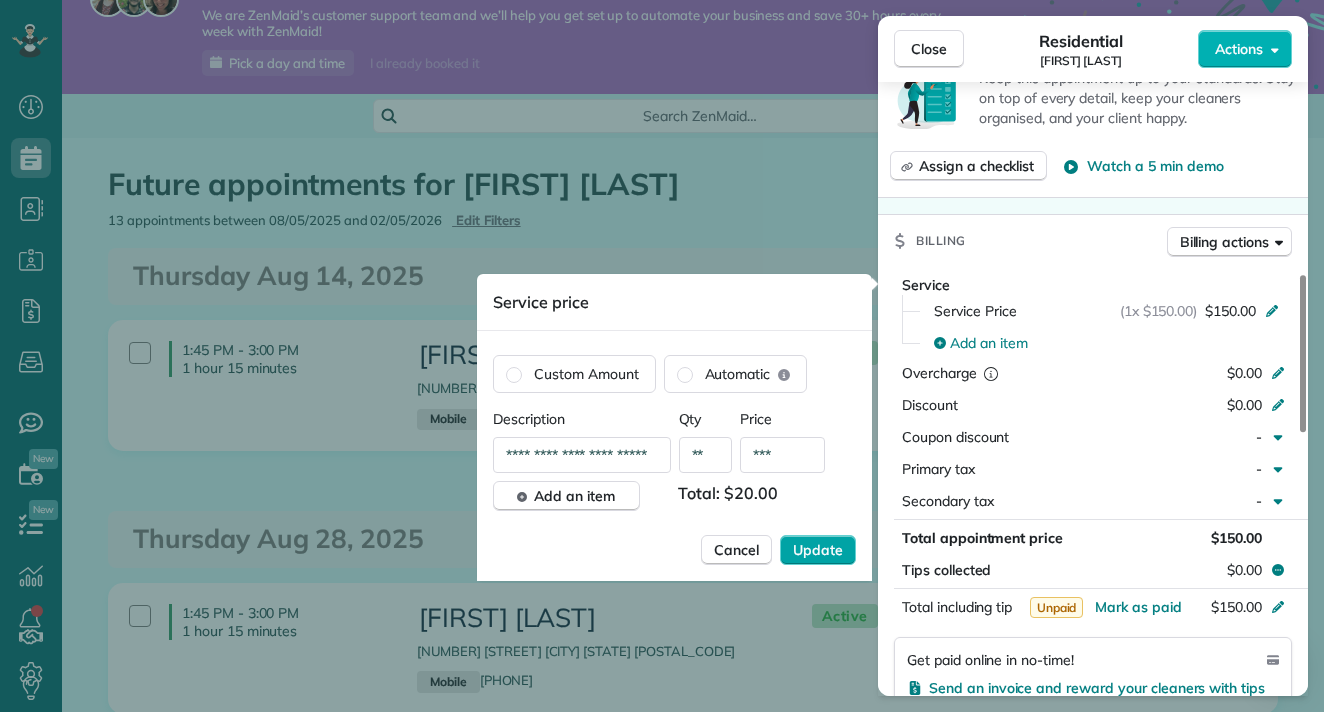 type on "***" 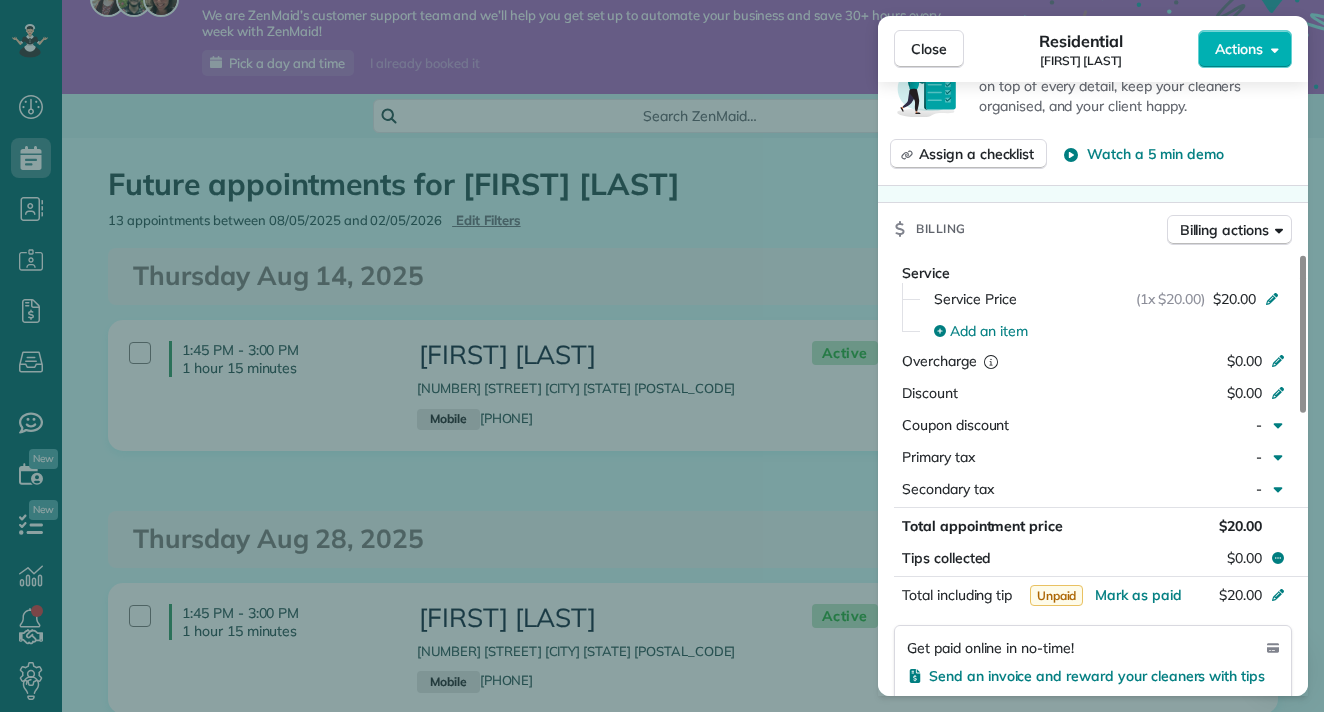 scroll, scrollTop: 631, scrollLeft: 0, axis: vertical 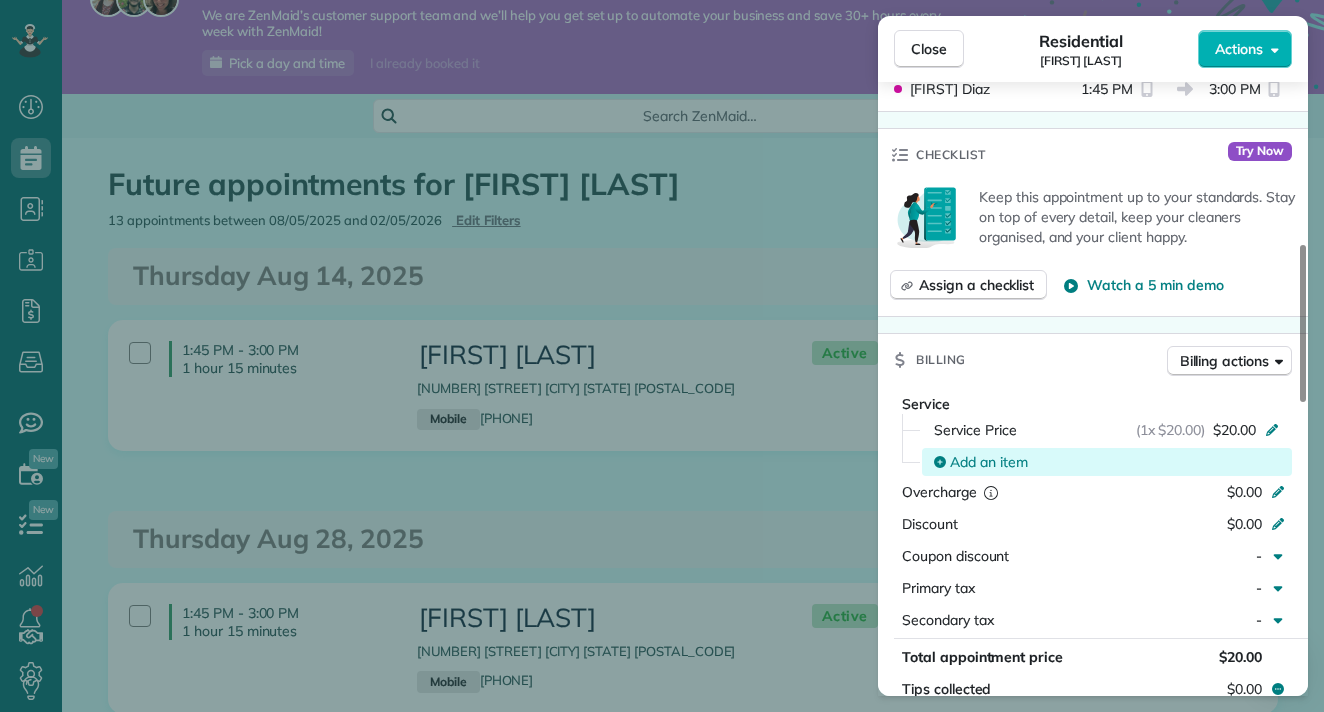 click on "Add an item" at bounding box center [989, 462] 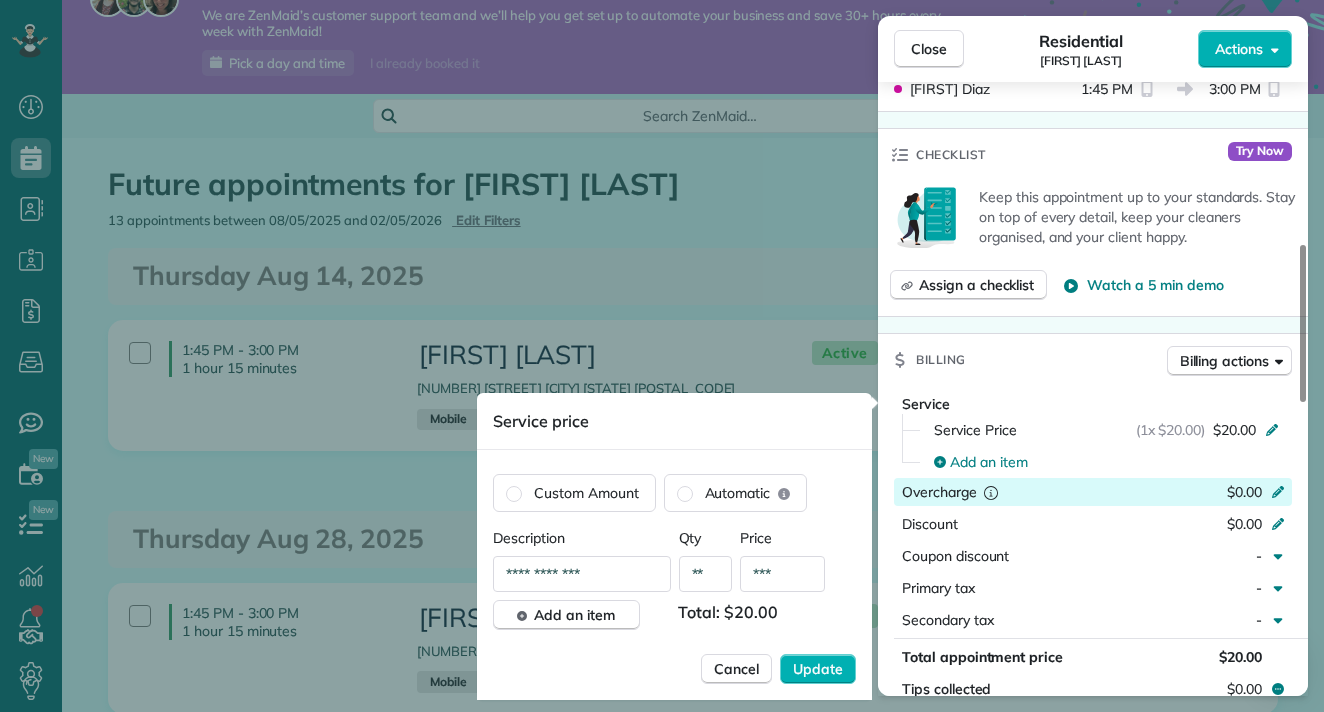 click on "Overcharge $0.00" at bounding box center (1093, 492) 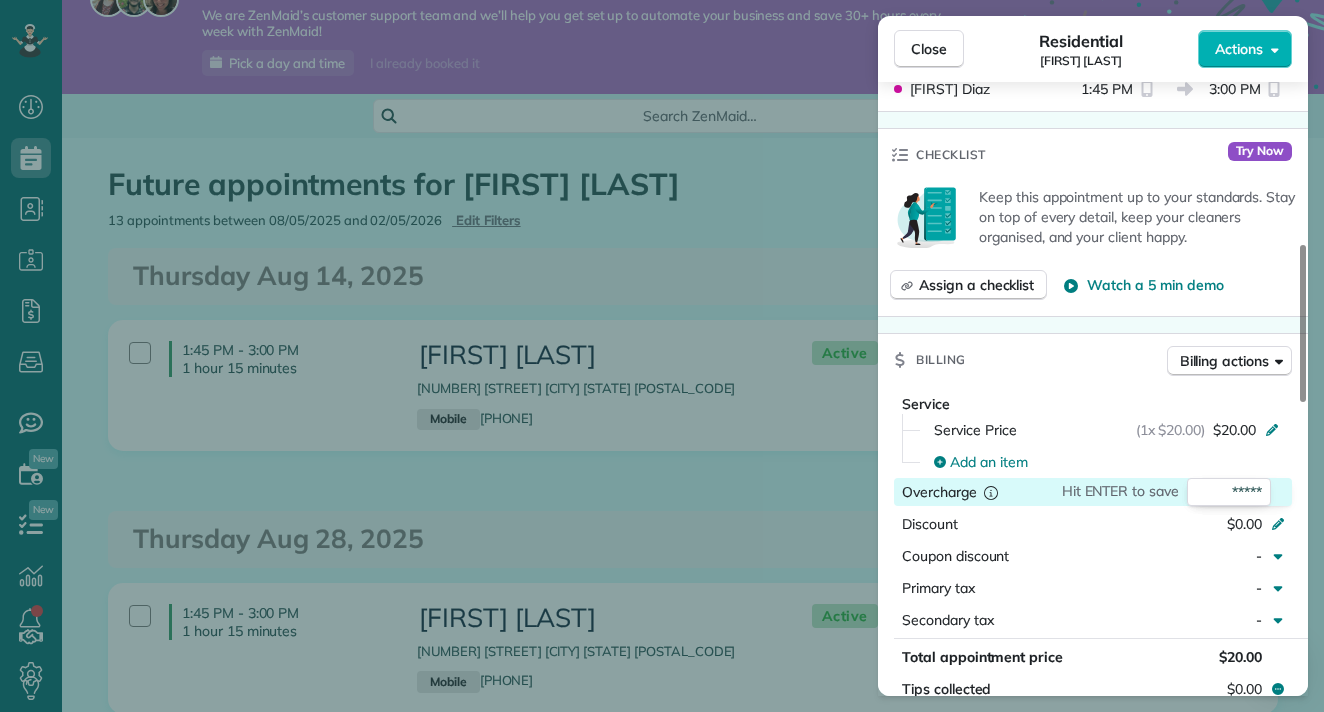 click on "Service Price (1x $20.00) $20.00" at bounding box center [1105, 430] 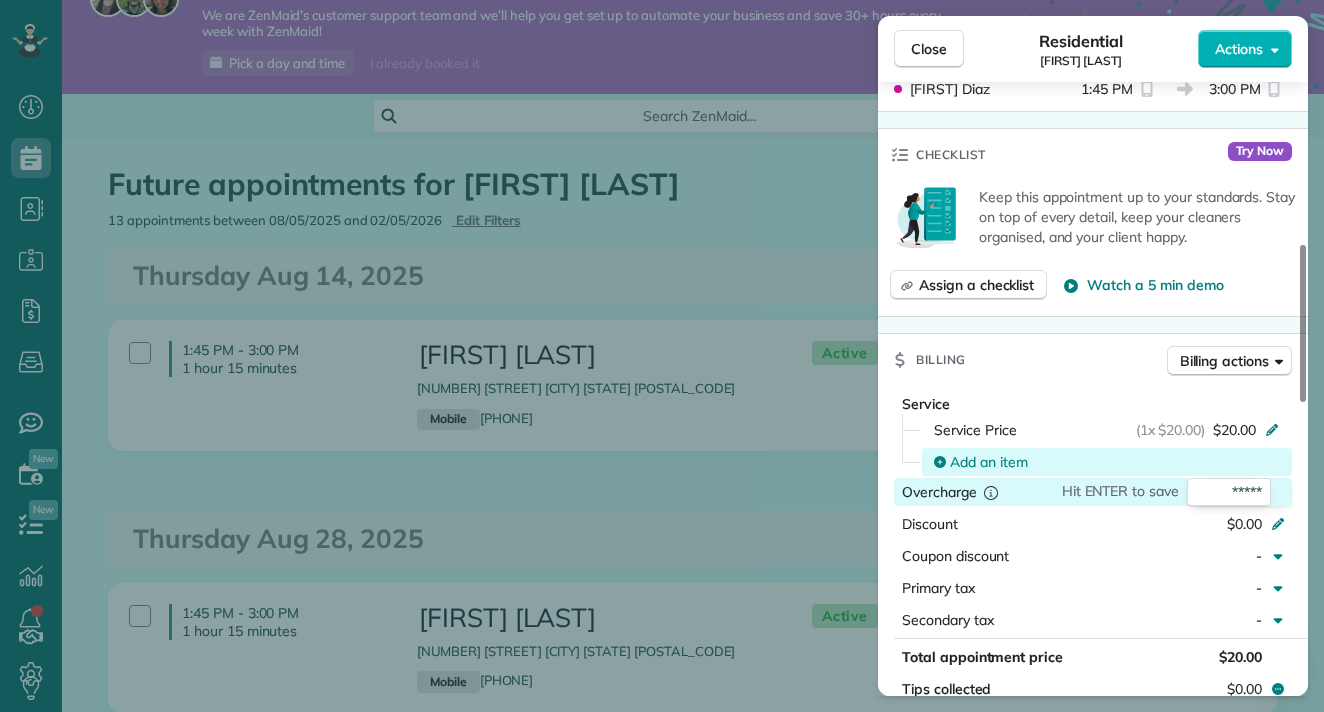 click on "Add an item" at bounding box center (1110, 462) 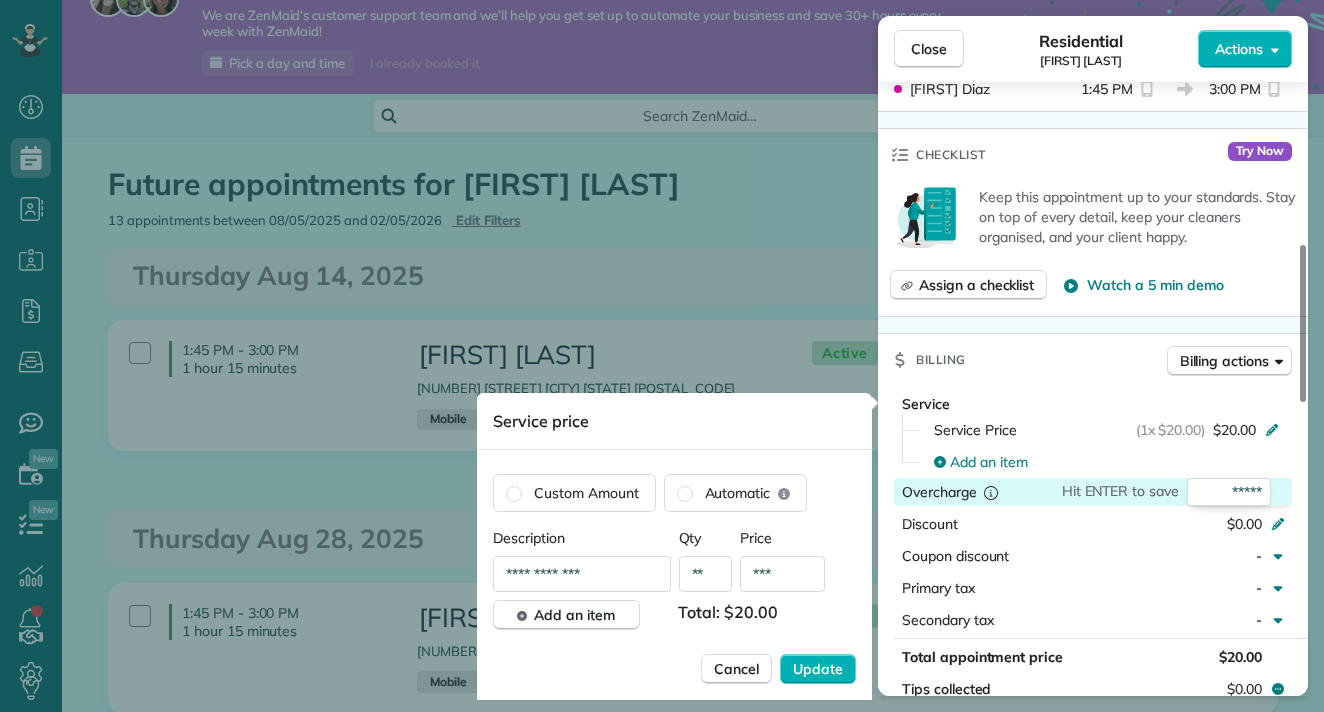 click on "***" at bounding box center [782, 574] 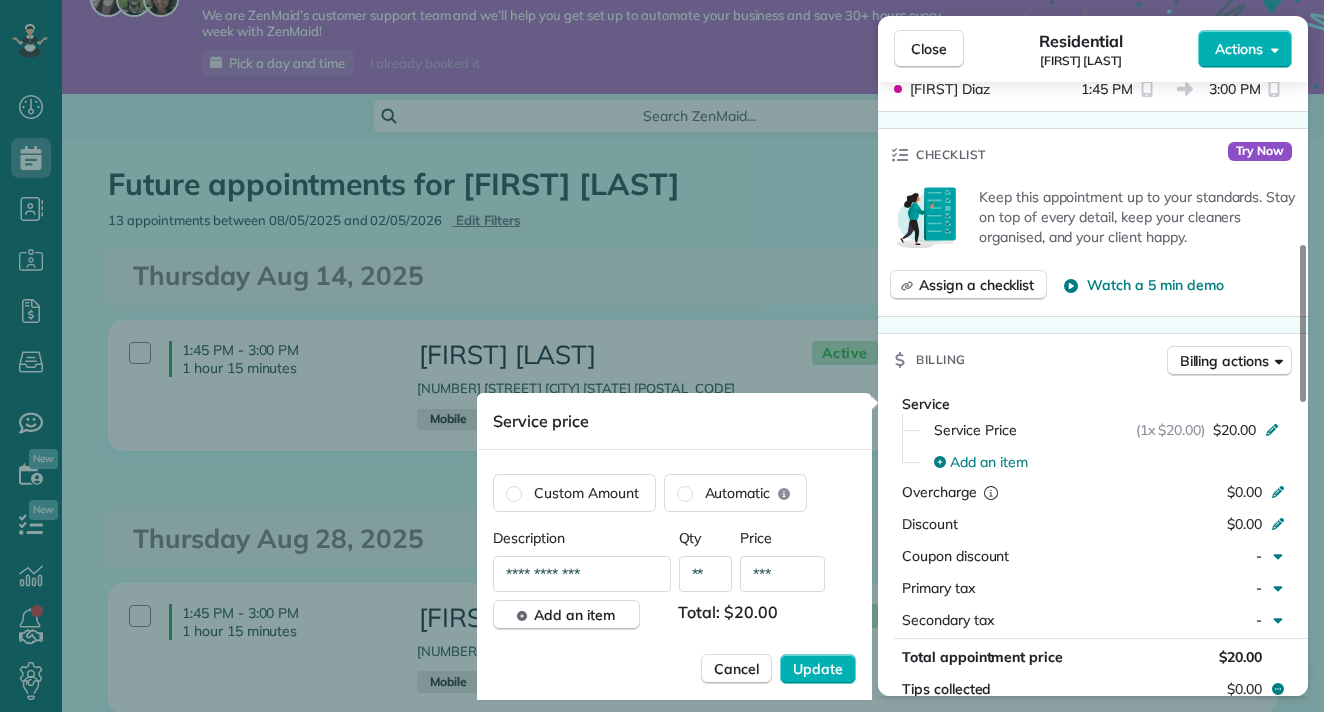 drag, startPoint x: 784, startPoint y: 568, endPoint x: 749, endPoint y: 568, distance: 35 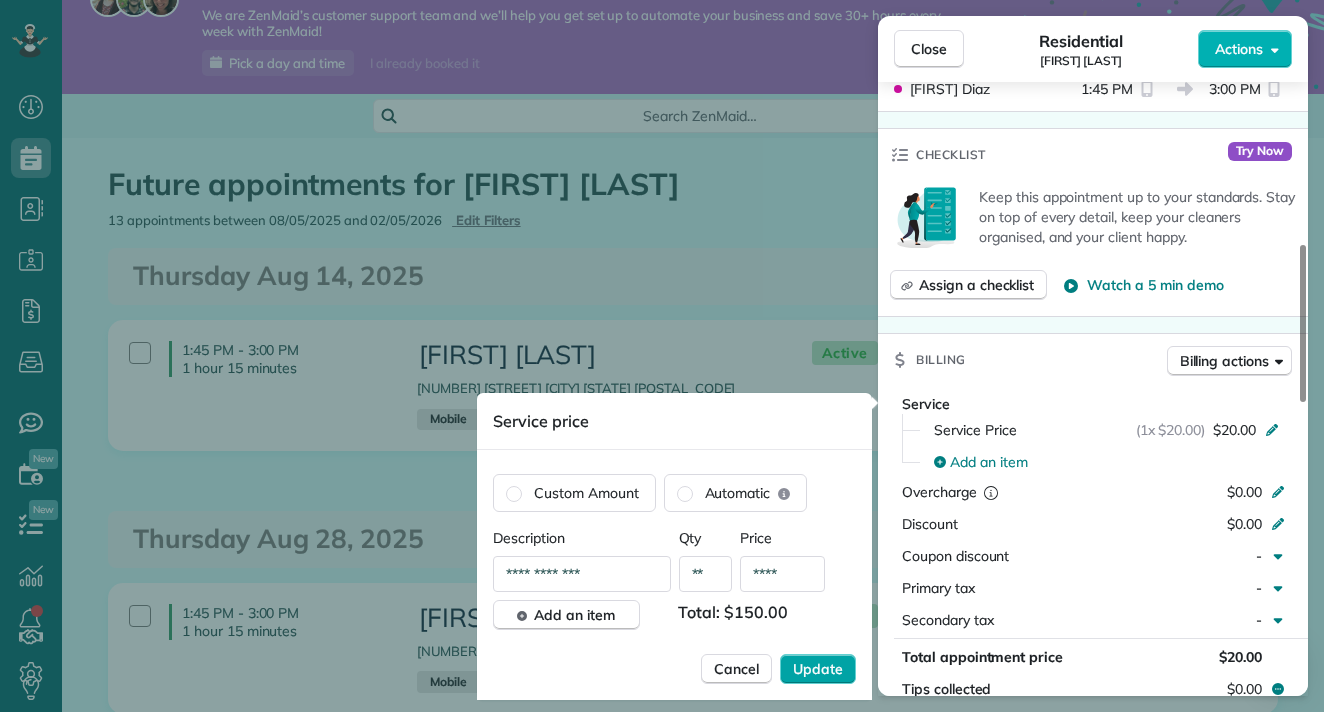 type on "****" 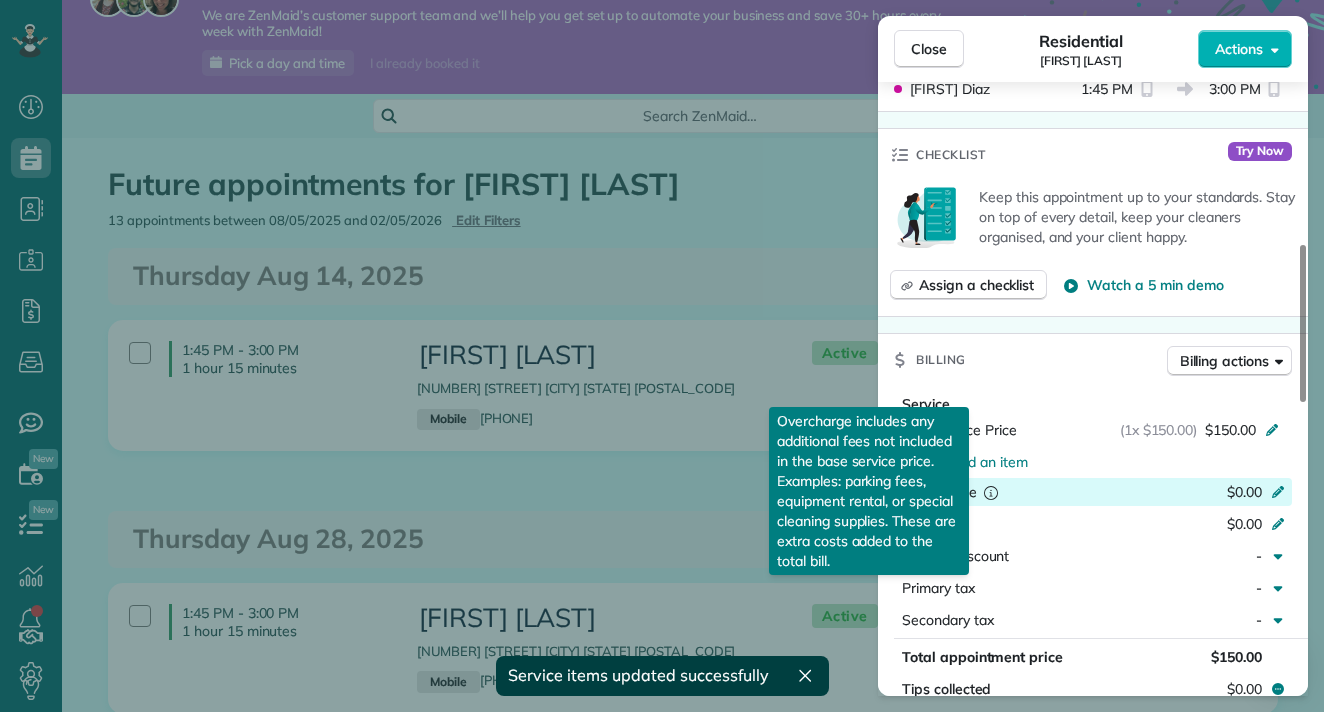 click 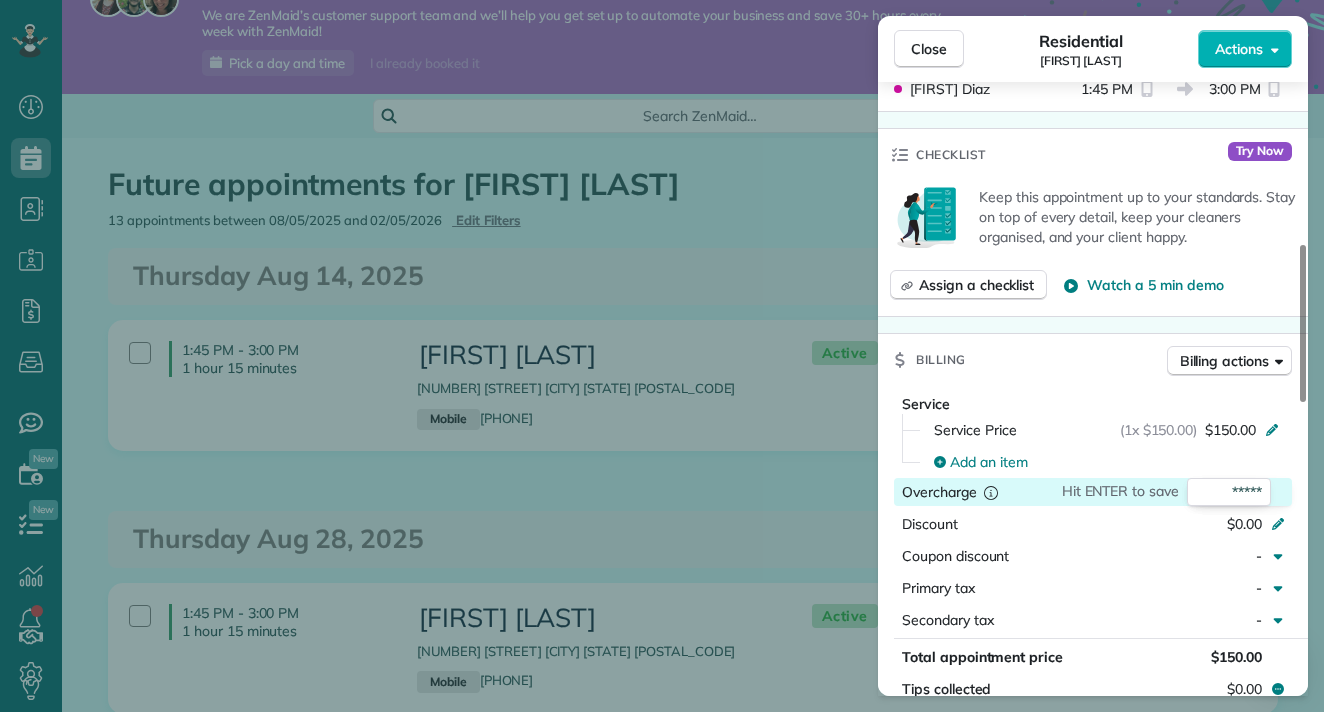 click 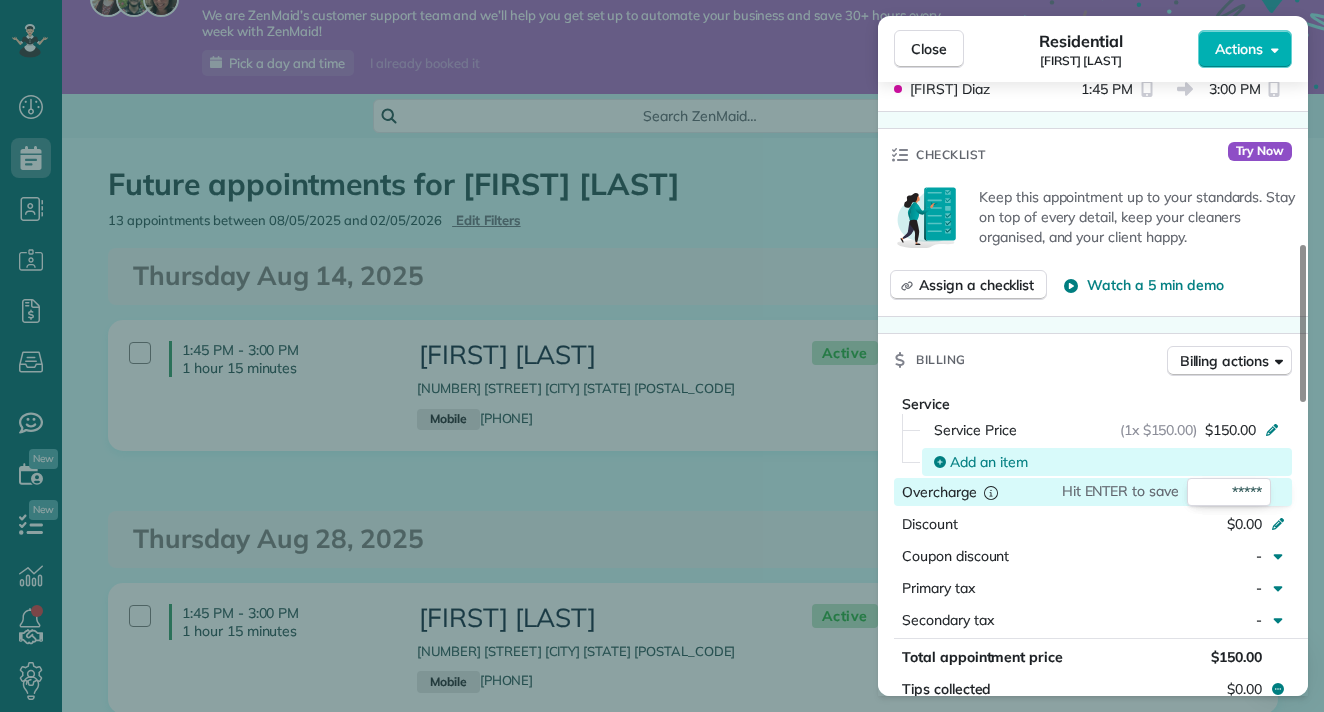 click on "Add an item" at bounding box center (989, 462) 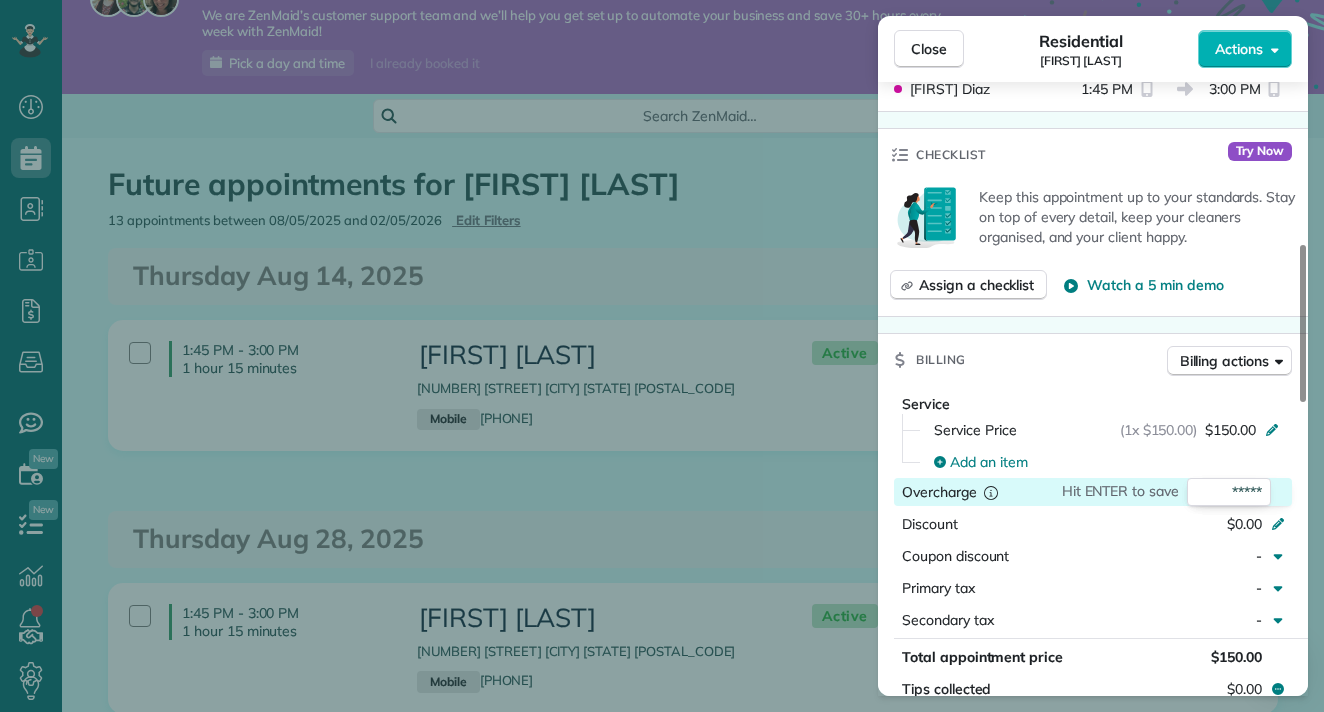 click on "Overcharge Hit ENTER to save *****" at bounding box center [1093, 492] 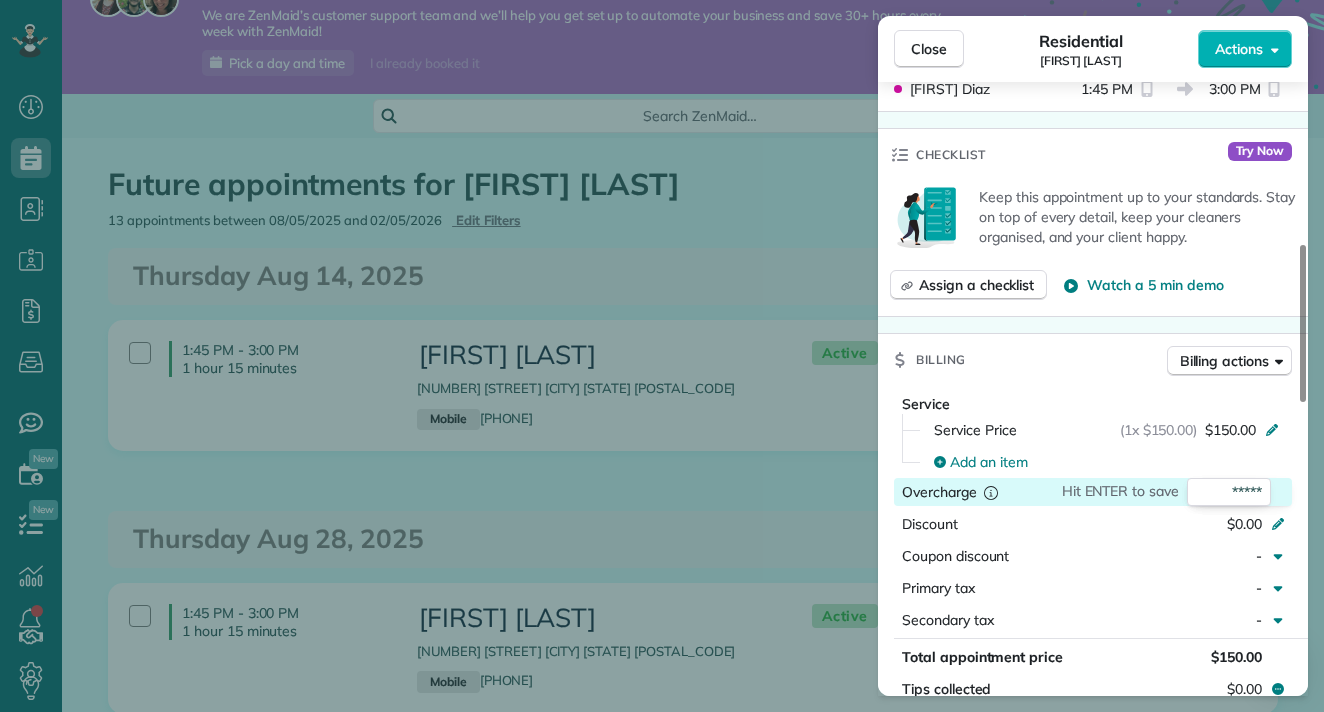 click on "Overcharge" at bounding box center (951, 492) 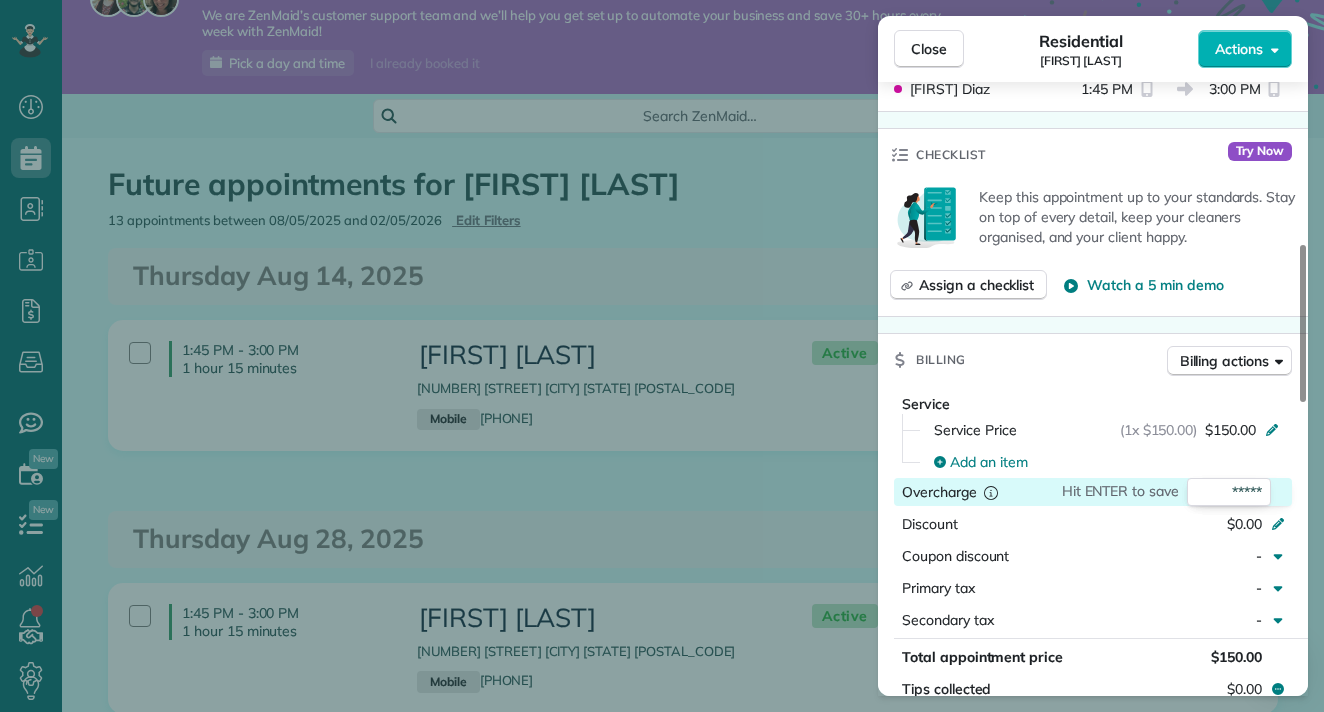 click on "Overcharge" at bounding box center (951, 492) 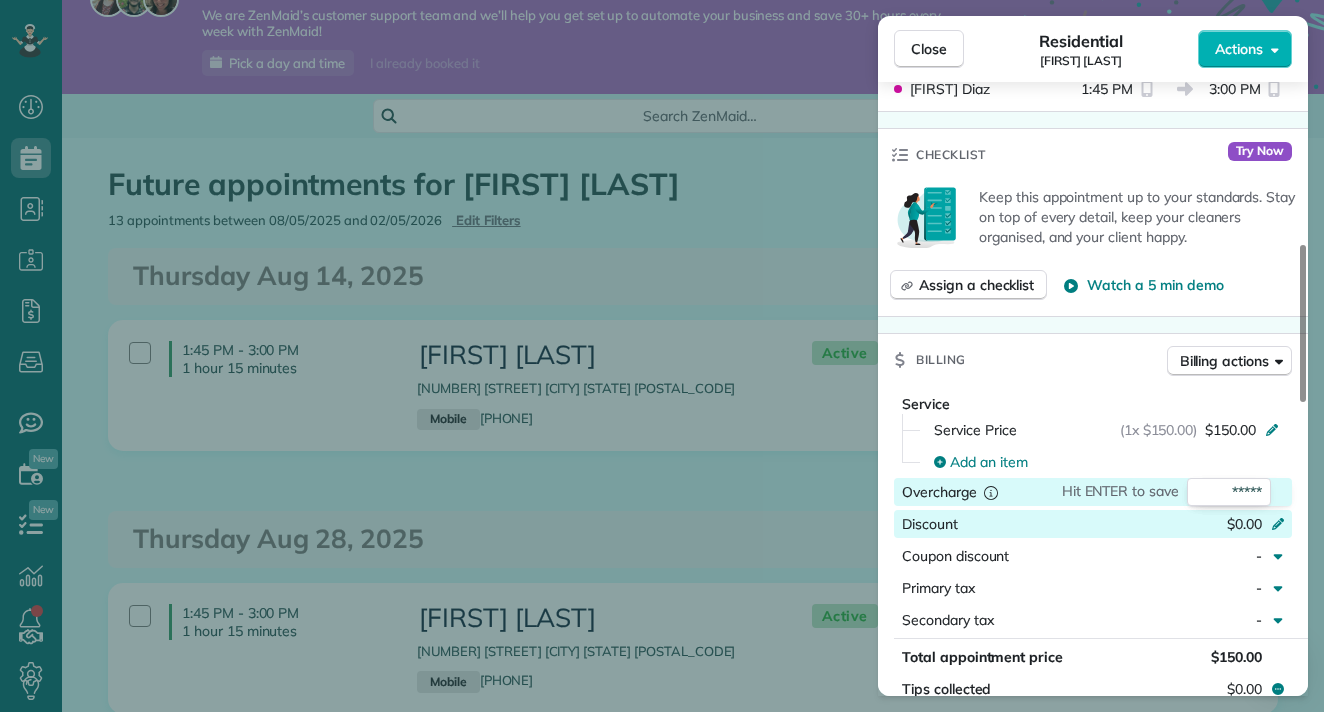 click on "$0.00" at bounding box center (1172, 526) 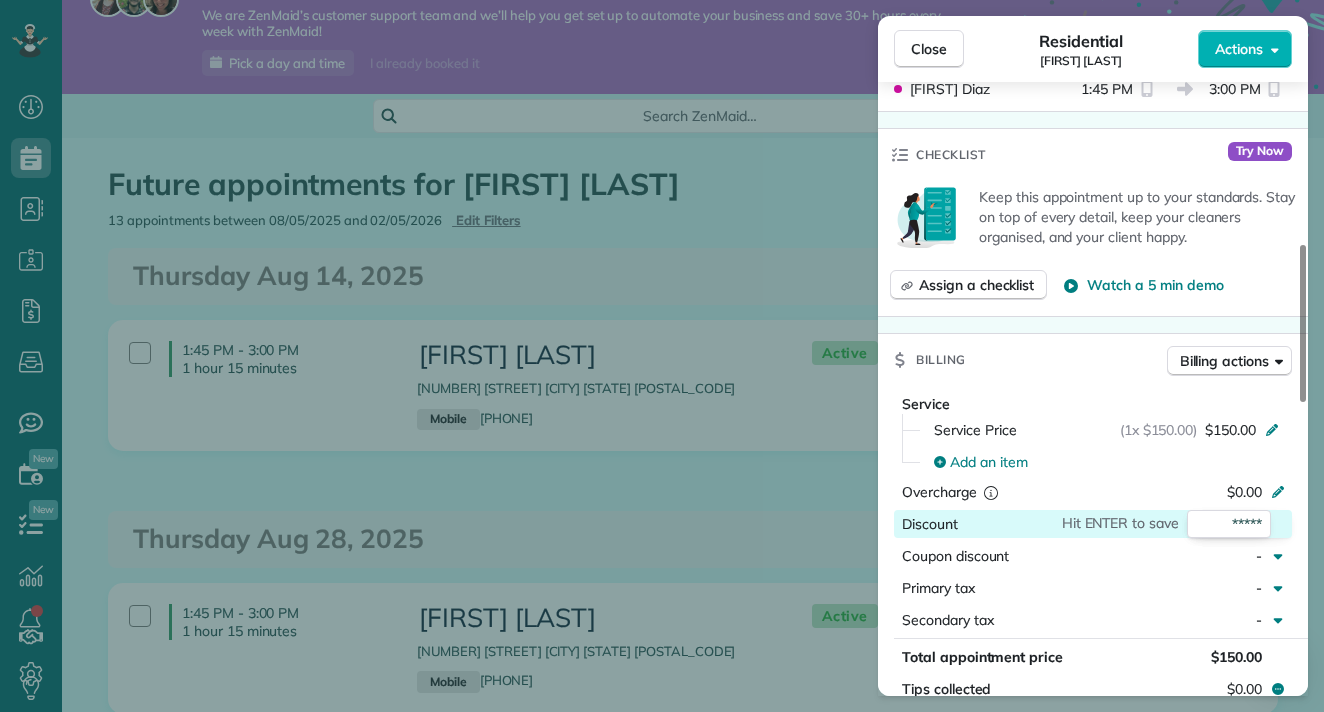 click on "Service Service Price (1x $150.00) $150.00 Add an item Overcharge $0.00 Discount Hit ENTER to save ***** Coupon discount - Primary tax - Secondary tax -" at bounding box center [1093, 516] 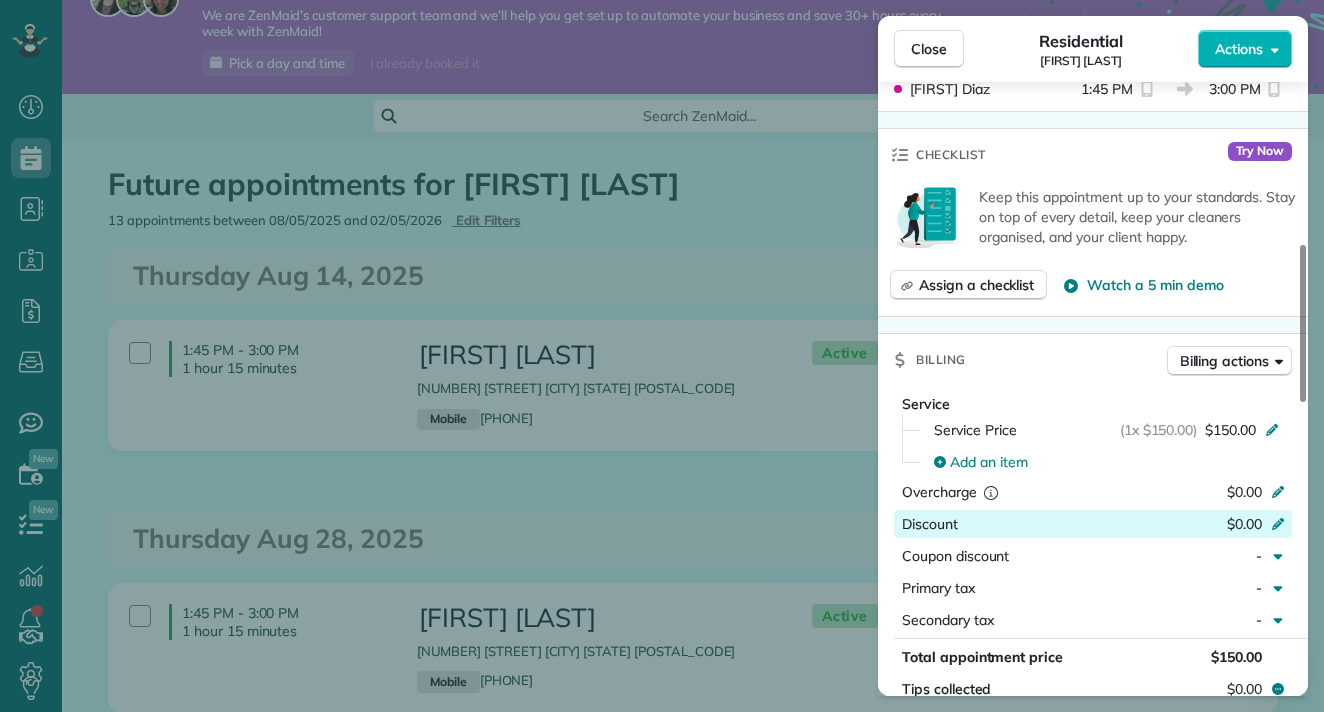 click on "Discount $0.00" at bounding box center [1093, 524] 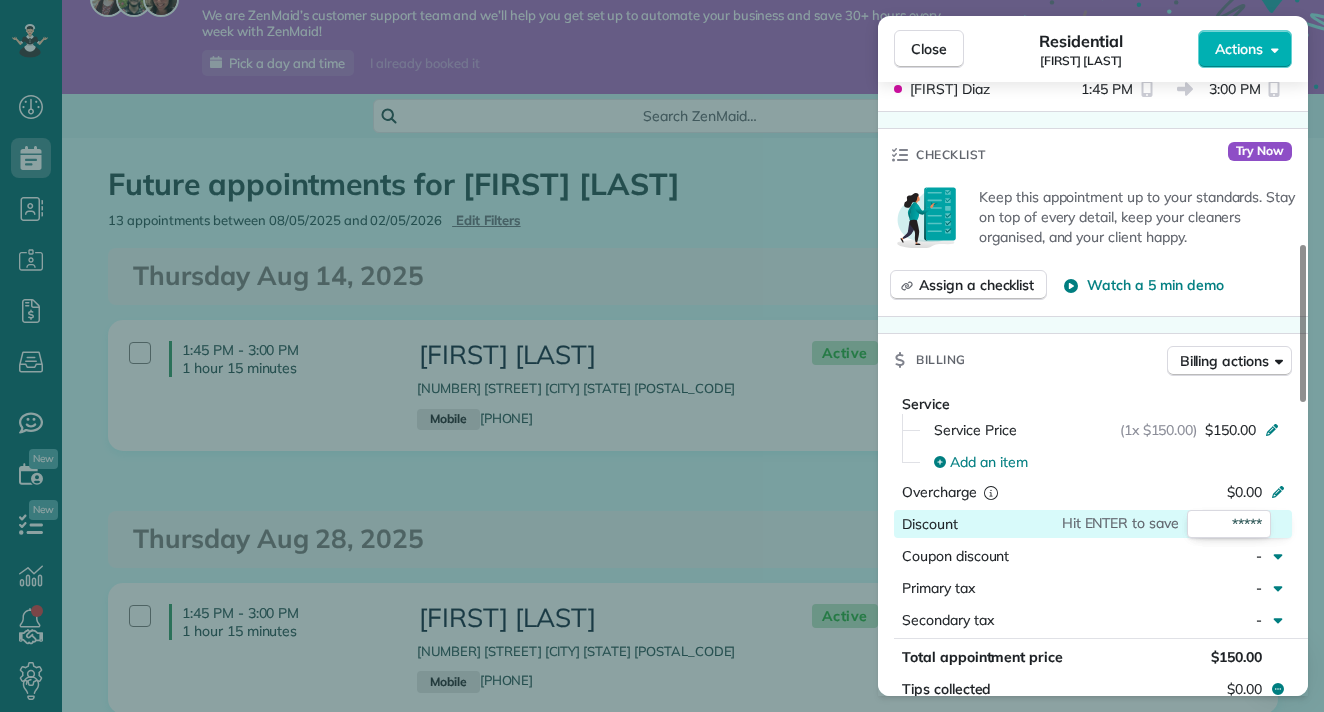 click on "Hit ENTER to save *****" at bounding box center (1239, 524) 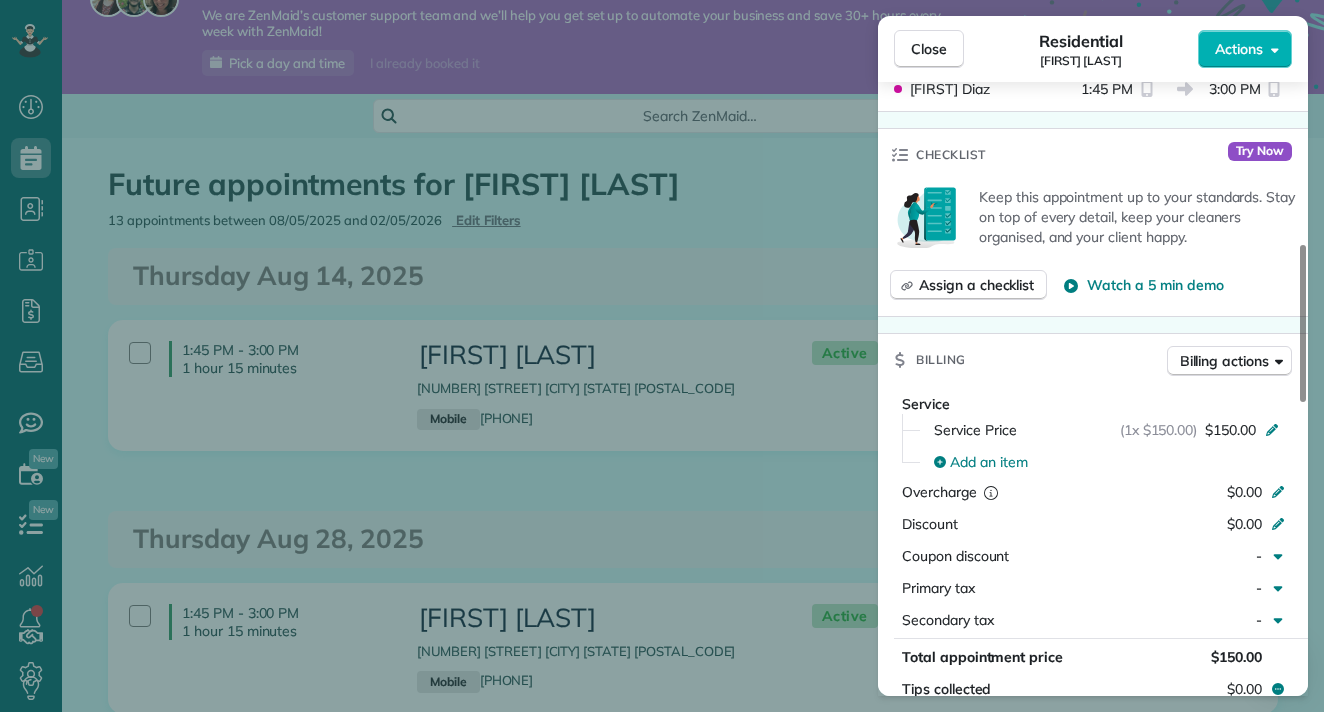 click on "Service Service Price (1x $150.00) $150.00 Add an item Overcharge $0.00 Discount $0.00 Coupon discount - Primary tax - Secondary tax -" at bounding box center (1093, 516) 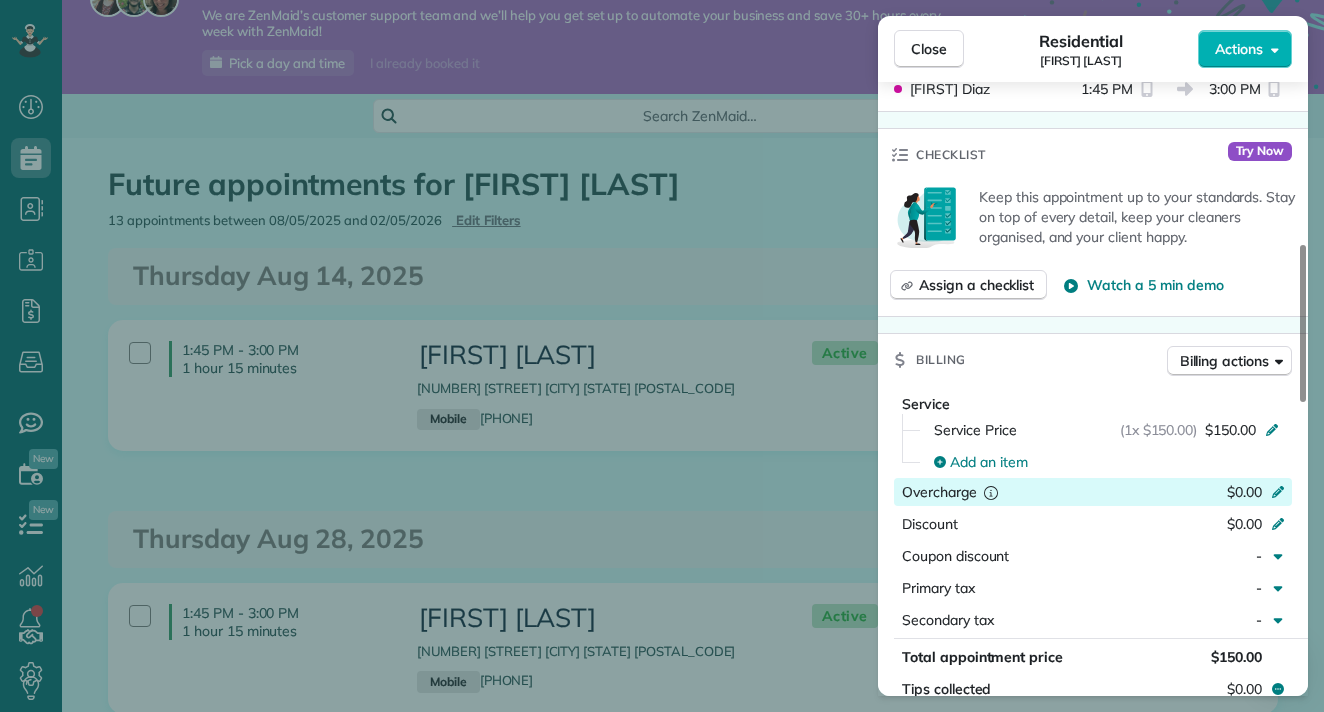 click on "Overcharge" at bounding box center [988, 494] 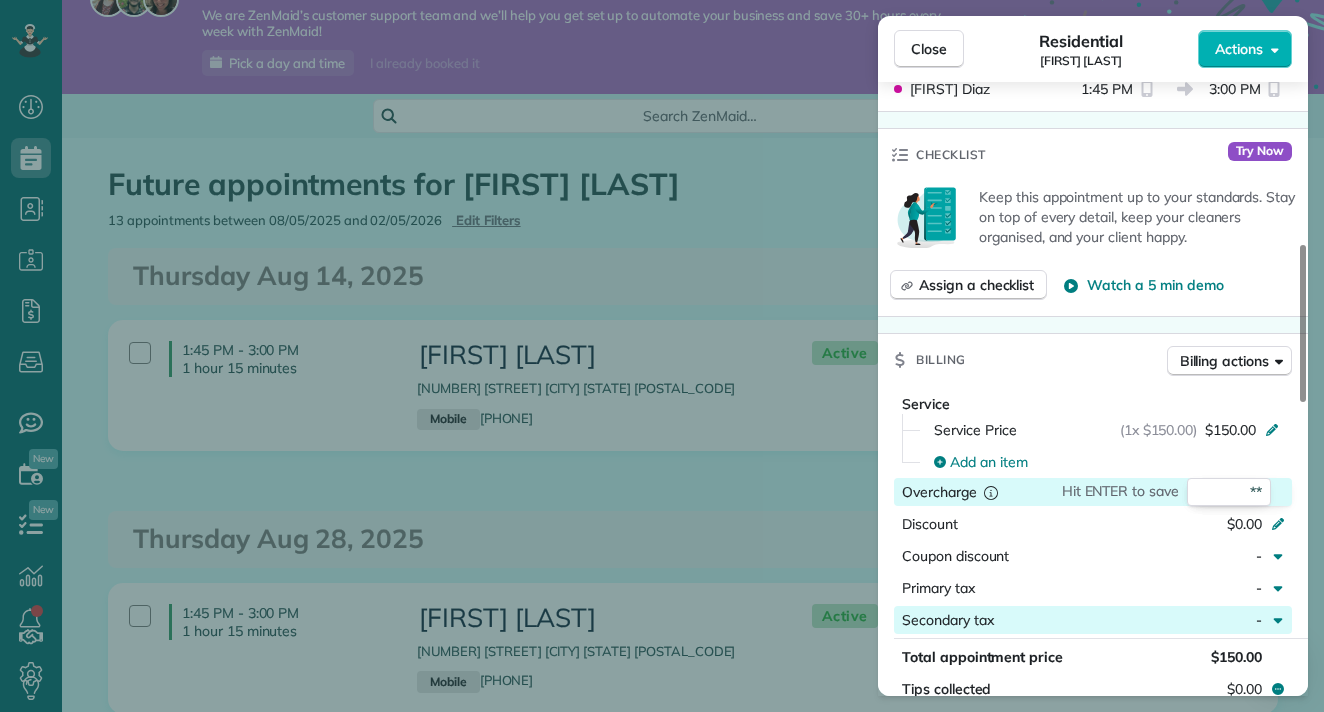type on "**" 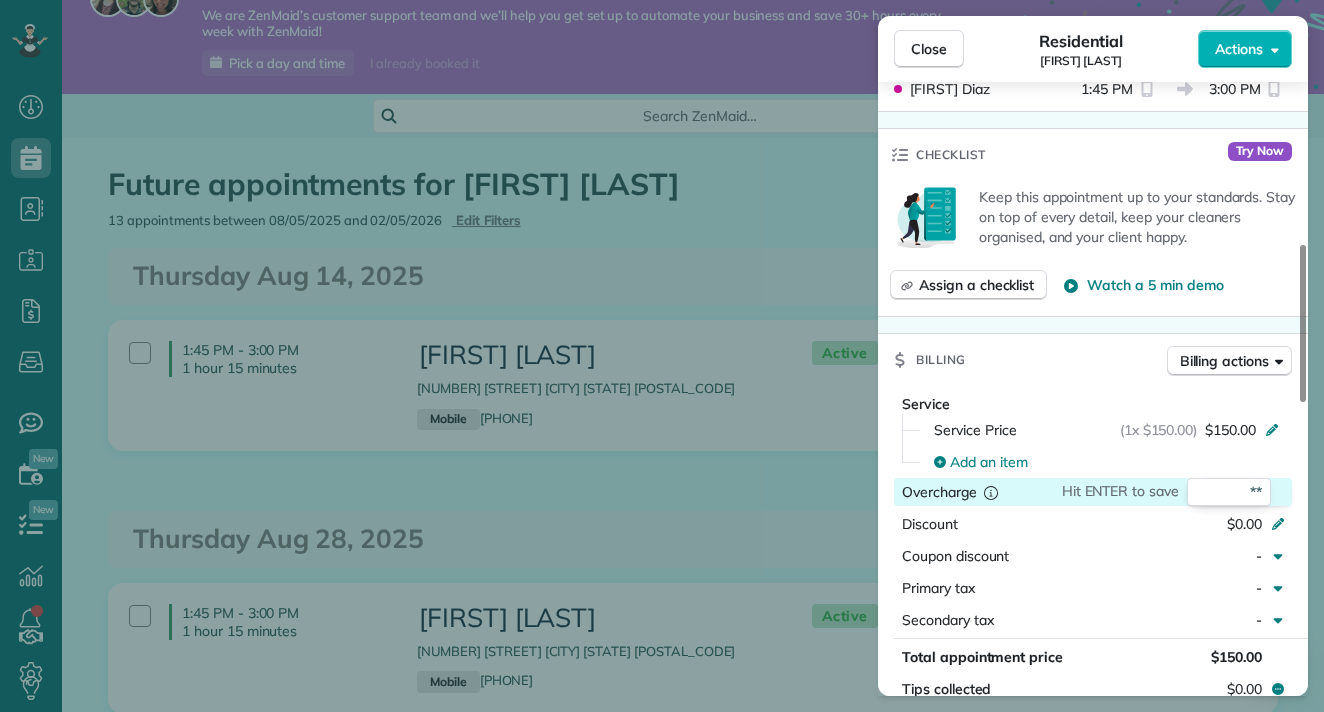 type 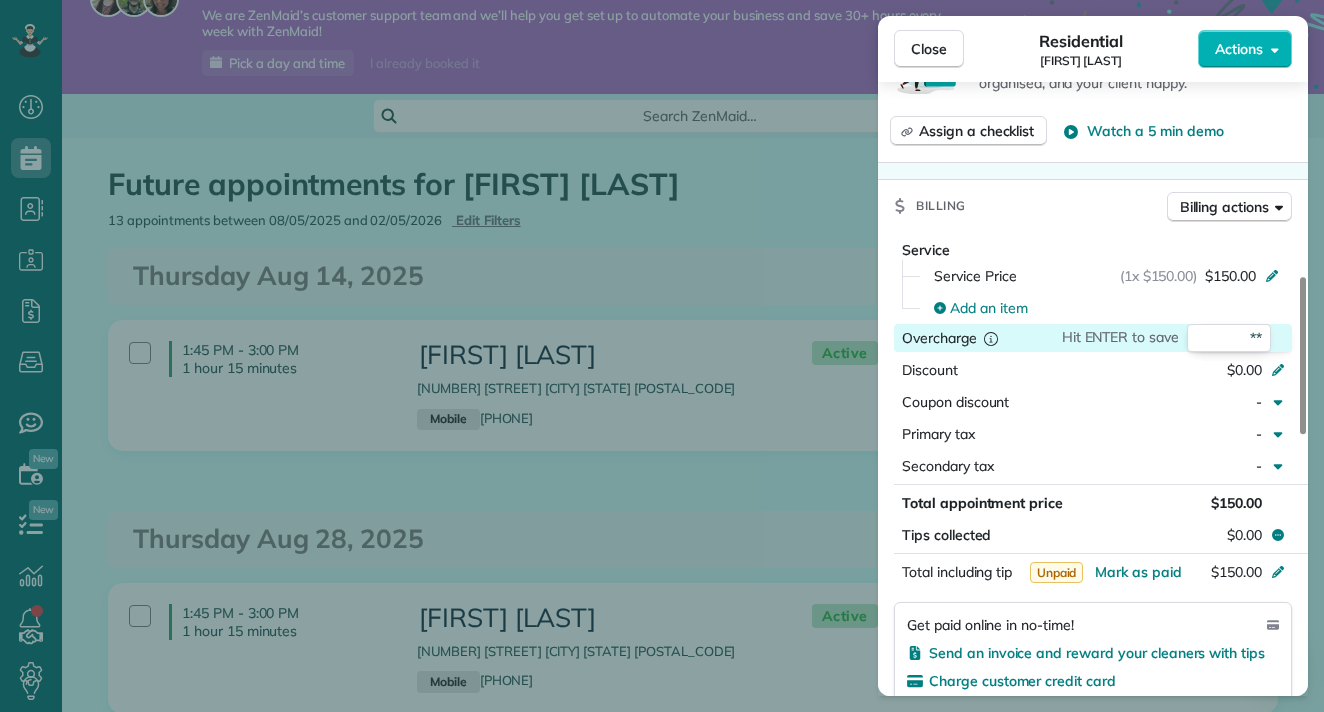 scroll, scrollTop: 731, scrollLeft: 0, axis: vertical 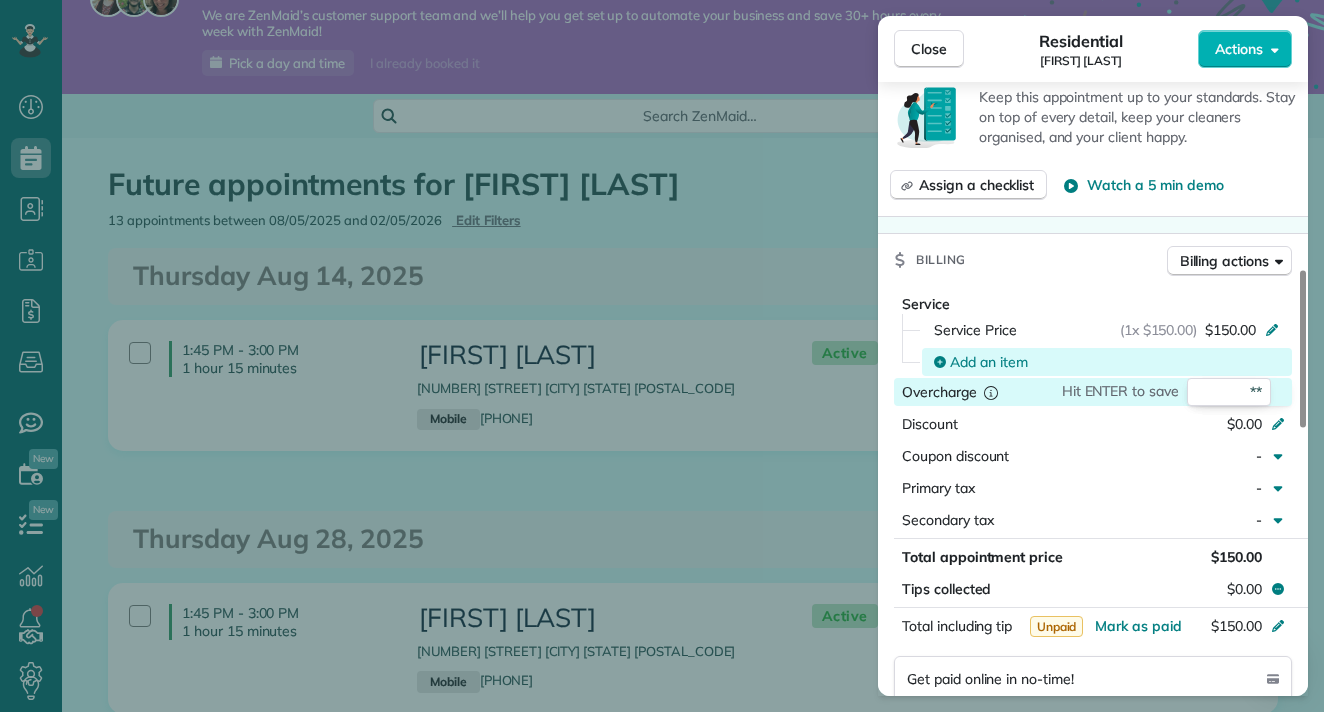 click on "Add an item" at bounding box center [989, 362] 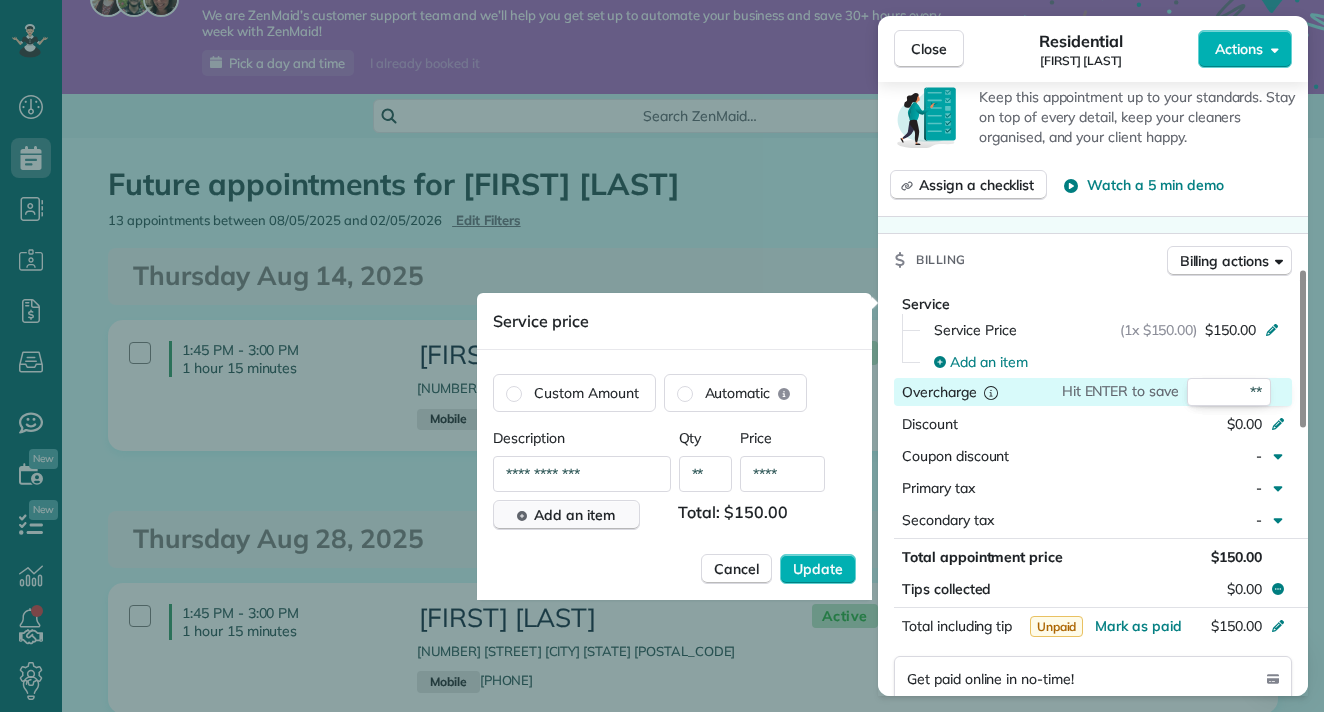 click on "Add an item" at bounding box center [574, 515] 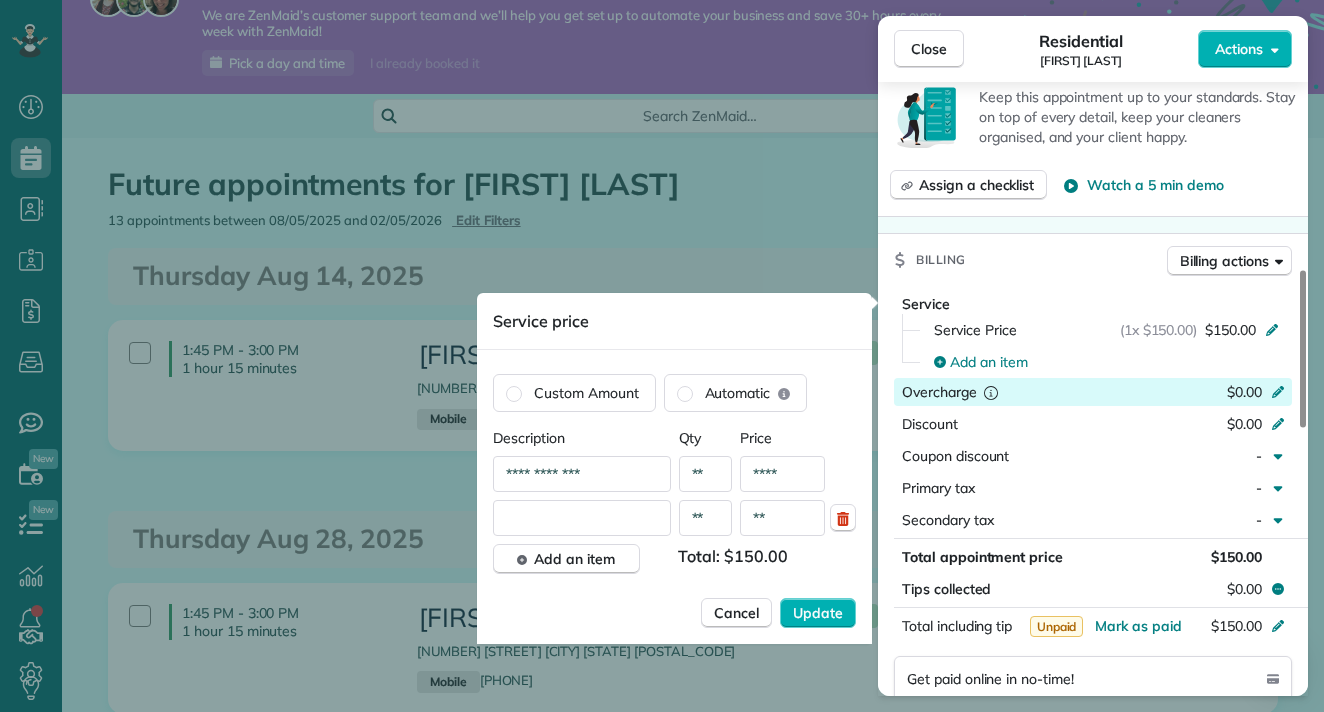 click at bounding box center (582, 518) 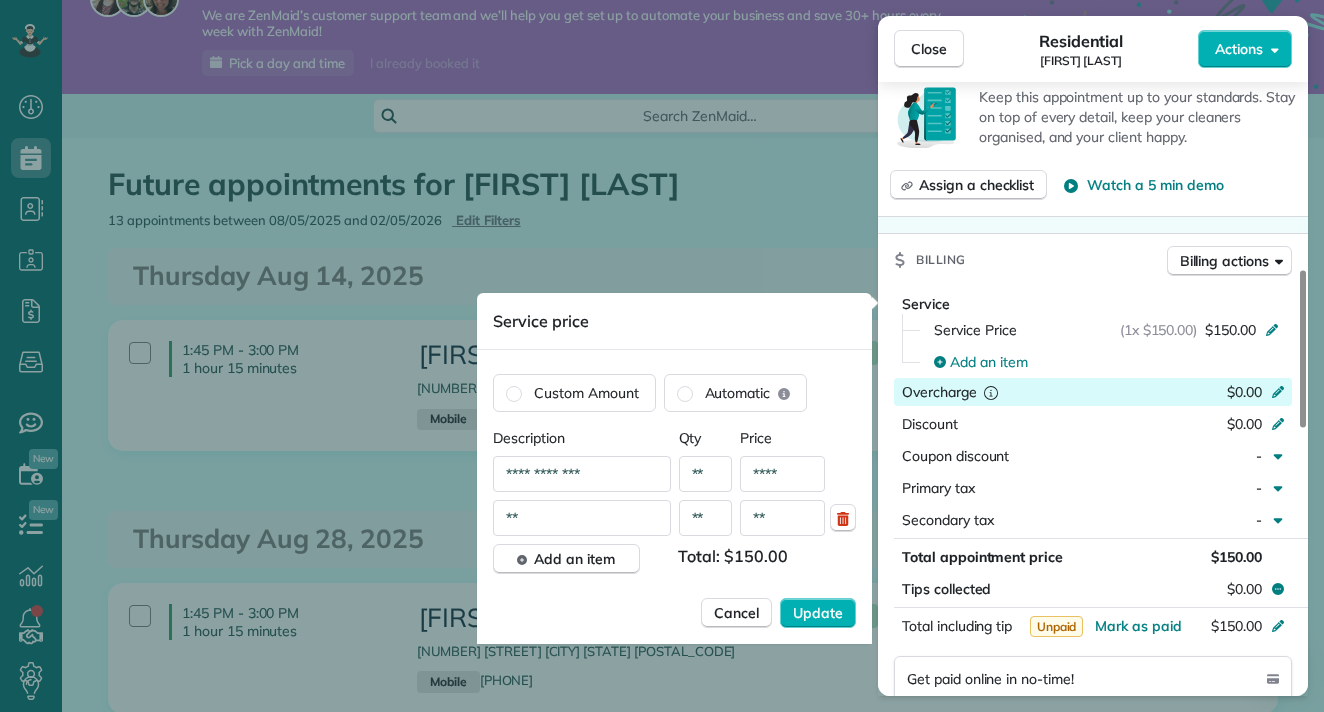type on "*" 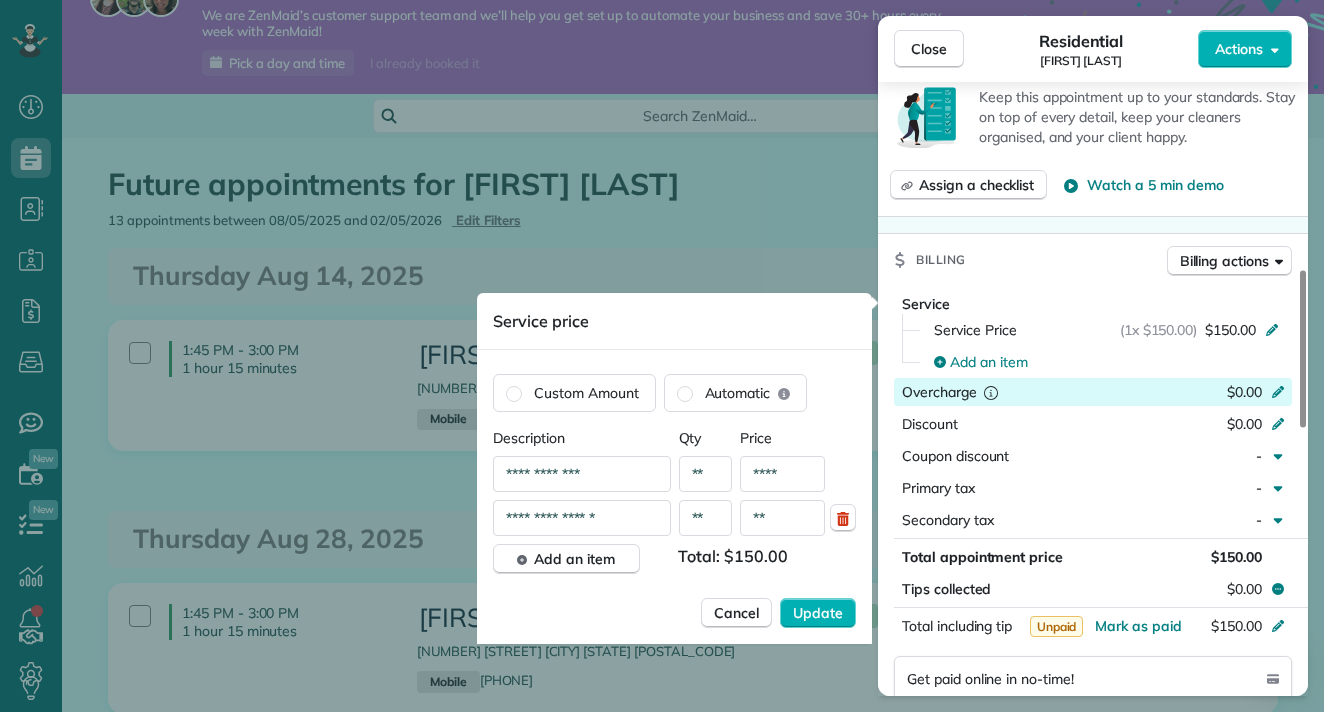 type on "**********" 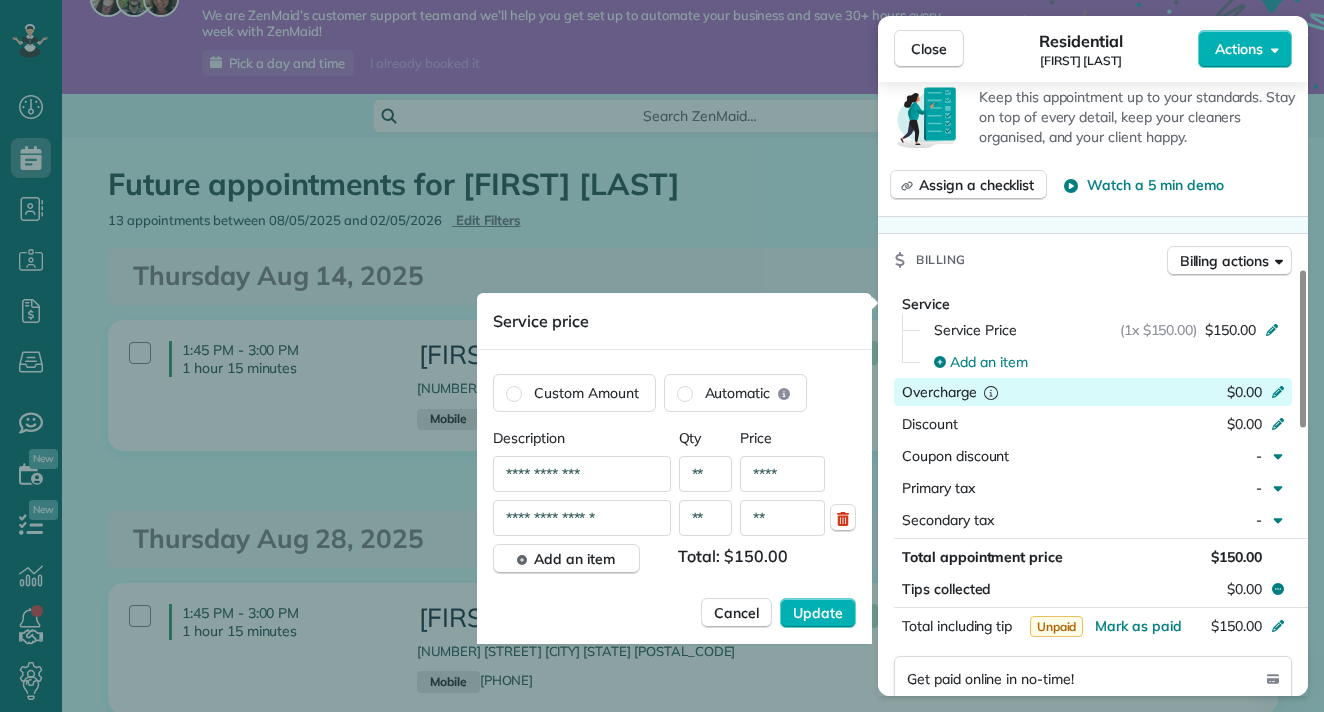 click on "**" at bounding box center (782, 518) 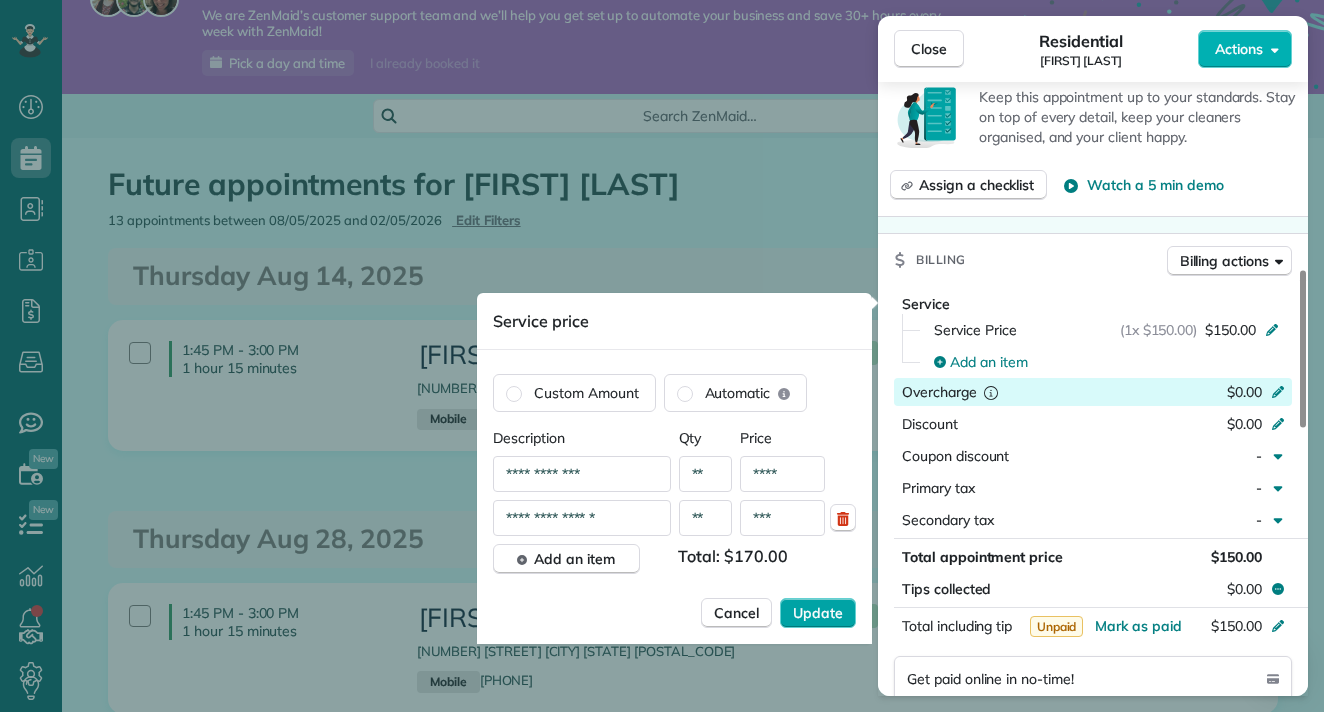 type on "***" 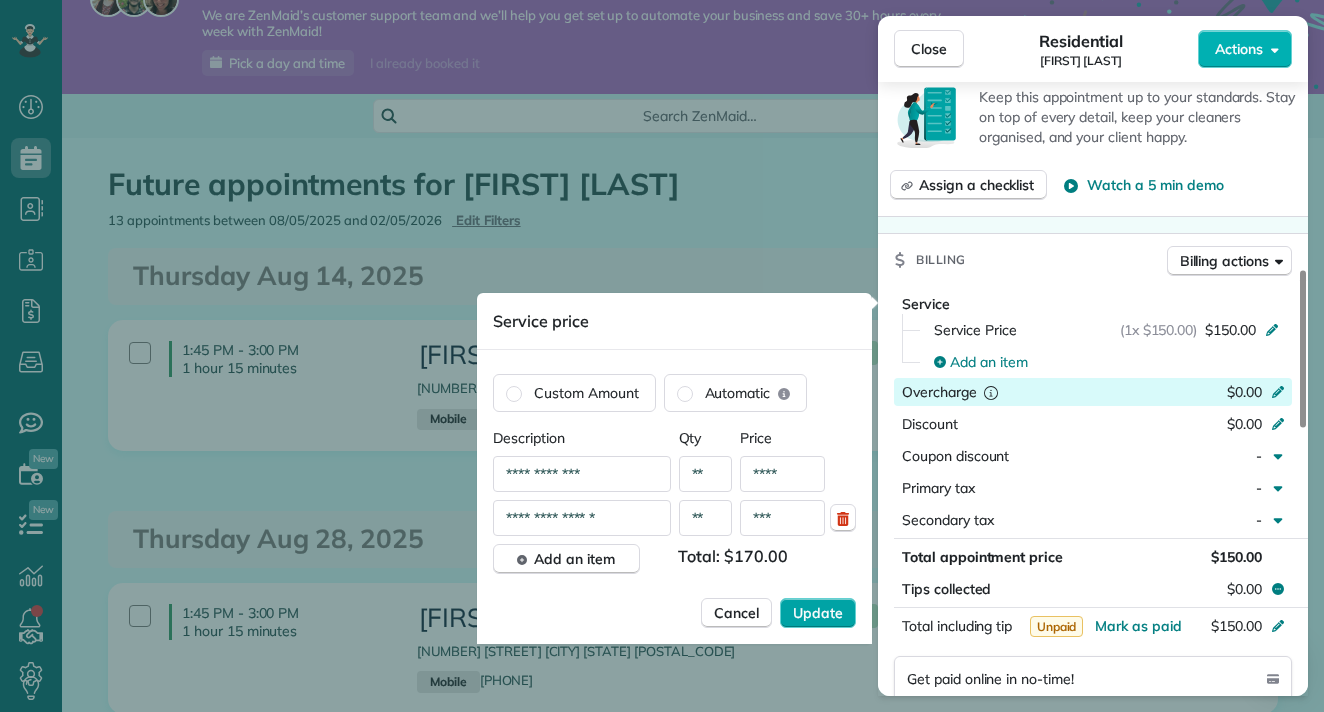 click on "Update" at bounding box center (818, 613) 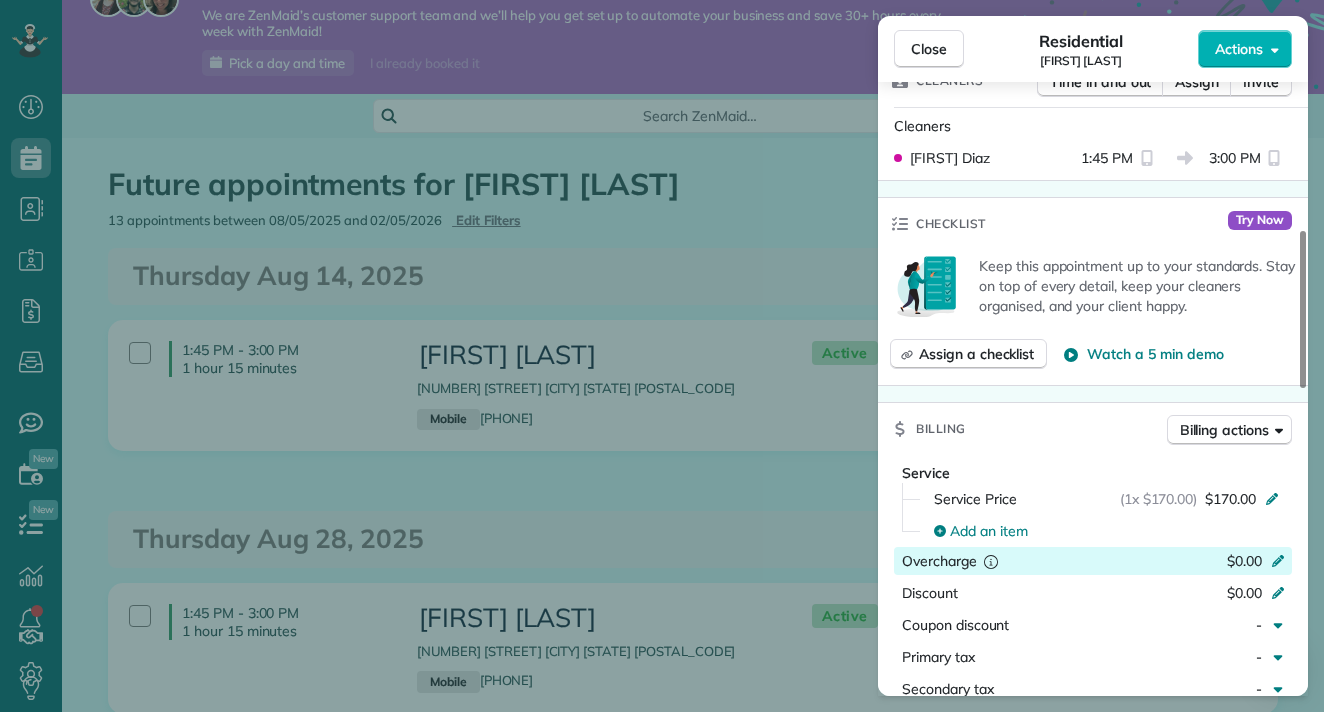scroll, scrollTop: 626, scrollLeft: 0, axis: vertical 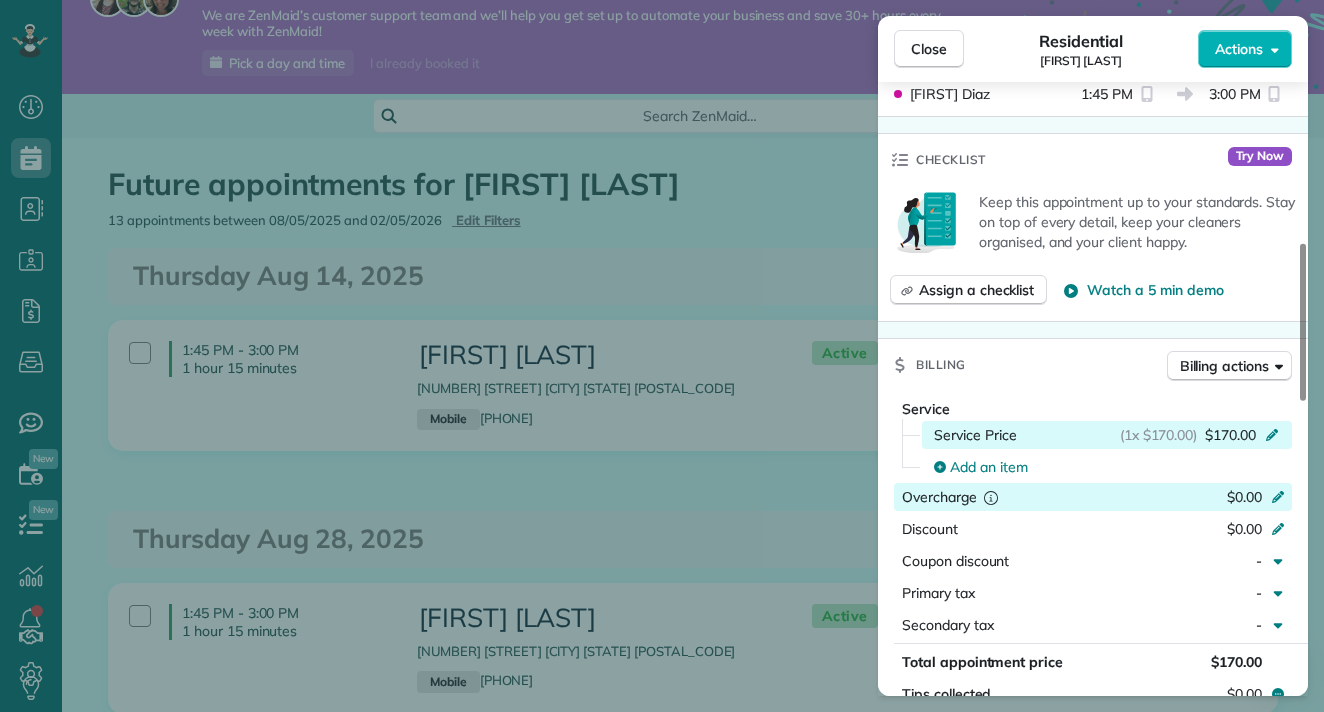 click on "Service Price (1x $170.00) $170.00" at bounding box center [1110, 435] 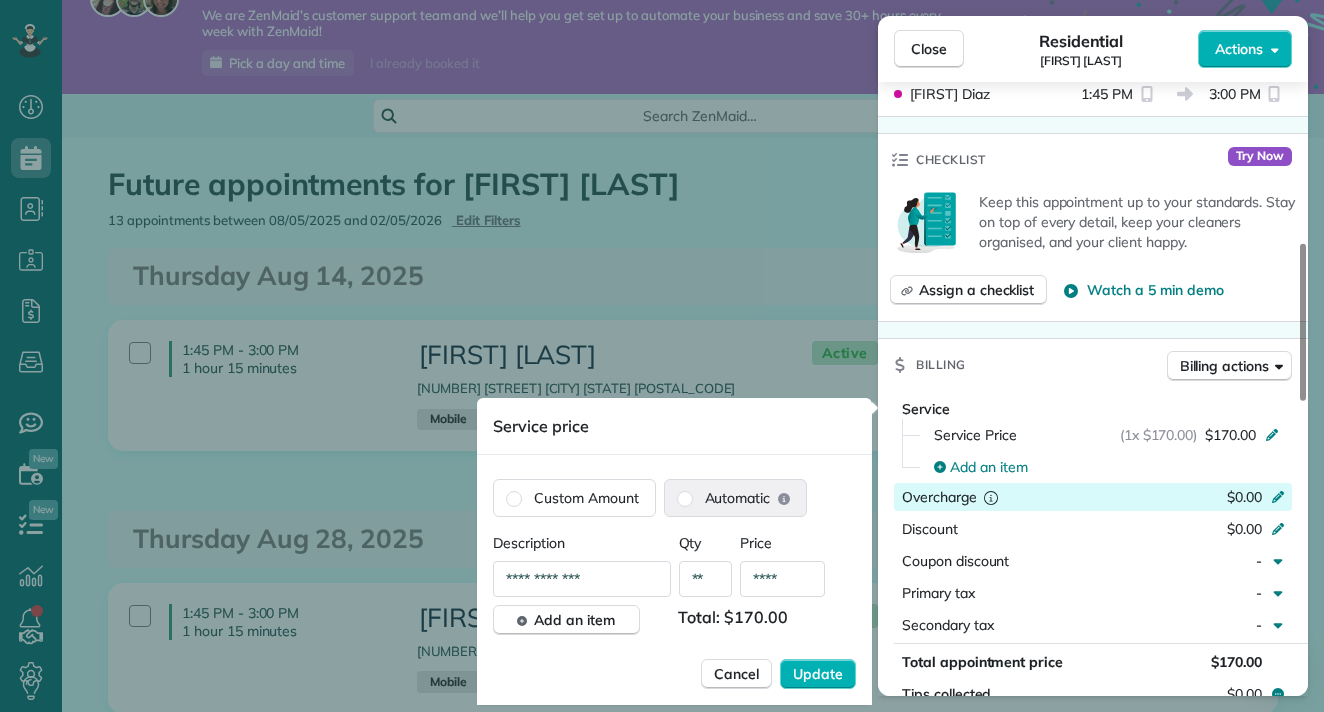 scroll, scrollTop: 0, scrollLeft: 0, axis: both 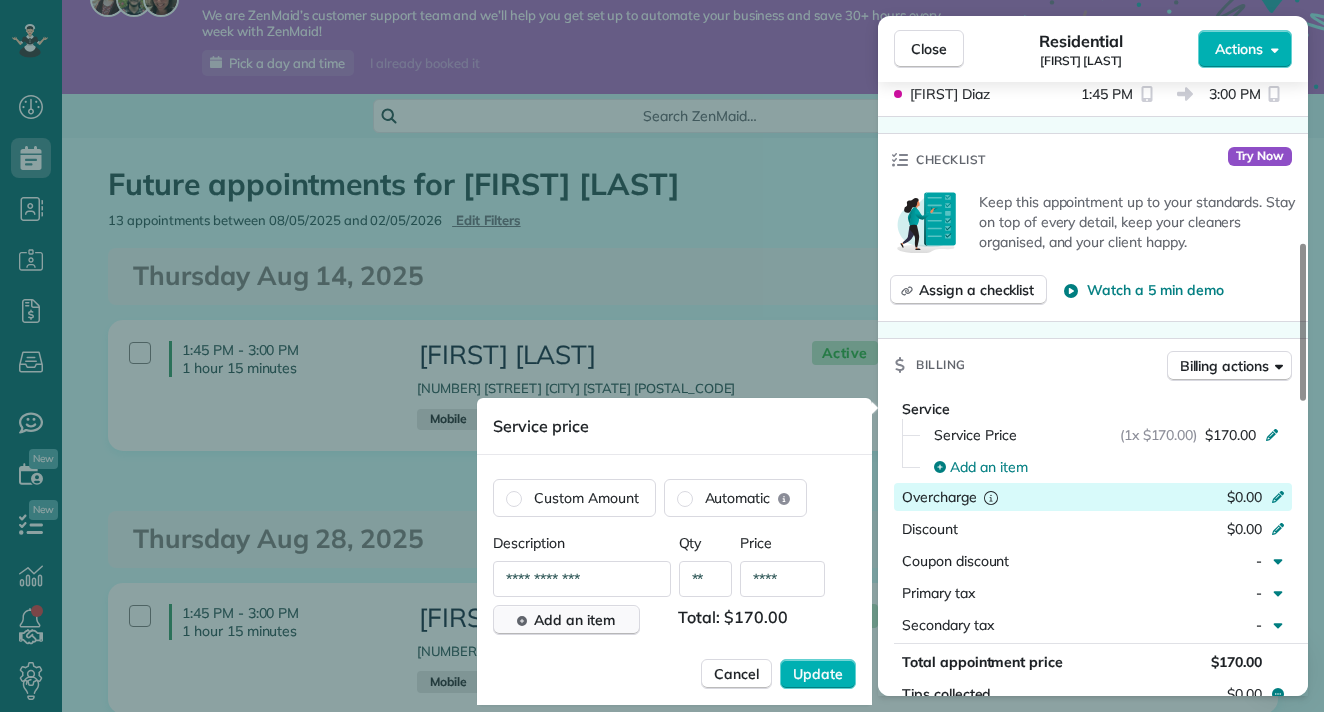 click on "Add an item" at bounding box center (574, 620) 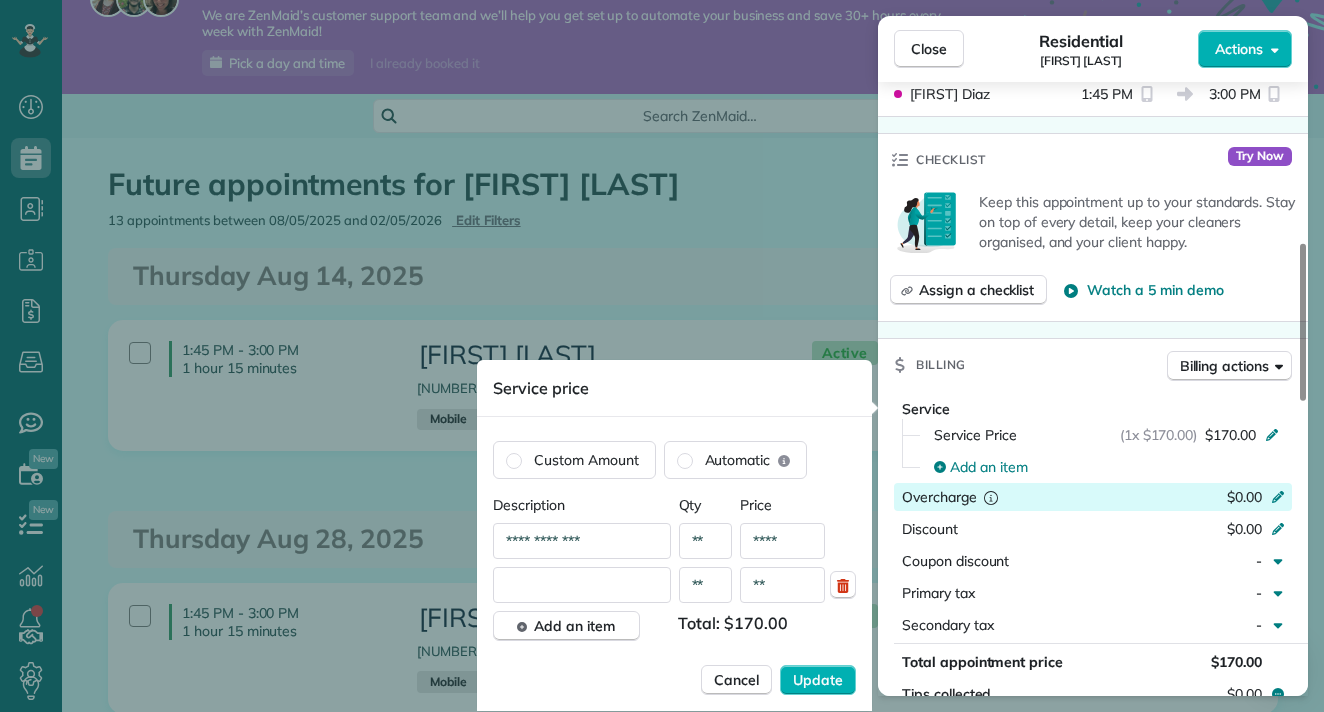 click on "****" at bounding box center (782, 541) 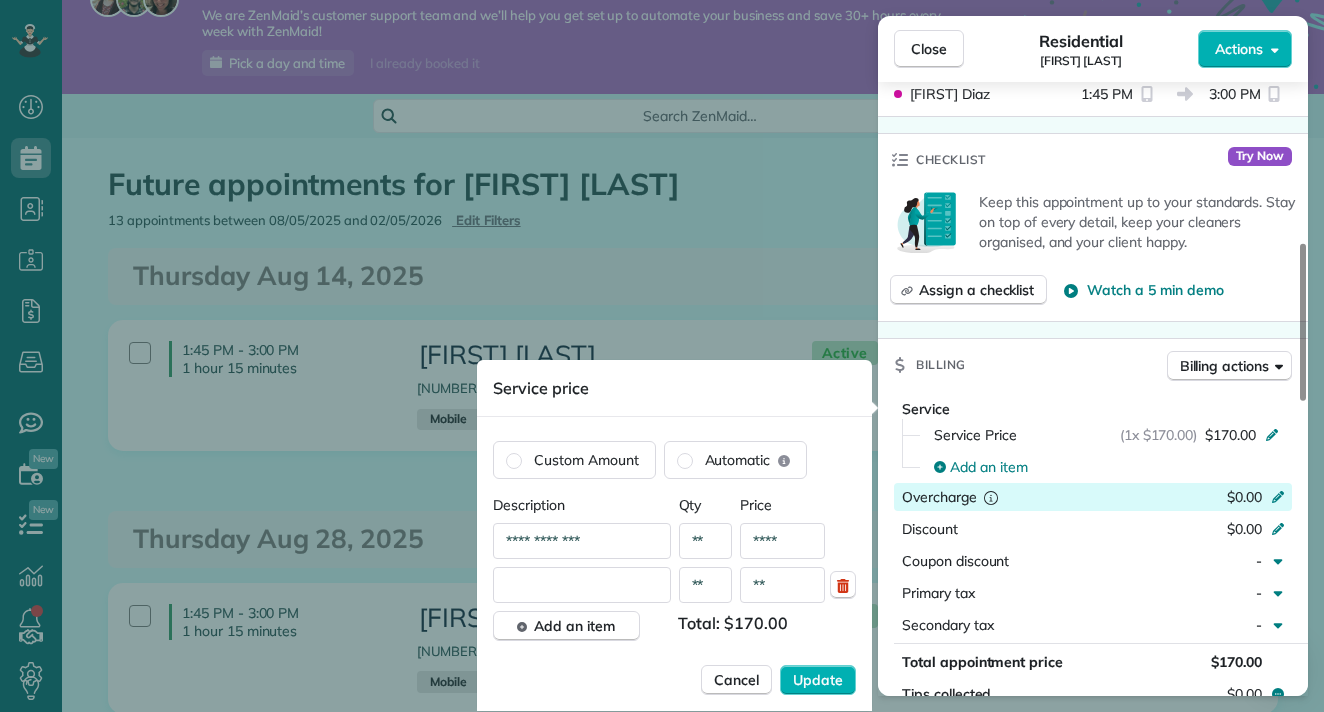 click on "****" at bounding box center (782, 541) 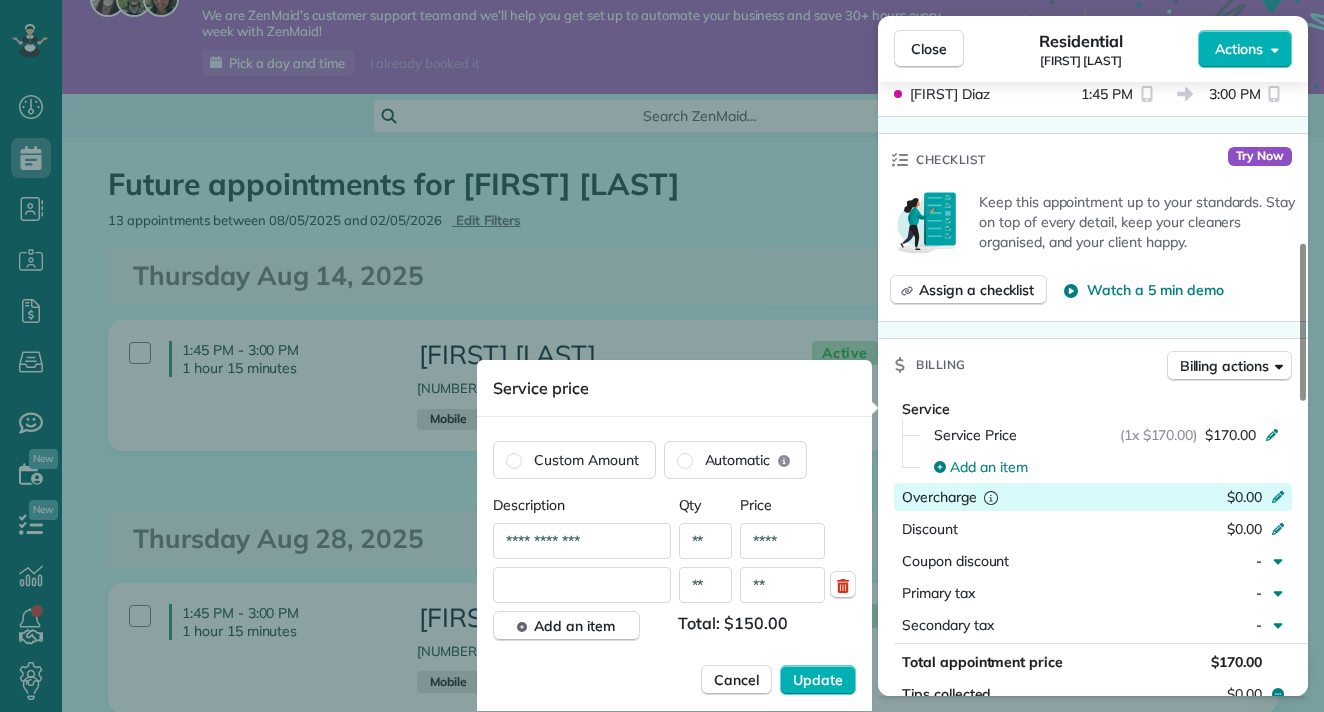 type on "****" 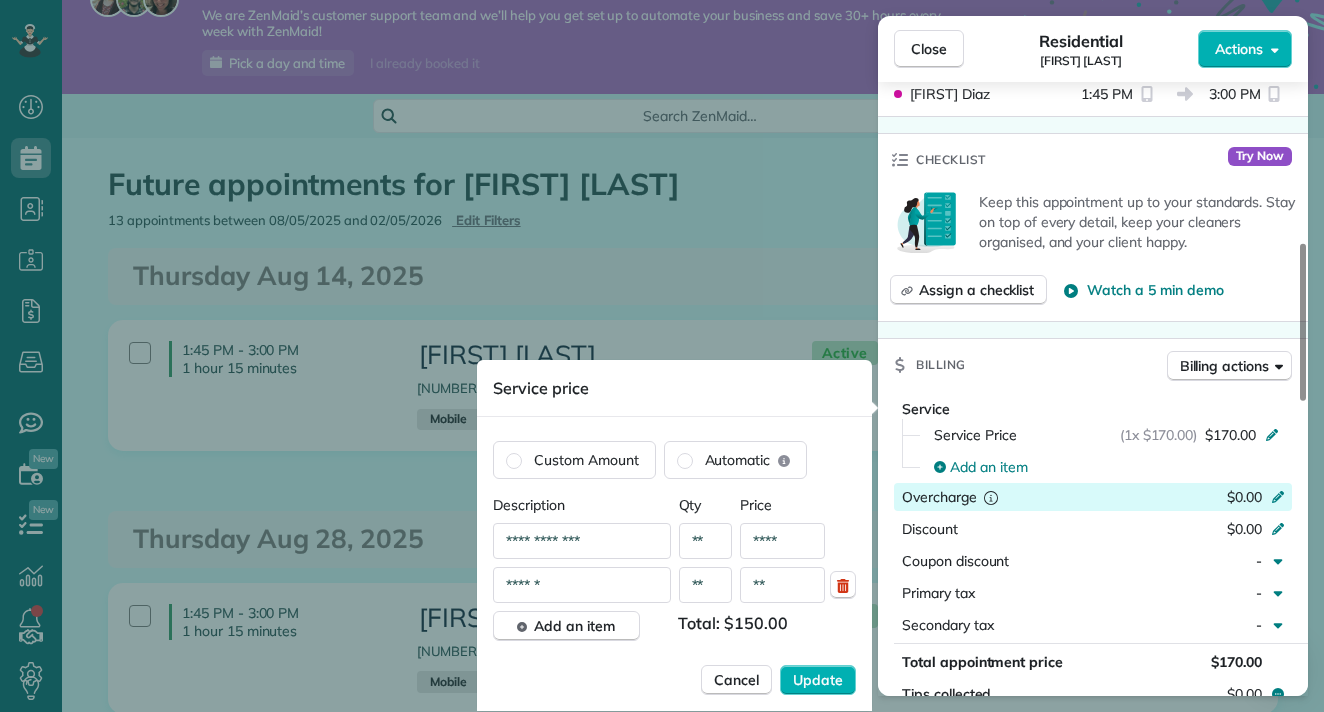 type on "******" 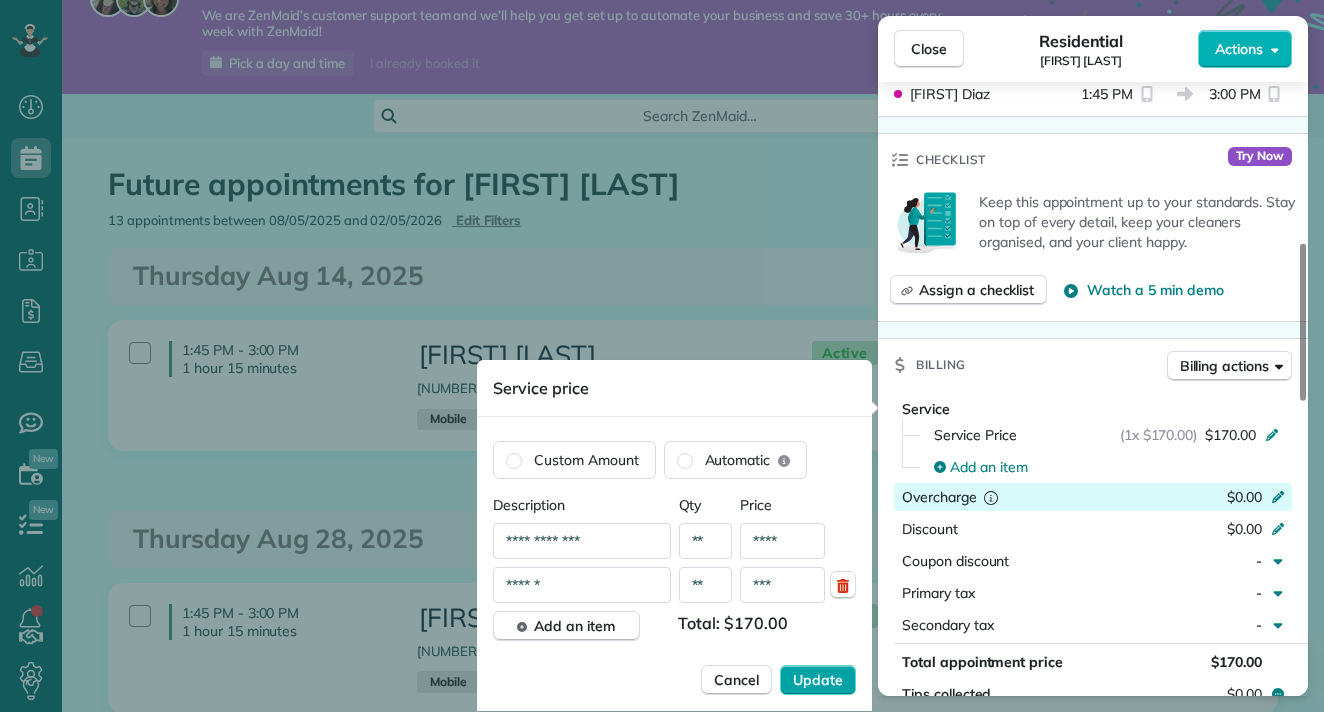 type on "***" 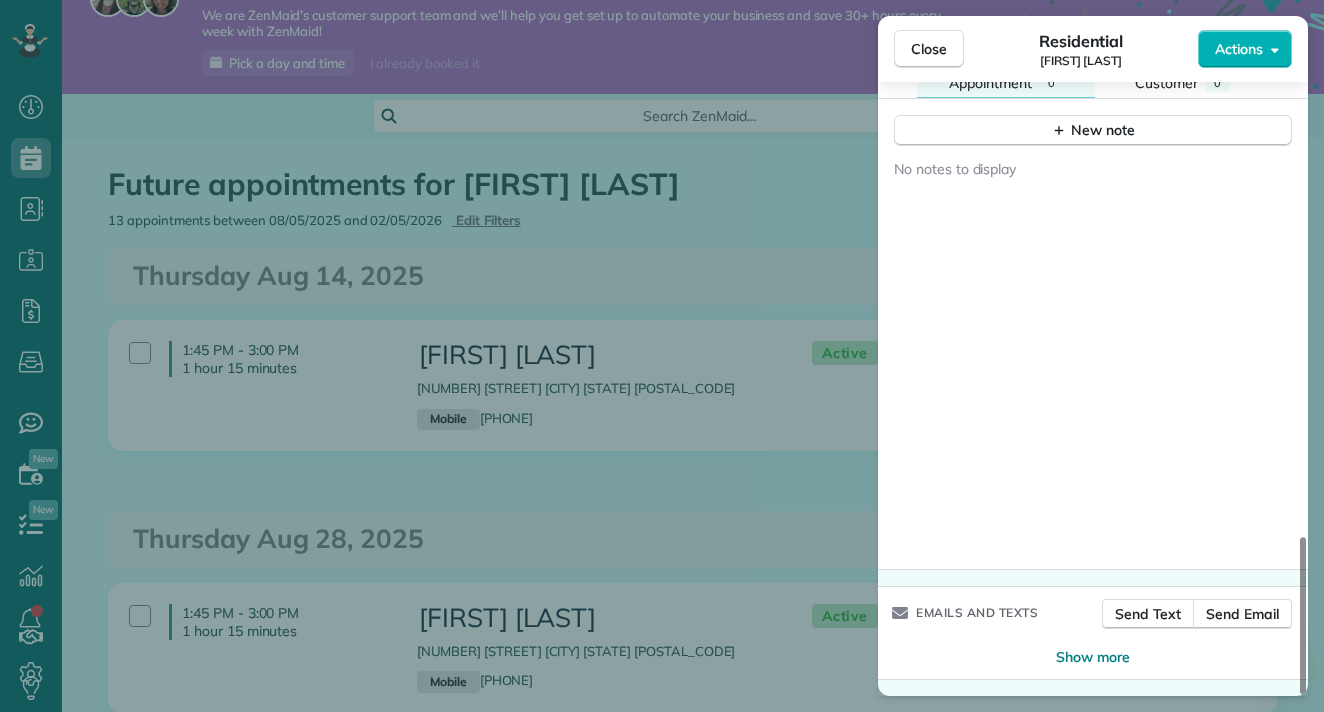scroll, scrollTop: 1777, scrollLeft: 0, axis: vertical 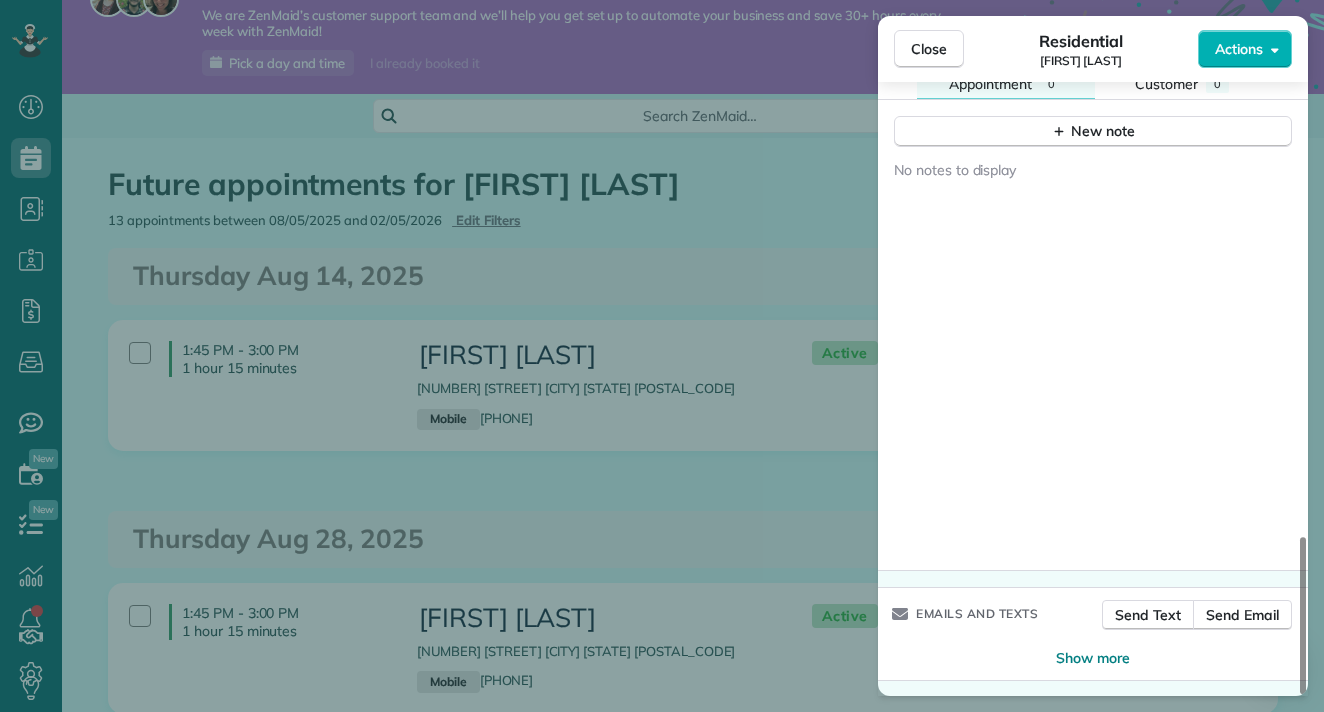 click on "Close Residential Danielle Shinnick Actions Status Active Danielle Shinnick · Open profile MOBILE (650) 307-0276 Copy dani_51@yahoo.com Copy View Details Residential Thursday, August 14, 2025 ( next week ) 1:45 PM 3:00 PM 1 hours and 15 minutes Repeats every 2 weeks Edit recurring service Previous (Jul 31) Next (Aug 28) 234 East Bellevue Avenue San Mateo CA 94401 Open access information Service was not rated yet Cleaners Time in and out Assign Invite Cleaners Erika   Diaz 1:45 PM 3:00 PM Checklist Try Now Keep this appointment up to your standards. Stay on top of every detail, keep your cleaners organised, and your client happy. Assign a checklist Watch a 5 min demo Billing Billing actions Service Service Price (1x $170.00) $170.00 Add an item Overcharge $0.00 Discount $0.00 Coupon discount - Primary tax - Secondary tax - Total appointment price $170.00 Tips collected $0.00 Unpaid Mark as paid Total including tip $170.00 Get paid online in no-time! Send an invoice and reward your cleaners with tips - - Notes" at bounding box center [662, 356] 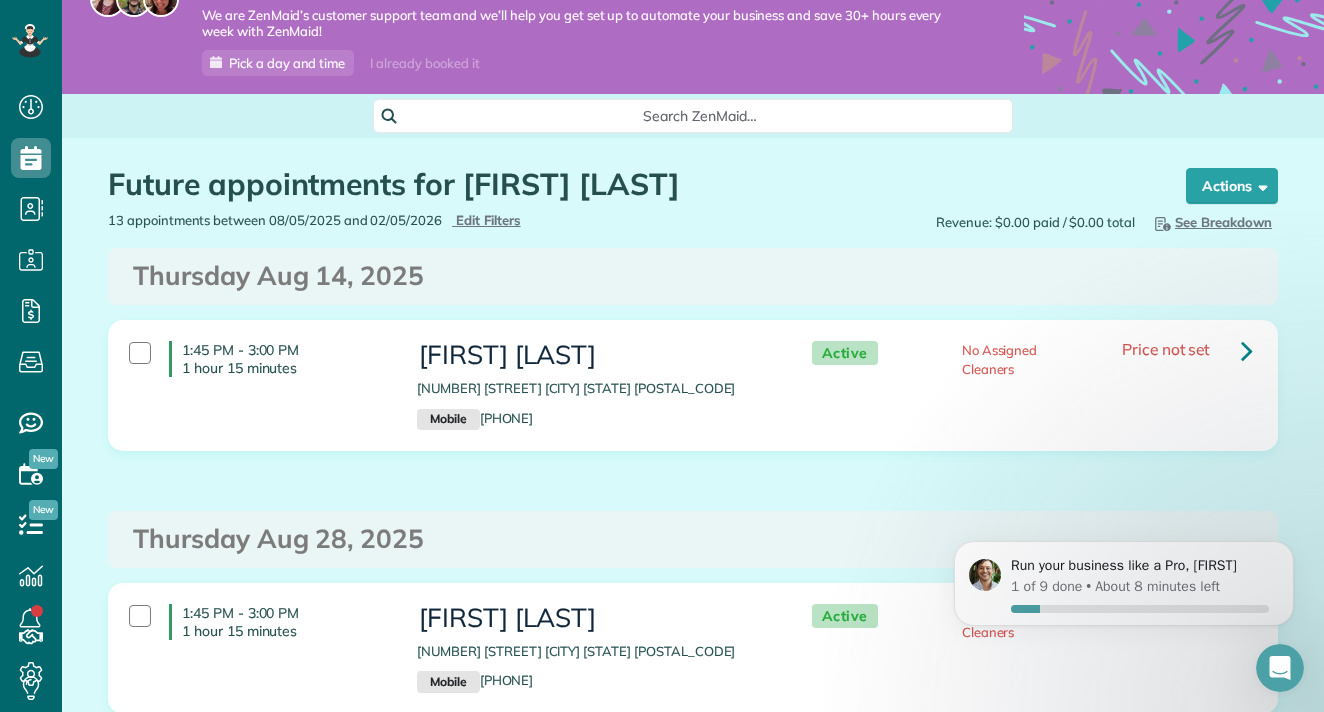 scroll, scrollTop: 0, scrollLeft: 0, axis: both 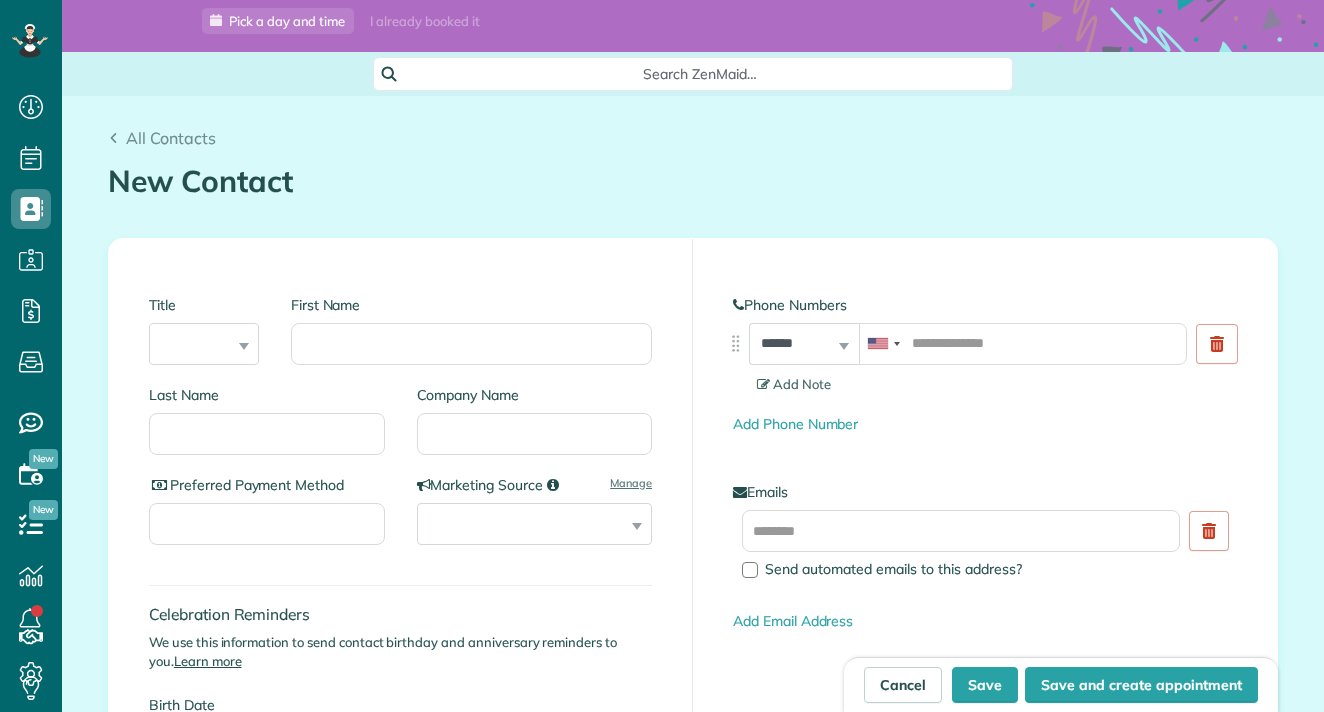 click on "First Name" at bounding box center (471, 330) 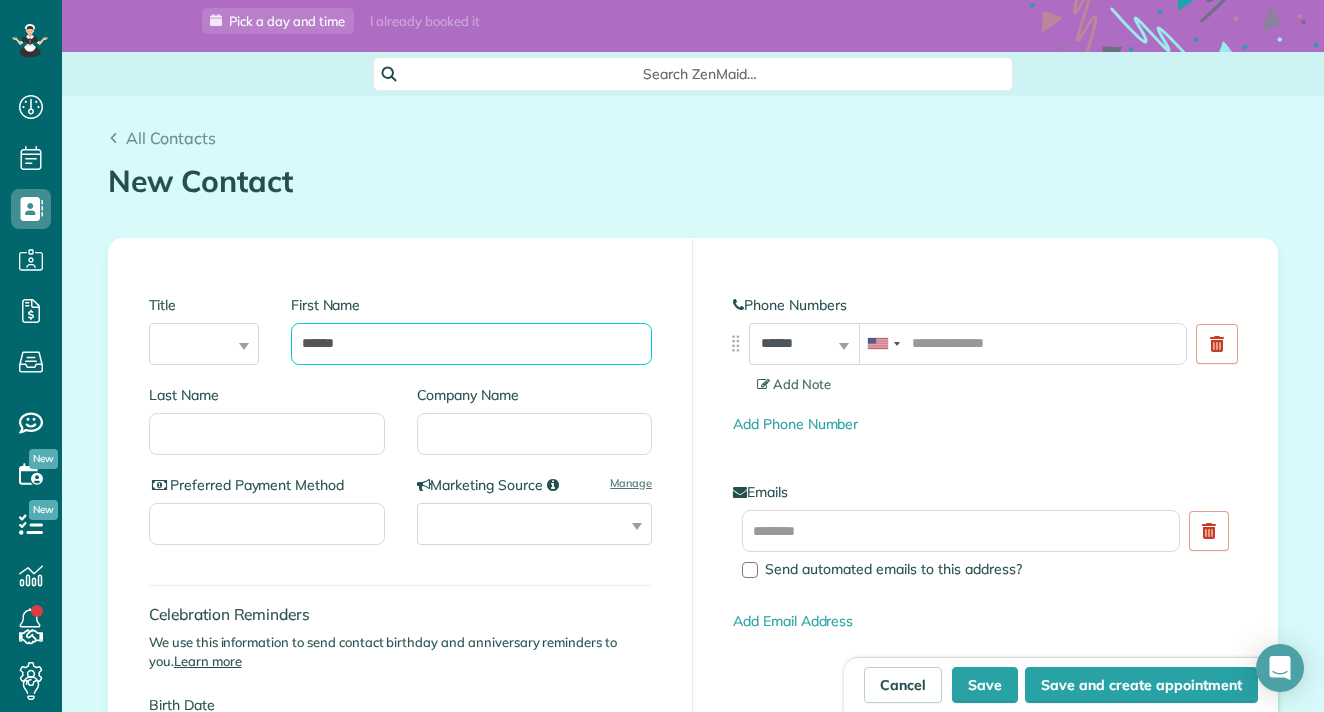 type on "*****" 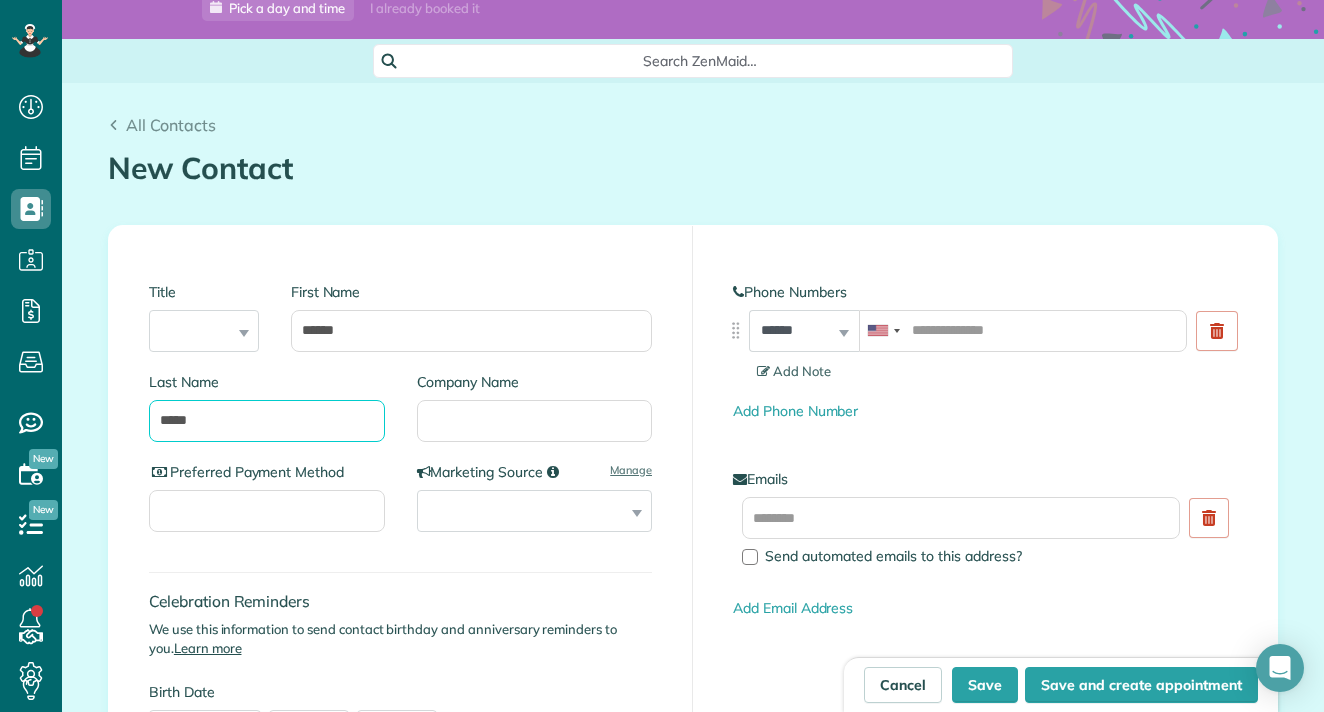 scroll, scrollTop: 184, scrollLeft: 0, axis: vertical 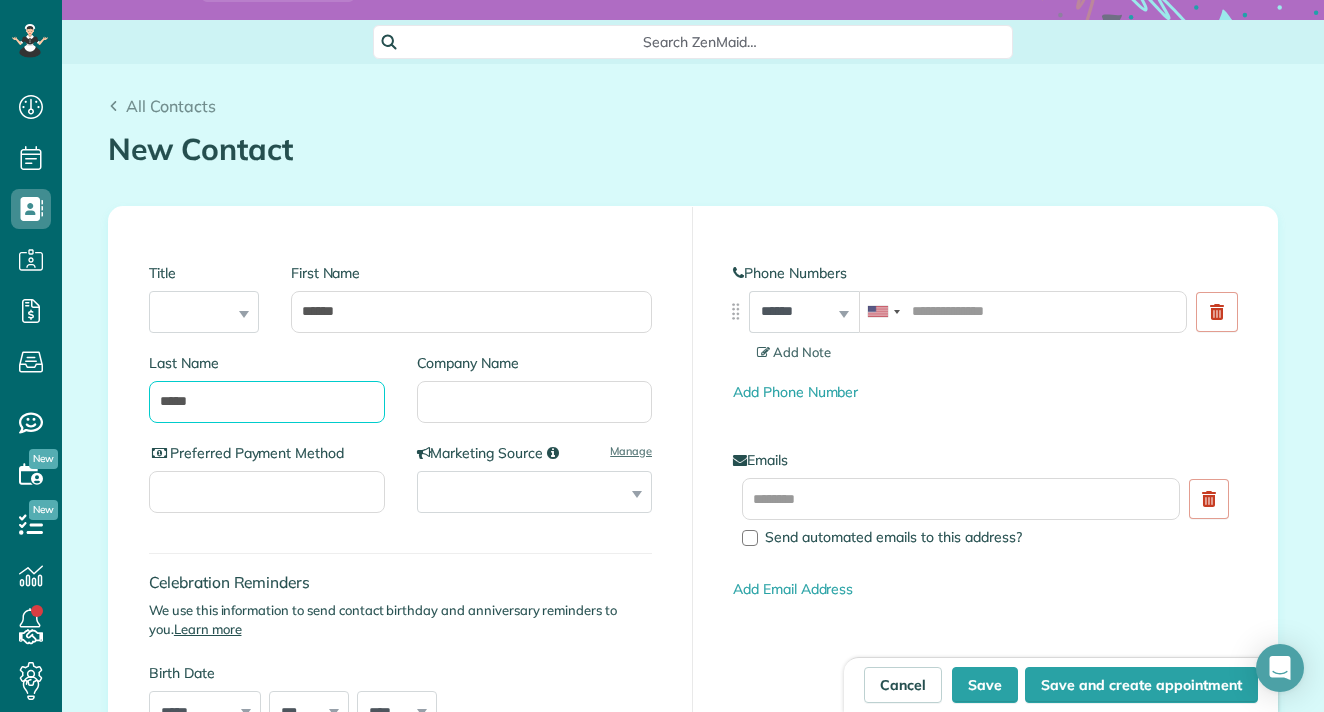 type on "****" 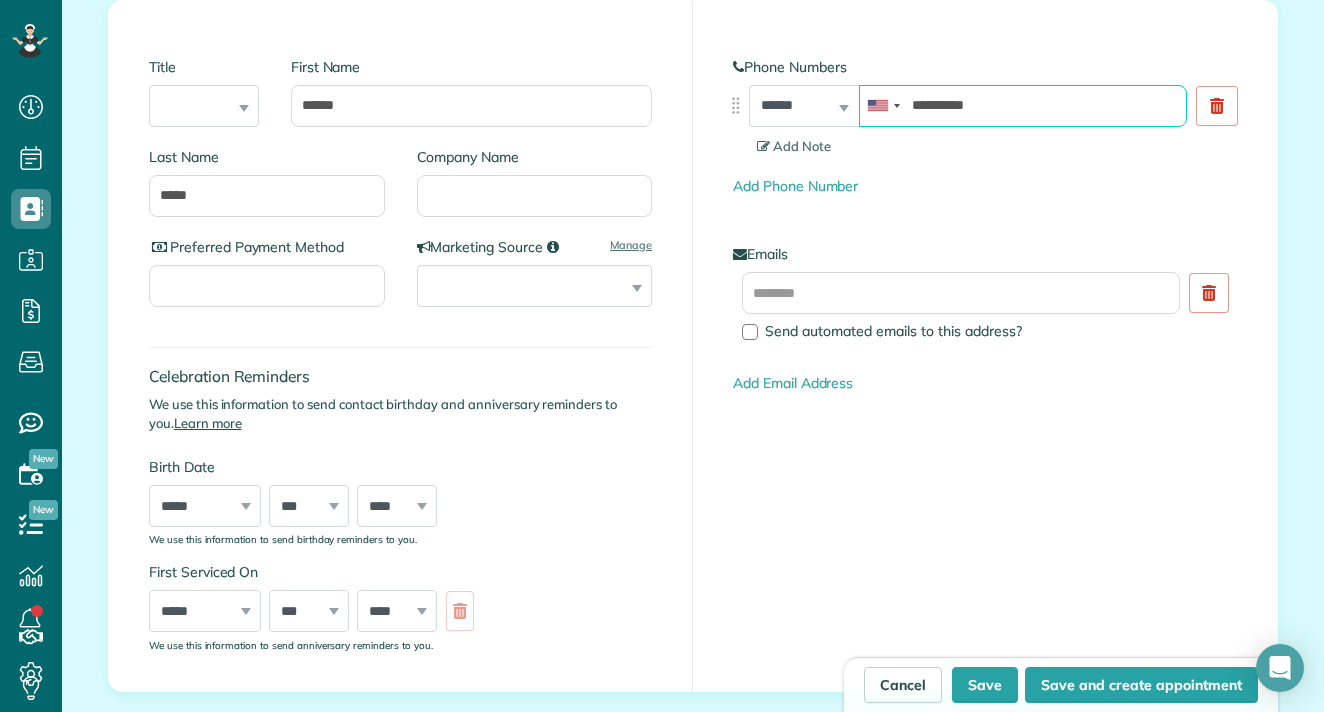 scroll, scrollTop: 513, scrollLeft: 0, axis: vertical 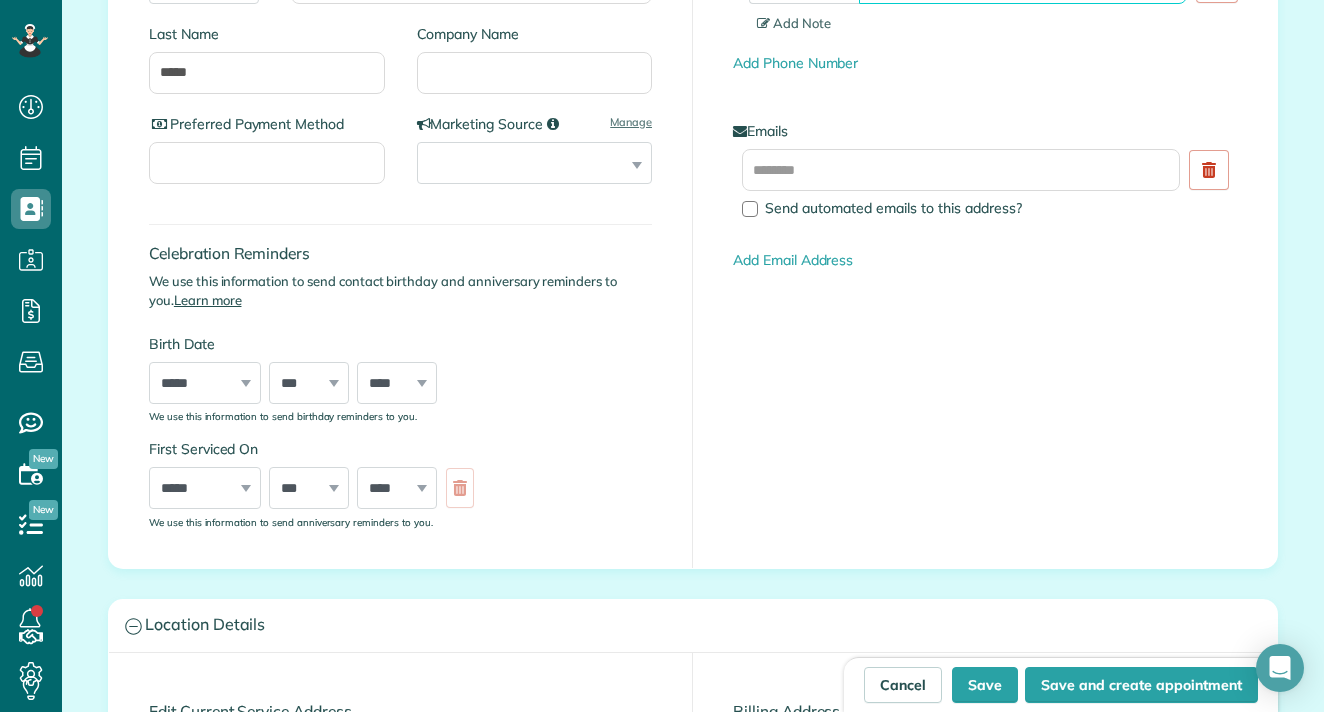 type on "**********" 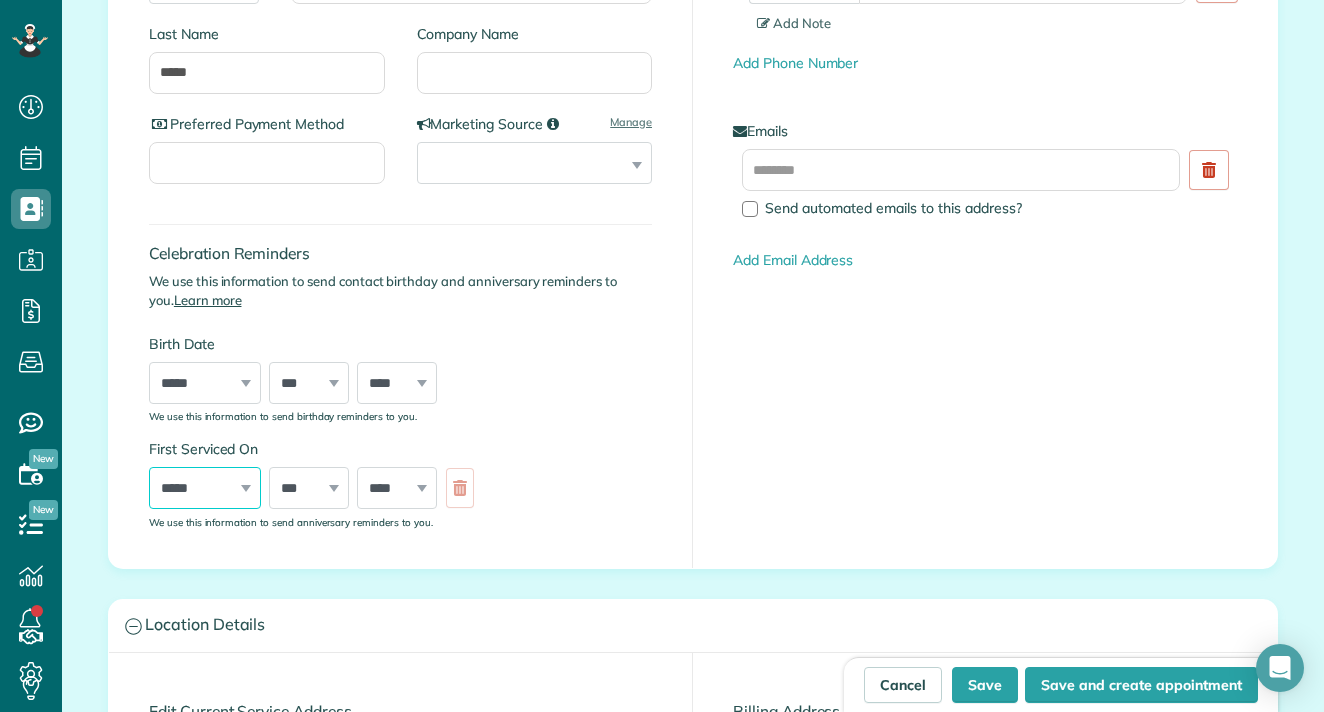 select on "*" 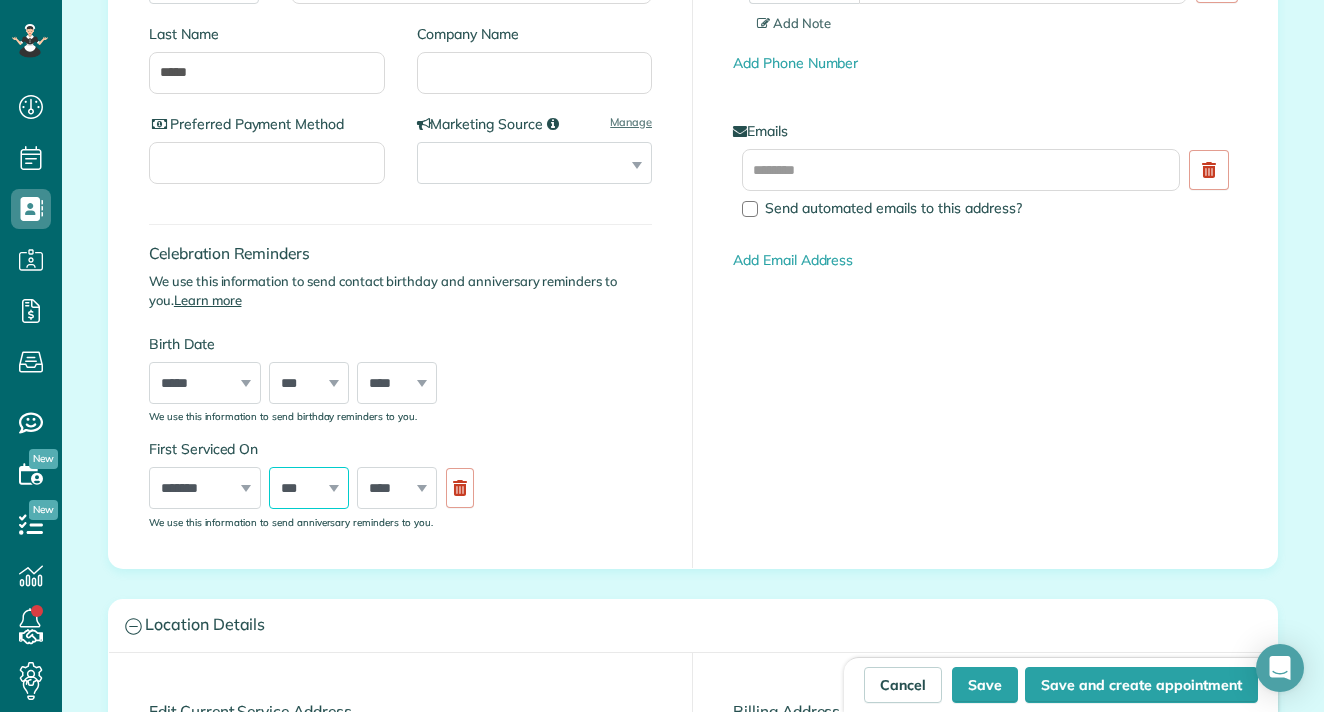 select on "**" 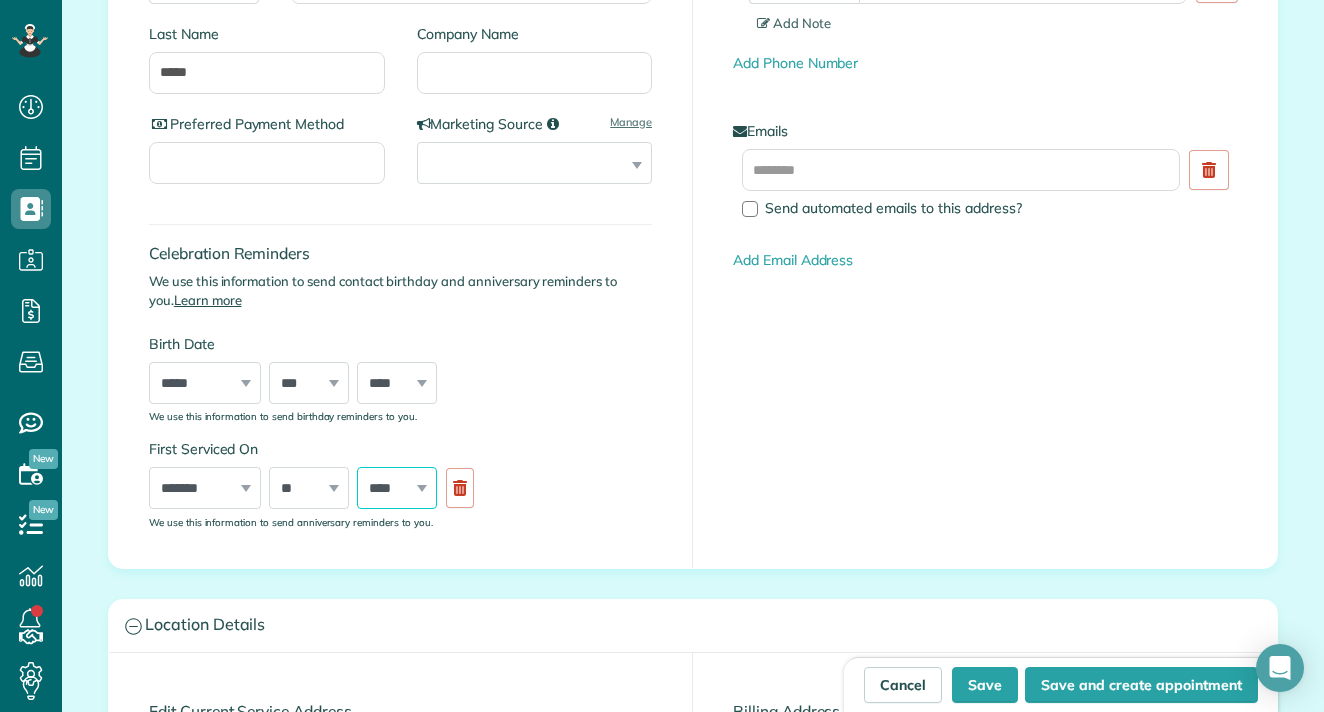 select on "****" 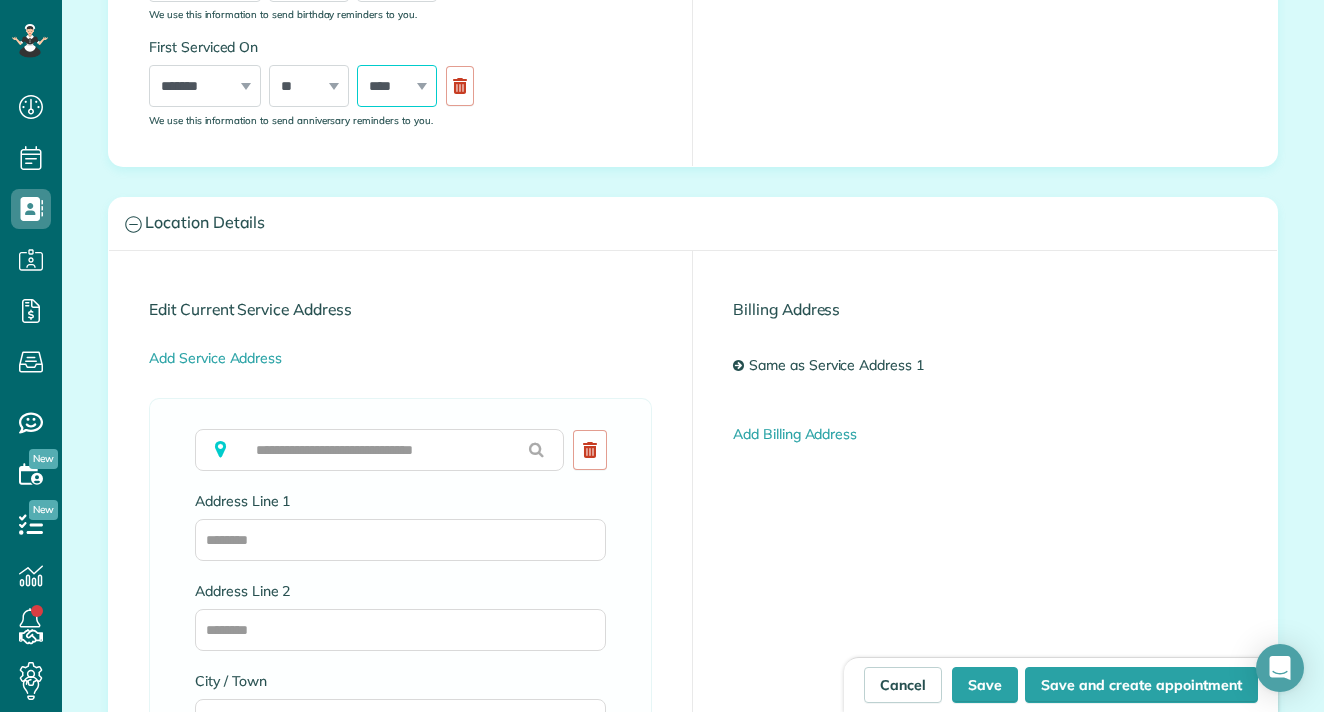 scroll, scrollTop: 971, scrollLeft: 0, axis: vertical 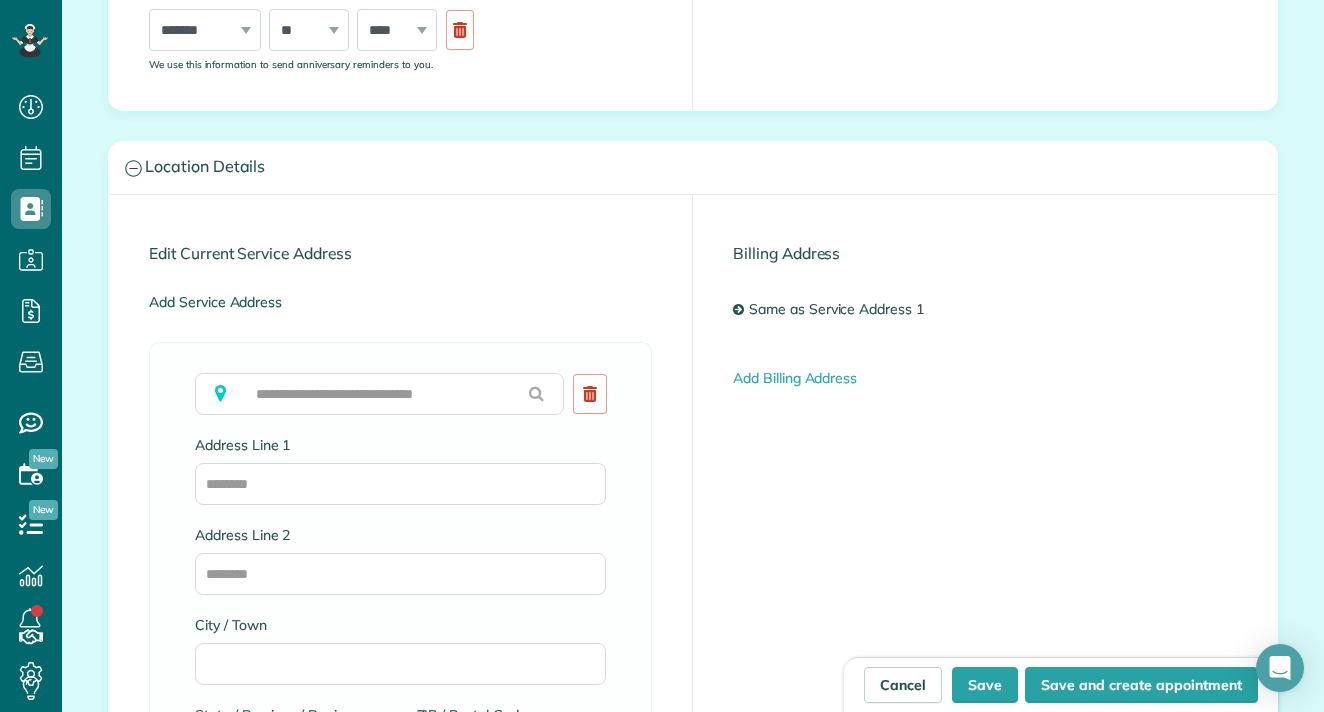 click on "Add Service Address" at bounding box center [215, 302] 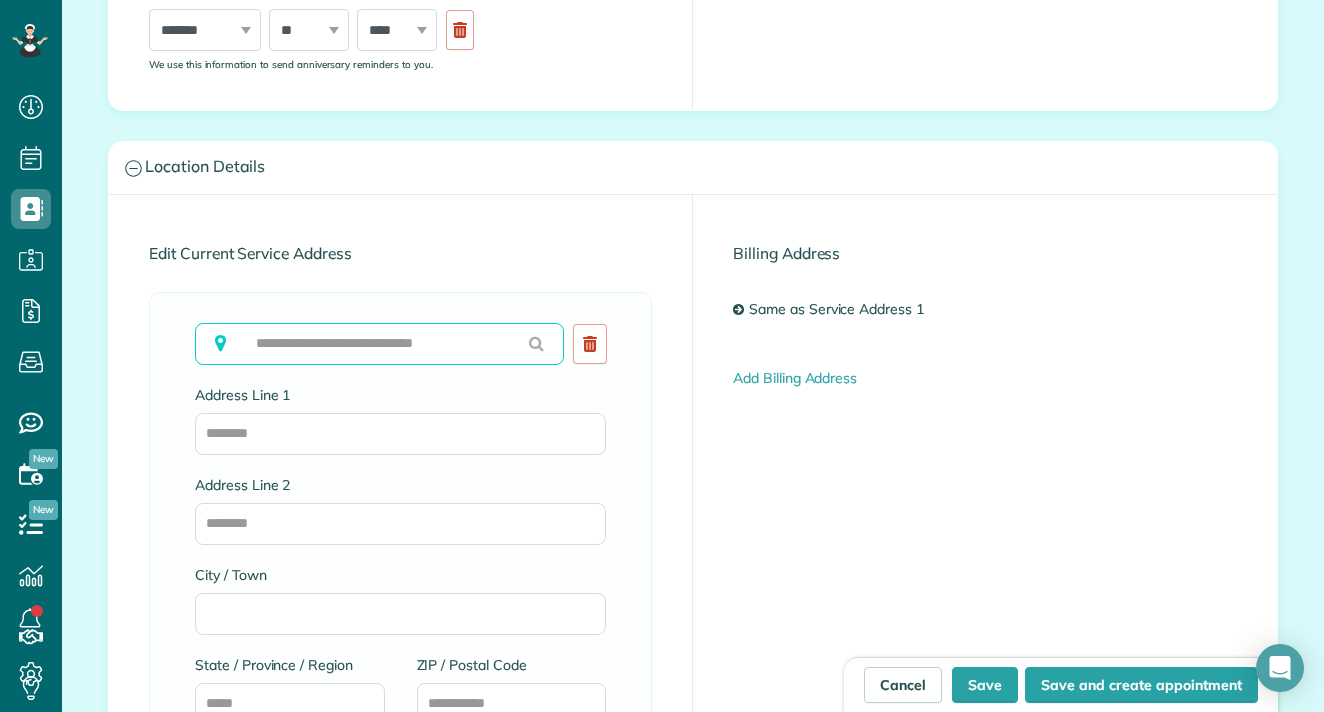 click at bounding box center [379, 344] 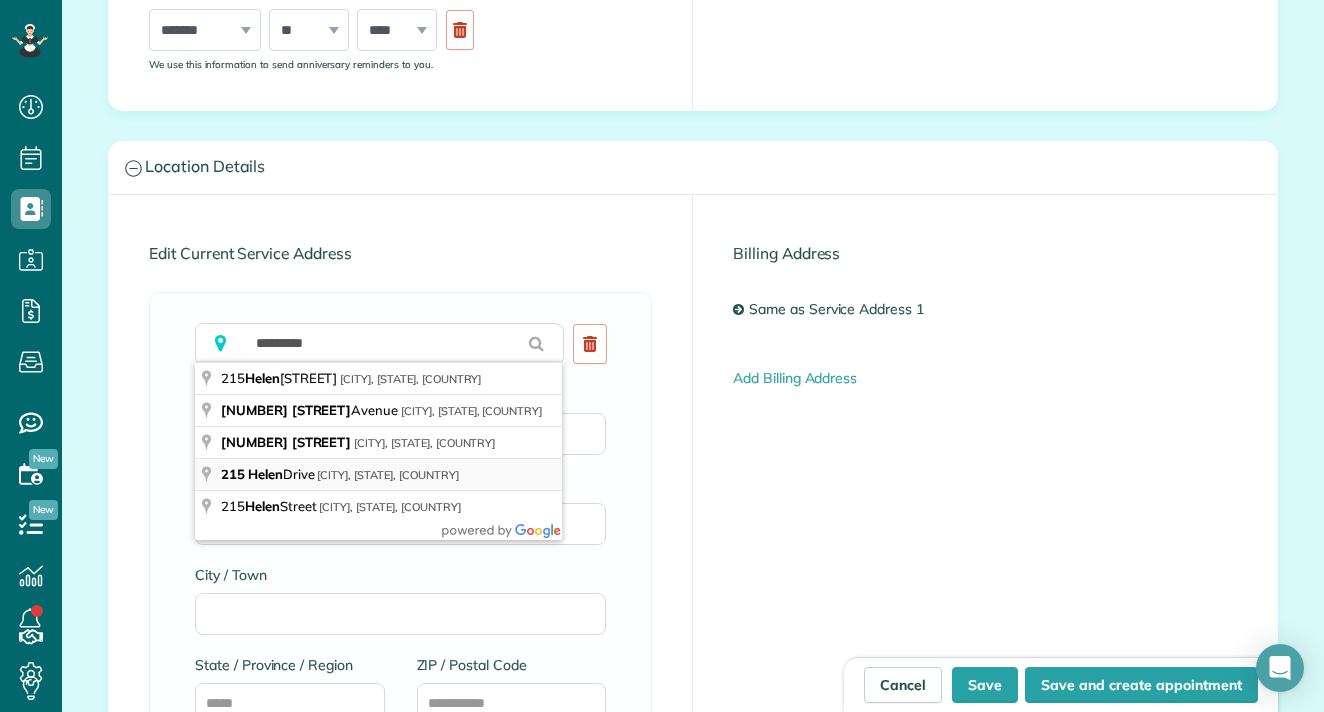 type on "**********" 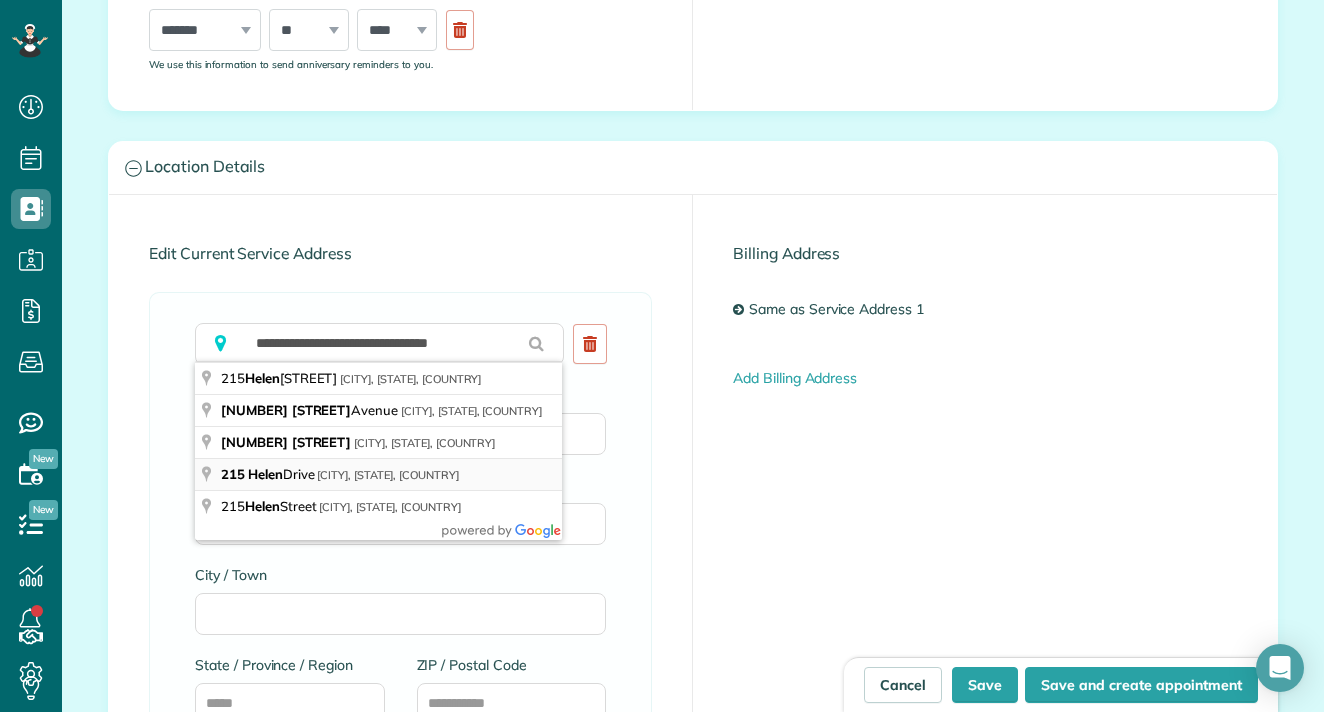 type on "**********" 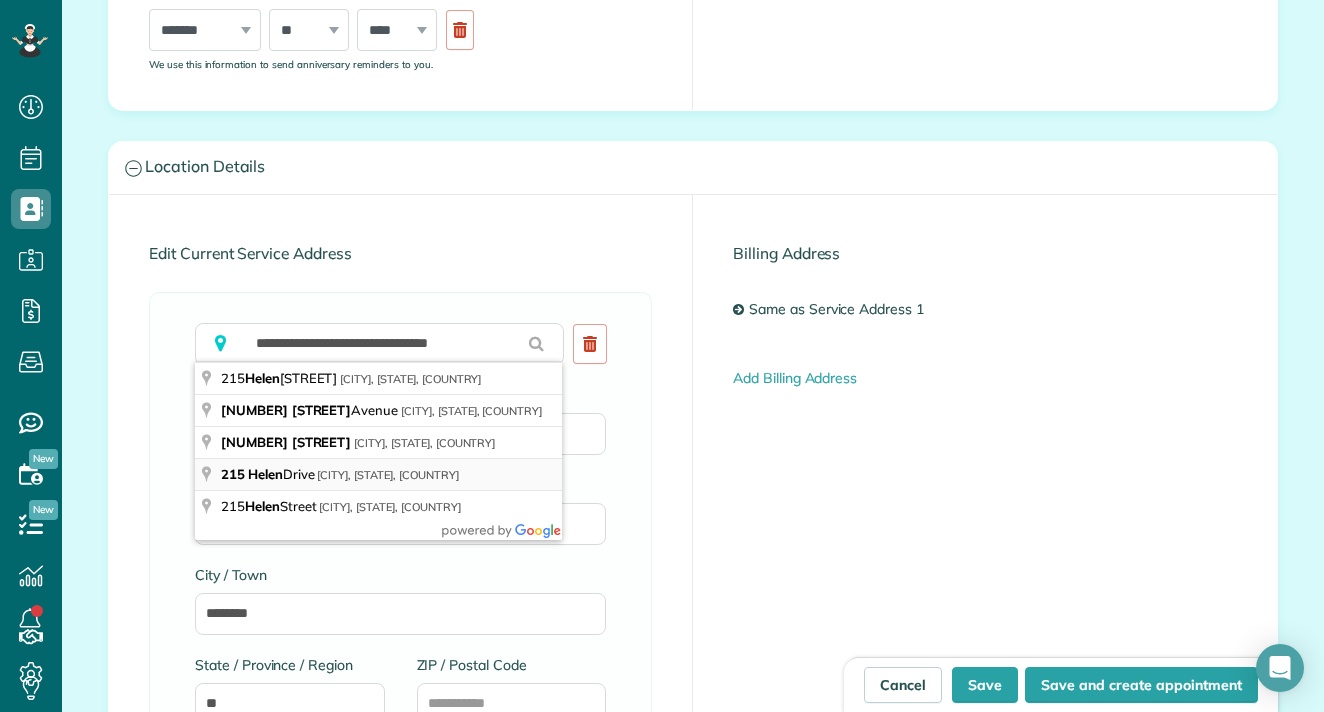 type on "*****" 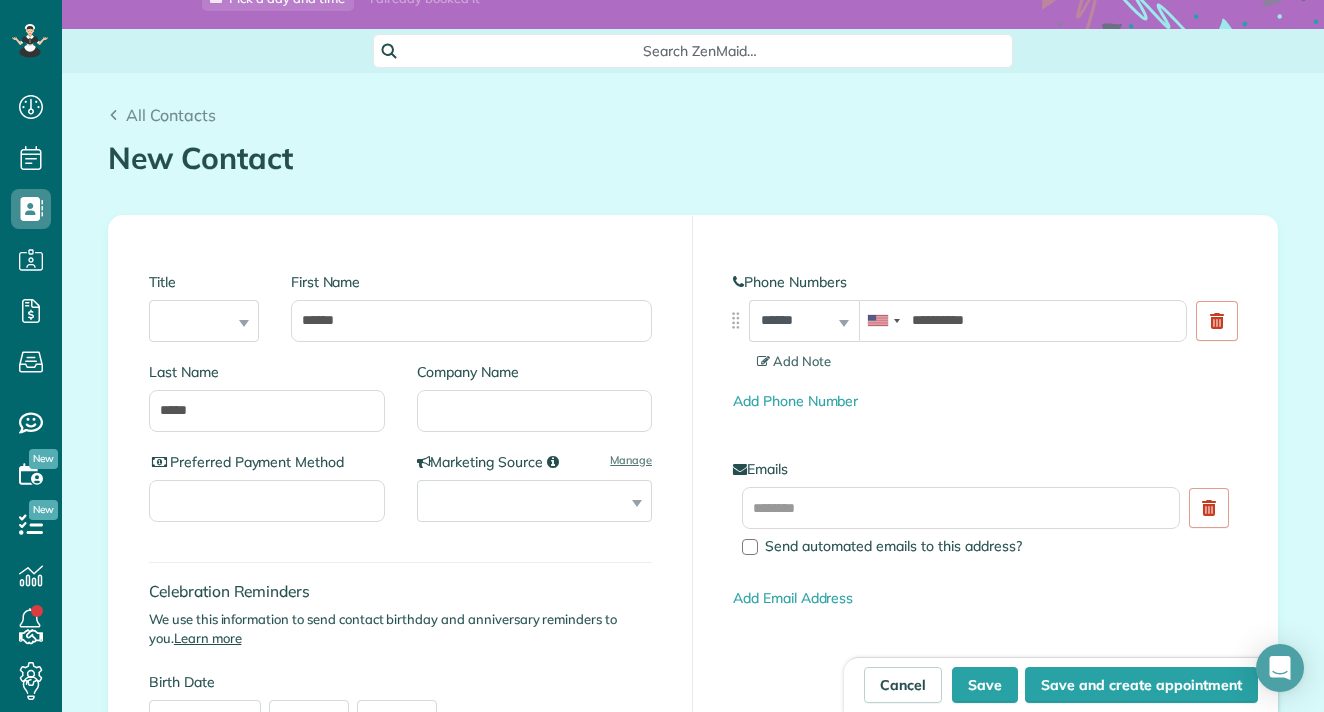 scroll, scrollTop: 638, scrollLeft: 0, axis: vertical 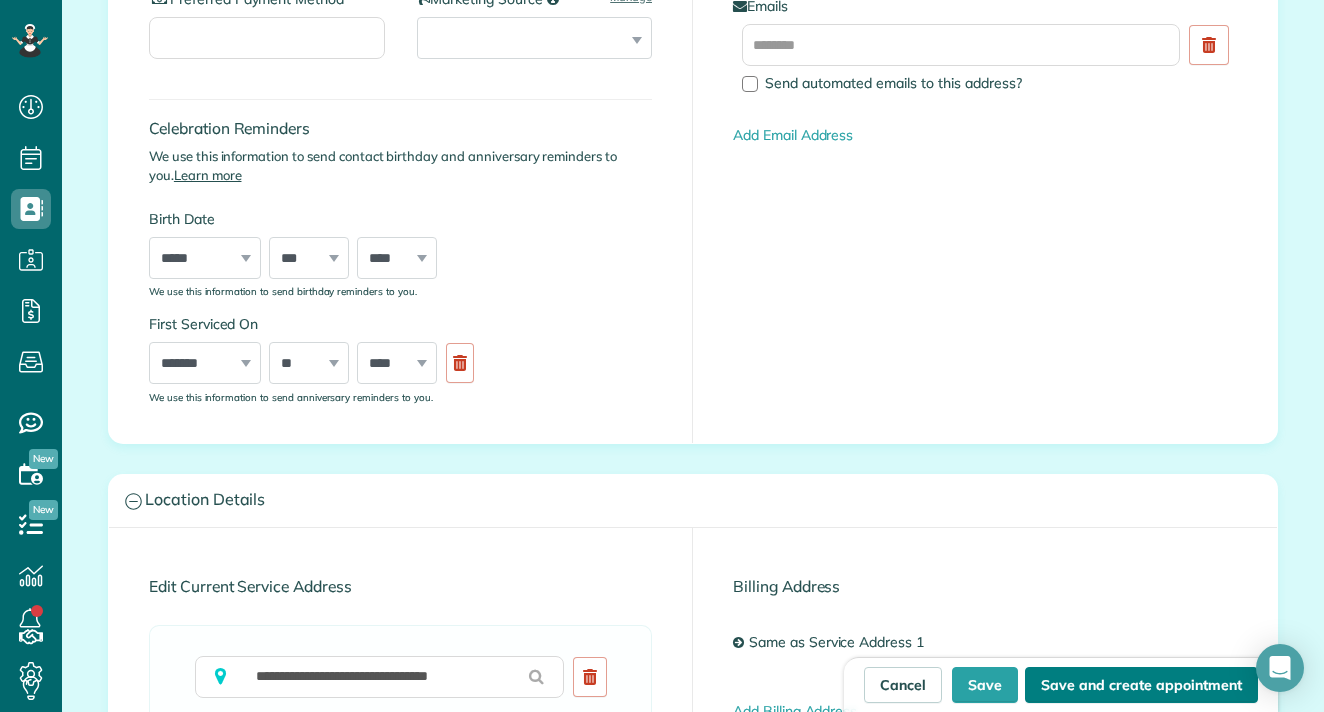 click on "Save and create appointment" at bounding box center [1141, 685] 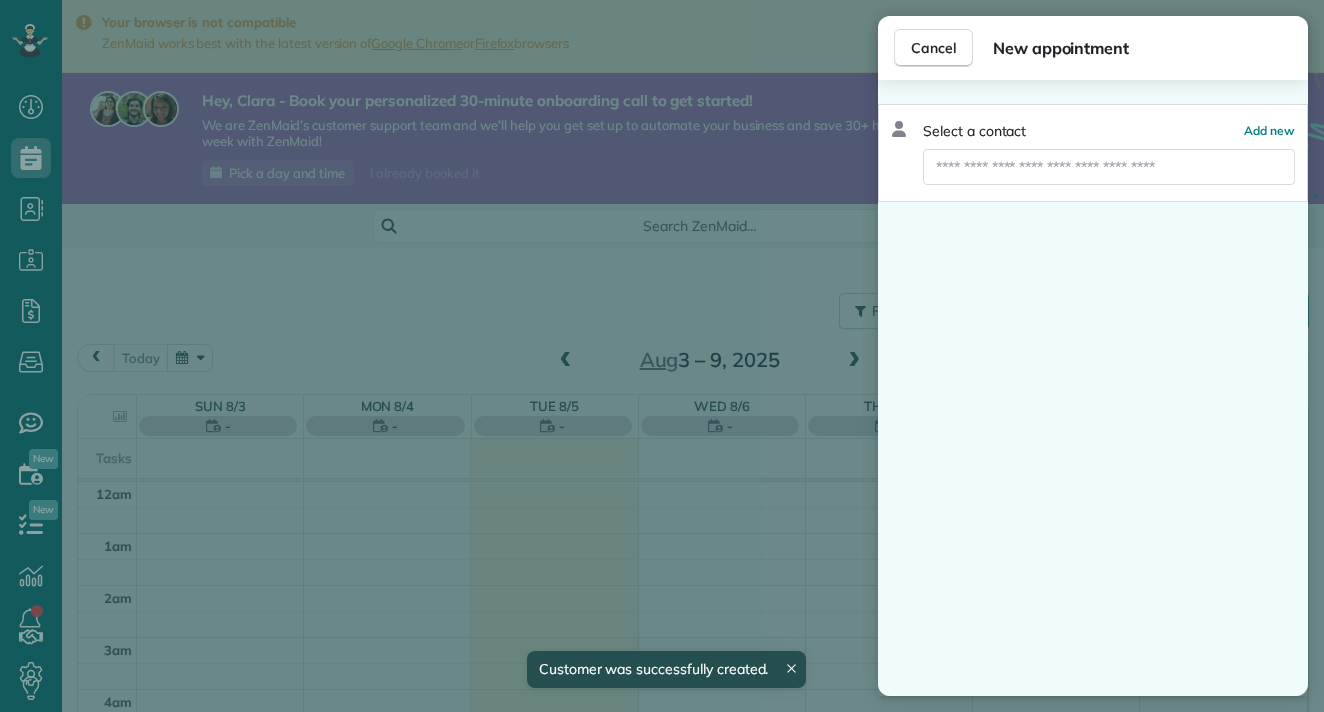 scroll, scrollTop: 0, scrollLeft: 0, axis: both 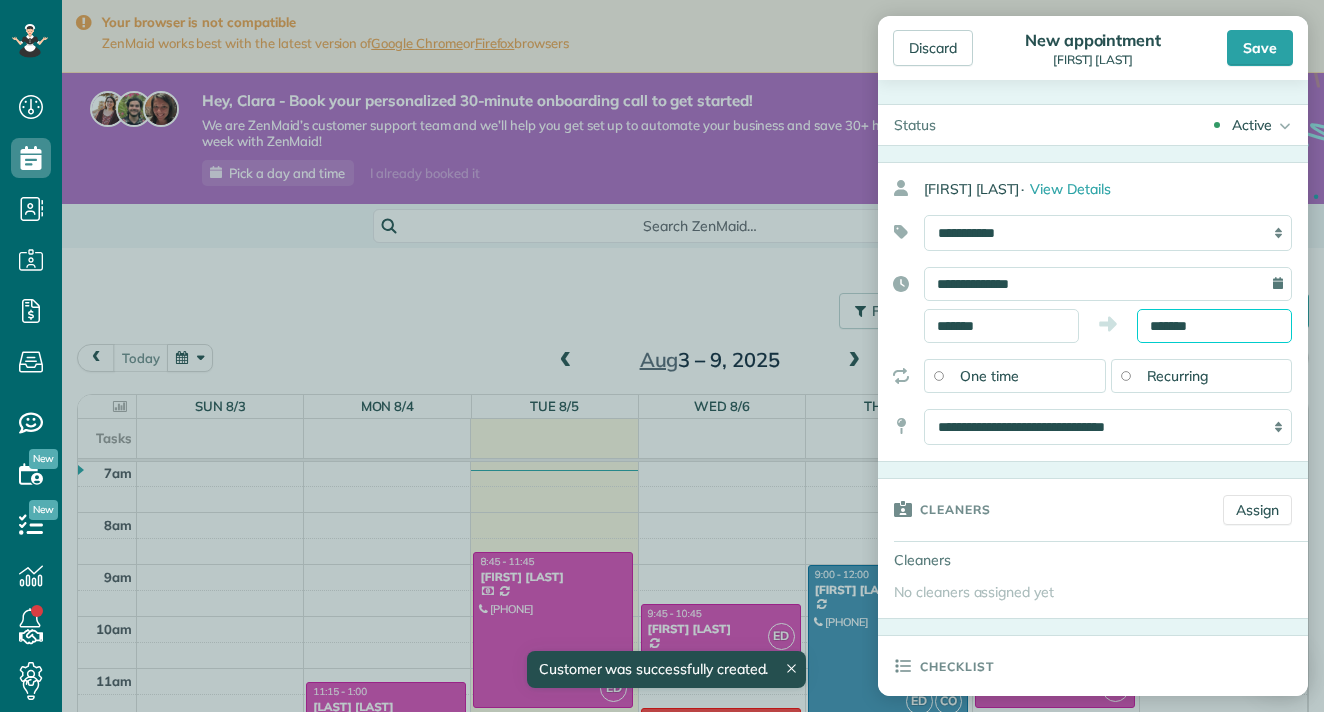 click on "Dashboard
Scheduling
Calendar View
List View
Dispatch View - Weekly scheduling (Beta)" at bounding box center (662, 356) 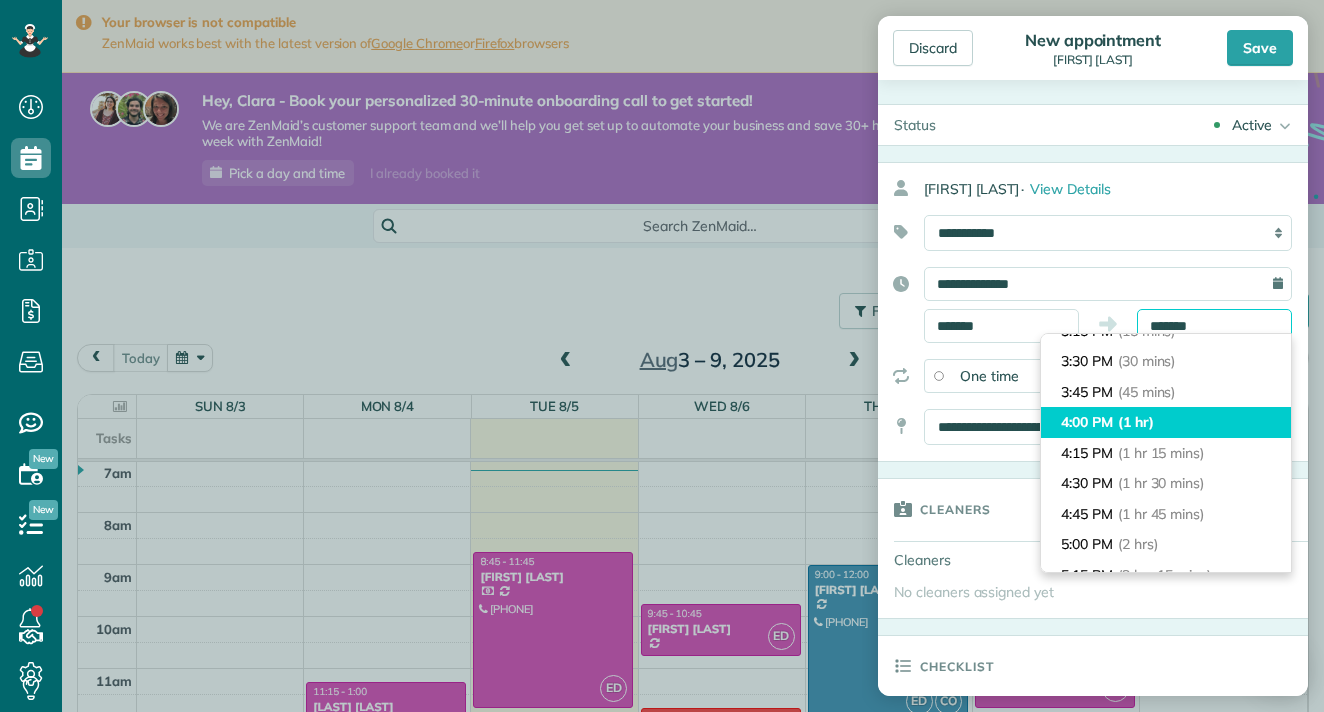 scroll, scrollTop: 56, scrollLeft: 0, axis: vertical 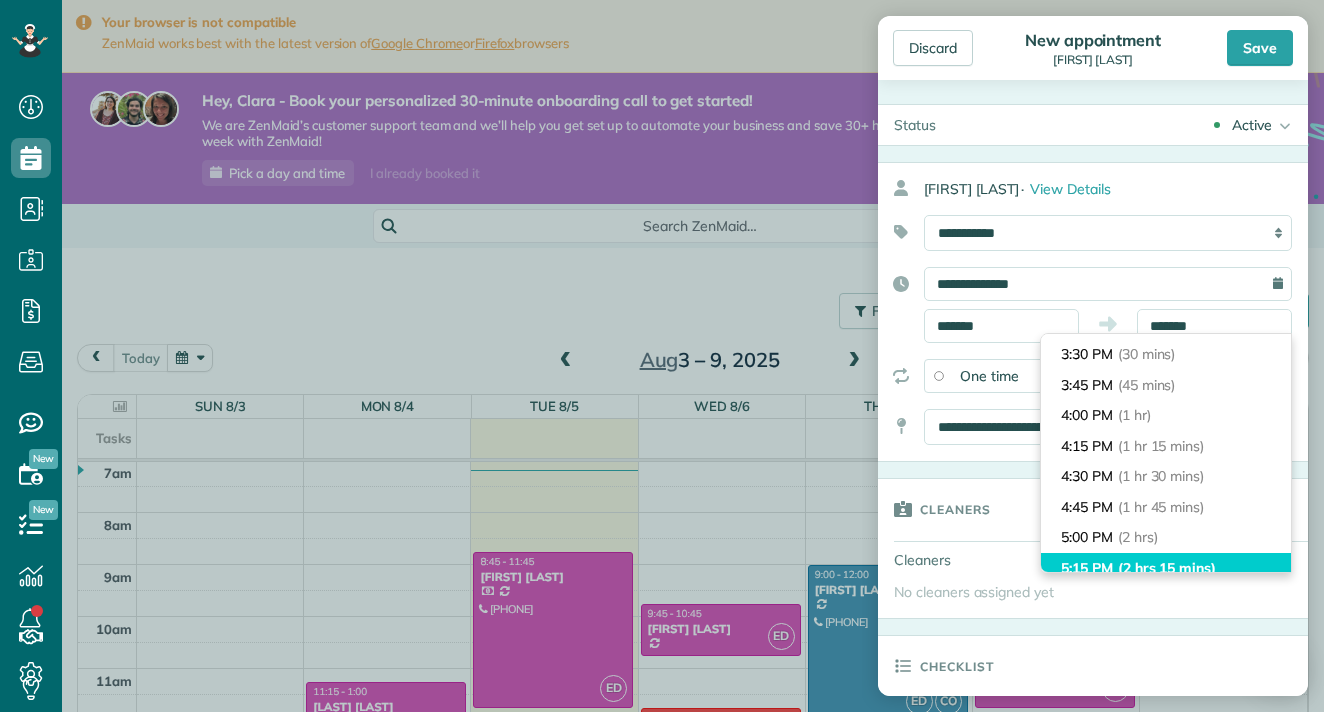 type on "*******" 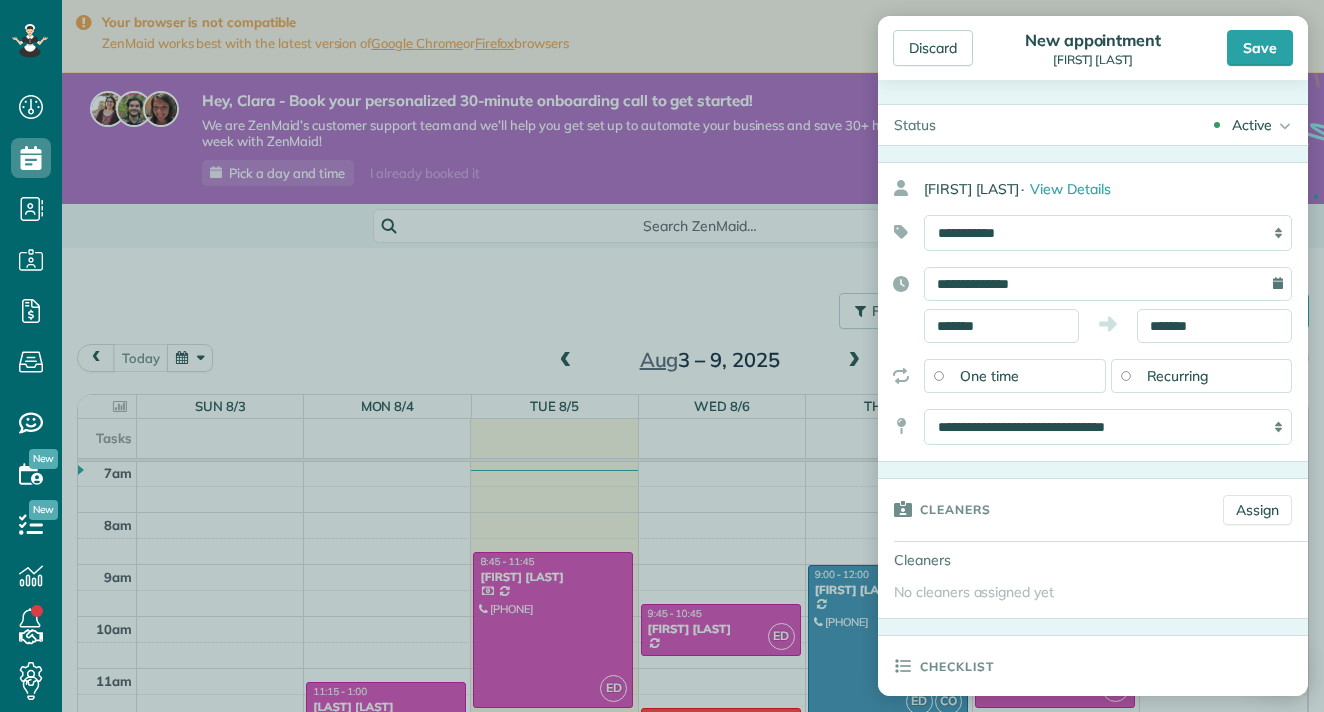 click on "Recurring" at bounding box center (1202, 376) 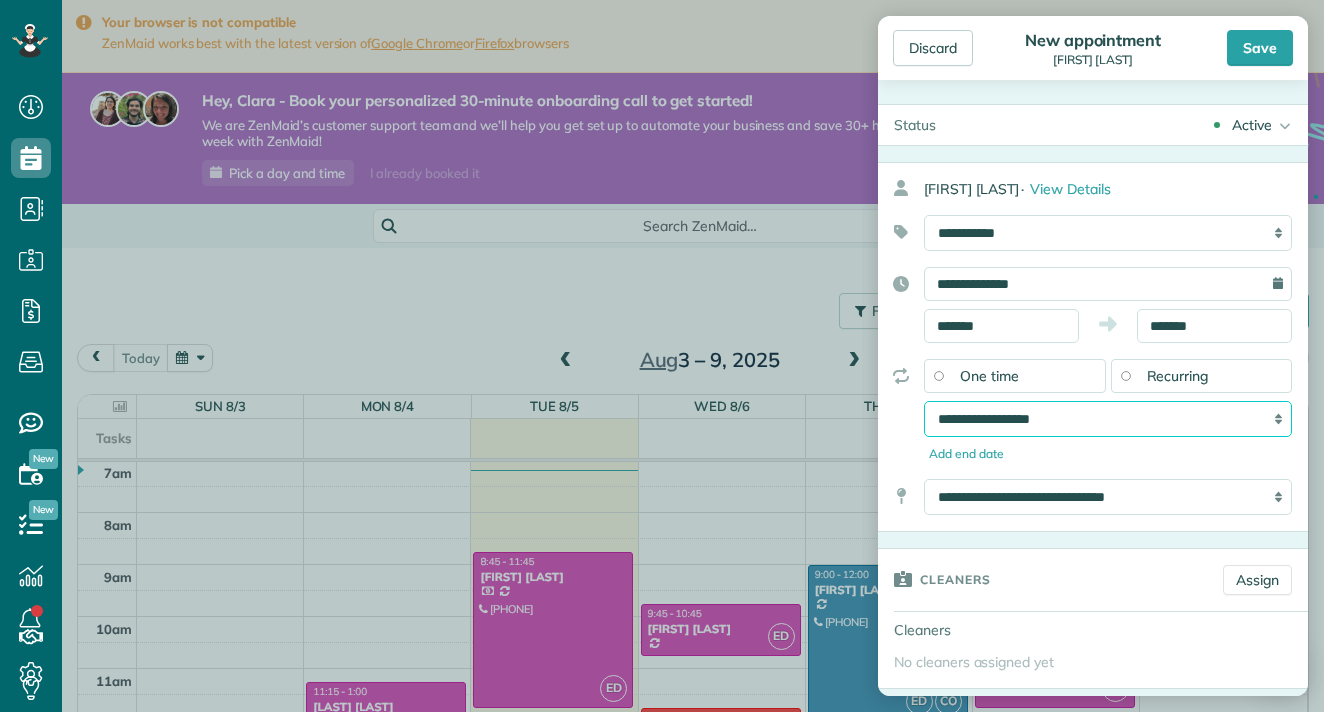 select on "**********" 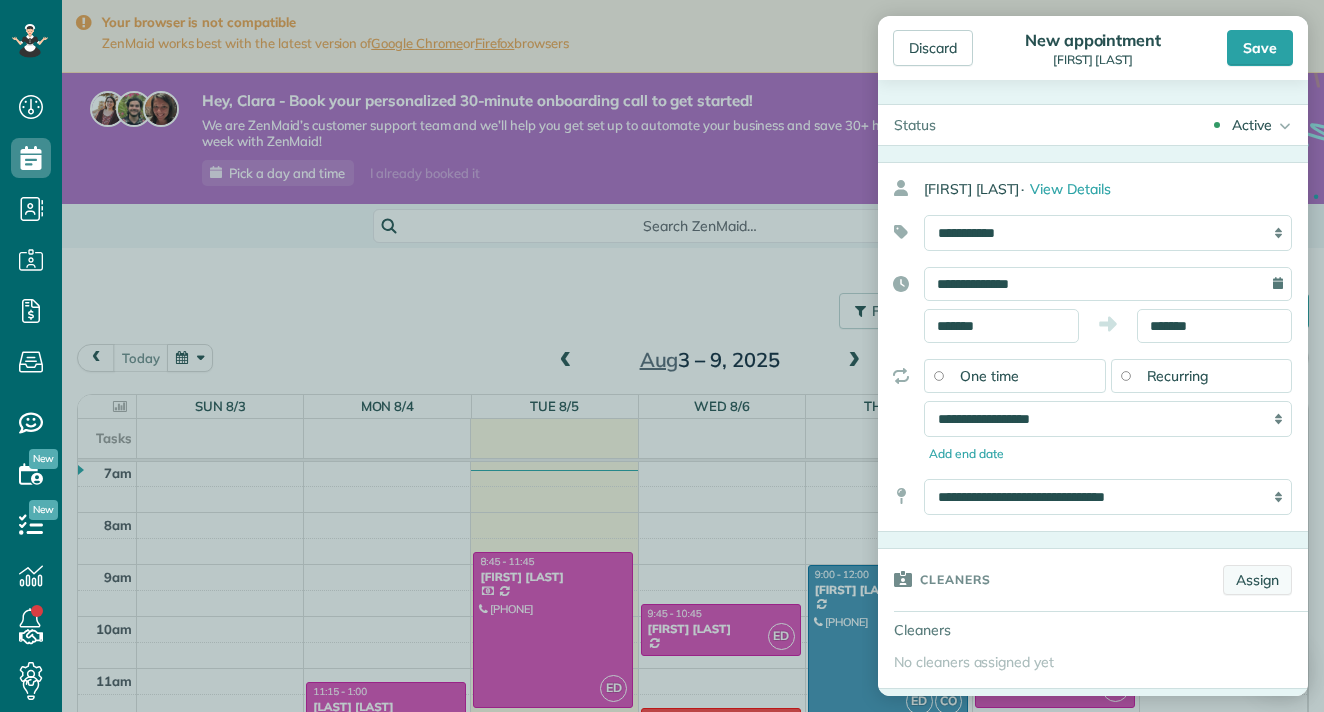 click on "Assign" at bounding box center (1257, 580) 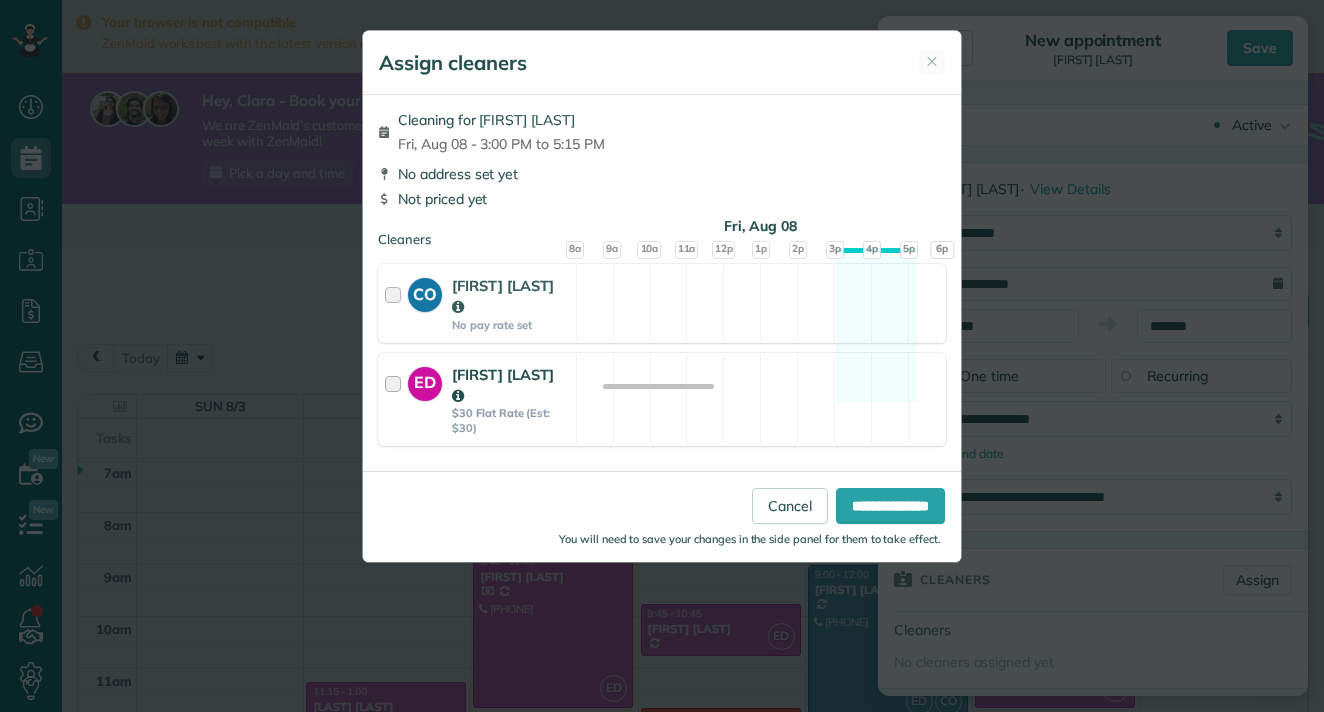 click on "[FIRST] [LAST]" at bounding box center (511, 385) 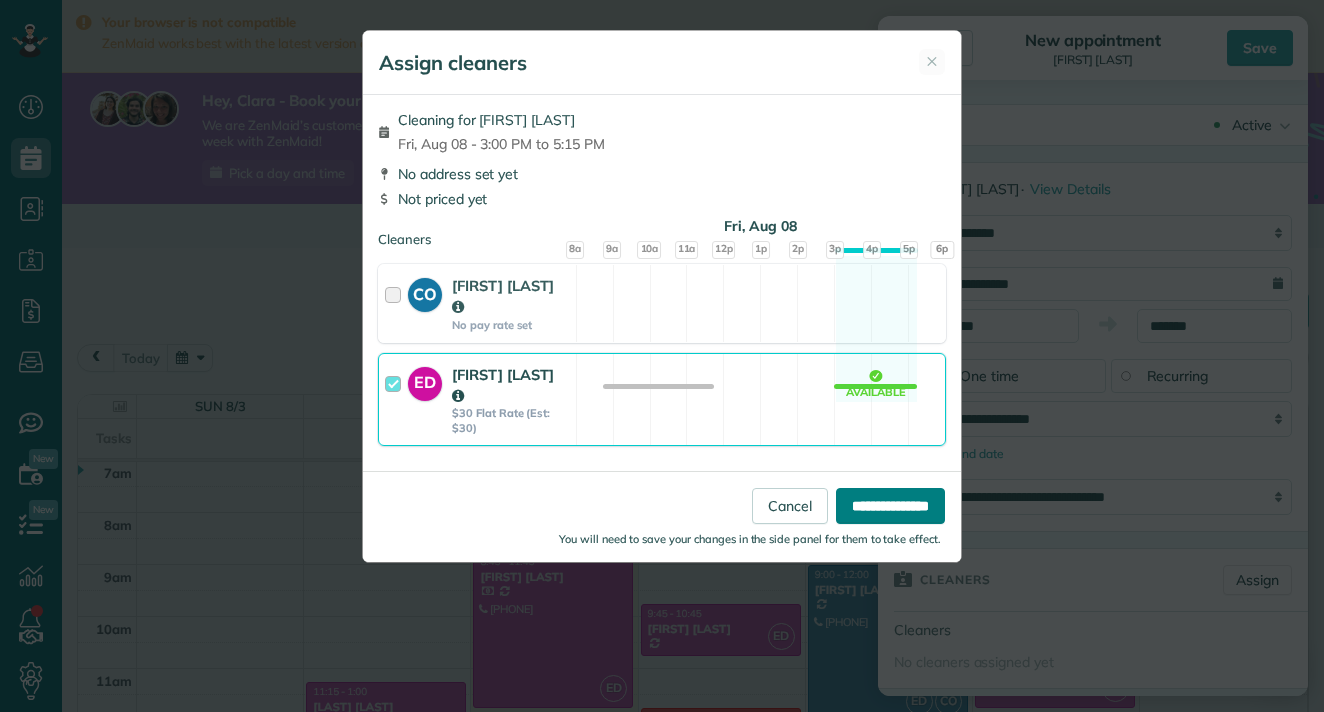 click on "**********" at bounding box center (890, 506) 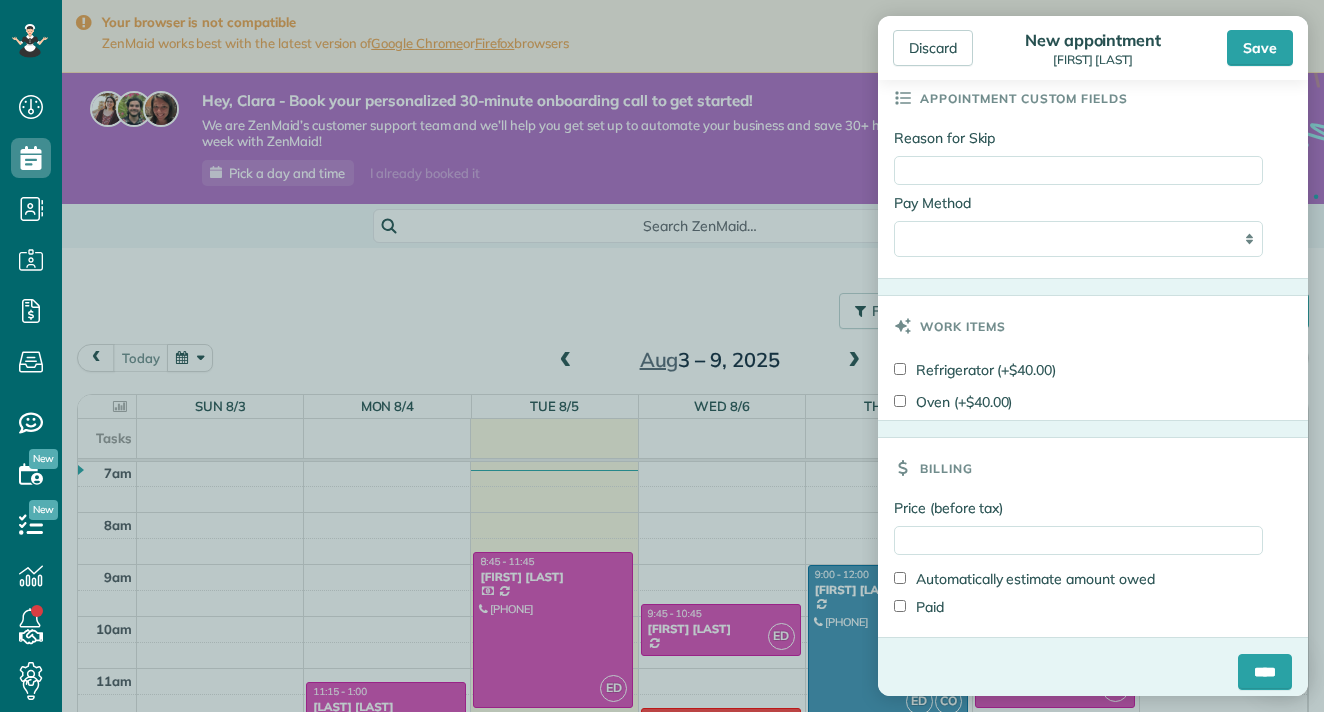 scroll, scrollTop: 1128, scrollLeft: 0, axis: vertical 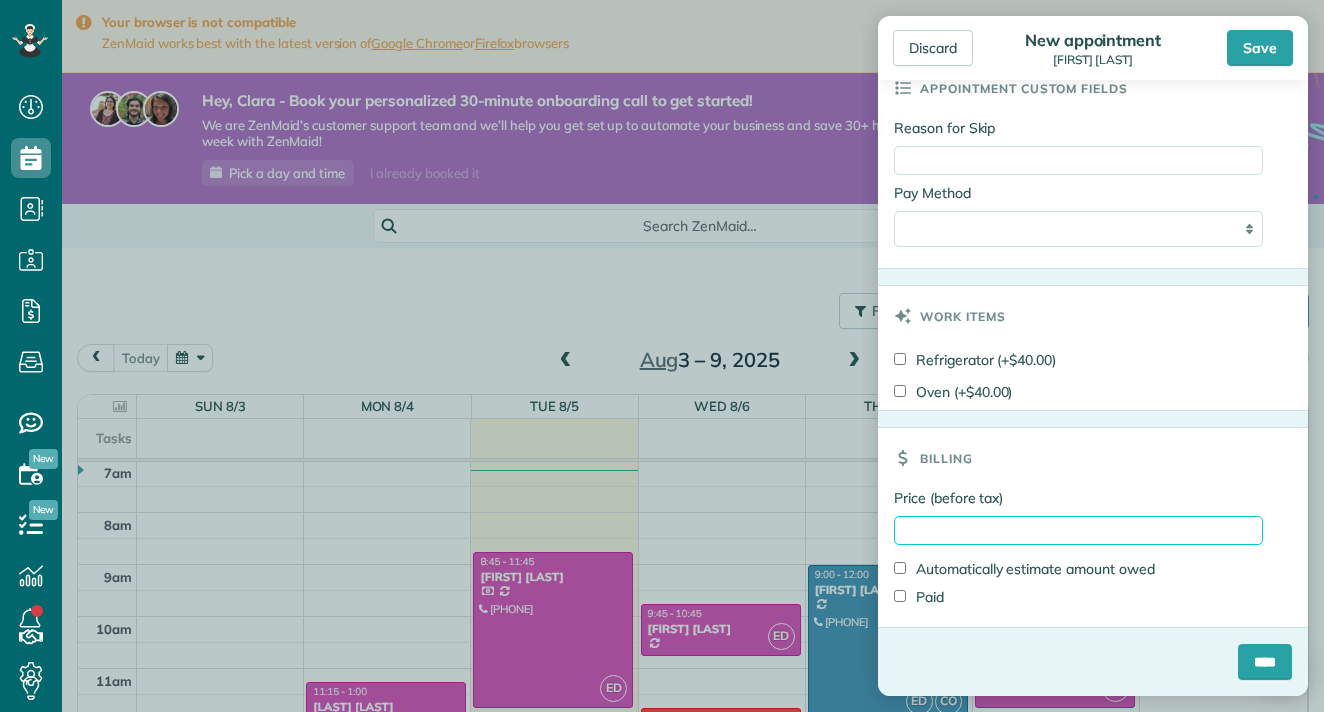 click on "Price (before tax)" at bounding box center [1078, 530] 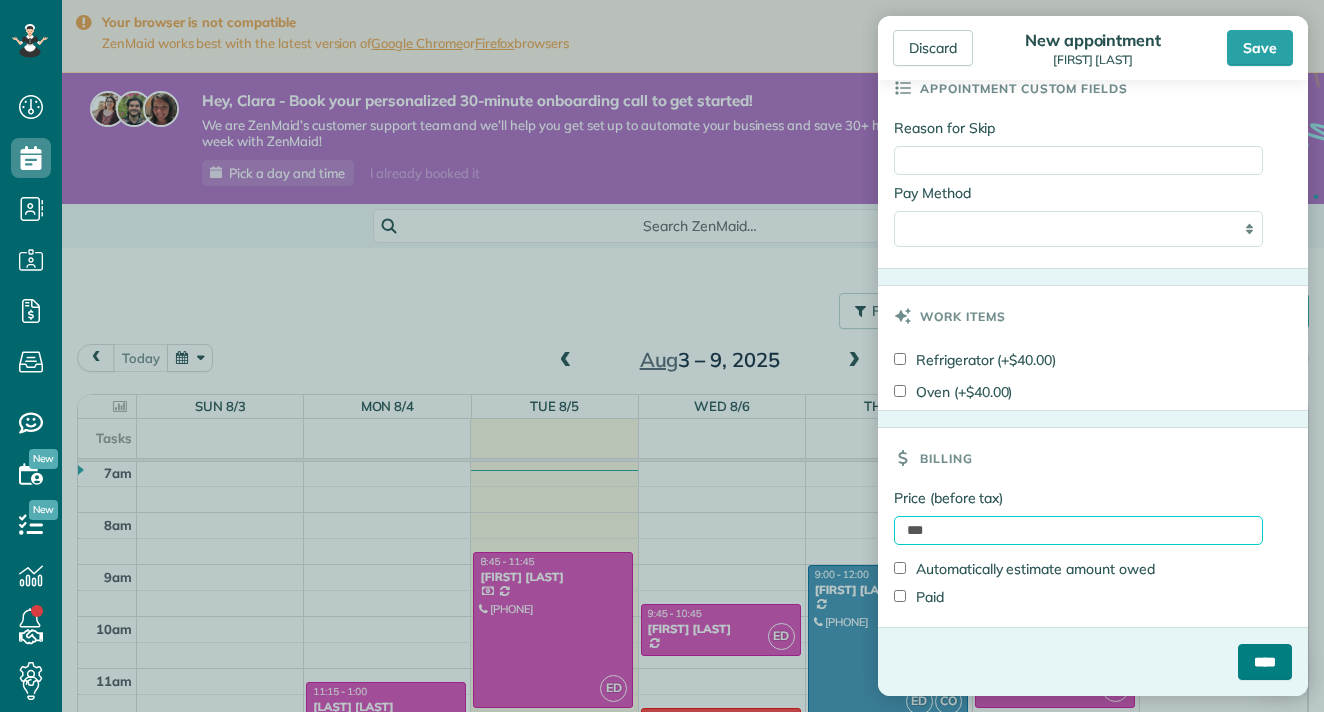 type on "***" 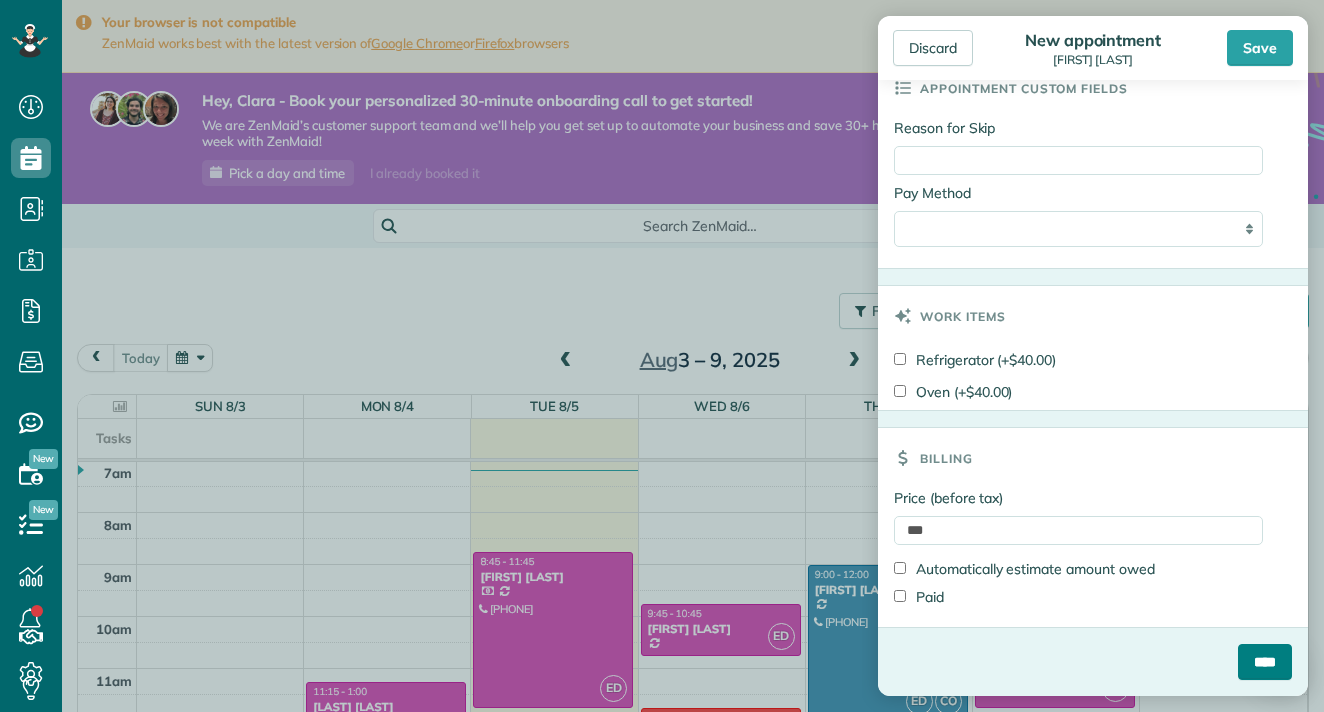 click on "****" at bounding box center [1265, 662] 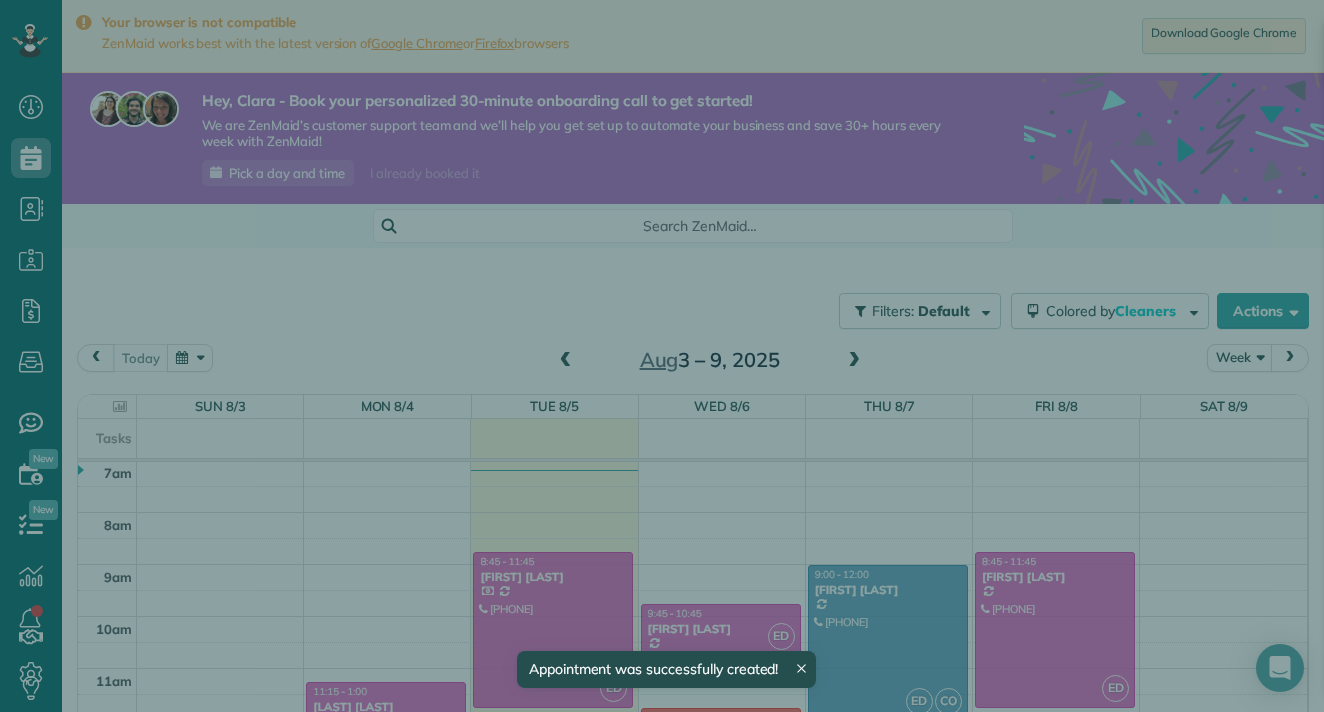 scroll, scrollTop: 365, scrollLeft: 0, axis: vertical 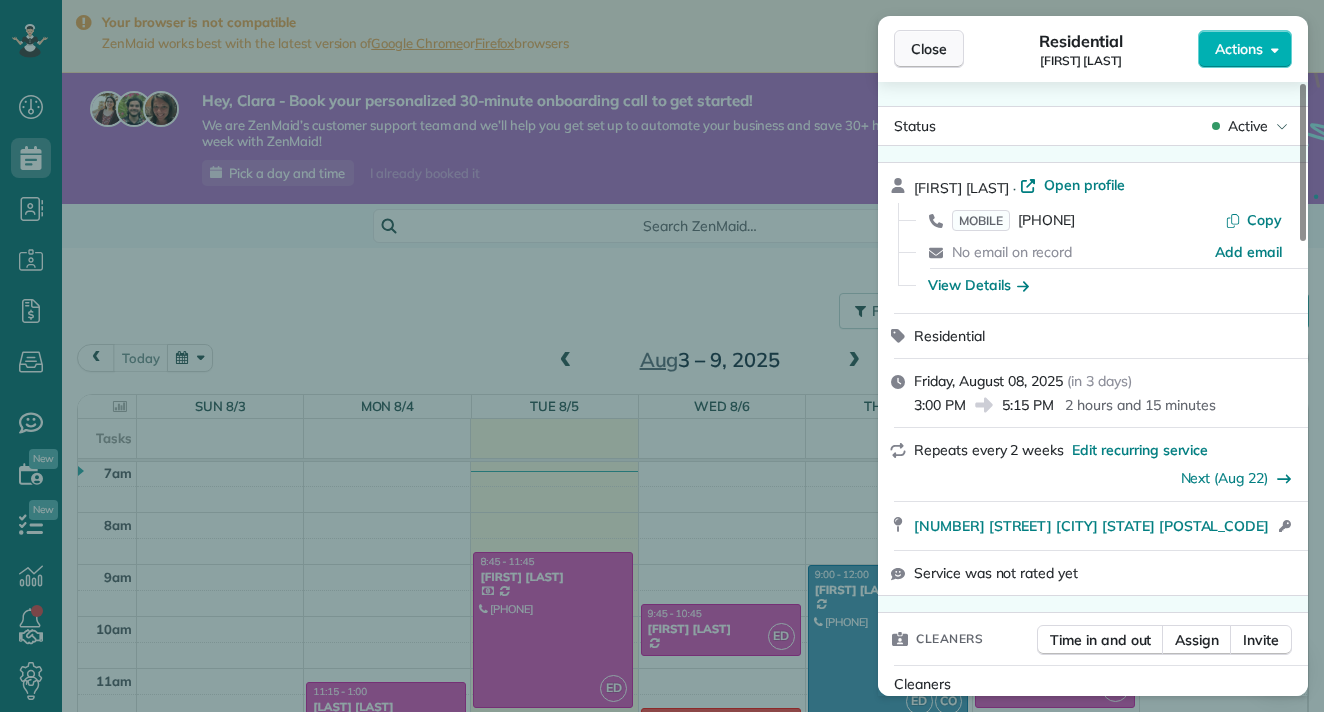 click on "Close" at bounding box center [929, 49] 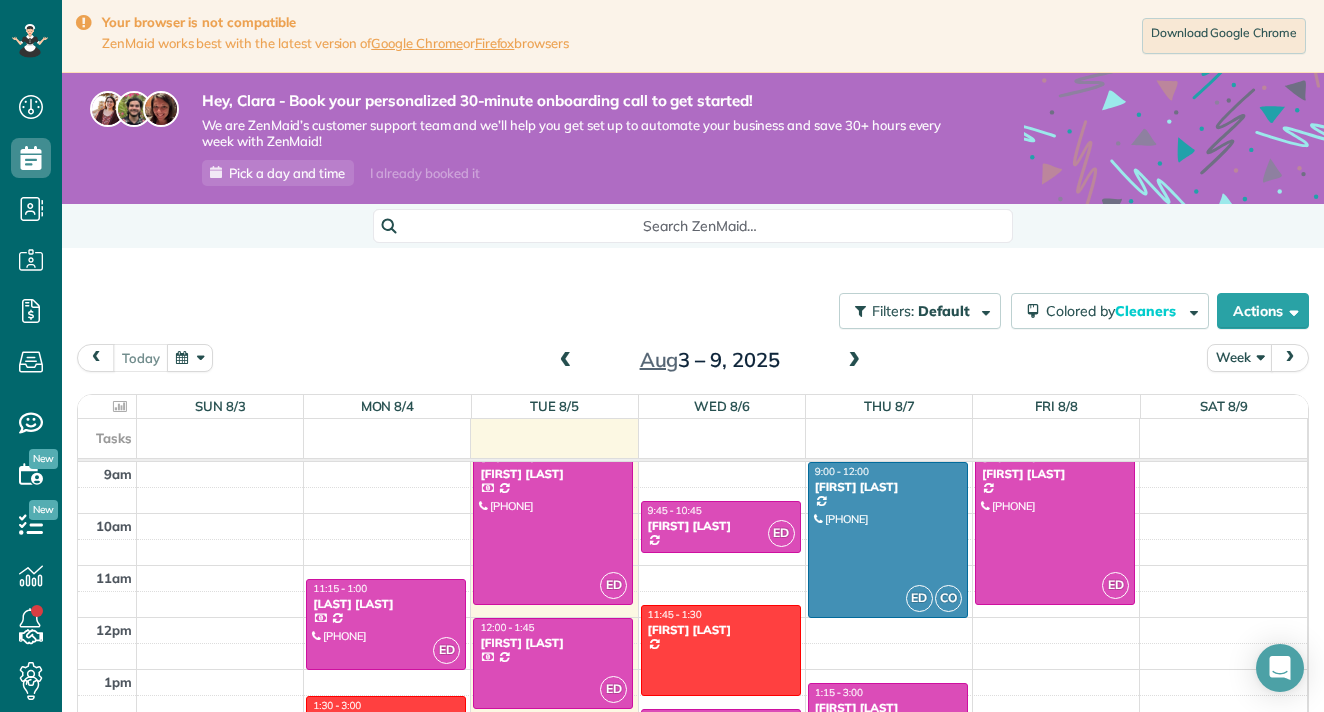 scroll, scrollTop: 467, scrollLeft: 0, axis: vertical 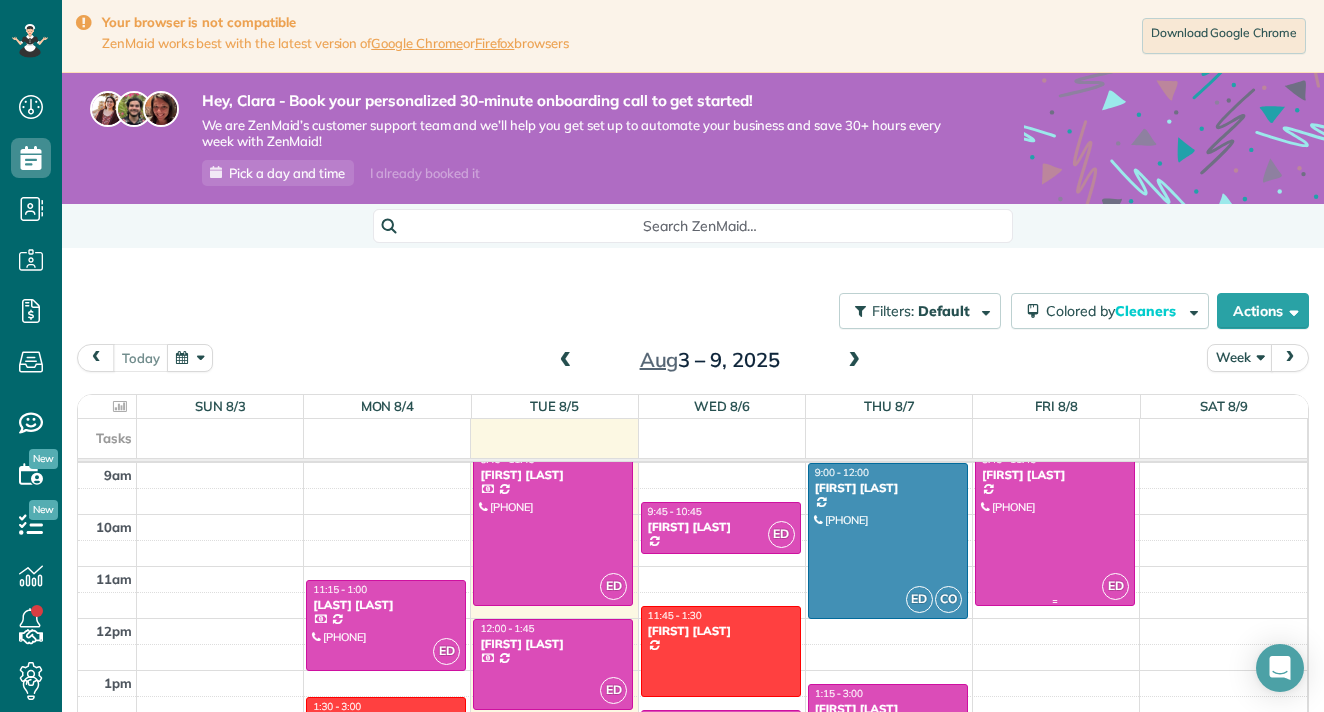 click at bounding box center [1055, 528] 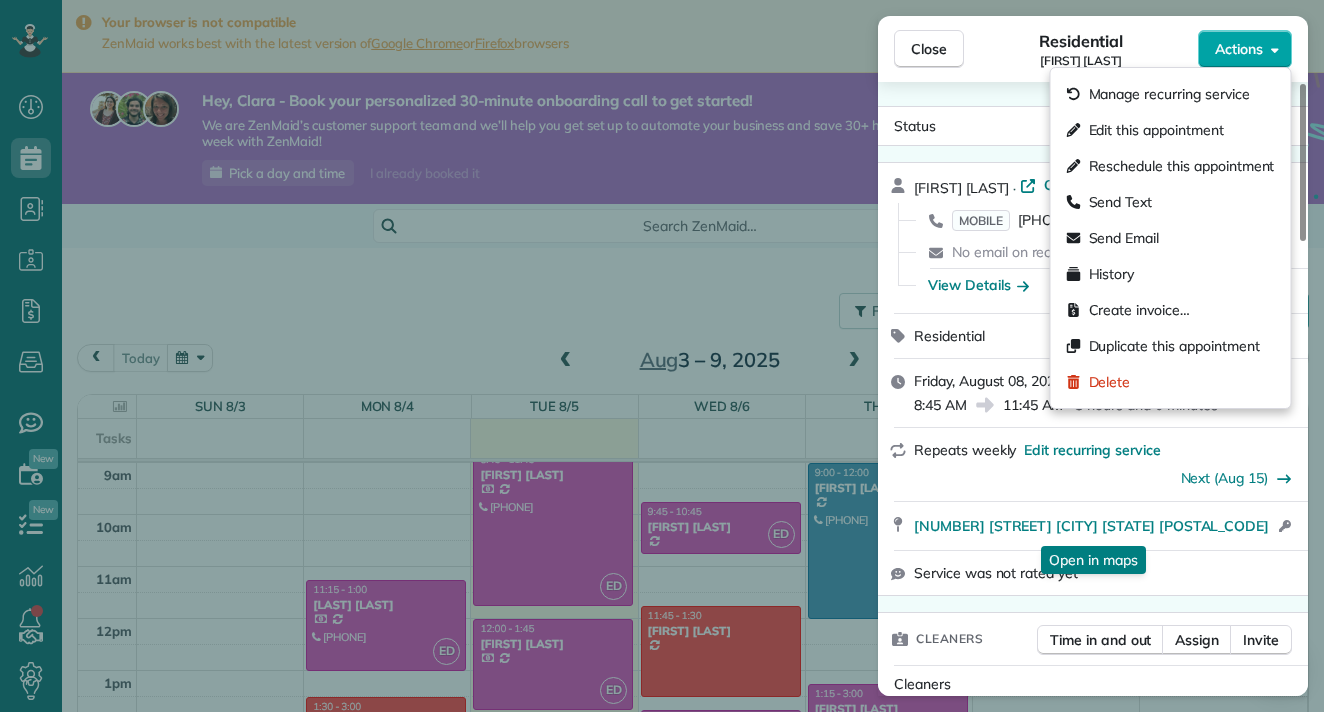 click on "Actions" at bounding box center [1239, 49] 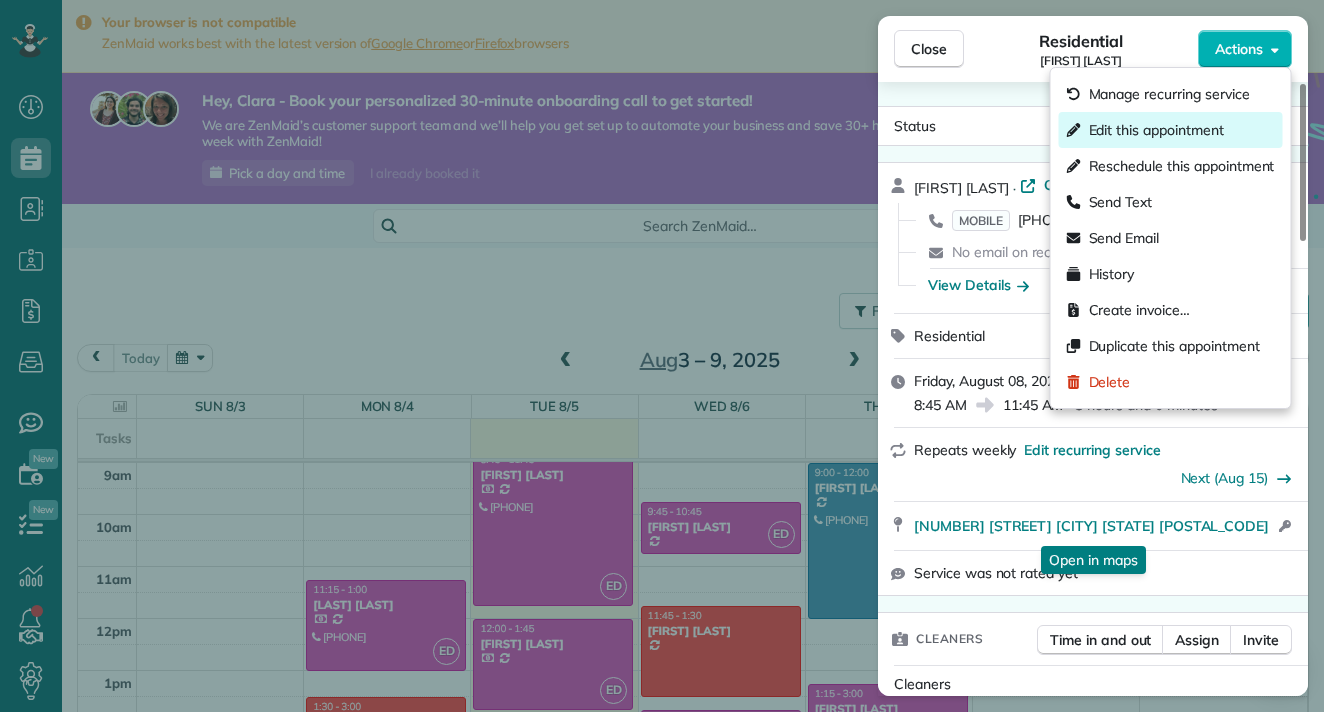 click on "Edit this appointment" at bounding box center [1156, 130] 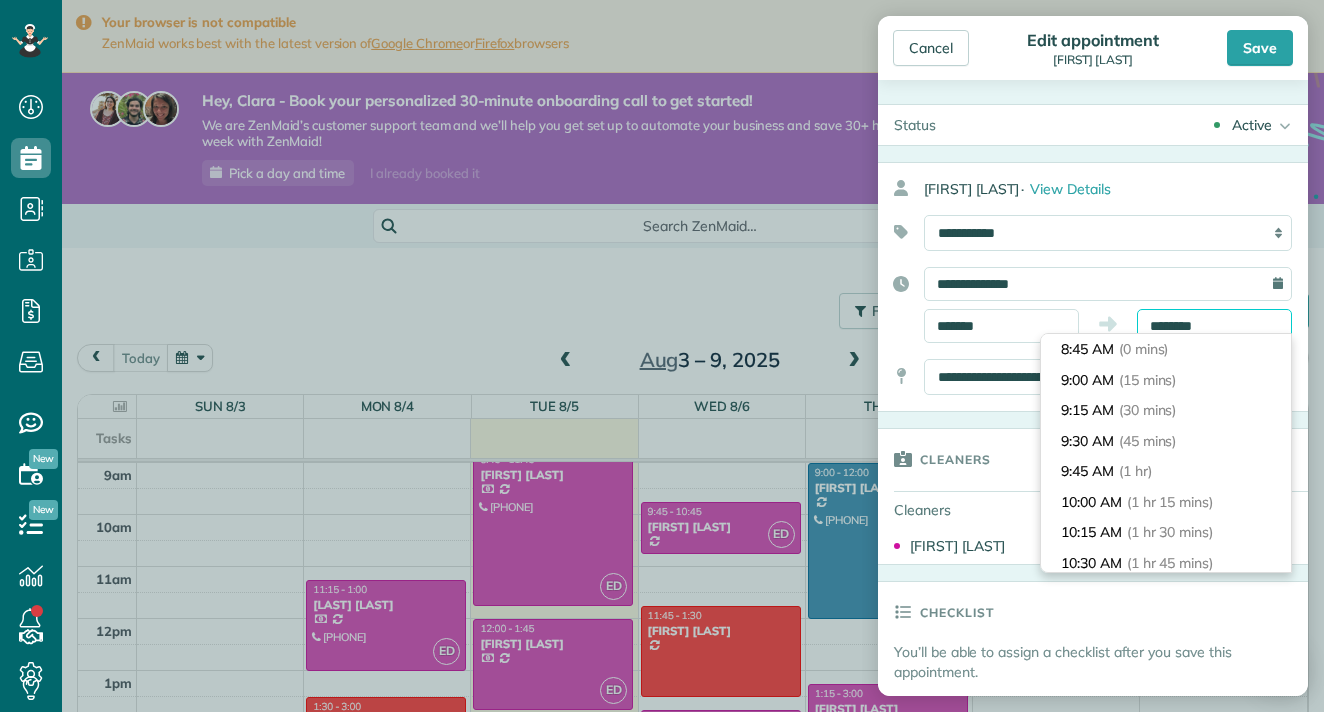 click on "********" at bounding box center [1214, 326] 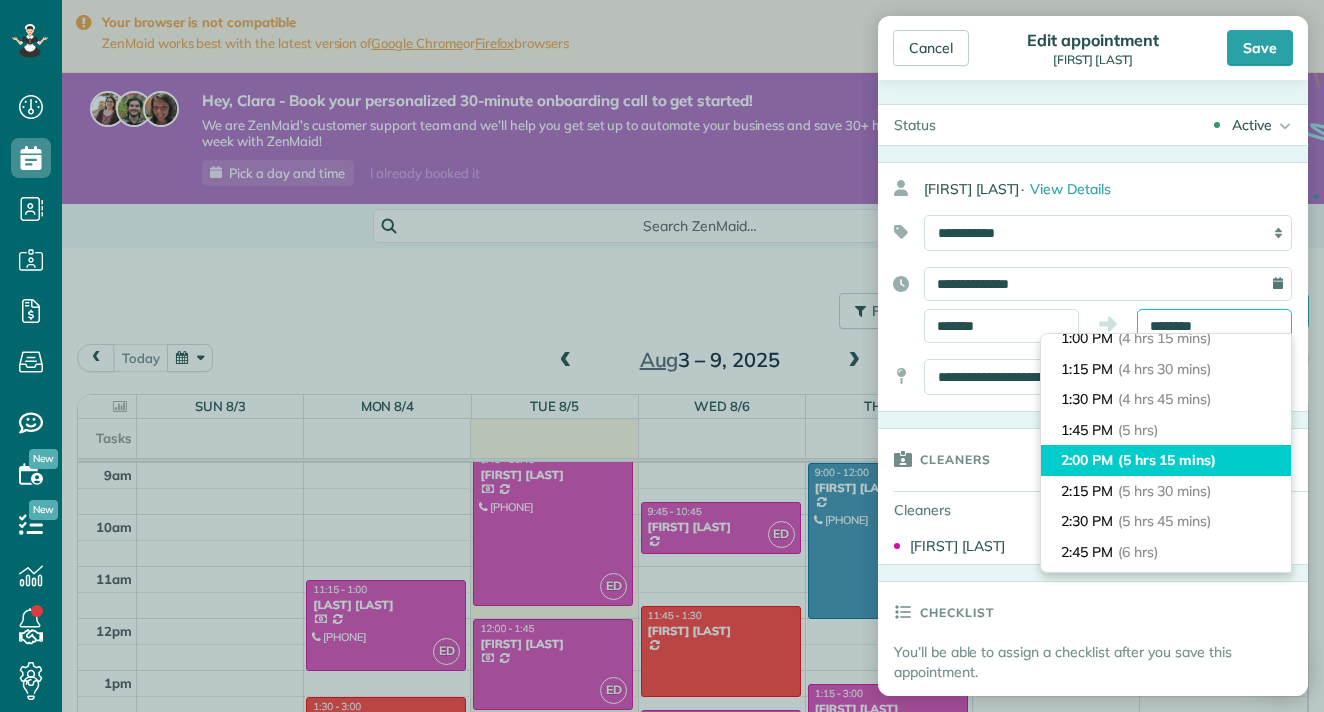 scroll, scrollTop: 541, scrollLeft: 0, axis: vertical 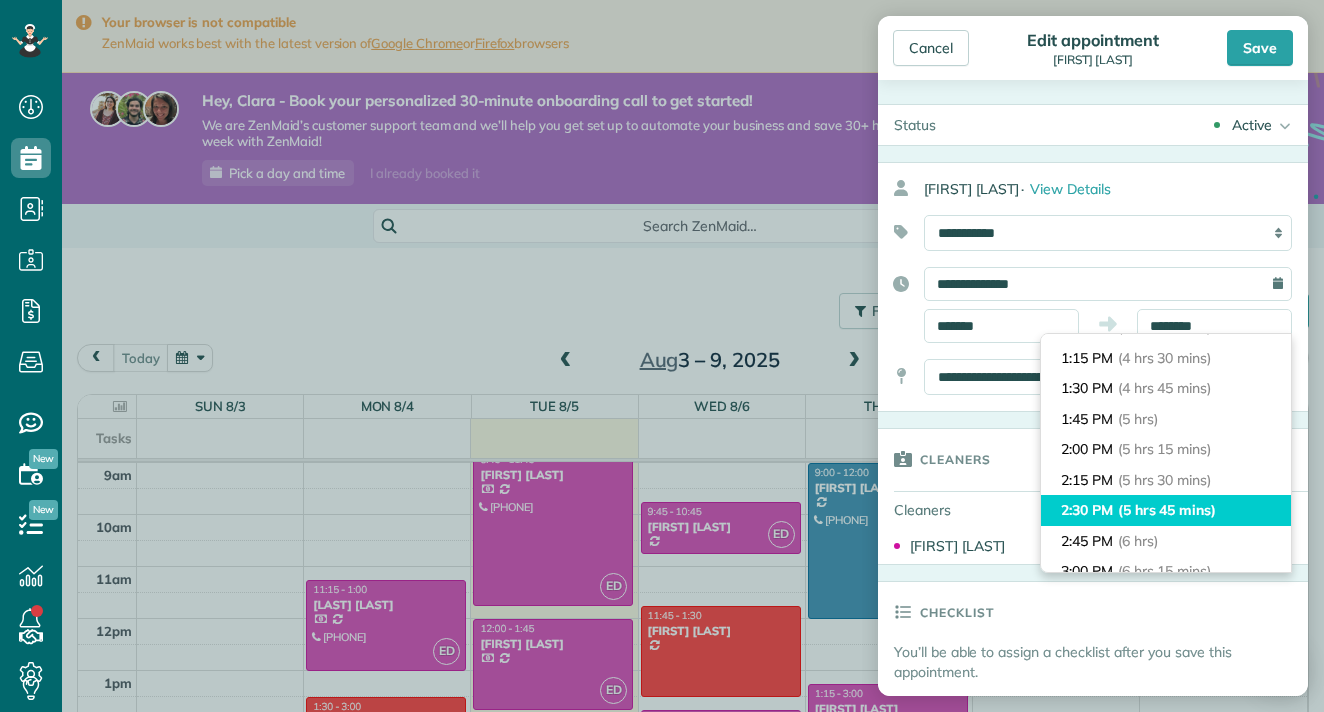 type on "*******" 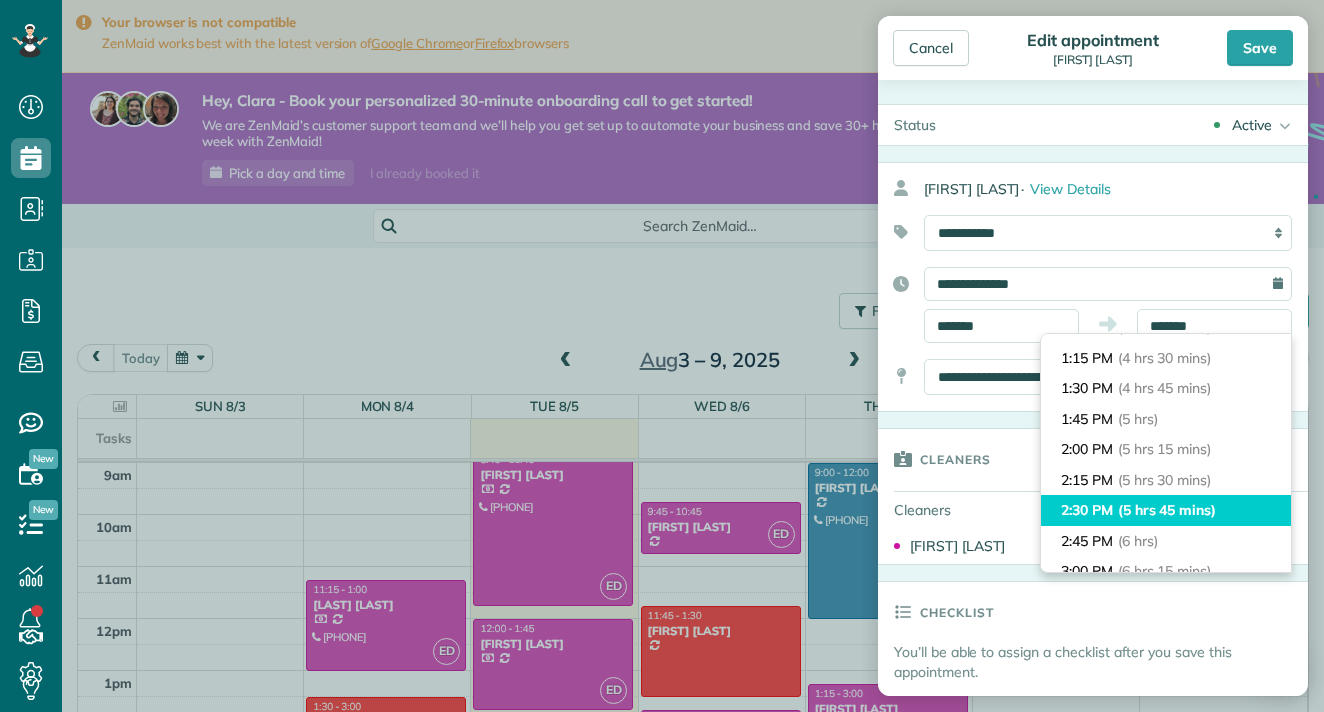 click on "(5 hrs 45 mins)" at bounding box center [1167, 510] 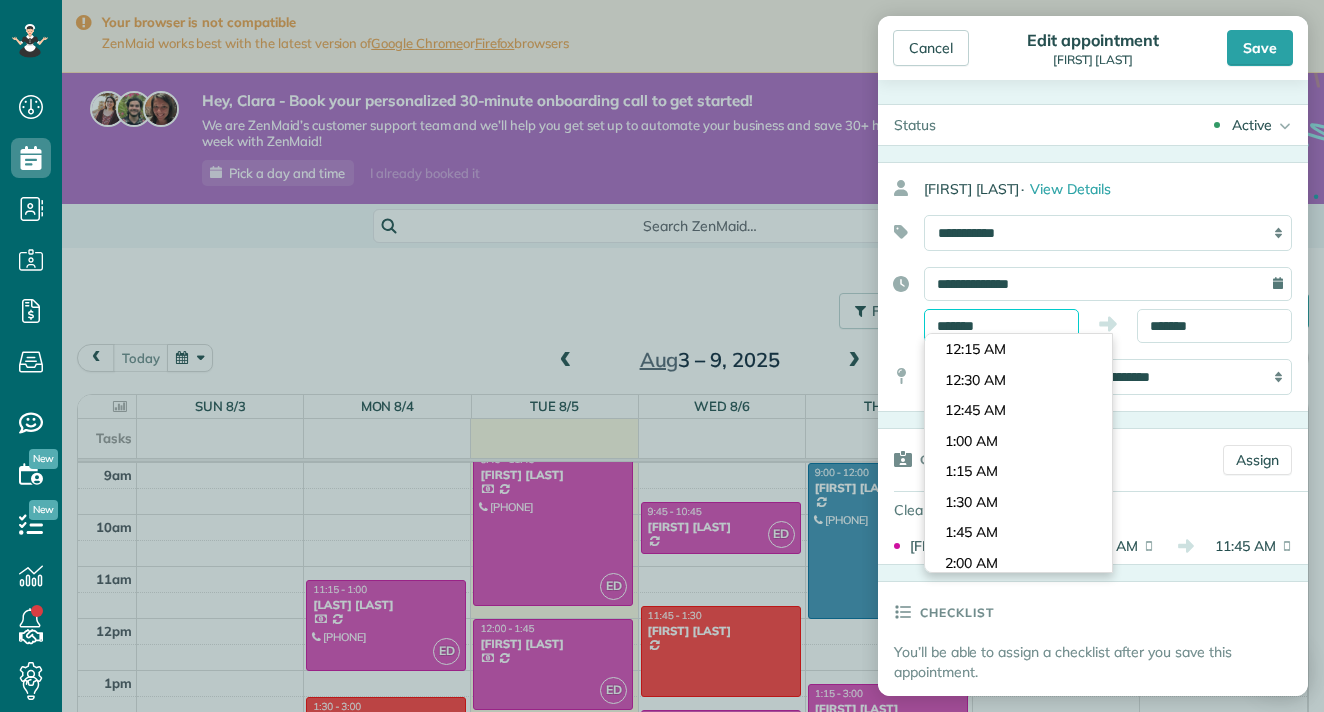 click on "Dashboard
Scheduling
Calendar View
List View
Dispatch View - Weekly scheduling (Beta)" at bounding box center (662, 356) 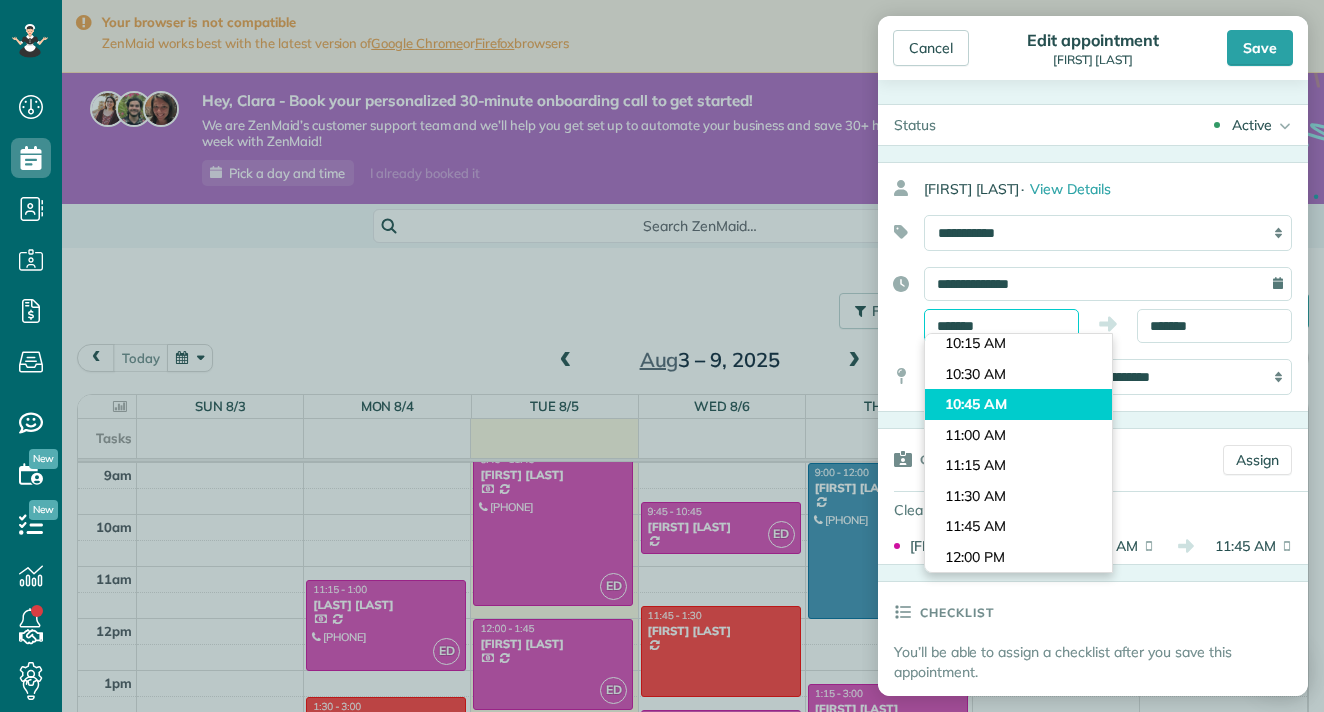 scroll, scrollTop: 1242, scrollLeft: 0, axis: vertical 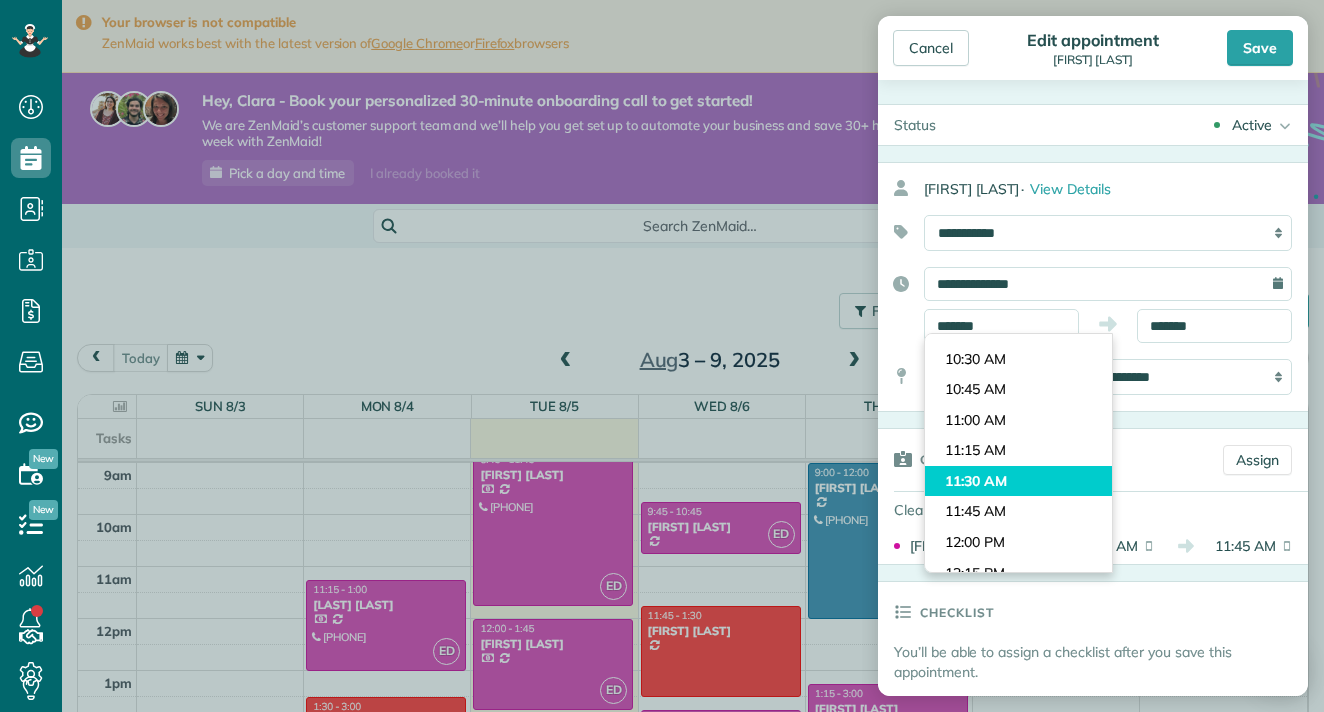 type on "********" 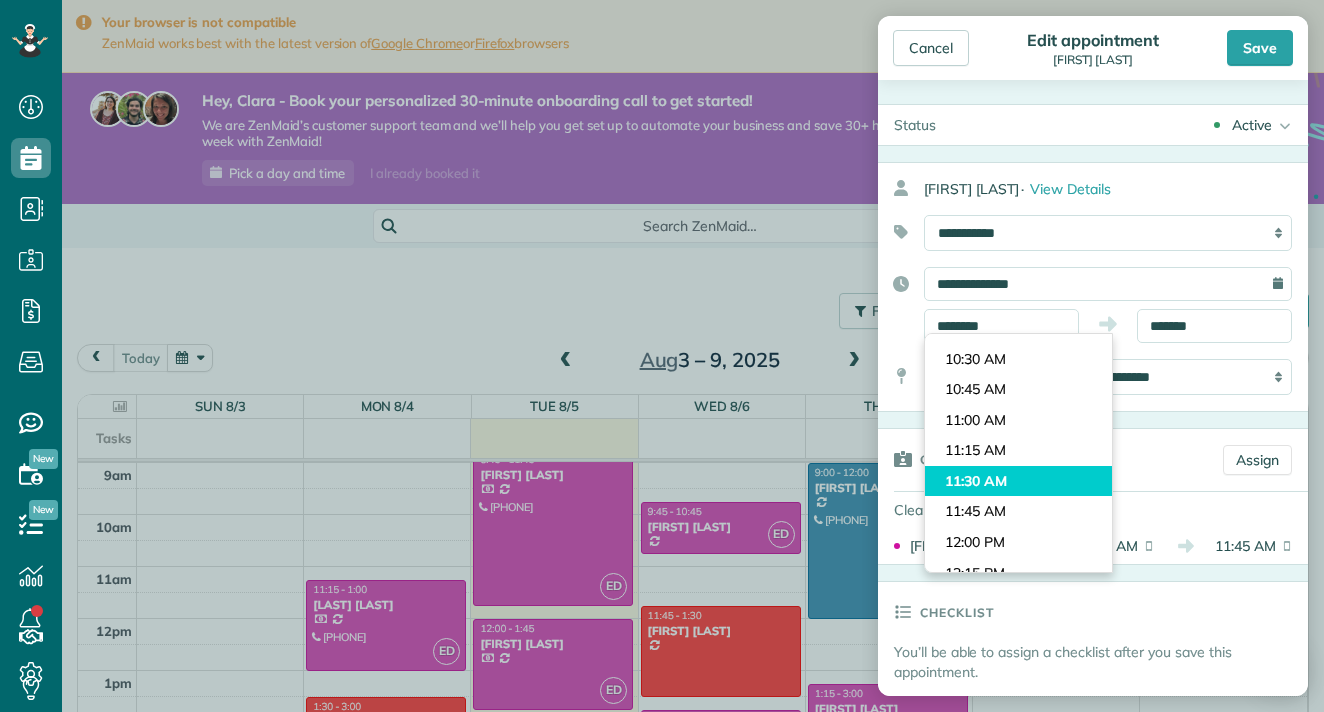 click on "Dashboard
Scheduling
Calendar View
List View
Dispatch View - Weekly scheduling (Beta)" at bounding box center [662, 356] 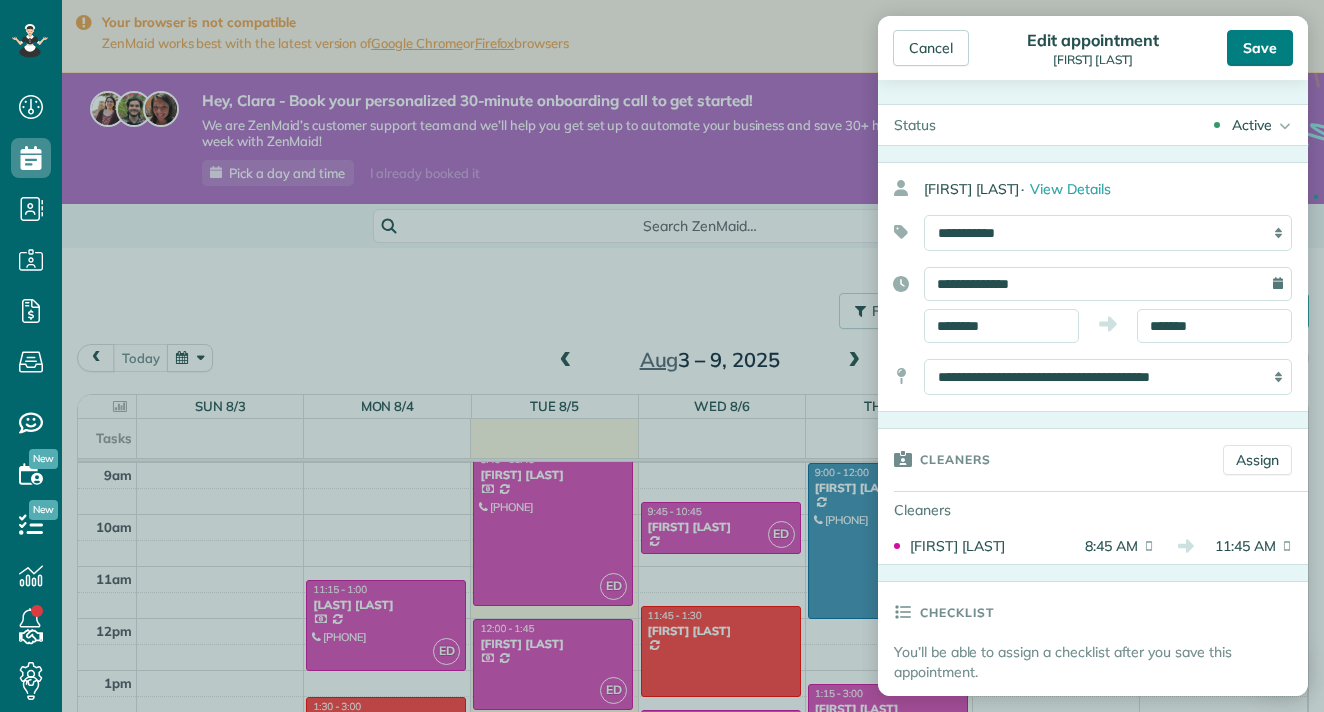 click on "Save" at bounding box center [1260, 48] 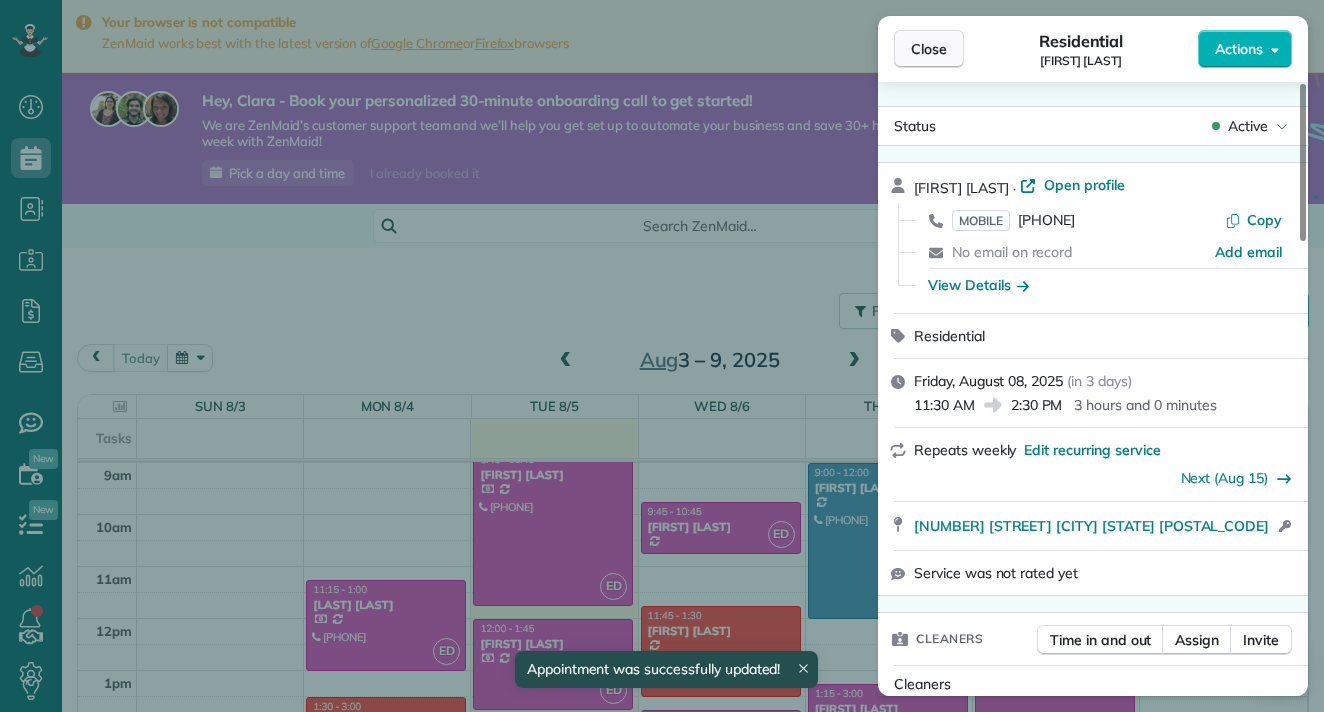 click on "Close" at bounding box center [929, 49] 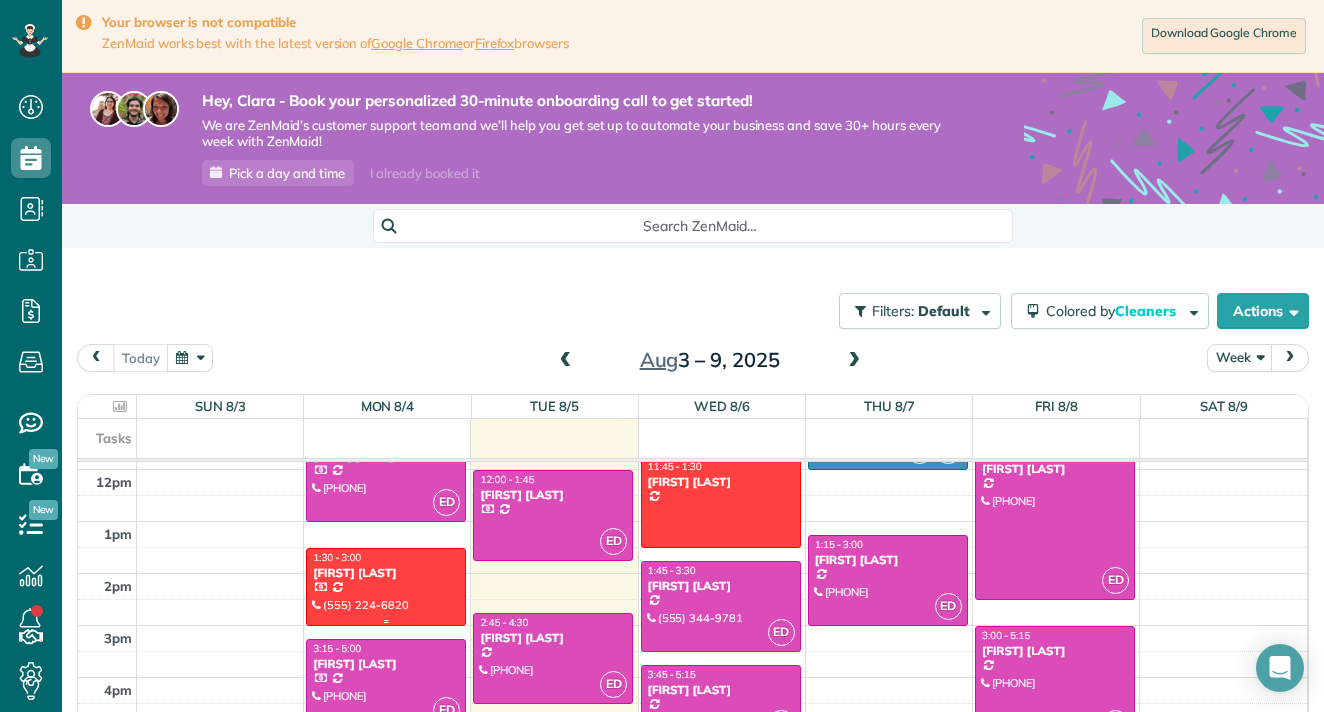 scroll, scrollTop: 607, scrollLeft: 0, axis: vertical 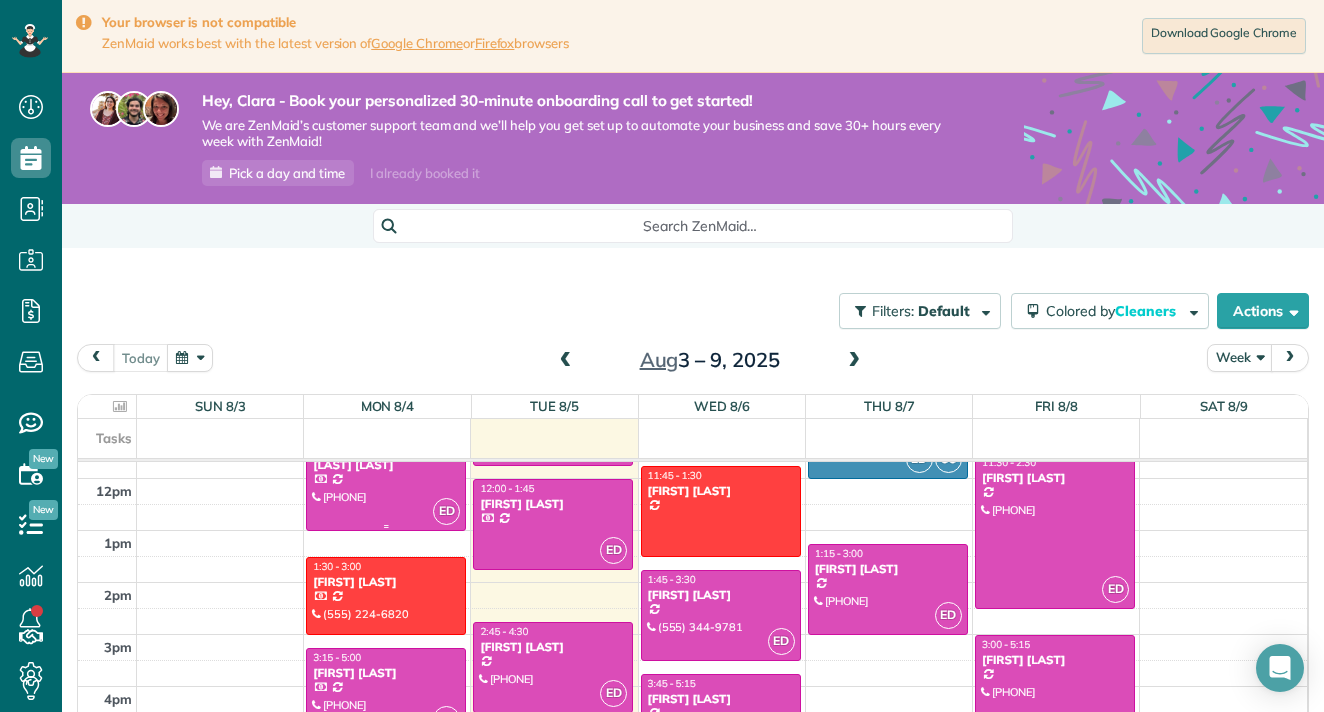 click at bounding box center [386, 485] 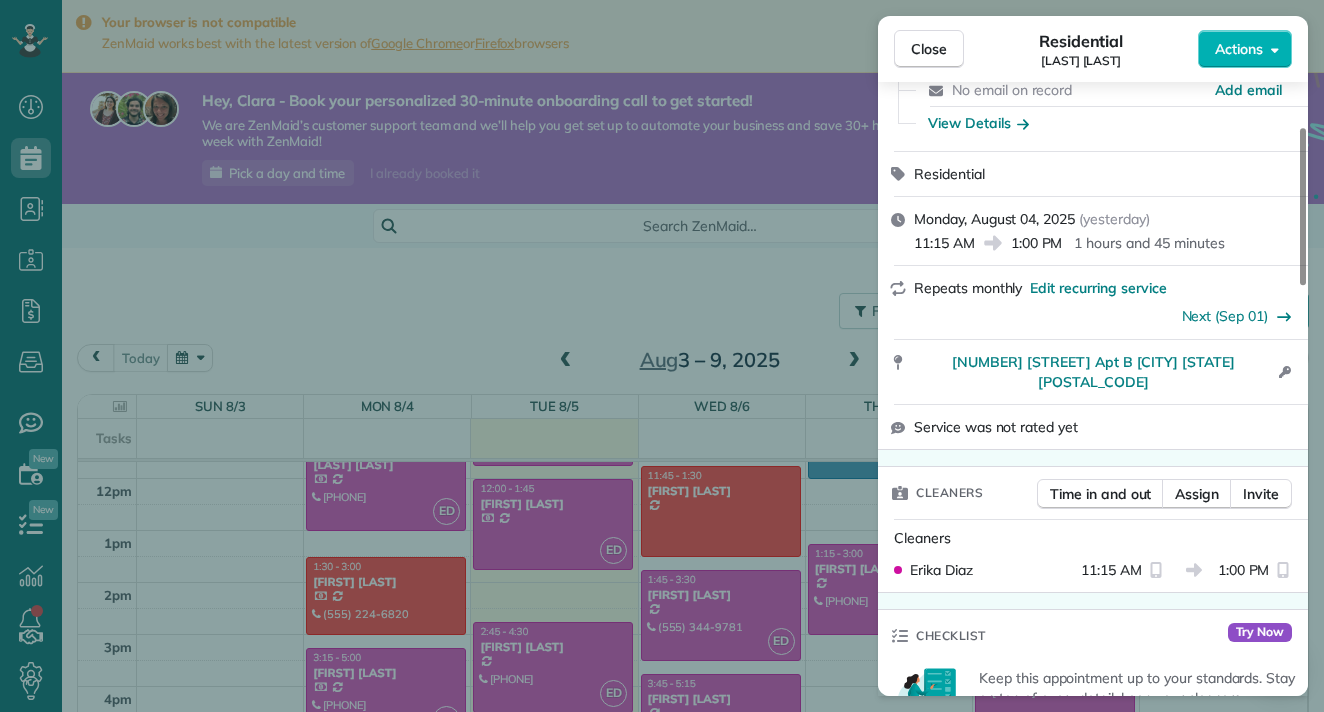scroll, scrollTop: 175, scrollLeft: 0, axis: vertical 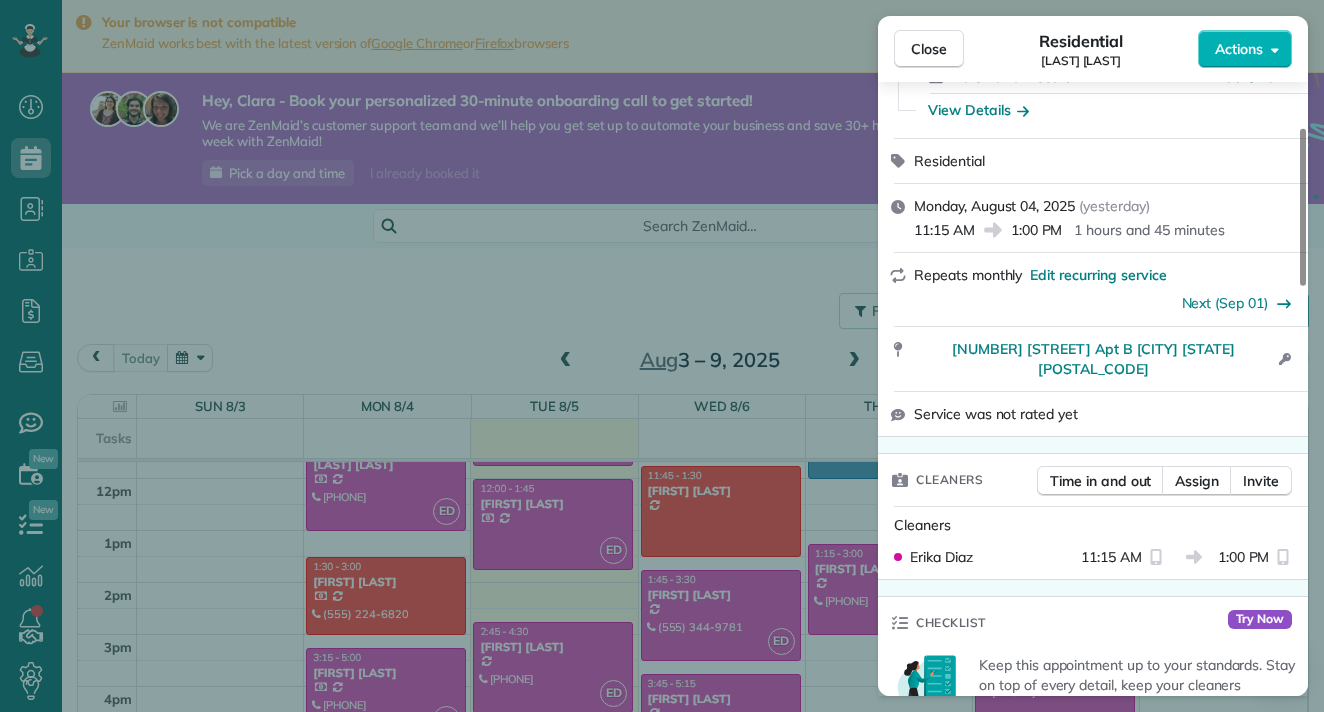 click on "Service was not rated yet" at bounding box center (996, 414) 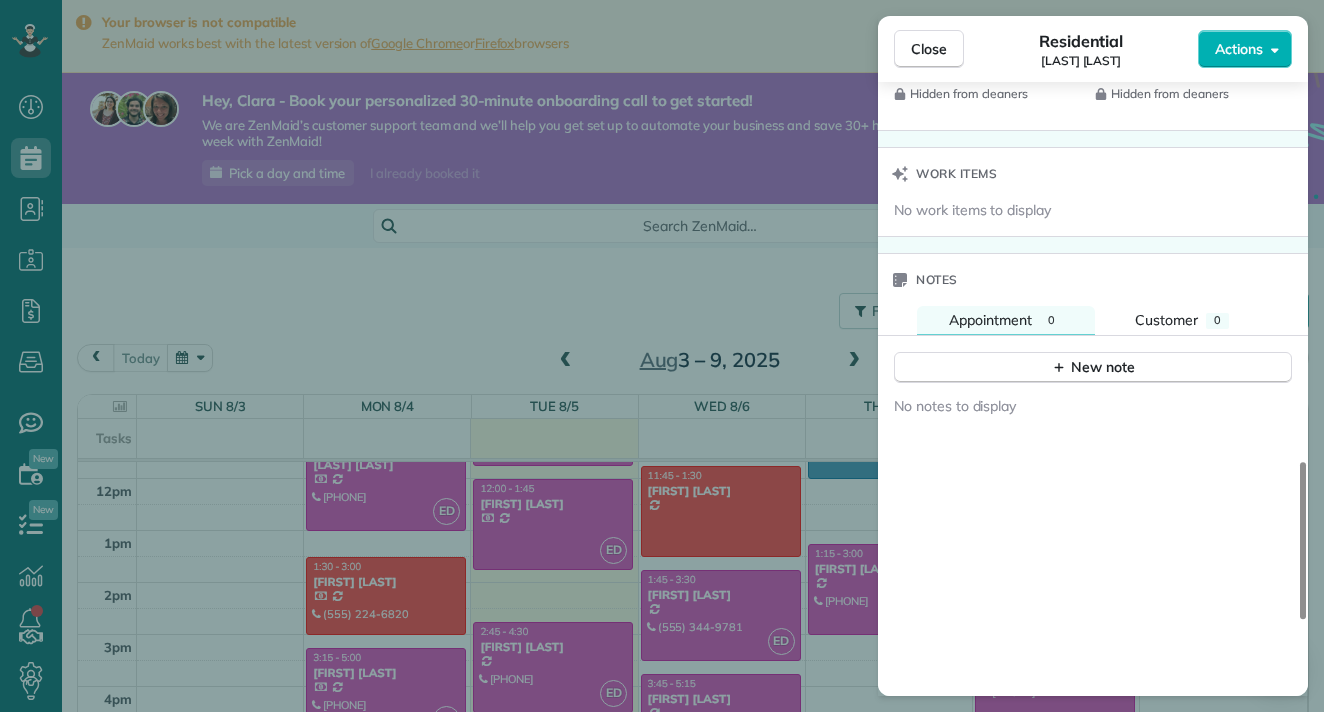 scroll, scrollTop: 1435, scrollLeft: 0, axis: vertical 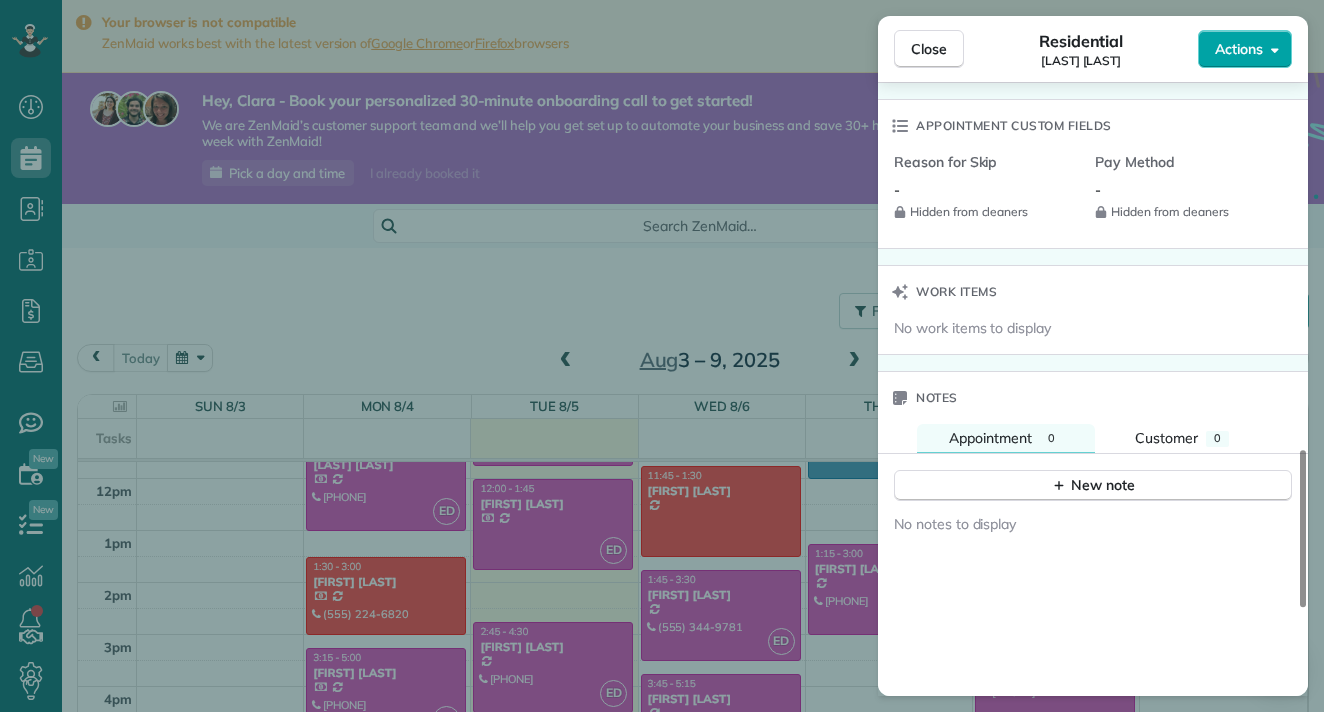 click on "Actions" at bounding box center (1245, 49) 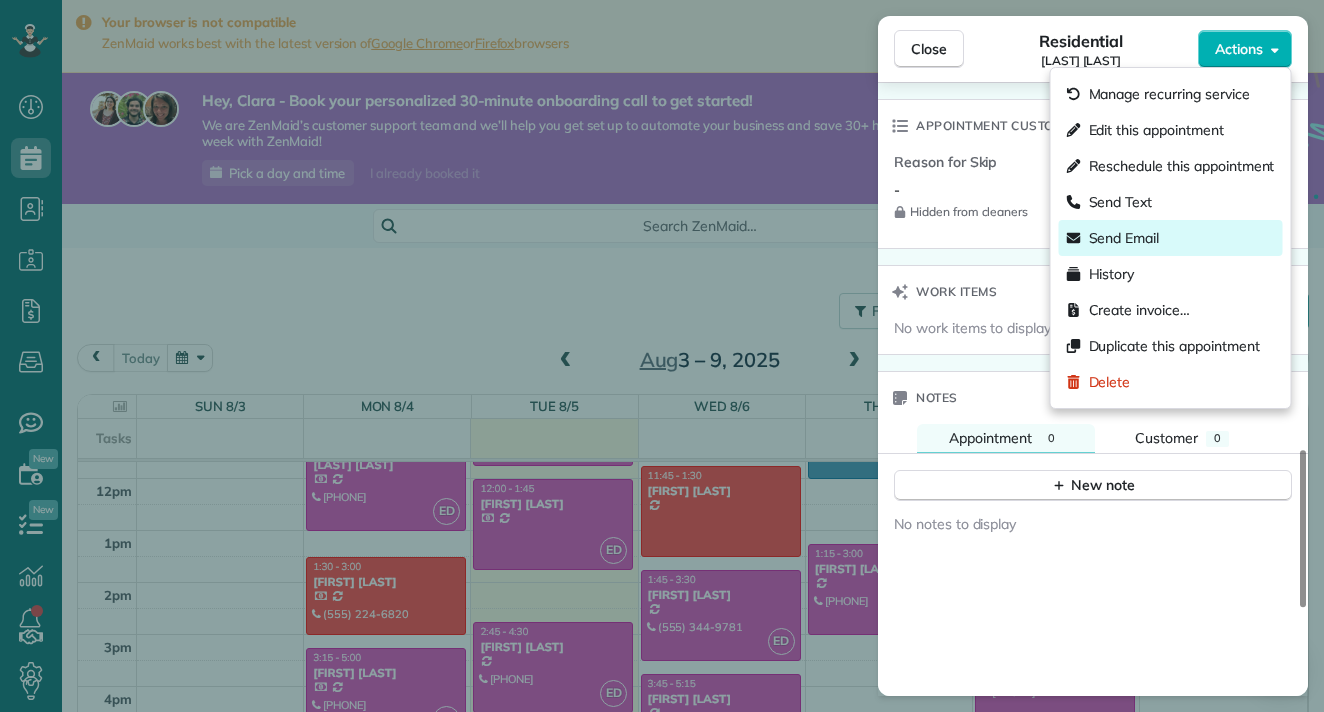 click on "Send Email" at bounding box center (1171, 238) 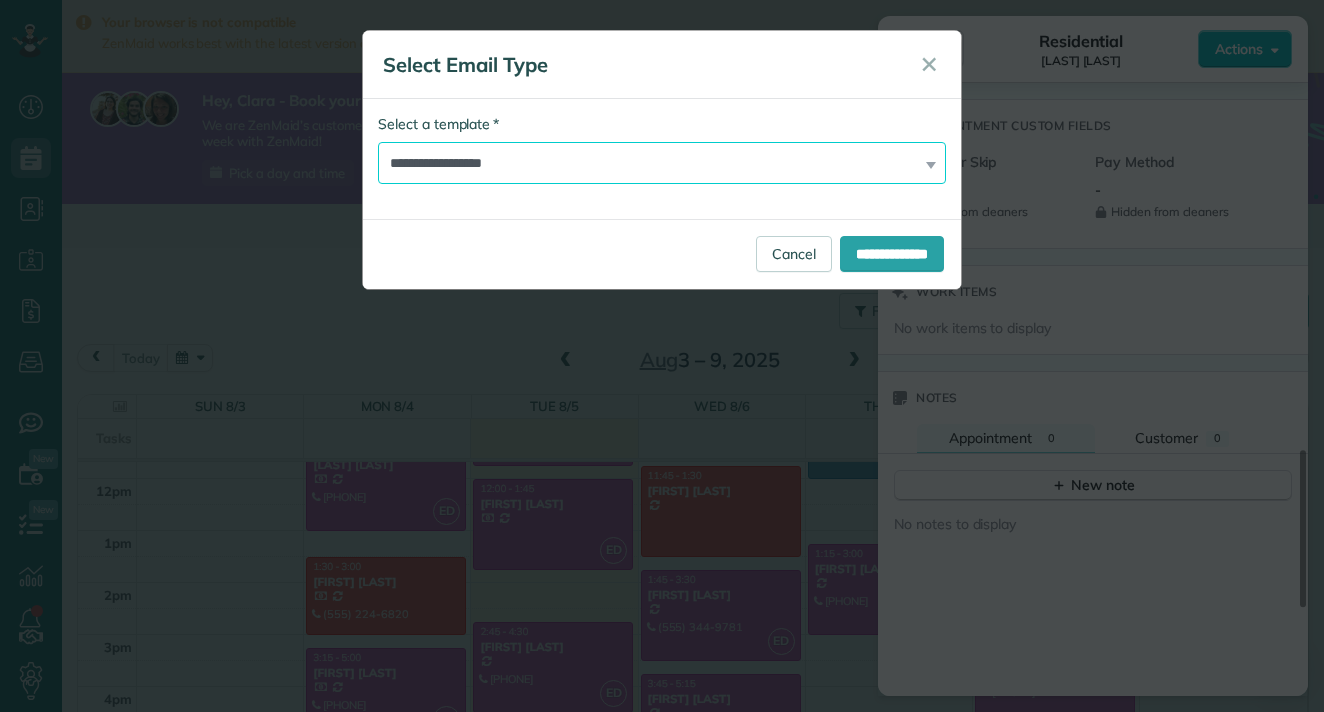 select on "*******" 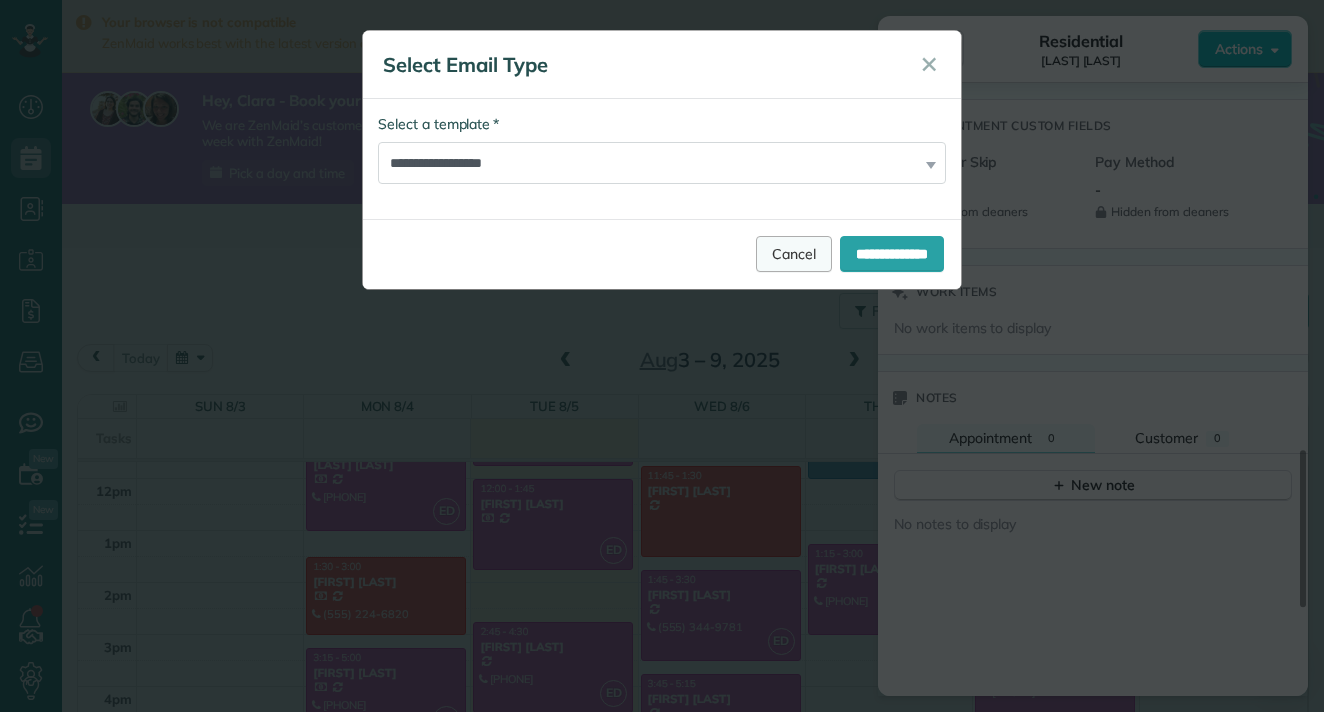 click on "Cancel" at bounding box center [794, 254] 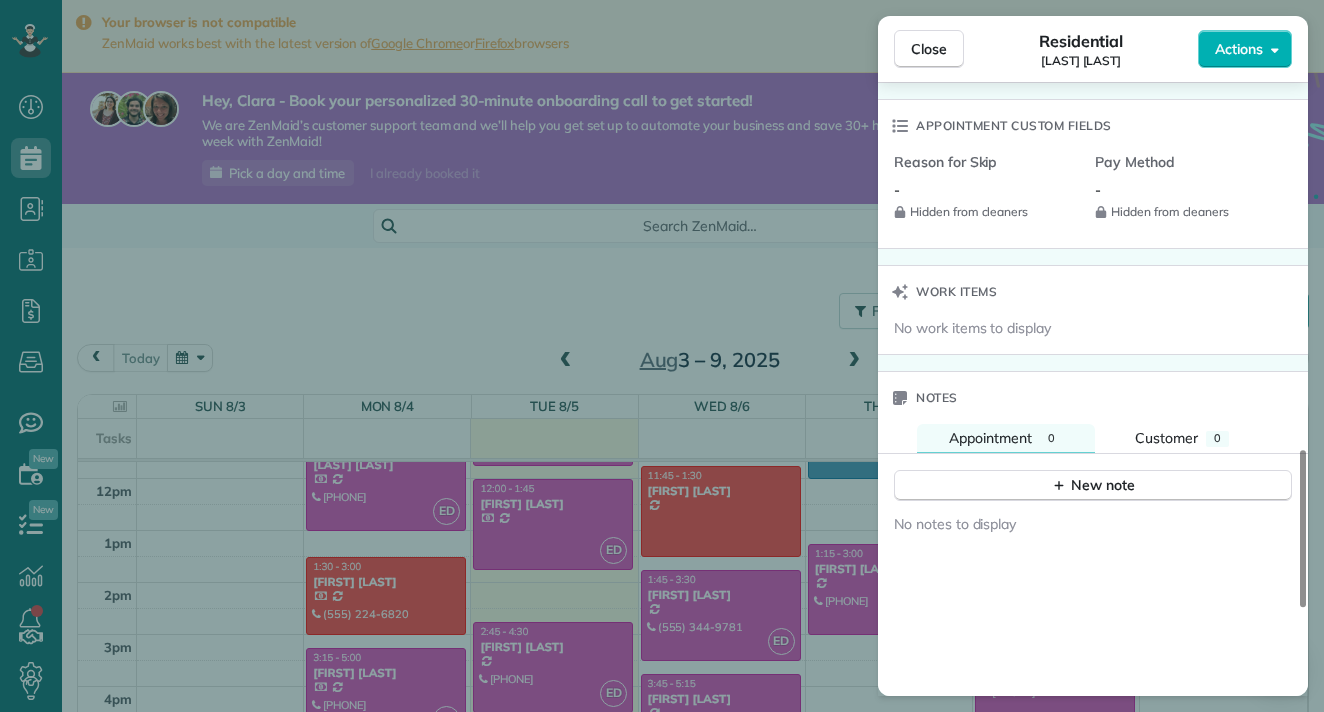 scroll, scrollTop: 1412, scrollLeft: 0, axis: vertical 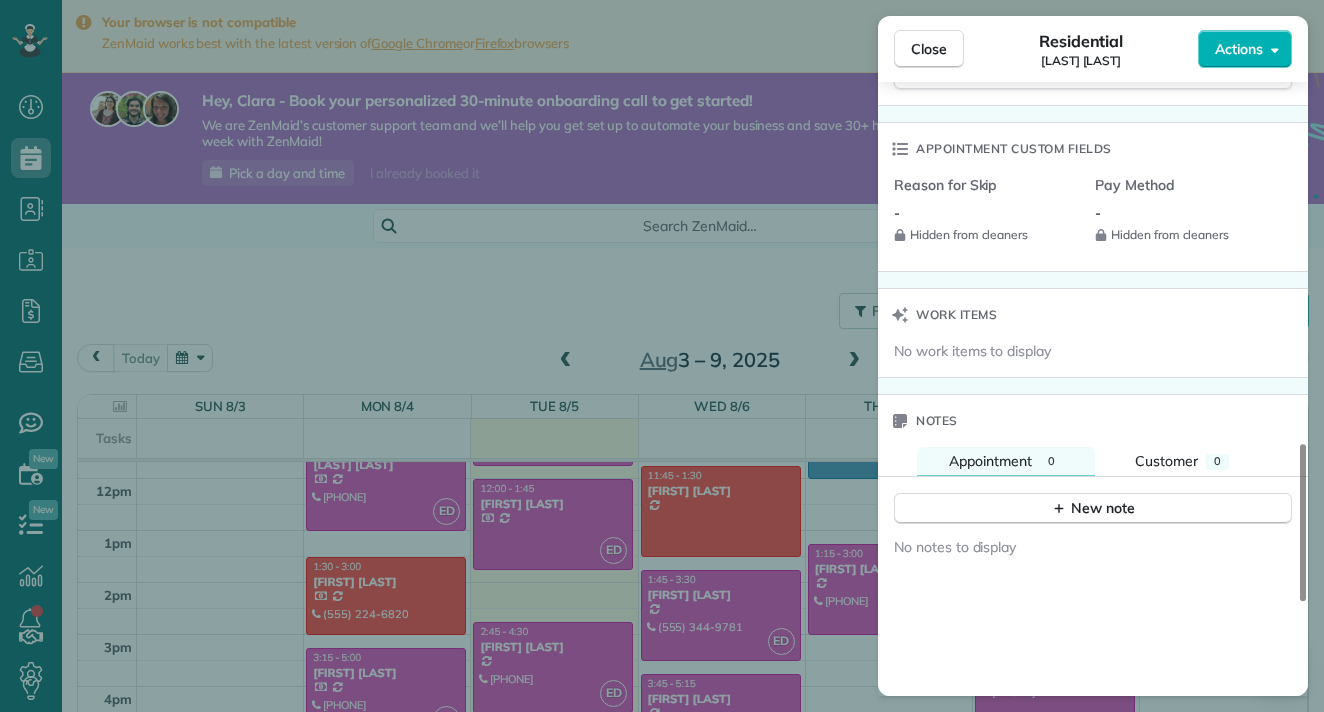 click on "Close Residential Laura H Actions" at bounding box center [1093, 49] 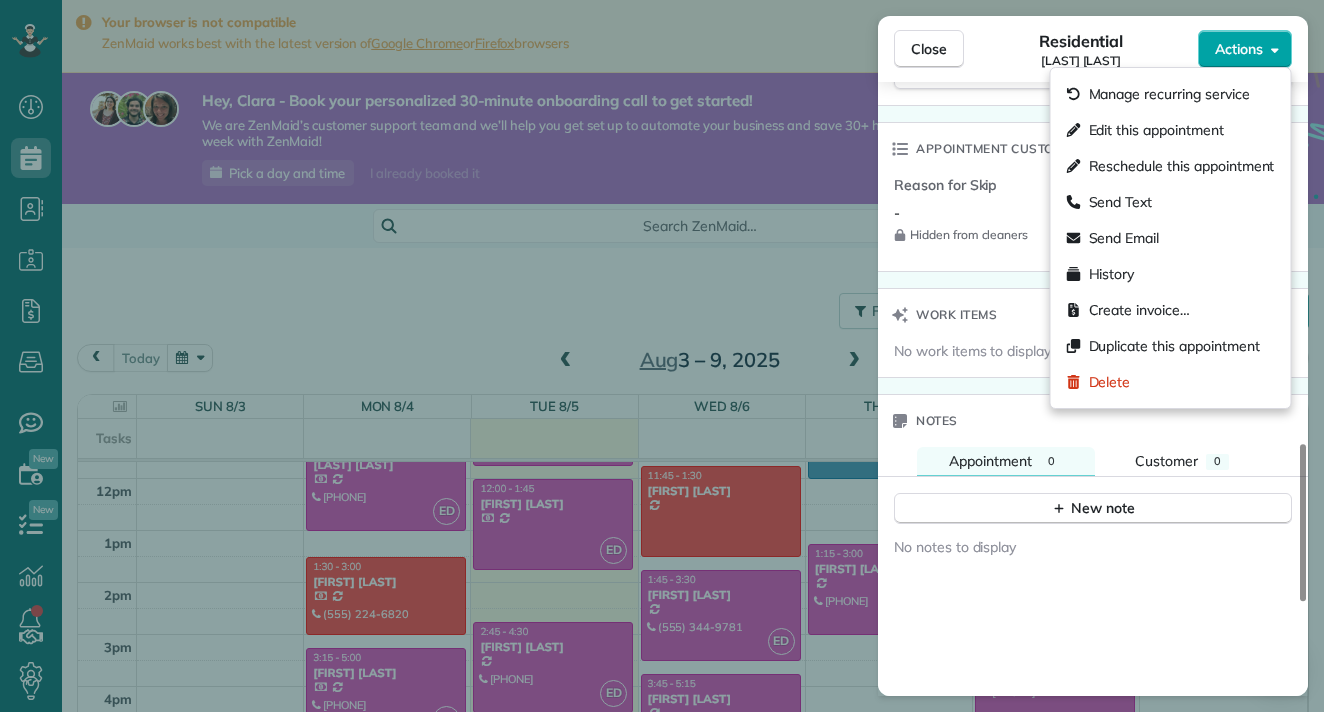 click on "Actions" at bounding box center (1245, 49) 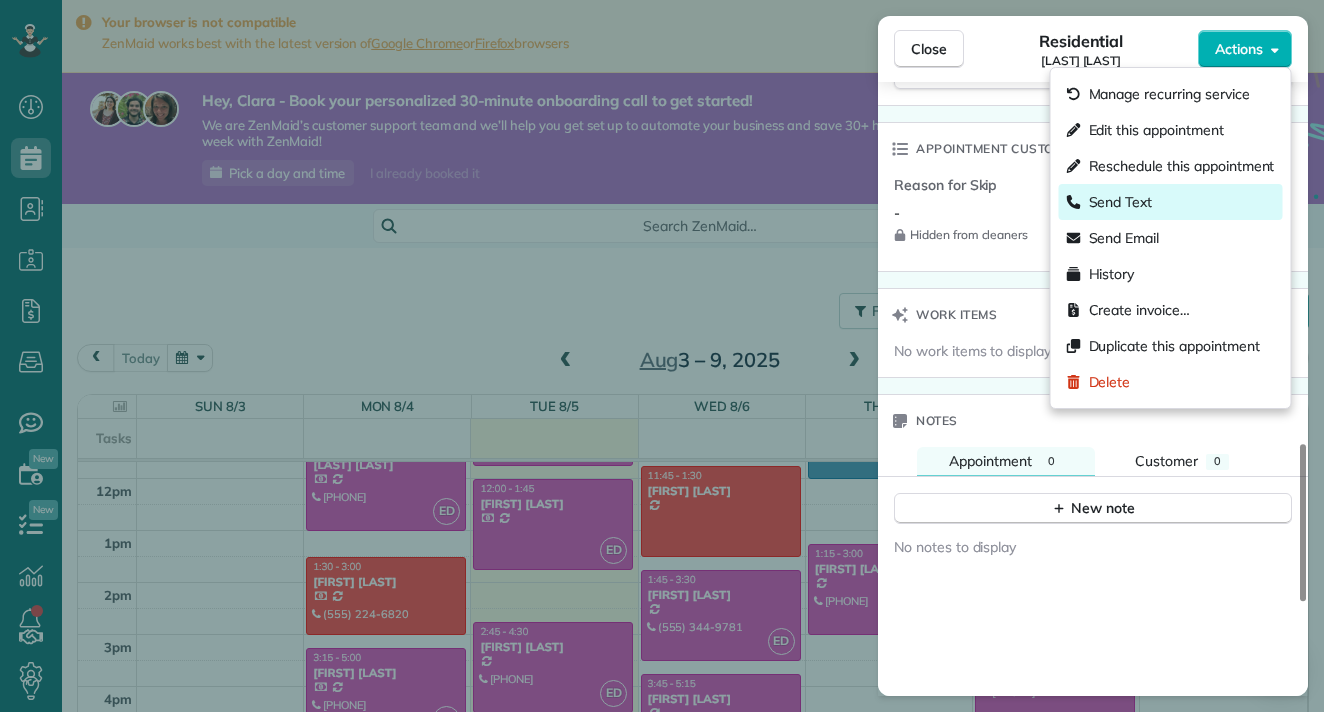 click on "Send Text" at bounding box center [1121, 202] 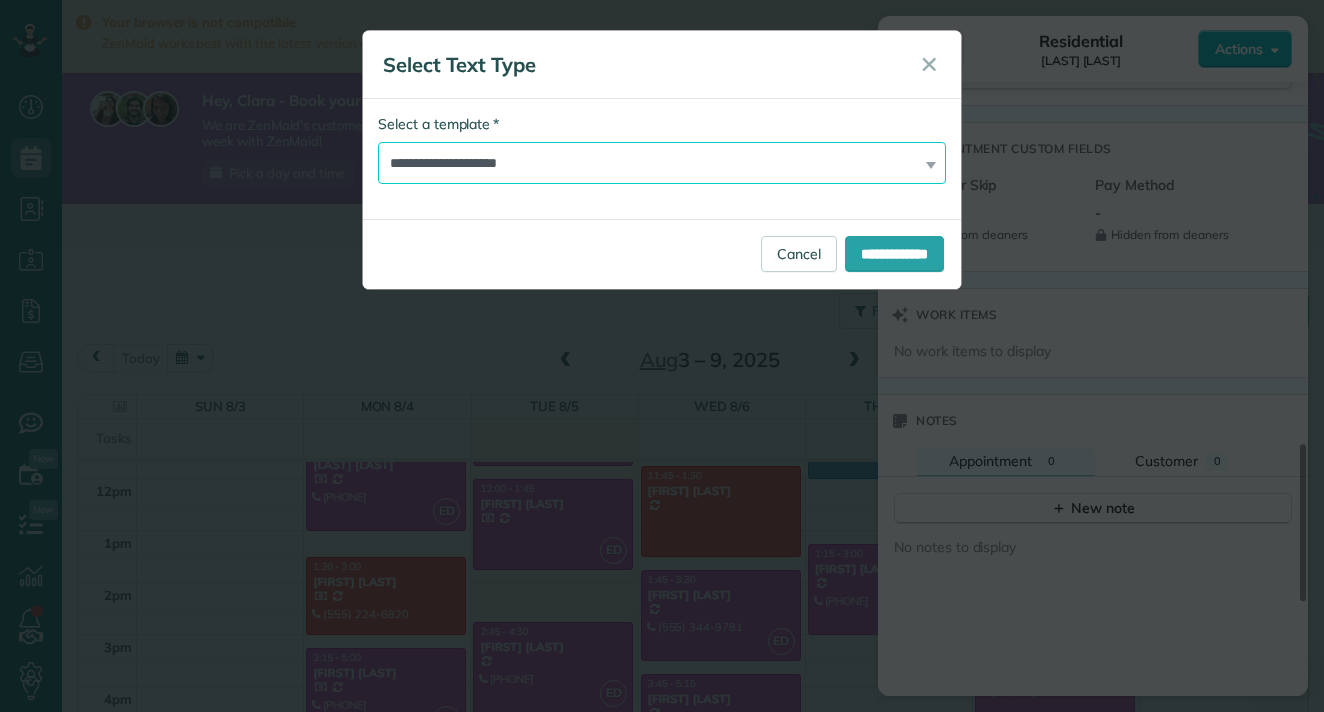 select on "*******" 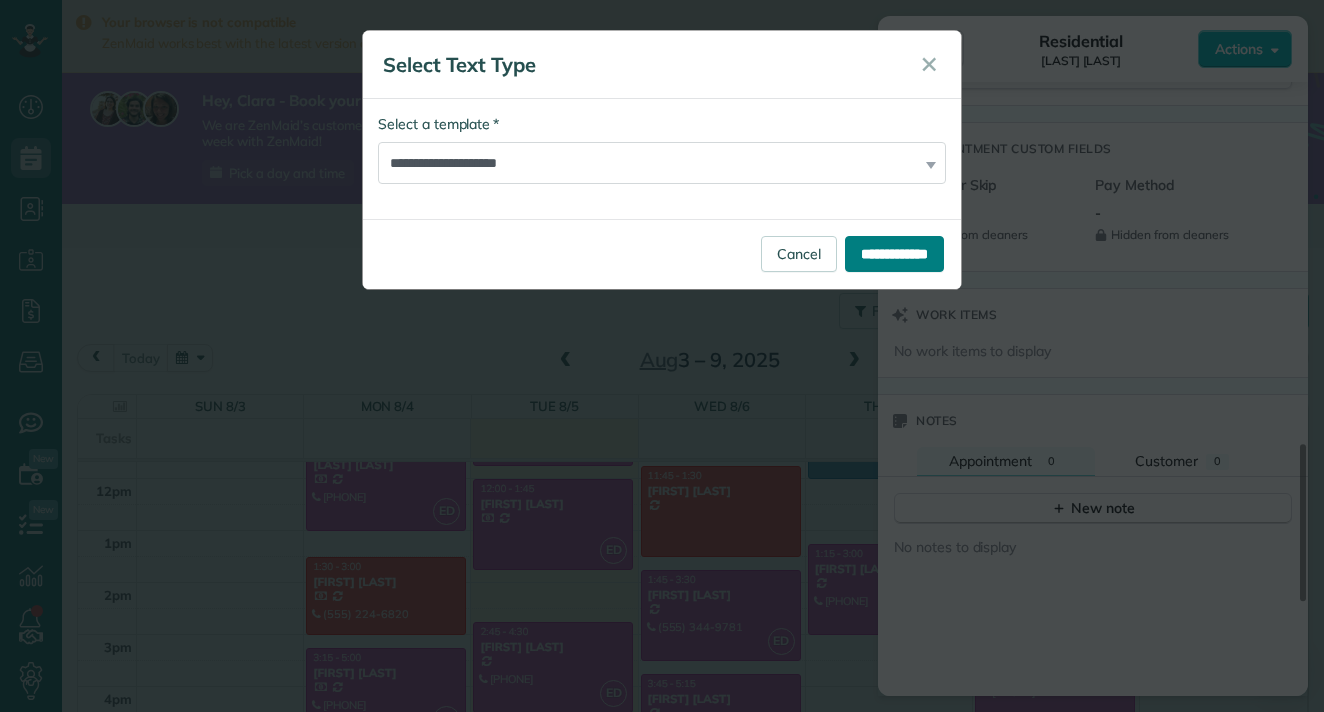 click on "**********" at bounding box center (894, 254) 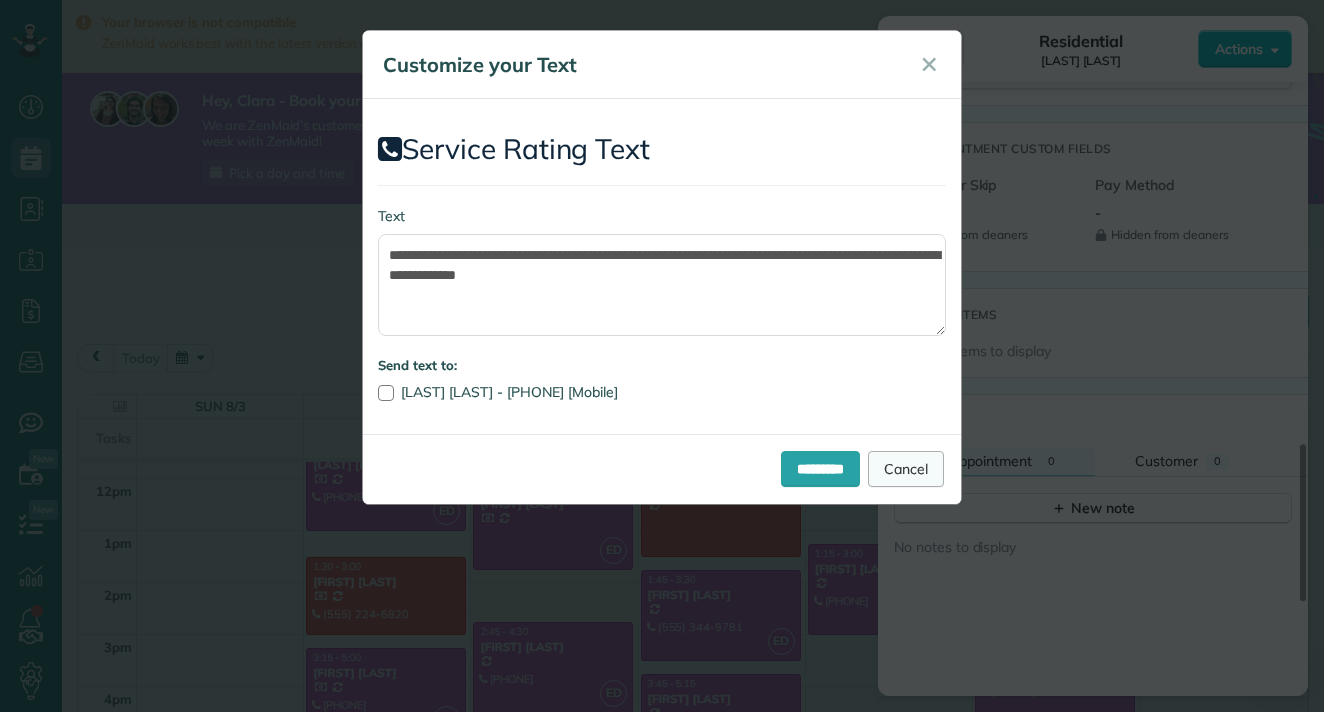 click on "Cancel" at bounding box center (906, 469) 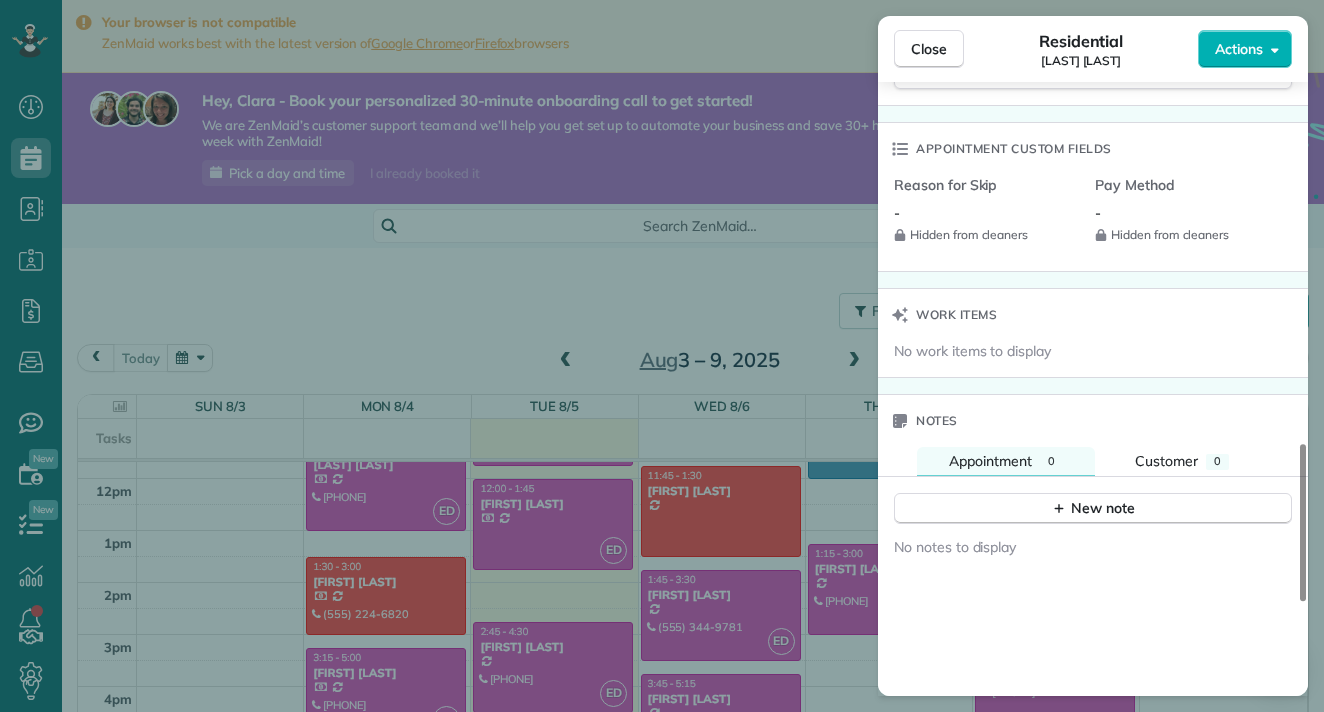 click on "Close Residential Laura H Actions Status Active Laura H · Open profile MOBILE (650) 703-0515 Copy No email on record Add email View Details Residential Monday, August 04, 2025 ( yesterday ) 11:15 AM 1:00 PM 1 hours and 45 minutes Repeats monthly Edit recurring service Next (Sep 01) 44 Hobart Avenue Apt B San Mateo CA 94402 Open access information Service was not rated yet Cleaners Time in and out Assign Invite Cleaners Erika   Diaz 11:15 AM 1:00 PM Checklist Try Now Keep this appointment up to your standards. Stay on top of every detail, keep your cleaners organised, and your client happy. Assign a checklist Watch a 5 min demo Billing Billing actions Service Service Price (1x $140.00) $140.00 Add an item Overcharge $0.00 Discount $0.00 Coupon discount - Primary tax - Secondary tax - Total appointment price $140.00 Tips collected $0.00 Paid Total including tip $140.00 Get paid online in no-time! Send an invoice and reward your cleaners with tips Charge customer credit card Appointment custom fields - - Notes" at bounding box center [662, 356] 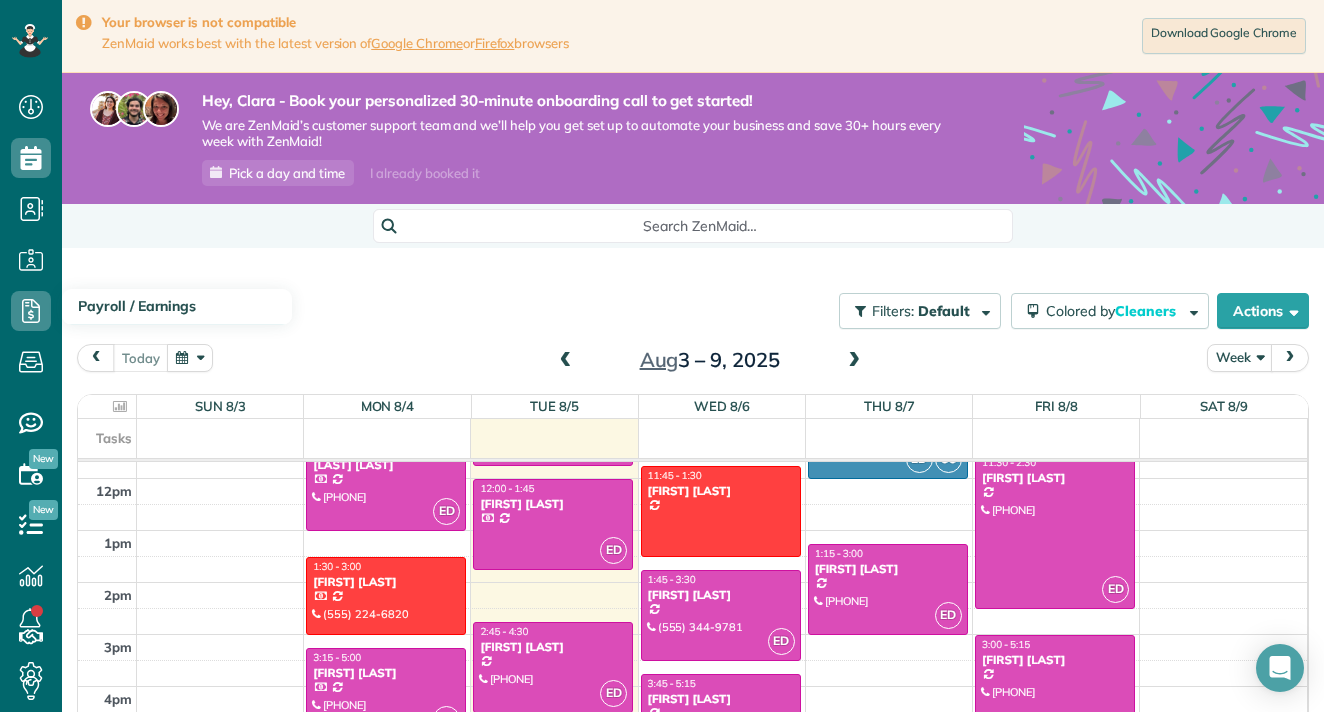 click 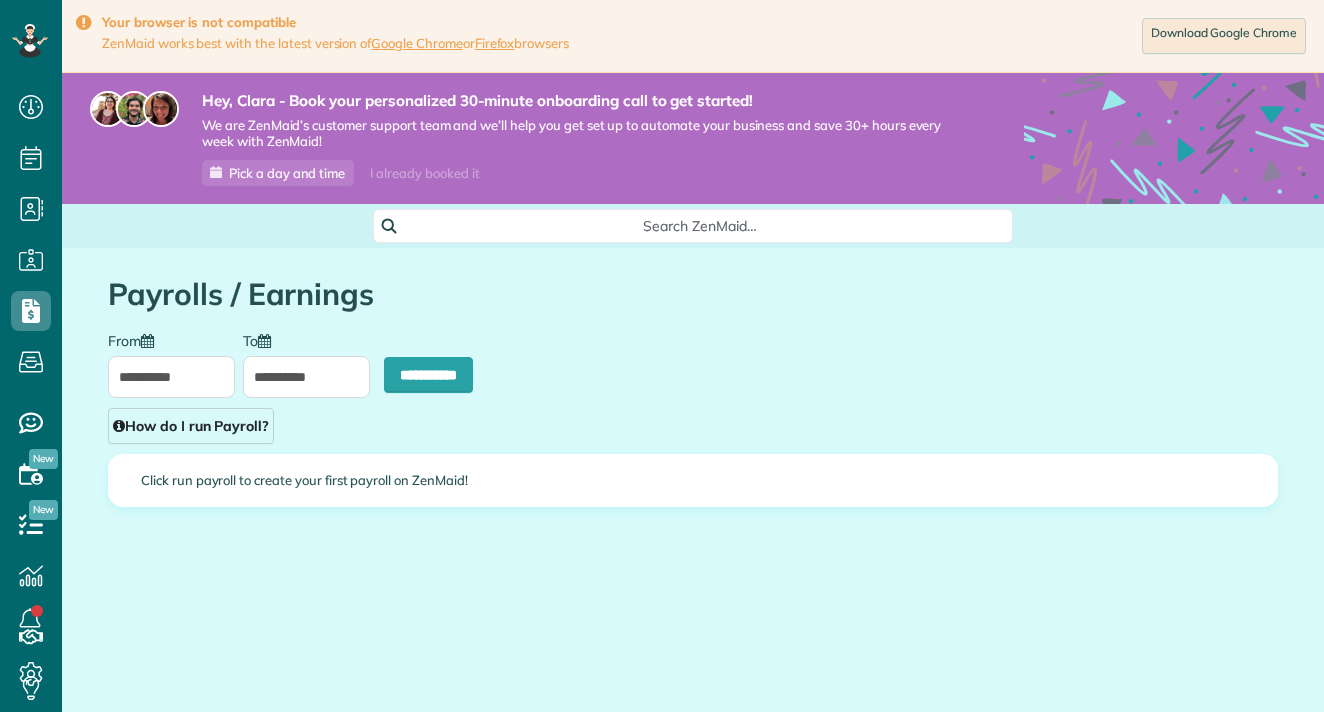 scroll, scrollTop: 0, scrollLeft: 0, axis: both 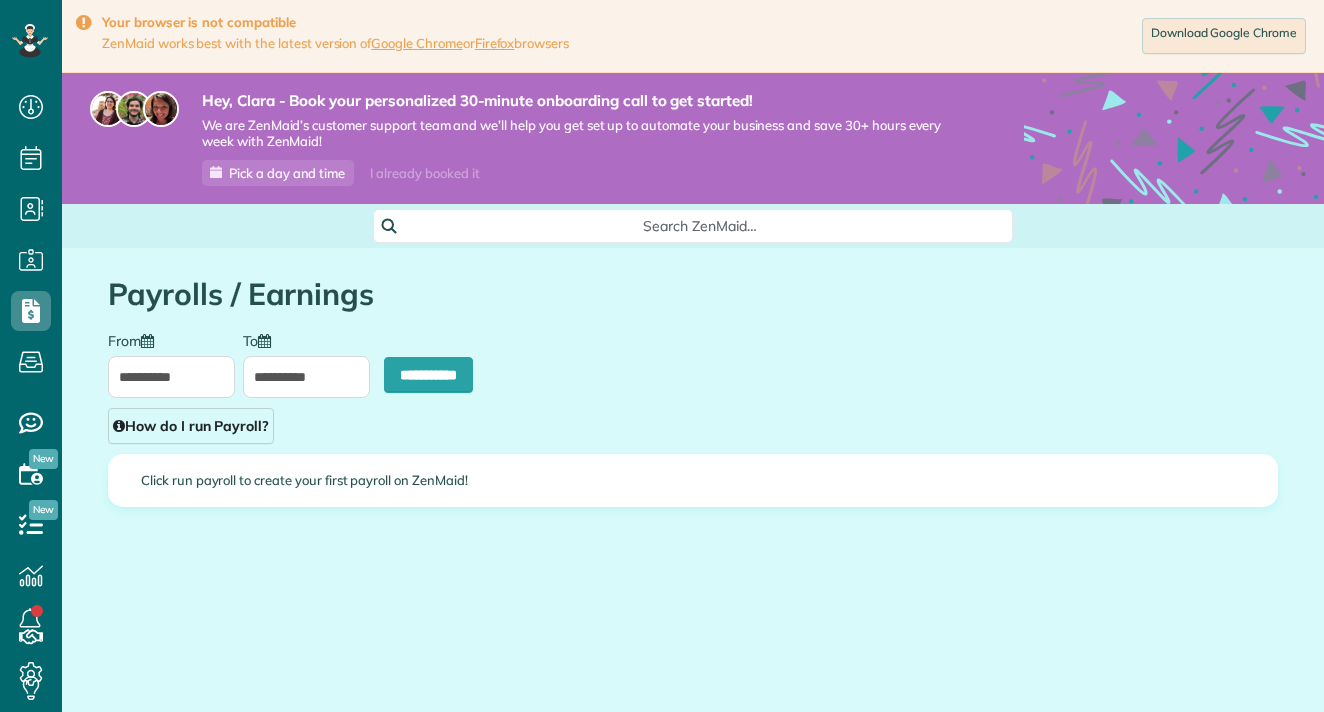 type on "**********" 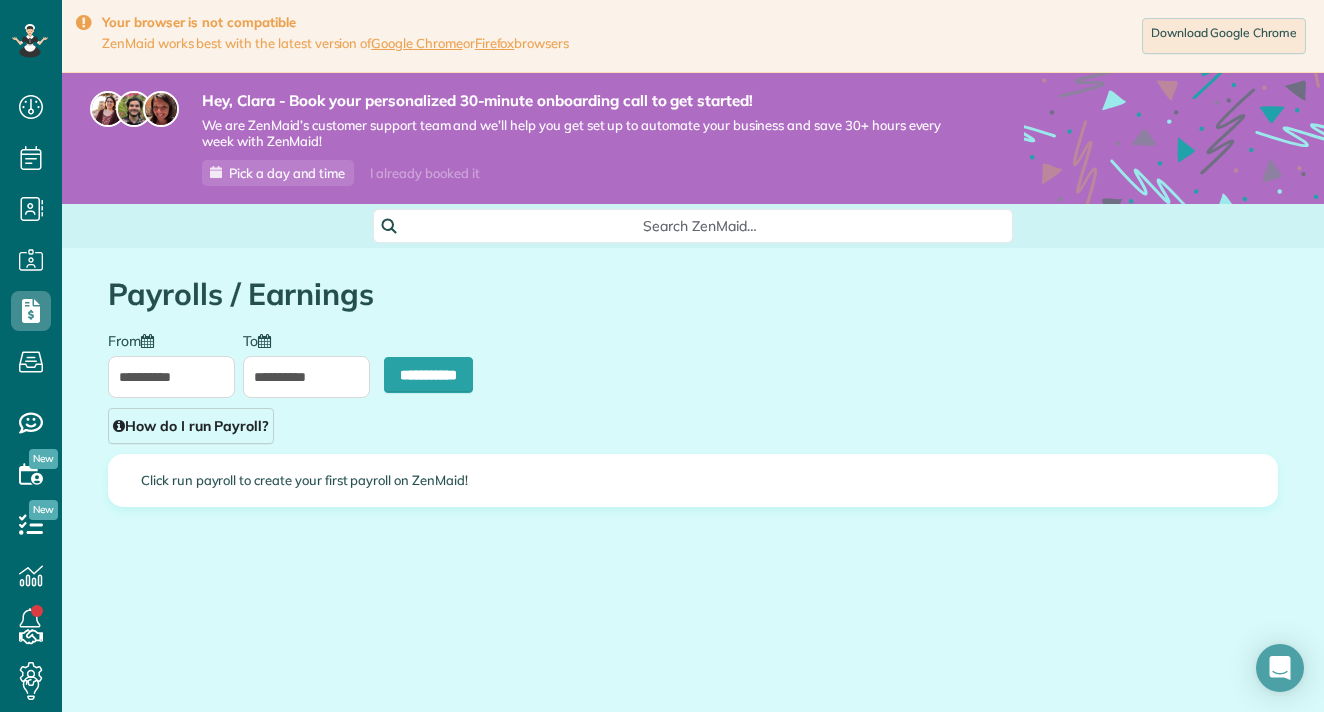 scroll, scrollTop: 0, scrollLeft: 0, axis: both 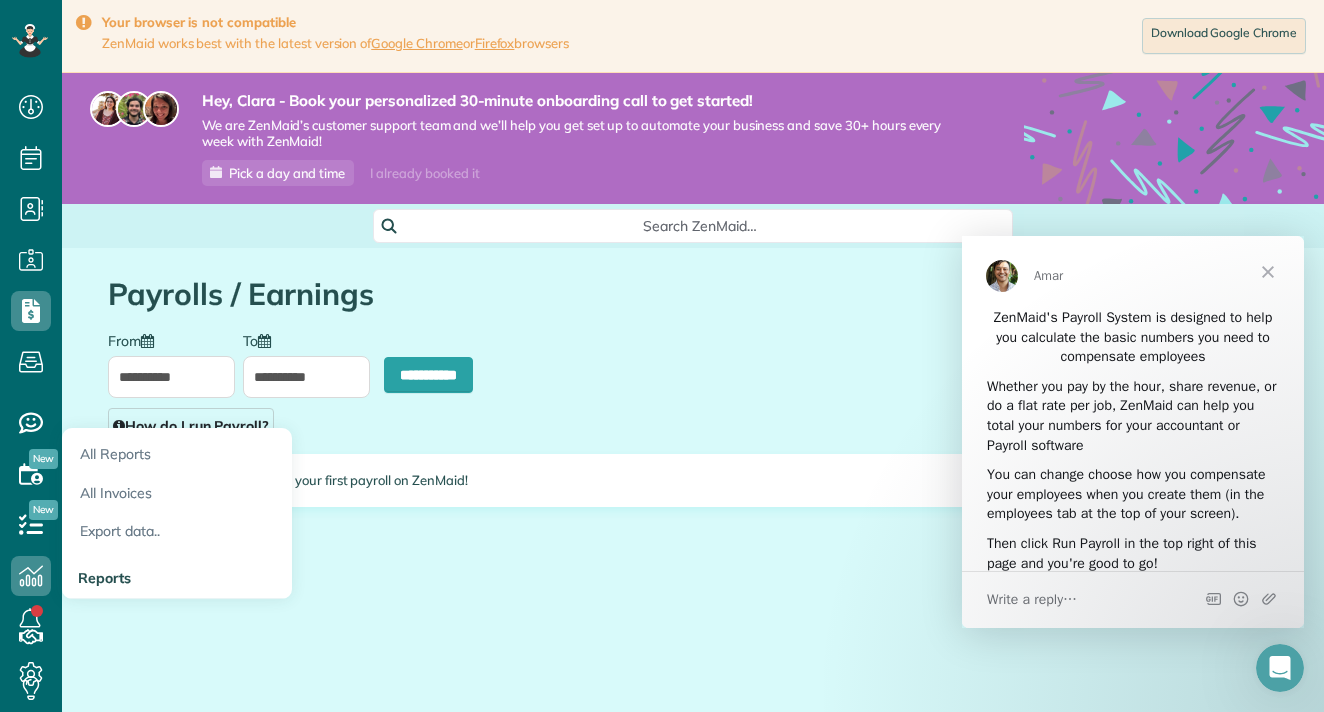 click 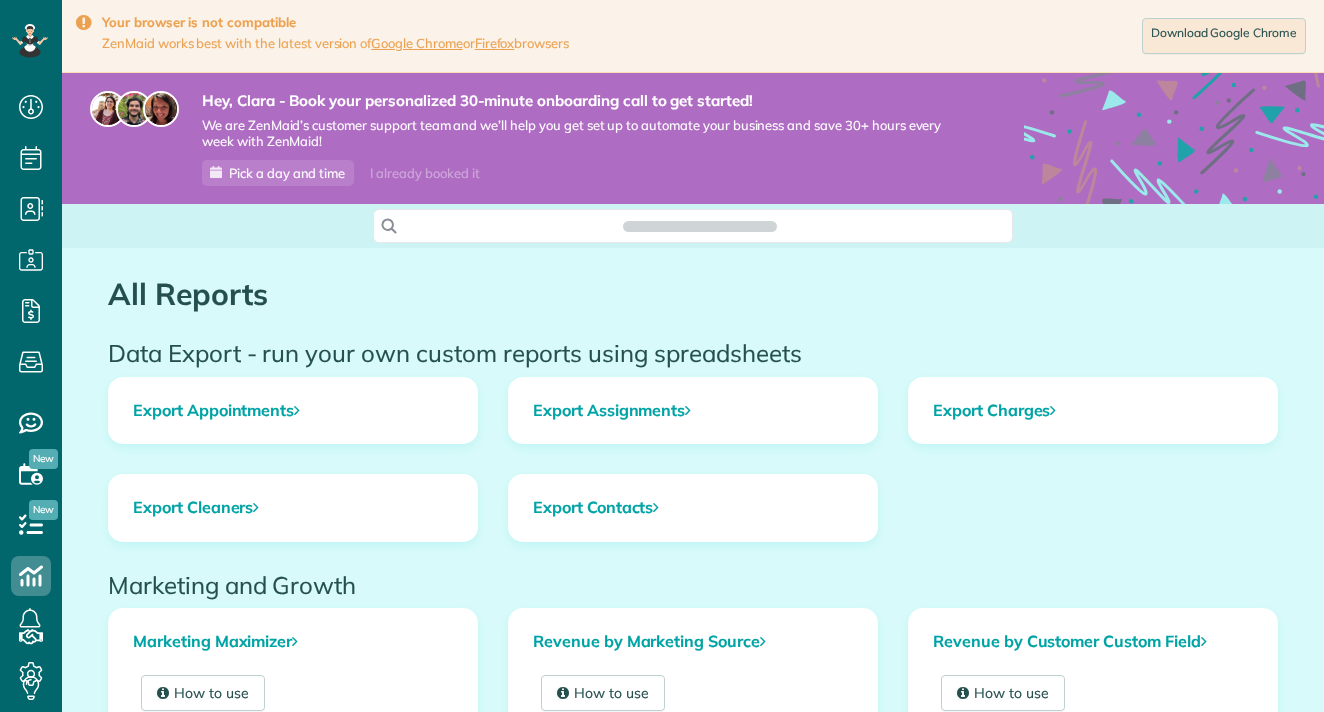 scroll, scrollTop: 0, scrollLeft: 0, axis: both 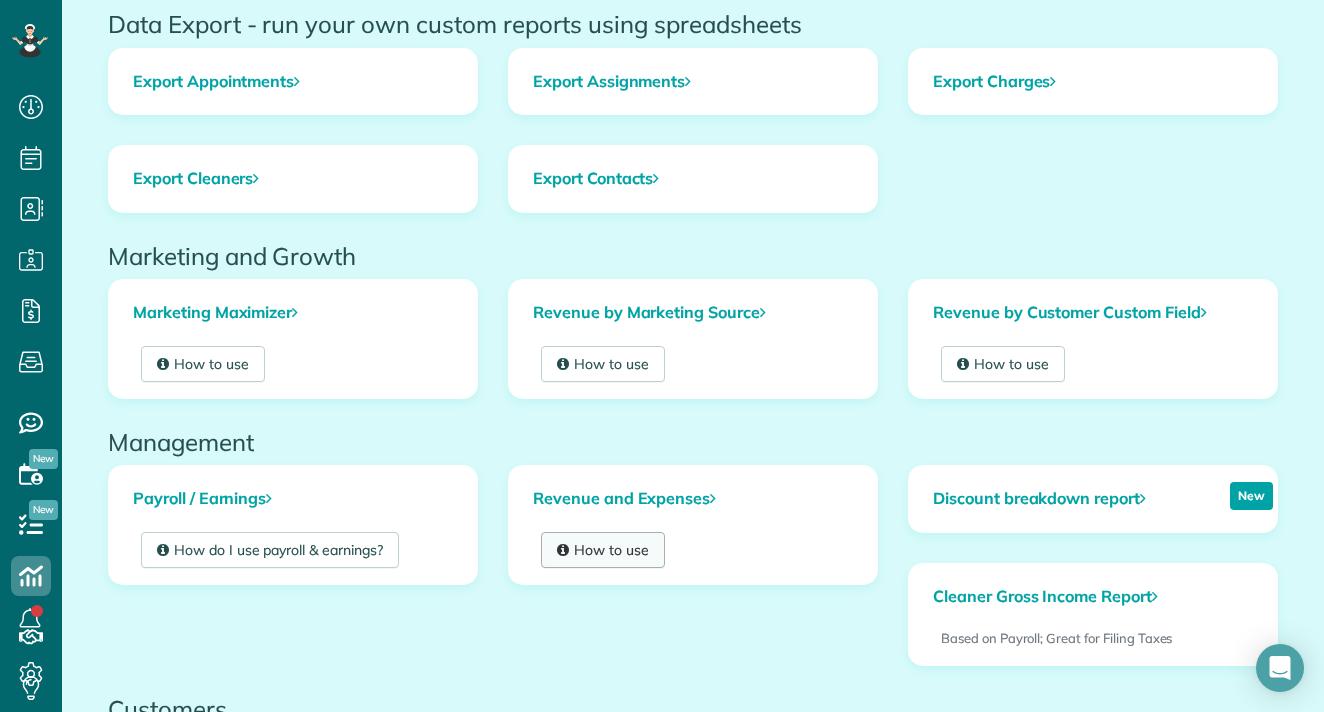 click on "How to use" at bounding box center [603, 550] 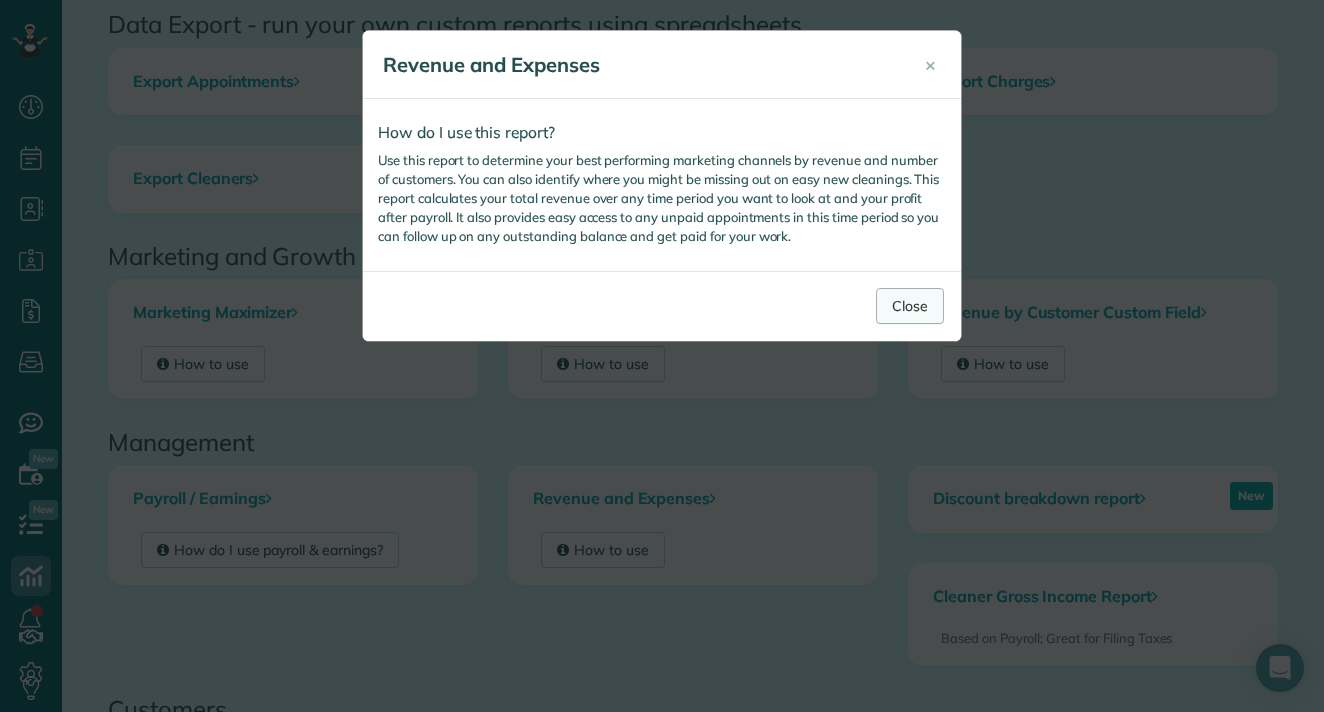 click on "Close" at bounding box center [910, 306] 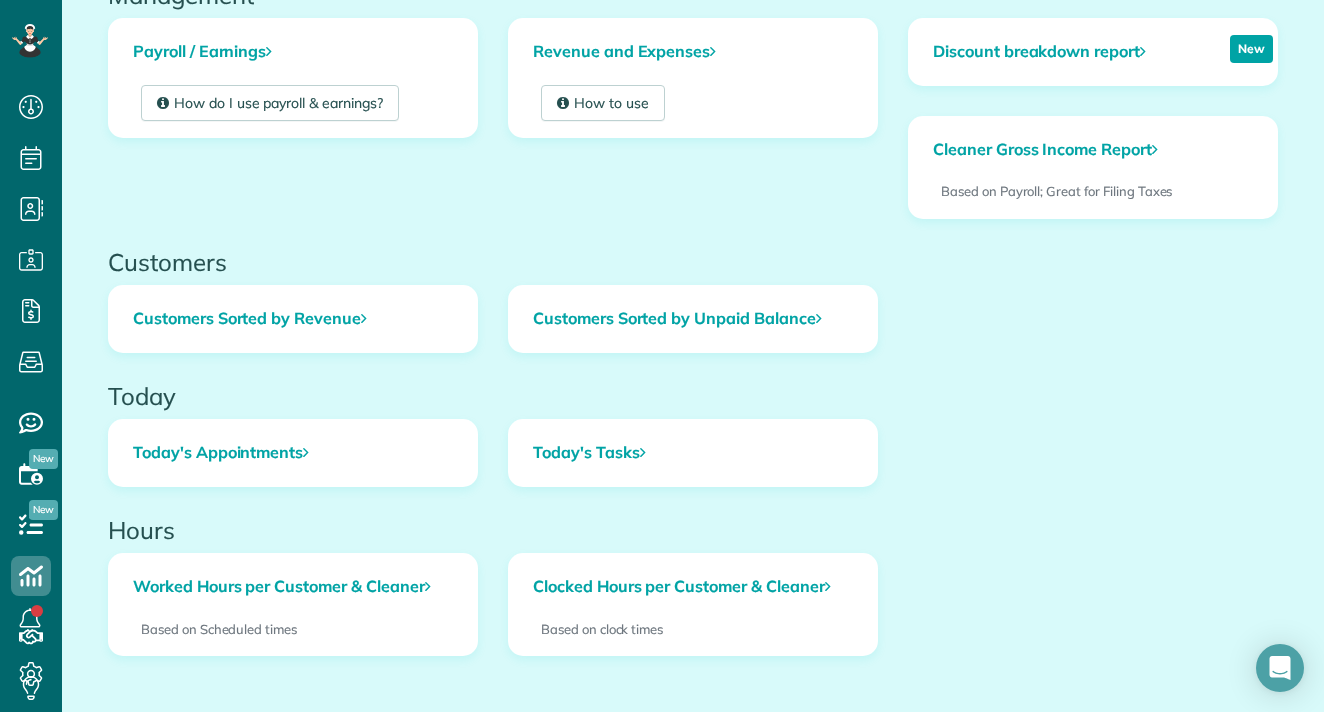 scroll, scrollTop: 860, scrollLeft: 0, axis: vertical 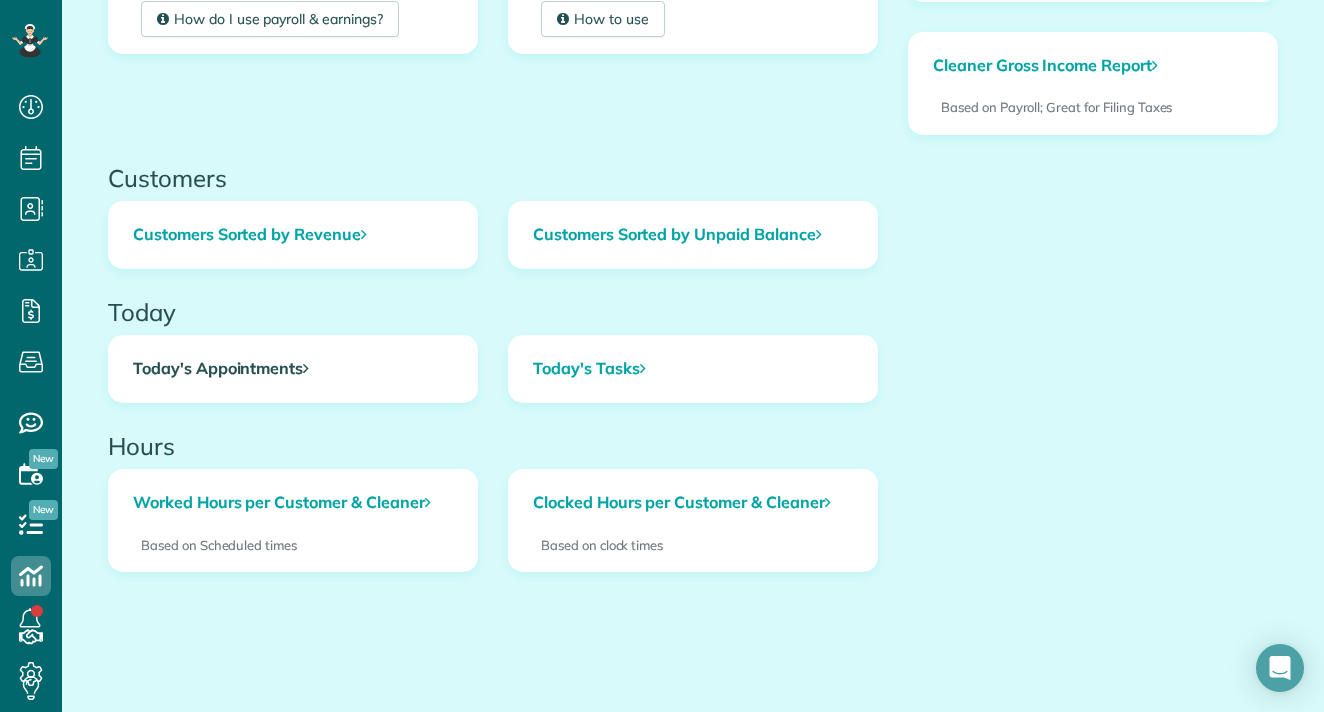 click on "Today's Appointments" at bounding box center [293, 369] 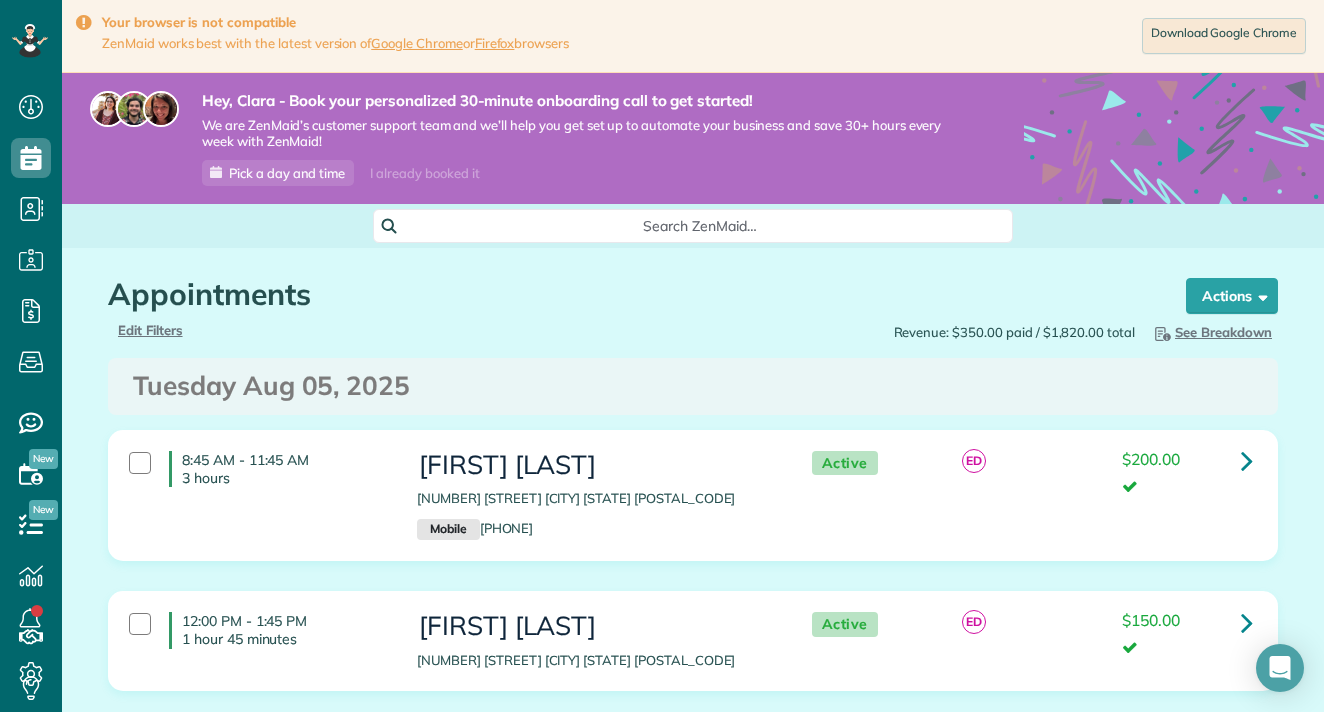 scroll, scrollTop: 0, scrollLeft: 0, axis: both 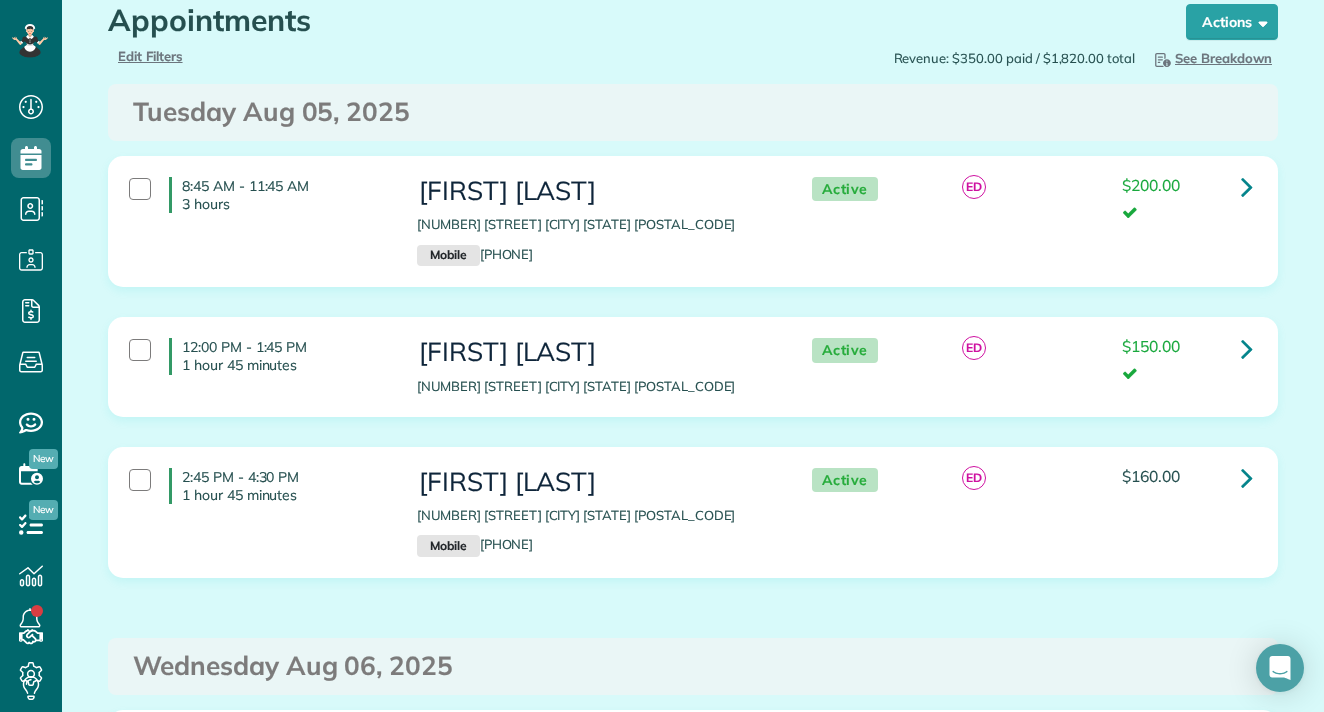 click on "See Breakdown" at bounding box center (1211, 58) 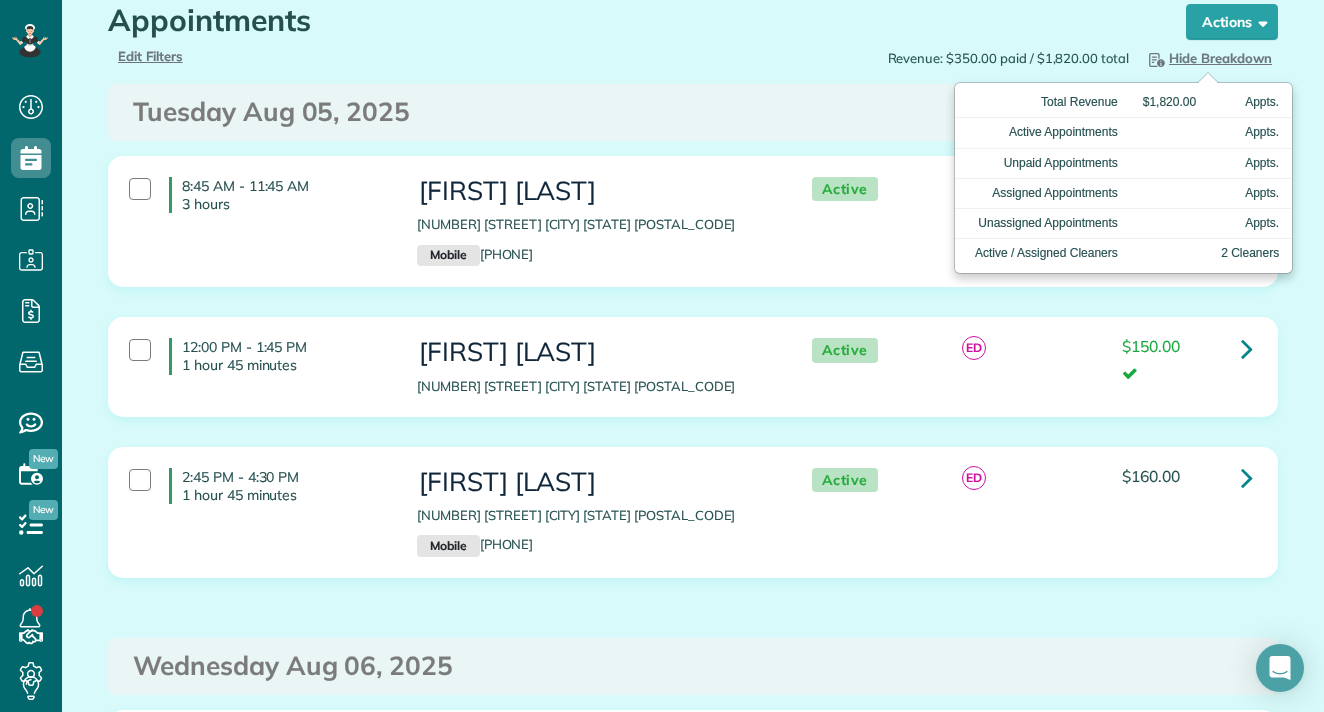 click on "Tuesday Aug 05, 2025" at bounding box center [693, 112] 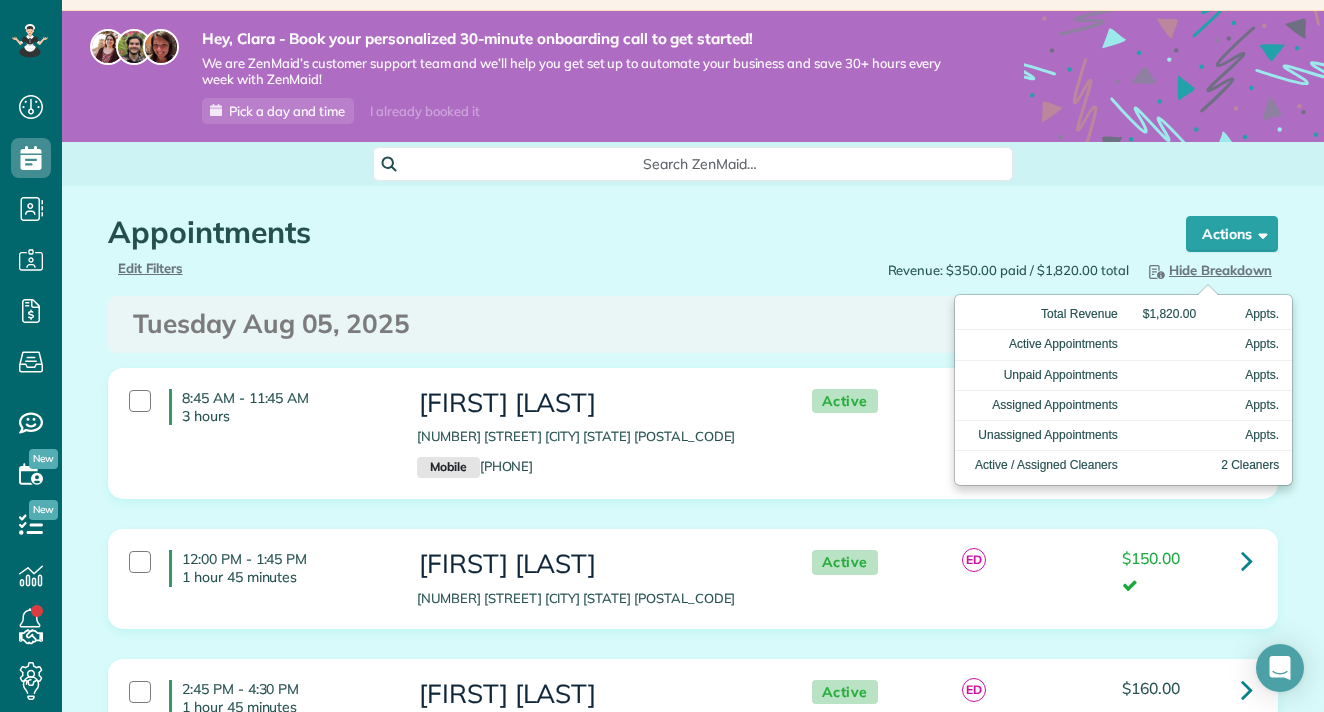 scroll, scrollTop: 106, scrollLeft: 0, axis: vertical 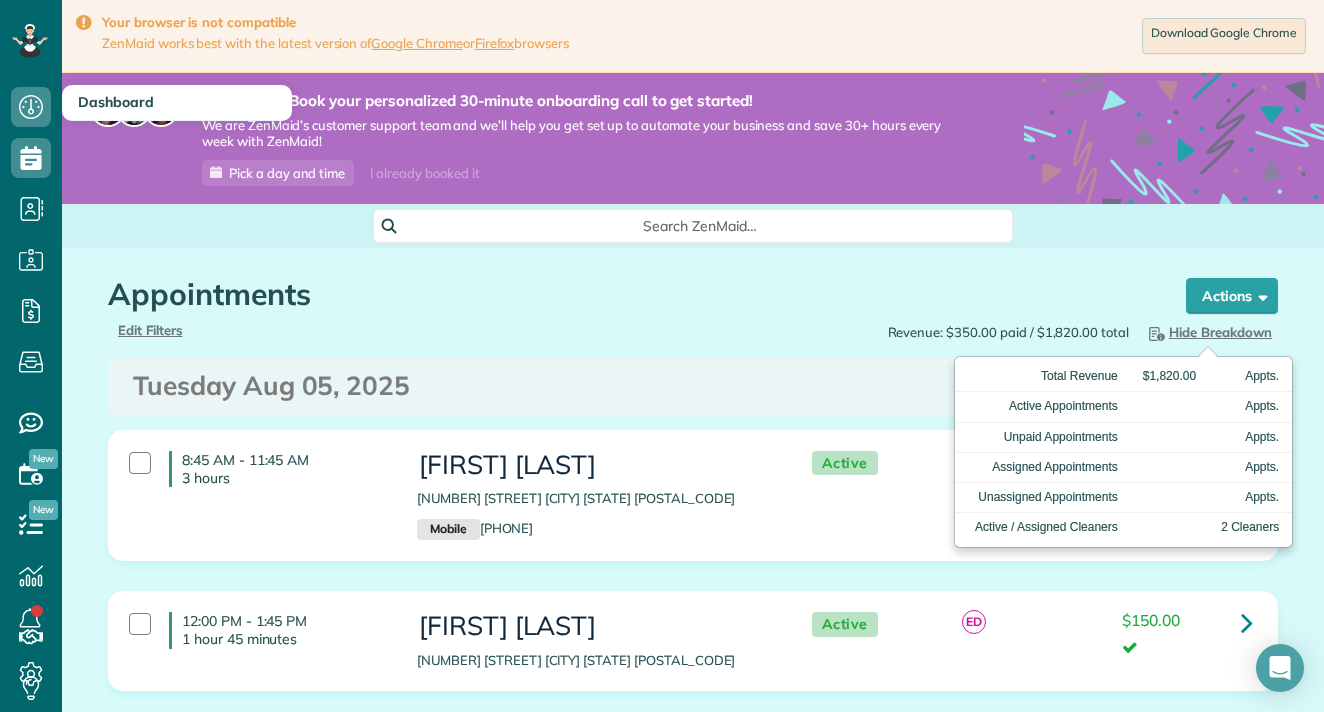 click 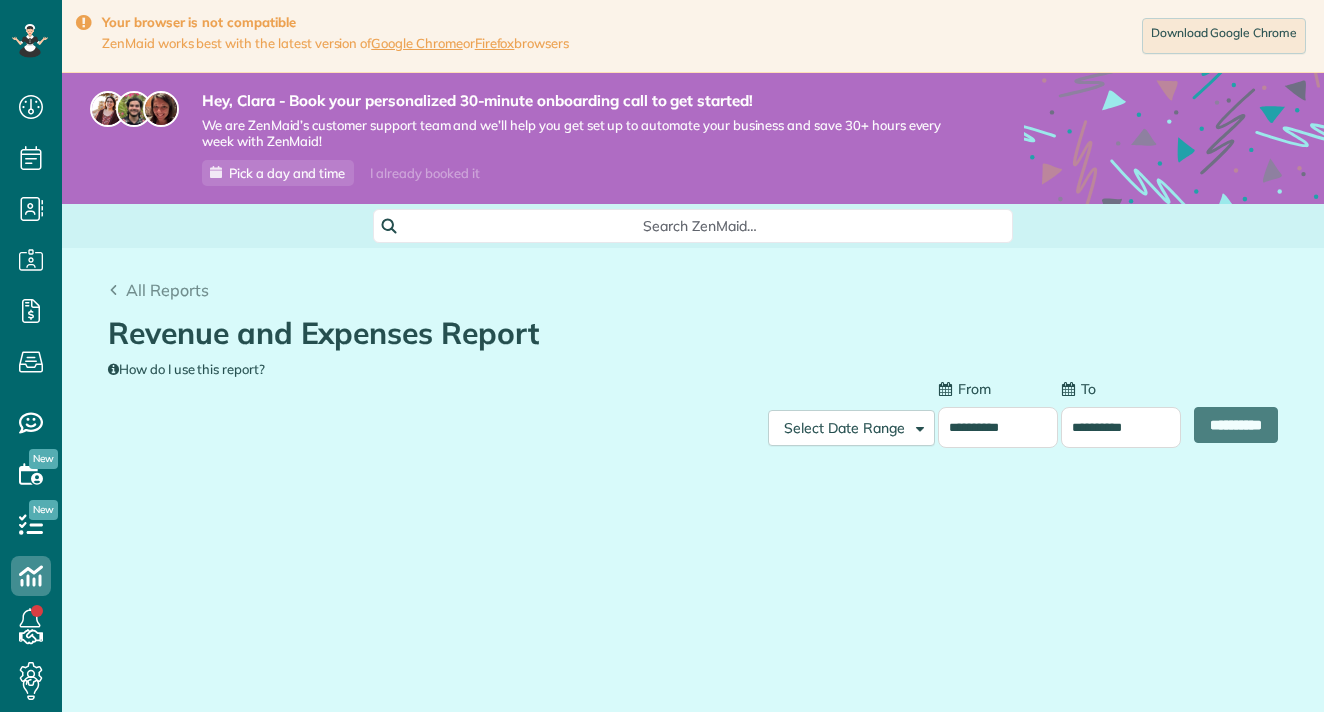 type on "**********" 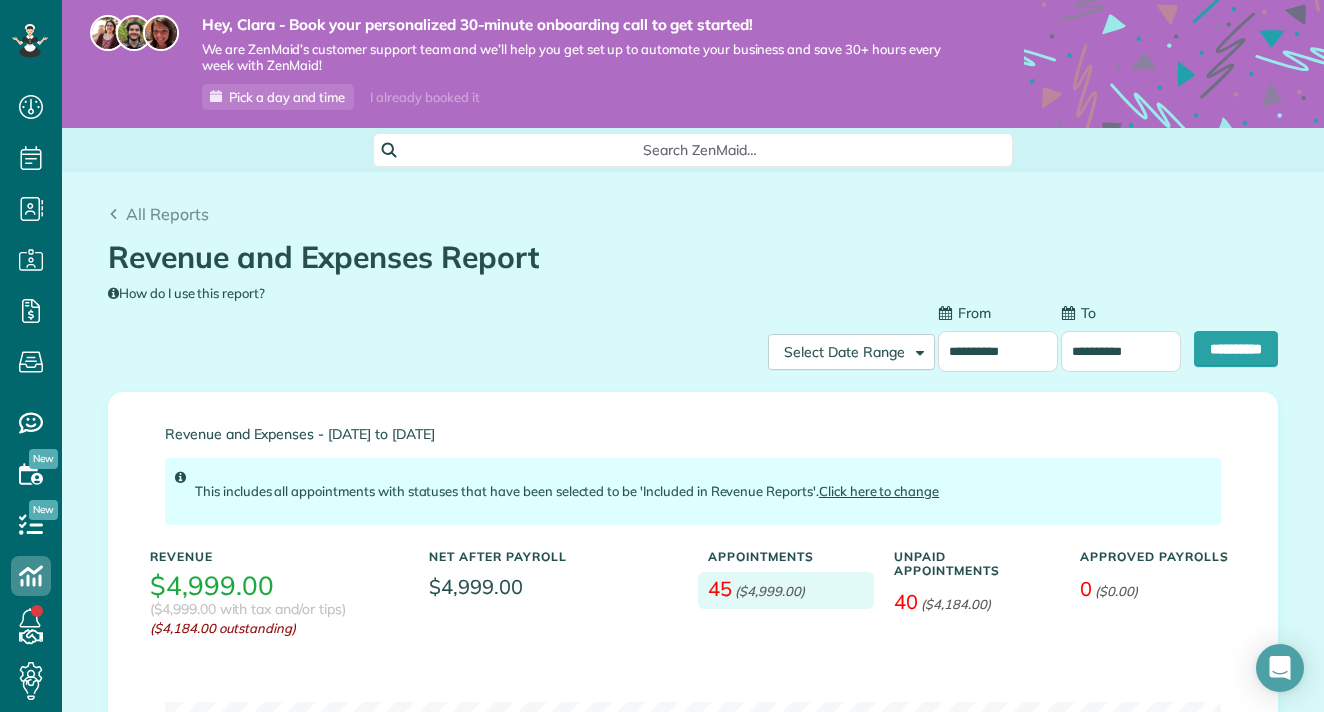 scroll, scrollTop: 0, scrollLeft: 0, axis: both 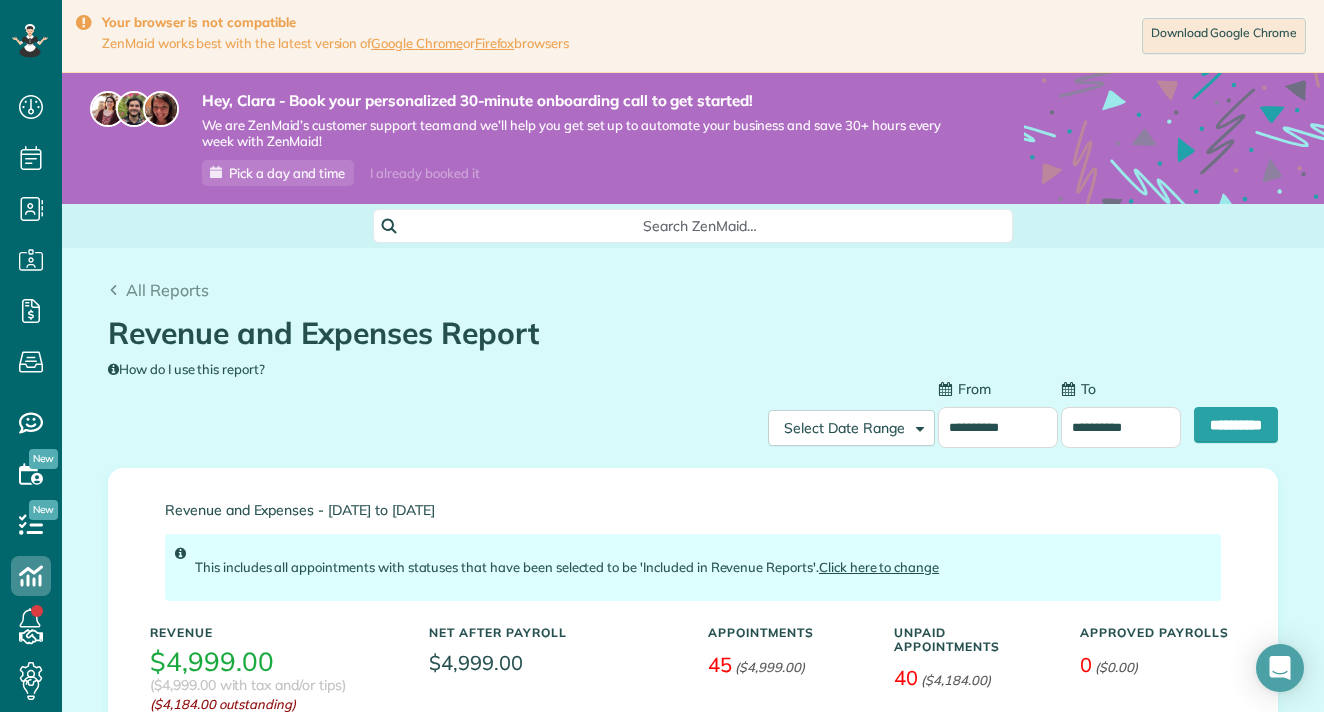 click on "Click here to change" at bounding box center (879, 567) 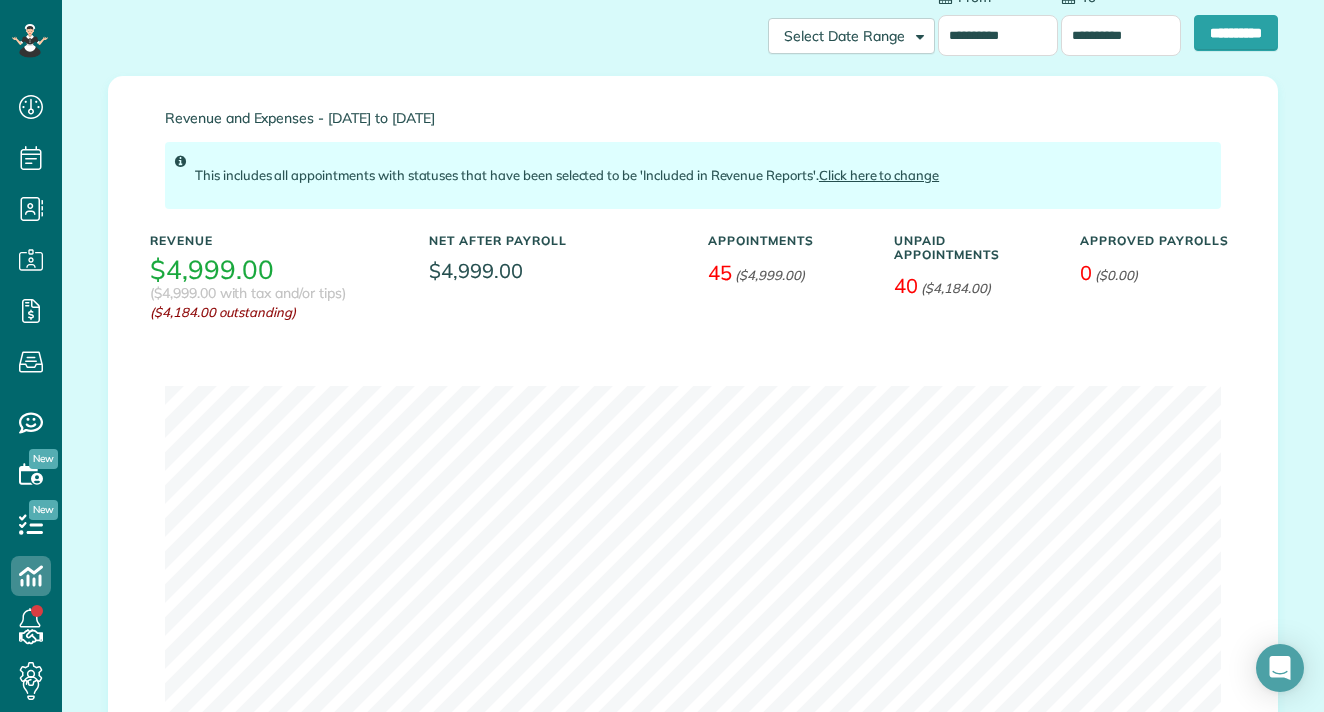 scroll, scrollTop: 327, scrollLeft: 0, axis: vertical 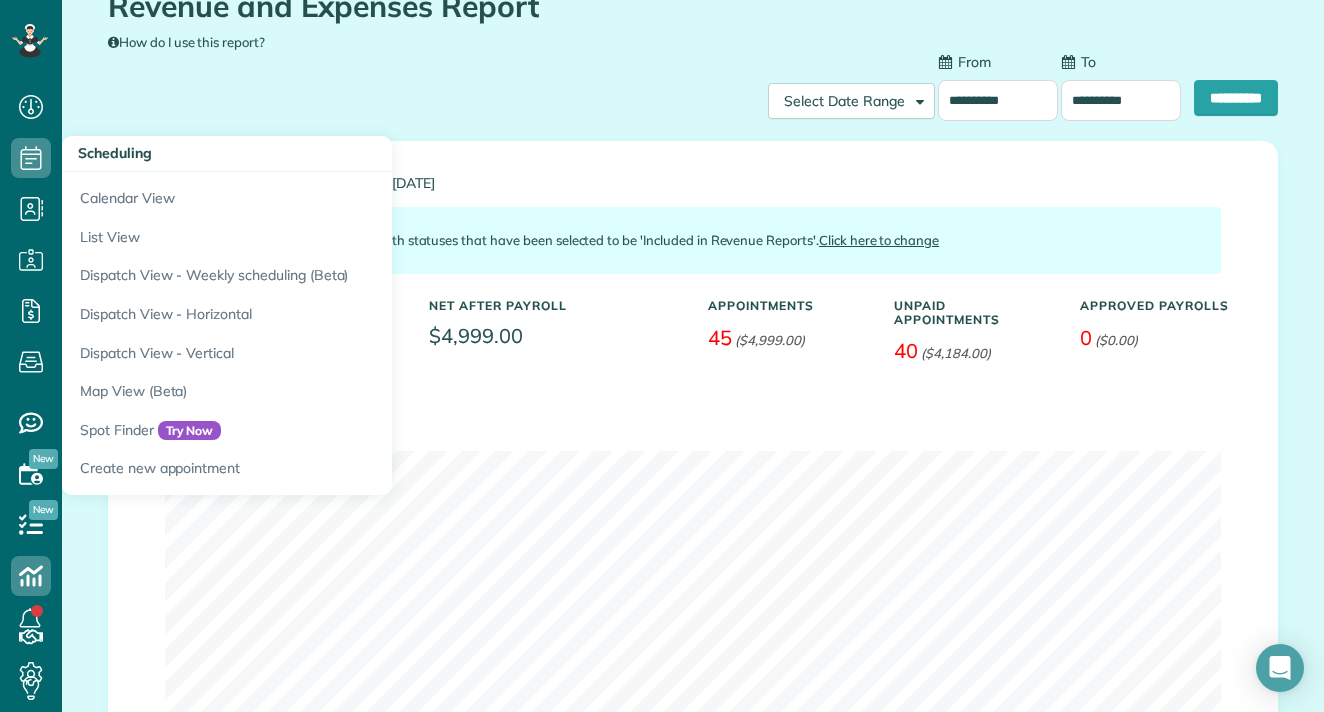 click 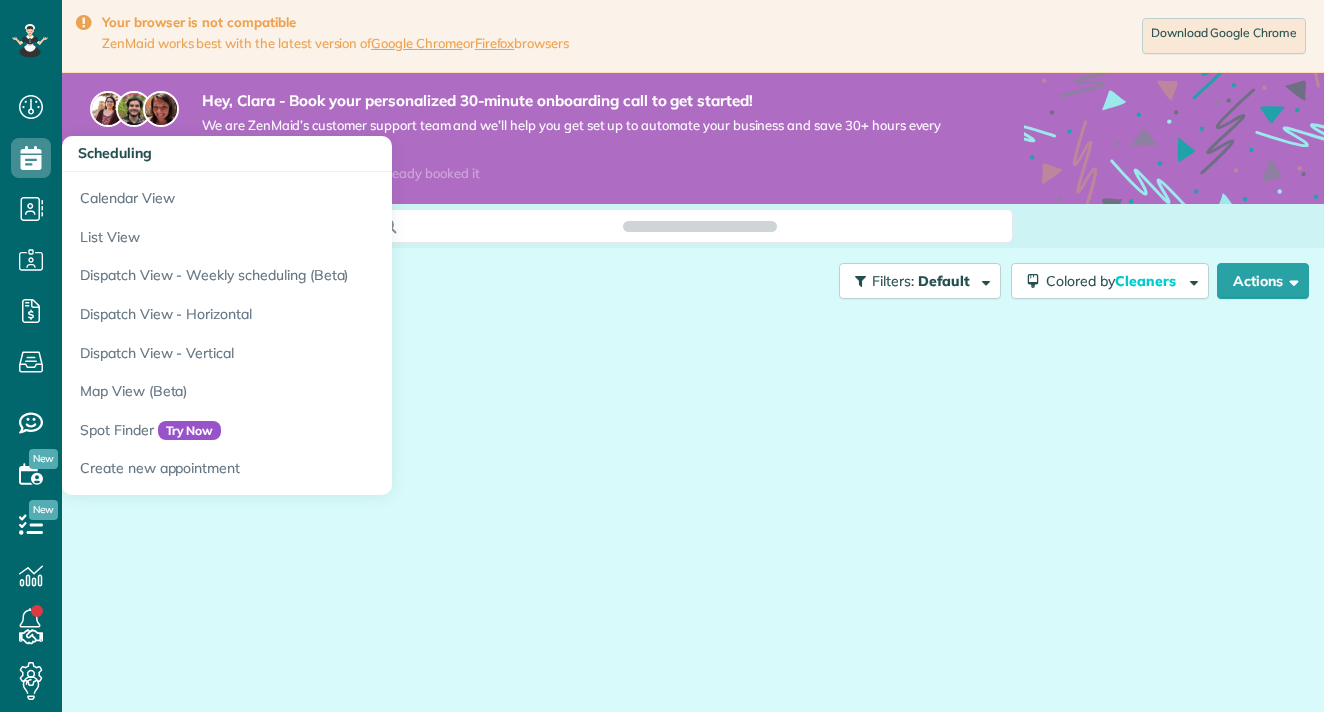 scroll, scrollTop: 0, scrollLeft: 0, axis: both 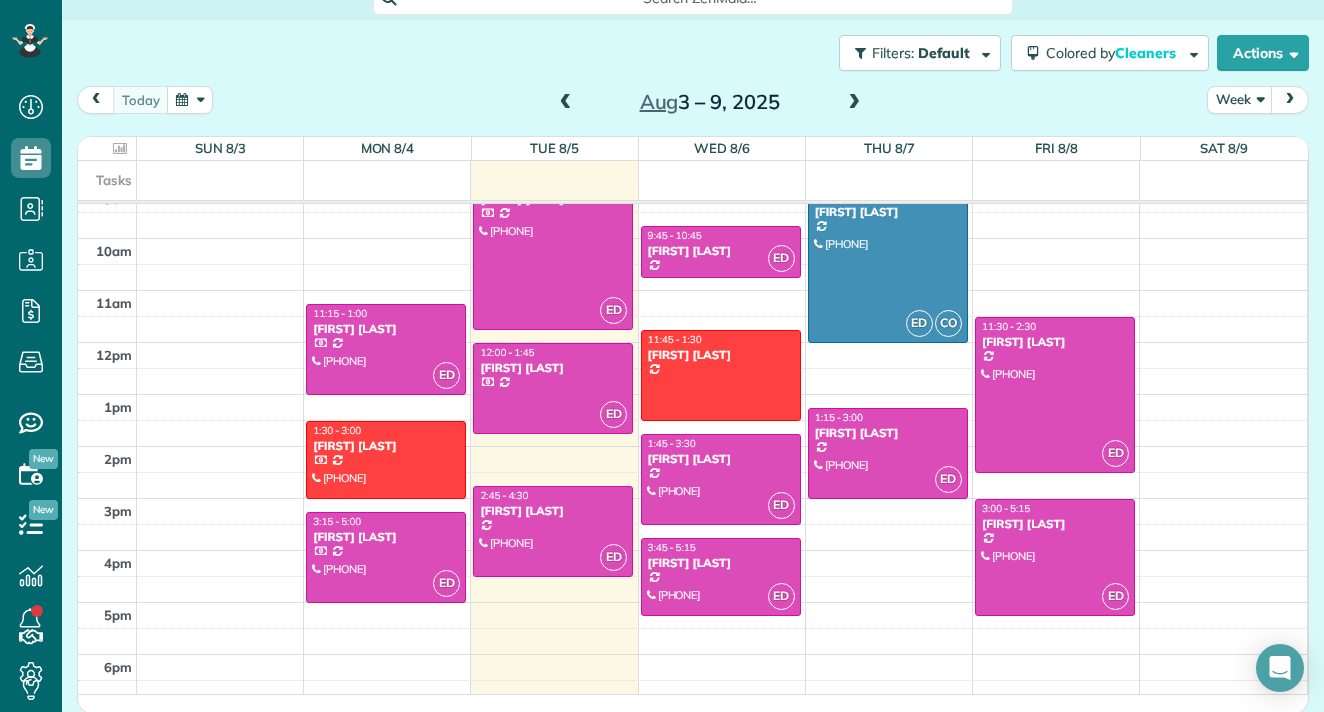 click at bounding box center (854, 103) 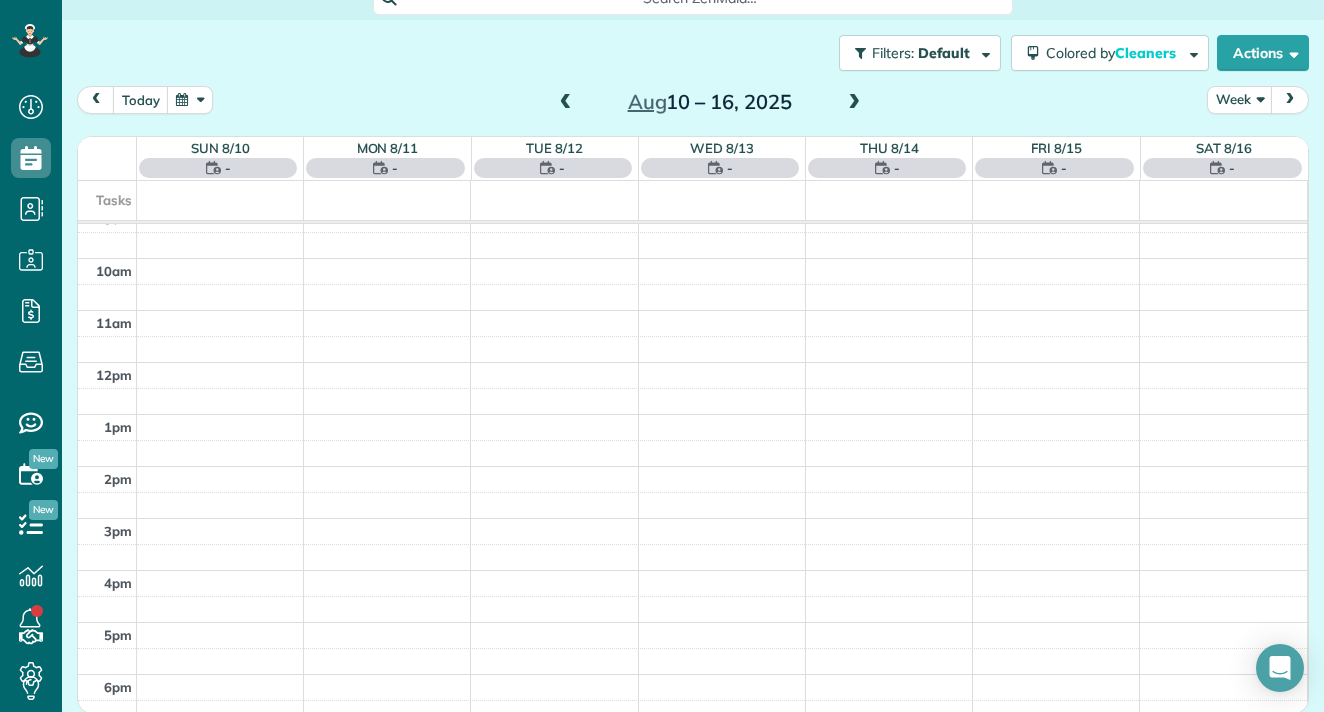 scroll, scrollTop: 226, scrollLeft: 0, axis: vertical 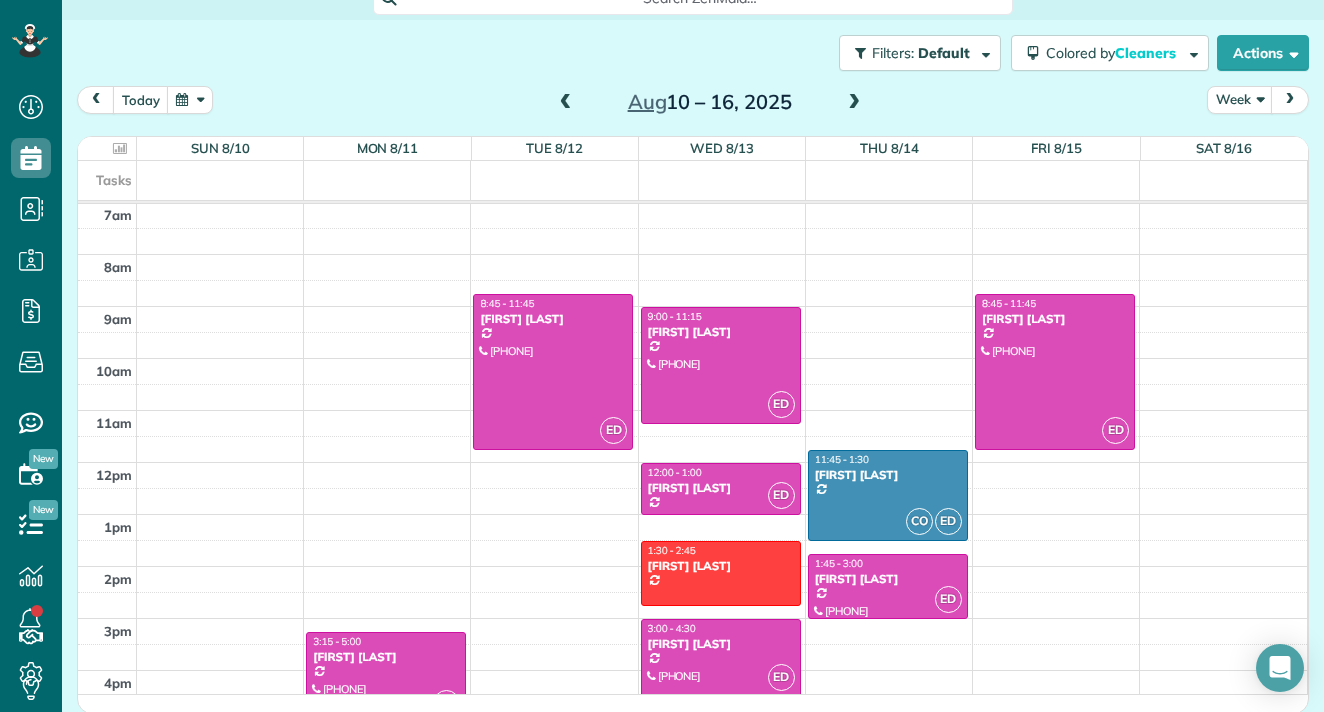 click at bounding box center (566, 103) 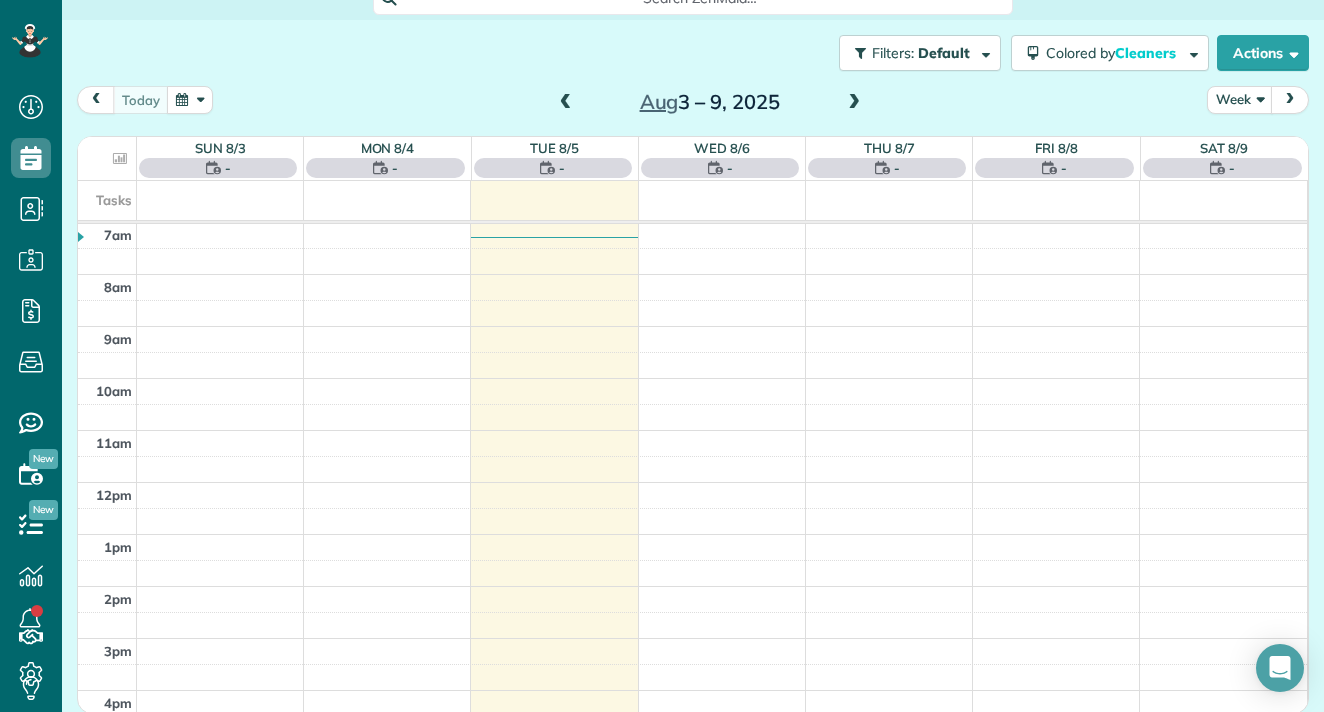 scroll, scrollTop: 365, scrollLeft: 0, axis: vertical 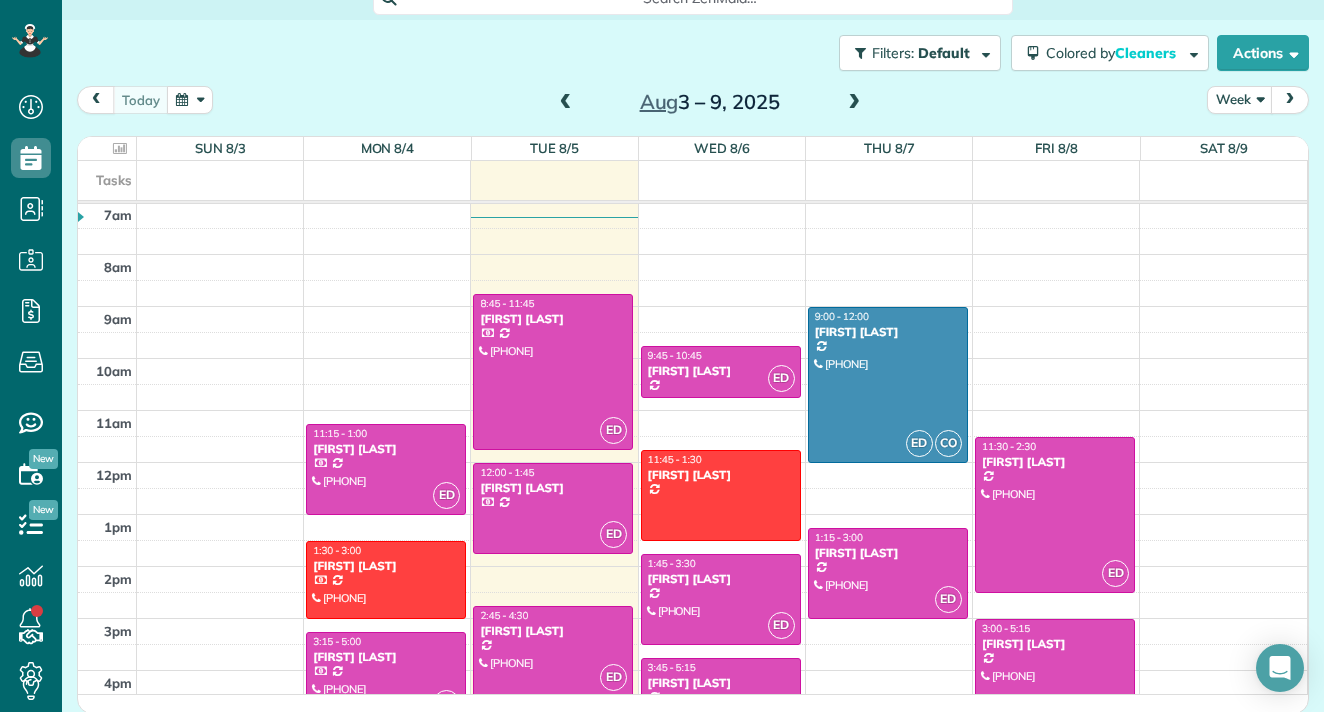 click on "Search ZenMaid…" at bounding box center [693, -2] 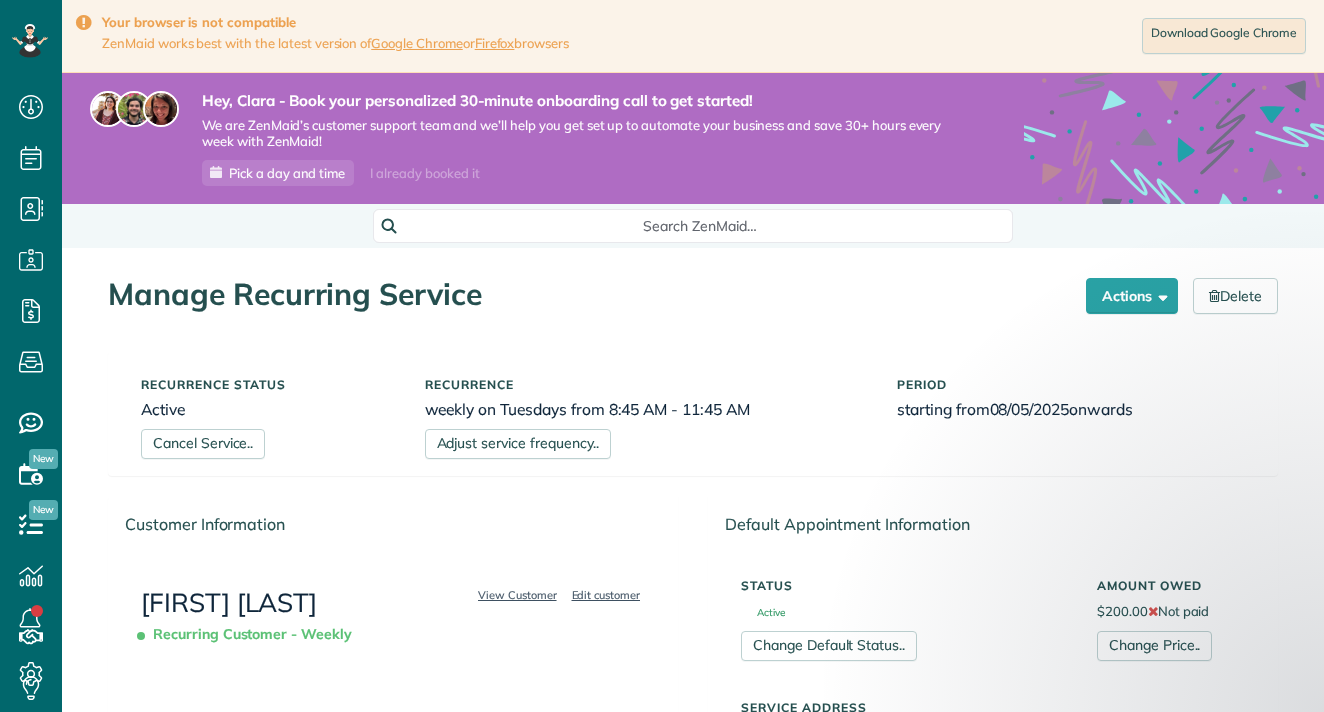scroll, scrollTop: 0, scrollLeft: 0, axis: both 